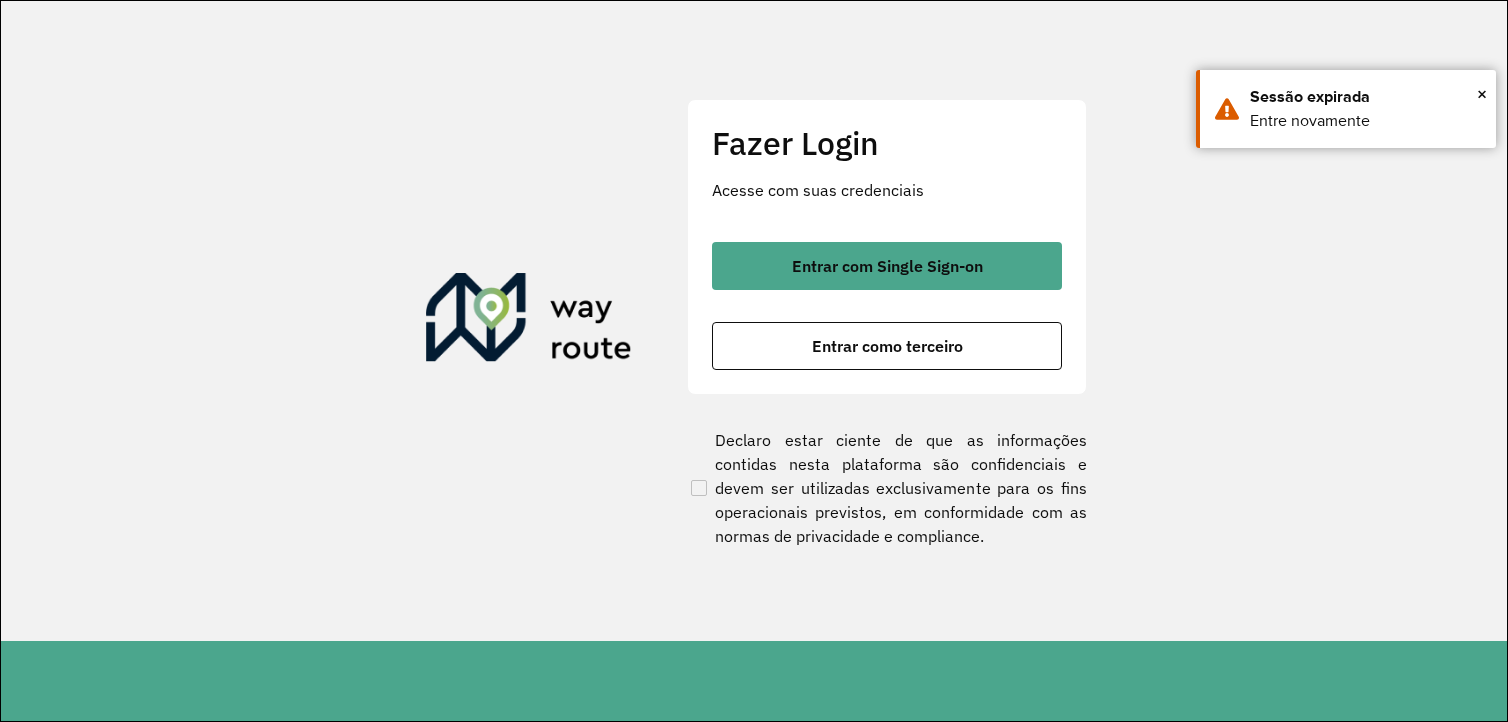 scroll, scrollTop: 0, scrollLeft: 0, axis: both 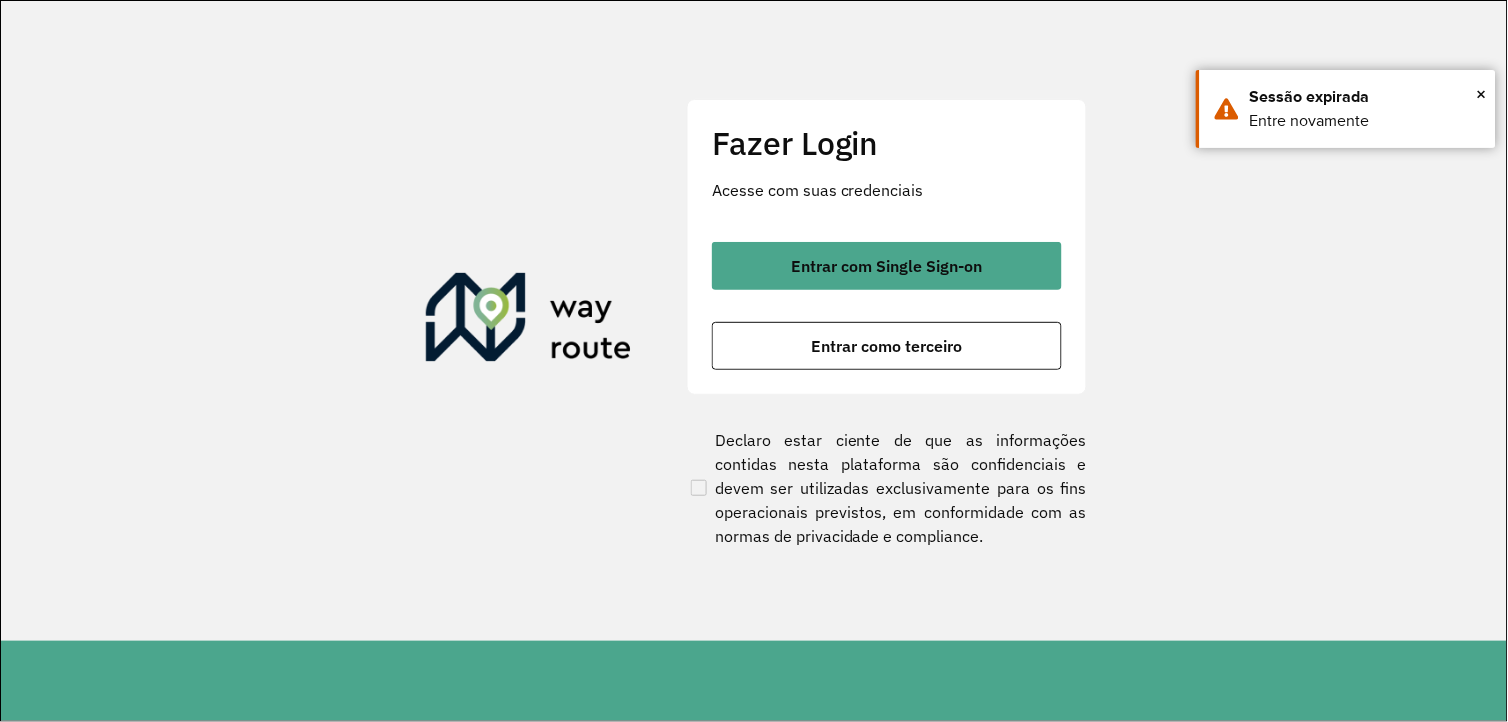 click on "Entrar como terceiro" at bounding box center [887, 346] 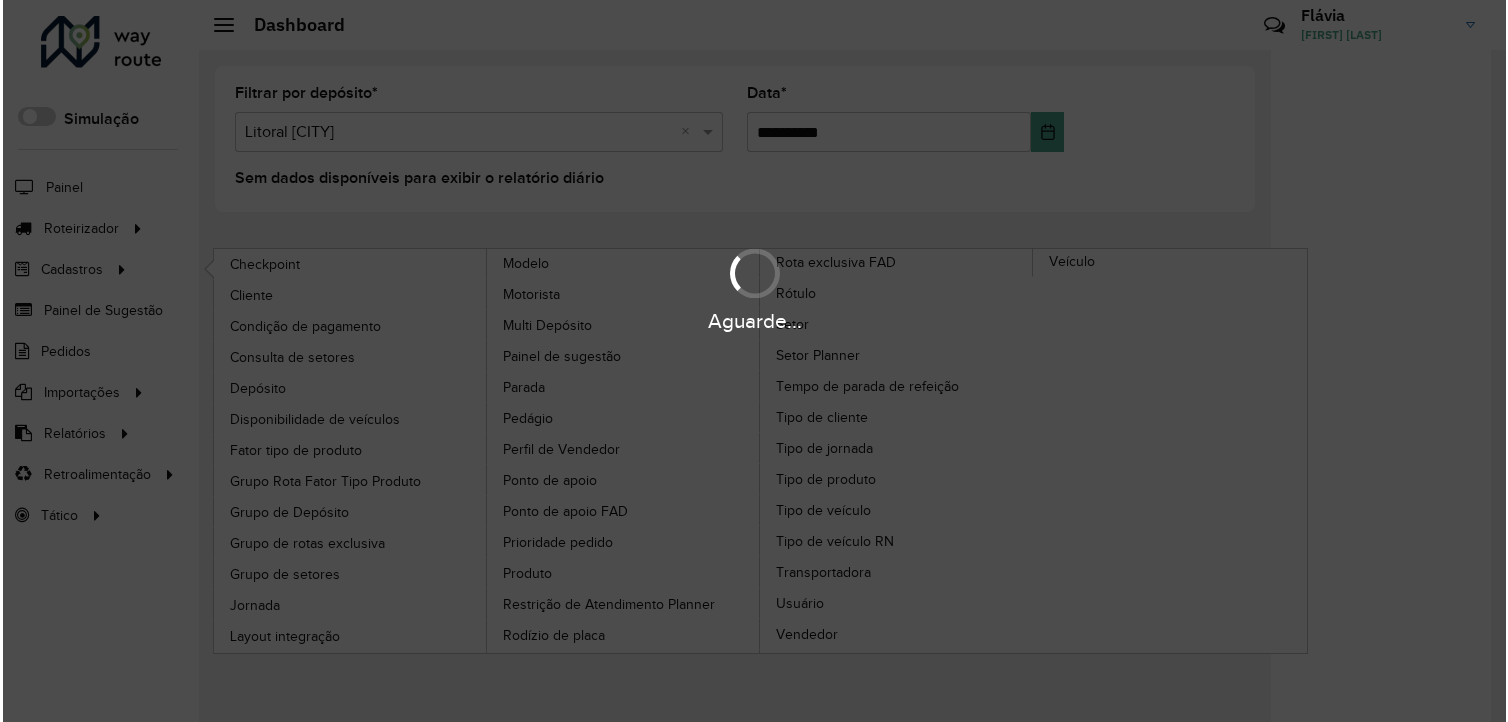 scroll, scrollTop: 0, scrollLeft: 0, axis: both 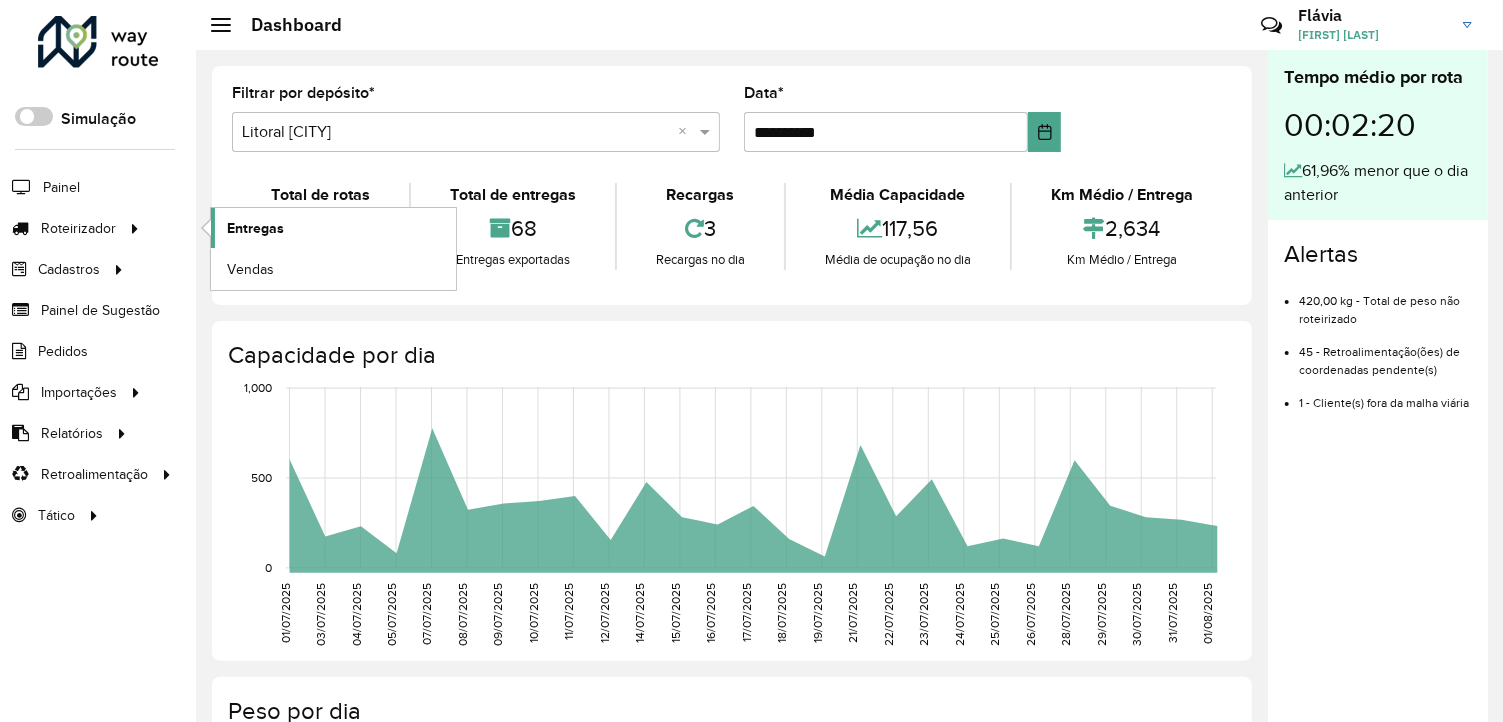 click on "Entregas" 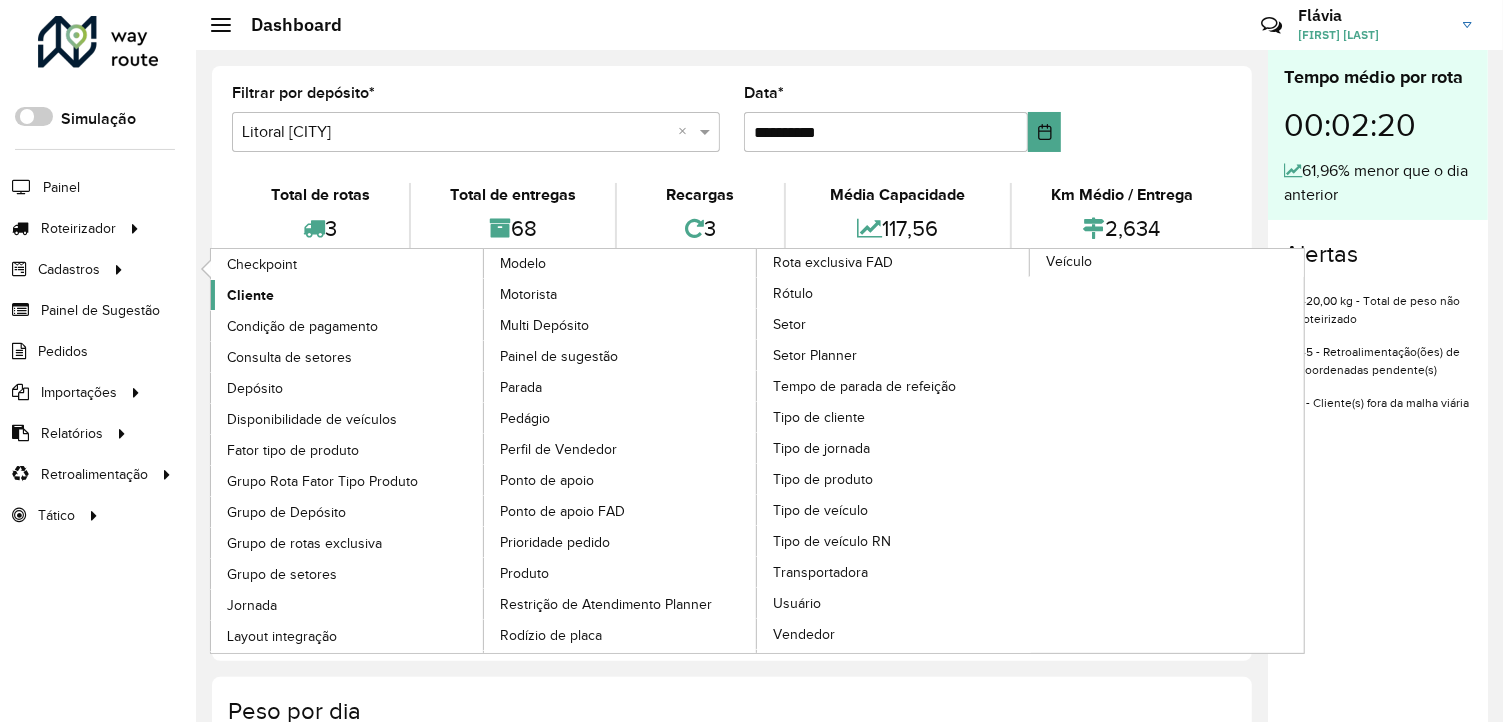 click on "Cliente" 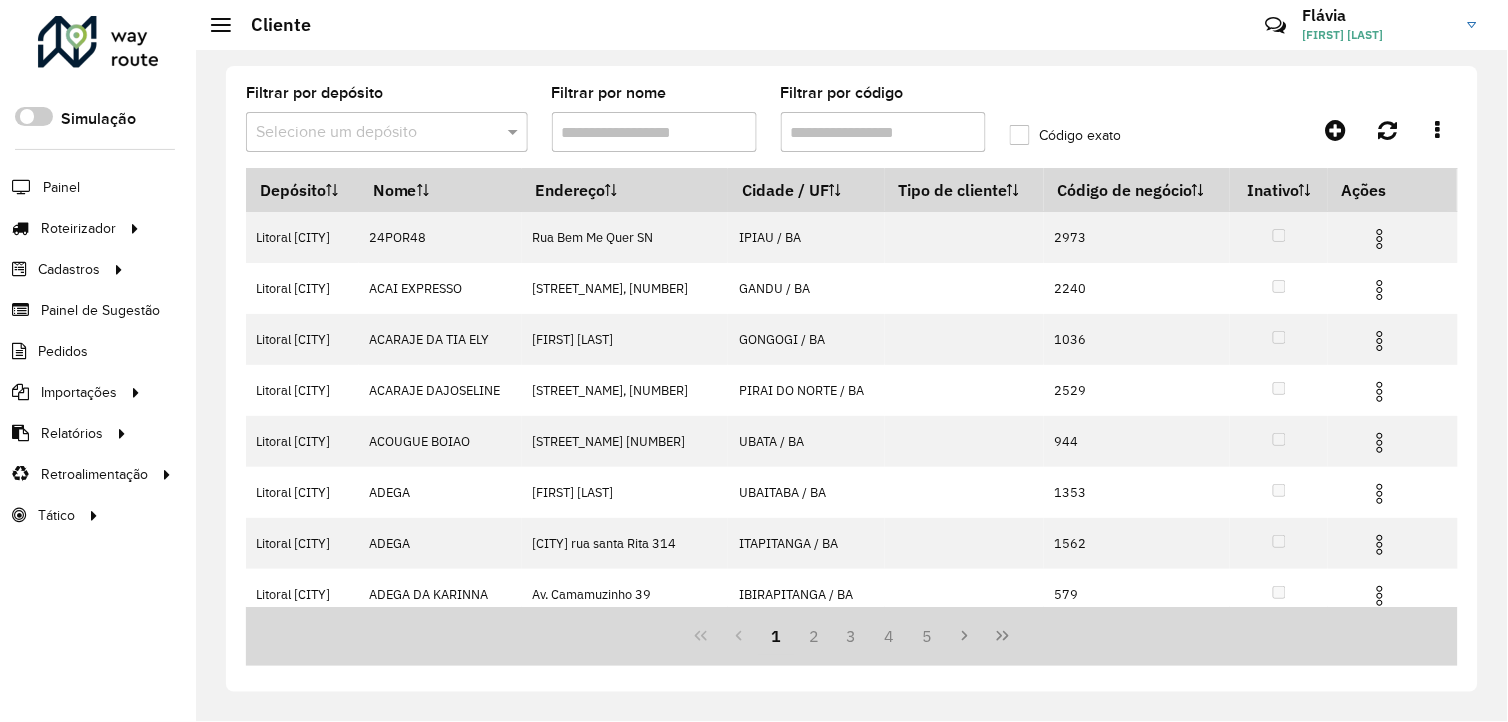 click on "Filtrar por código" at bounding box center (883, 132) 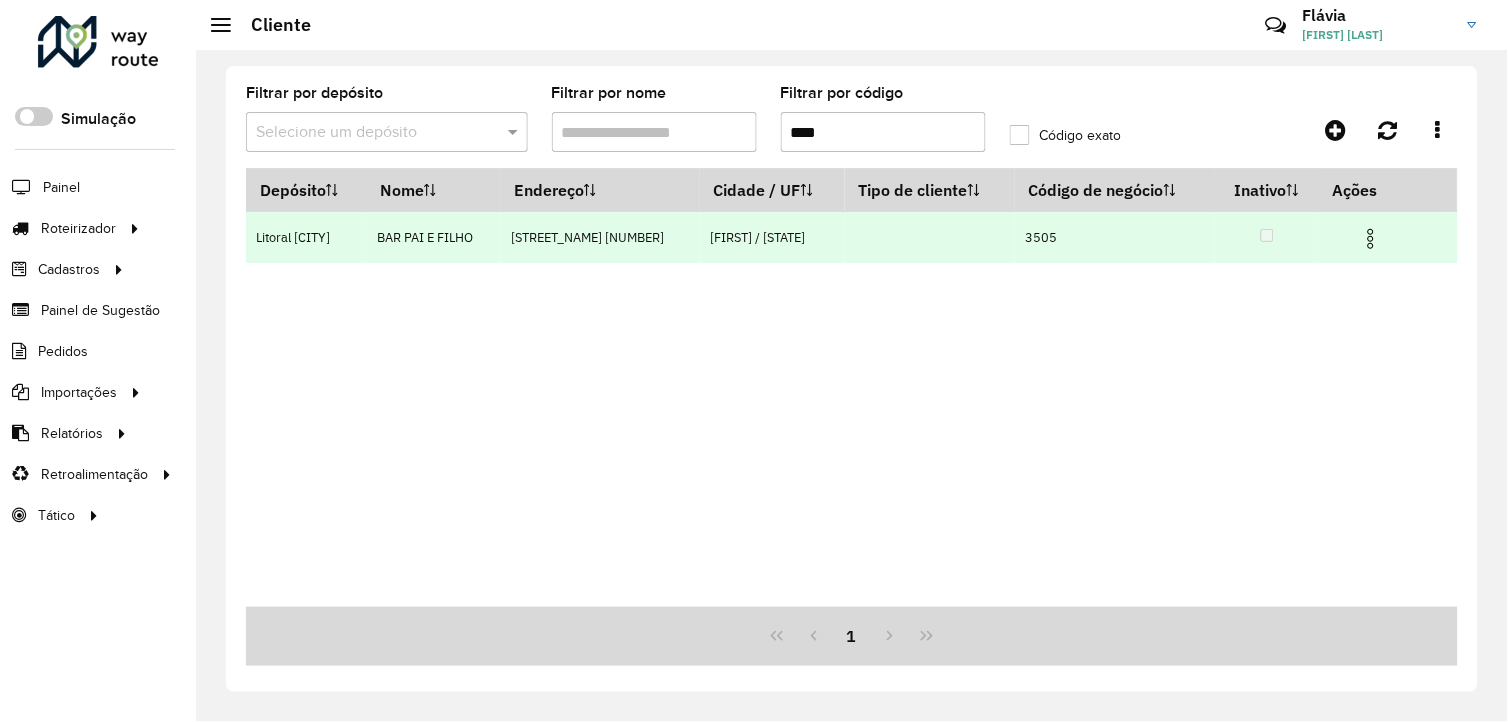 type on "****" 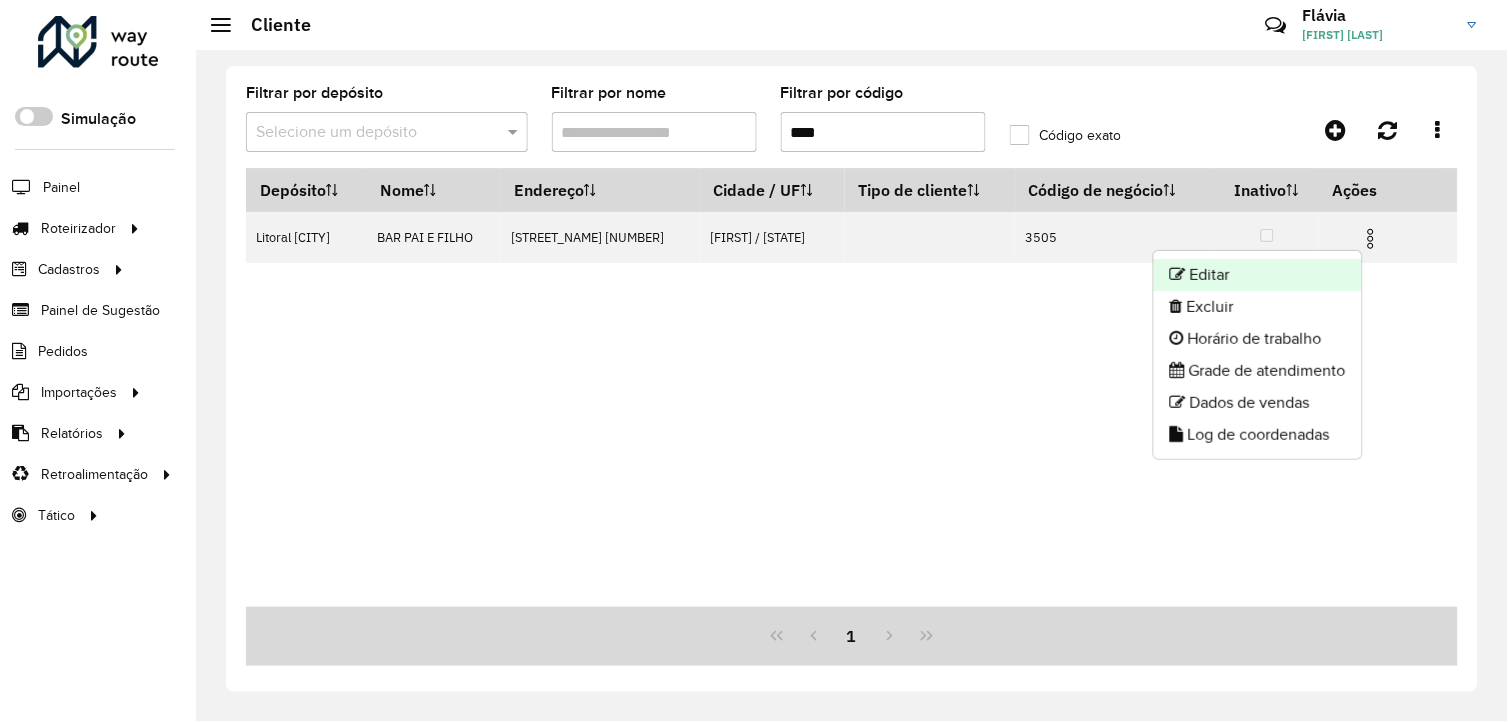 click on "Editar" 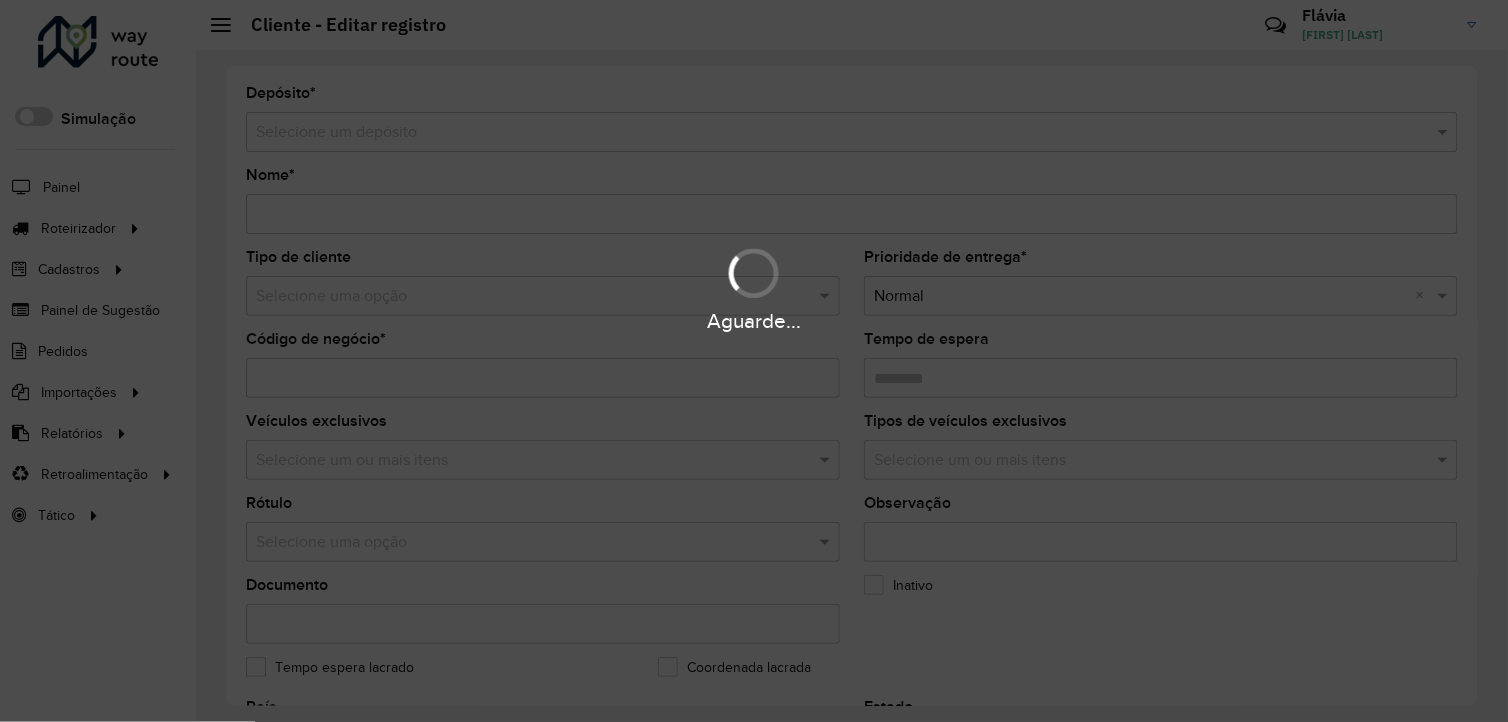 type on "**********" 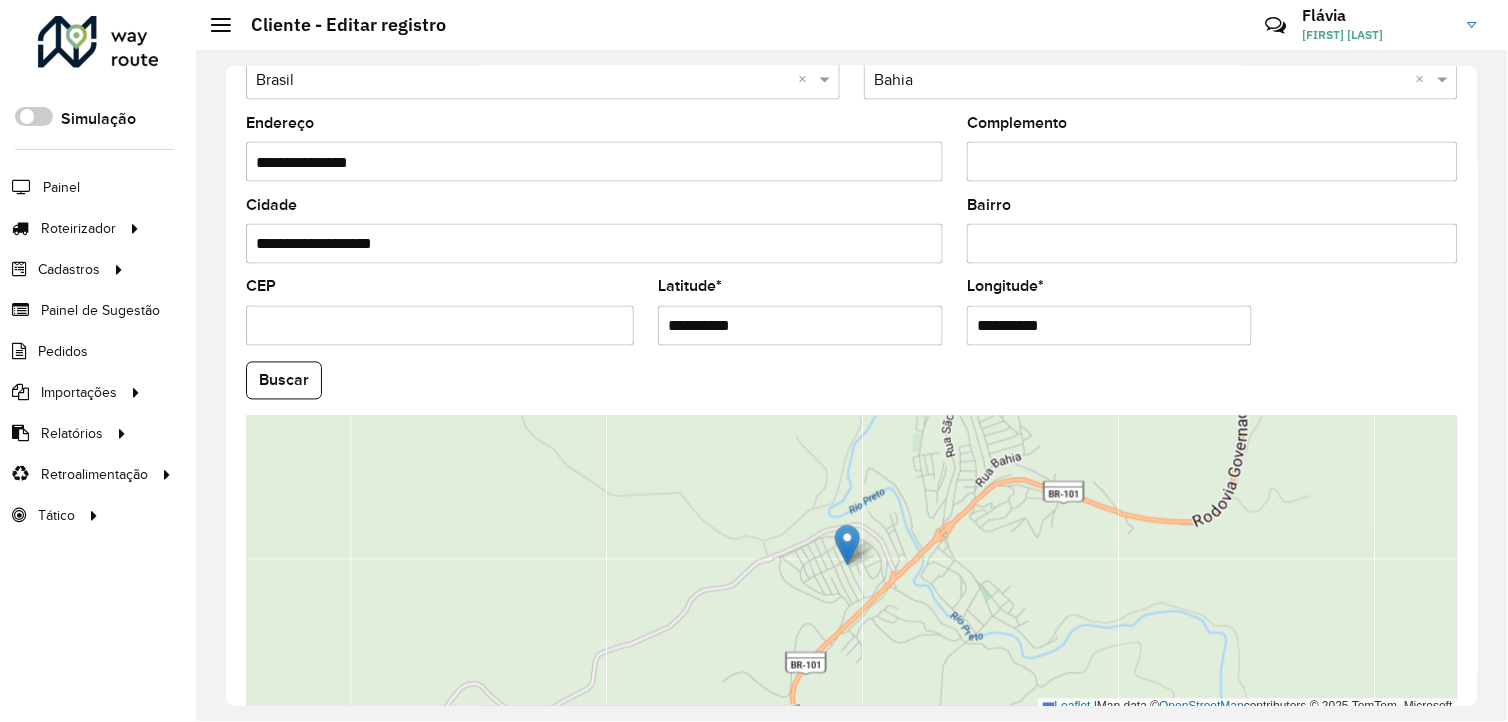 scroll, scrollTop: 770, scrollLeft: 0, axis: vertical 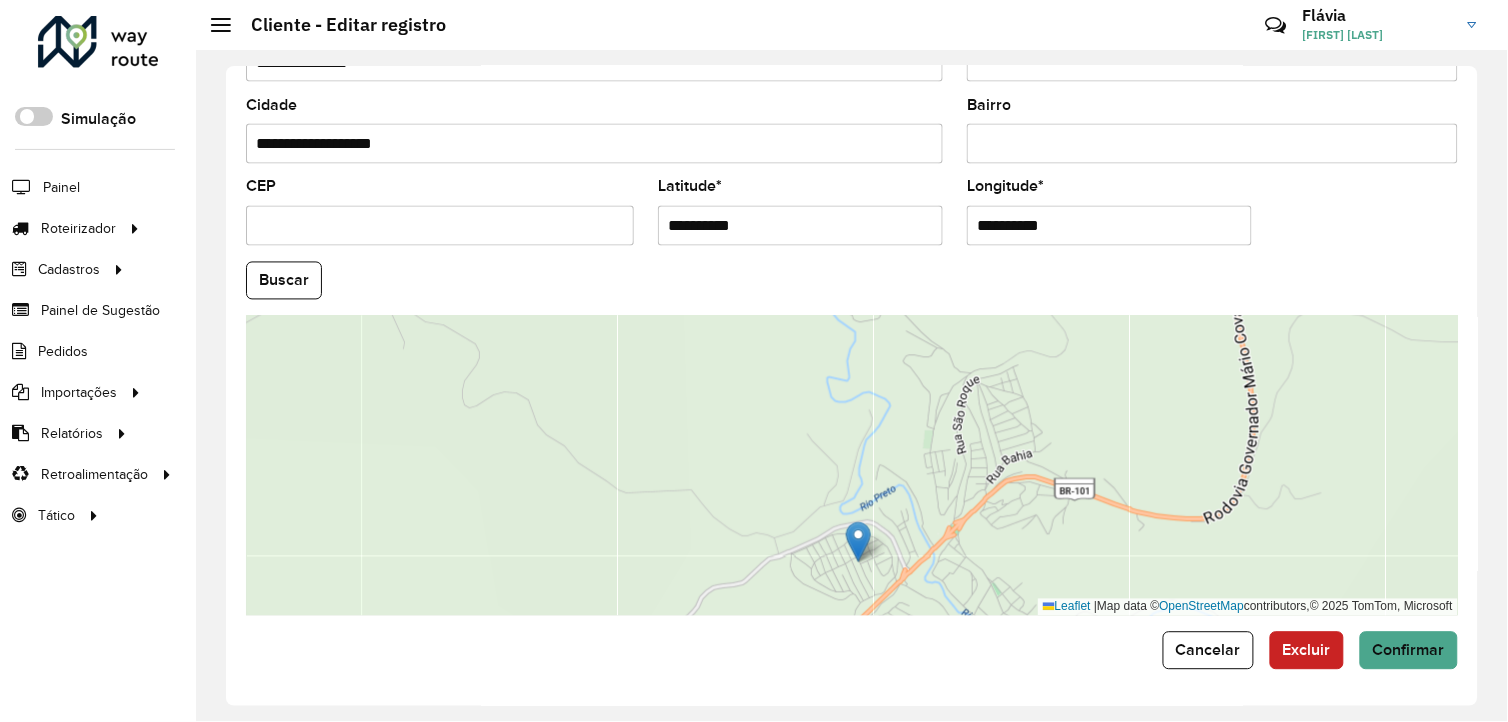 drag, startPoint x: 891, startPoint y: 403, endPoint x: 904, endPoint y: 528, distance: 125.67418 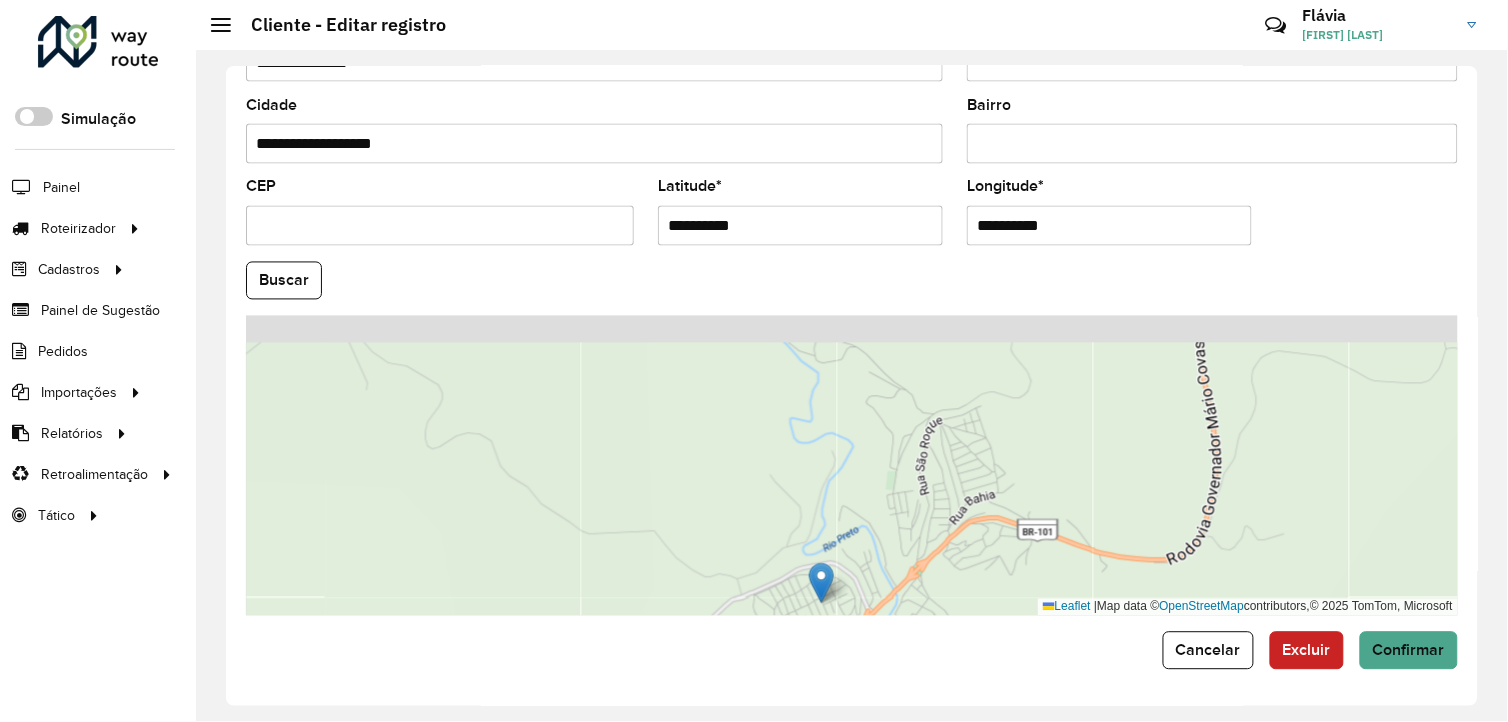 drag, startPoint x: 885, startPoint y: 491, endPoint x: 902, endPoint y: 532, distance: 44.38468 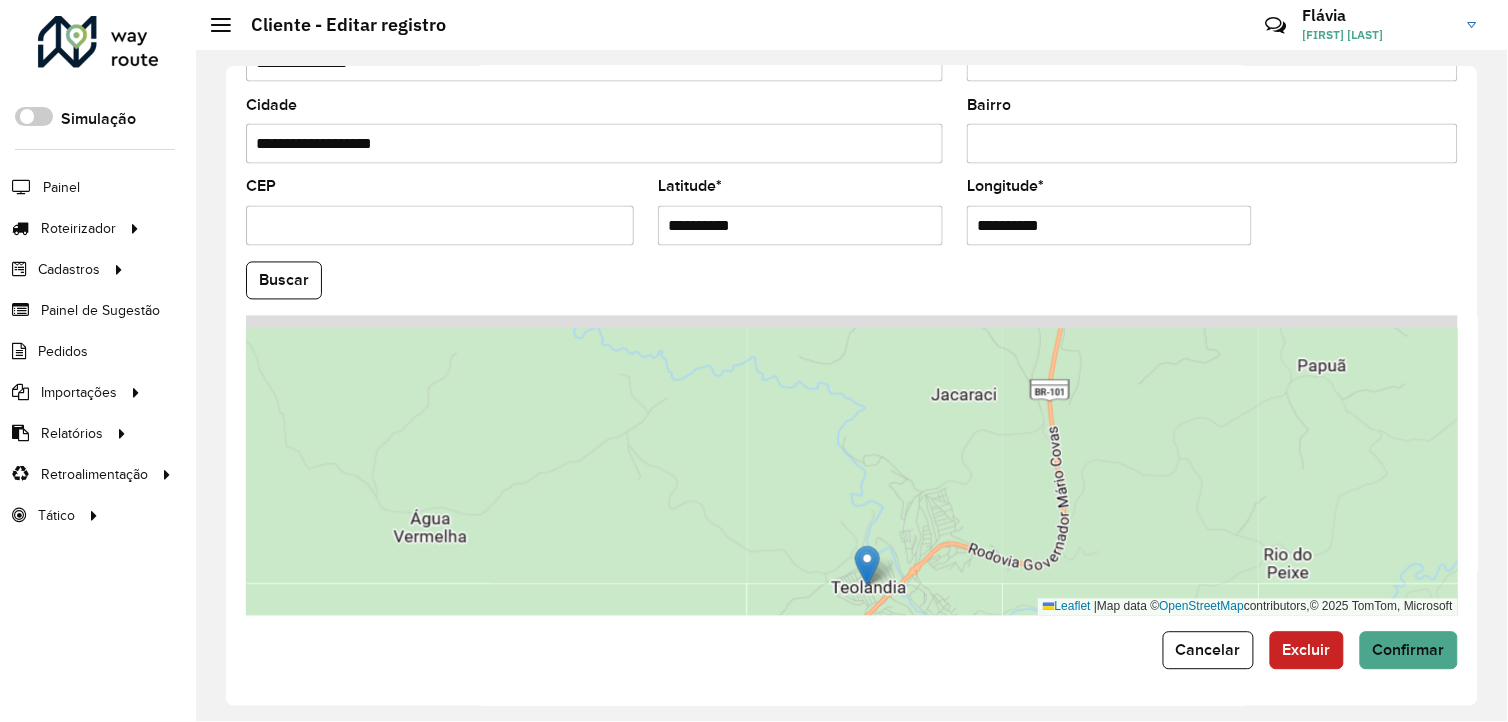 drag, startPoint x: 887, startPoint y: 476, endPoint x: 920, endPoint y: 502, distance: 42.0119 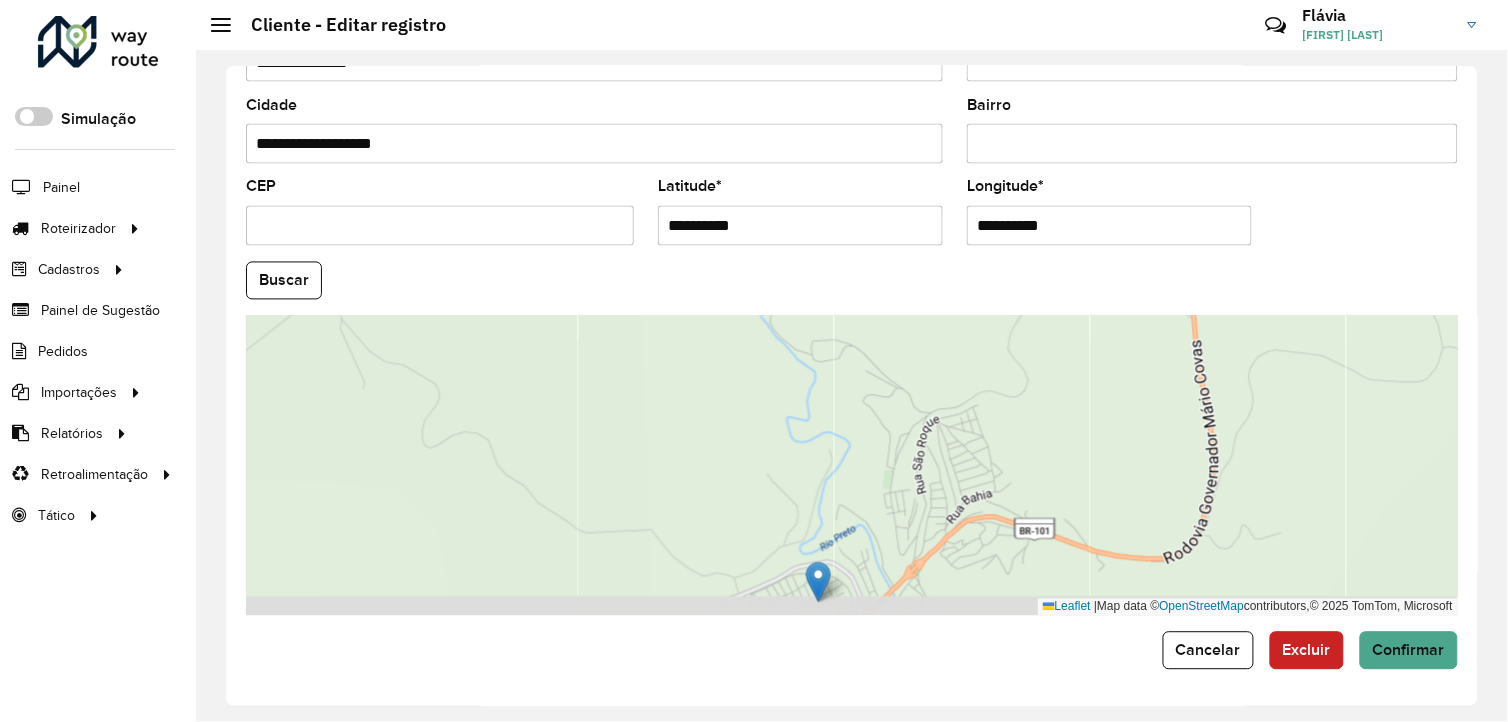 drag, startPoint x: 914, startPoint y: 530, endPoint x: 925, endPoint y: 461, distance: 69.87131 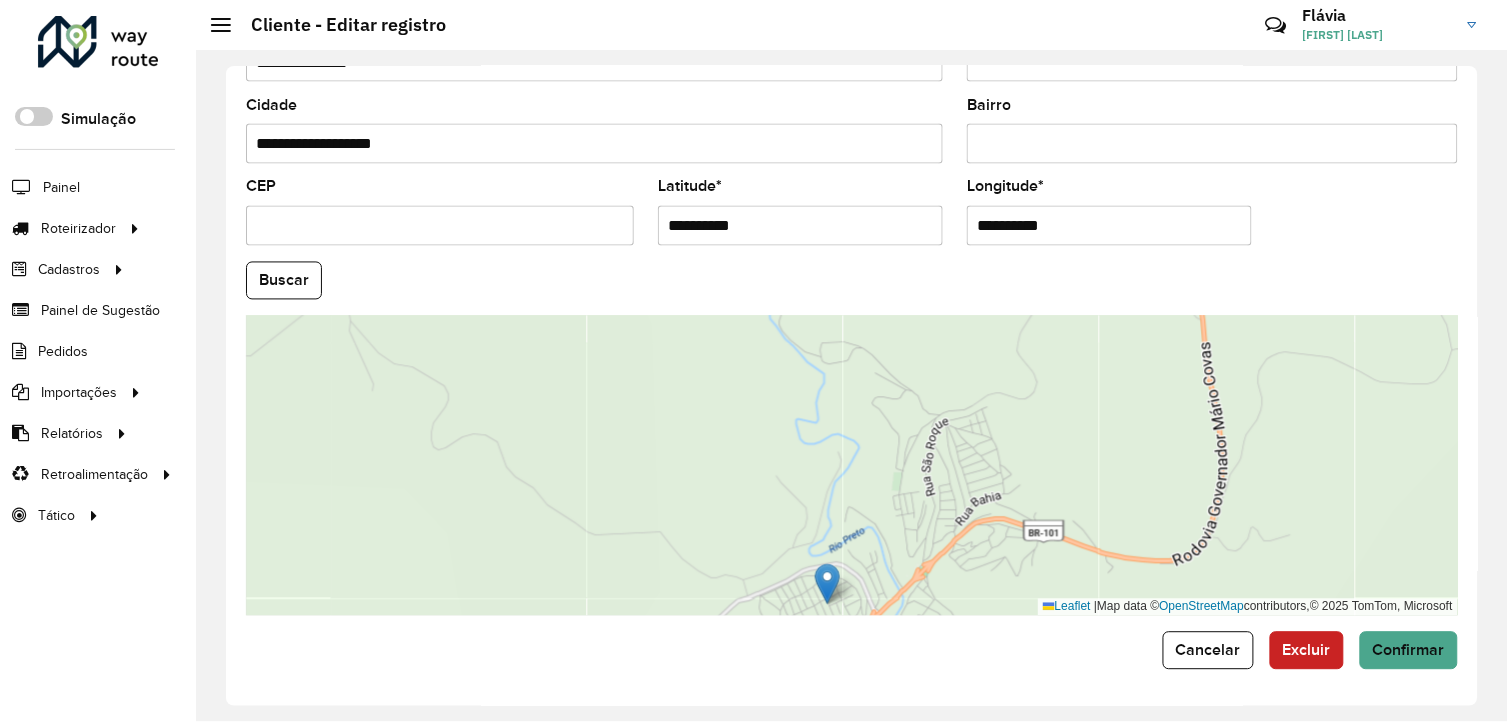 drag, startPoint x: 912, startPoint y: 514, endPoint x: 971, endPoint y: 573, distance: 83.4386 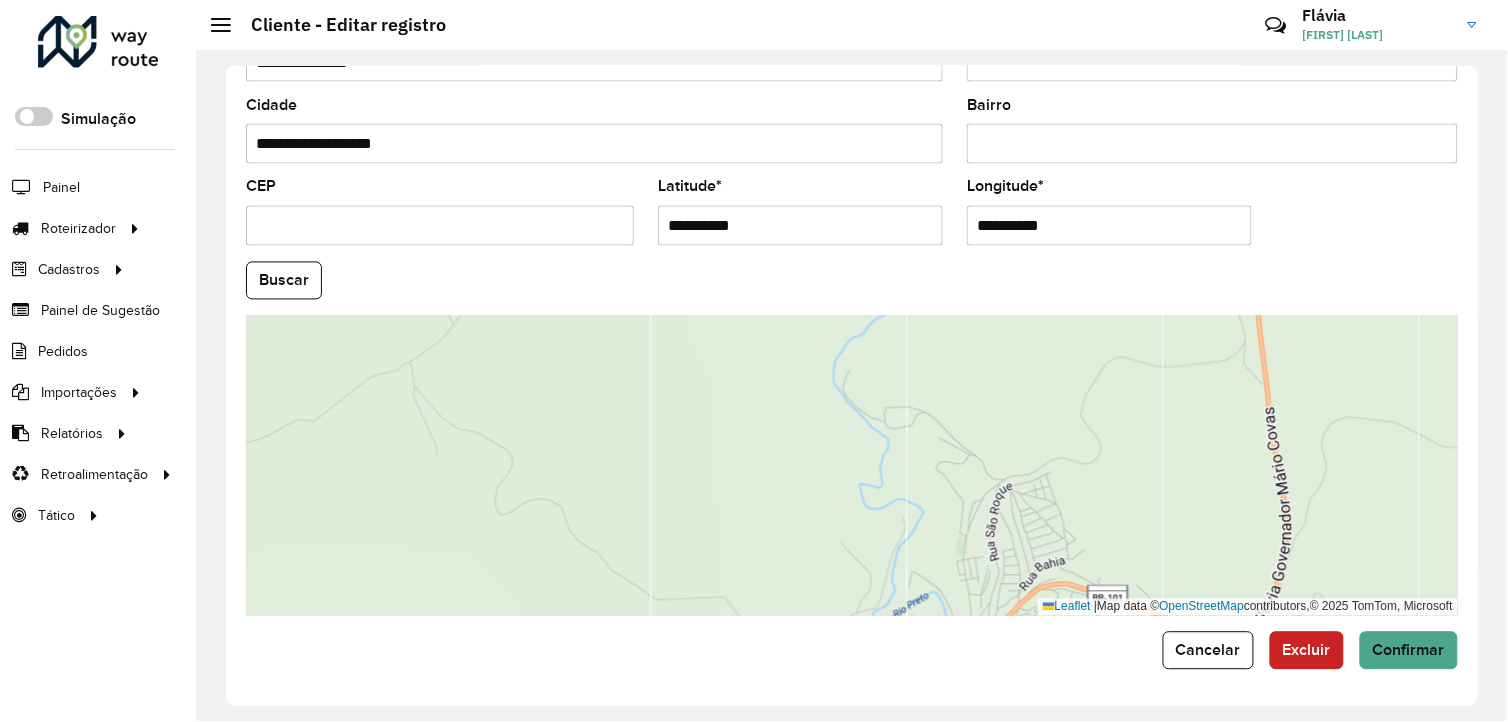 drag, startPoint x: 920, startPoint y: 490, endPoint x: 938, endPoint y: 515, distance: 30.805843 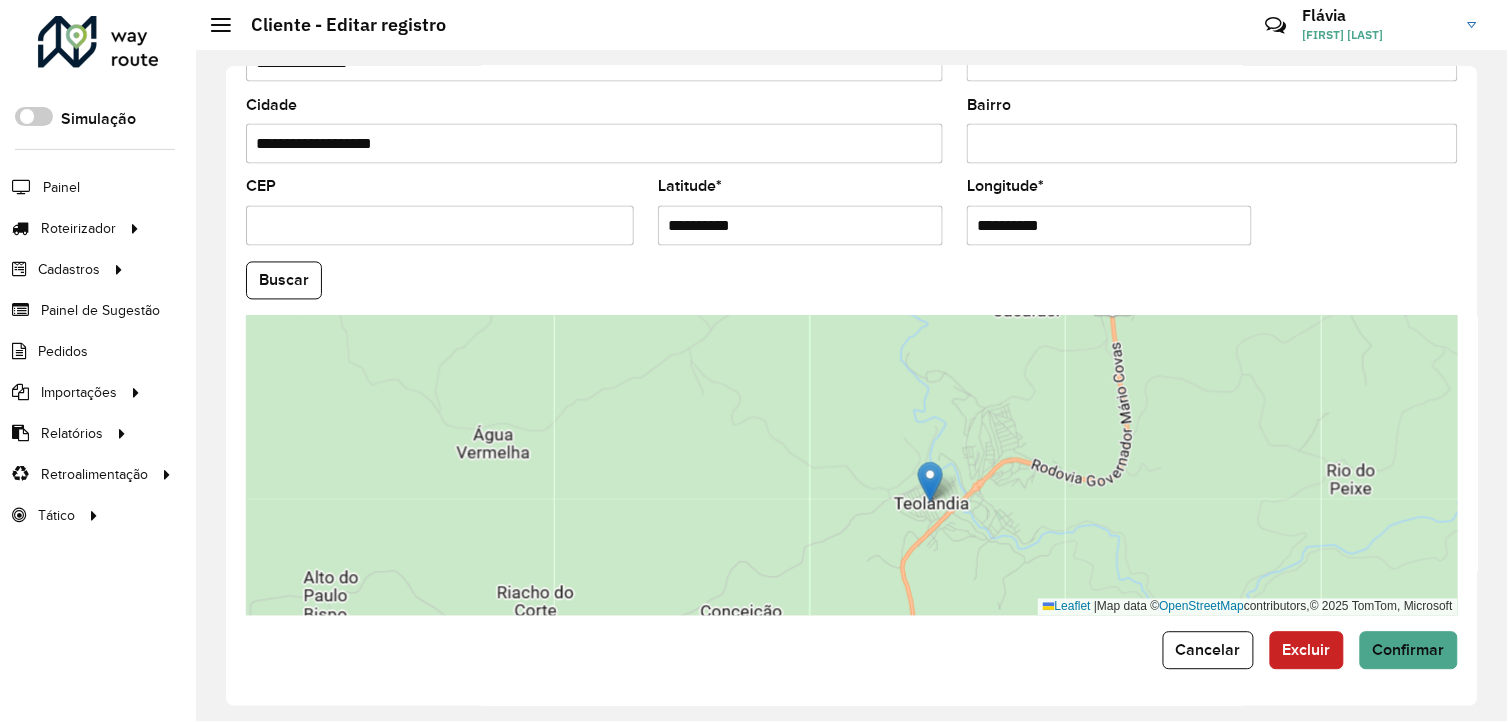 drag, startPoint x: 964, startPoint y: 538, endPoint x: 994, endPoint y: 454, distance: 89.19641 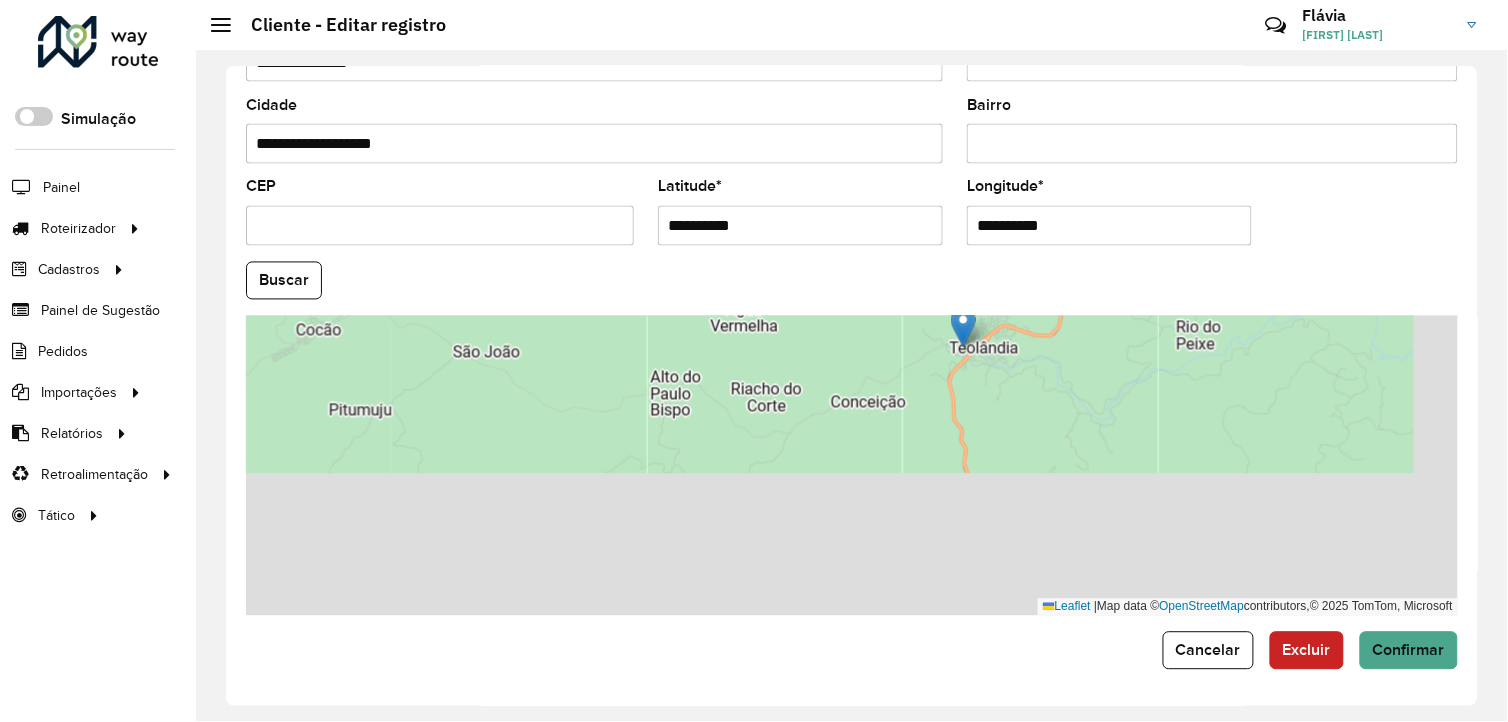 drag, startPoint x: 1096, startPoint y: 534, endPoint x: 1051, endPoint y: 380, distance: 160.44002 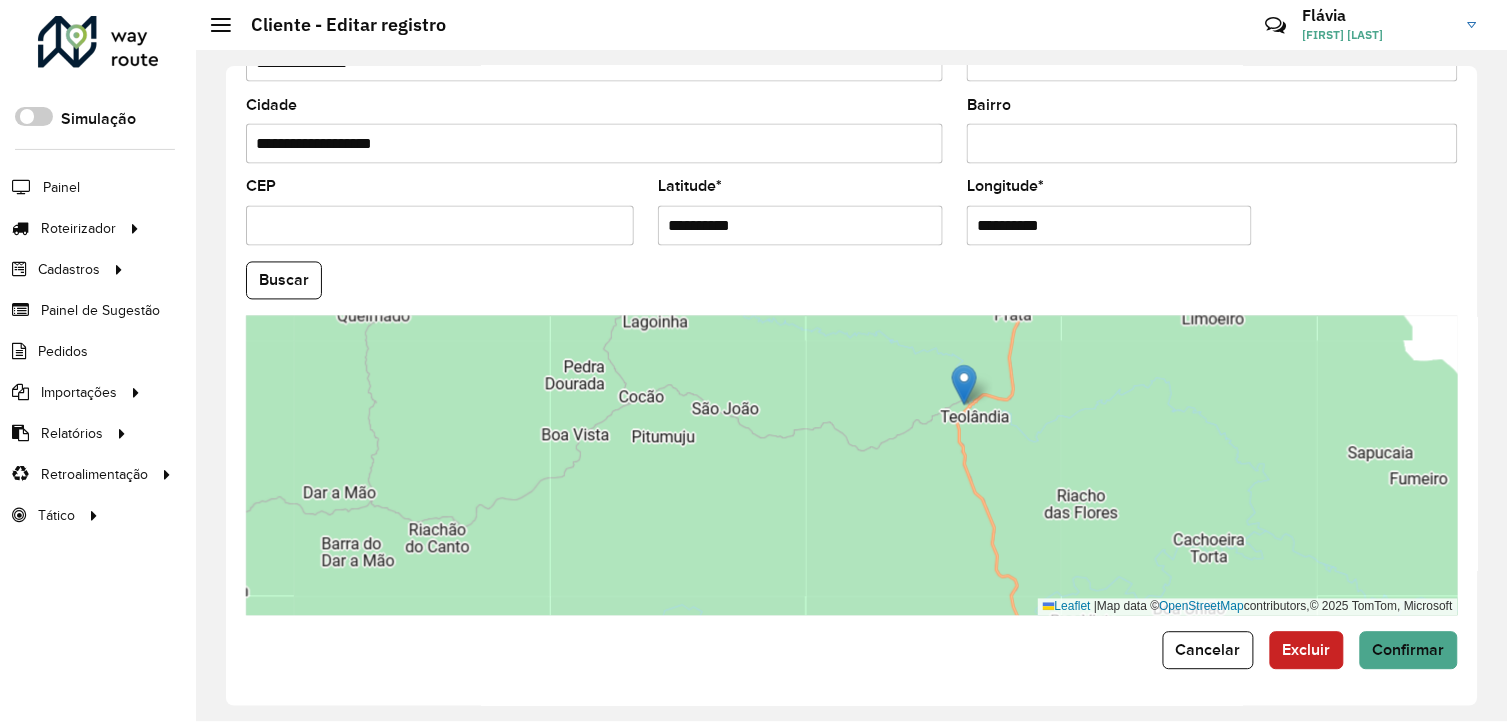 drag, startPoint x: 1037, startPoint y: 412, endPoint x: 995, endPoint y: 453, distance: 58.694122 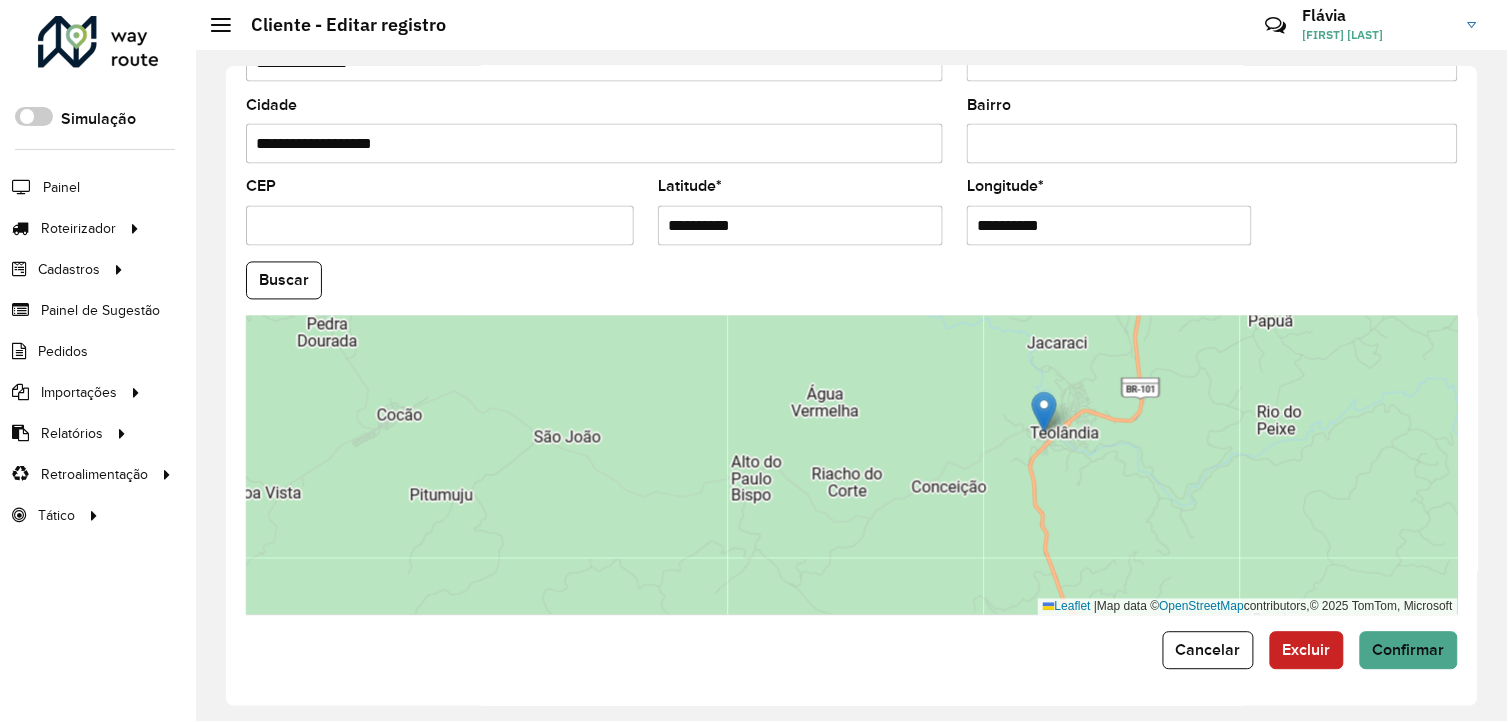 drag, startPoint x: 960, startPoint y: 430, endPoint x: 1078, endPoint y: 460, distance: 121.75385 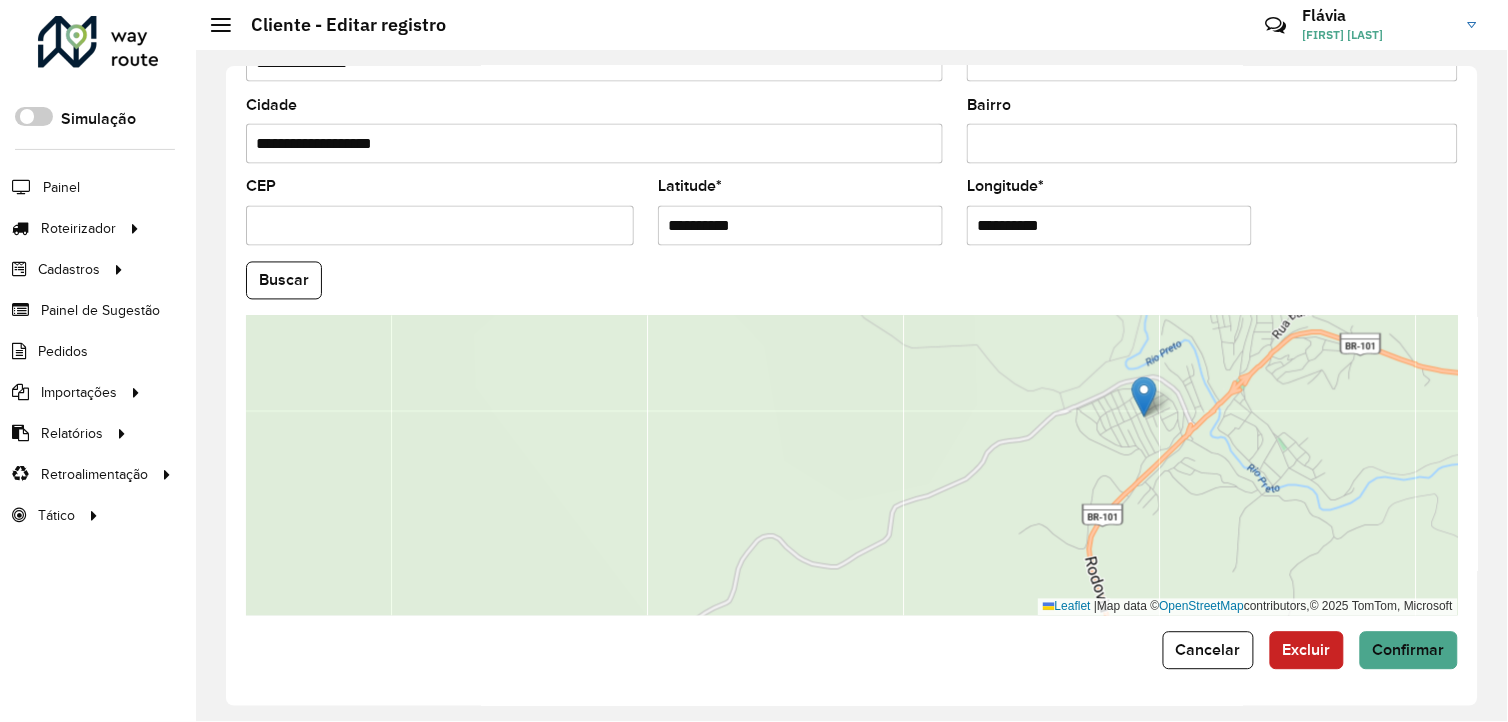 drag, startPoint x: 973, startPoint y: 445, endPoint x: 1036, endPoint y: 498, distance: 82.32861 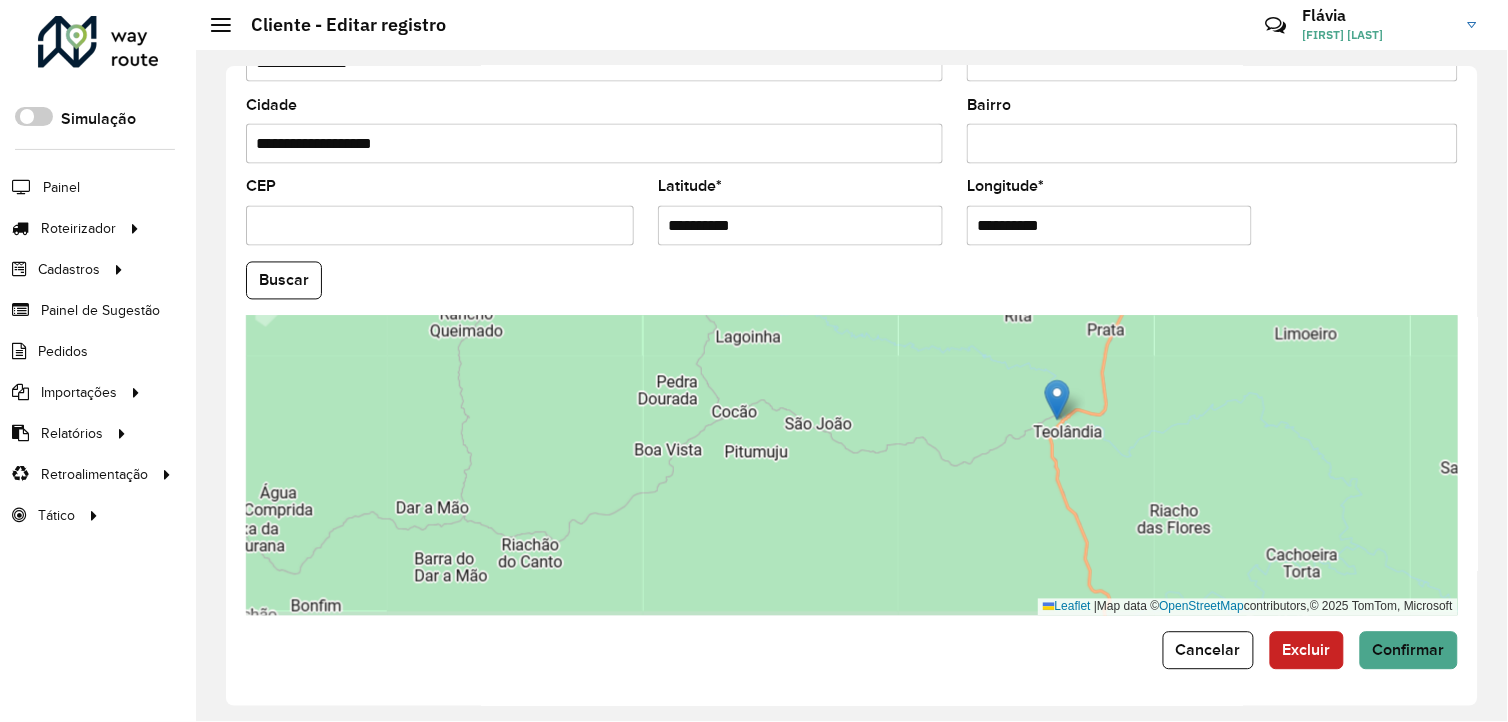drag, startPoint x: 1111, startPoint y: 495, endPoint x: 1110, endPoint y: 437, distance: 58.00862 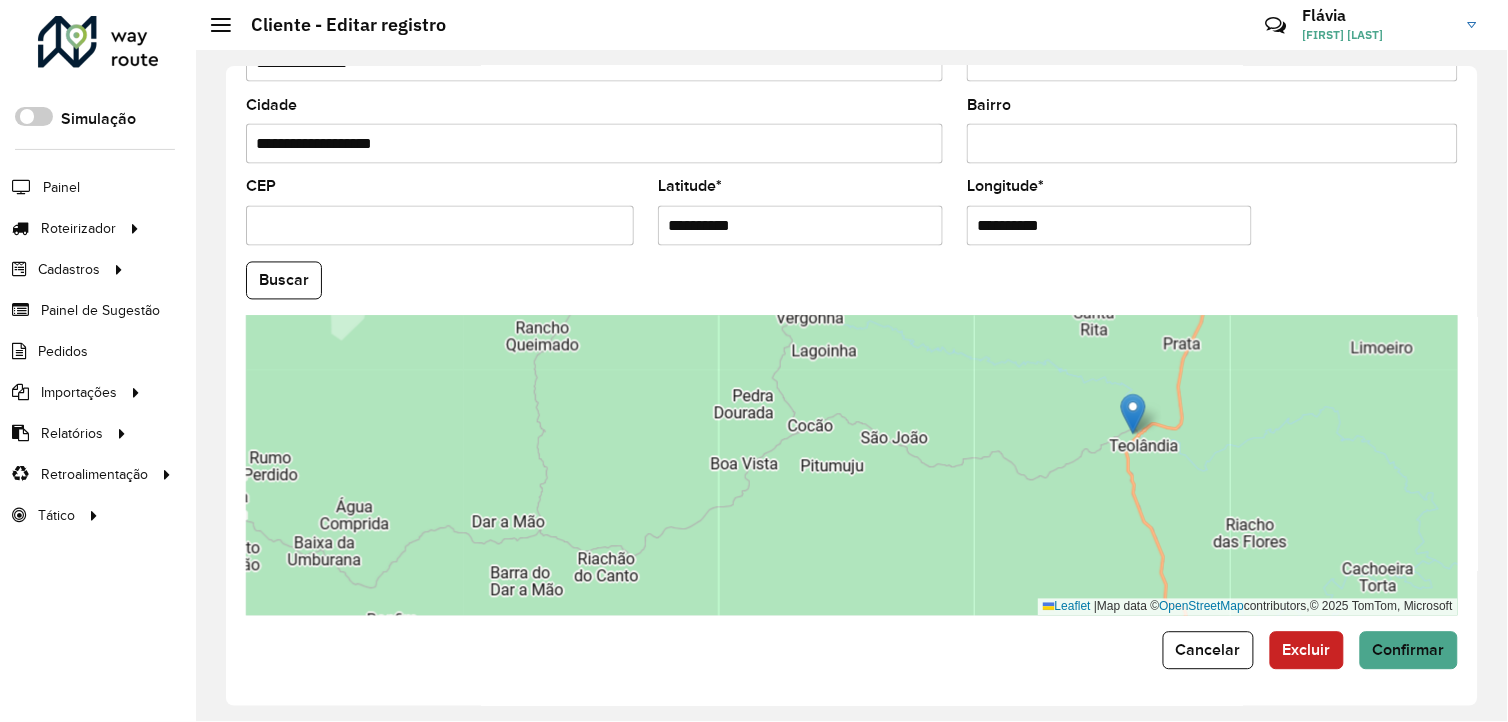 drag, startPoint x: 995, startPoint y: 476, endPoint x: 1080, endPoint y: 535, distance: 103.4698 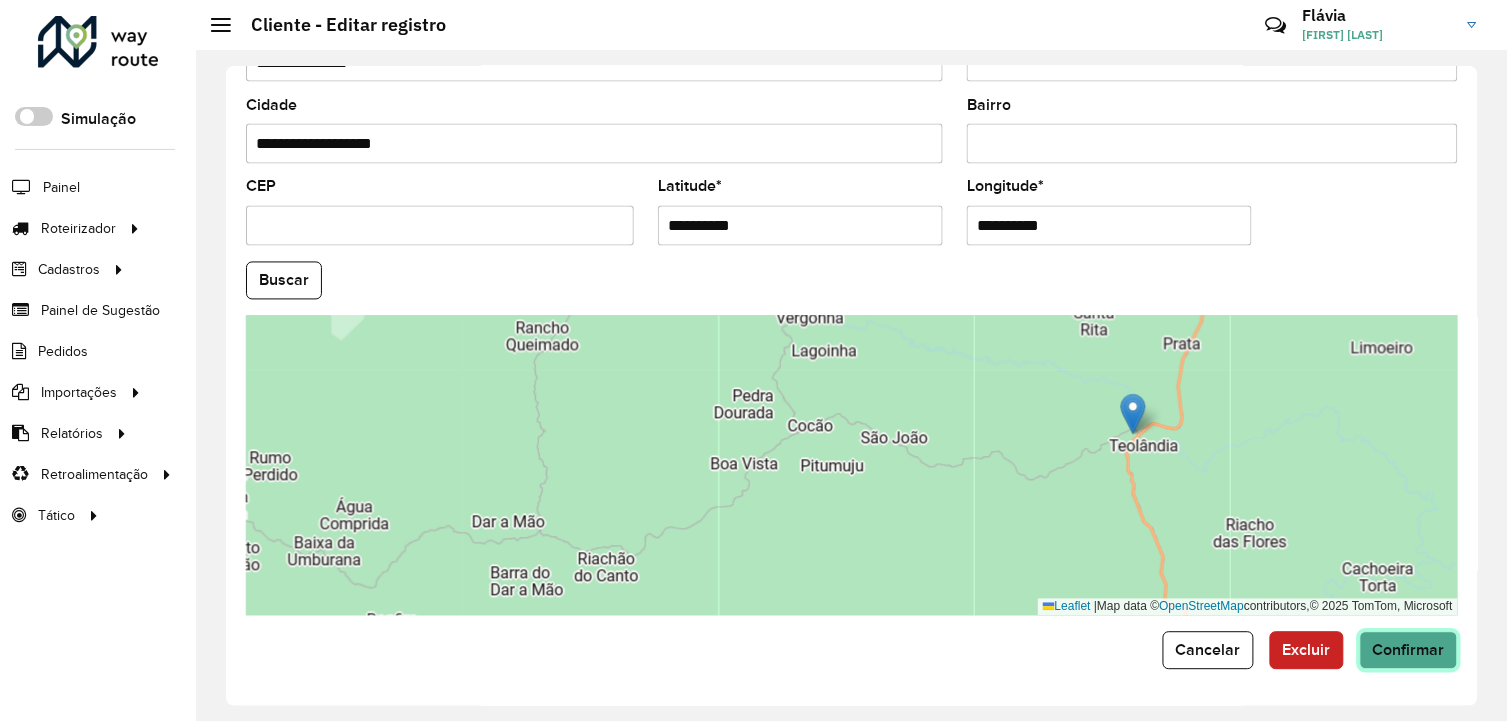 click on "Confirmar" 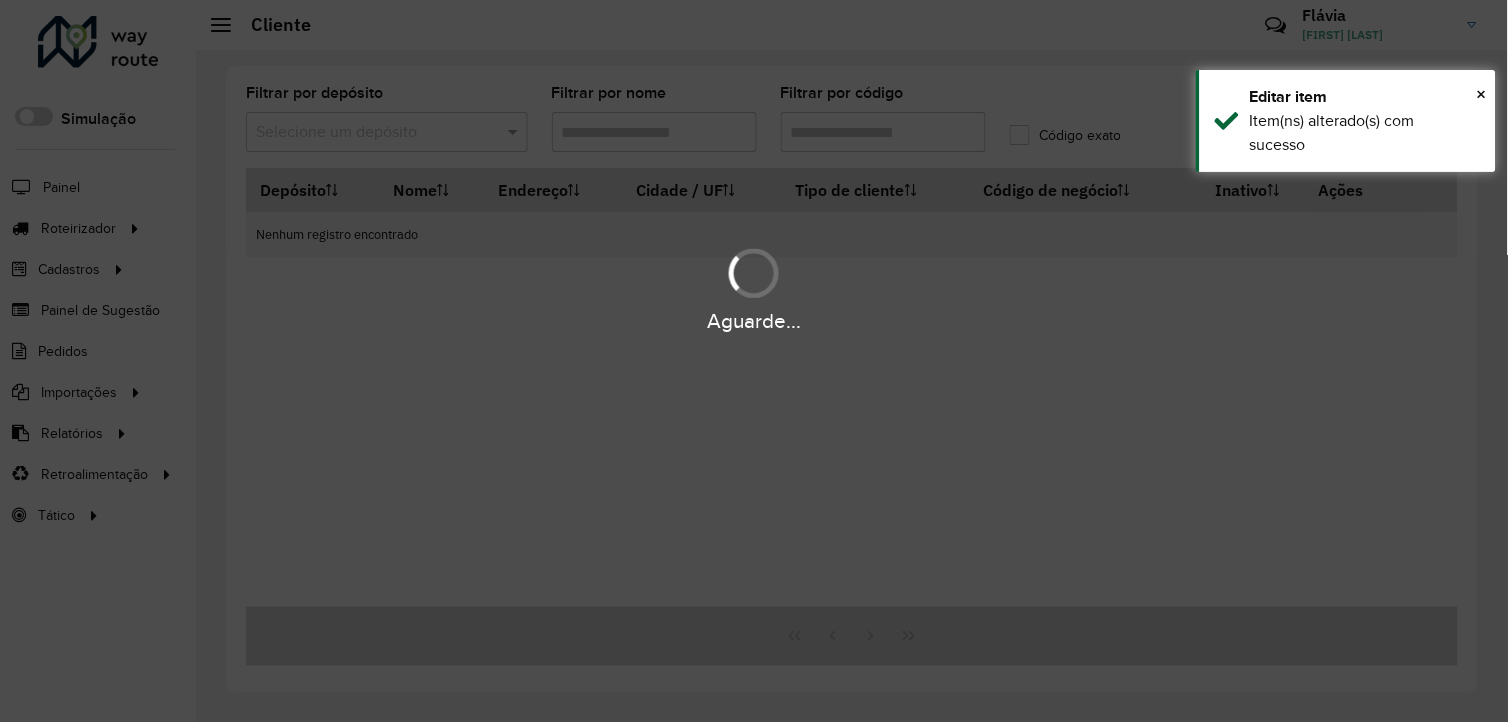 type on "****" 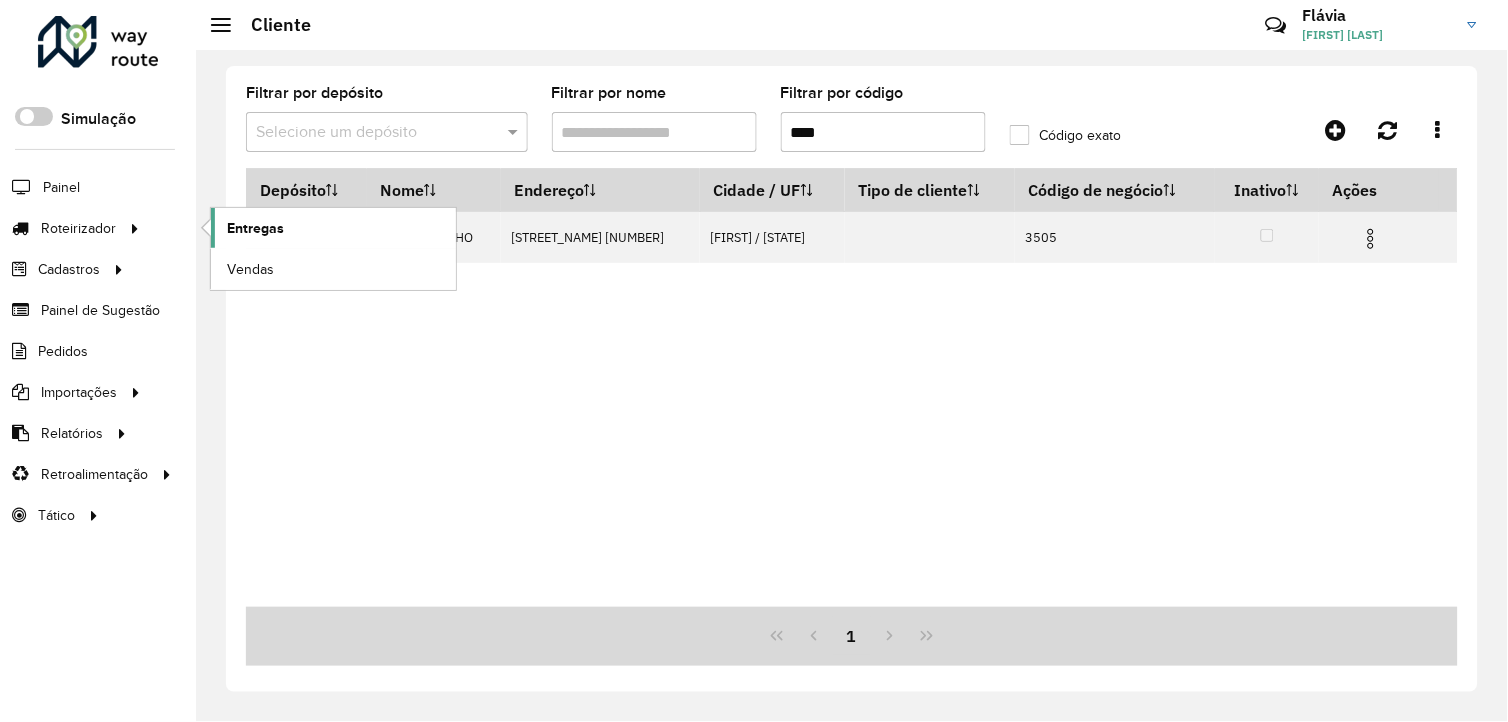 click on "Entregas" 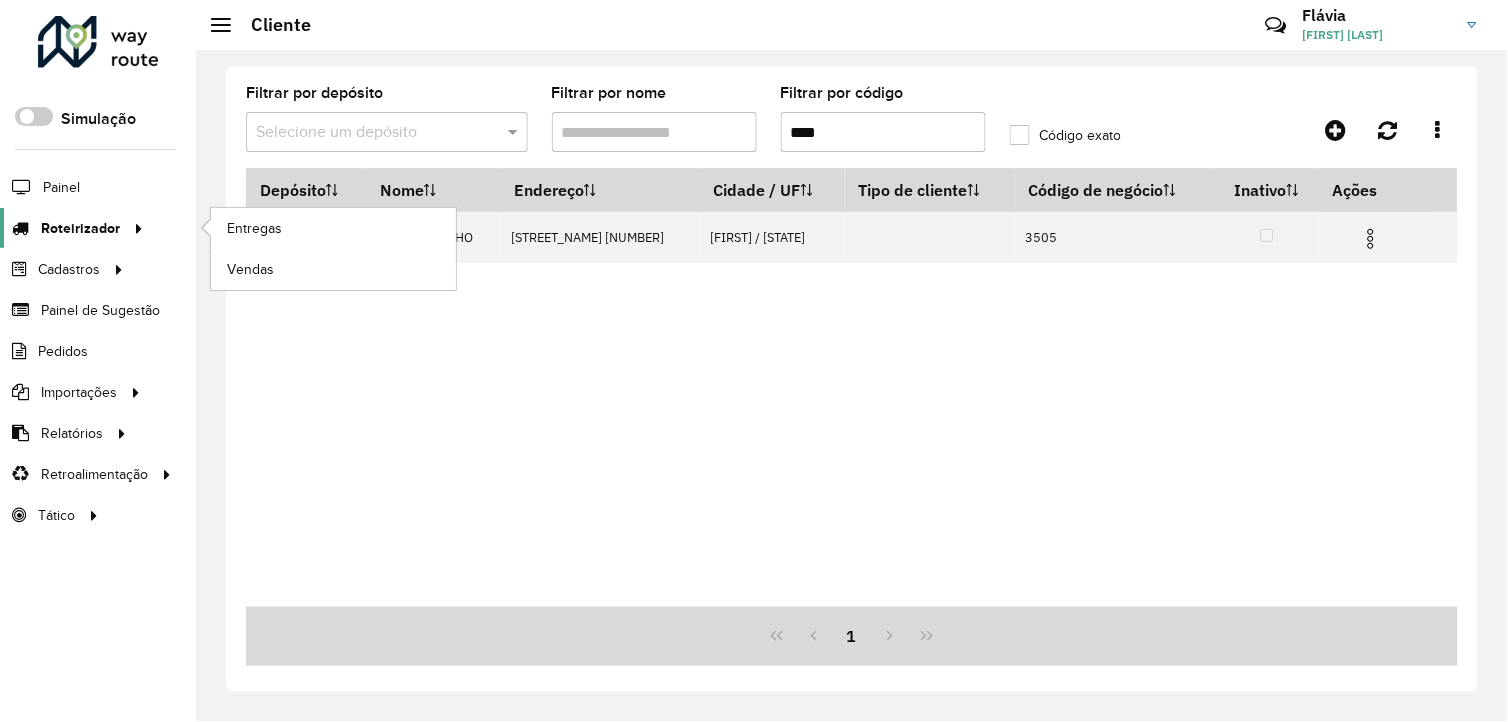 click on "Roteirizador" 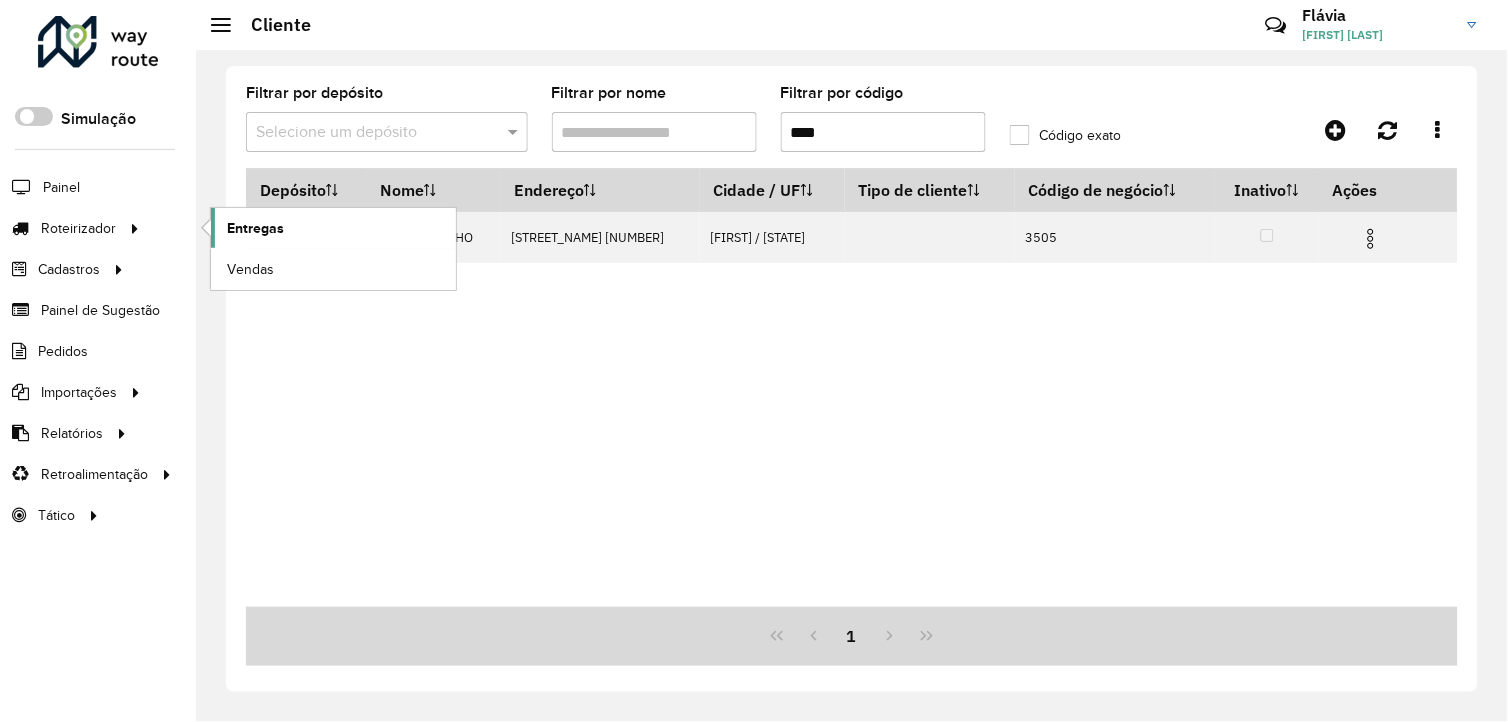 click on "Entregas" 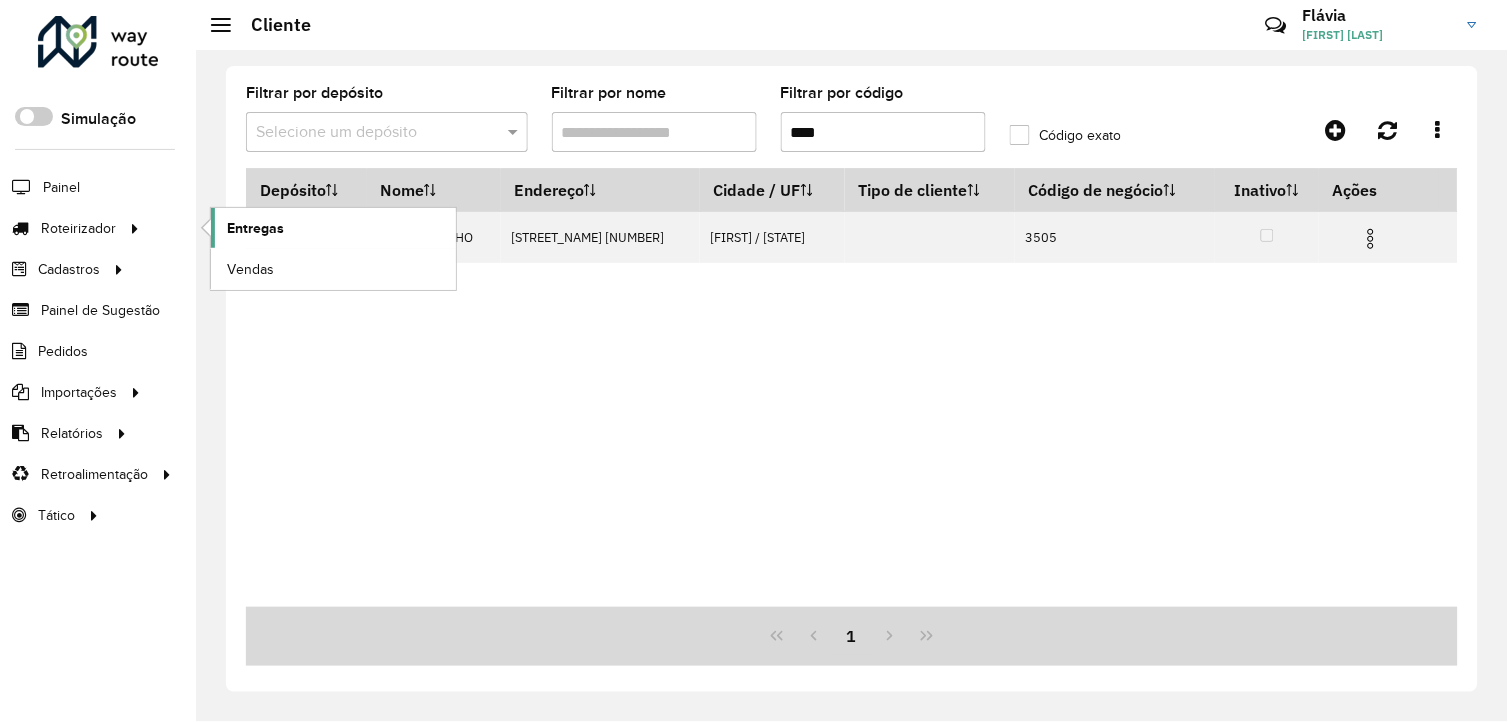 click on "Entregas" 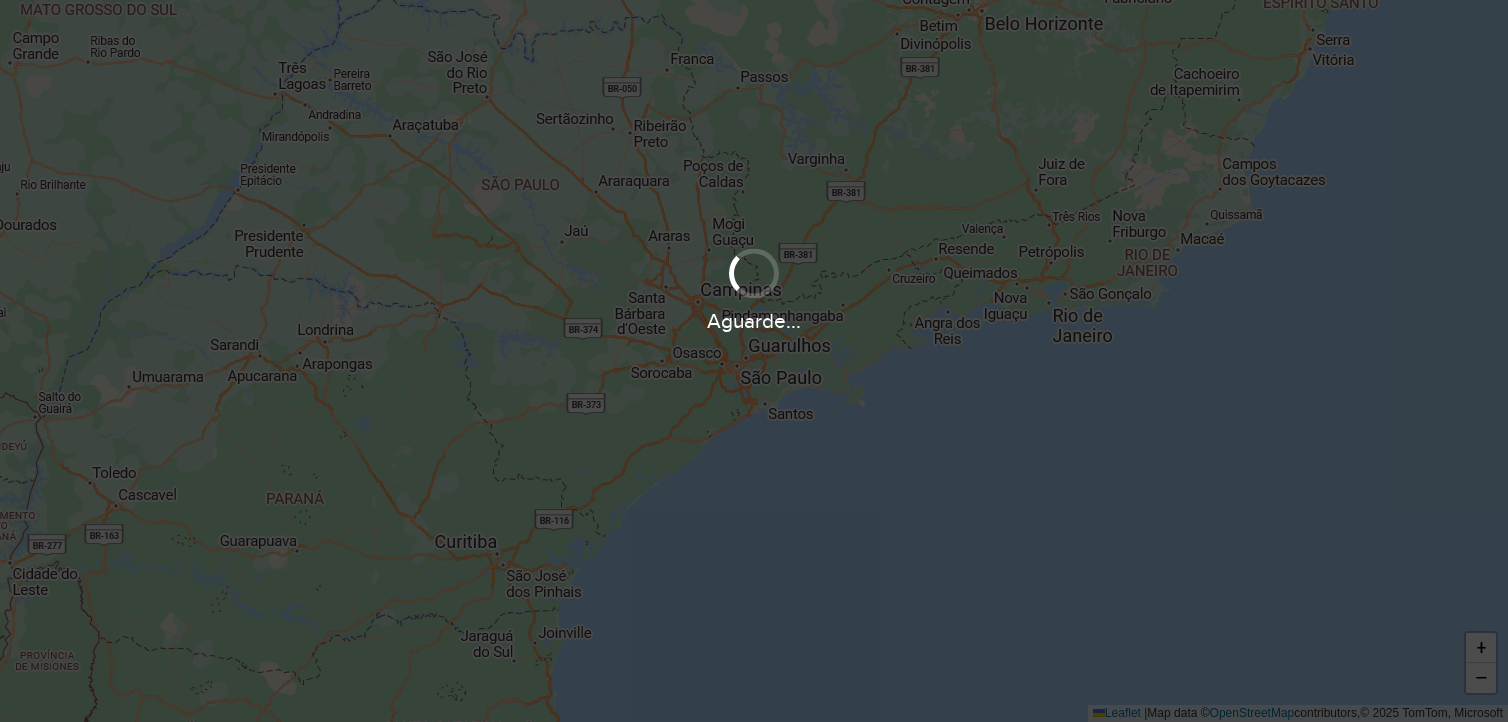 scroll, scrollTop: 0, scrollLeft: 0, axis: both 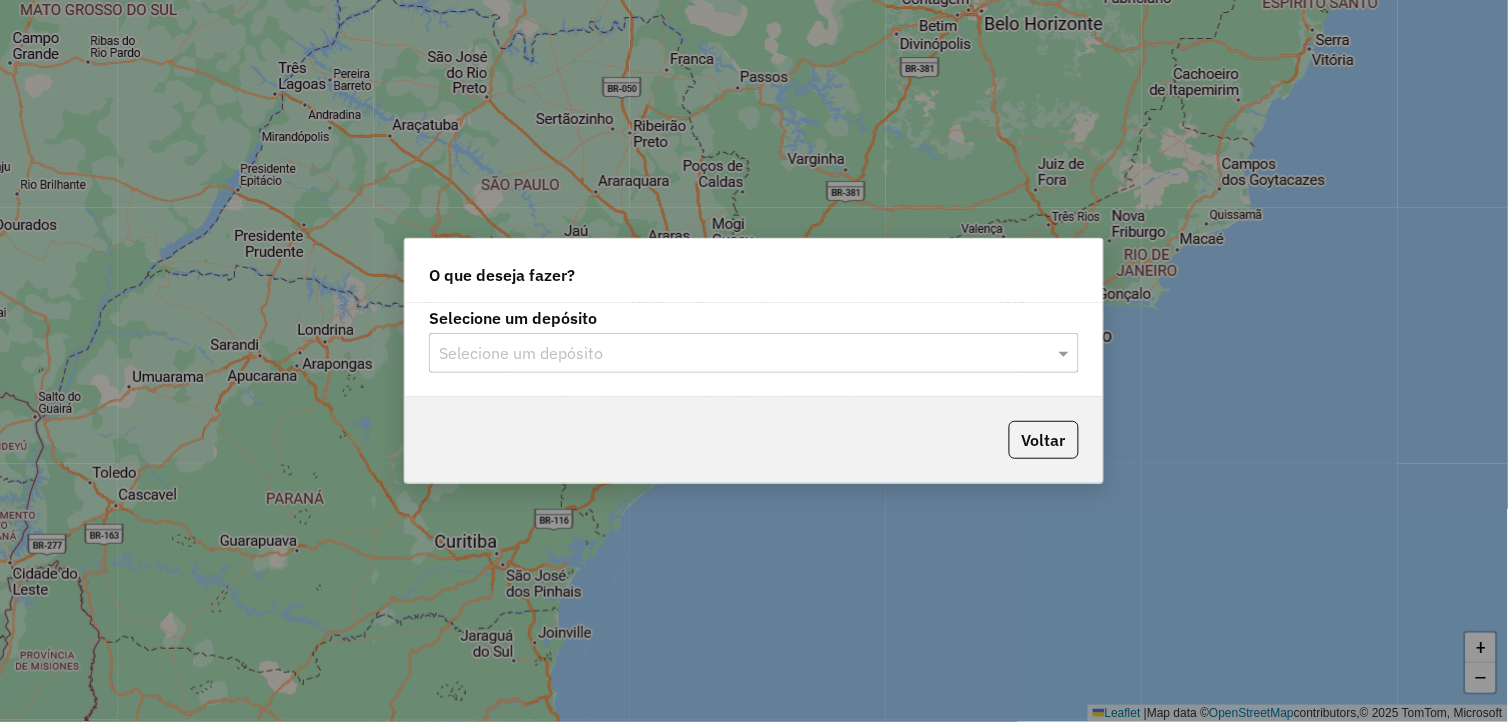 click on "Selecione um depósito" 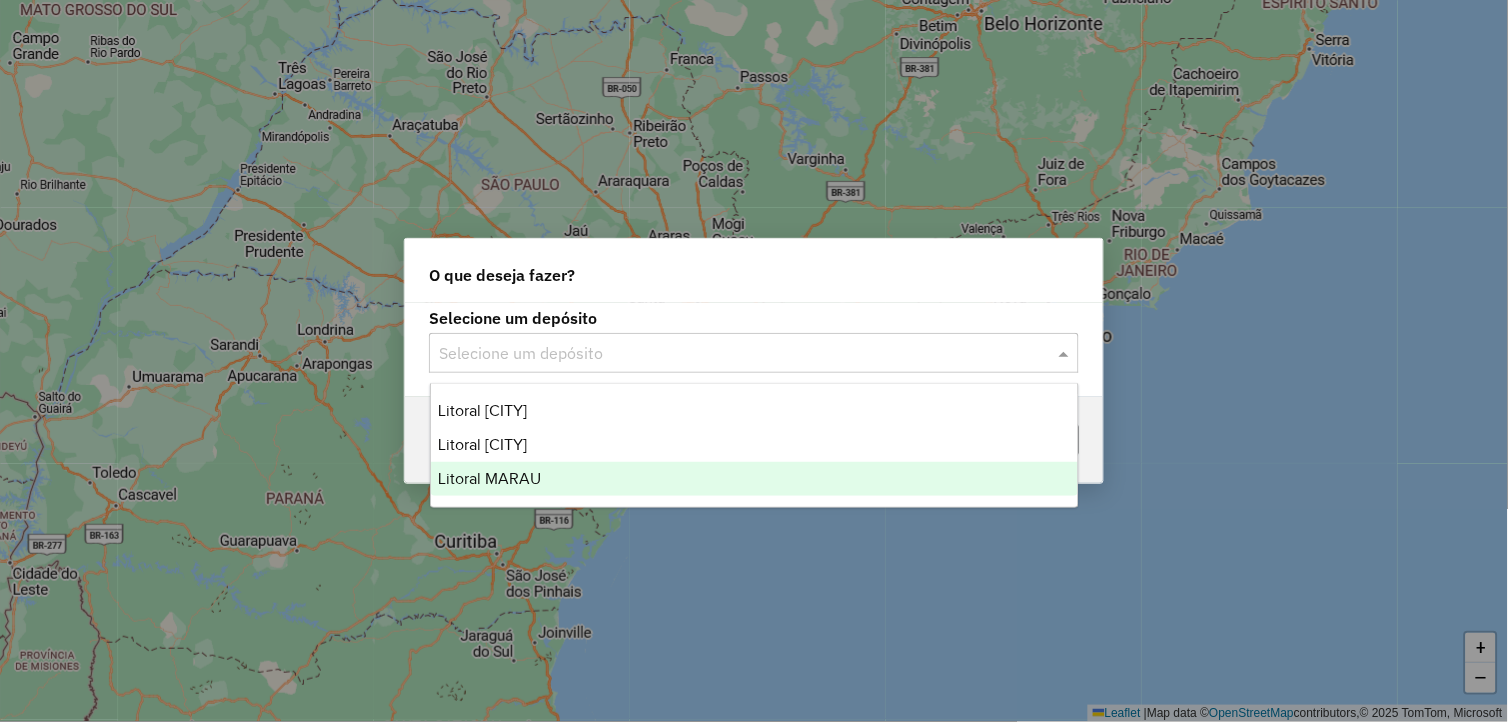 click on "Litoral MARAU" at bounding box center (755, 479) 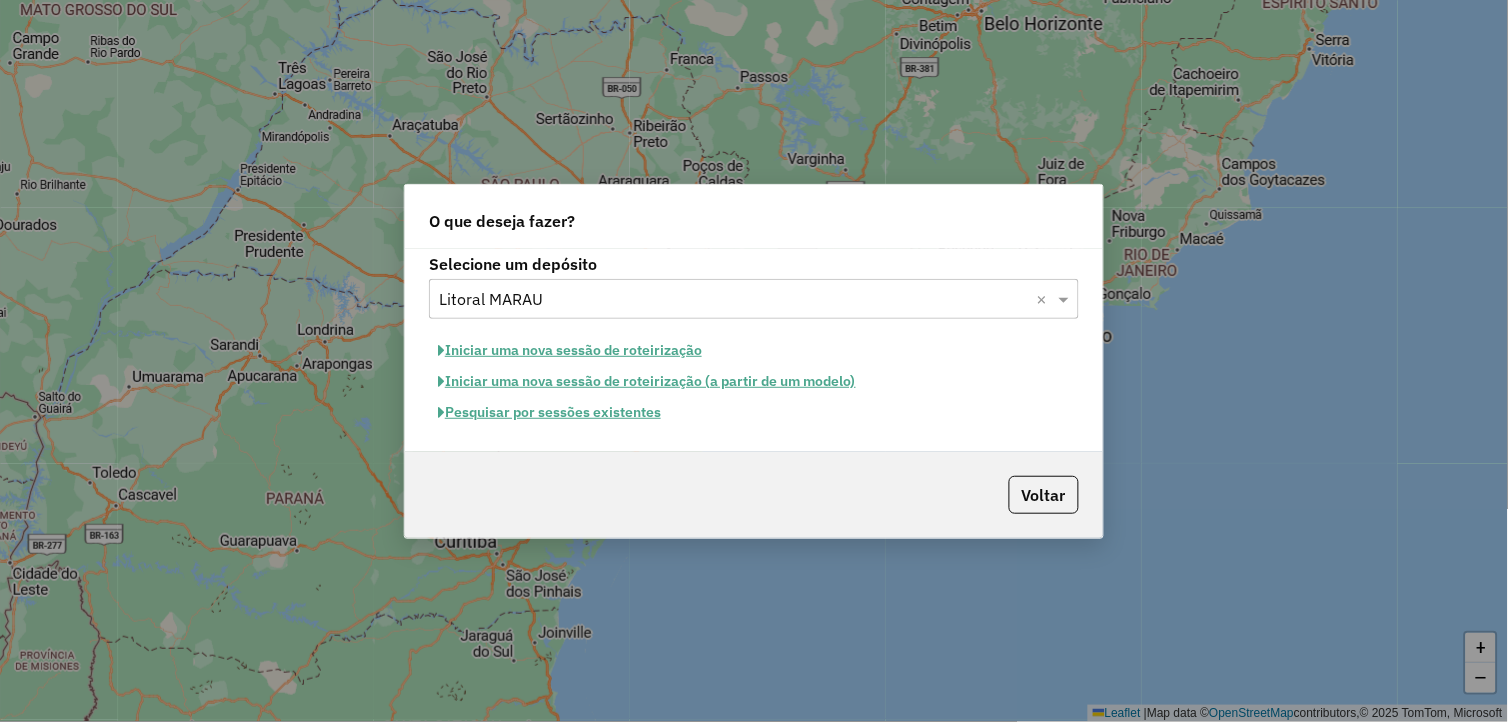 click on "Iniciar uma nova sessão de roteirização" 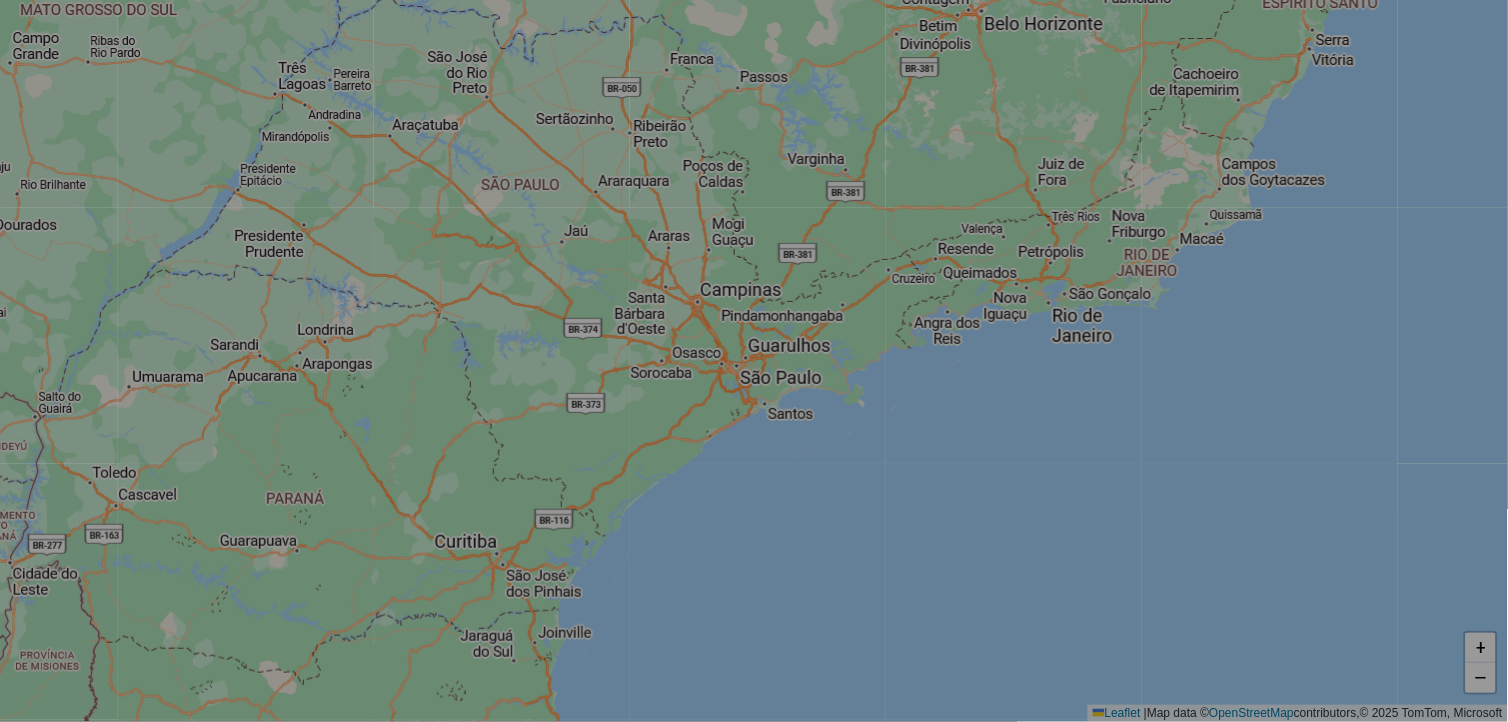 select on "*" 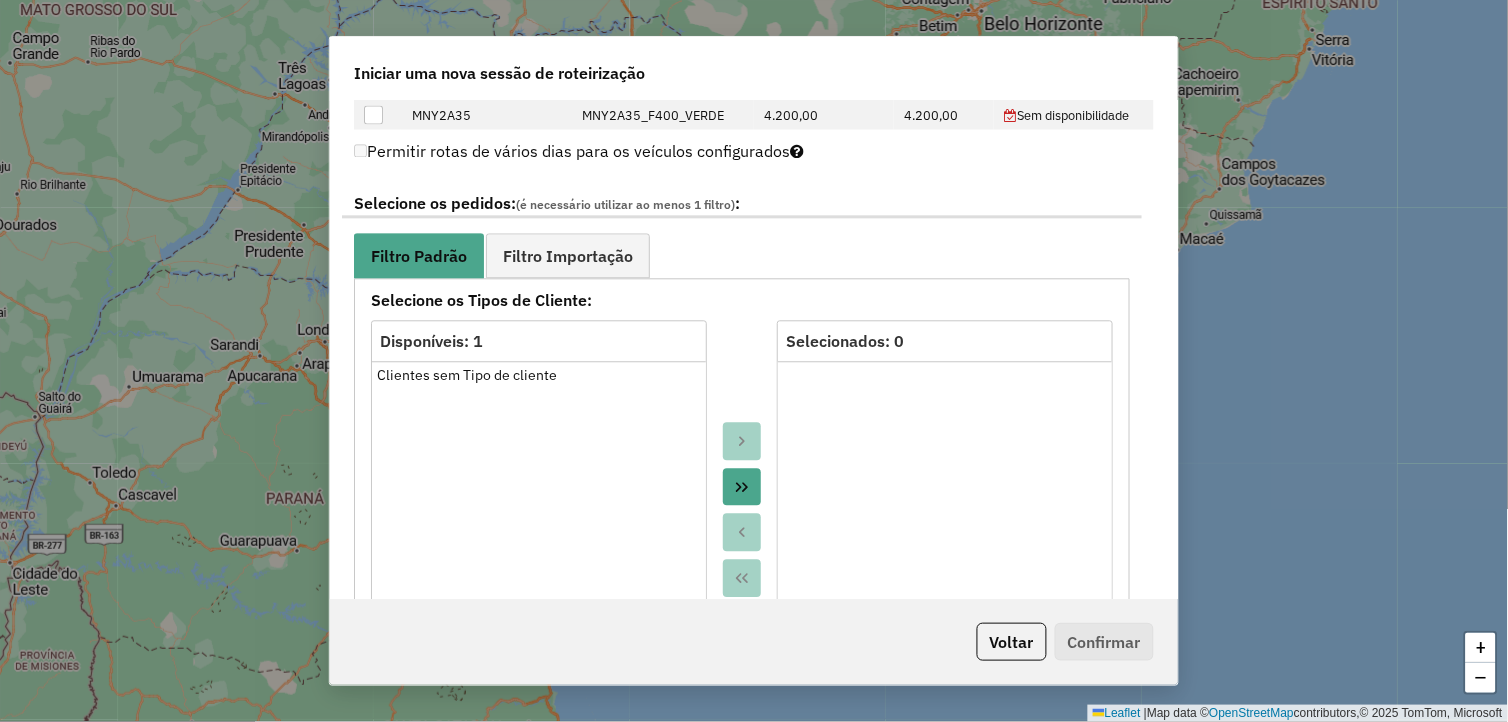 click at bounding box center [742, 487] 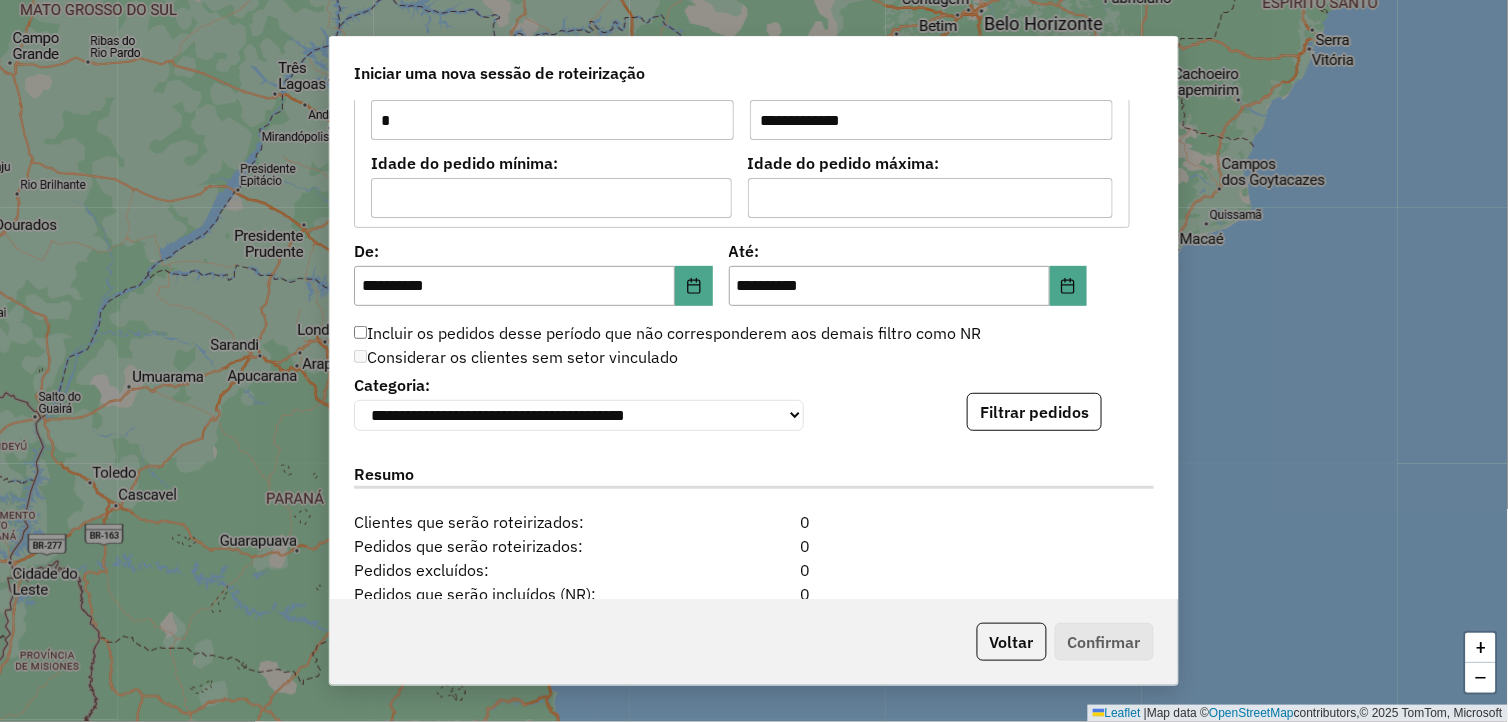 scroll, scrollTop: 1888, scrollLeft: 0, axis: vertical 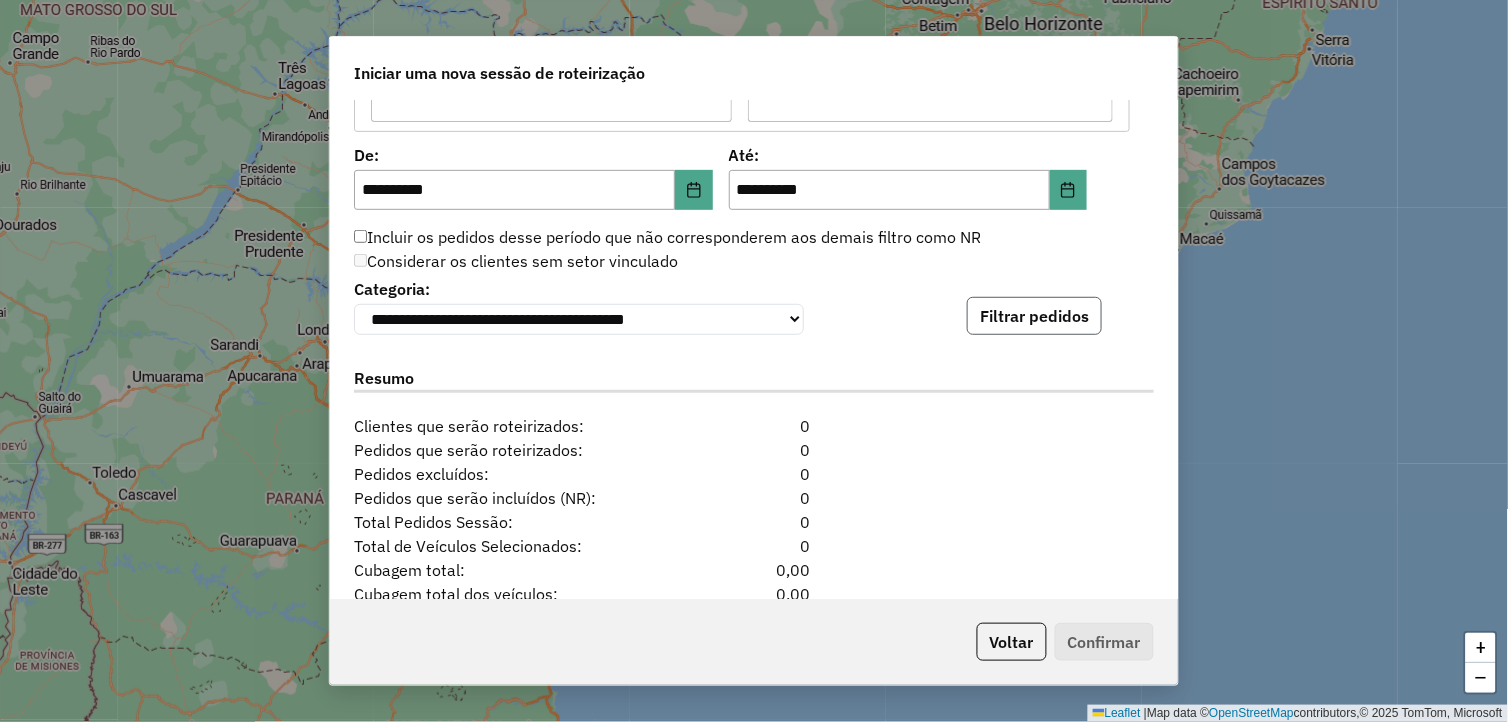 click on "Filtrar pedidos" 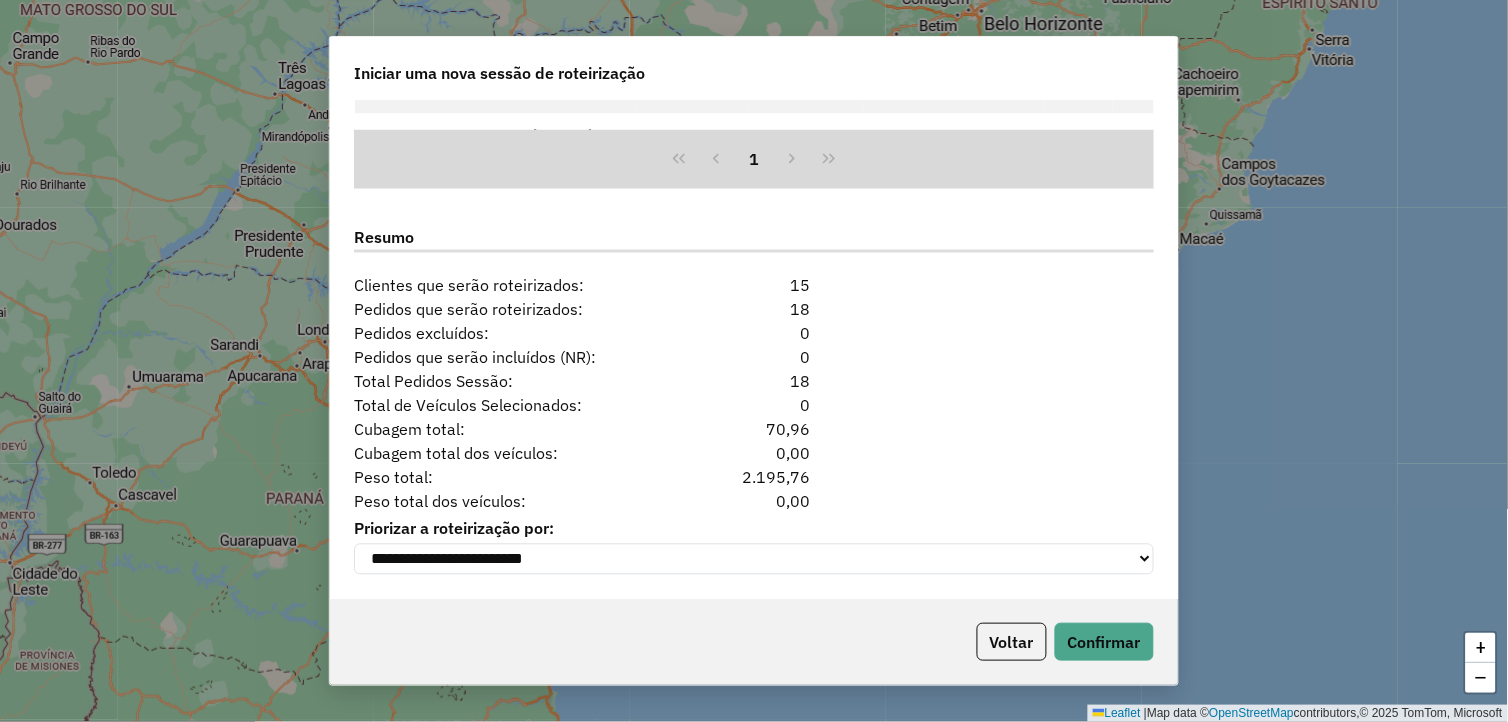 scroll, scrollTop: 2447, scrollLeft: 0, axis: vertical 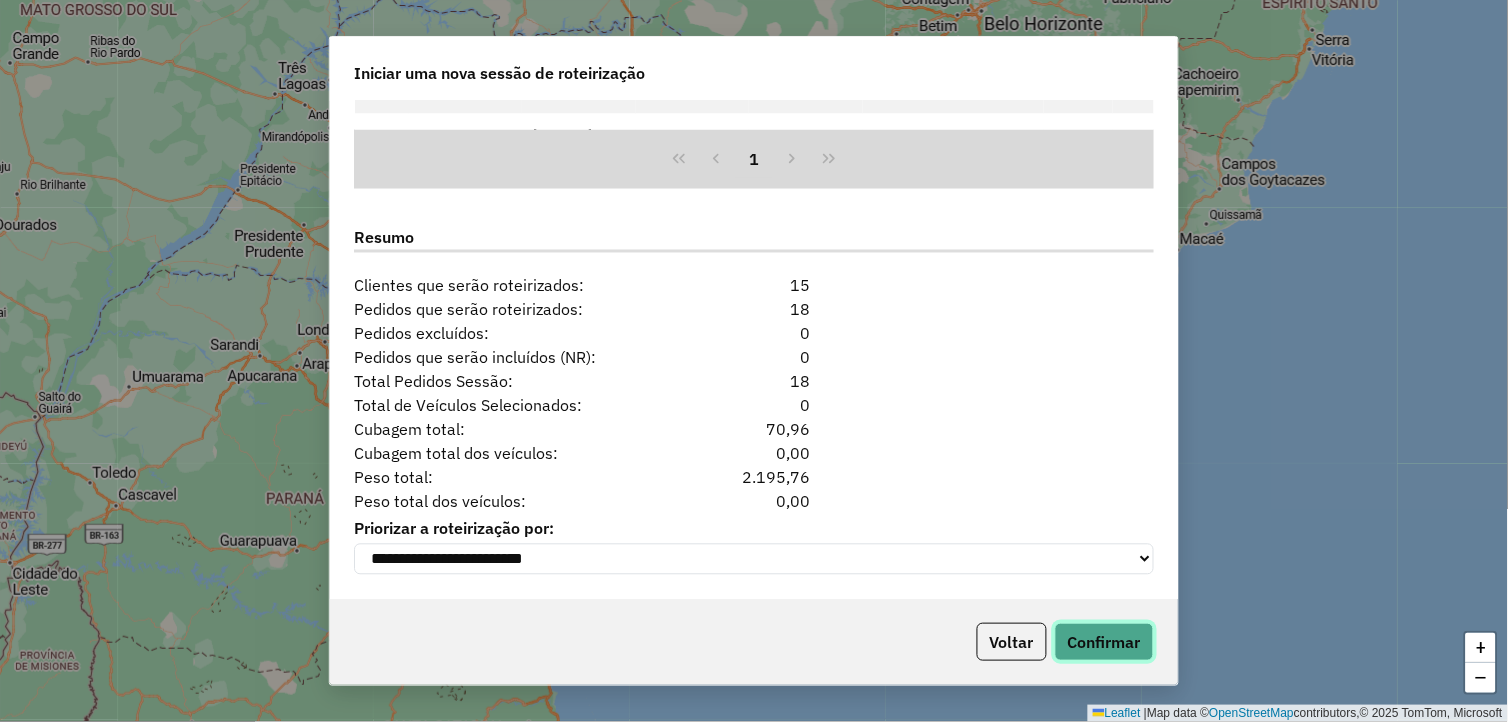 click on "Confirmar" 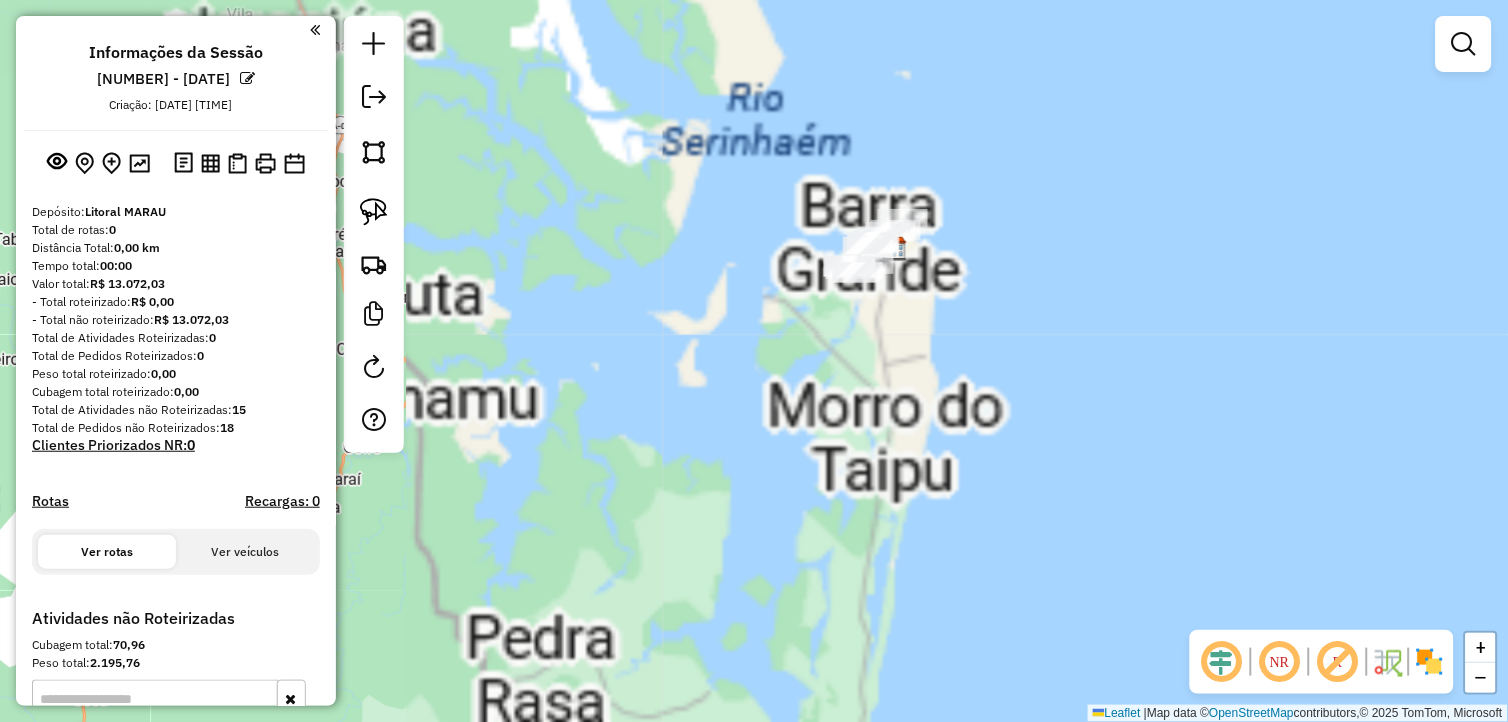 drag, startPoint x: 757, startPoint y: 382, endPoint x: 610, endPoint y: 527, distance: 206.48003 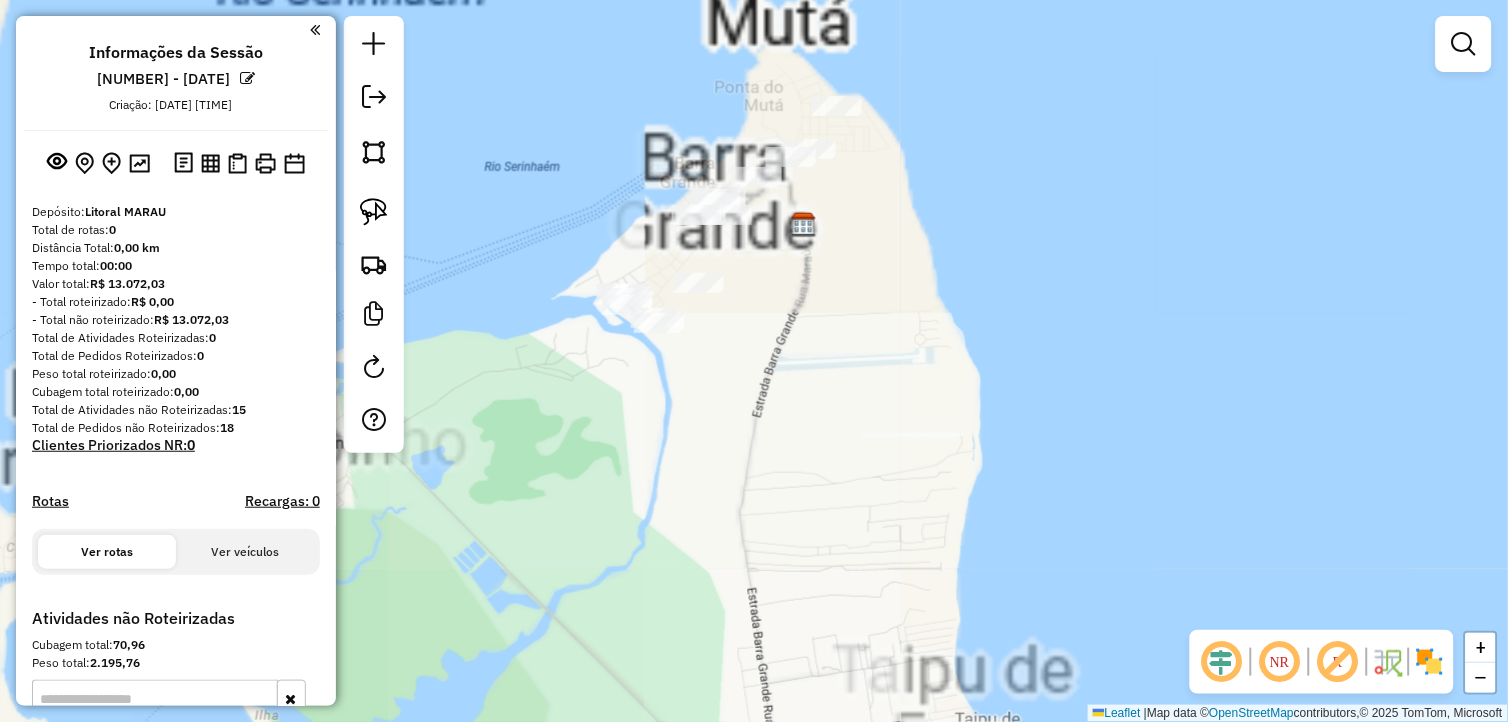 drag, startPoint x: 747, startPoint y: 354, endPoint x: 411, endPoint y: 595, distance: 413.49365 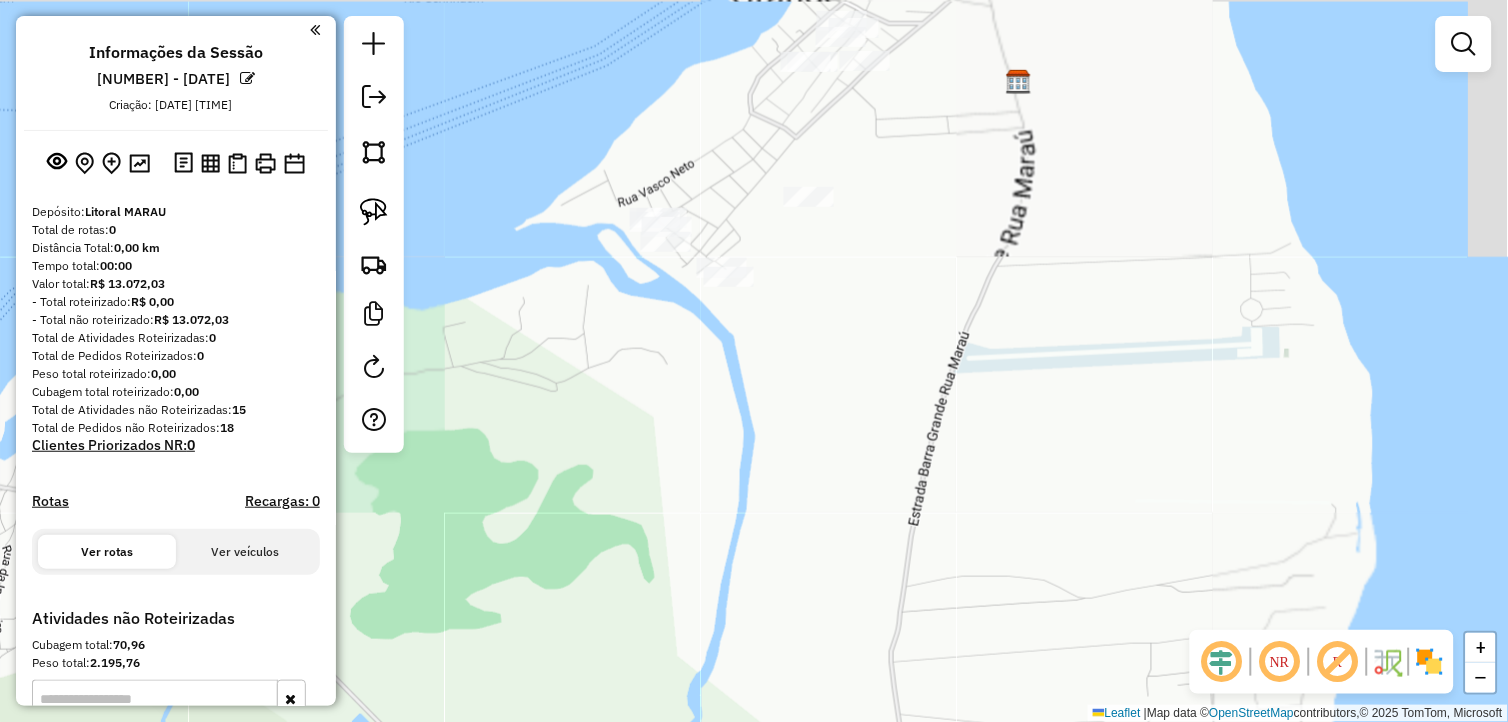 drag, startPoint x: 634, startPoint y: 464, endPoint x: 588, endPoint y: 576, distance: 121.07848 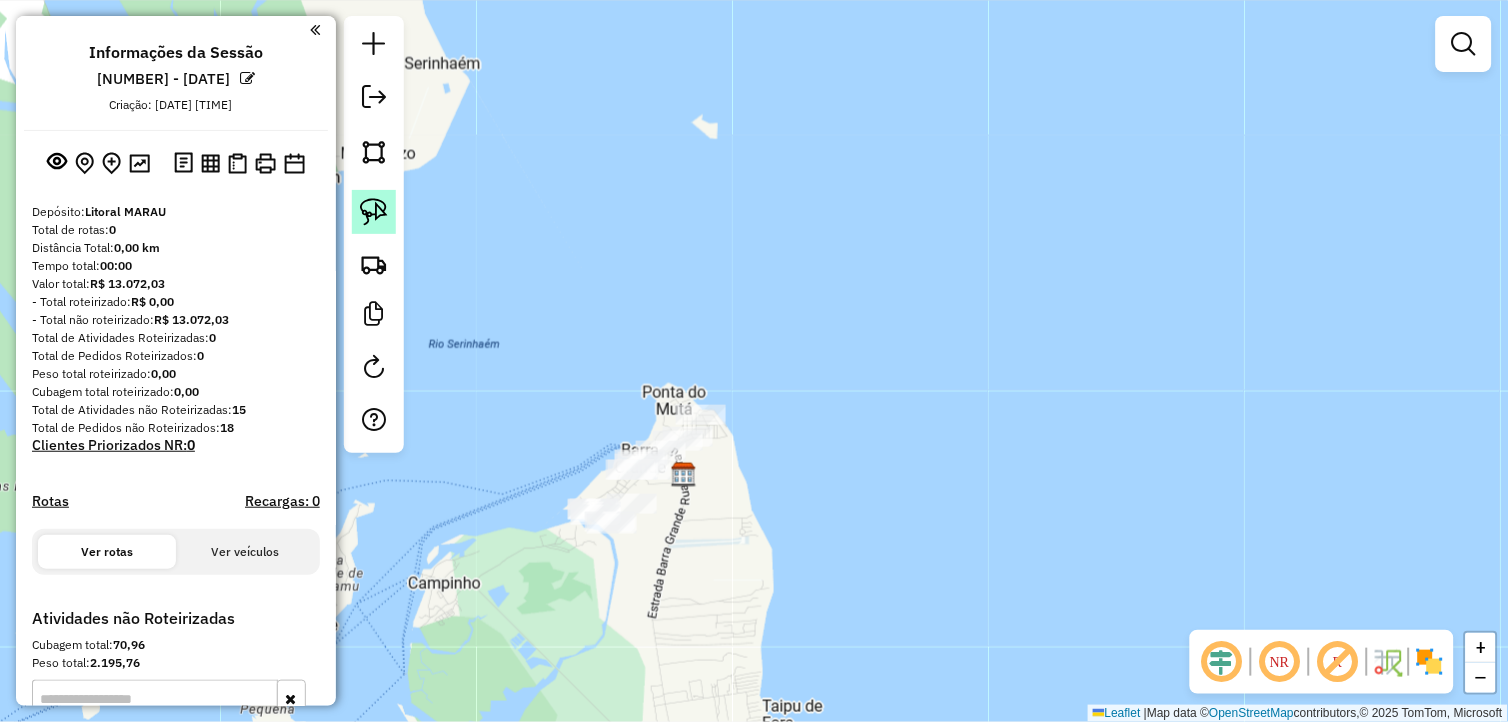 click 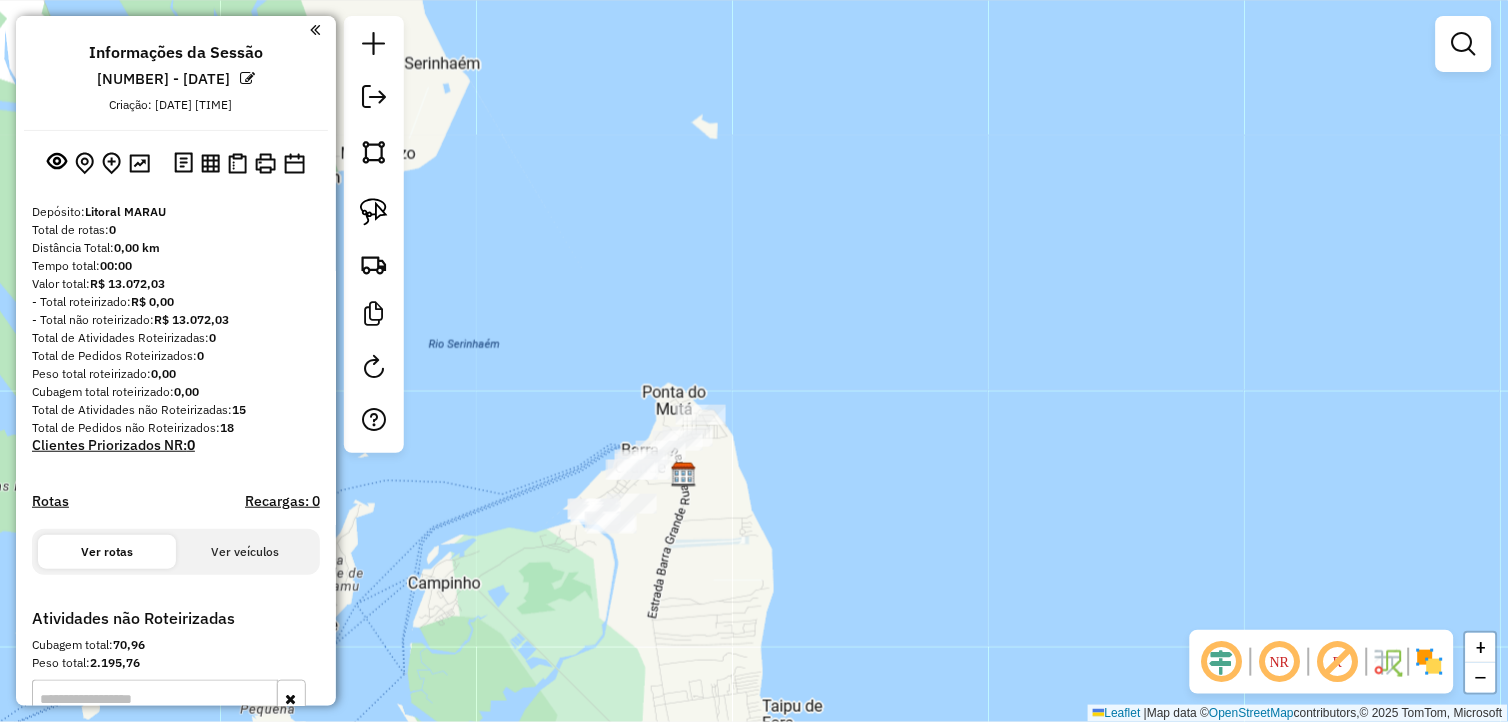 drag, startPoint x: 370, startPoint y: 206, endPoint x: 544, endPoint y: 298, distance: 196.8248 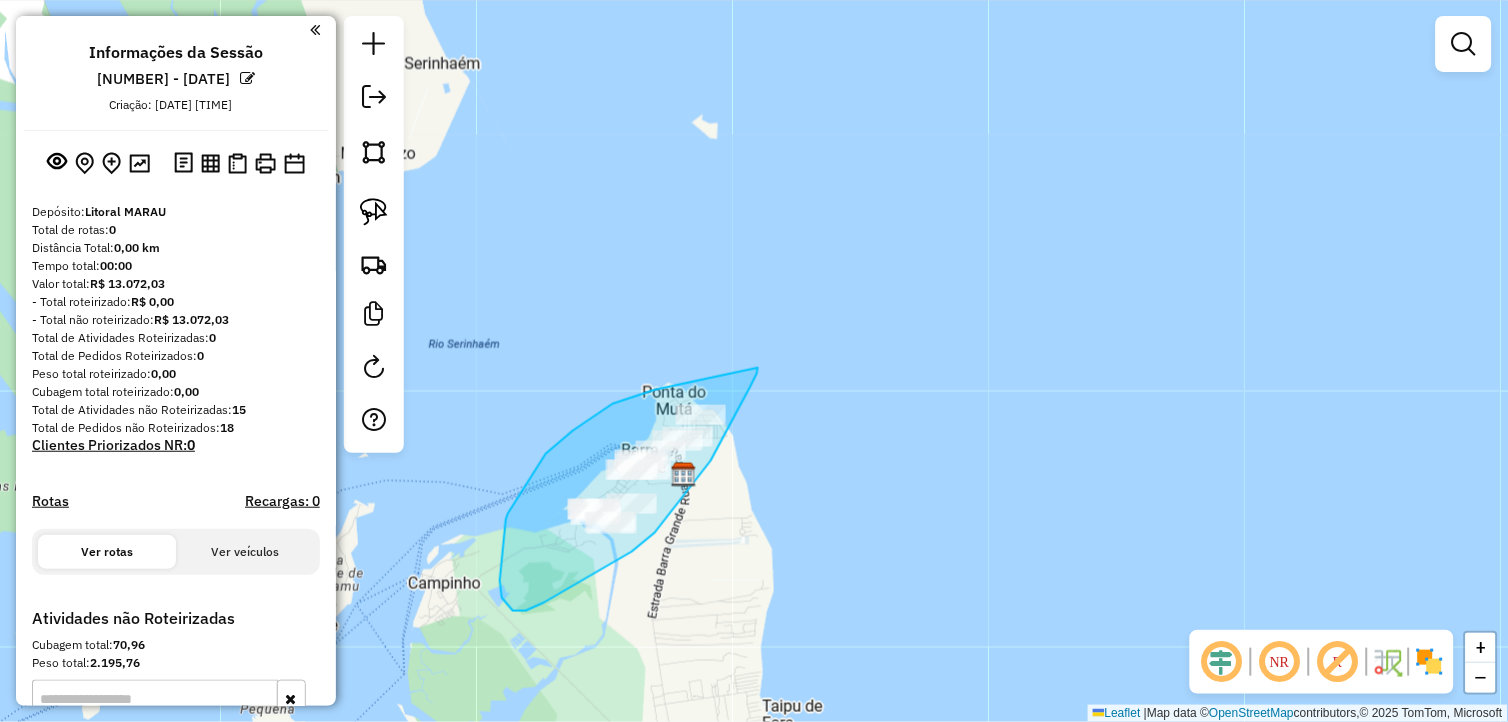 drag, startPoint x: 758, startPoint y: 368, endPoint x: 695, endPoint y: 382, distance: 64.53681 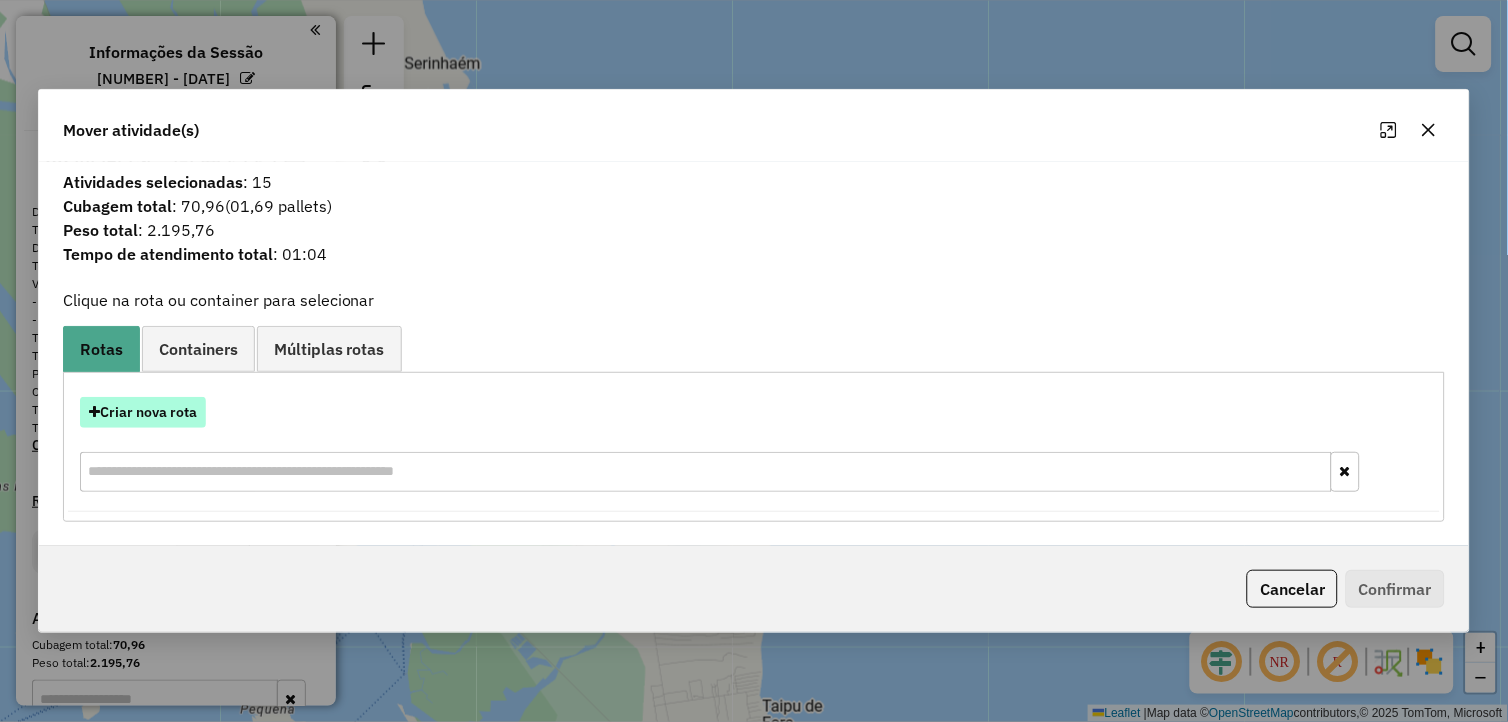 click on "Criar nova rota" at bounding box center [143, 412] 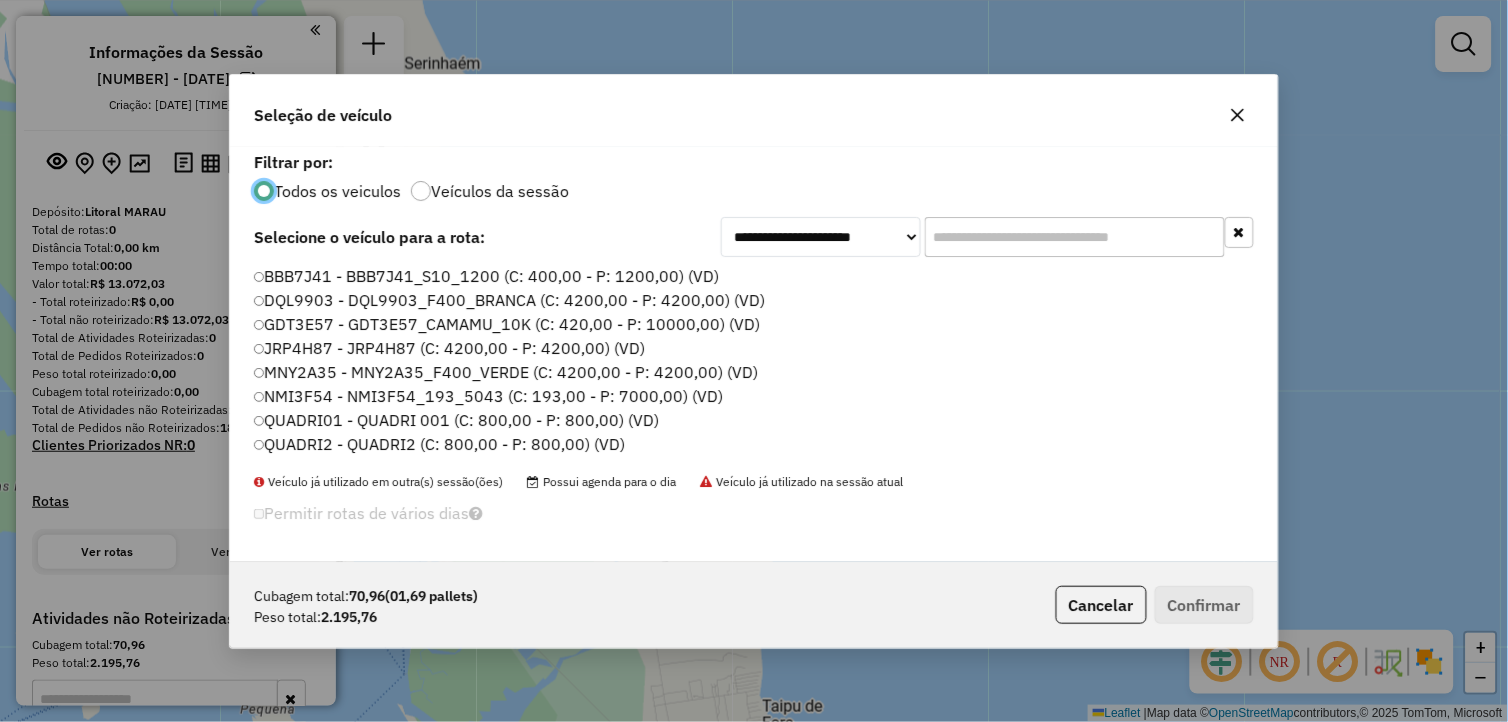 scroll, scrollTop: 11, scrollLeft: 5, axis: both 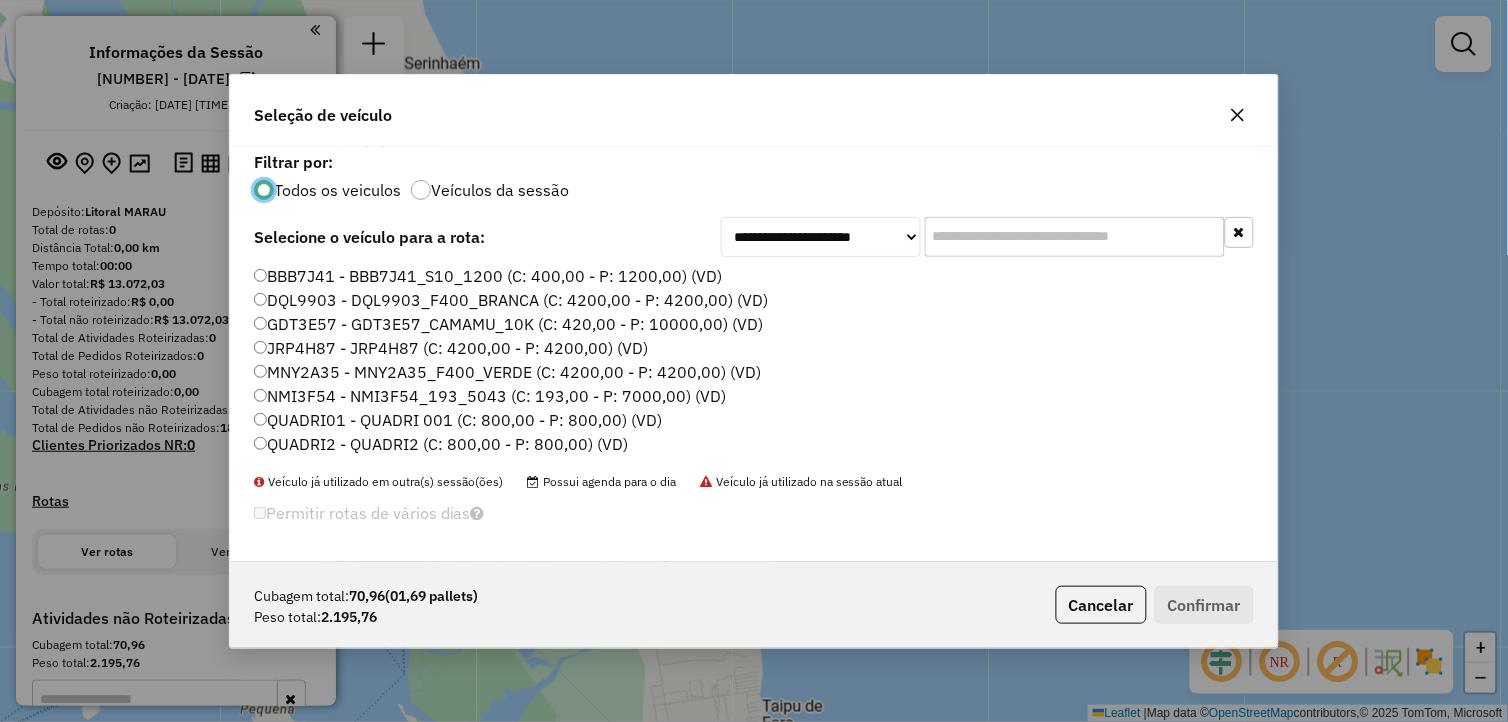 click on "MNY2A35 - MNY2A35_F400_VERDE (C: 4200,00 - P: 4200,00) (VD)" 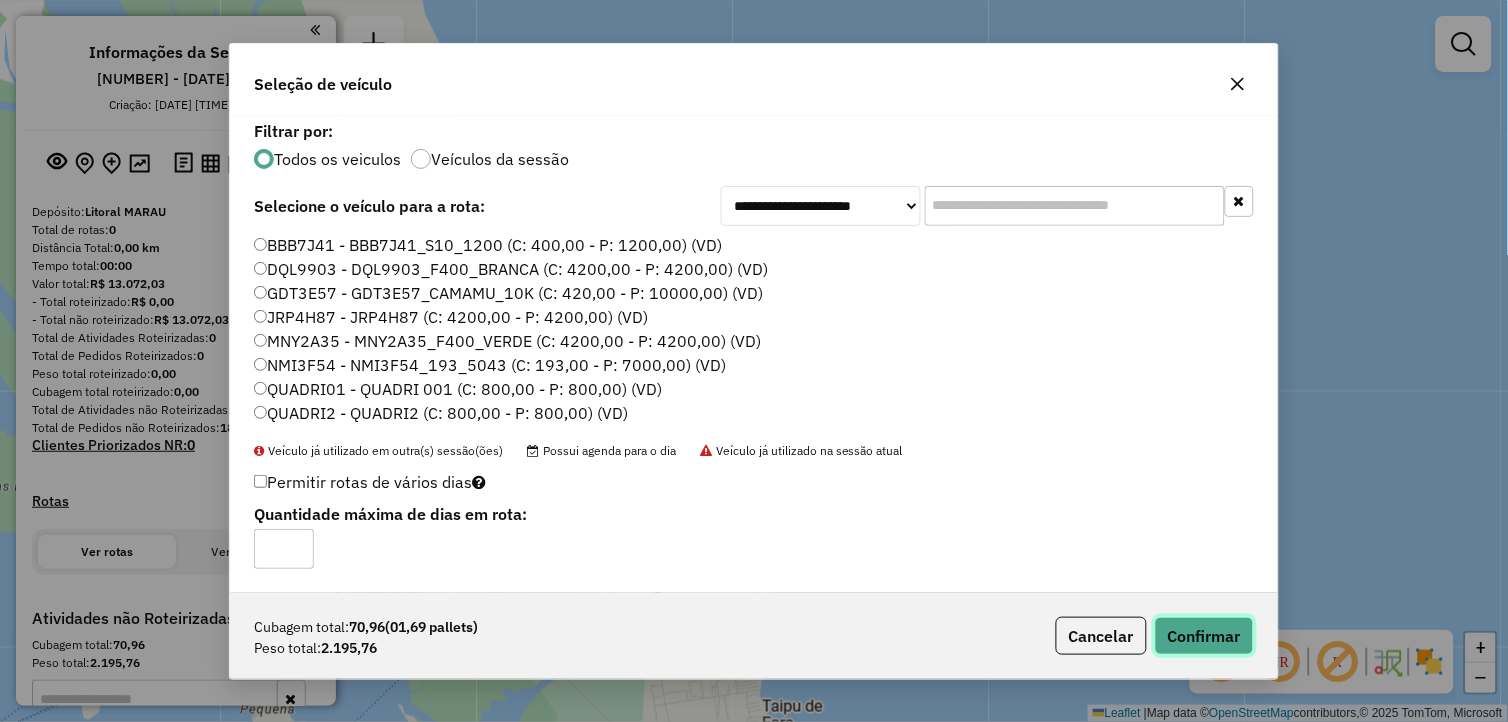 click on "Confirmar" 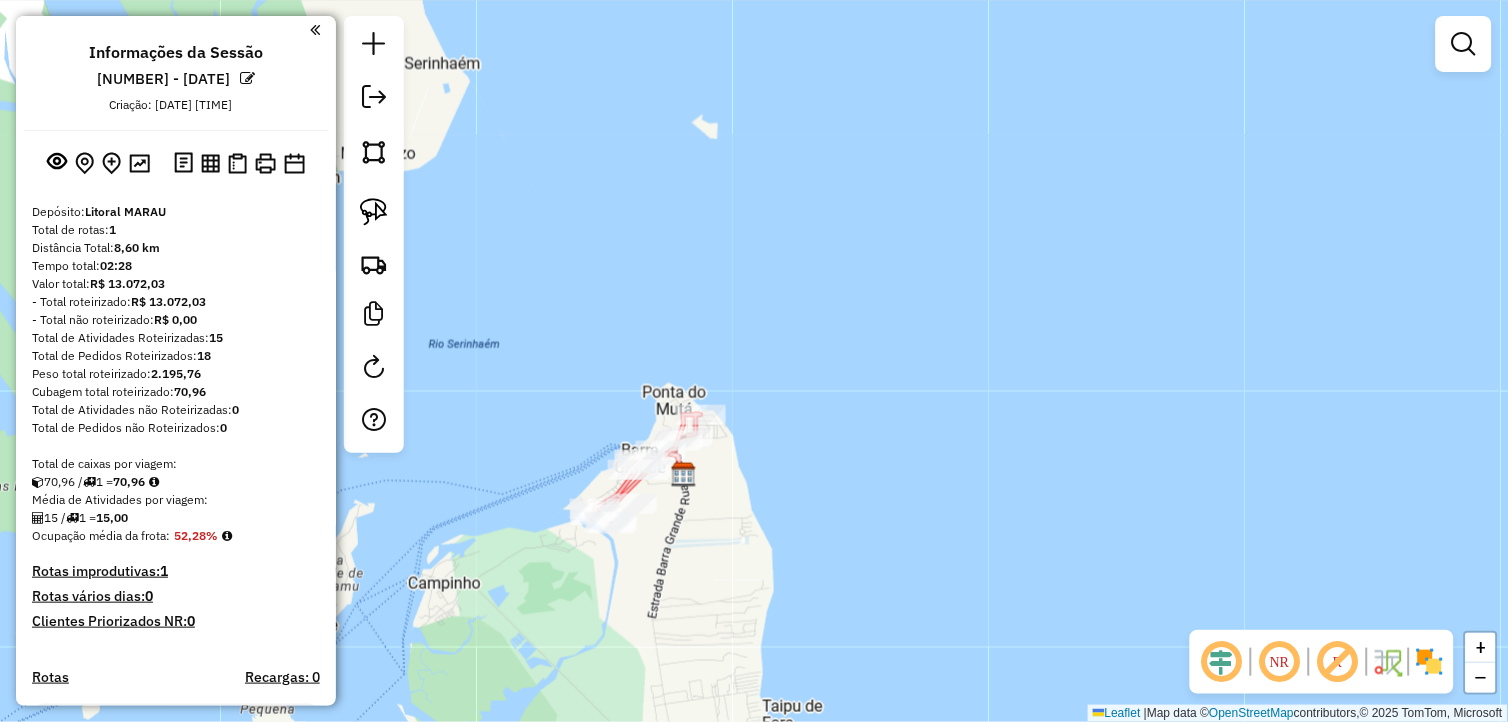 scroll, scrollTop: 215, scrollLeft: 0, axis: vertical 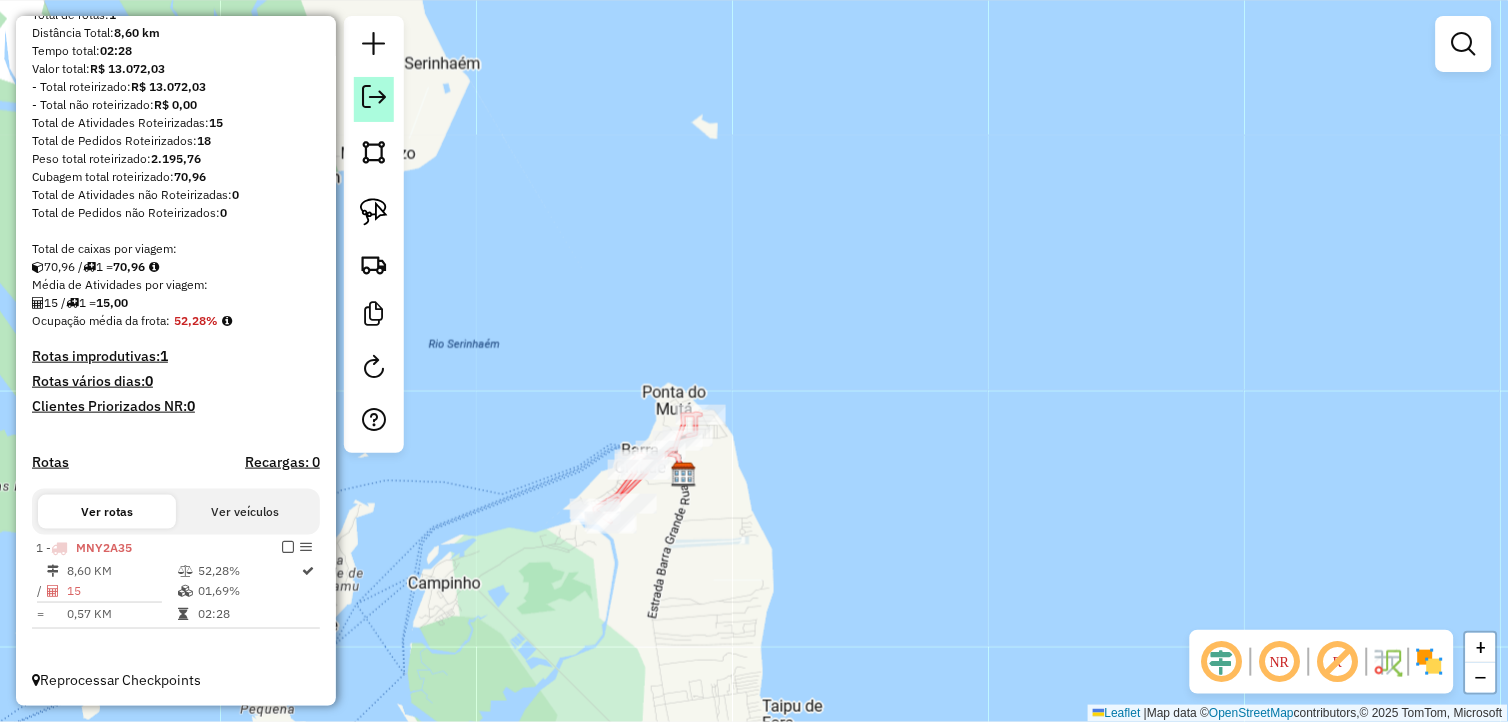 click 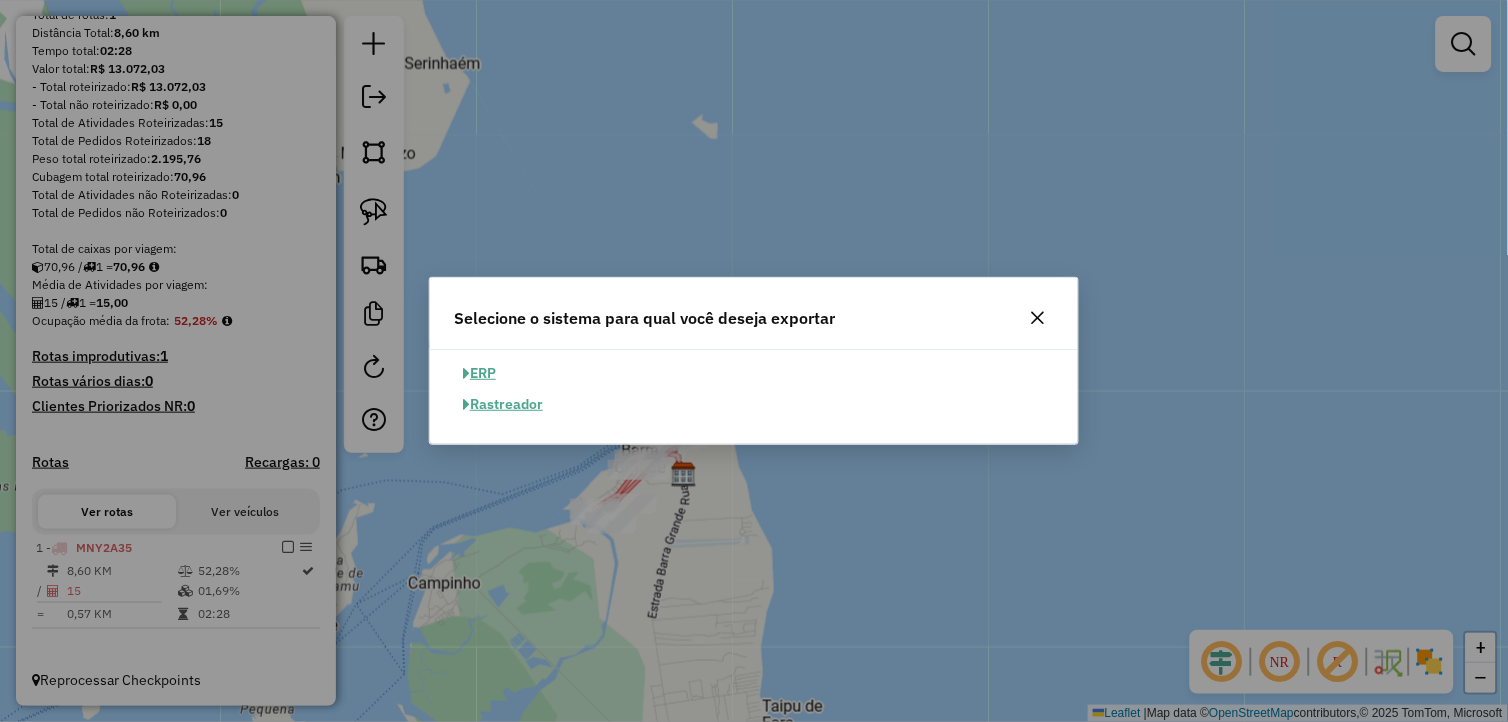 click on "ERP" 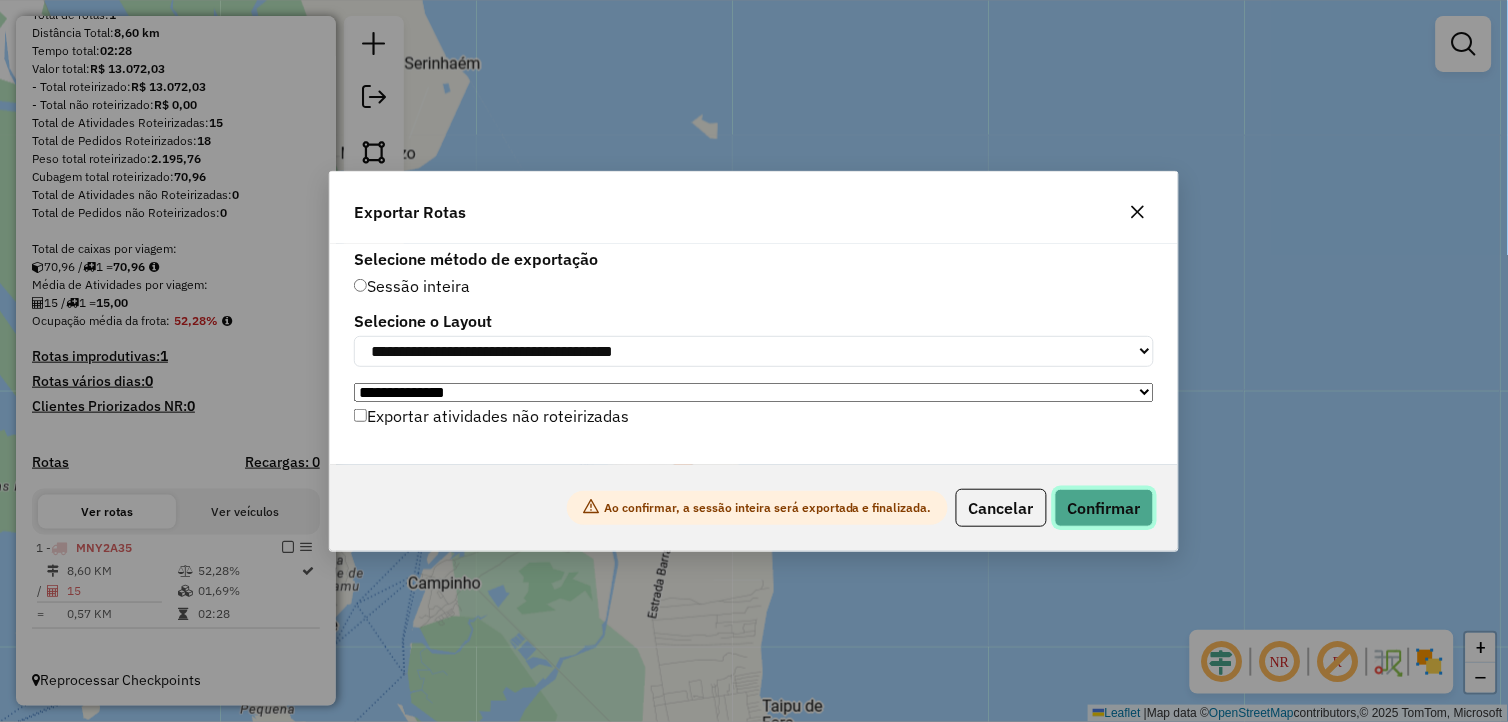 click on "Confirmar" 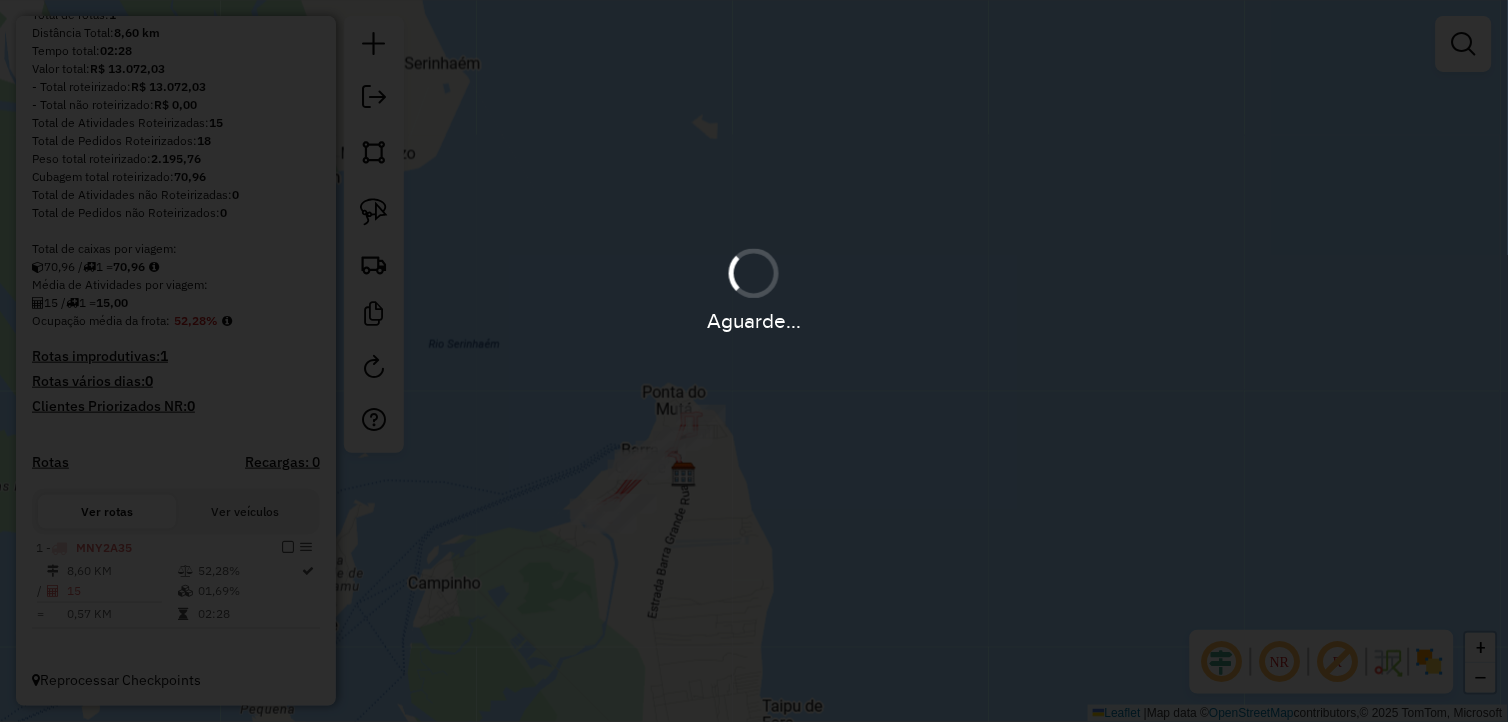 scroll, scrollTop: 225, scrollLeft: 0, axis: vertical 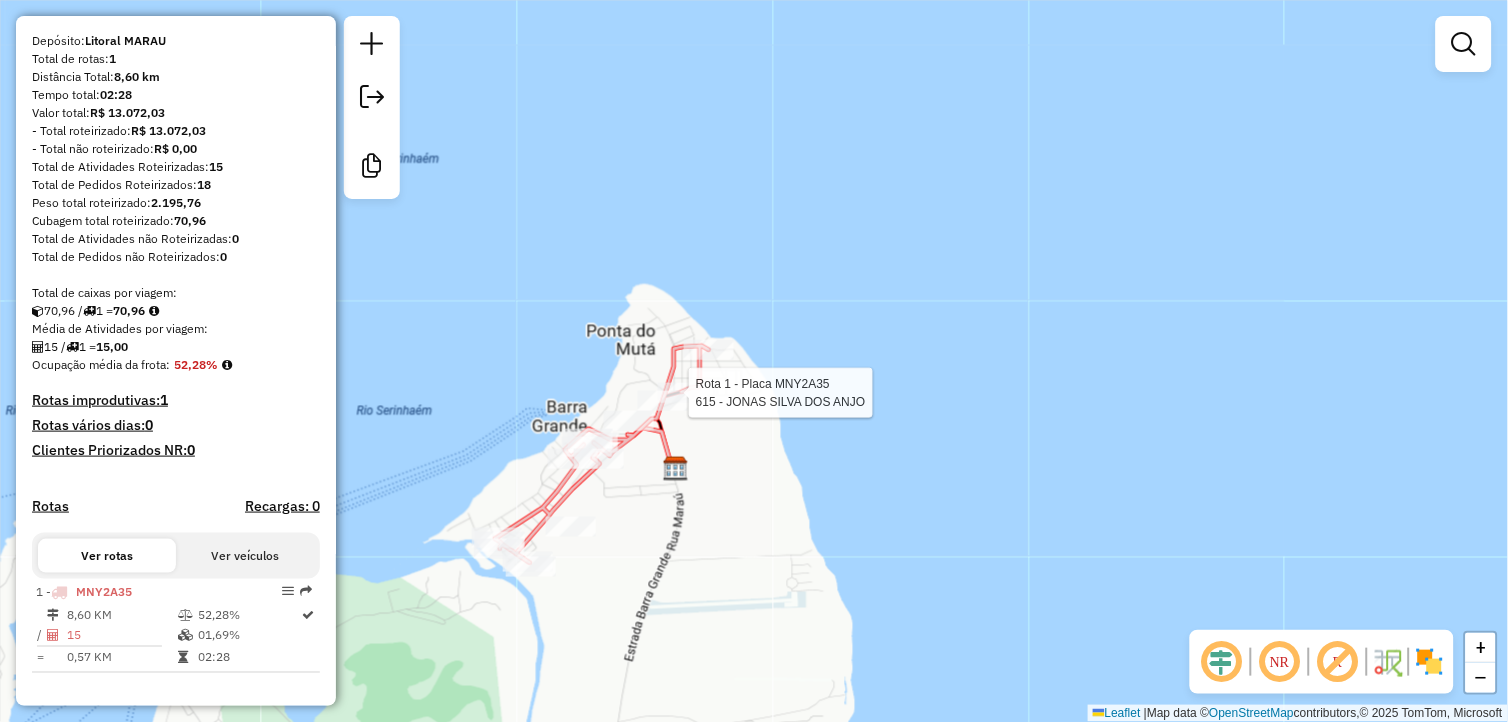 select on "**********" 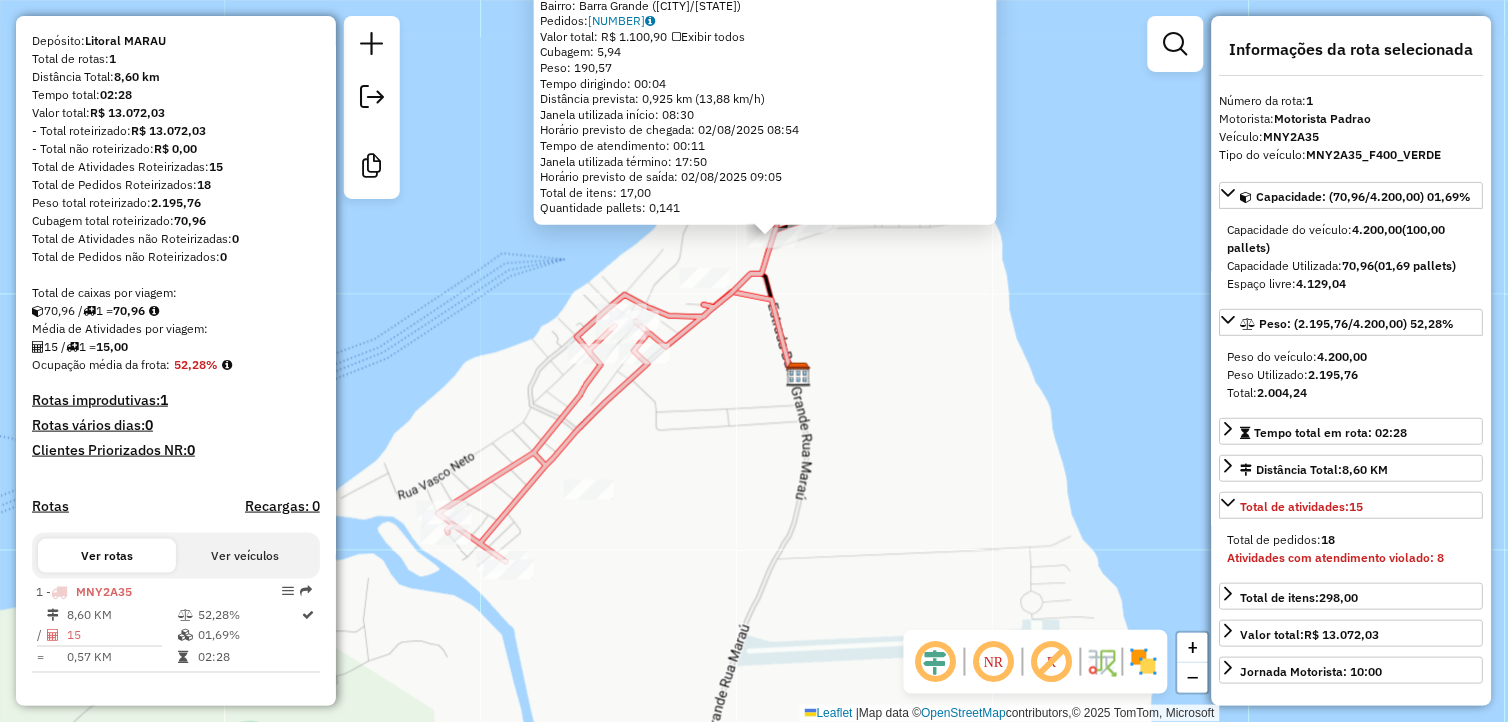 drag, startPoint x: 781, startPoint y: 478, endPoint x: 876, endPoint y: 472, distance: 95.189285 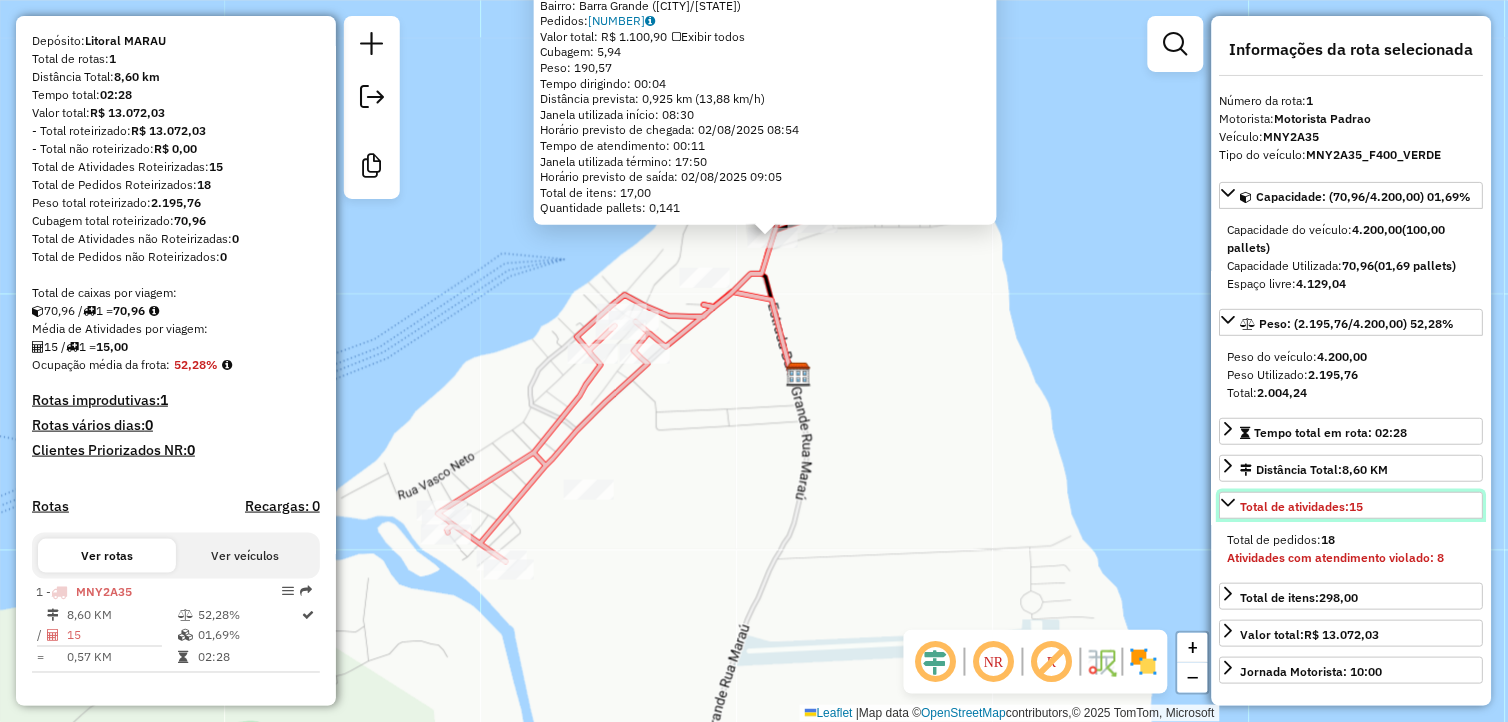 click on "Total de atividades:  15" at bounding box center (1352, 505) 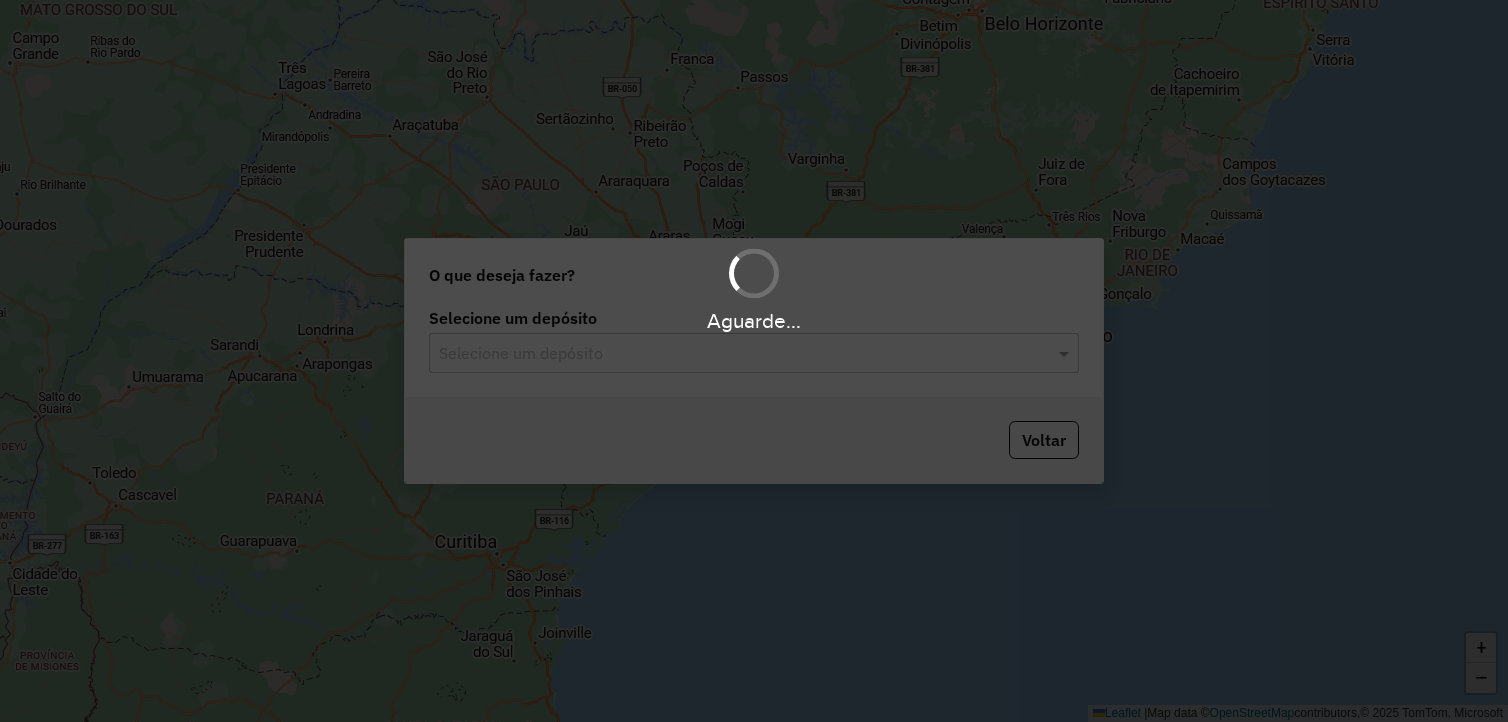 scroll, scrollTop: 0, scrollLeft: 0, axis: both 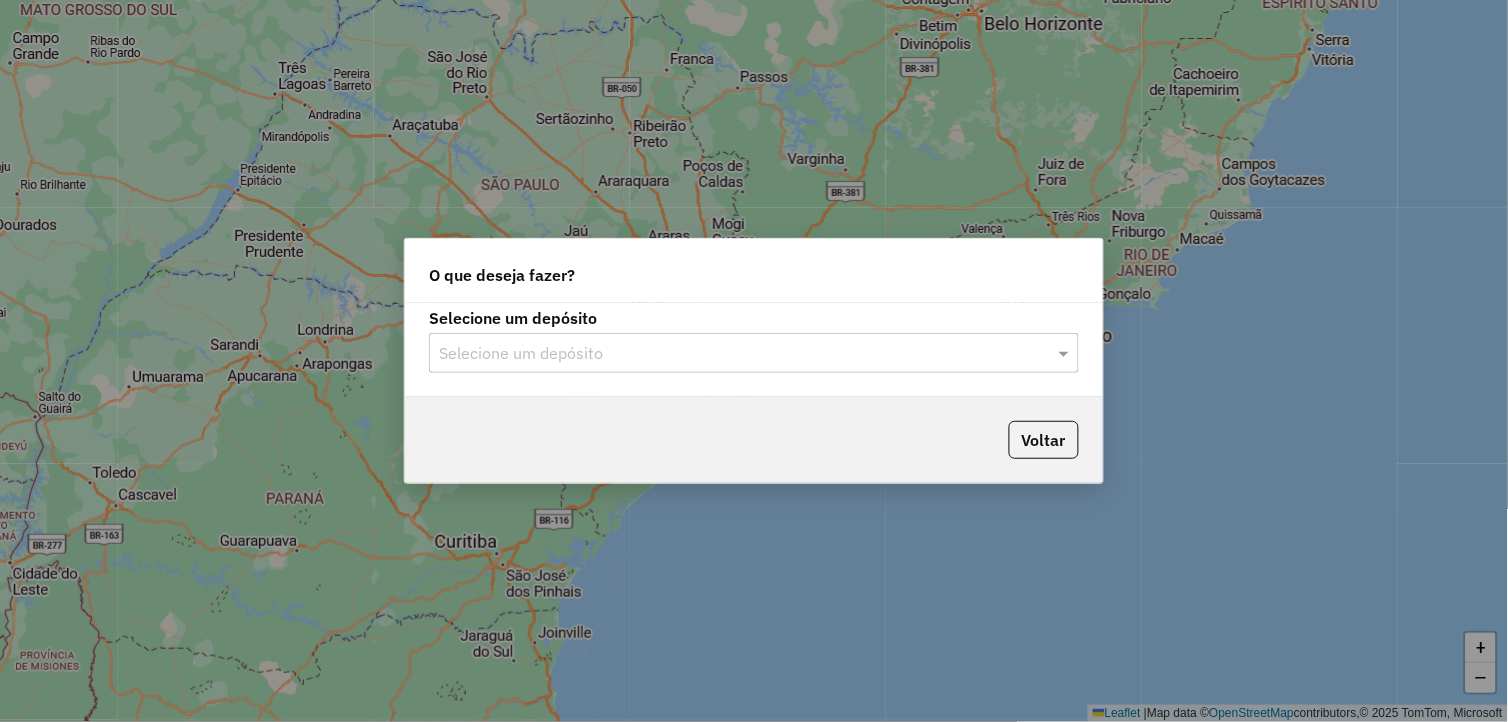 click on "Selecione um depósito" 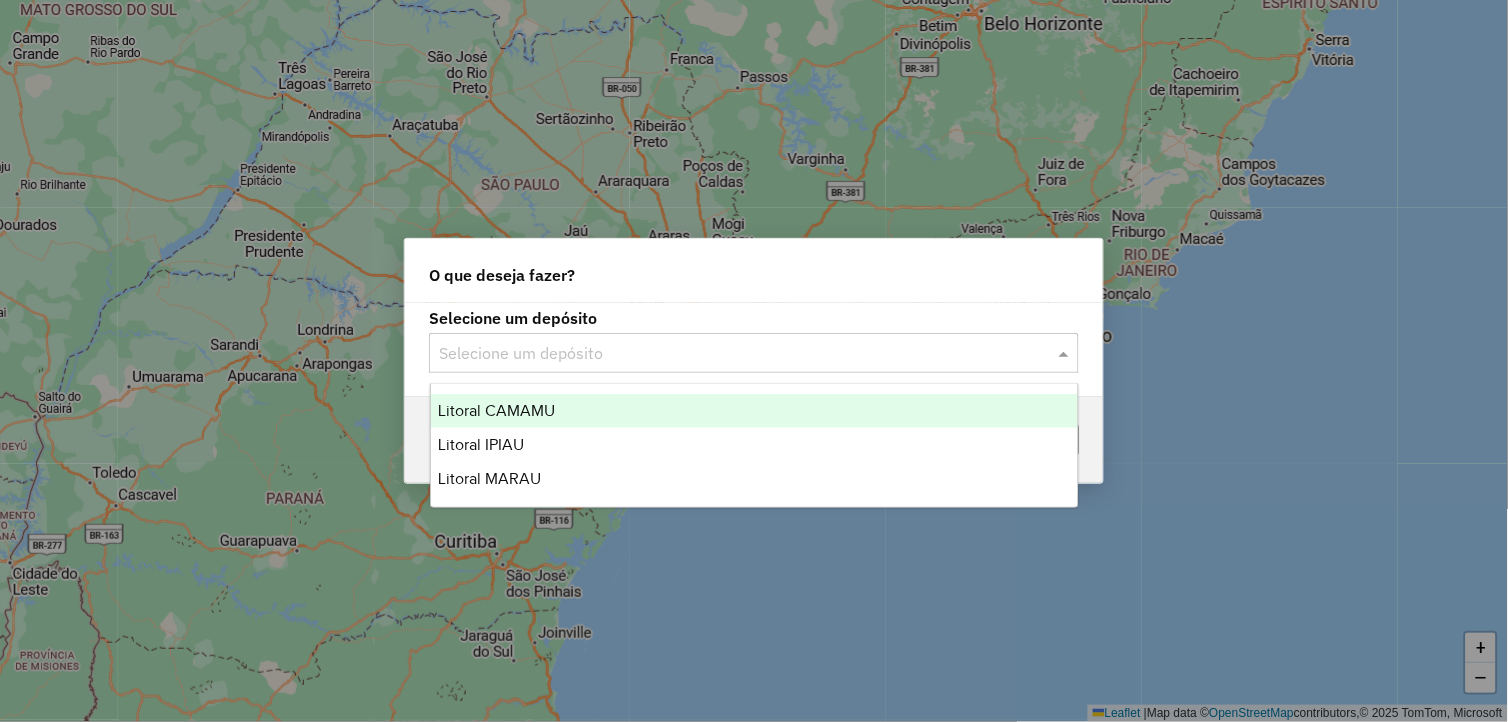 click on "Litoral CAMAMU" at bounding box center (755, 411) 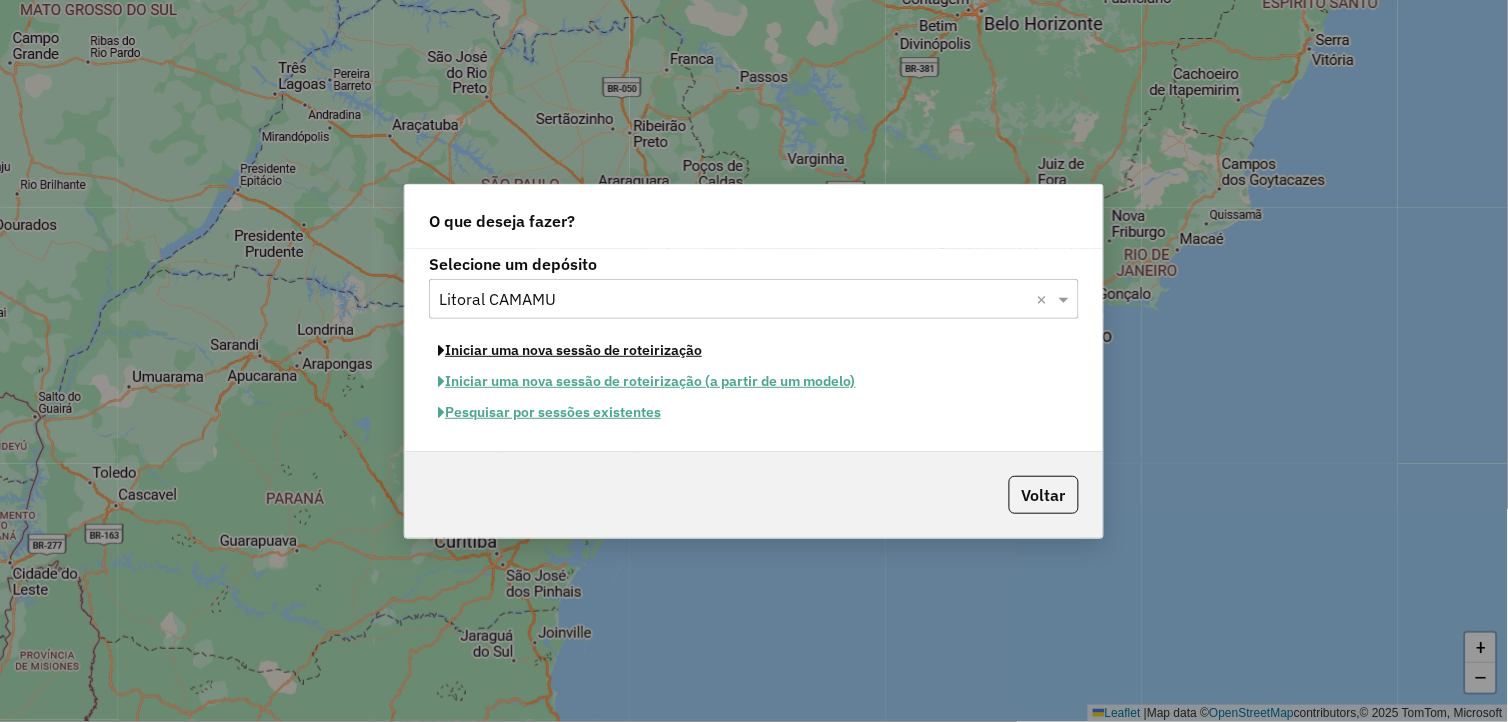 click on "Iniciar uma nova sessão de roteirização" 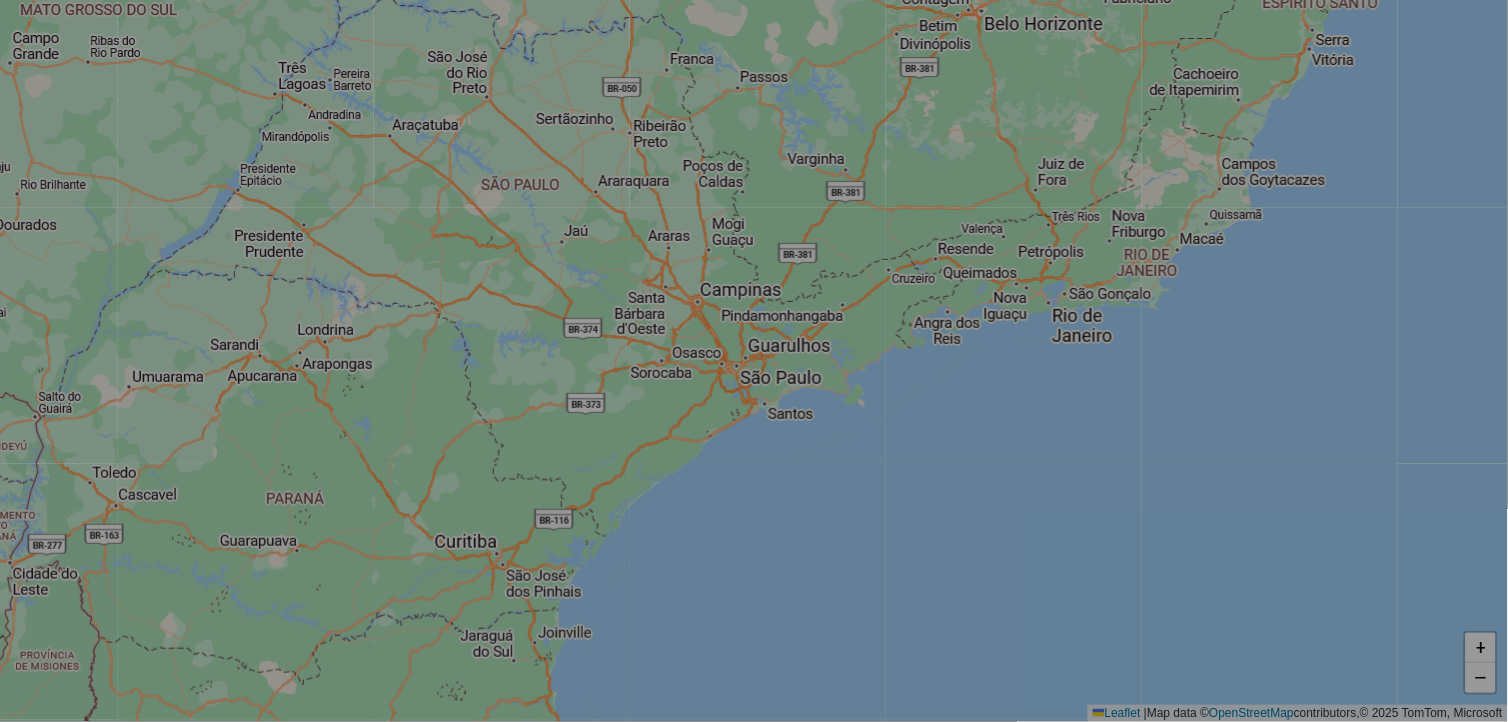 select on "*" 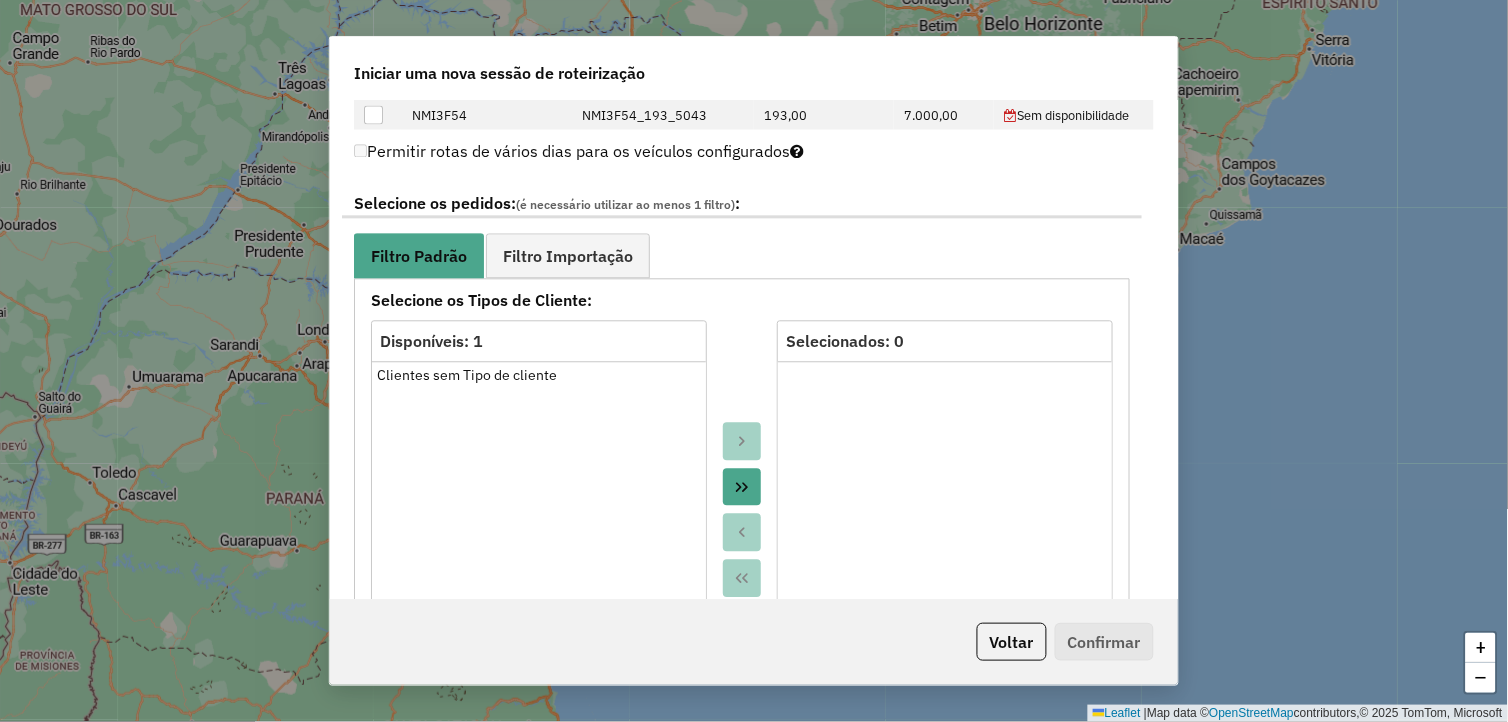 click at bounding box center (742, 487) 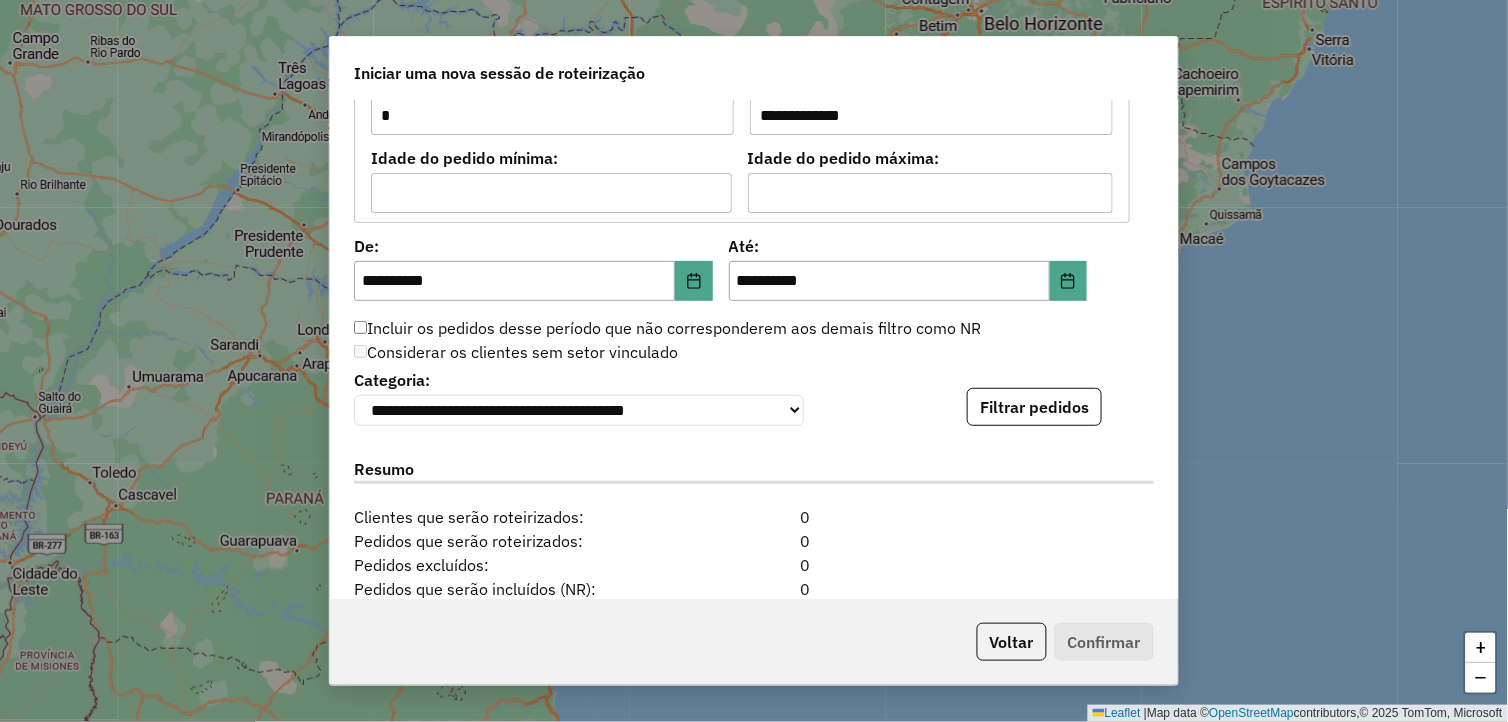 scroll, scrollTop: 1888, scrollLeft: 0, axis: vertical 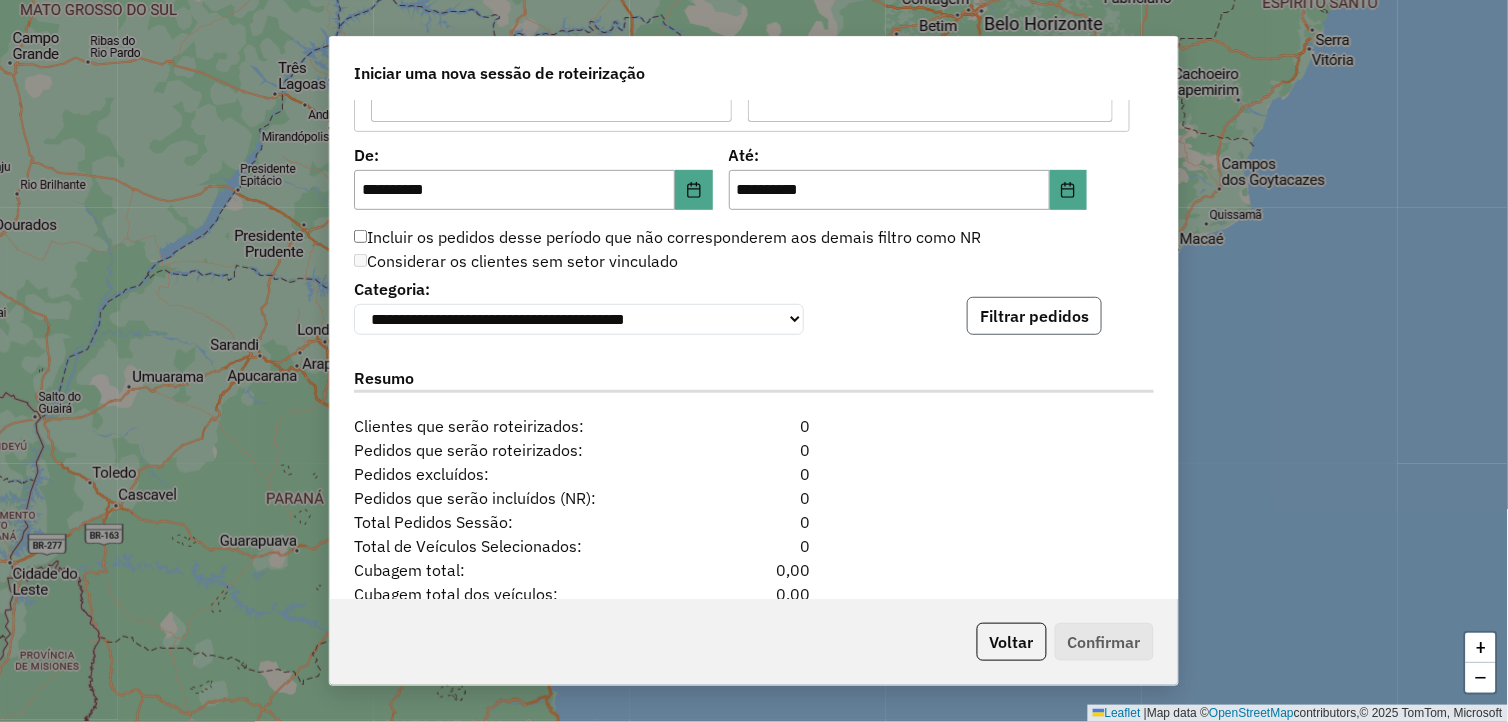 click on "Filtrar pedidos" 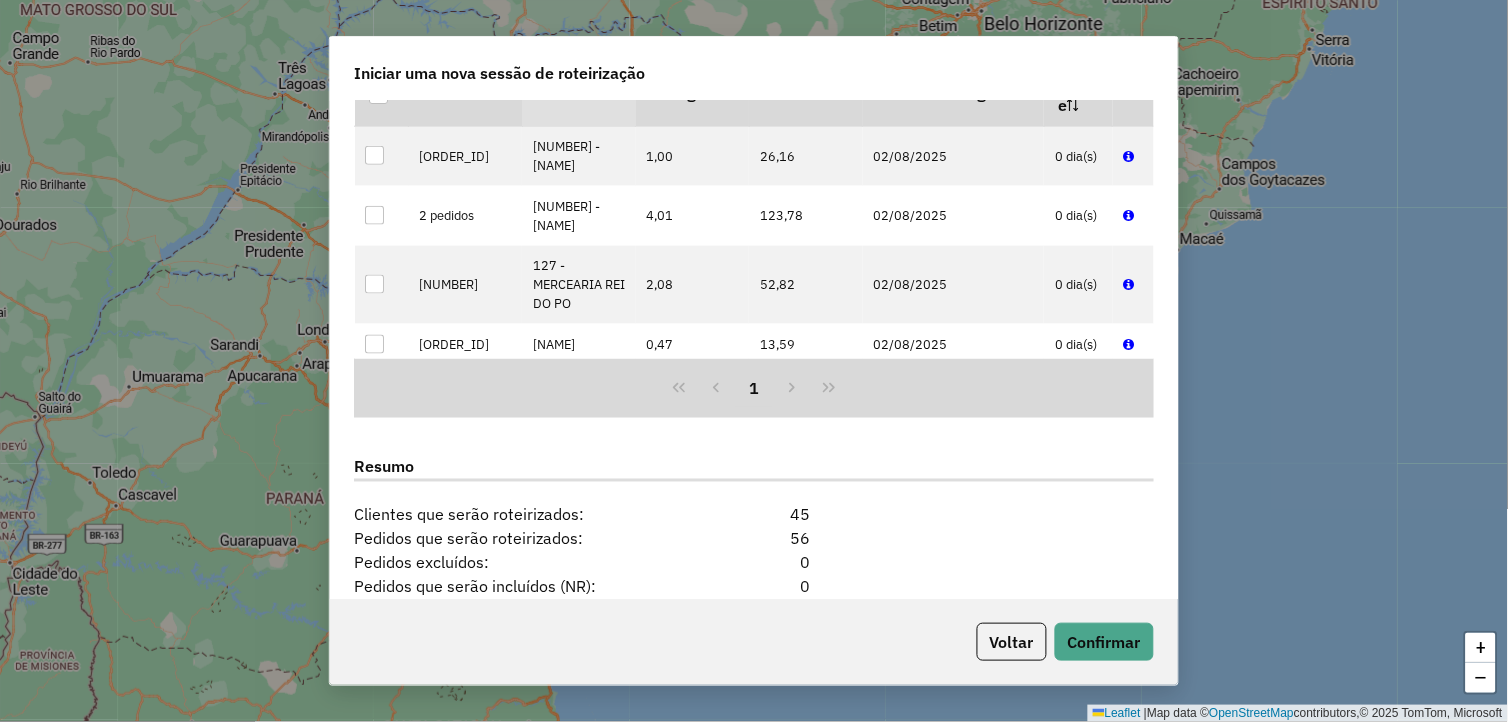 scroll, scrollTop: 2447, scrollLeft: 0, axis: vertical 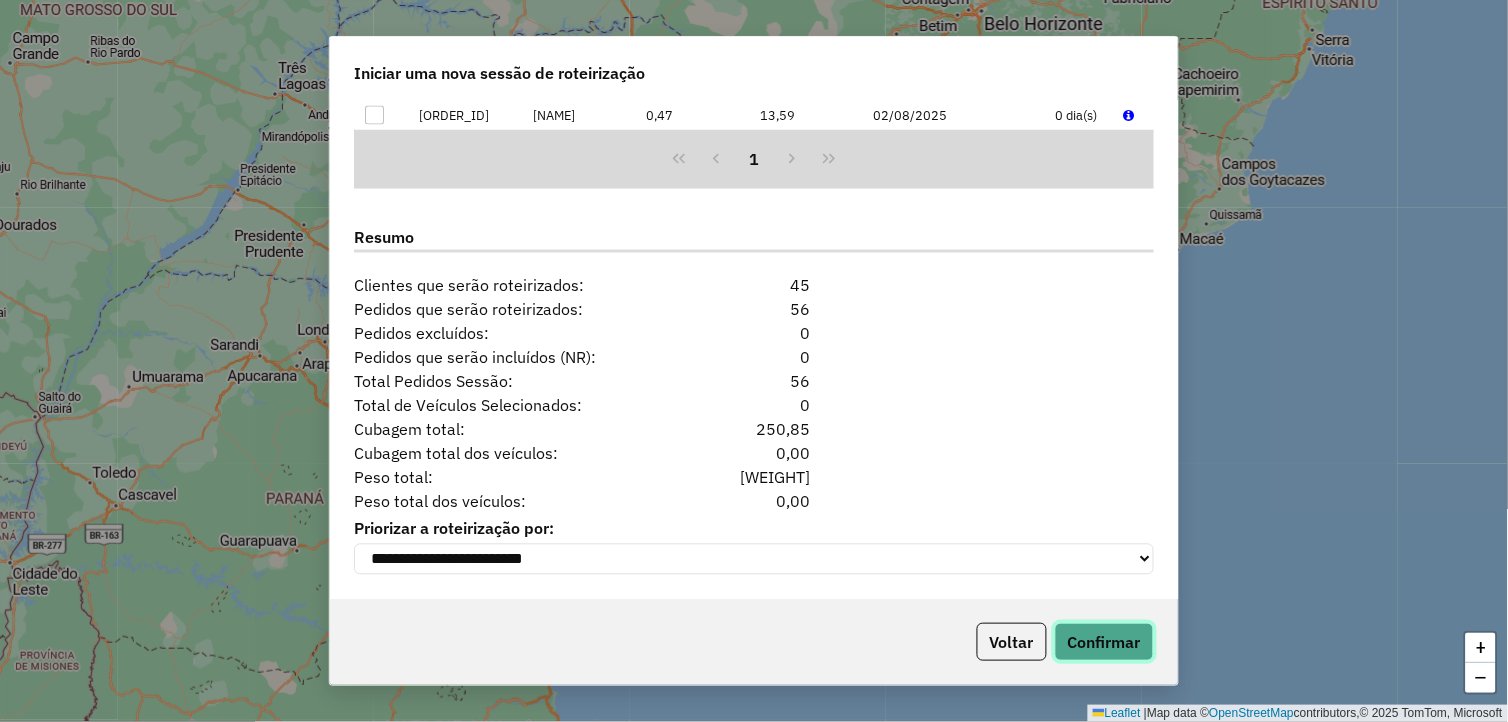 click on "Confirmar" 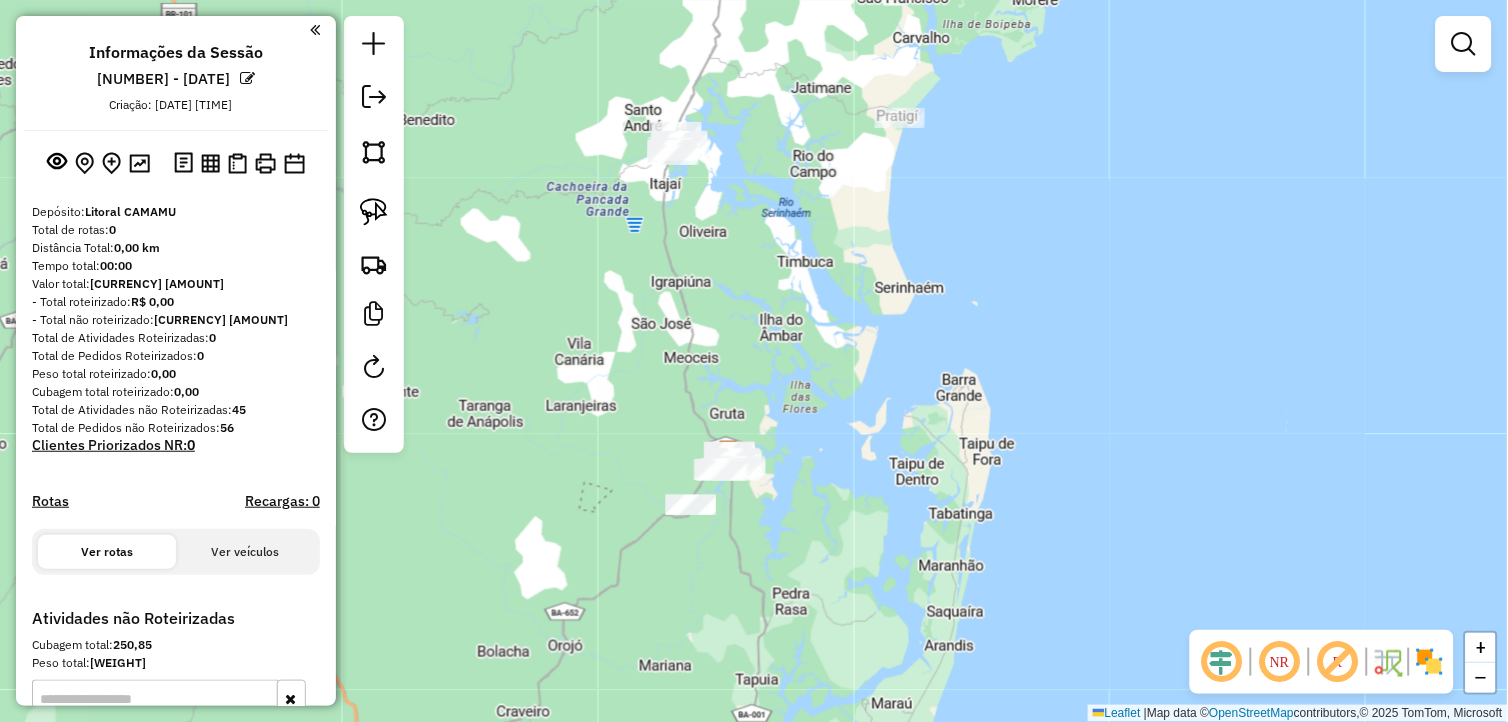 drag, startPoint x: 566, startPoint y: 283, endPoint x: 610, endPoint y: 446, distance: 168.83424 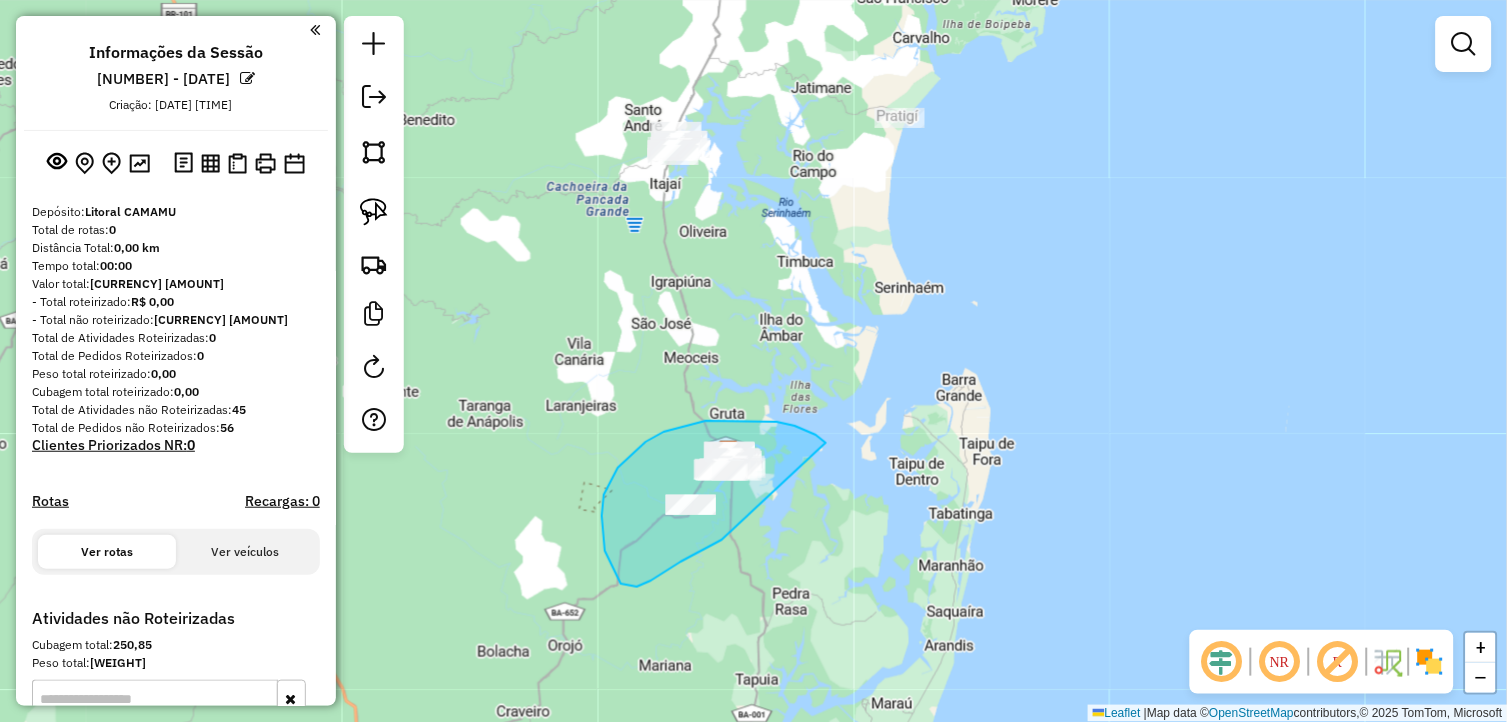 drag, startPoint x: 777, startPoint y: 422, endPoint x: 722, endPoint y: 540, distance: 130.18832 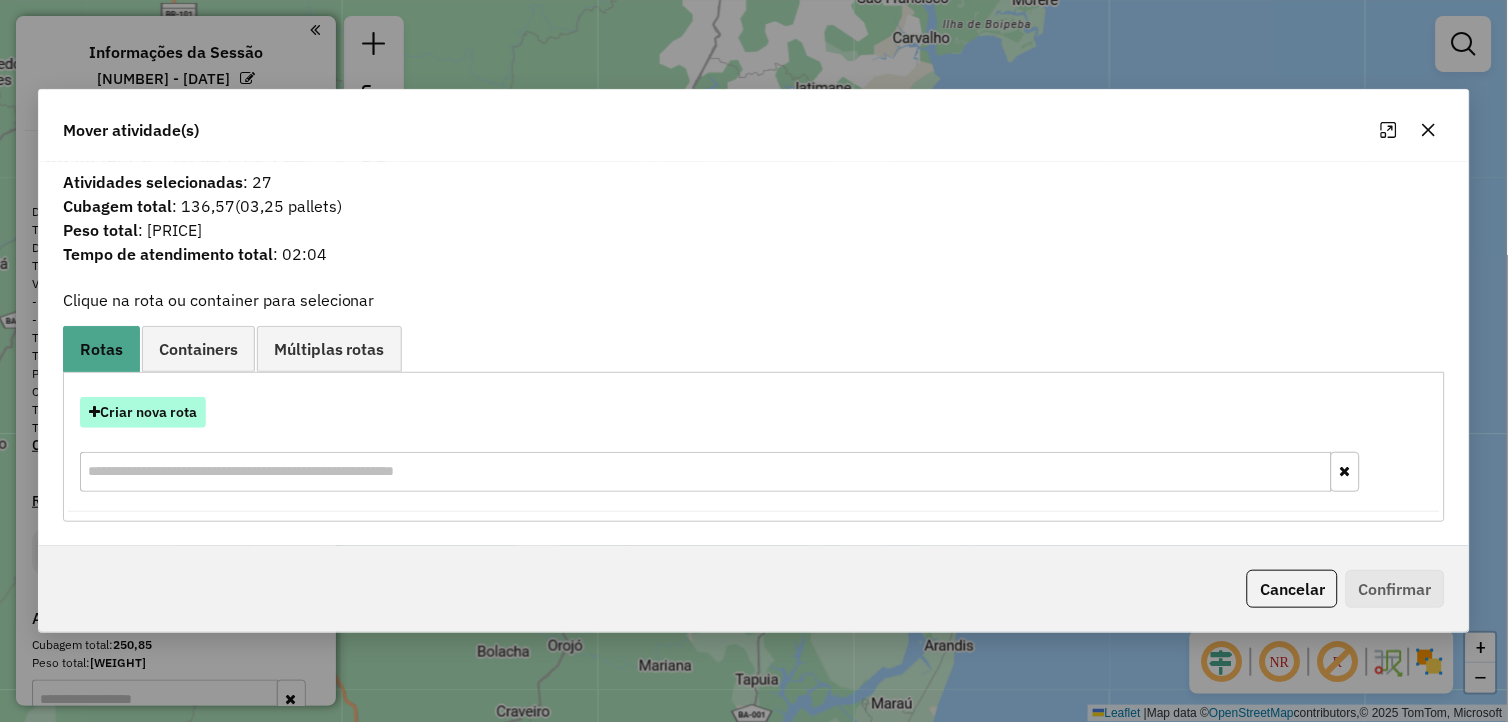 click on "Criar nova rota" at bounding box center [143, 412] 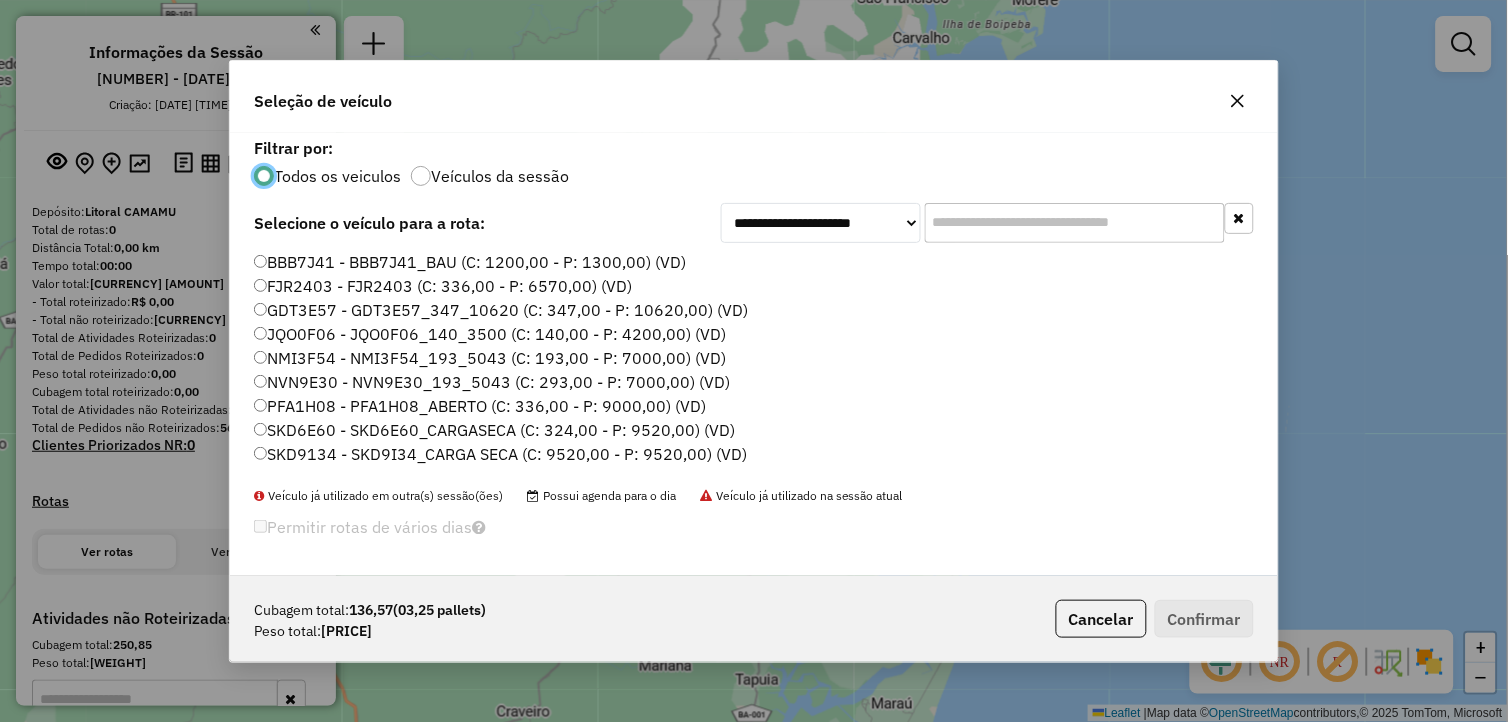 scroll, scrollTop: 11, scrollLeft: 5, axis: both 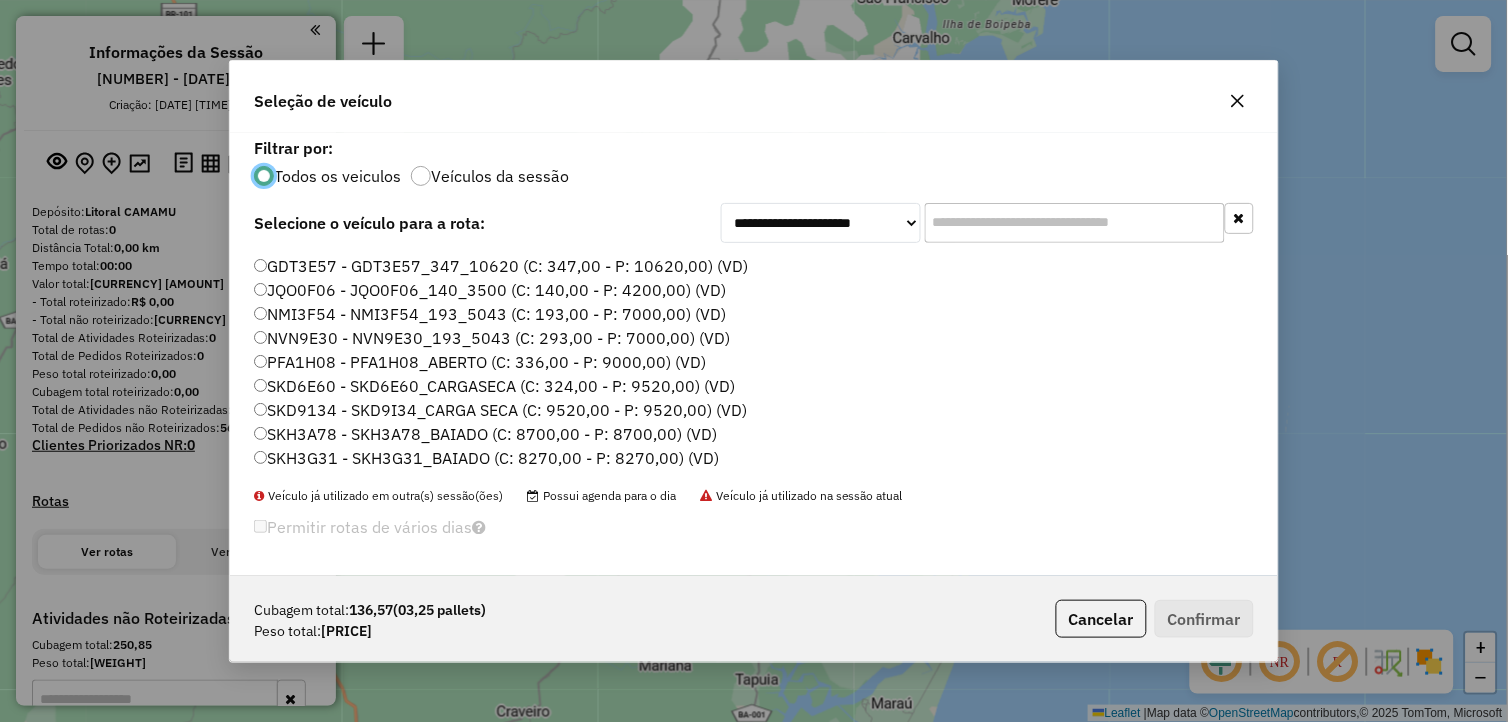 click on "SKH3A78 - SKH3A78_BAIADO (C: 8700,00 - P: 8700,00) (VD)" 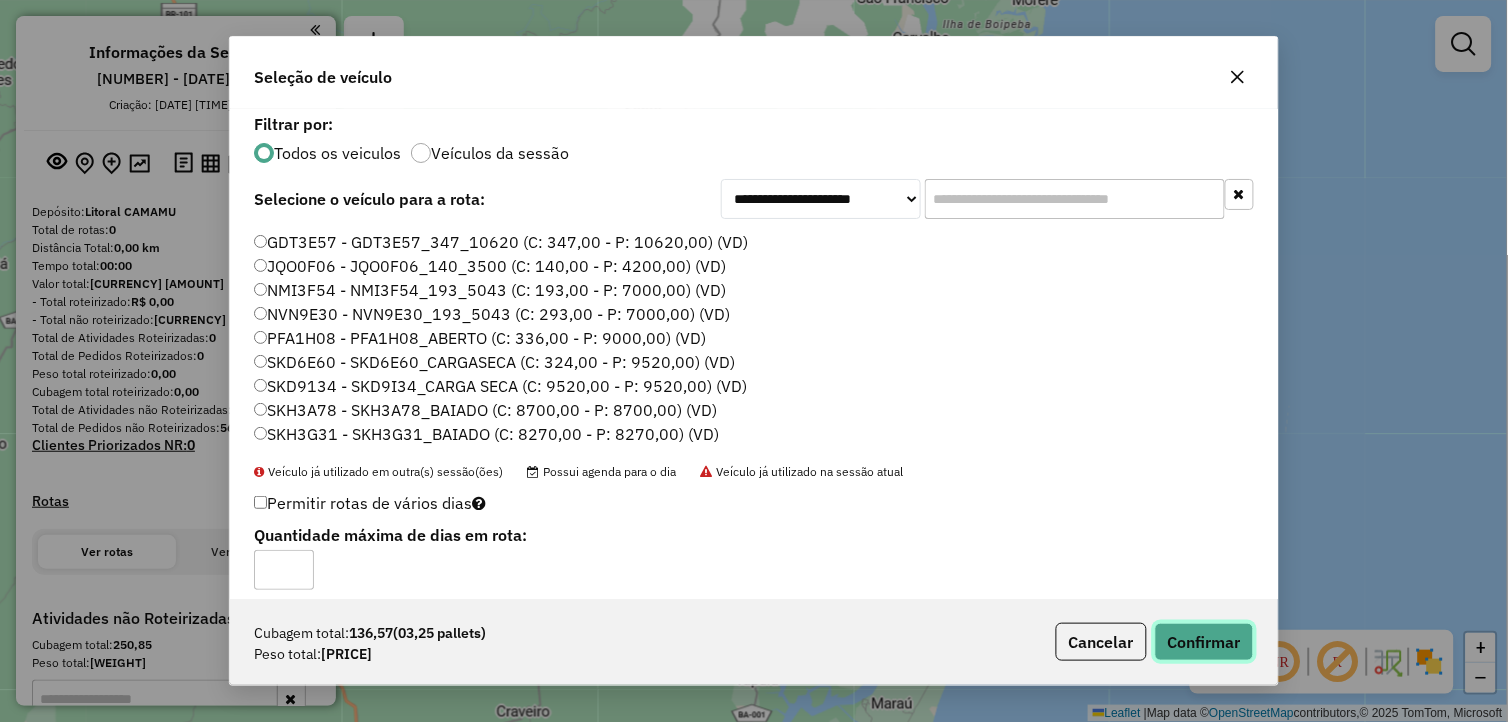click on "Confirmar" 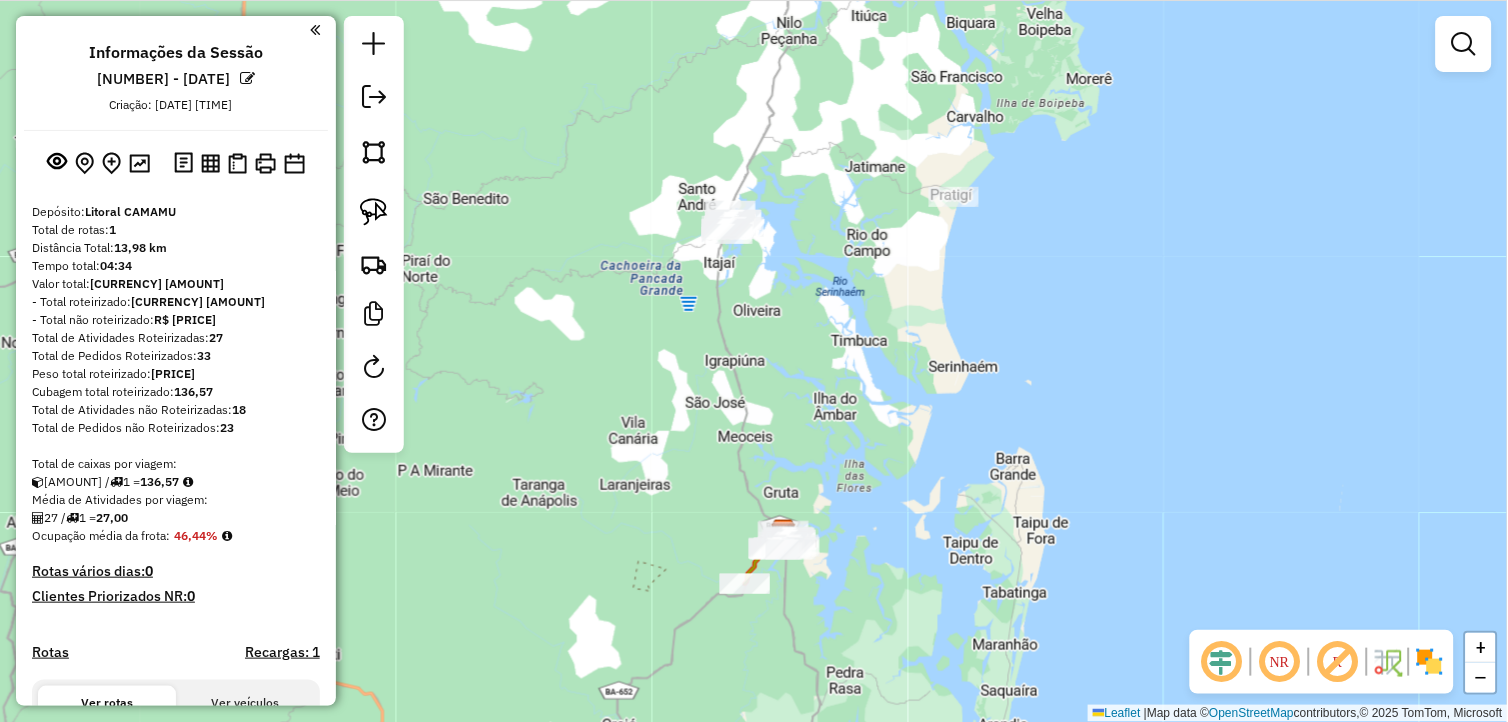 drag, startPoint x: 852, startPoint y: 394, endPoint x: 795, endPoint y: 400, distance: 57.31492 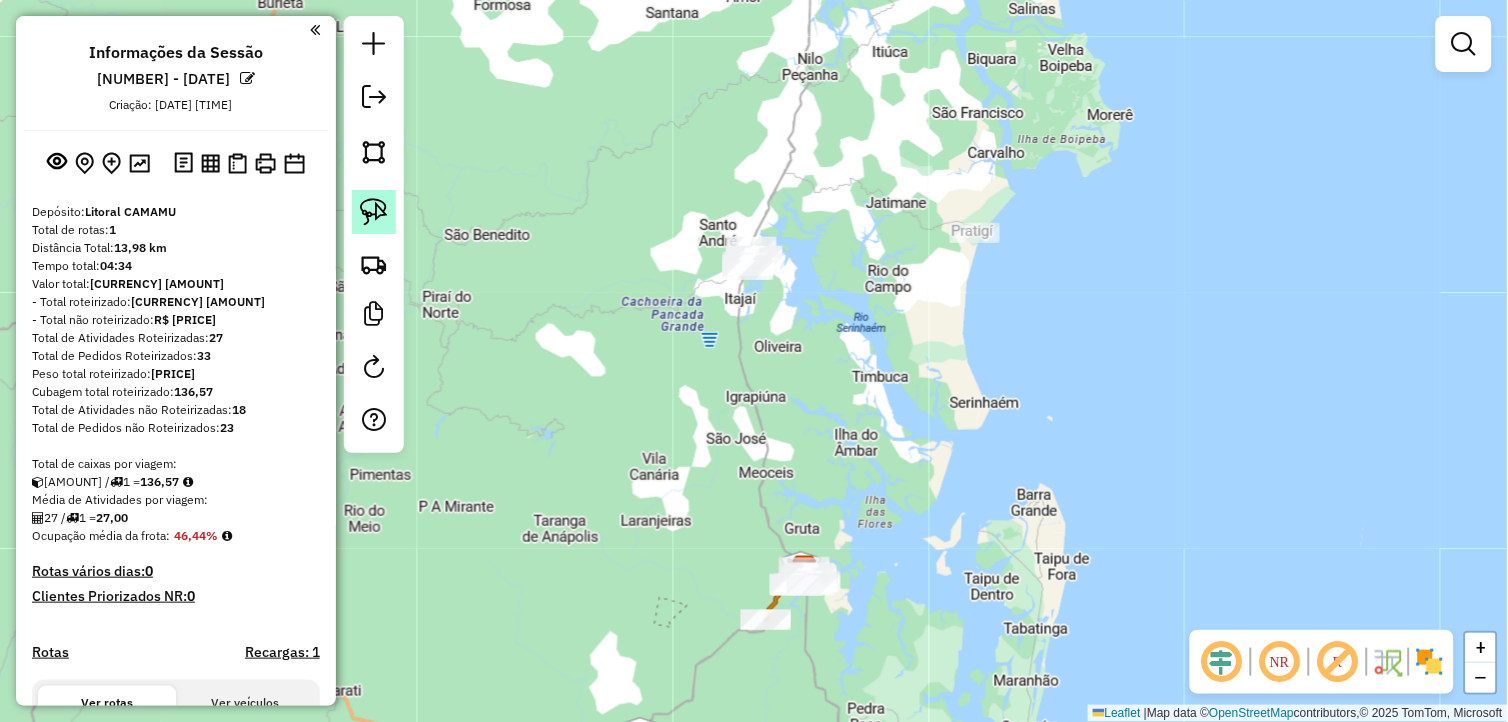 click 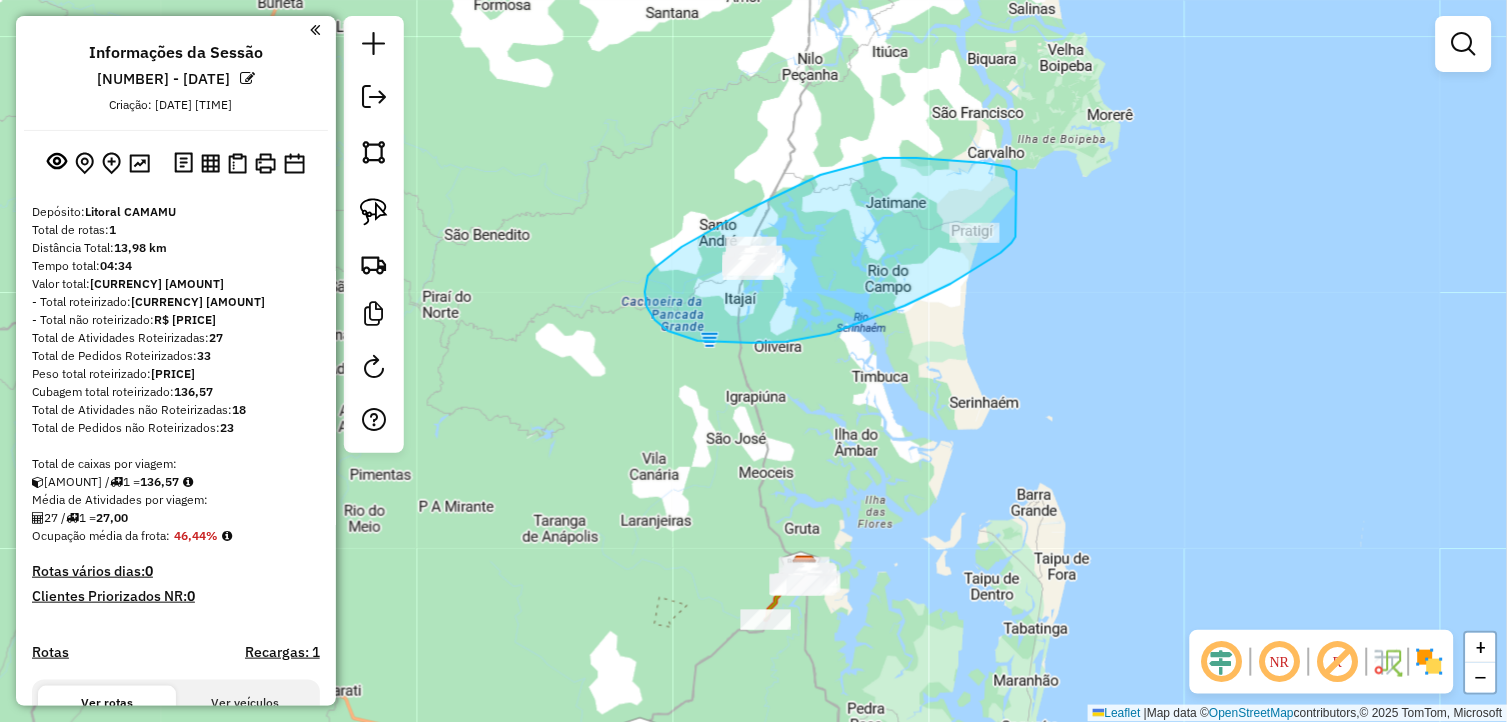 drag, startPoint x: 1016, startPoint y: 237, endPoint x: 1017, endPoint y: 171, distance: 66.007576 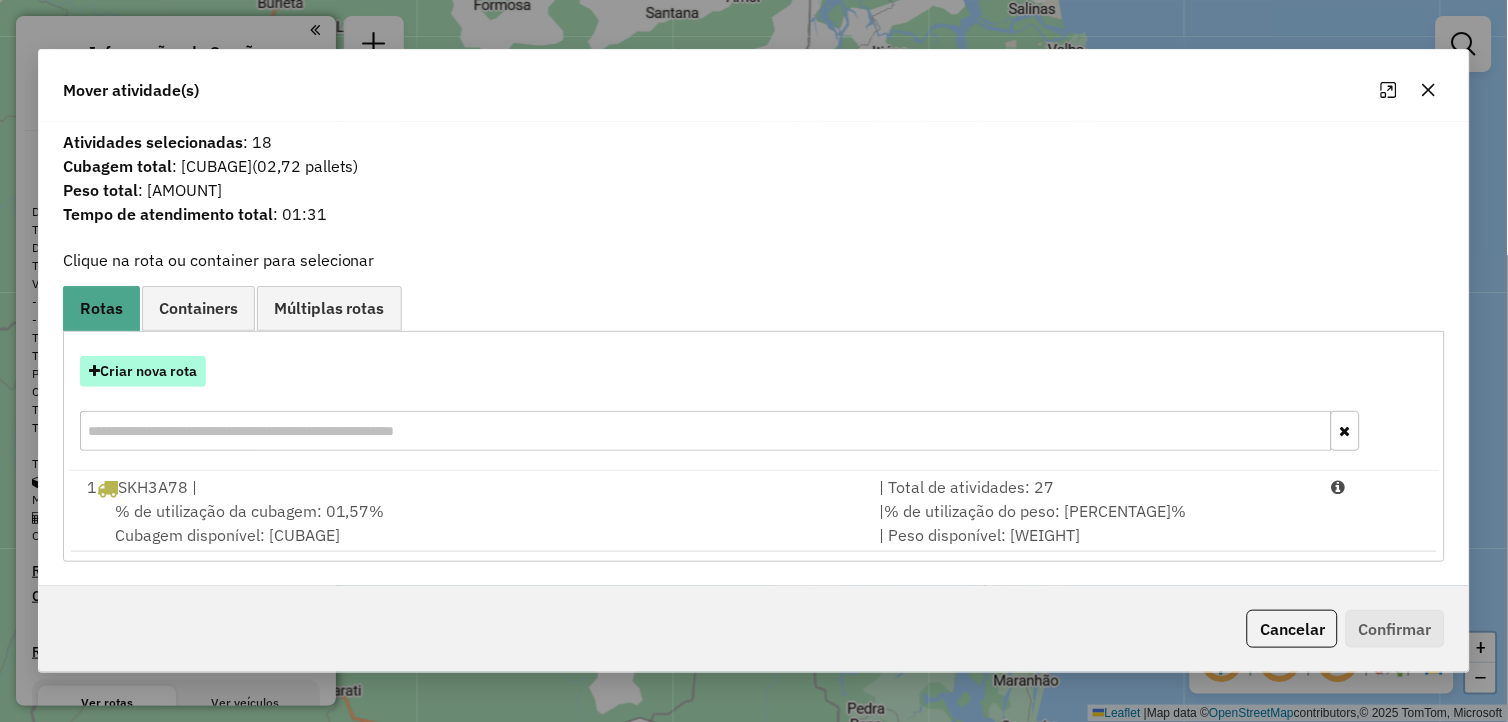 click on "Criar nova rota" at bounding box center [143, 371] 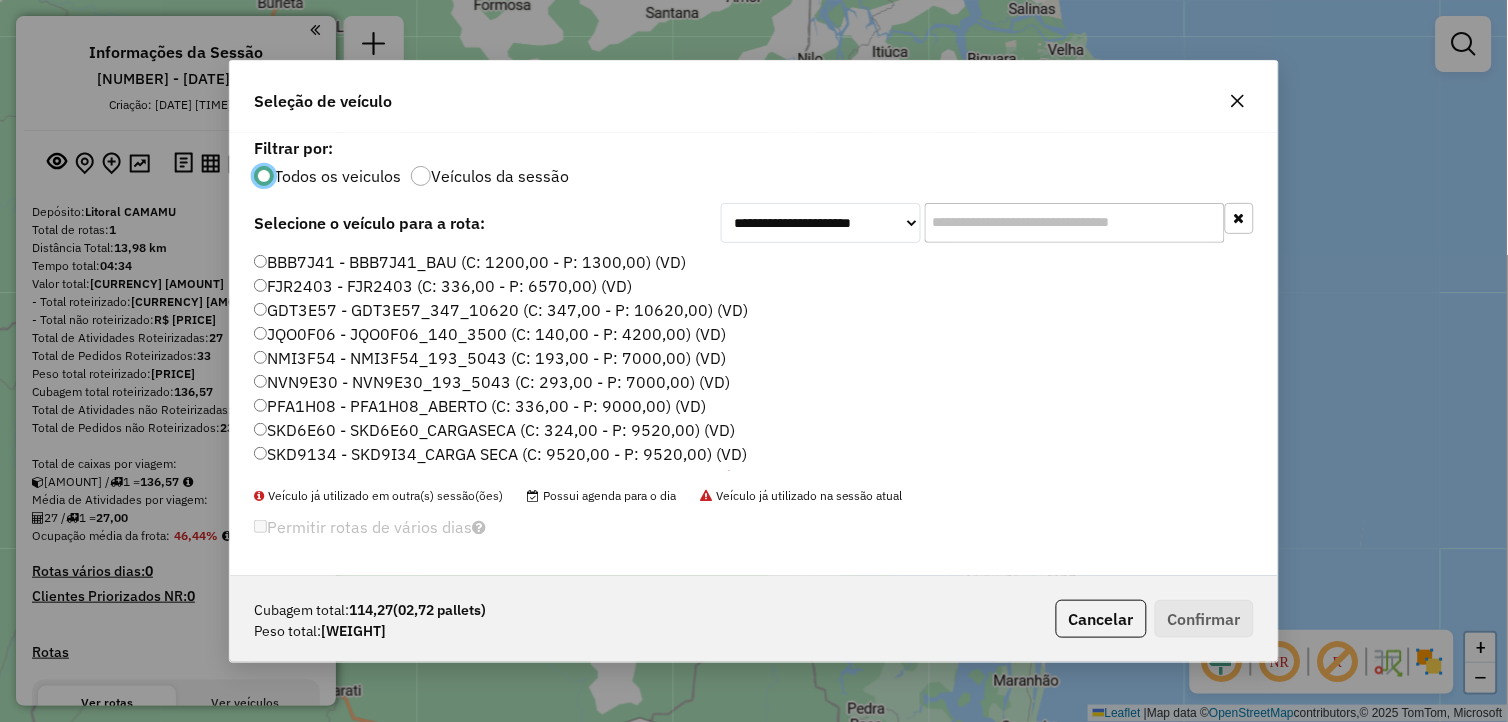 scroll, scrollTop: 11, scrollLeft: 5, axis: both 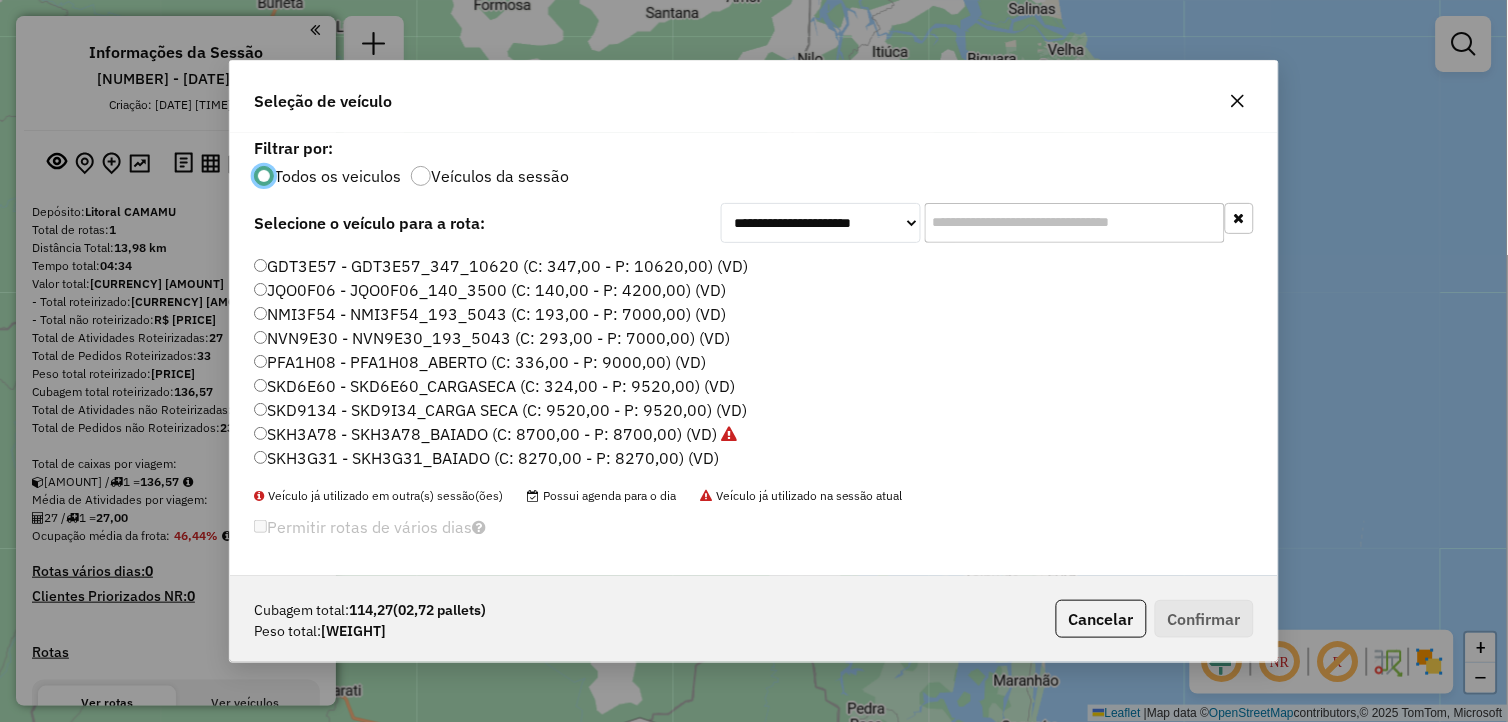 click on "SKH3G31 - SKH3G31_BAIADO (C: 8270,00 - P: 8270,00) (VD)" 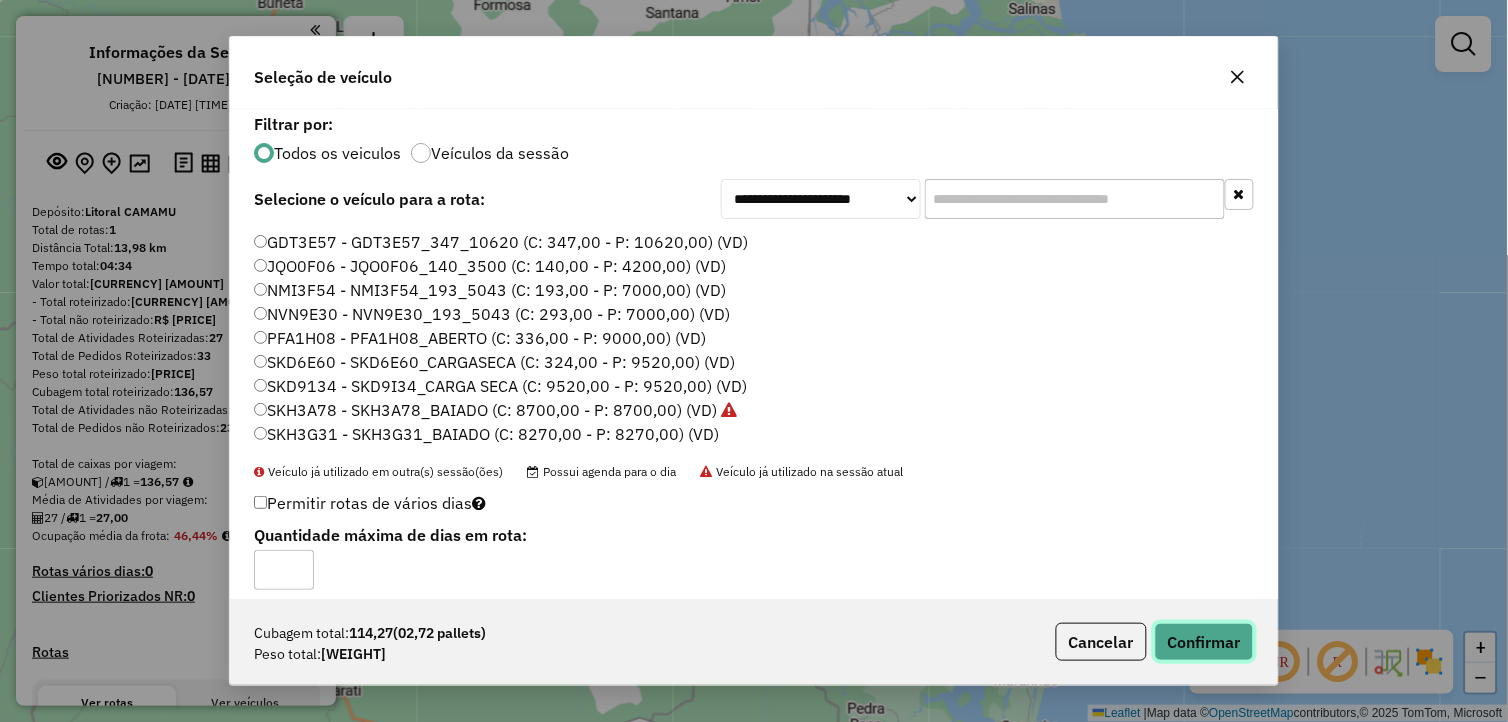 click on "Confirmar" 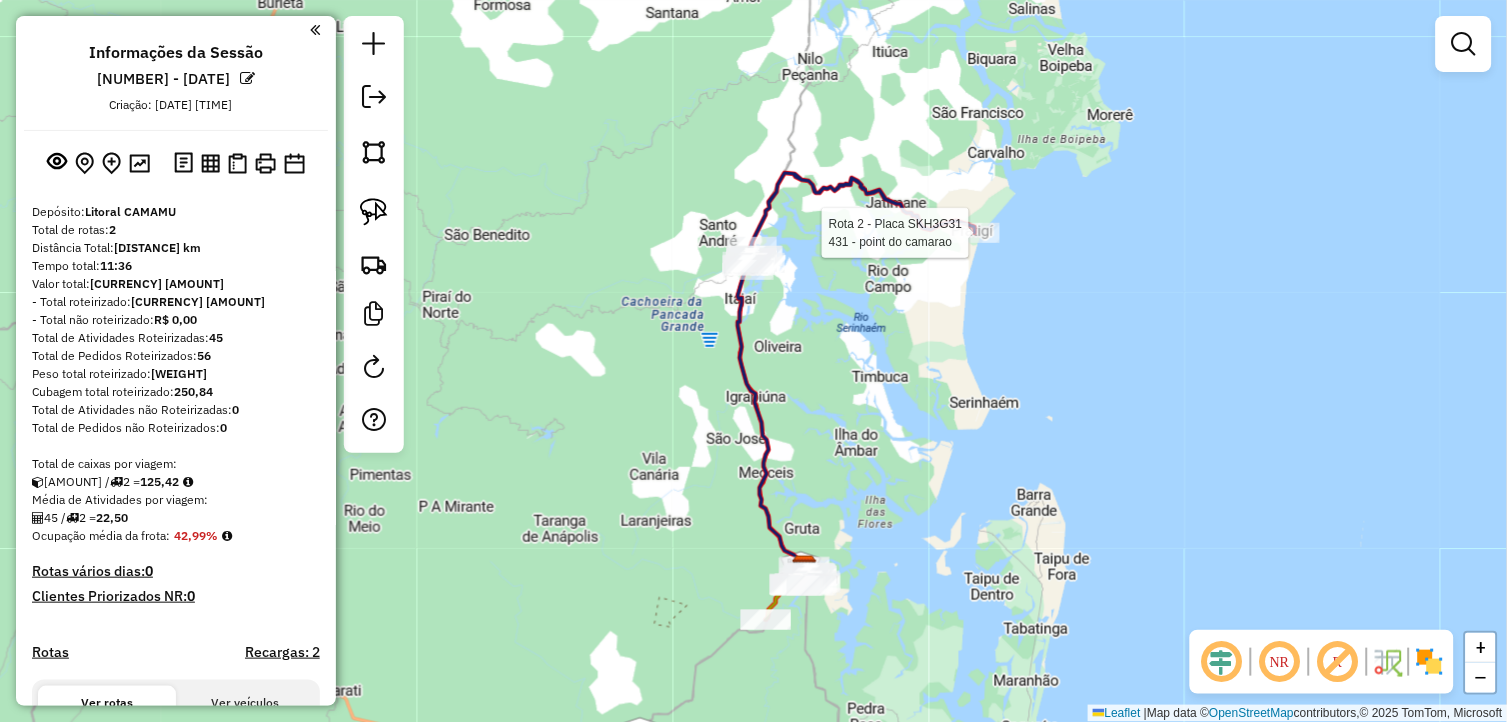 select on "**********" 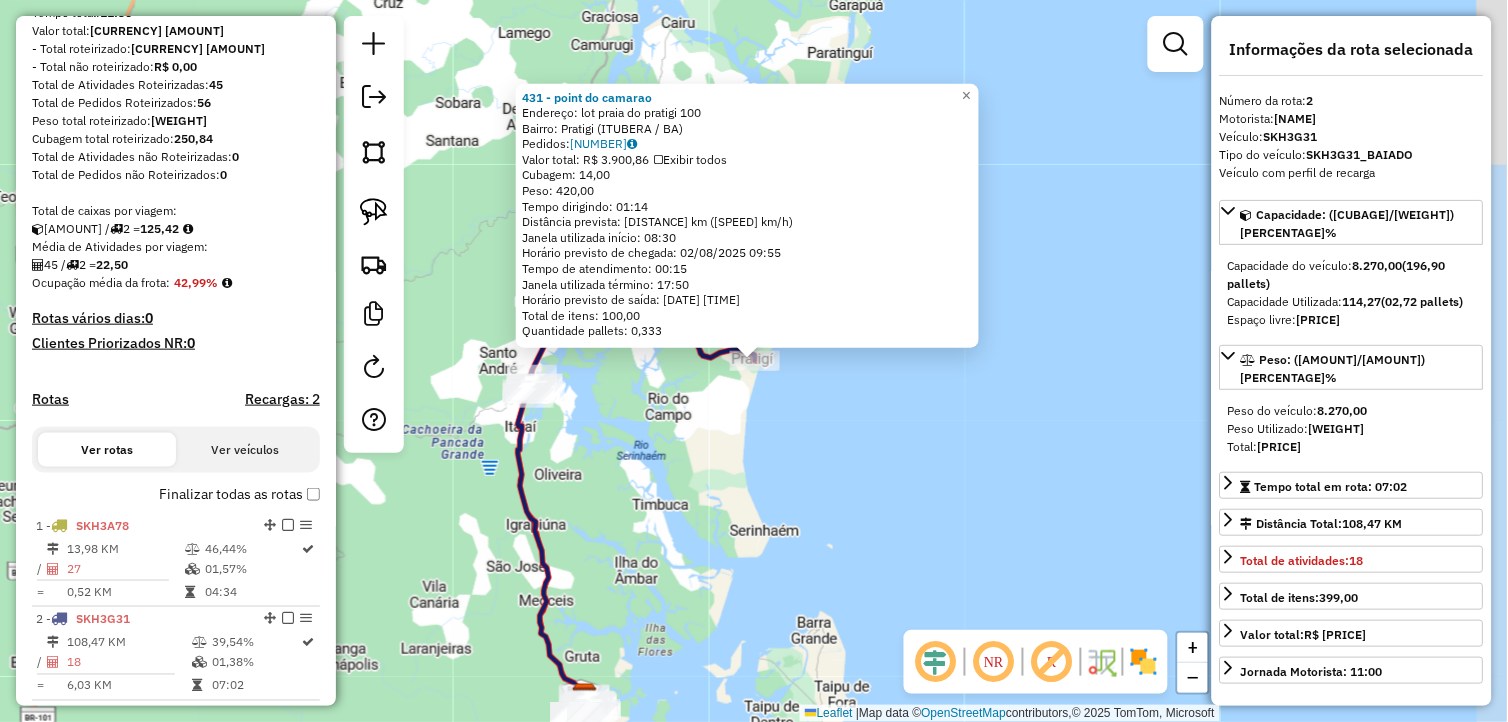 scroll, scrollTop: 325, scrollLeft: 0, axis: vertical 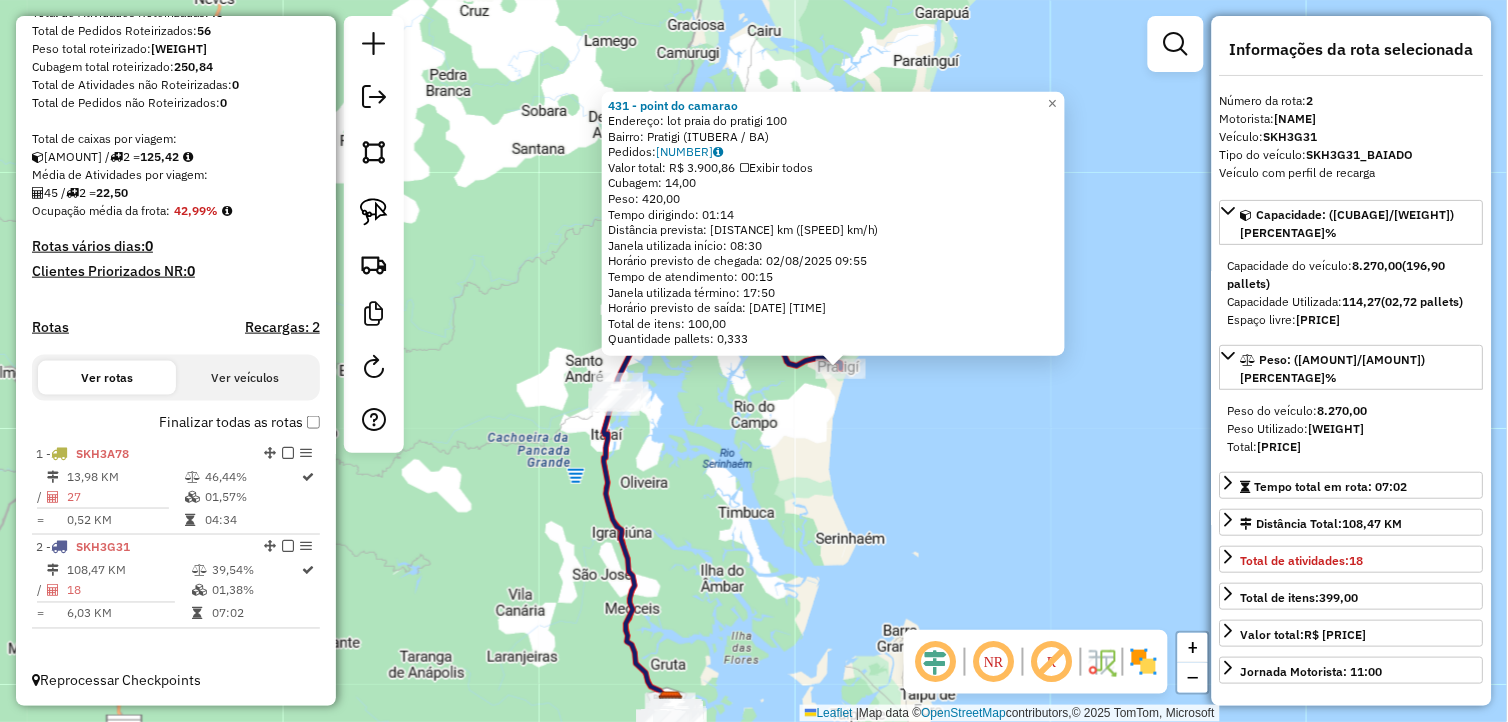 drag, startPoint x: 751, startPoint y: 480, endPoint x: 858, endPoint y: 491, distance: 107.563934 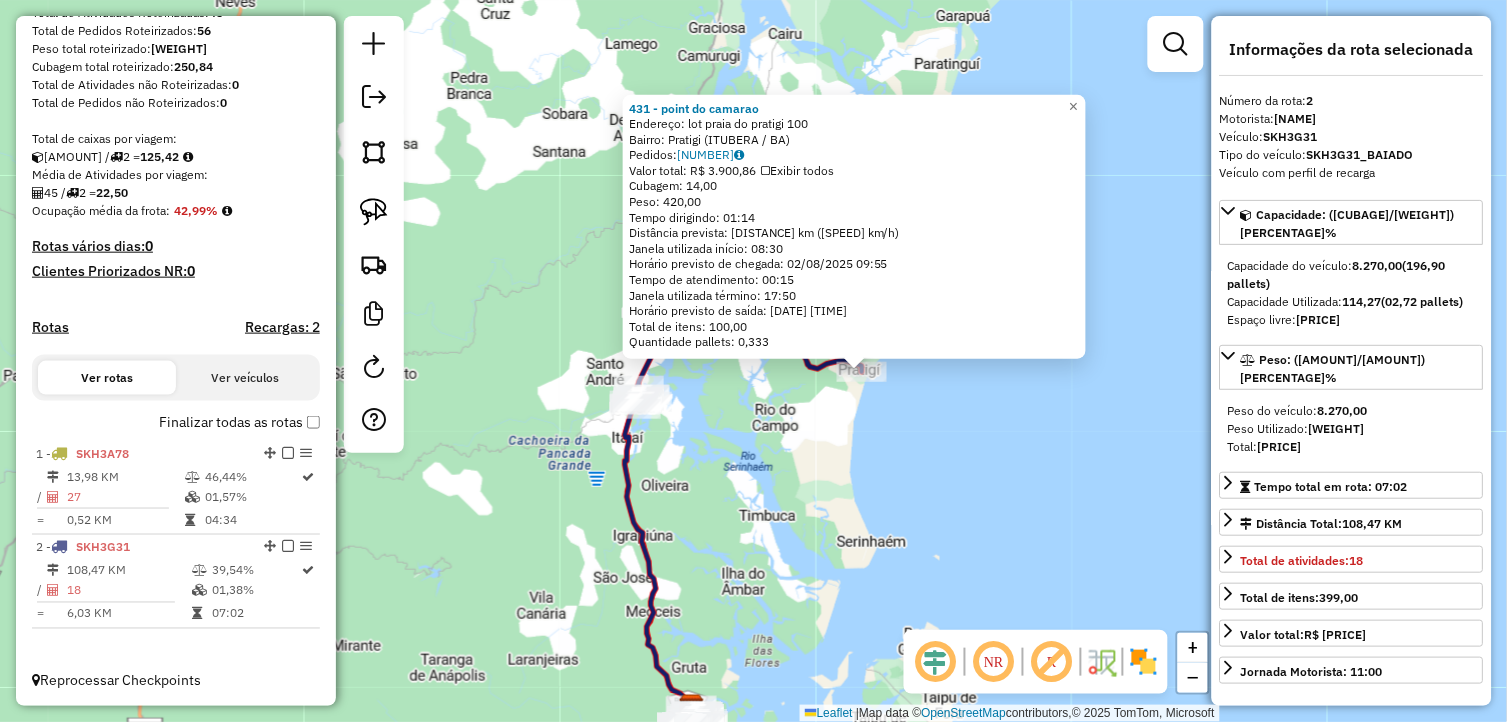 click on "431 - point do camarao  Endereço:  lot praia do pratigi 100   Bairro: Pratigi (ITUBERA / BA)   Pedidos:  01049040   Valor total: R$ 3.900,86   Exibir todos   Cubagem: 14,00  Peso: 420,00  Tempo dirigindo: 01:14   Distância prevista: 25,515 km (20,69 km/h)   Janela utilizada início: 08:30   Horário previsto de chegada: 02/08/2025 09:55   Tempo de atendimento: 00:15   Janela utilizada término: 17:50   Horário previsto de saída: 02/08/2025 10:10   Total de itens: 100,00   Quantidade pallets: 0,333  × Janela de atendimento Grade de atendimento Capacidade Transportadoras Veículos Cliente Pedidos  Rotas Selecione os dias de semana para filtrar as janelas de atendimento  Seg   Ter   Qua   Qui   Sex   Sáb   Dom  Informe o período da janela de atendimento: De: Até:  Filtrar exatamente a janela do cliente  Considerar janela de atendimento padrão  Selecione os dias de semana para filtrar as grades de atendimento  Seg   Ter   Qua   Qui   Sex   Sáb   Dom   Clientes fora do dia de atendimento selecionado De:" 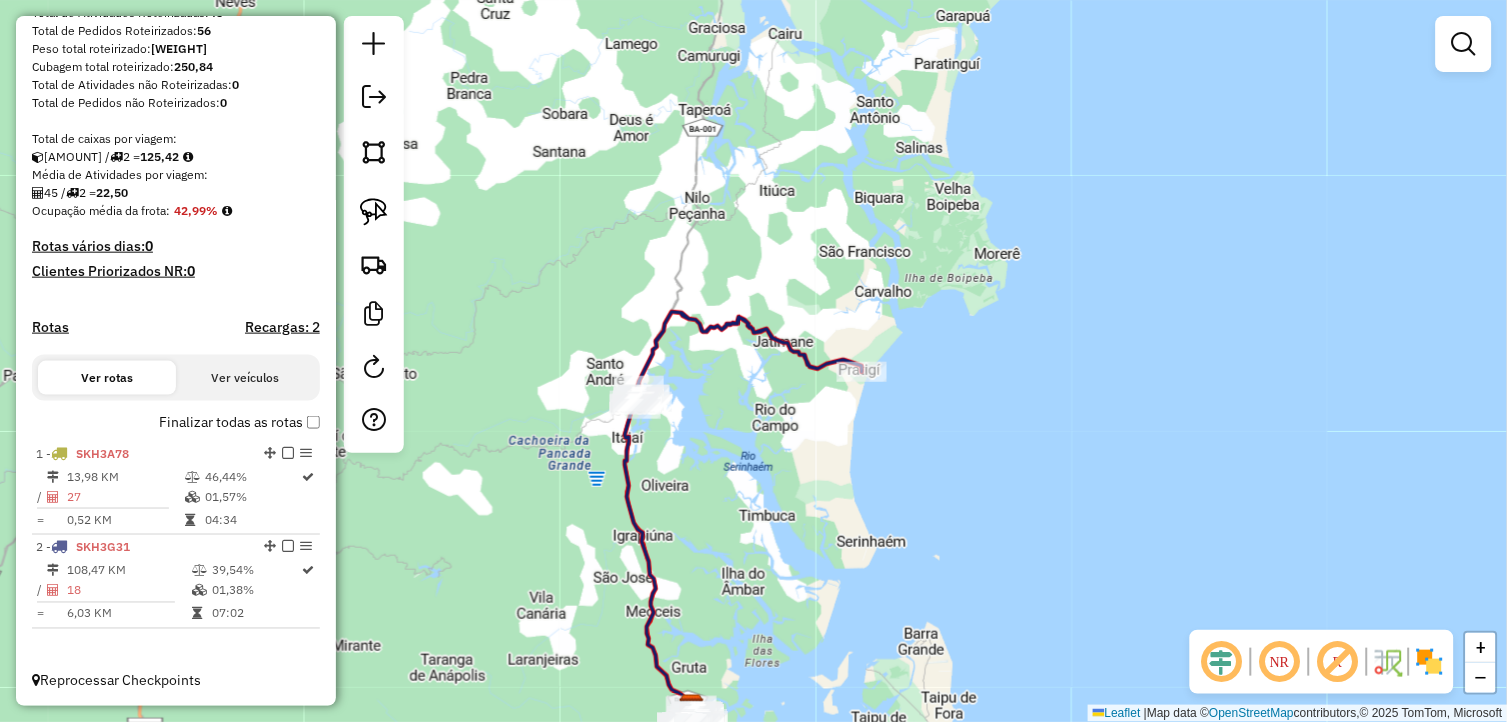 click on "Janela de atendimento Grade de atendimento Capacidade Transportadoras Veículos Cliente Pedidos  Rotas Selecione os dias de semana para filtrar as janelas de atendimento  Seg   Ter   Qua   Qui   Sex   Sáb   Dom  Informe o período da janela de atendimento: De: Até:  Filtrar exatamente a janela do cliente  Considerar janela de atendimento padrão  Selecione os dias de semana para filtrar as grades de atendimento  Seg   Ter   Qua   Qui   Sex   Sáb   Dom   Considerar clientes sem dia de atendimento cadastrado  Clientes fora do dia de atendimento selecionado Filtrar as atividades entre os valores definidos abaixo:  Peso mínimo:   Peso máximo:   Cubagem mínima:   Cubagem máxima:   De:   Até:  Filtrar as atividades entre o tempo de atendimento definido abaixo:  De:   Até:   Considerar capacidade total dos clientes não roteirizados Transportadora: Selecione um ou mais itens Tipo de veículo: Selecione um ou mais itens Veículo: Selecione um ou mais itens Motorista: Selecione um ou mais itens Nome: Rótulo:" 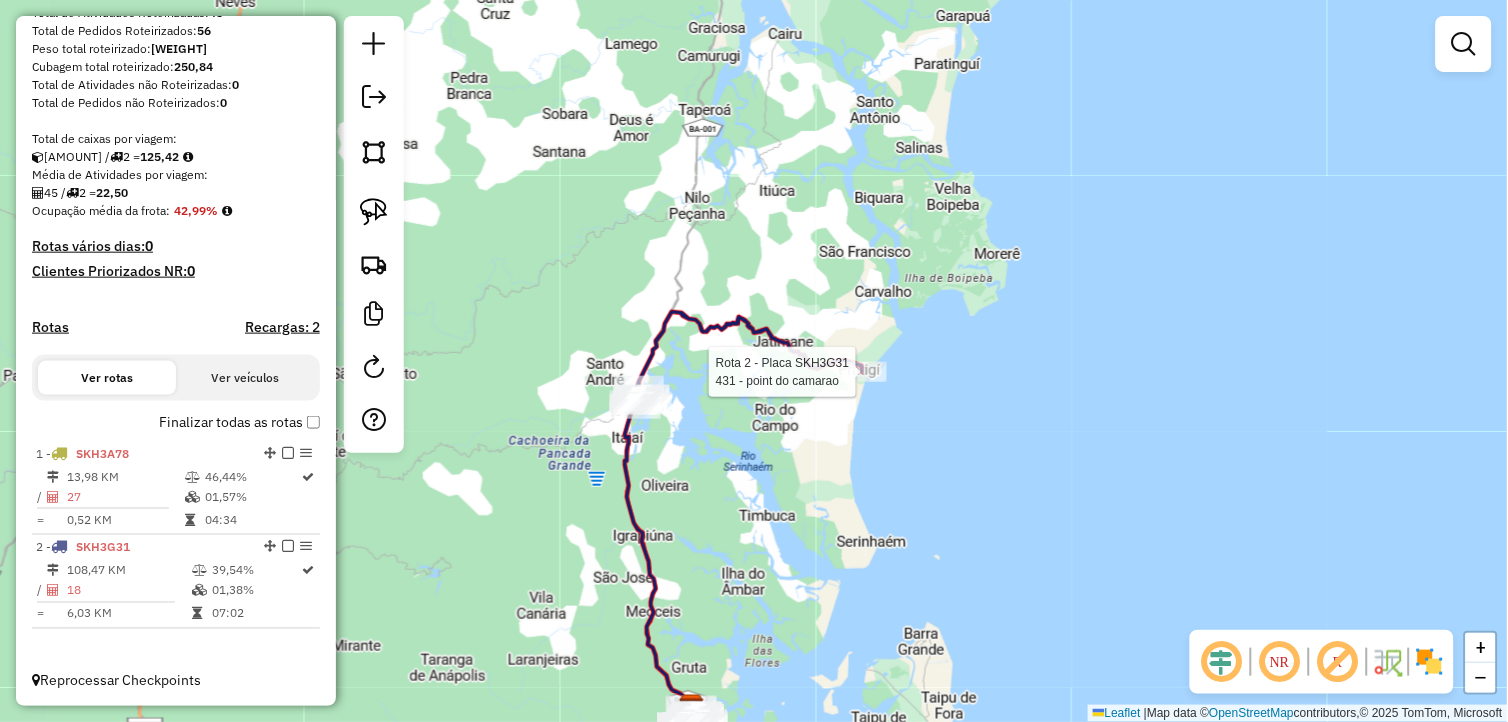 select on "**********" 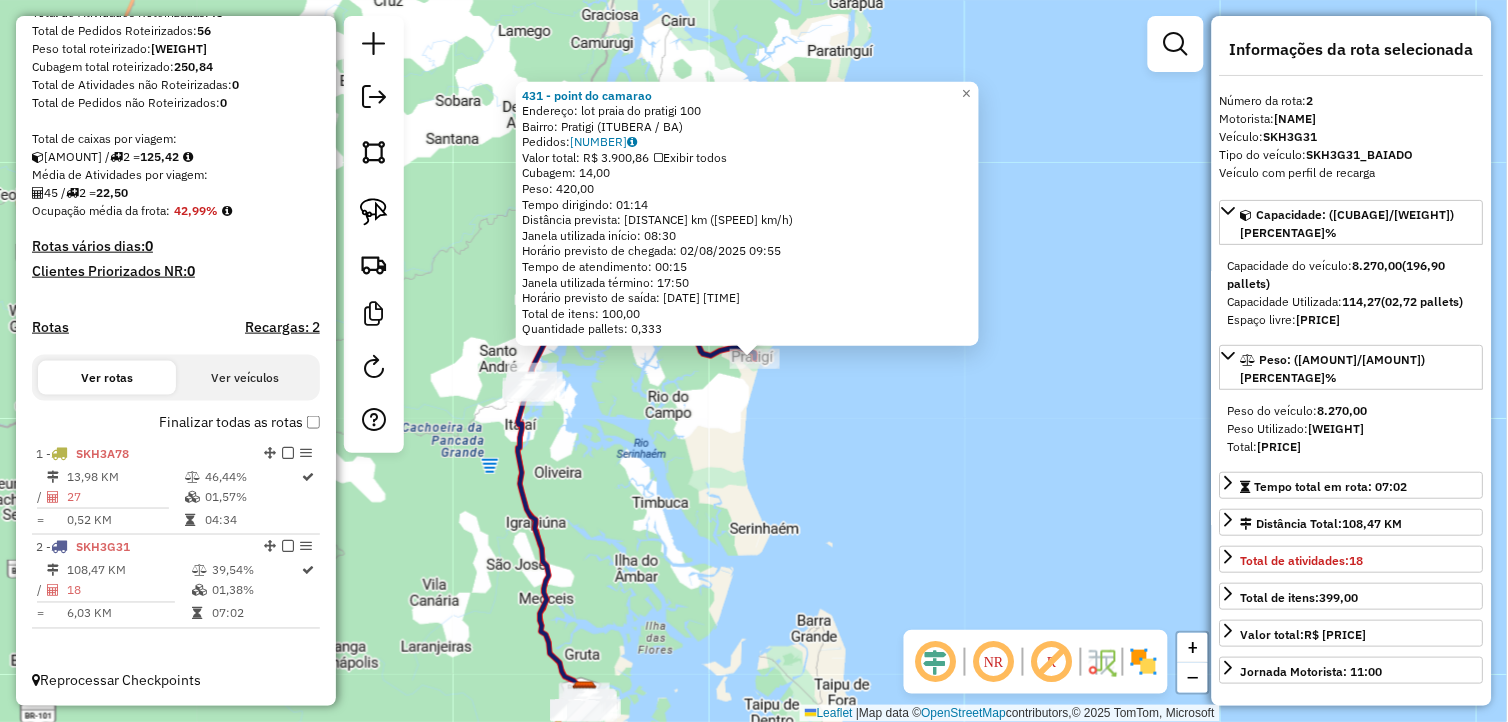 drag, startPoint x: 698, startPoint y: 462, endPoint x: 727, endPoint y: 308, distance: 156.70673 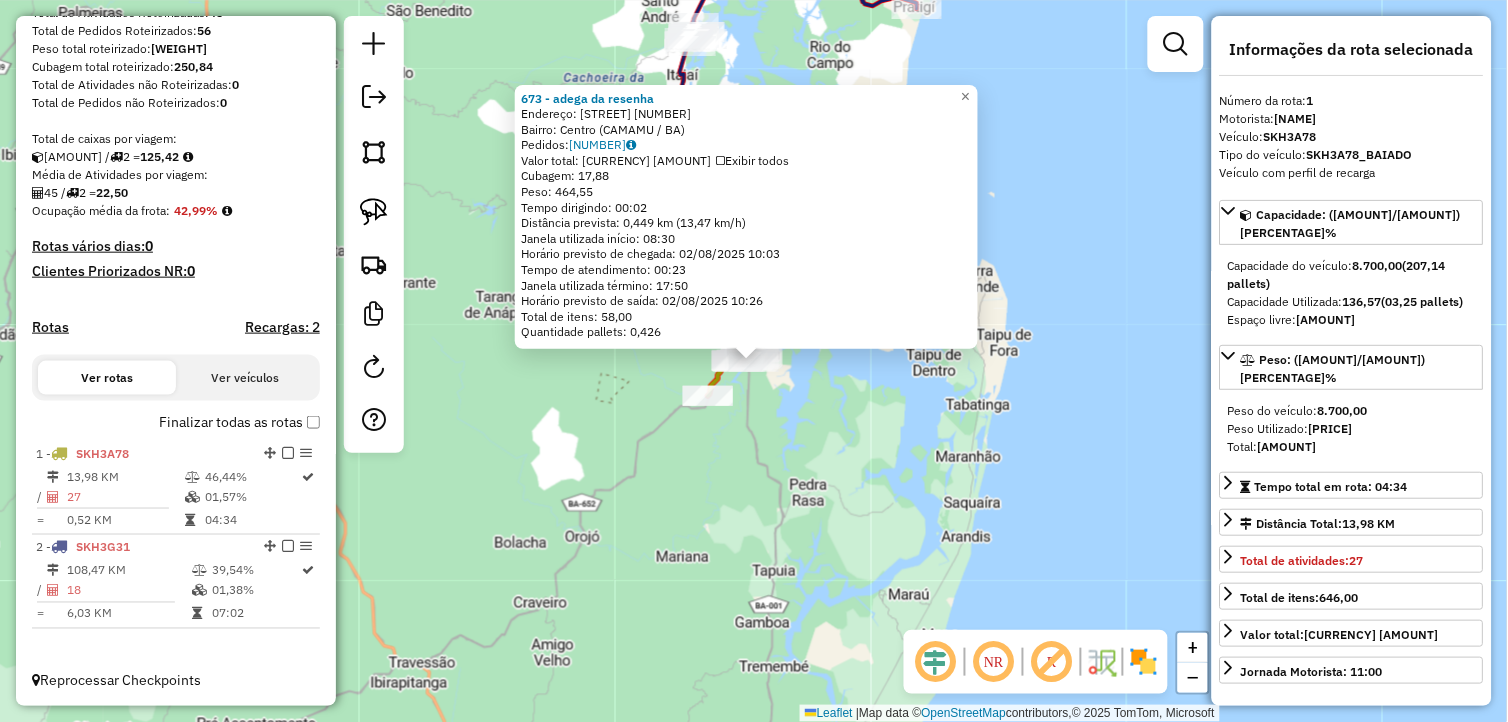 click on "673 - adega da resenha  Endereço:  avenida beira mar 1   Bairro: Centro (CAMAMU / BA)   Pedidos:  01049080   Valor total: R$ 4.479,40   Exibir todos   Cubagem: 17,88  Peso: 464,55  Tempo dirigindo: 00:02   Distância prevista: 0,449 km (13,47 km/h)   Janela utilizada início: 08:30   Horário previsto de chegada: 02/08/2025 10:03   Tempo de atendimento: 00:23   Janela utilizada término: 17:50   Horário previsto de saída: 02/08/2025 10:26   Total de itens: 58,00   Quantidade pallets: 0,426  × Janela de atendimento Grade de atendimento Capacidade Transportadoras Veículos Cliente Pedidos  Rotas Selecione os dias de semana para filtrar as janelas de atendimento  Seg   Ter   Qua   Qui   Sex   Sáb   Dom  Informe o período da janela de atendimento: De: Até:  Filtrar exatamente a janela do cliente  Considerar janela de atendimento padrão  Selecione os dias de semana para filtrar as grades de atendimento  Seg   Ter   Qua   Qui   Sex   Sáb   Dom   Considerar clientes sem dia de atendimento cadastrado  De:  +" 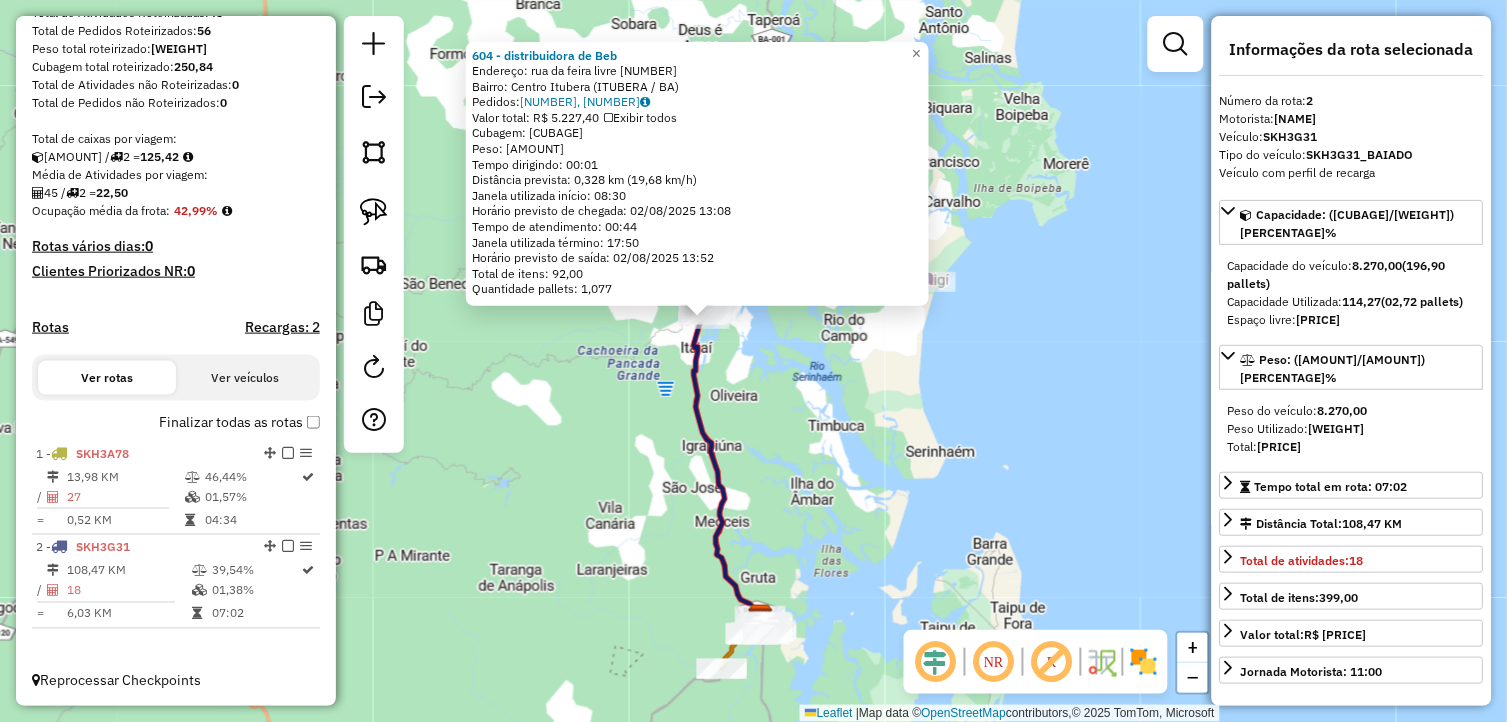 drag, startPoint x: 925, startPoint y: 514, endPoint x: 876, endPoint y: 472, distance: 64.53681 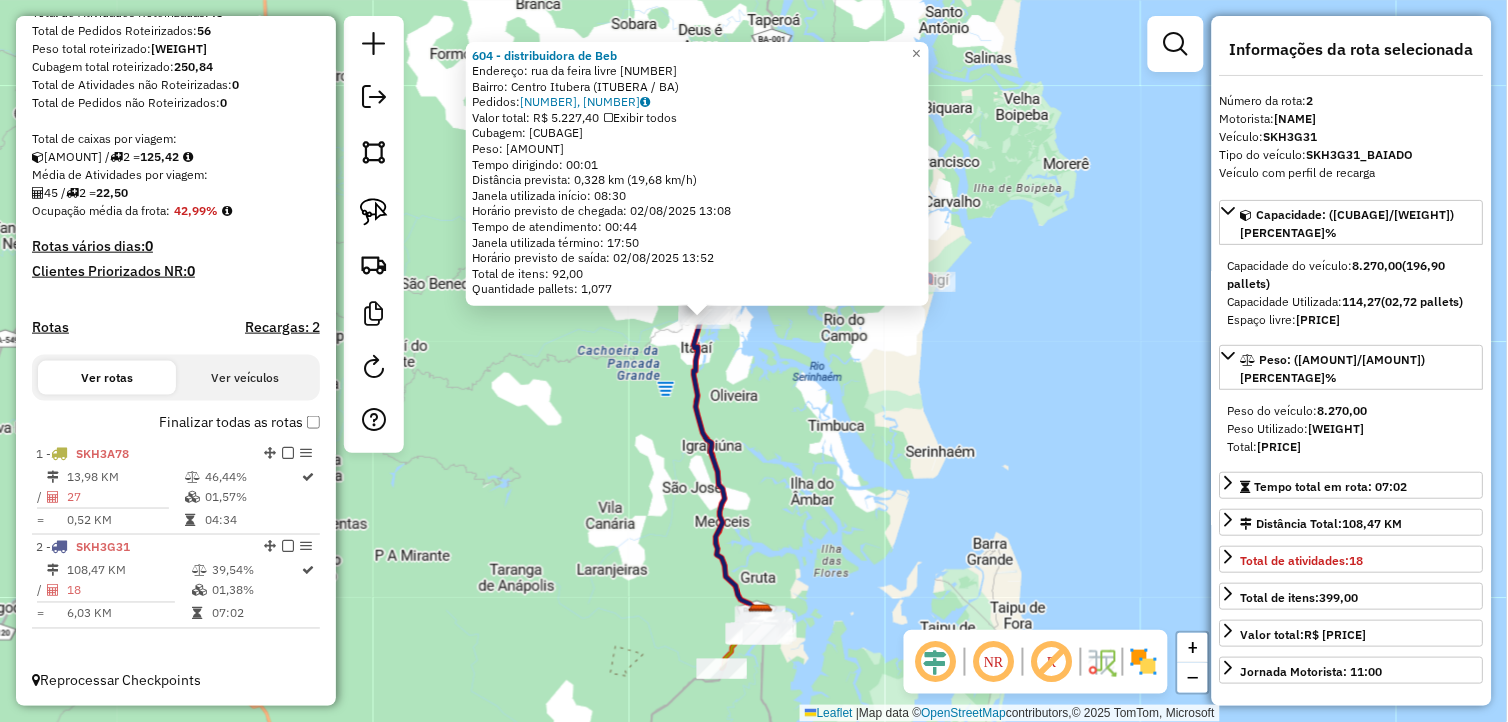 click on "604 - distribuidora de Beb  Endereço:  rua da feira livre 100   Bairro: Centro Itubera (ITUBERA / BA)   Pedidos:  01049113, 01049117   Valor total: R$ 5.227,40   Exibir todos   Cubagem: 45,23  Peso: 1.287,58  Tempo dirigindo: 00:01   Distância prevista: 0,328 km (19,68 km/h)   Janela utilizada início: 08:30   Horário previsto de chegada: 02/08/2025 13:08   Tempo de atendimento: 00:44   Janela utilizada término: 17:50   Horário previsto de saída: 02/08/2025 13:52   Total de itens: 92,00   Quantidade pallets: 1,077  × Janela de atendimento Grade de atendimento Capacidade Transportadoras Veículos Cliente Pedidos  Rotas Selecione os dias de semana para filtrar as janelas de atendimento  Seg   Ter   Qua   Qui   Sex   Sáb   Dom  Informe o período da janela de atendimento: De: Até:  Filtrar exatamente a janela do cliente  Considerar janela de atendimento padrão  Selecione os dias de semana para filtrar as grades de atendimento  Seg   Ter   Qua   Qui   Sex   Sáb   Dom   Peso mínimo:   Peso máximo:  +" 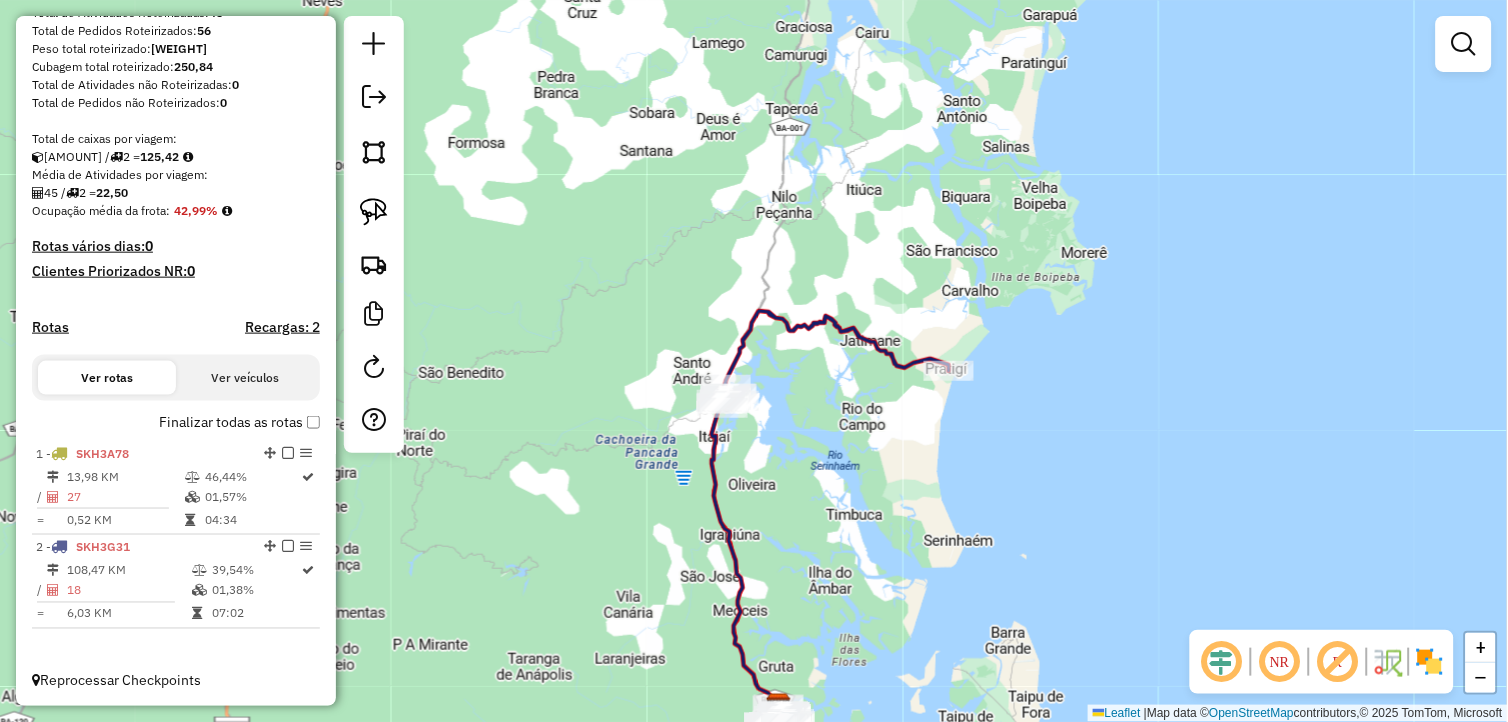 drag, startPoint x: 870, startPoint y: 401, endPoint x: 888, endPoint y: 490, distance: 90.80198 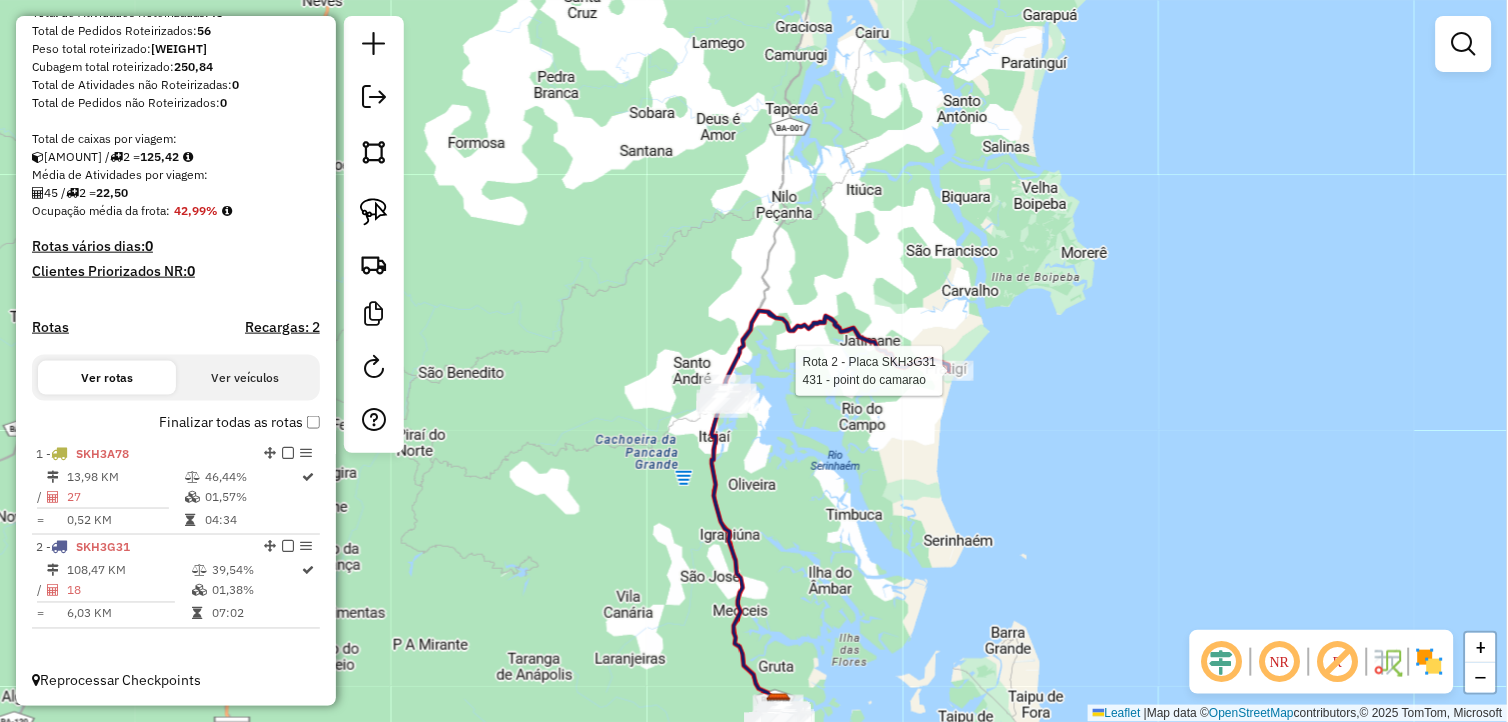 select on "**********" 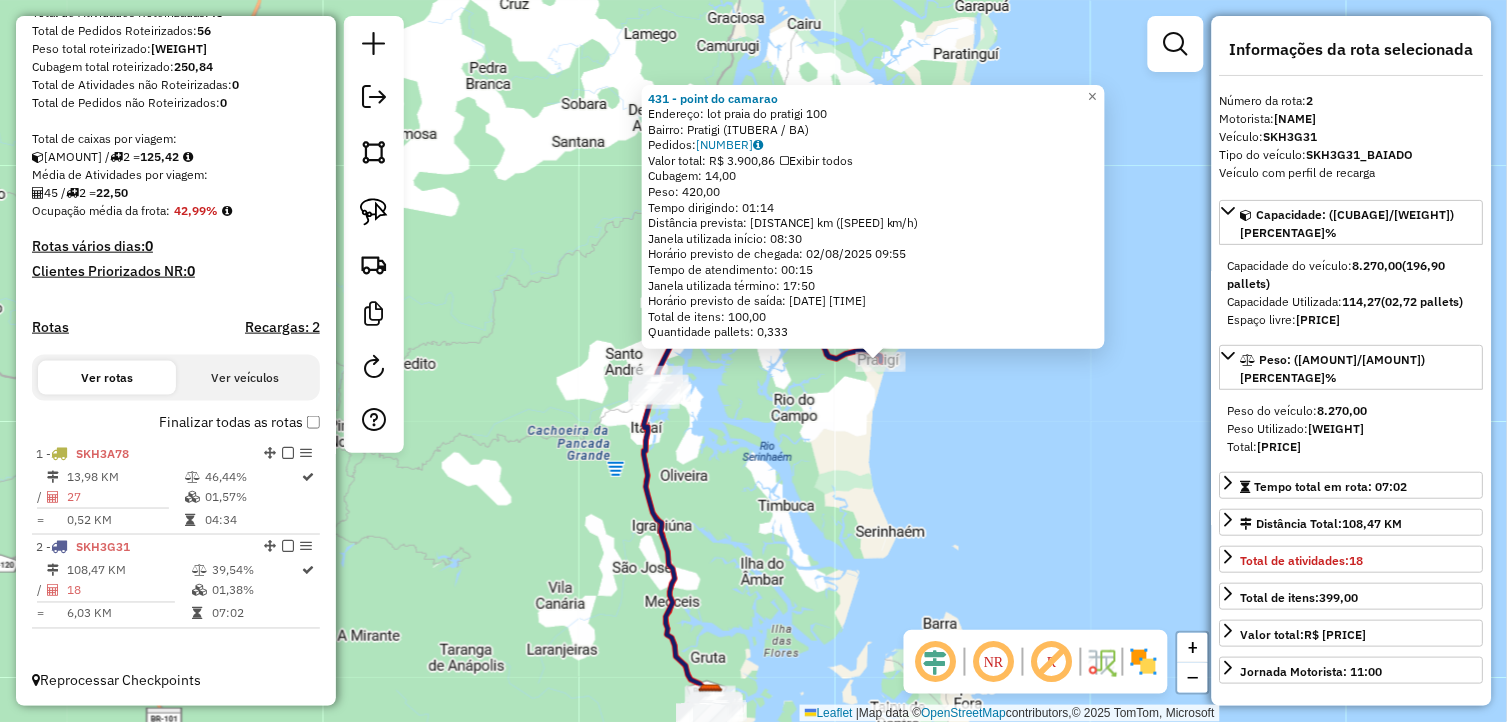 drag, startPoint x: 837, startPoint y: 518, endPoint x: 864, endPoint y: 510, distance: 28.160255 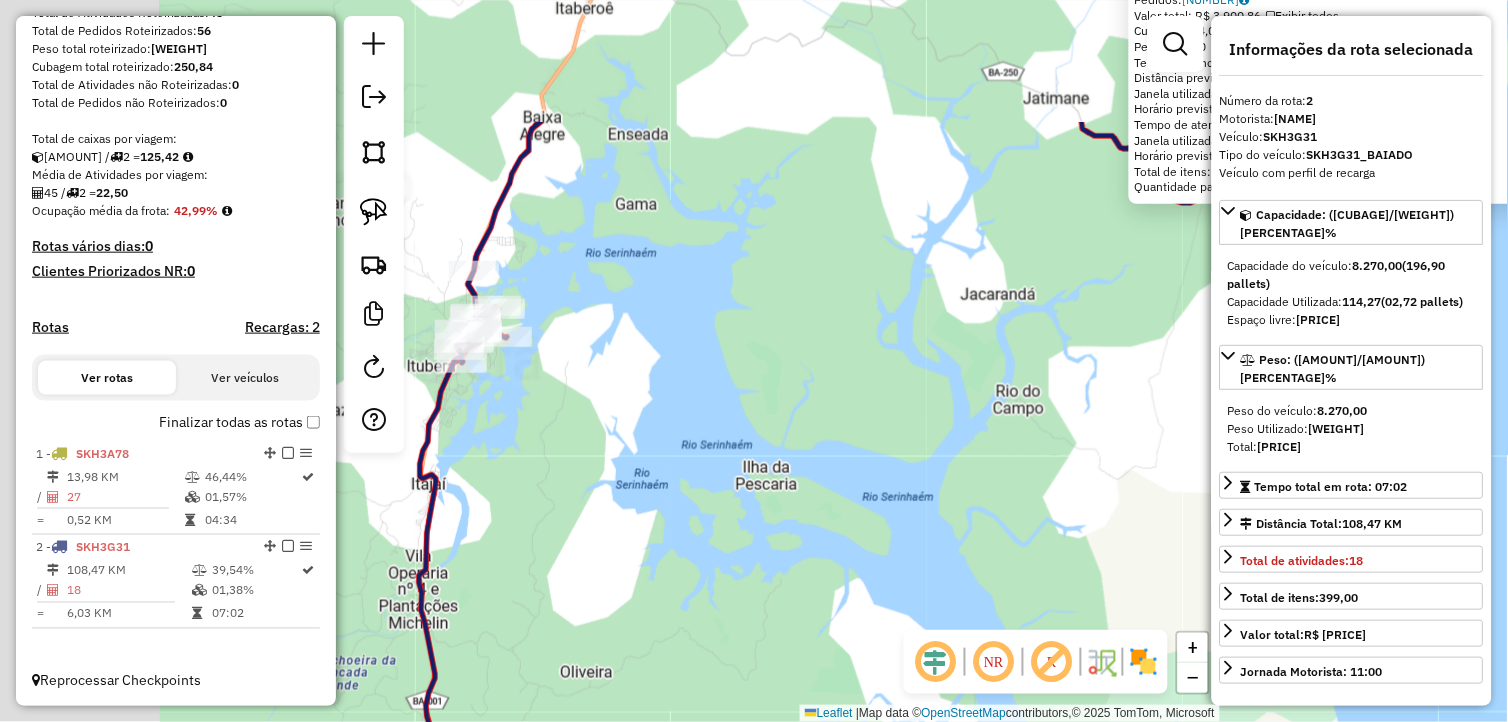 drag, startPoint x: 756, startPoint y: 426, endPoint x: 1001, endPoint y: 637, distance: 323.33572 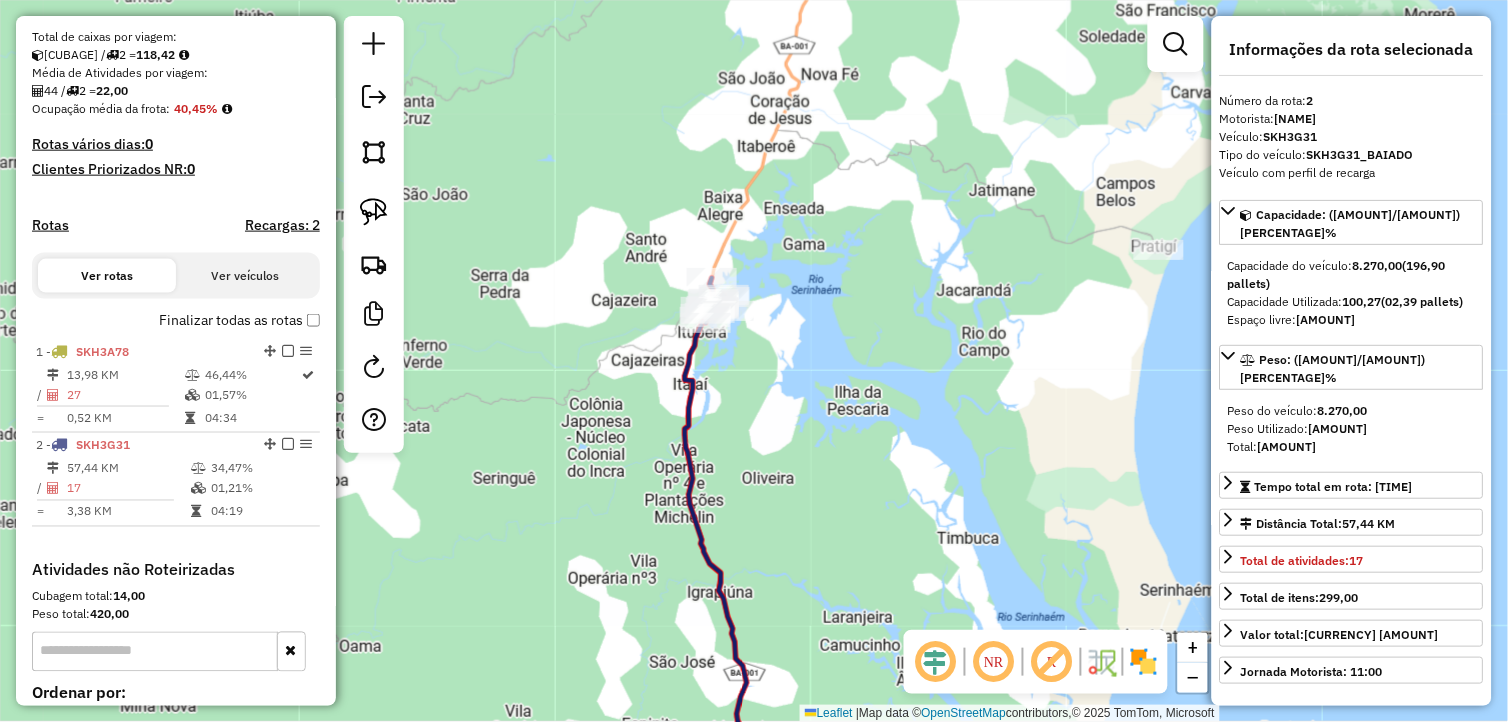 scroll, scrollTop: 640, scrollLeft: 0, axis: vertical 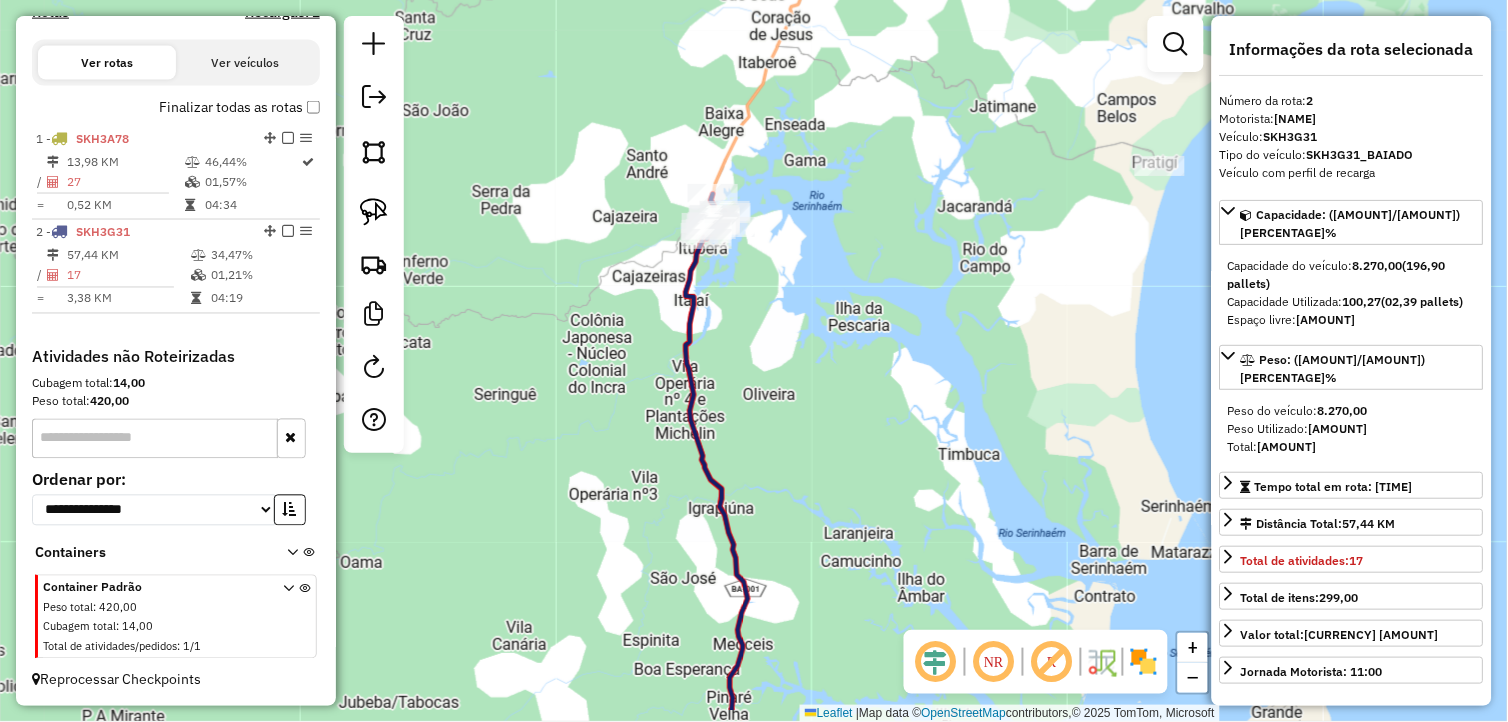 drag, startPoint x: 882, startPoint y: 368, endPoint x: 883, endPoint y: 284, distance: 84.00595 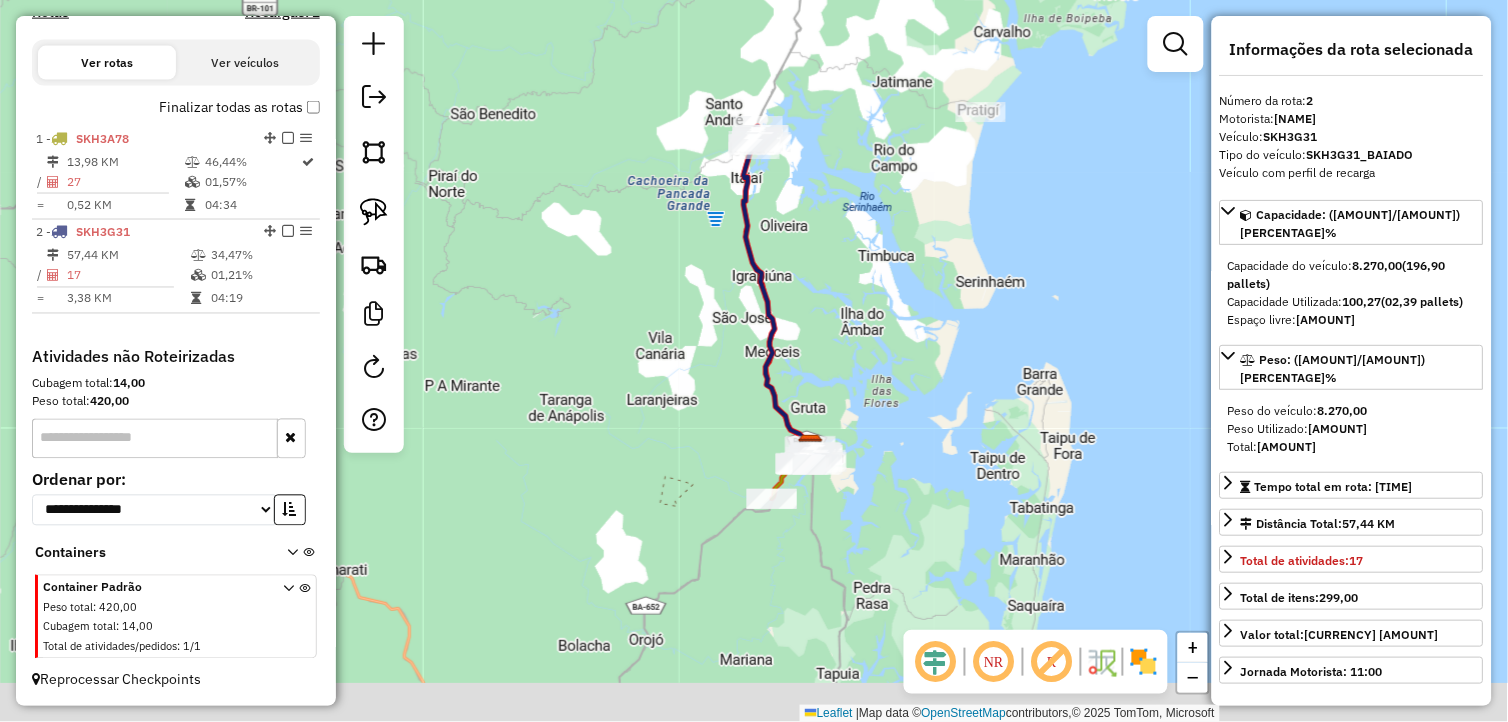 drag, startPoint x: 920, startPoint y: 500, endPoint x: 881, endPoint y: 285, distance: 218.50858 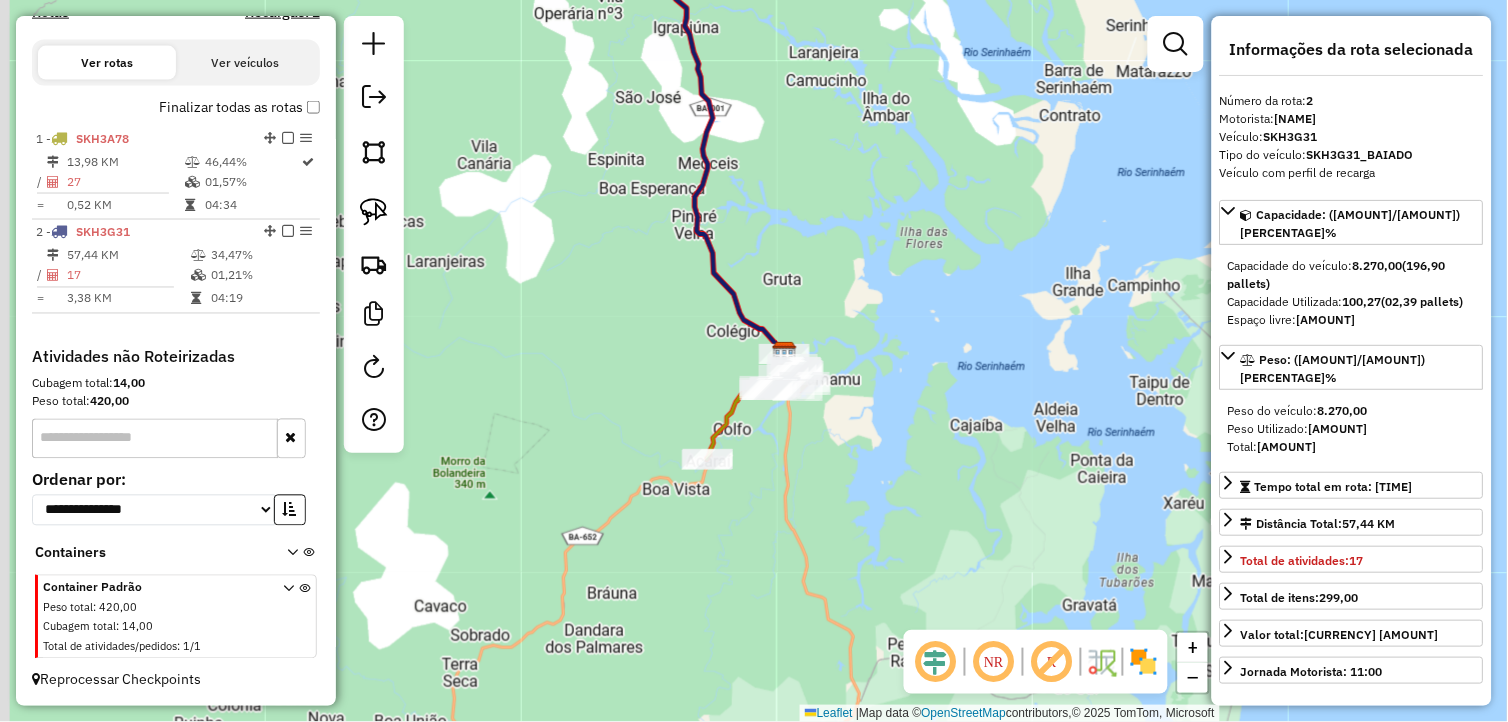 drag, startPoint x: 841, startPoint y: 322, endPoint x: 878, endPoint y: 247, distance: 83.630135 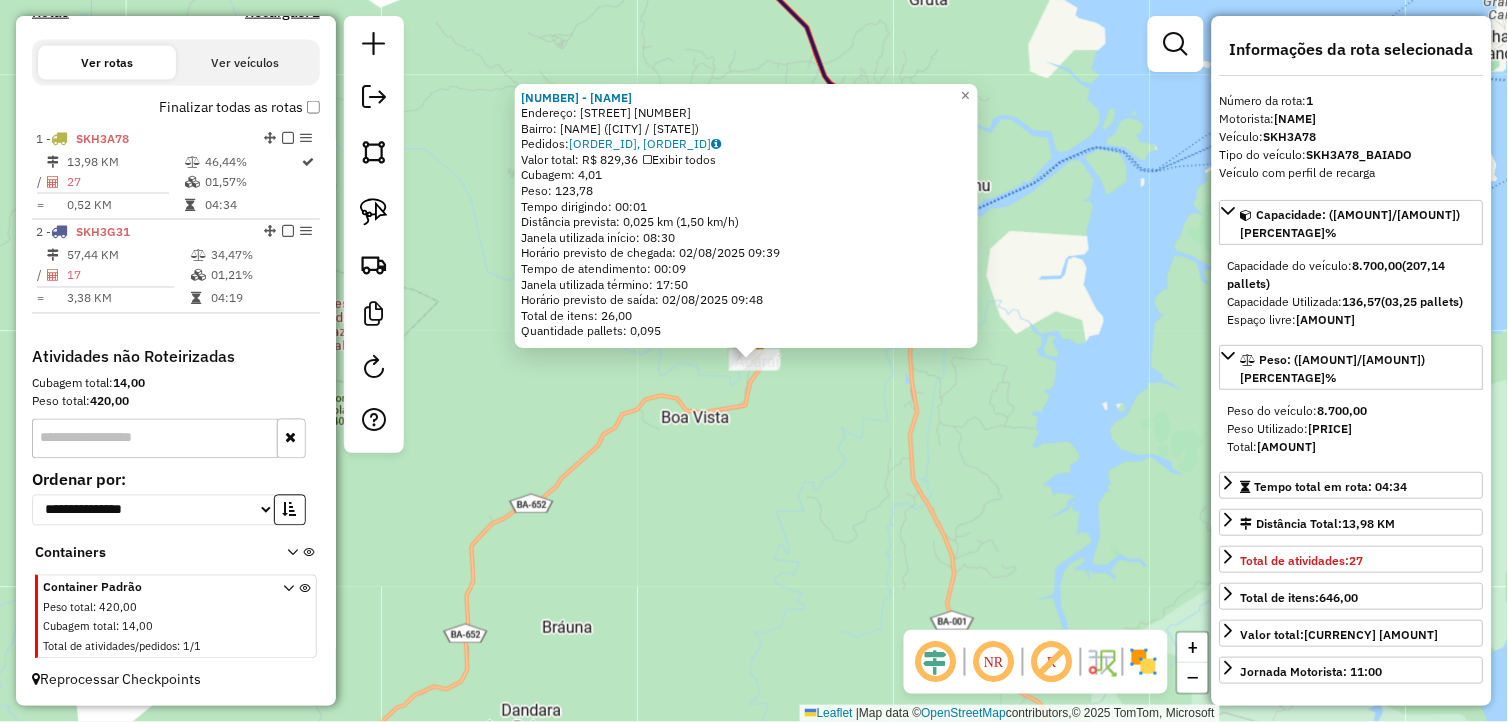 click on "115 - RN MINI DISTRIBUIDOR  Endereço:  PC DA FEIRA 8   Bairro: Acarai (CAMAMU / BA)   Pedidos:  01049081, 01049082   Valor total: R$ 829,36   Exibir todos   Cubagem: 4,01  Peso: 123,78  Tempo dirigindo: 00:01   Distância prevista: 0,025 km (1,50 km/h)   Janela utilizada início: 08:30   Horário previsto de chegada: 02/08/2025 09:39   Tempo de atendimento: 00:09   Janela utilizada término: 17:50   Horário previsto de saída: 02/08/2025 09:48   Total de itens: 26,00   Quantidade pallets: 0,095  × Janela de atendimento Grade de atendimento Capacidade Transportadoras Veículos Cliente Pedidos  Rotas Selecione os dias de semana para filtrar as janelas de atendimento  Seg   Ter   Qua   Qui   Sex   Sáb   Dom  Informe o período da janela de atendimento: De: Até:  Filtrar exatamente a janela do cliente  Considerar janela de atendimento padrão  Selecione os dias de semana para filtrar as grades de atendimento  Seg   Ter   Qua   Qui   Sex   Sáb   Dom   Considerar clientes sem dia de atendimento cadastrado De:" 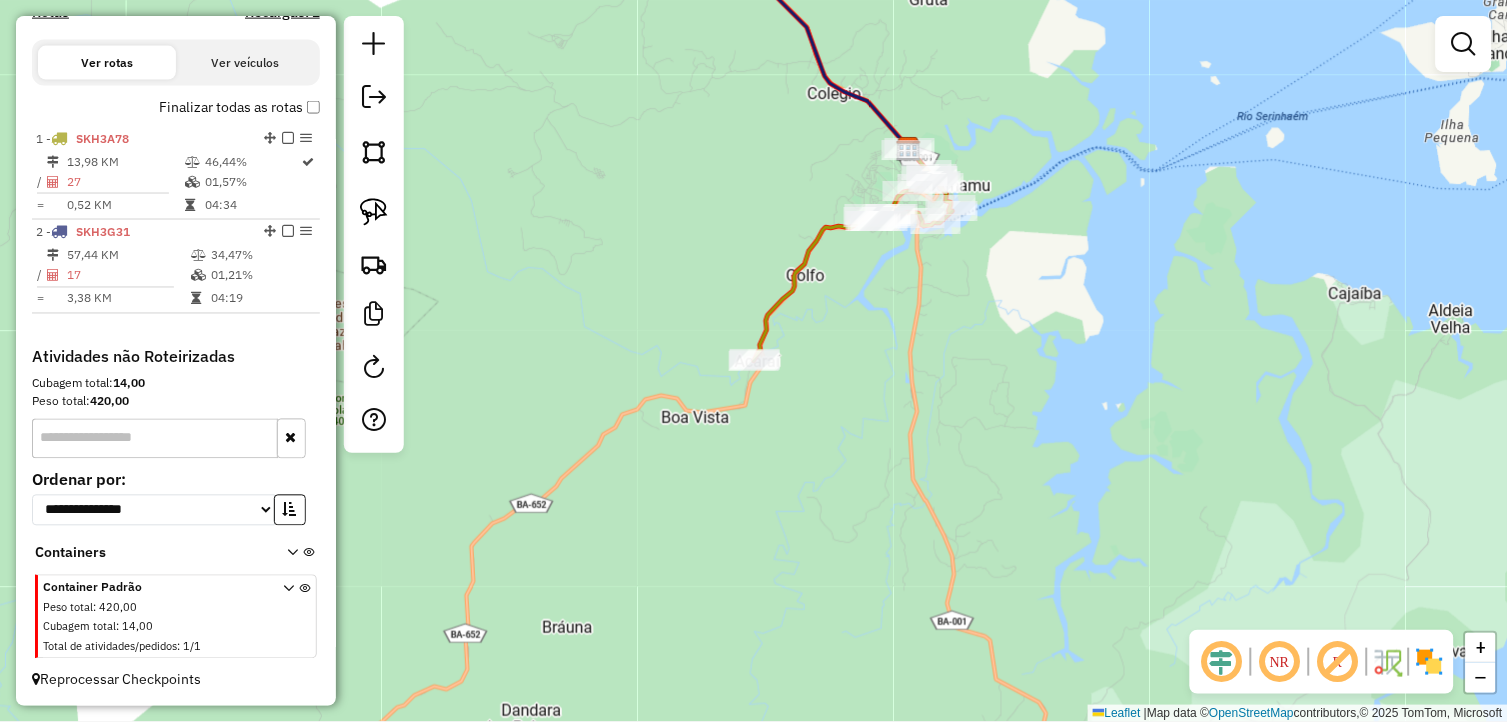 drag, startPoint x: 830, startPoint y: 473, endPoint x: 831, endPoint y: 765, distance: 292.0017 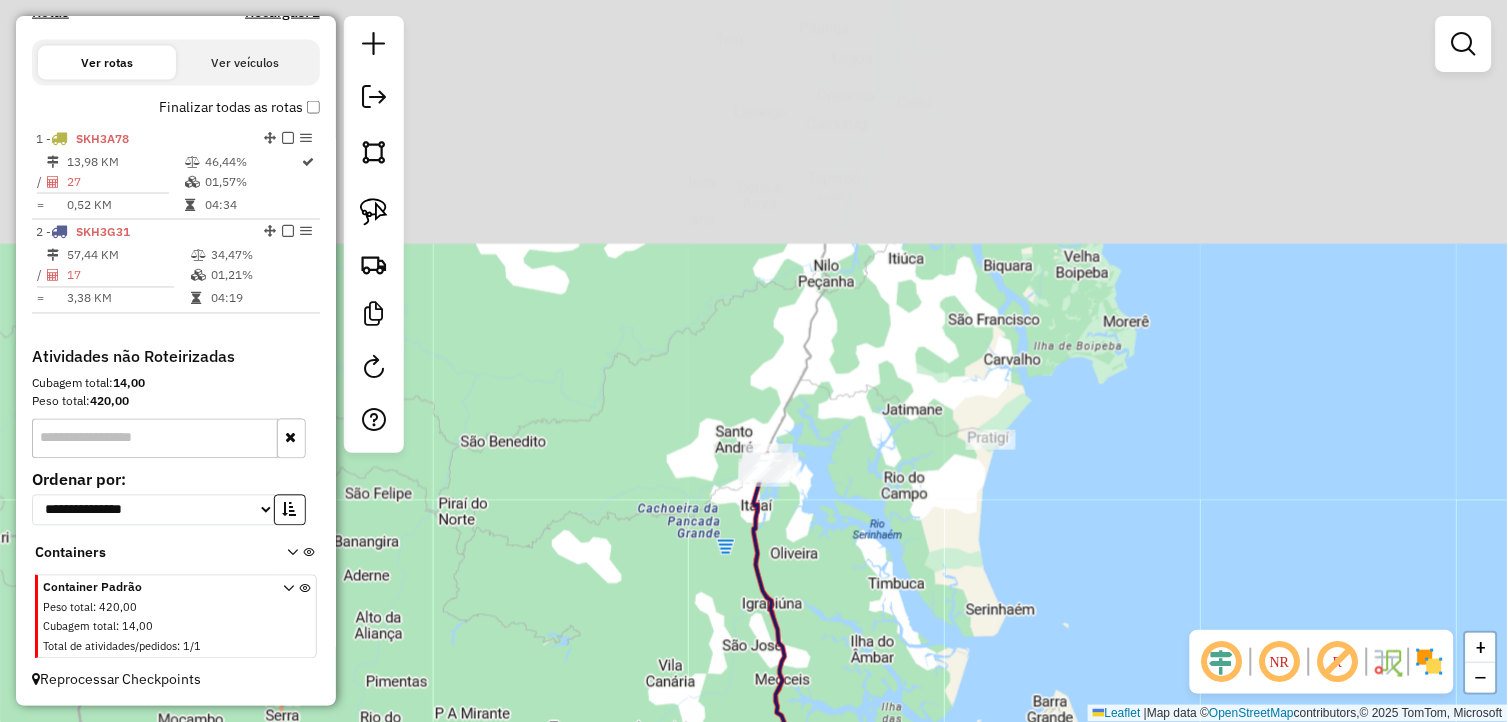drag, startPoint x: 732, startPoint y: 498, endPoint x: 737, endPoint y: 597, distance: 99.12618 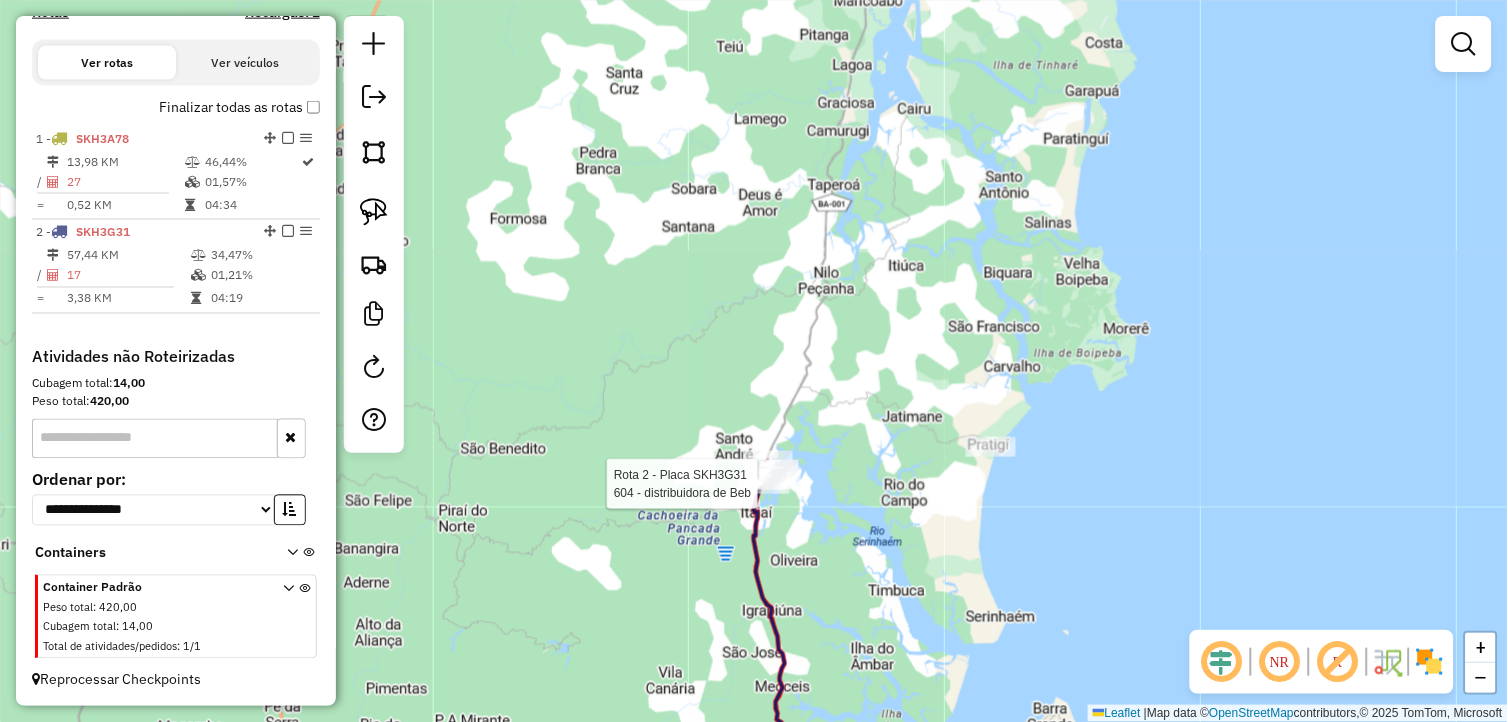 select on "**********" 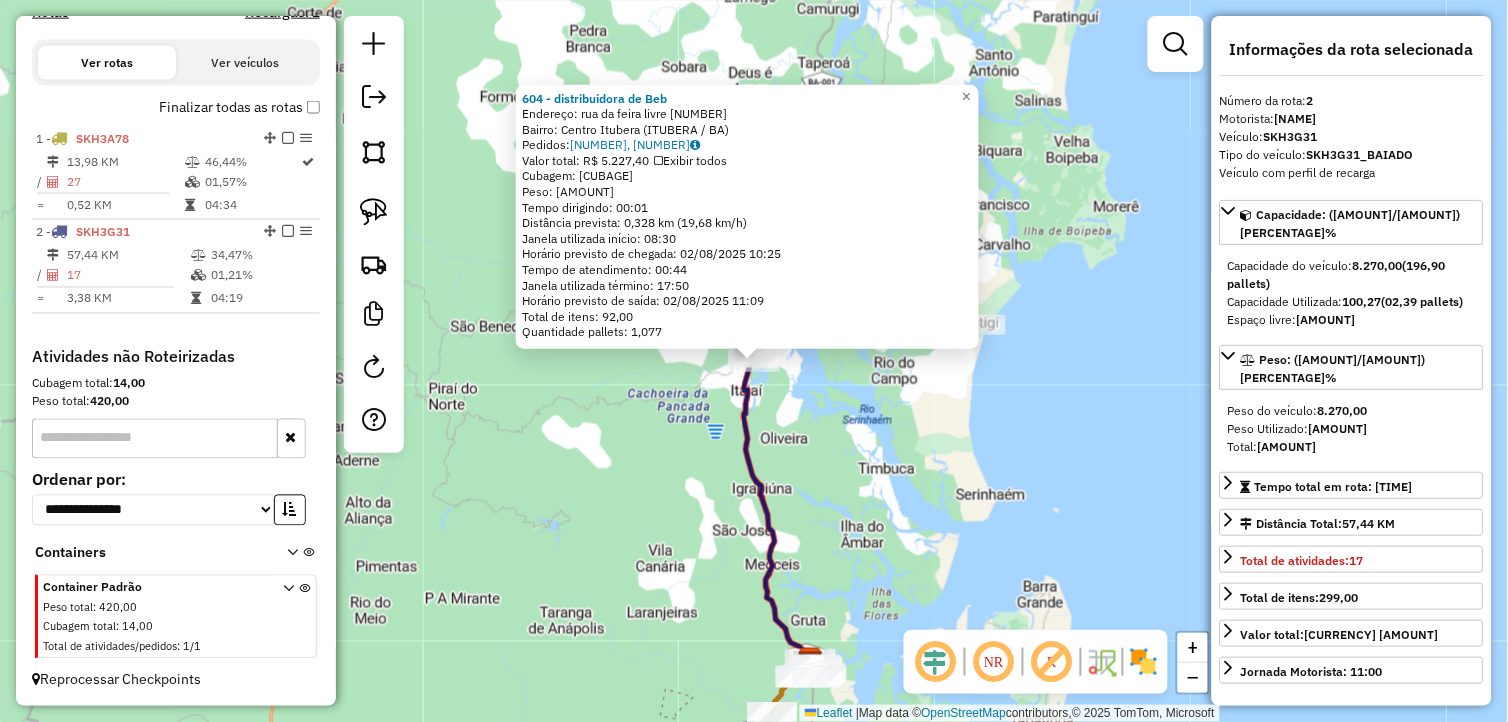 click on "604 - distribuidora de Beb  Endereço:  rua da feira livre 100   Bairro: Centro Itubera (ITUBERA / BA)   Pedidos:  01049113, 01049117   Valor total: R$ 5.227,40   Exibir todos   Cubagem: 45,23  Peso: 1.287,58  Tempo dirigindo: 00:01   Distância prevista: 0,328 km (19,68 km/h)   Janela utilizada início: 08:30   Horário previsto de chegada: 02/08/2025 10:25   Tempo de atendimento: 00:44   Janela utilizada término: 17:50   Horário previsto de saída: 02/08/2025 11:09   Total de itens: 92,00   Quantidade pallets: 1,077  × Janela de atendimento Grade de atendimento Capacidade Transportadoras Veículos Cliente Pedidos  Rotas Selecione os dias de semana para filtrar as janelas de atendimento  Seg   Ter   Qua   Qui   Sex   Sáb   Dom  Informe o período da janela de atendimento: De: Até:  Filtrar exatamente a janela do cliente  Considerar janela de atendimento padrão  Selecione os dias de semana para filtrar as grades de atendimento  Seg   Ter   Qua   Qui   Sex   Sáb   Dom   Peso mínimo:   Peso máximo:  +" 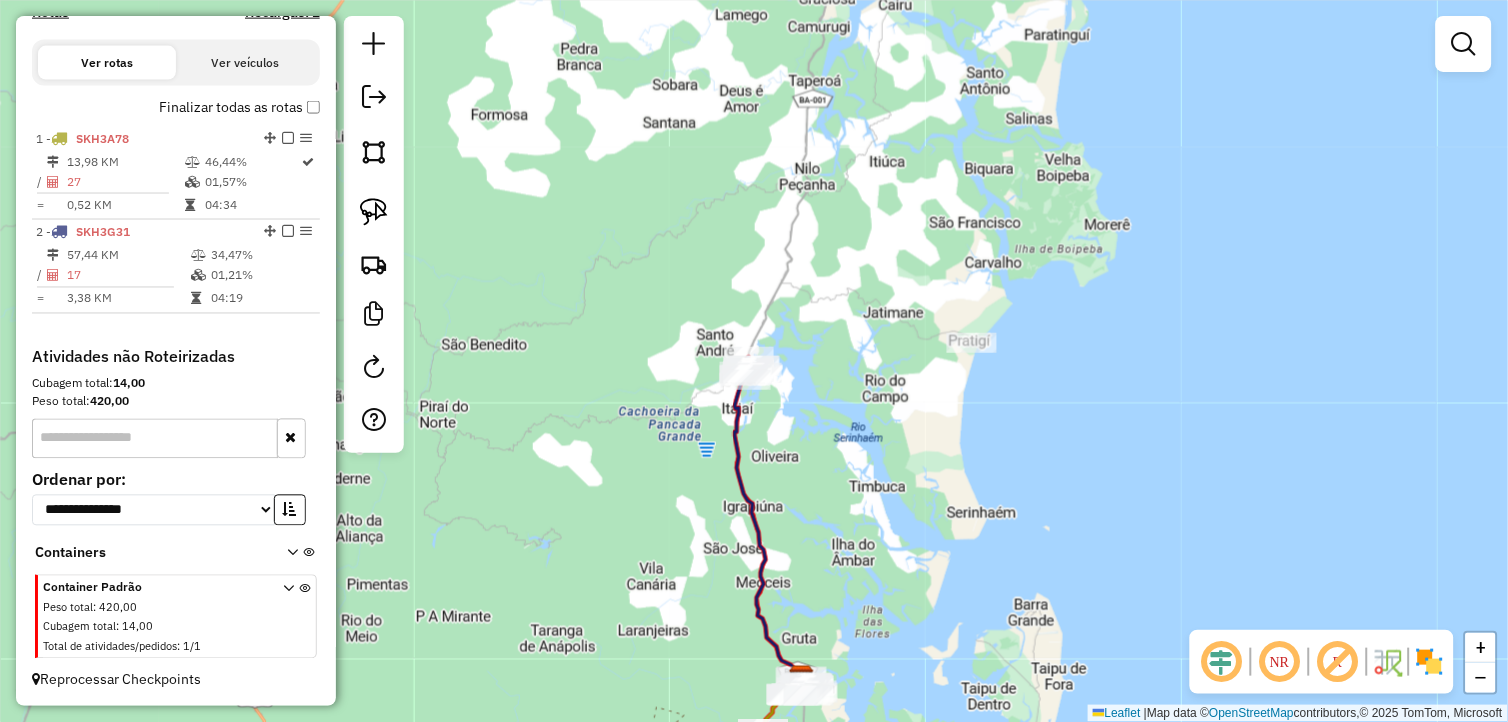 drag, startPoint x: 940, startPoint y: 448, endPoint x: 931, endPoint y: 466, distance: 20.12461 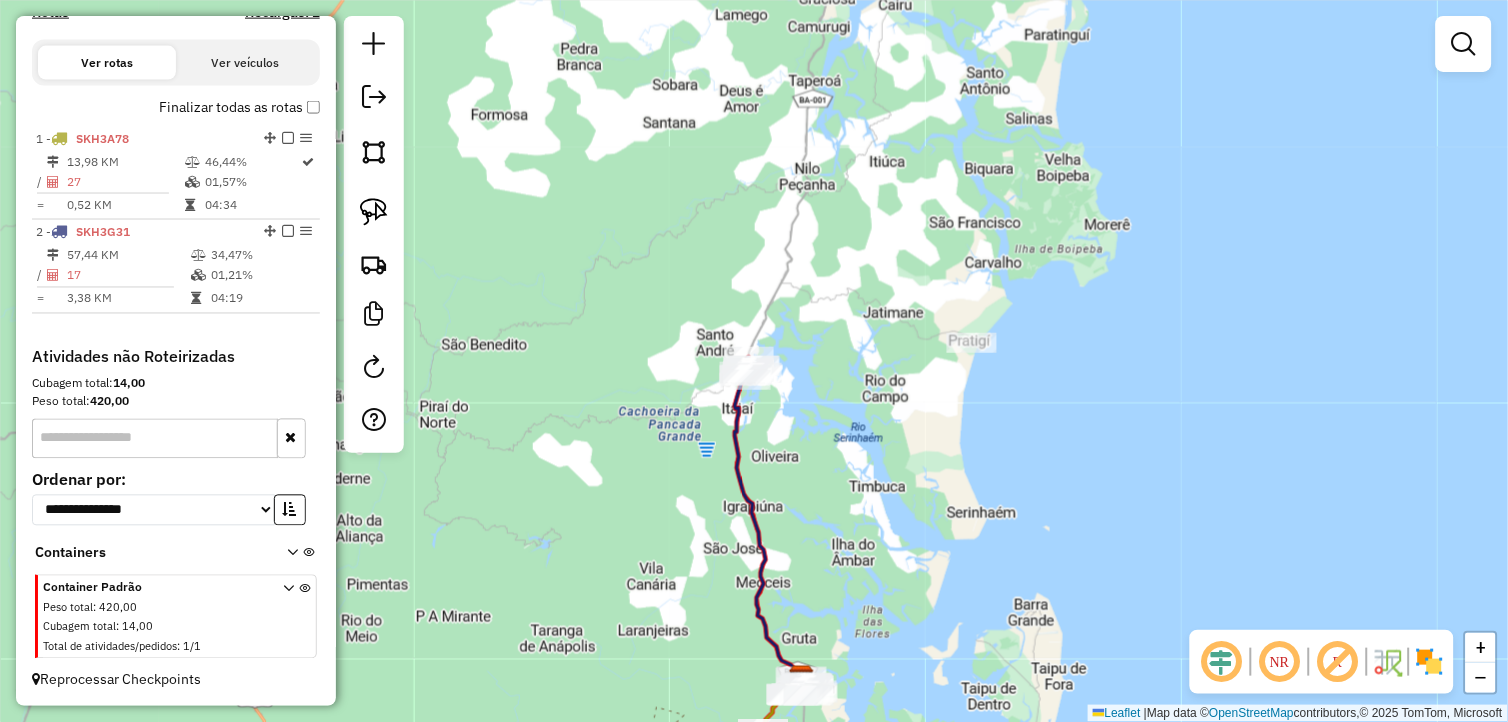 click on "Janela de atendimento Grade de atendimento Capacidade Transportadoras Veículos Cliente Pedidos  Rotas Selecione os dias de semana para filtrar as janelas de atendimento  Seg   Ter   Qua   Qui   Sex   Sáb   Dom  Informe o período da janela de atendimento: De: Até:  Filtrar exatamente a janela do cliente  Considerar janela de atendimento padrão  Selecione os dias de semana para filtrar as grades de atendimento  Seg   Ter   Qua   Qui   Sex   Sáb   Dom   Considerar clientes sem dia de atendimento cadastrado  Clientes fora do dia de atendimento selecionado Filtrar as atividades entre os valores definidos abaixo:  Peso mínimo:   Peso máximo:   Cubagem mínima:   Cubagem máxima:   De:   Até:  Filtrar as atividades entre o tempo de atendimento definido abaixo:  De:   Até:   Considerar capacidade total dos clientes não roteirizados Transportadora: Selecione um ou mais itens Tipo de veículo: Selecione um ou mais itens Veículo: Selecione um ou mais itens Motorista: Selecione um ou mais itens Nome: Rótulo:" 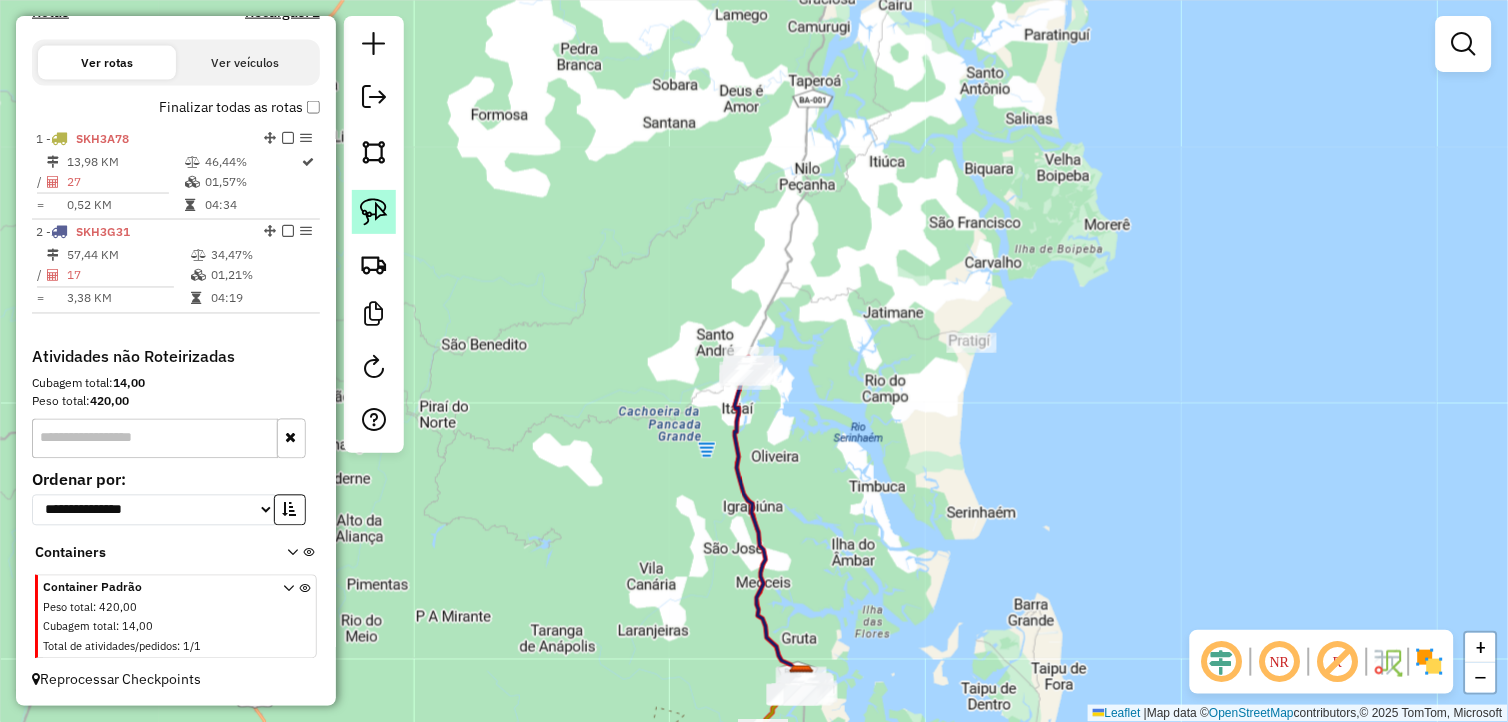 click 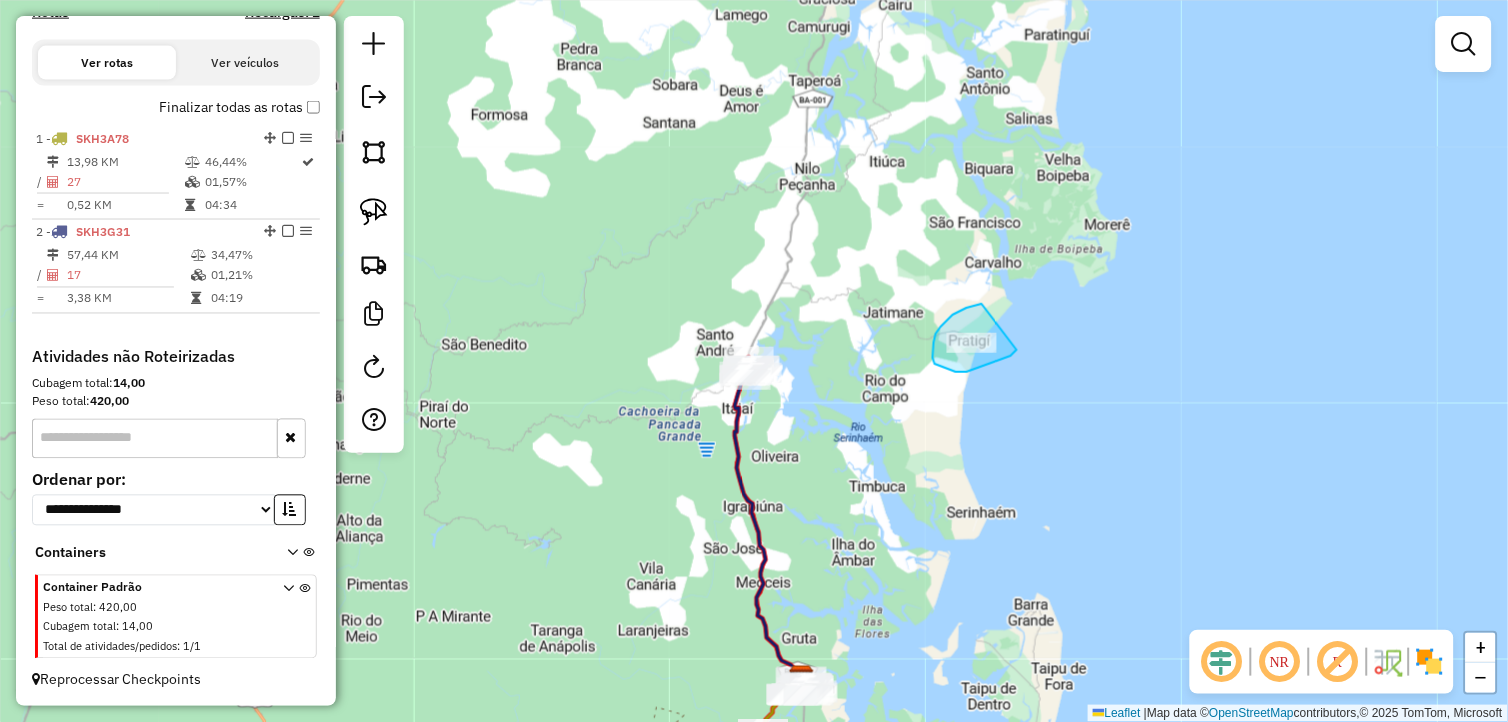 drag, startPoint x: 967, startPoint y: 308, endPoint x: 1018, endPoint y: 350, distance: 66.068146 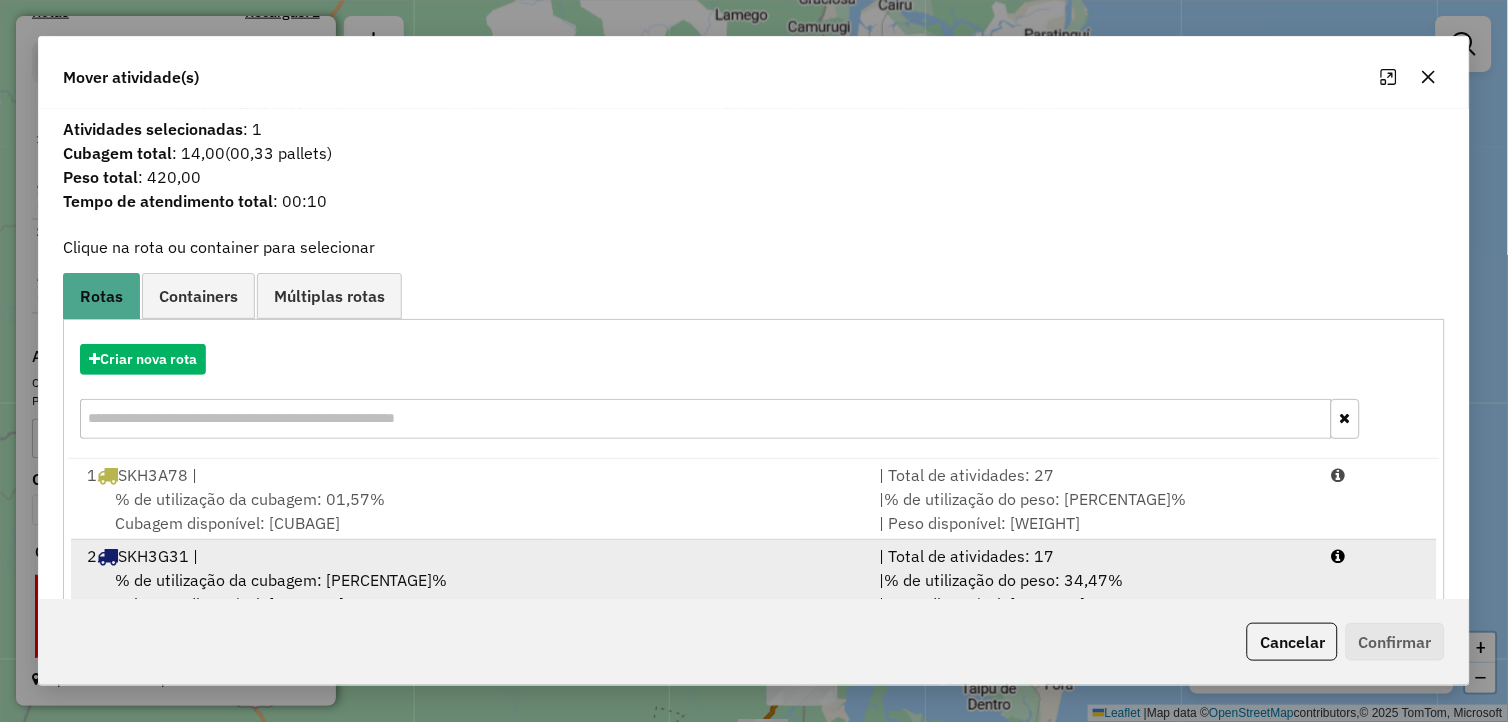 click on "% de utilização da cubagem: 01,21%" at bounding box center (281, 580) 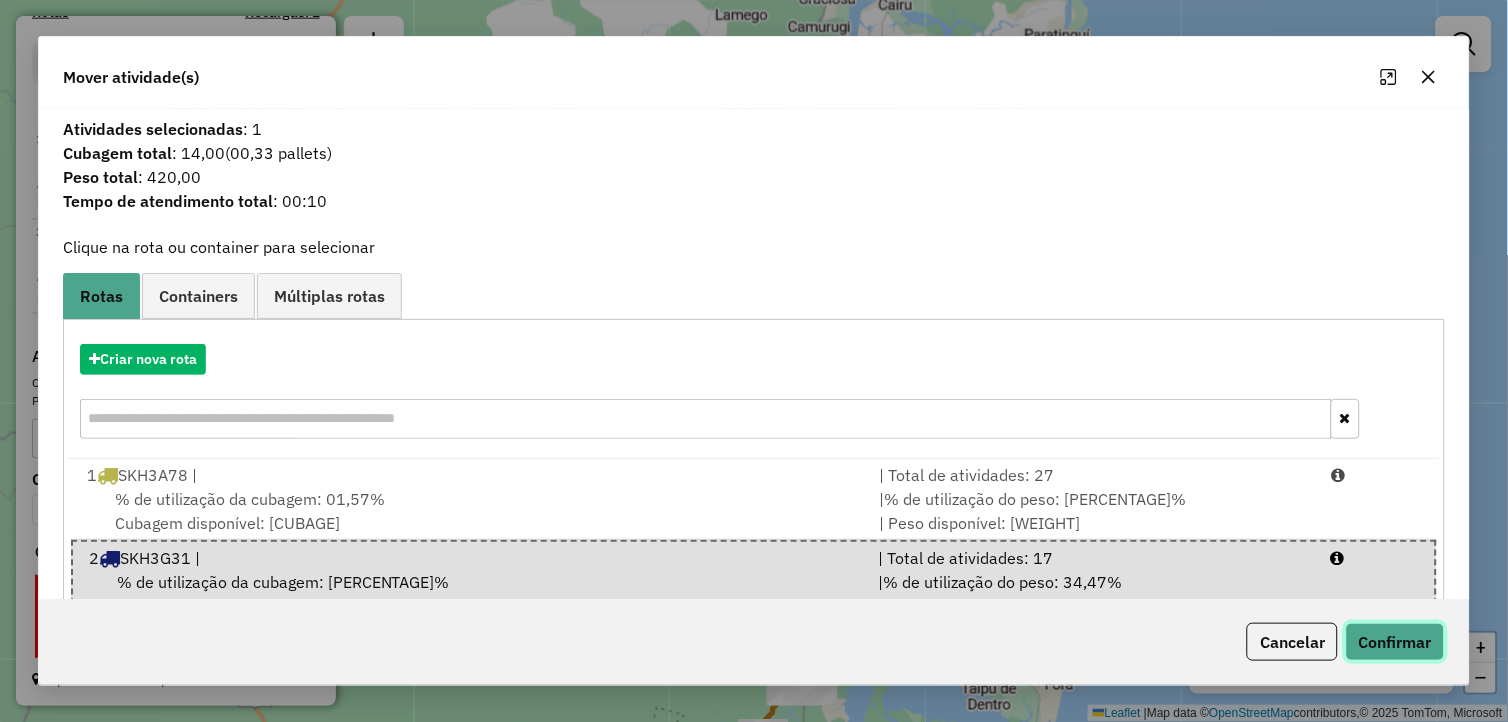 click on "Confirmar" 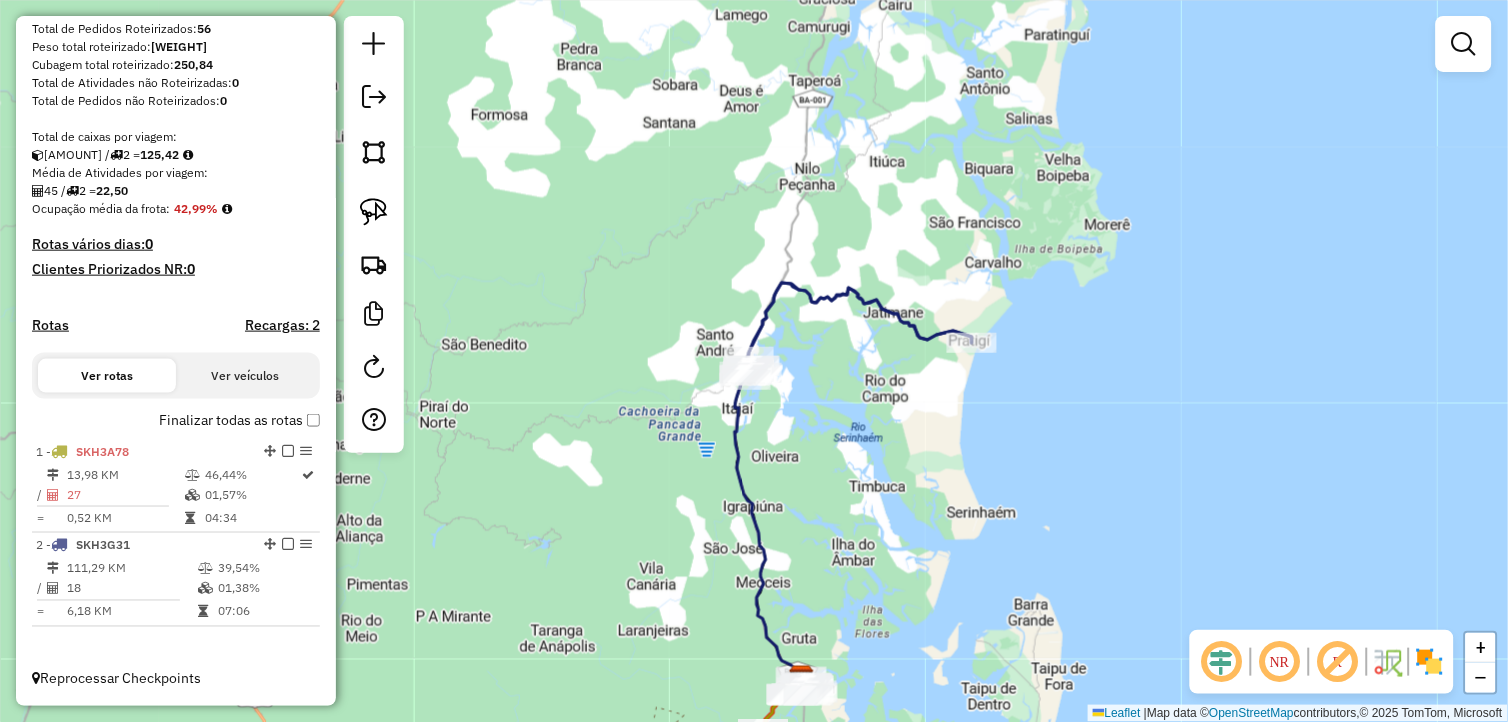 scroll, scrollTop: 325, scrollLeft: 0, axis: vertical 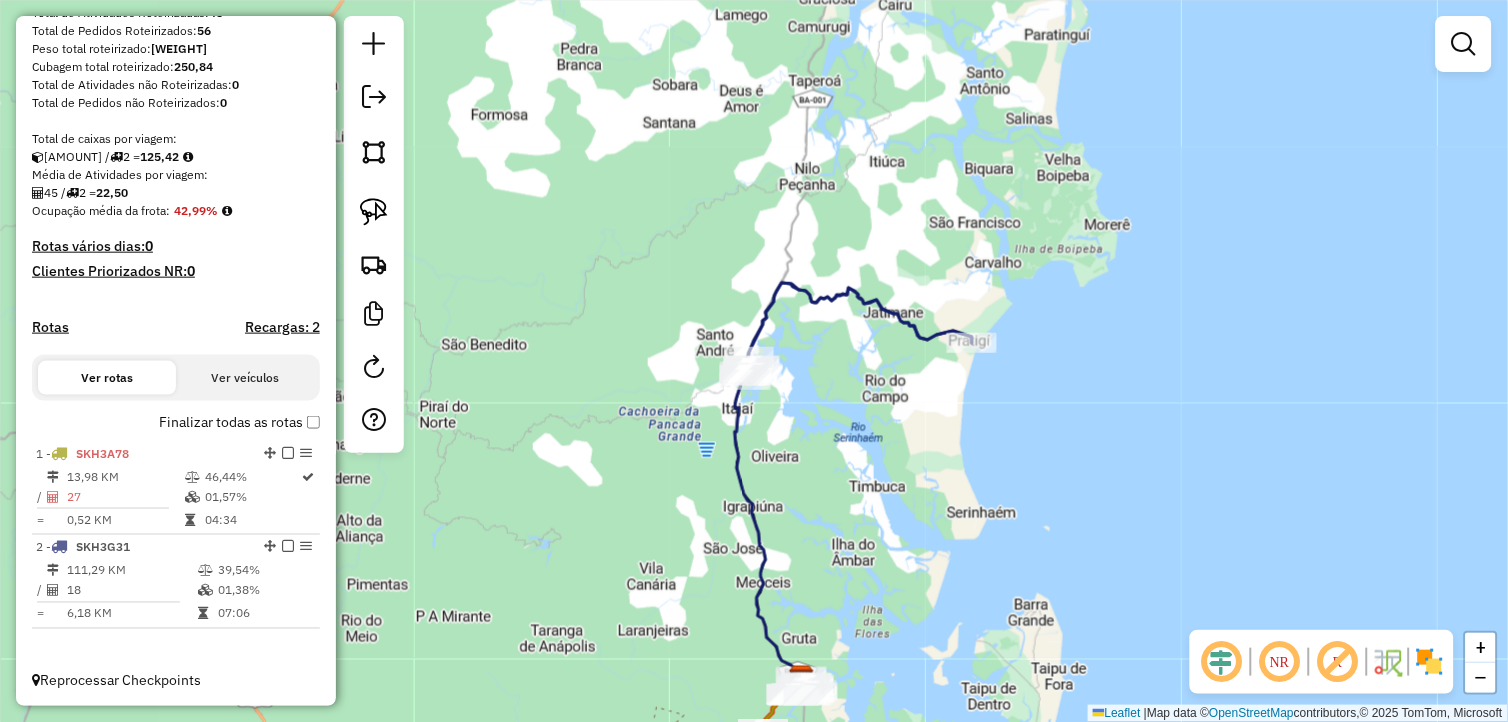 drag, startPoint x: 854, startPoint y: 458, endPoint x: 886, endPoint y: 464, distance: 32.55764 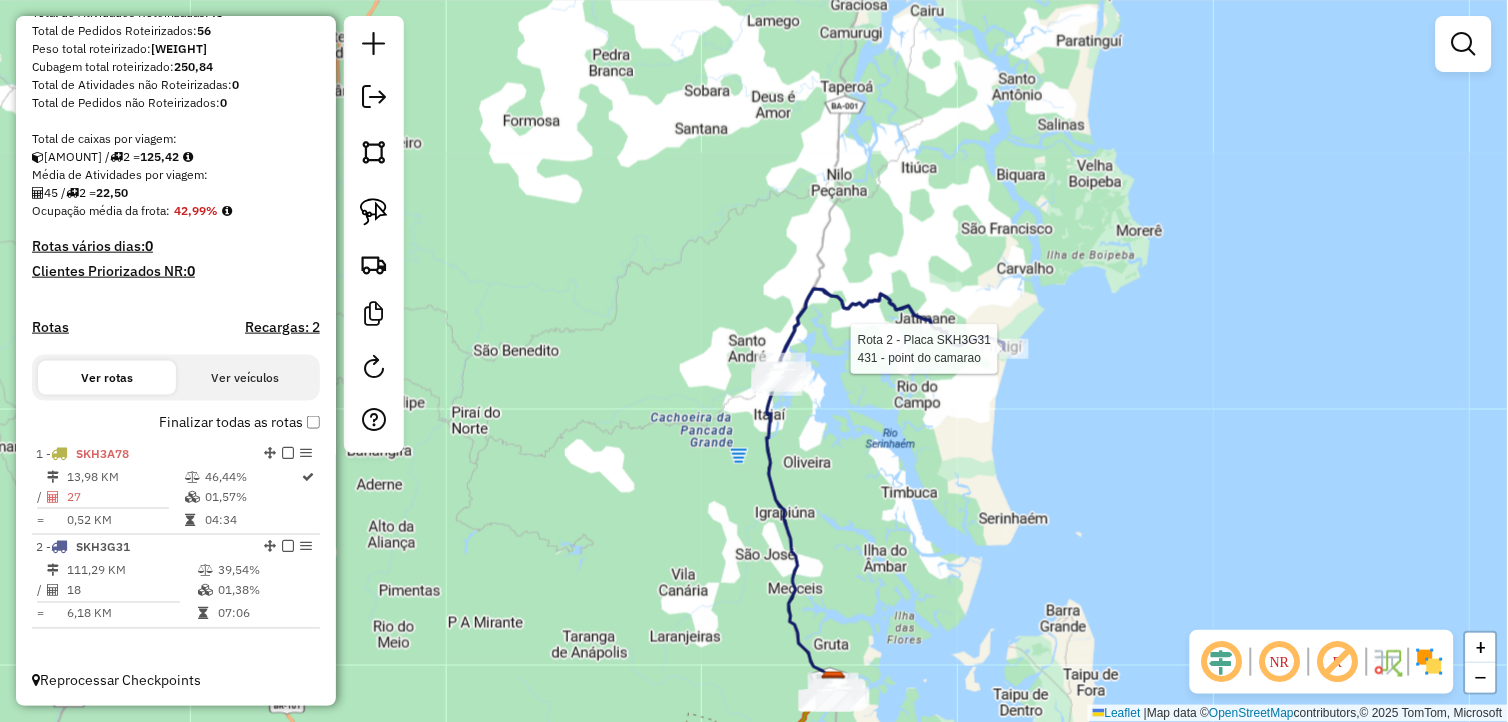 click 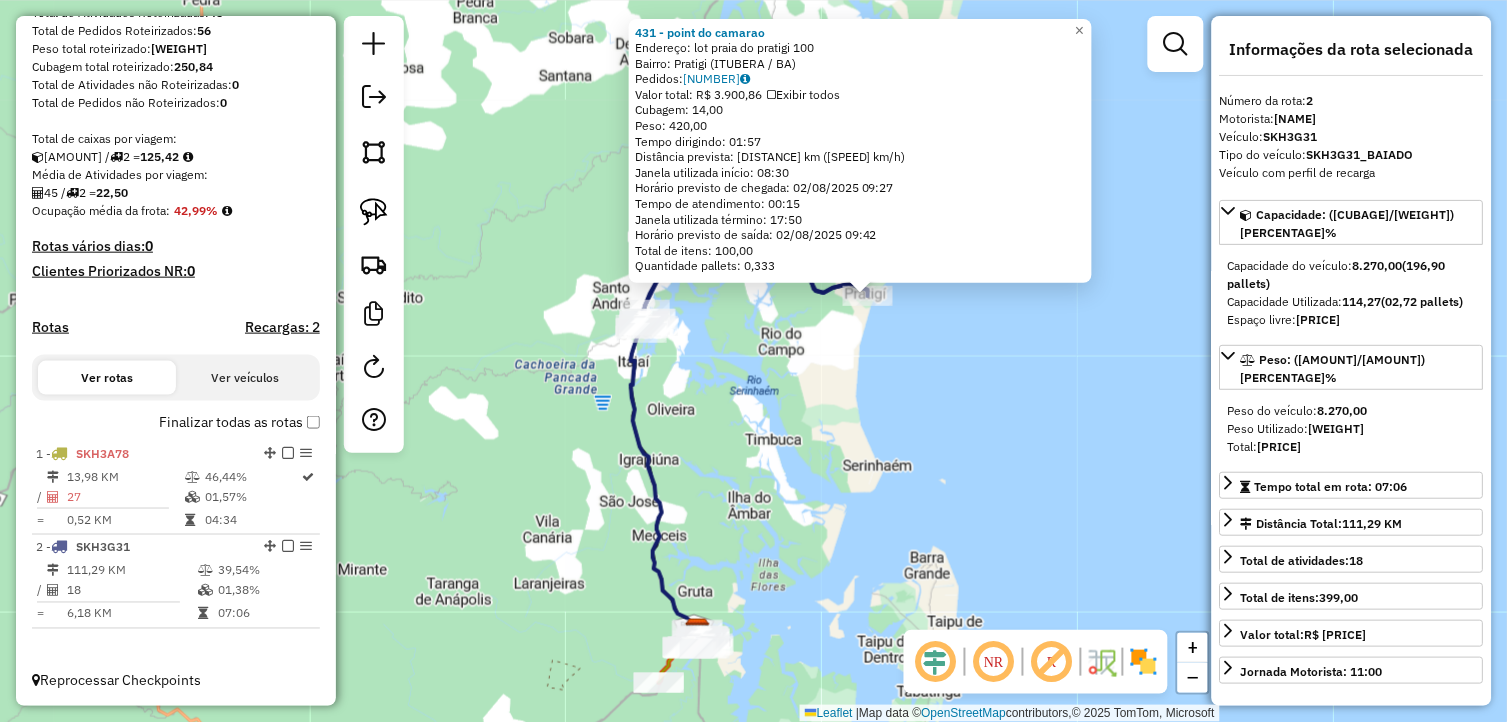 drag, startPoint x: 993, startPoint y: 471, endPoint x: 1054, endPoint y: 427, distance: 75.21303 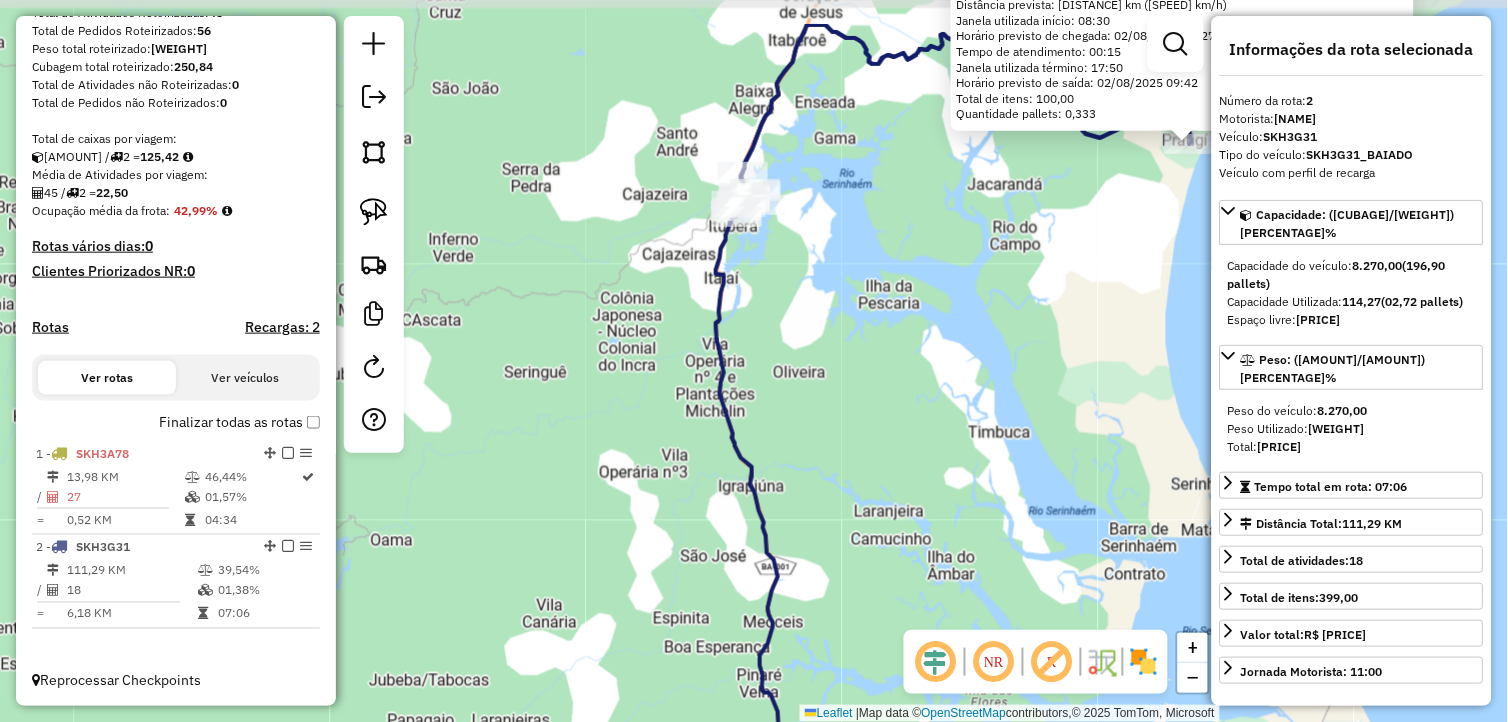 drag, startPoint x: 842, startPoint y: 453, endPoint x: 964, endPoint y: 527, distance: 142.68848 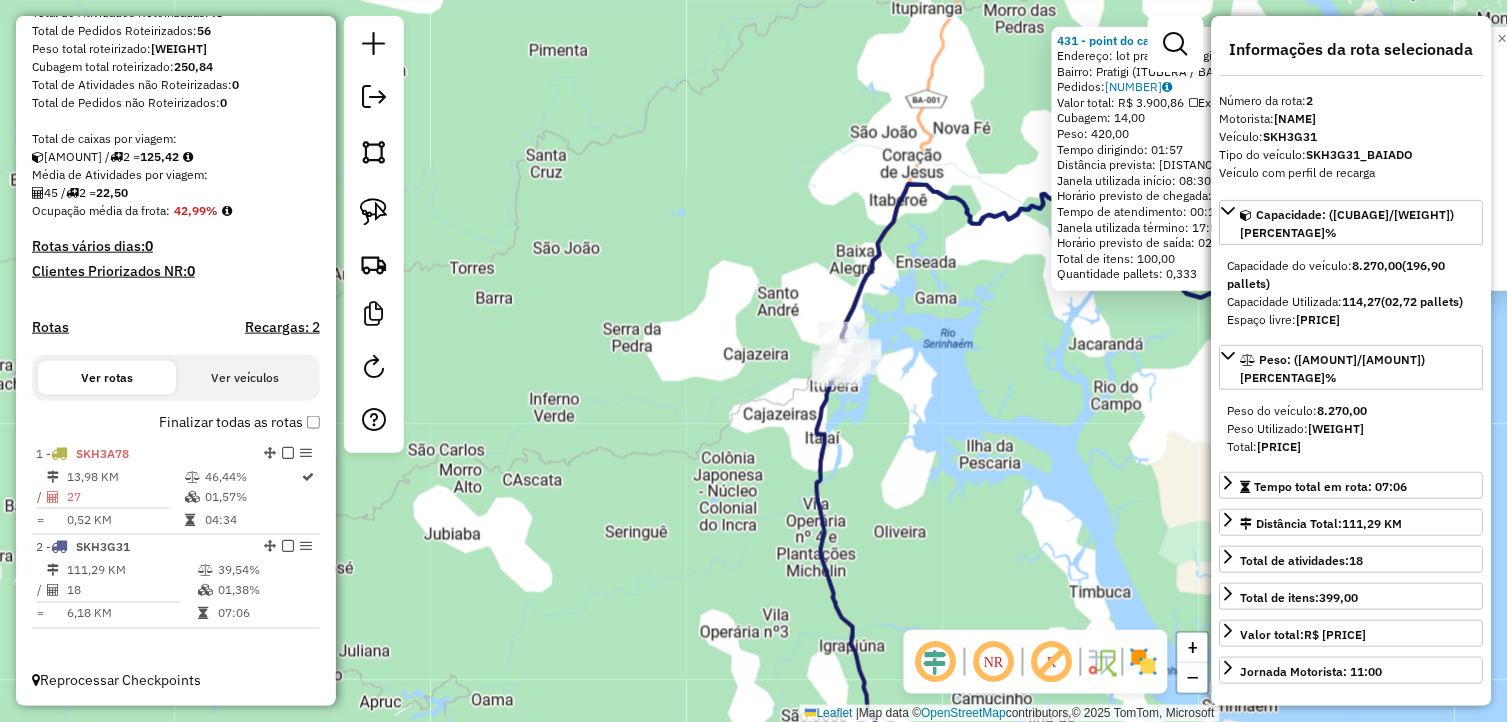 drag, startPoint x: 837, startPoint y: 330, endPoint x: 996, endPoint y: 614, distance: 325.47964 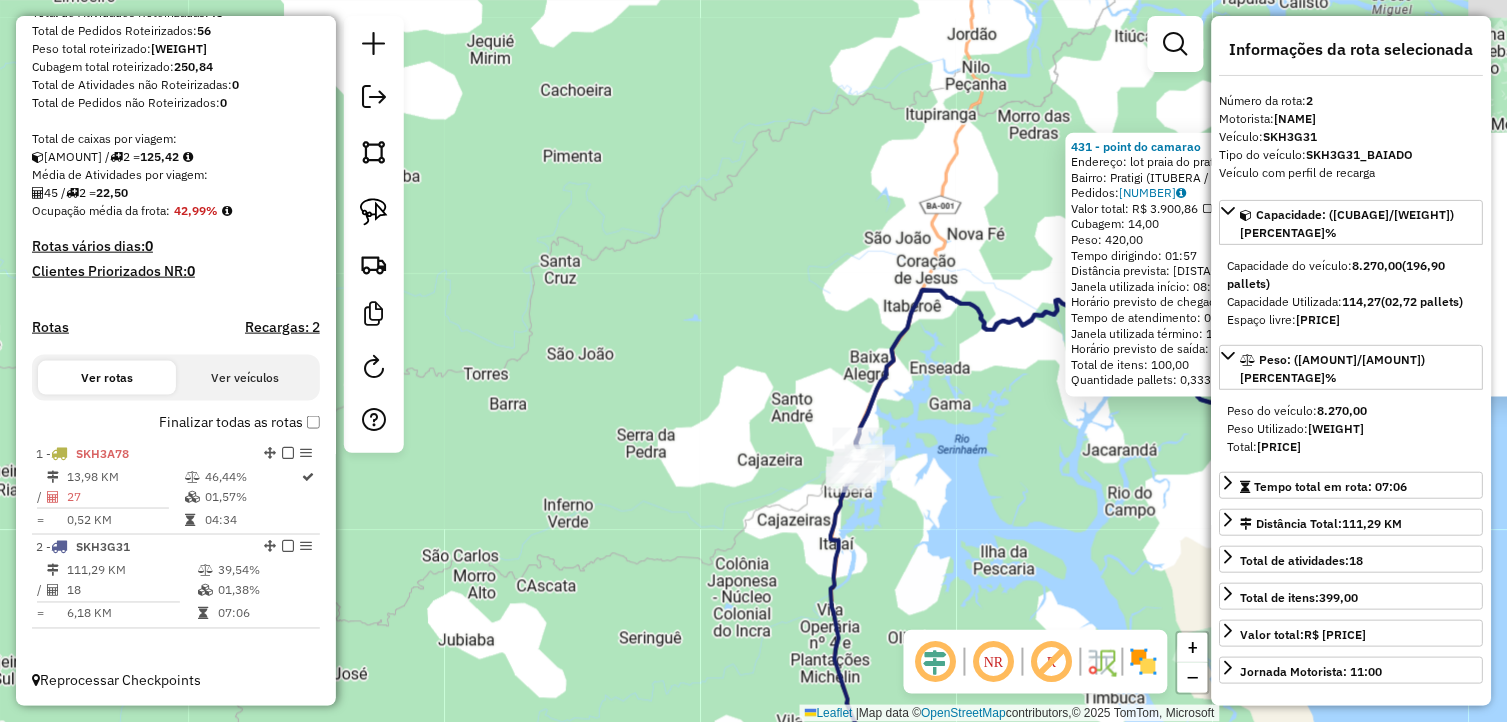 drag, startPoint x: 1115, startPoint y: 446, endPoint x: 1068, endPoint y: 426, distance: 51.078373 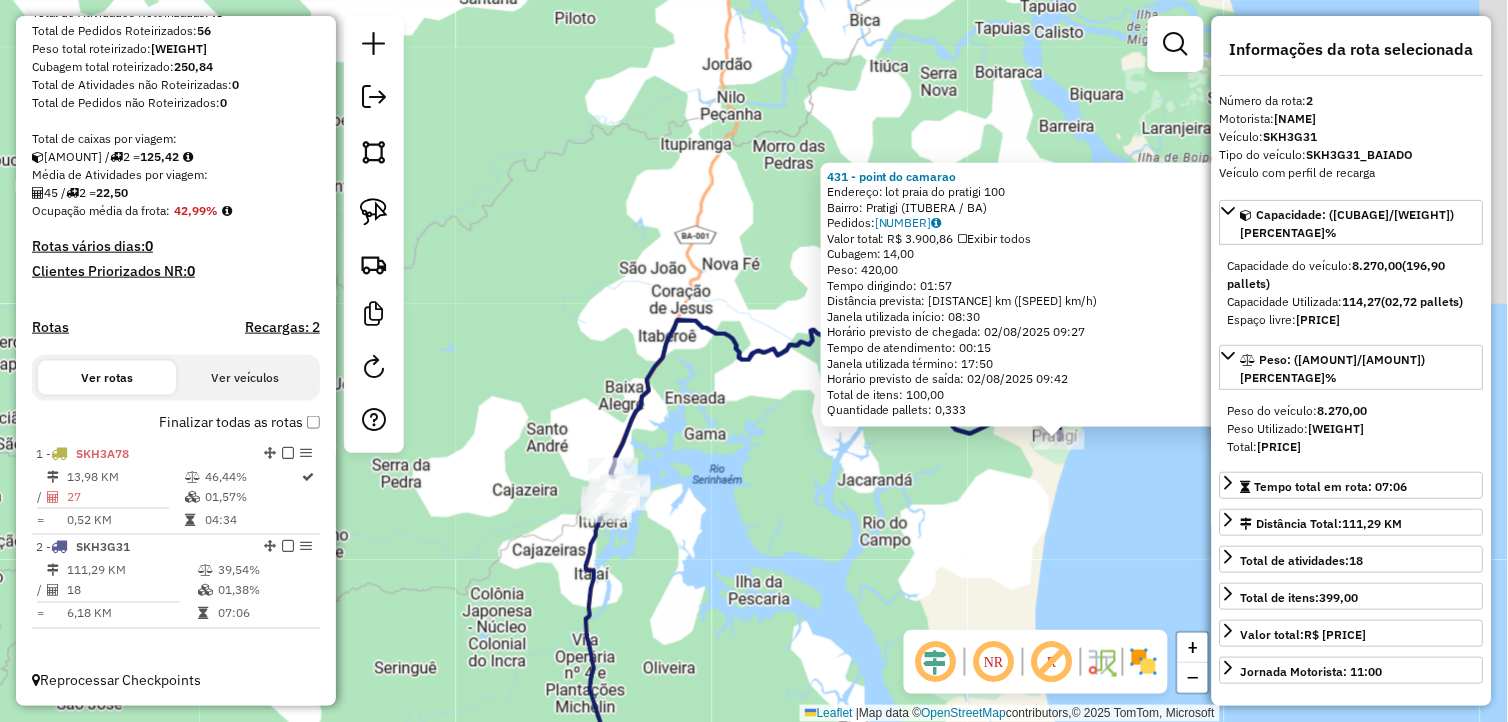 drag, startPoint x: 1015, startPoint y: 490, endPoint x: 755, endPoint y: 522, distance: 261.96182 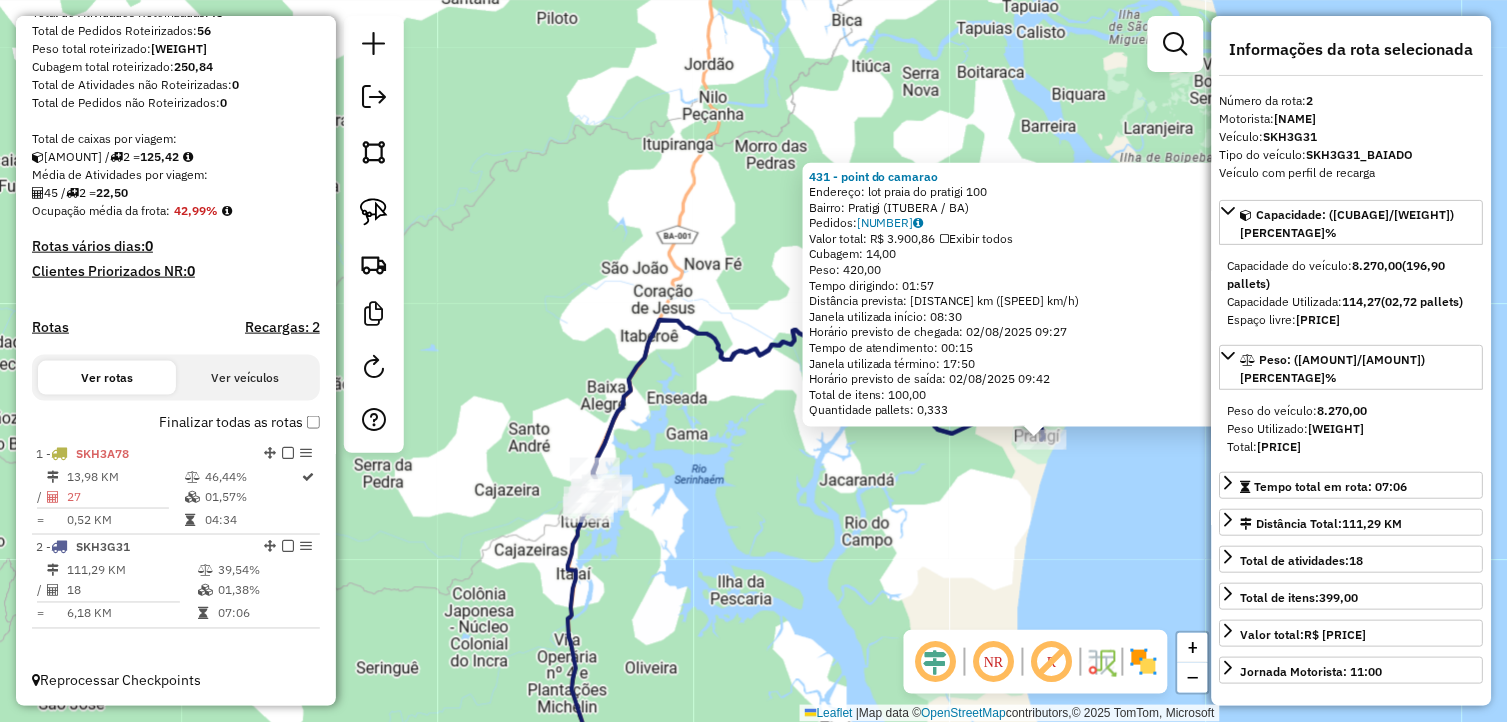 click on "431 - point do camarao  Endereço:  lot praia do pratigi 100   Bairro: Pratigi (ITUBERA / BA)   Pedidos:  01049040   Valor total: R$ 3.900,86   Exibir todos   Cubagem: 14,00  Peso: 420,00  Tempo dirigindo: 01:57   Distância prevista: 52,359 km (26,85 km/h)   Janela utilizada início: 08:30   Horário previsto de chegada: 02/08/2025 09:27   Tempo de atendimento: 00:15   Janela utilizada término: 17:50   Horário previsto de saída: 02/08/2025 09:42   Total de itens: 100,00   Quantidade pallets: 0,333  × Janela de atendimento Grade de atendimento Capacidade Transportadoras Veículos Cliente Pedidos  Rotas Selecione os dias de semana para filtrar as janelas de atendimento  Seg   Ter   Qua   Qui   Sex   Sáb   Dom  Informe o período da janela de atendimento: De: Até:  Filtrar exatamente a janela do cliente  Considerar janela de atendimento padrão  Selecione os dias de semana para filtrar as grades de atendimento  Seg   Ter   Qua   Qui   Sex   Sáb   Dom   Clientes fora do dia de atendimento selecionado De:" 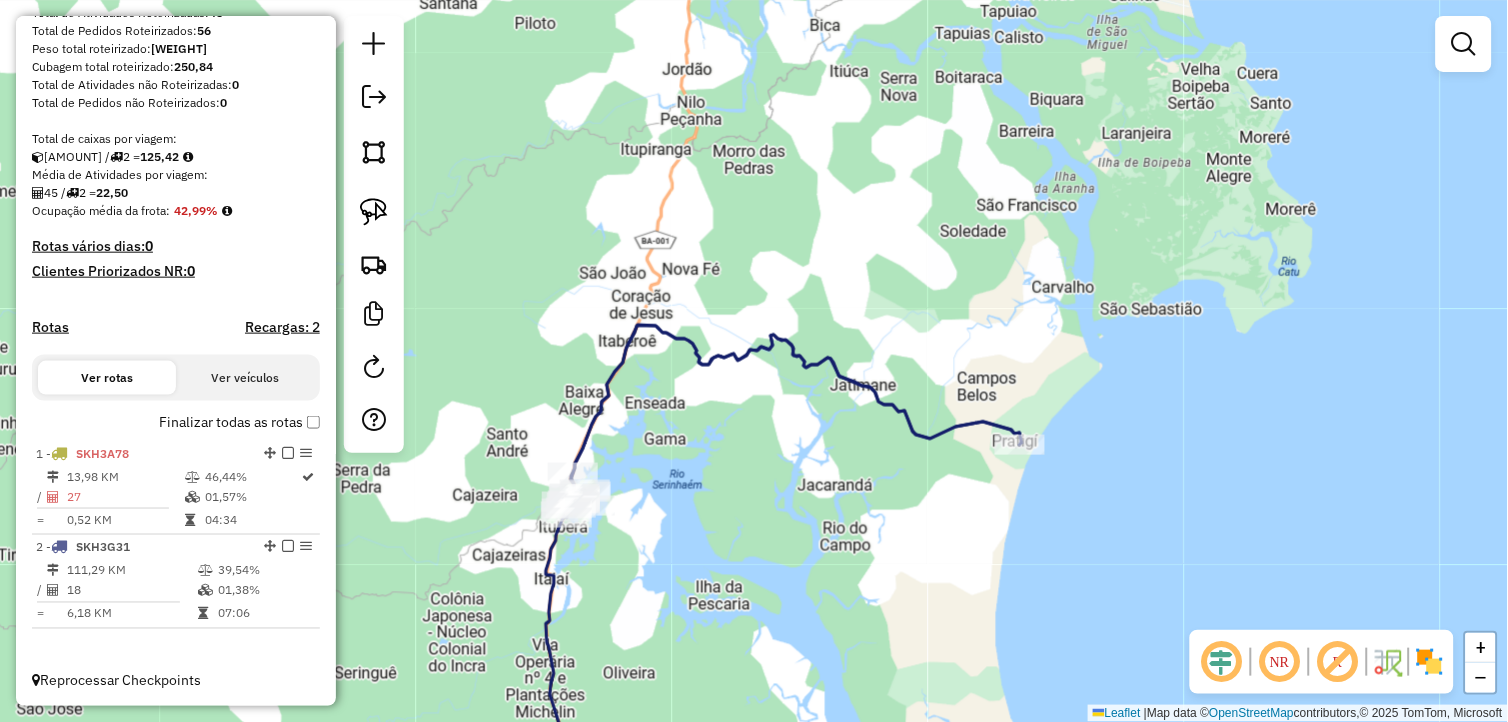 drag, startPoint x: 870, startPoint y: 516, endPoint x: 744, endPoint y: 490, distance: 128.65457 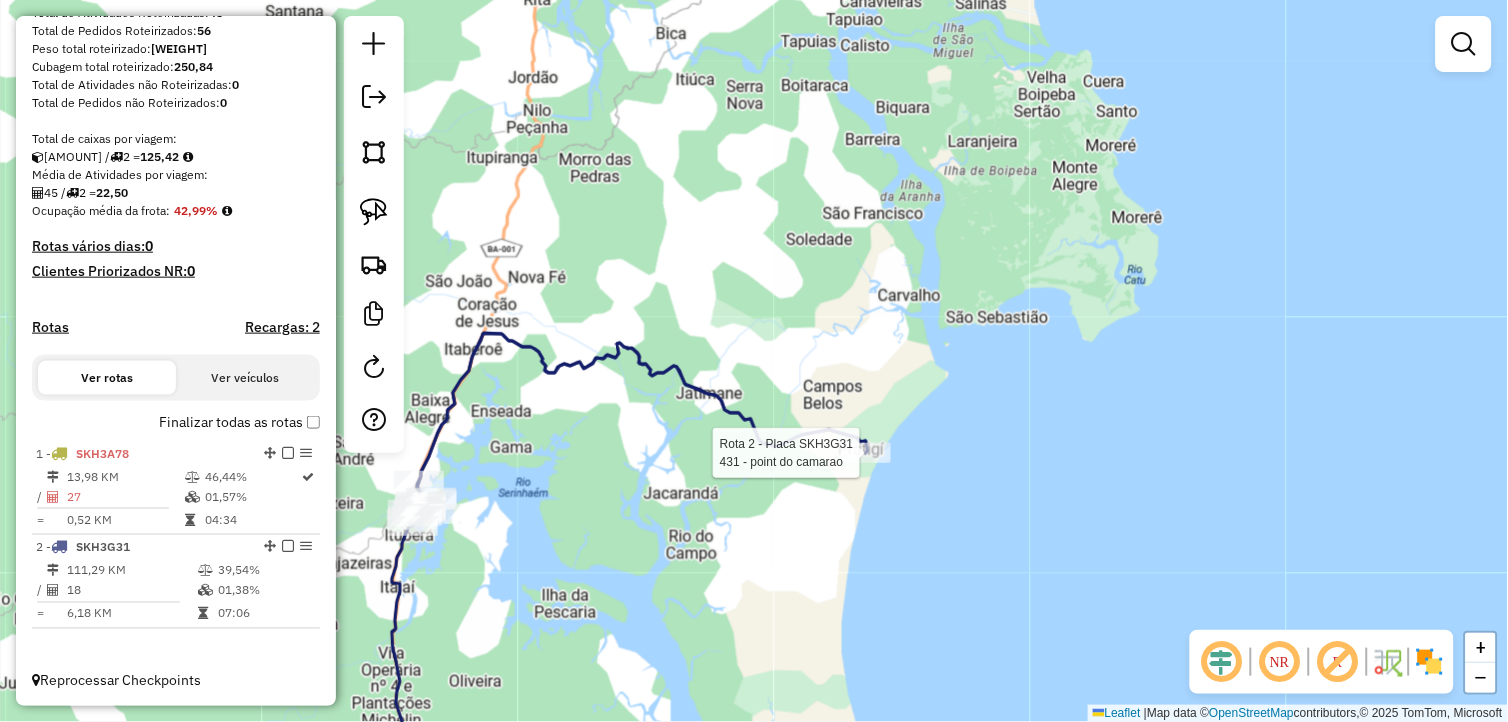 select on "**********" 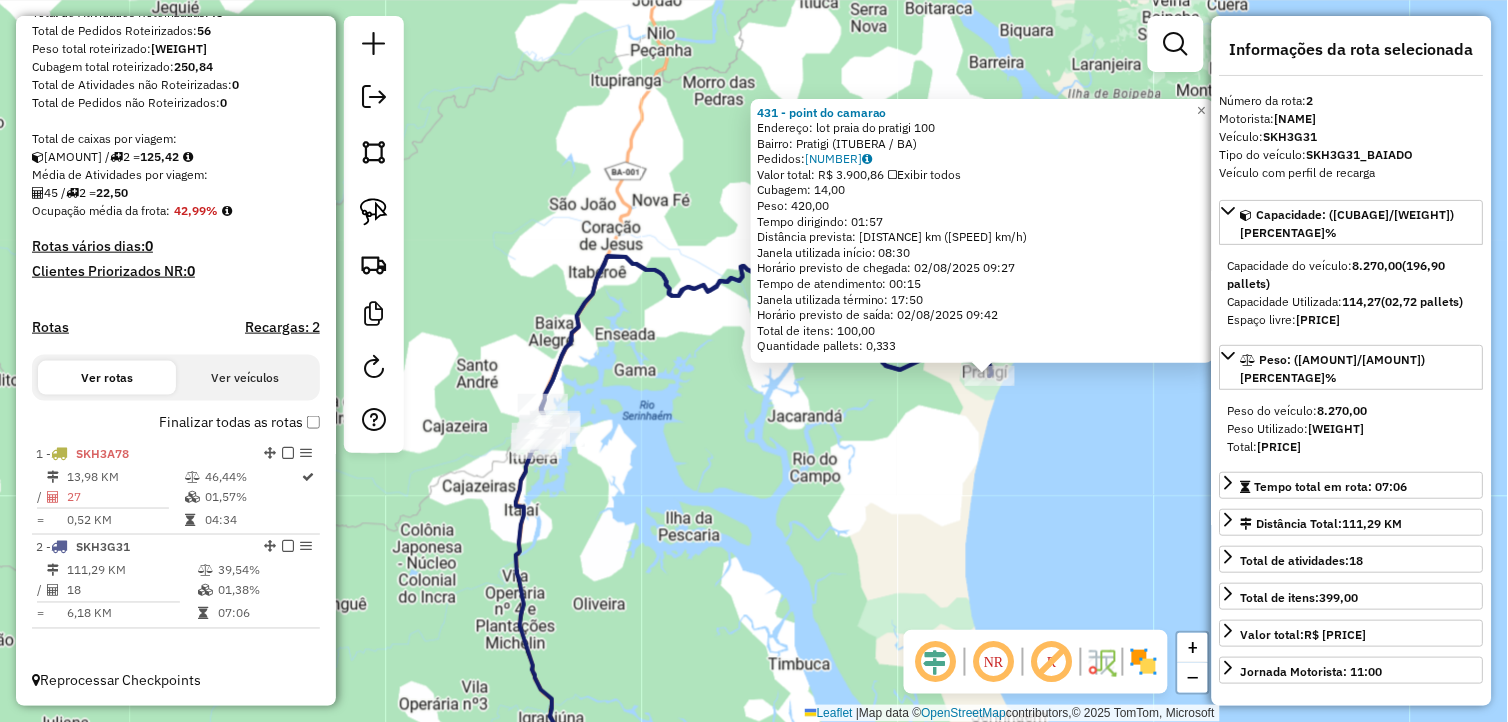 drag, startPoint x: 761, startPoint y: 460, endPoint x: 996, endPoint y: 475, distance: 235.47824 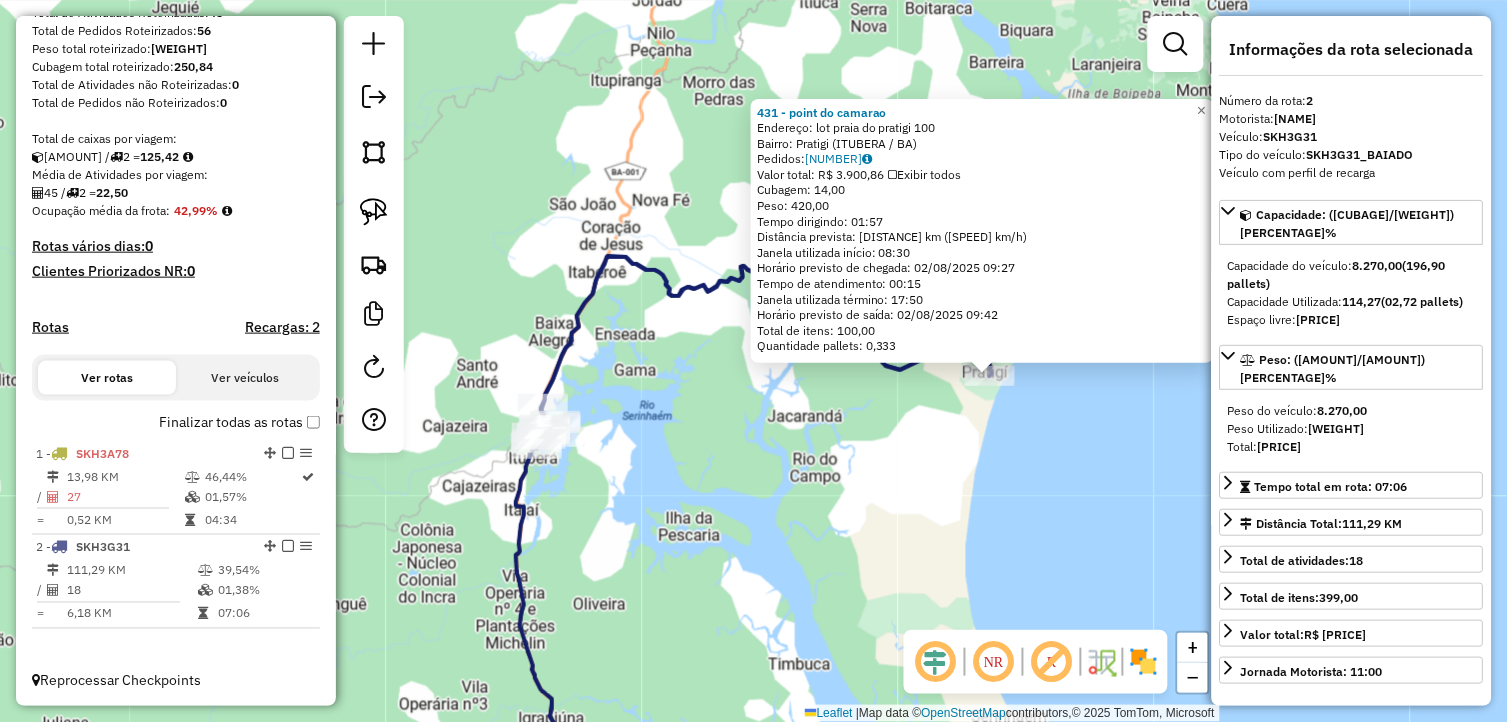 click on "431 - point do camarao  Endereço:  lot praia do pratigi 100   Bairro: Pratigi (ITUBERA / BA)   Pedidos:  01049040   Valor total: R$ 3.900,86   Exibir todos   Cubagem: 14,00  Peso: 420,00  Tempo dirigindo: 01:57   Distância prevista: 52,359 km (26,85 km/h)   Janela utilizada início: 08:30   Horário previsto de chegada: 02/08/2025 09:27   Tempo de atendimento: 00:15   Janela utilizada término: 17:50   Horário previsto de saída: 02/08/2025 09:42   Total de itens: 100,00   Quantidade pallets: 0,333  × Janela de atendimento Grade de atendimento Capacidade Transportadoras Veículos Cliente Pedidos  Rotas Selecione os dias de semana para filtrar as janelas de atendimento  Seg   Ter   Qua   Qui   Sex   Sáb   Dom  Informe o período da janela de atendimento: De: Até:  Filtrar exatamente a janela do cliente  Considerar janela de atendimento padrão  Selecione os dias de semana para filtrar as grades de atendimento  Seg   Ter   Qua   Qui   Sex   Sáb   Dom   Clientes fora do dia de atendimento selecionado De:" 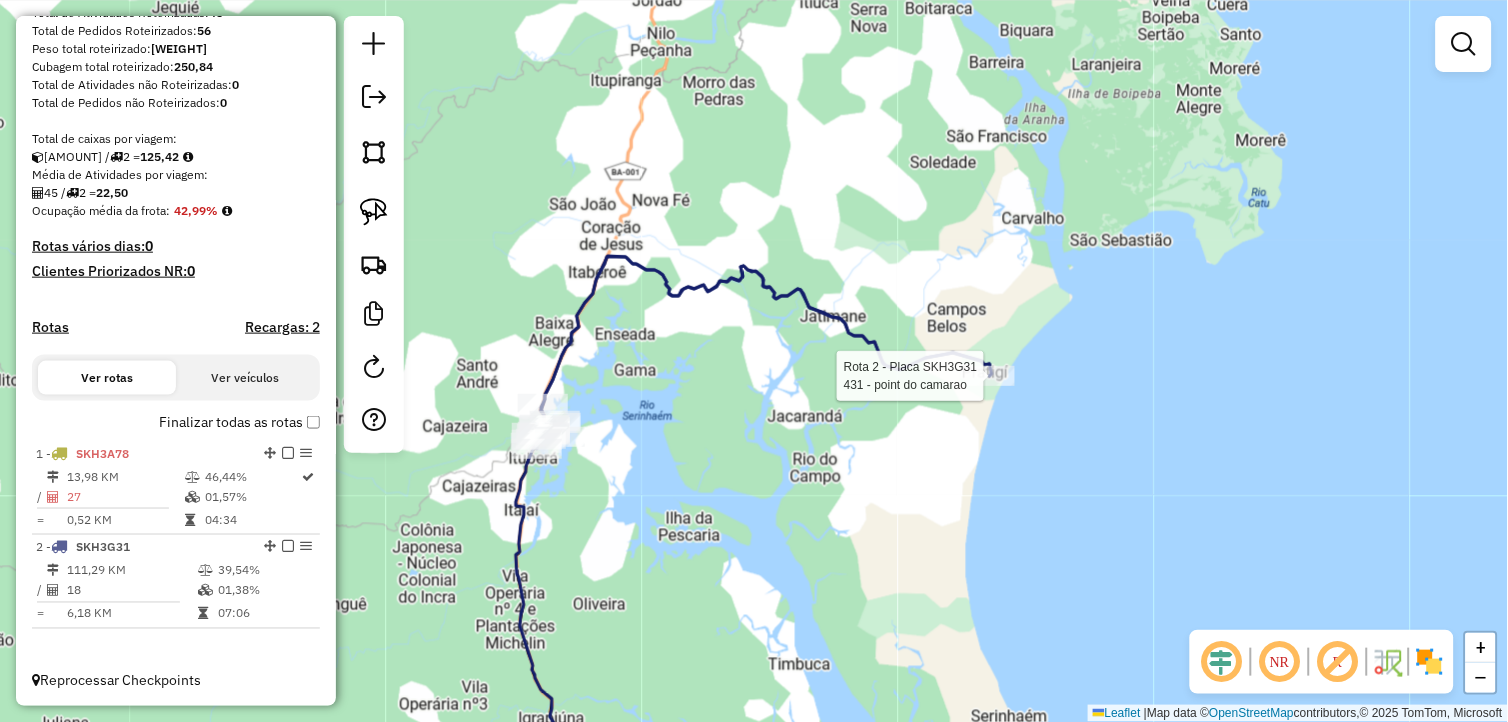 select on "**********" 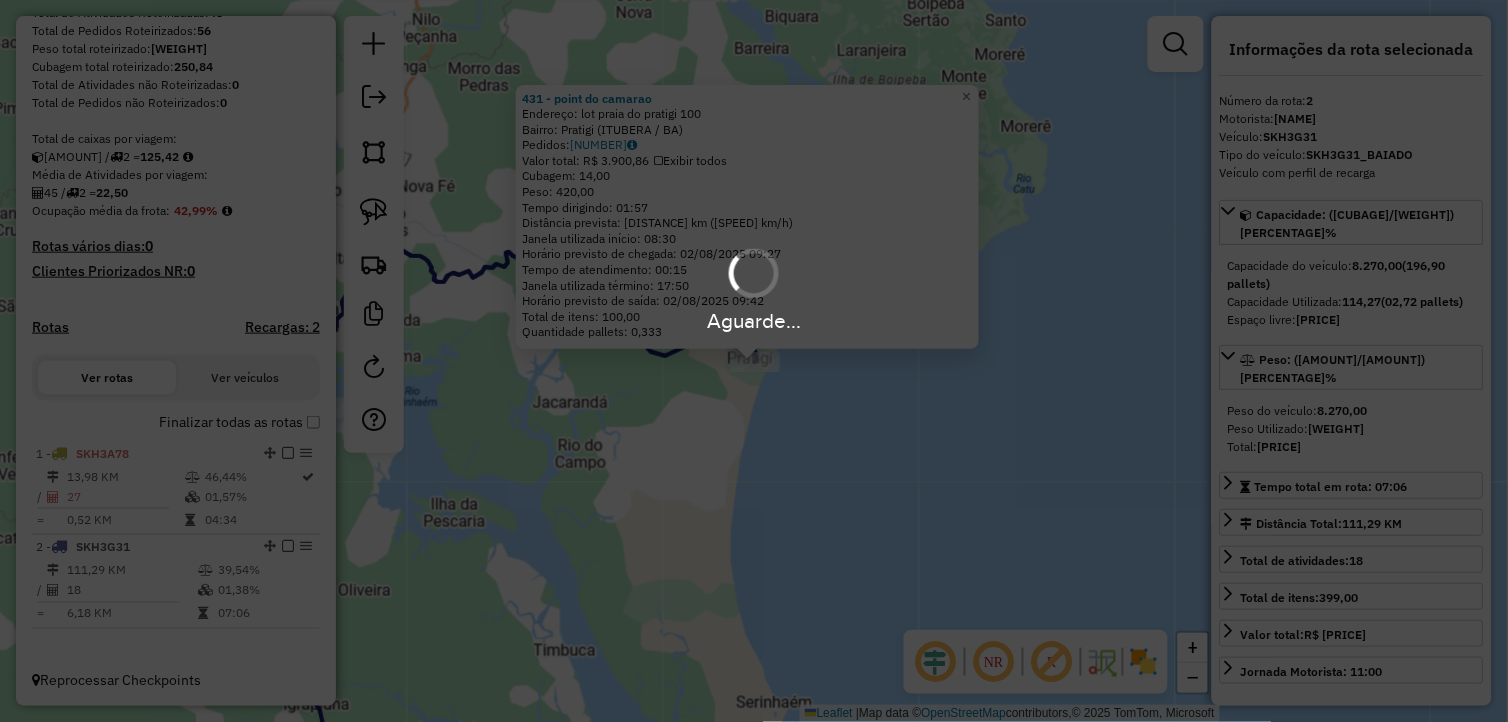 scroll, scrollTop: 640, scrollLeft: 0, axis: vertical 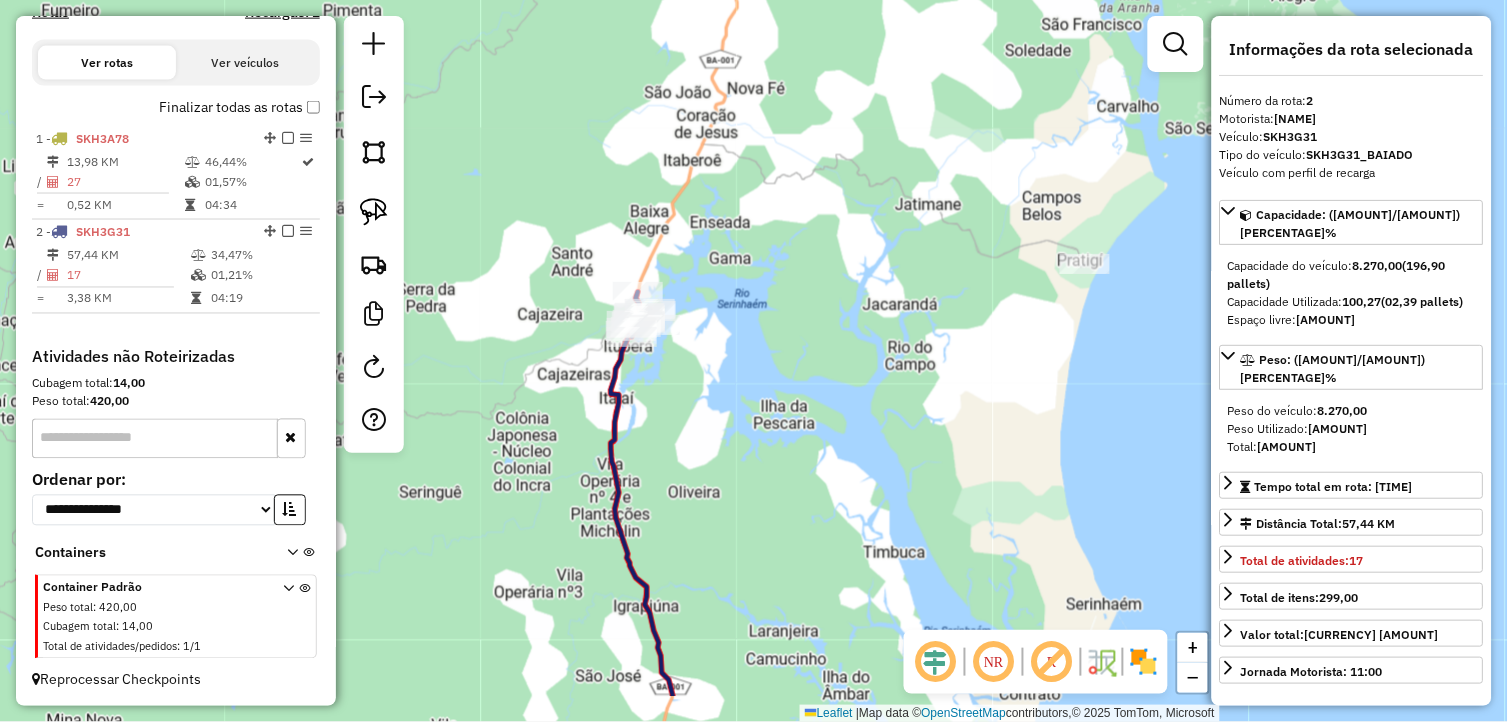 drag, startPoint x: 760, startPoint y: 467, endPoint x: 1010, endPoint y: 414, distance: 255.55626 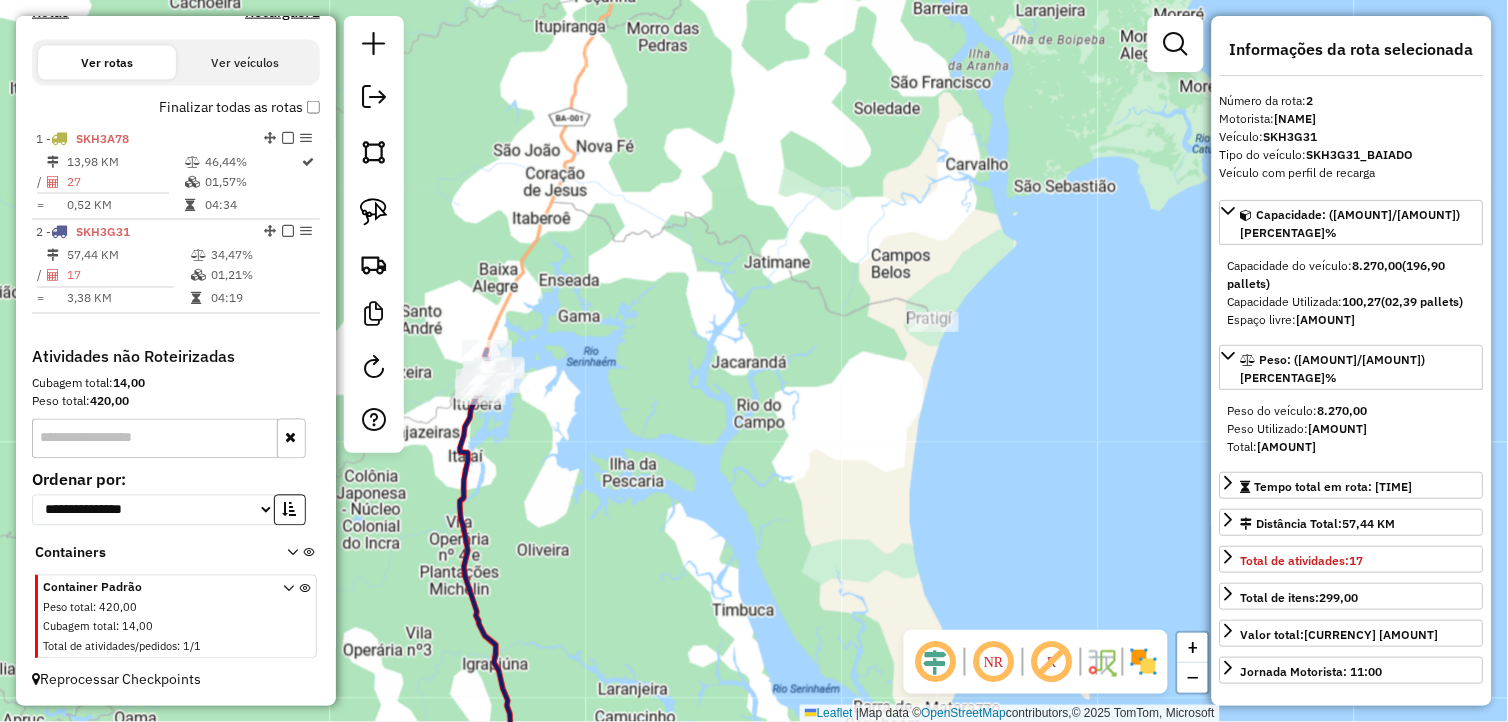 drag, startPoint x: 914, startPoint y: 455, endPoint x: 765, endPoint y: 512, distance: 159.53056 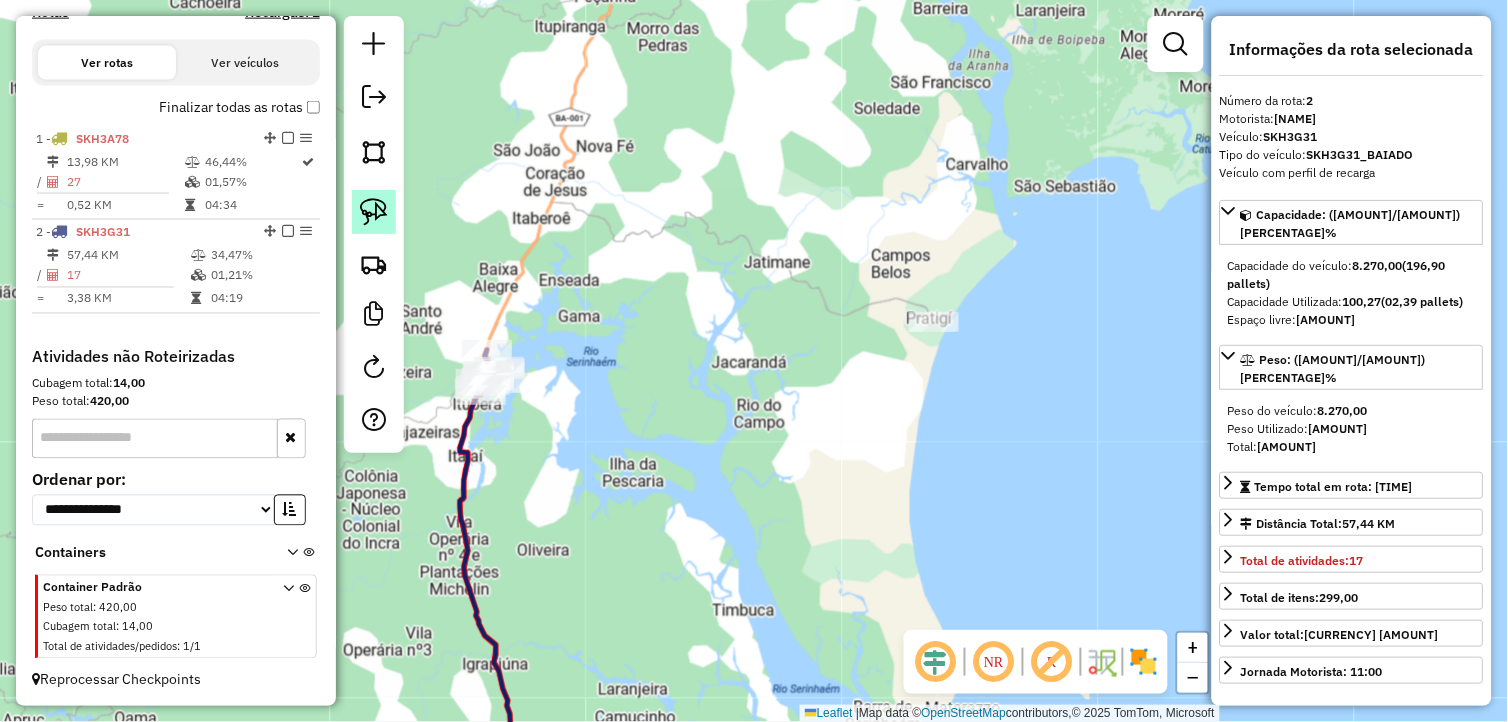 click 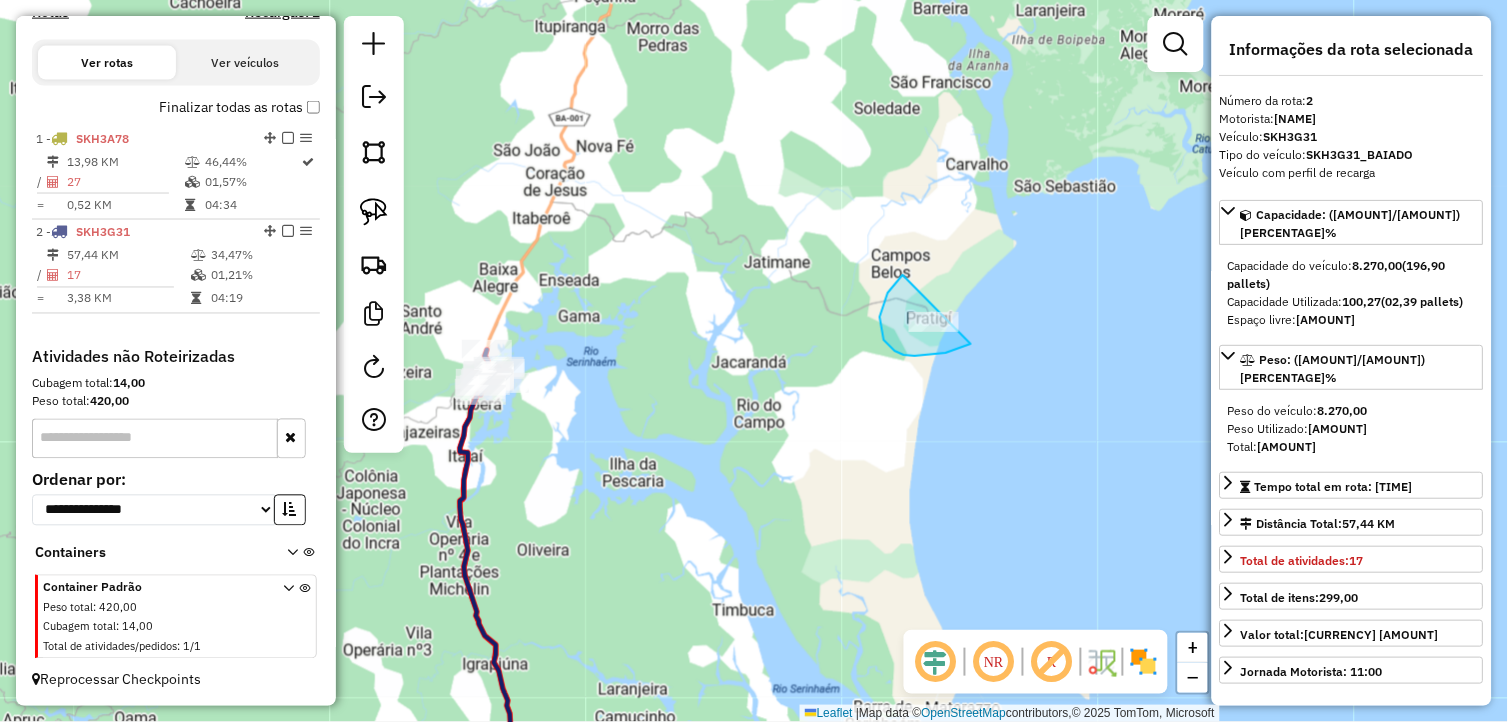 drag, startPoint x: 896, startPoint y: 283, endPoint x: 994, endPoint y: 314, distance: 102.78619 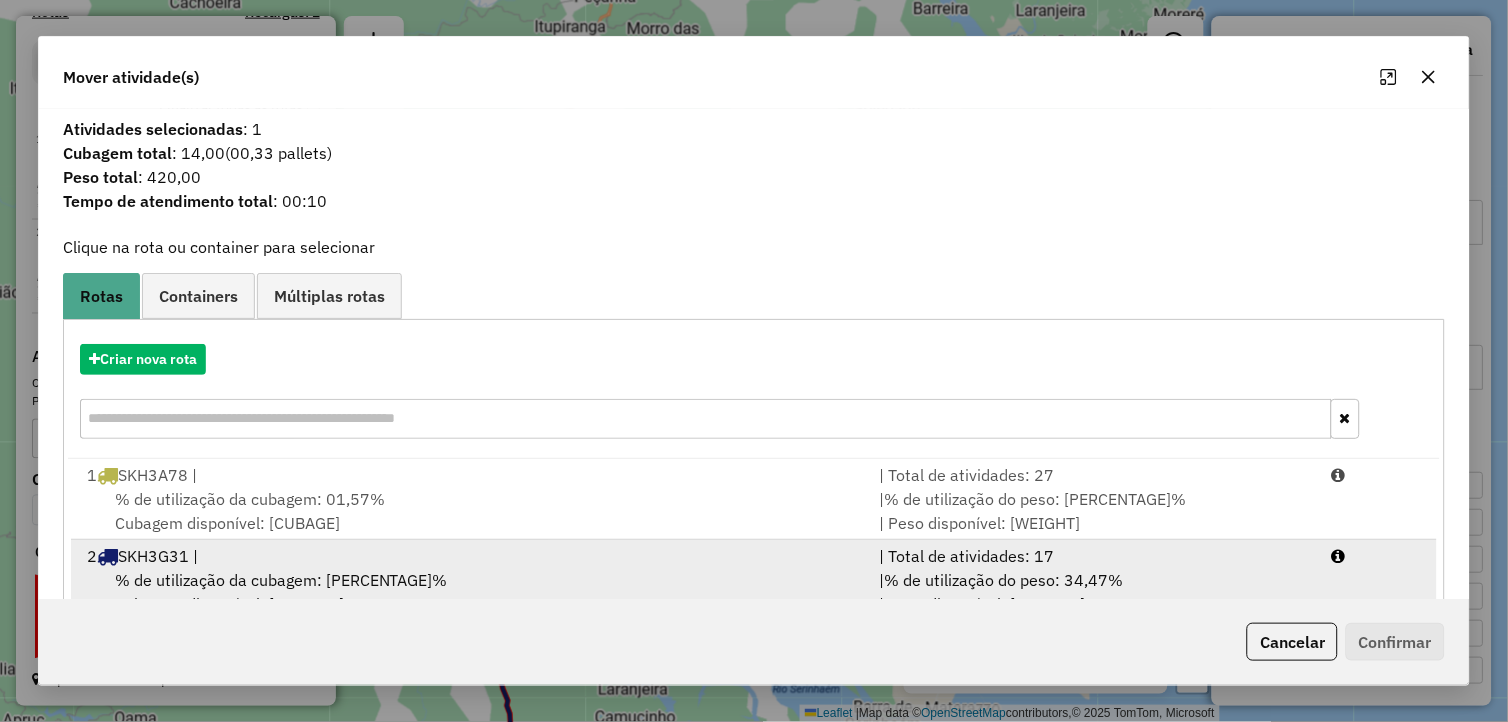 click on "2  SKH3G31 |" at bounding box center [471, 556] 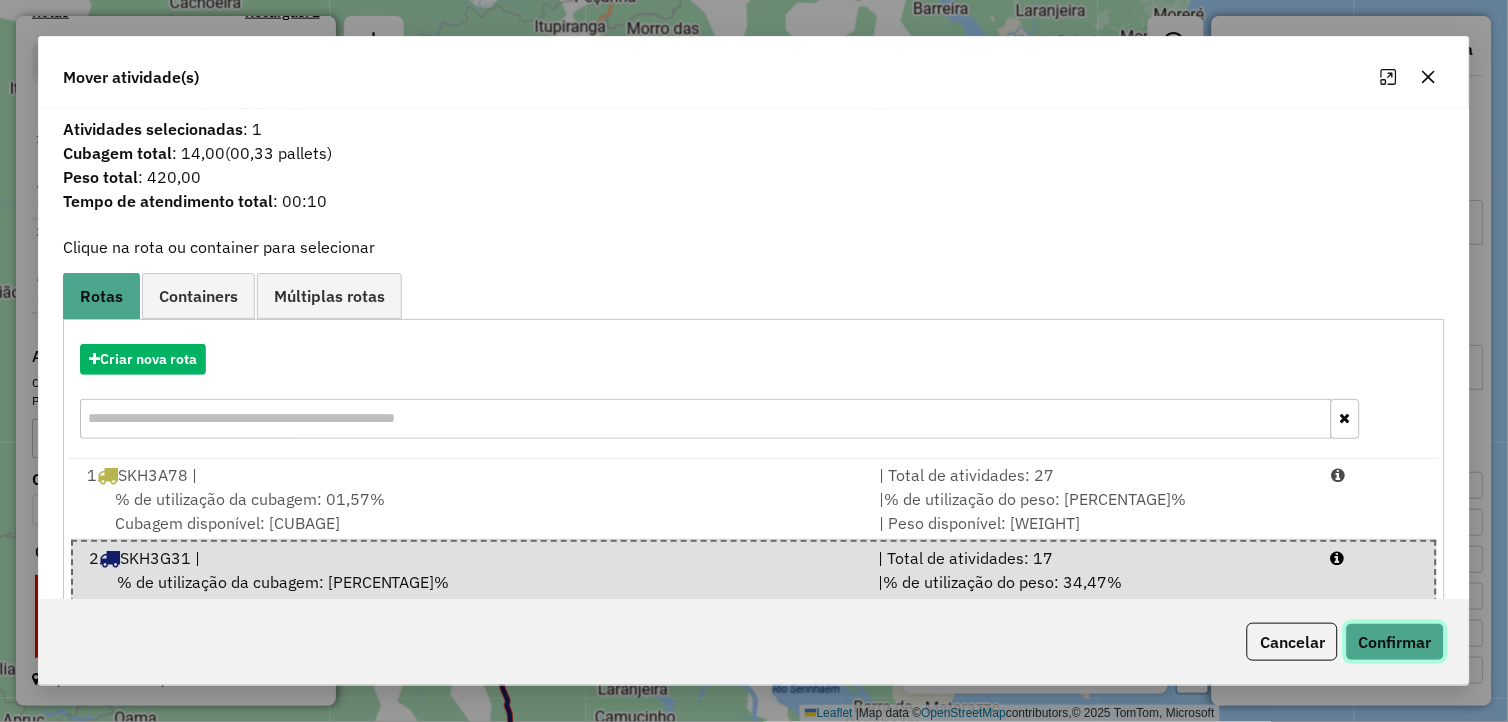 click on "Confirmar" 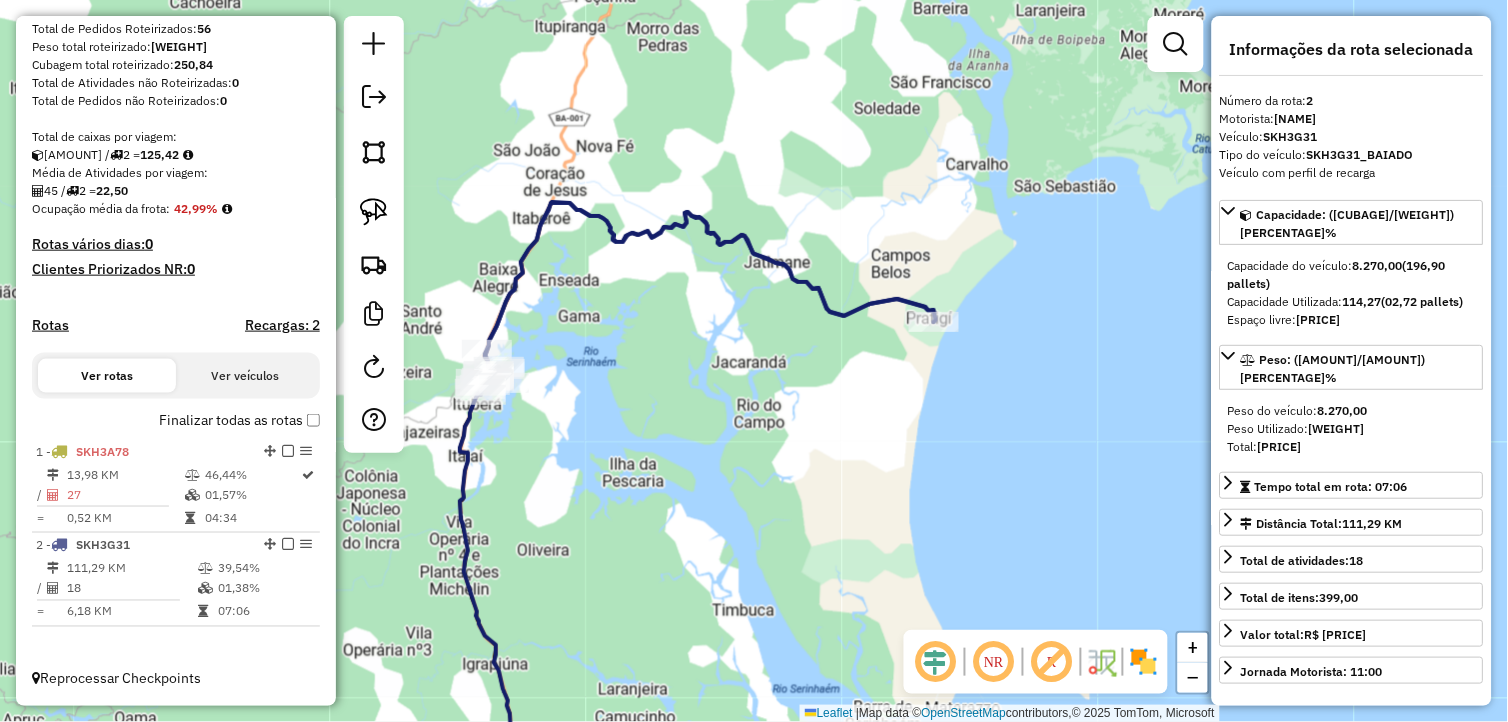 scroll, scrollTop: 325, scrollLeft: 0, axis: vertical 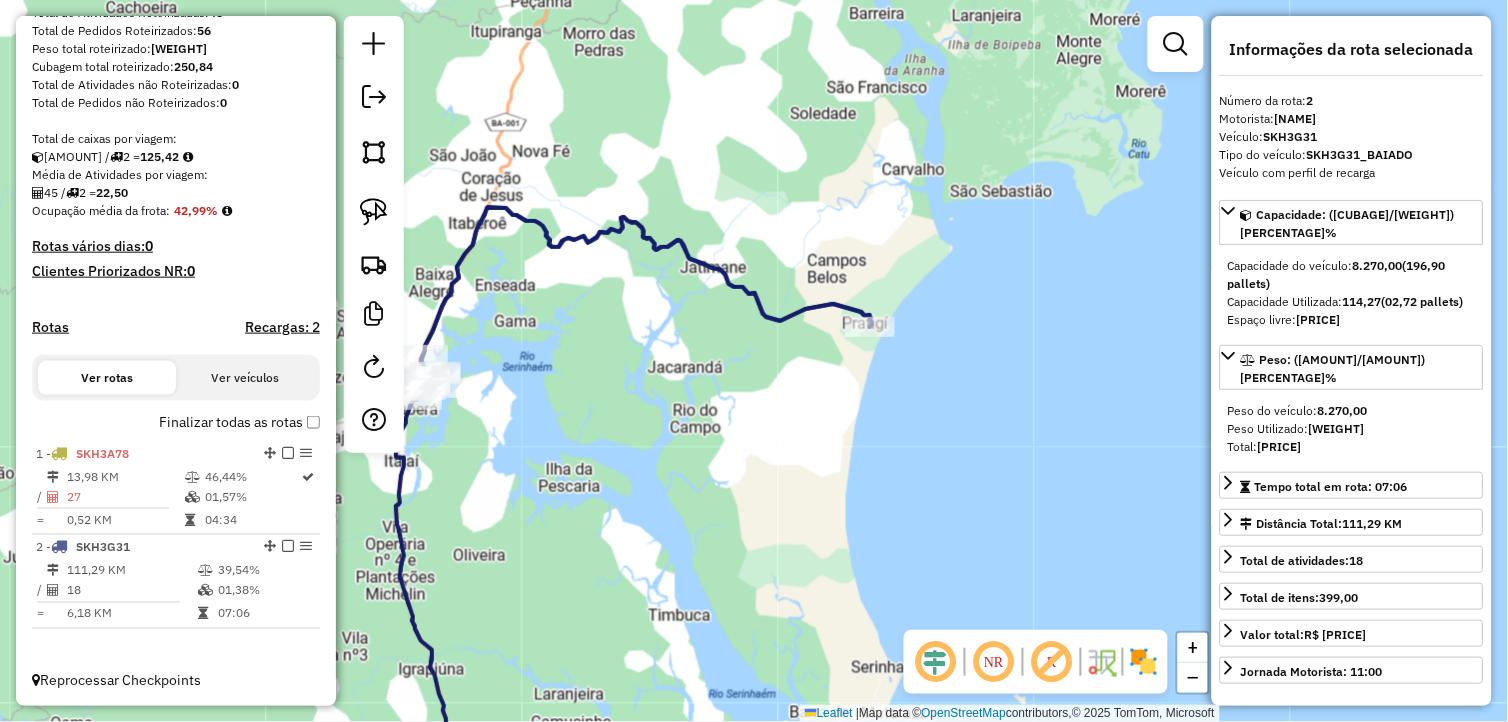 drag, startPoint x: 1194, startPoint y: 521, endPoint x: 962, endPoint y: 442, distance: 245.08162 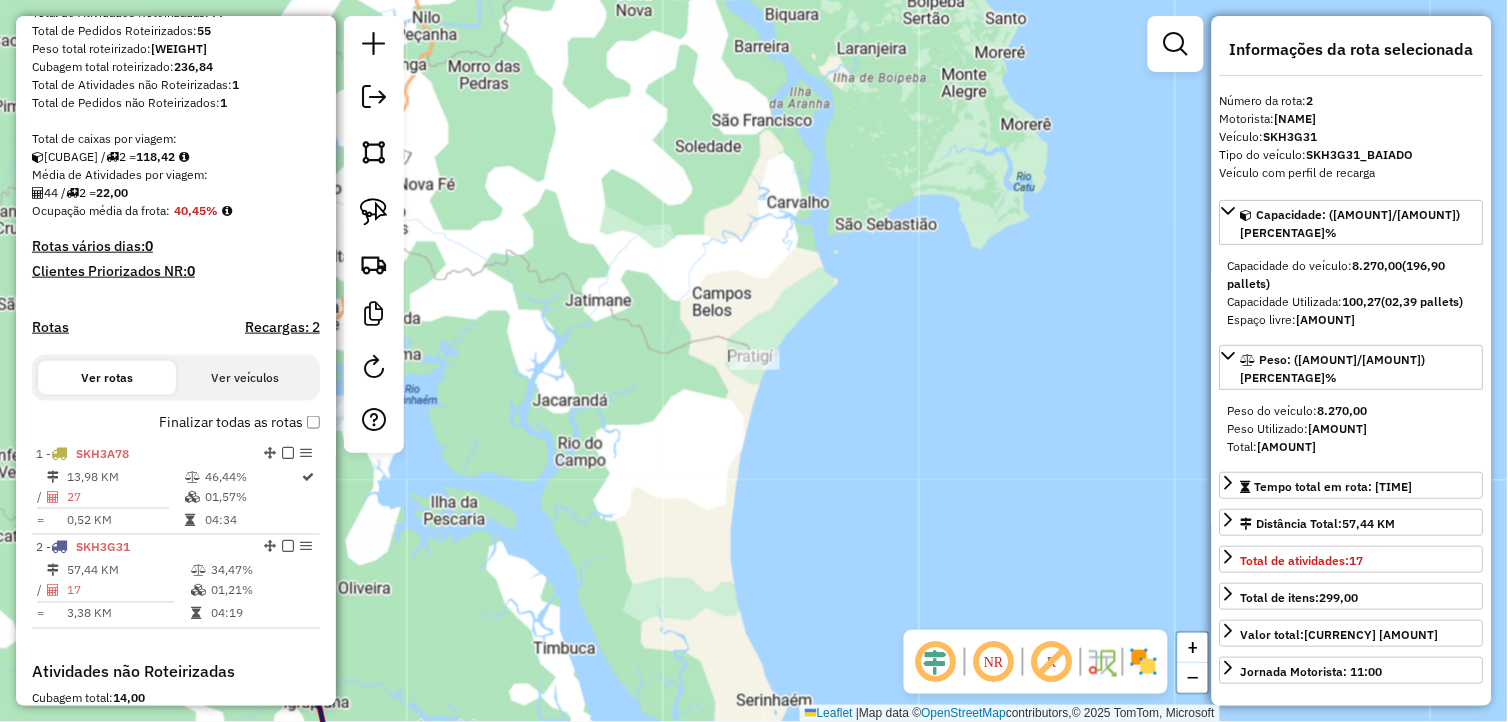 scroll, scrollTop: 640, scrollLeft: 0, axis: vertical 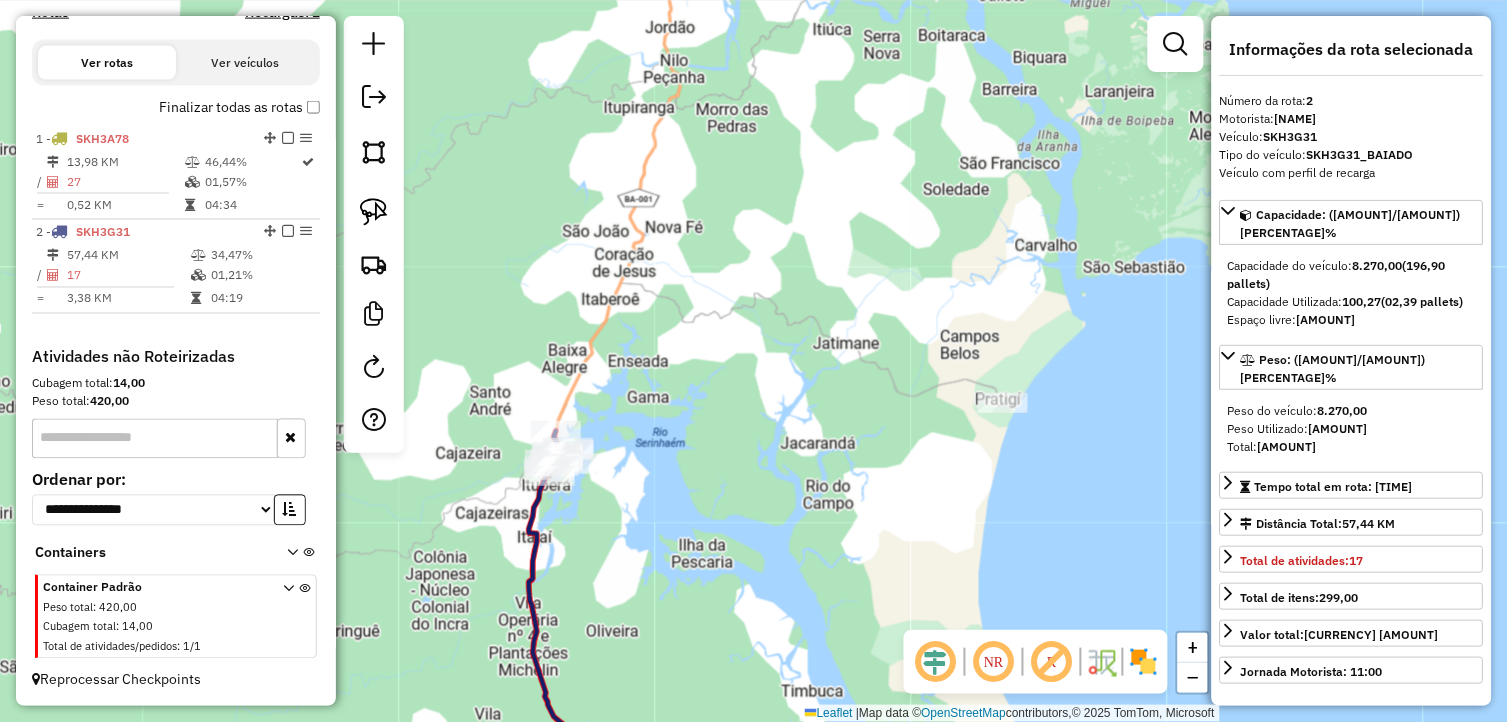 drag, startPoint x: 594, startPoint y: 128, endPoint x: 856, endPoint y: 174, distance: 266.0075 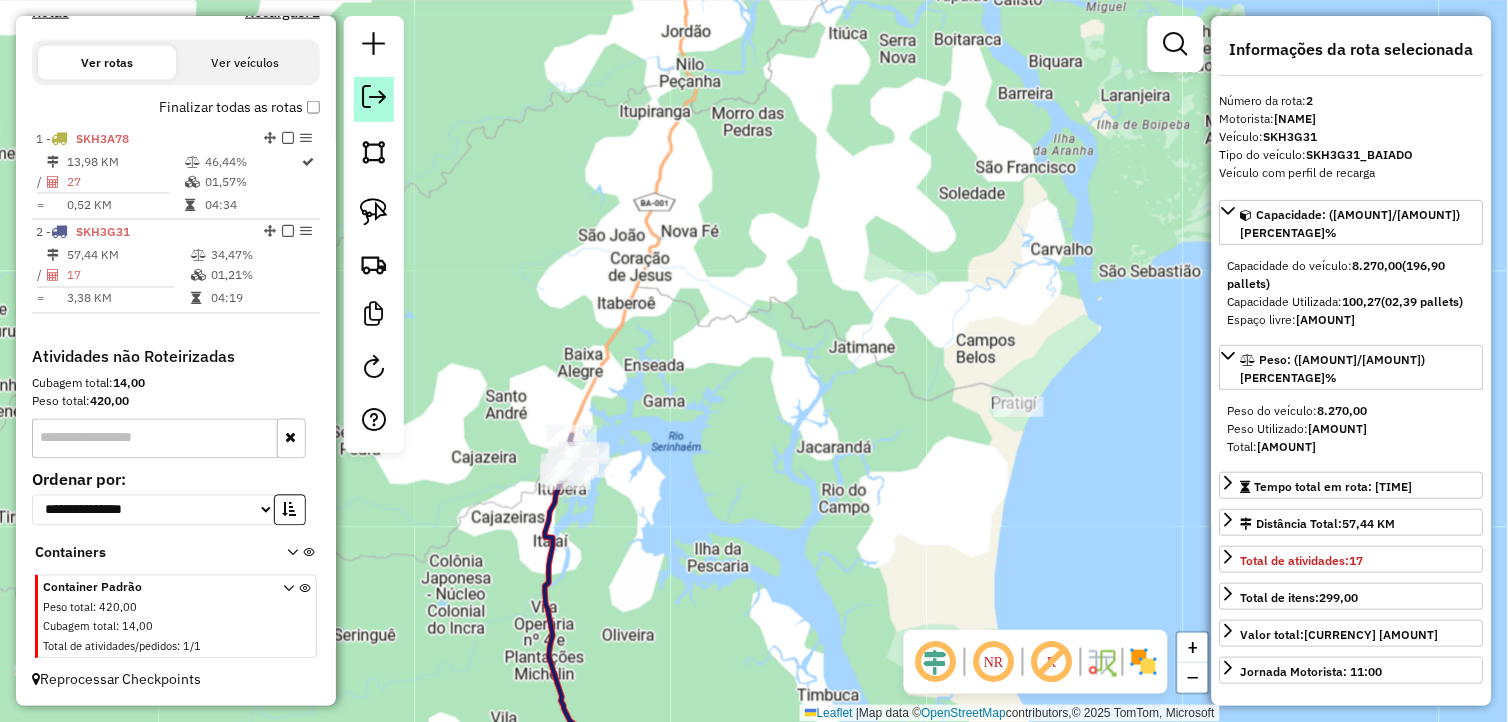 click 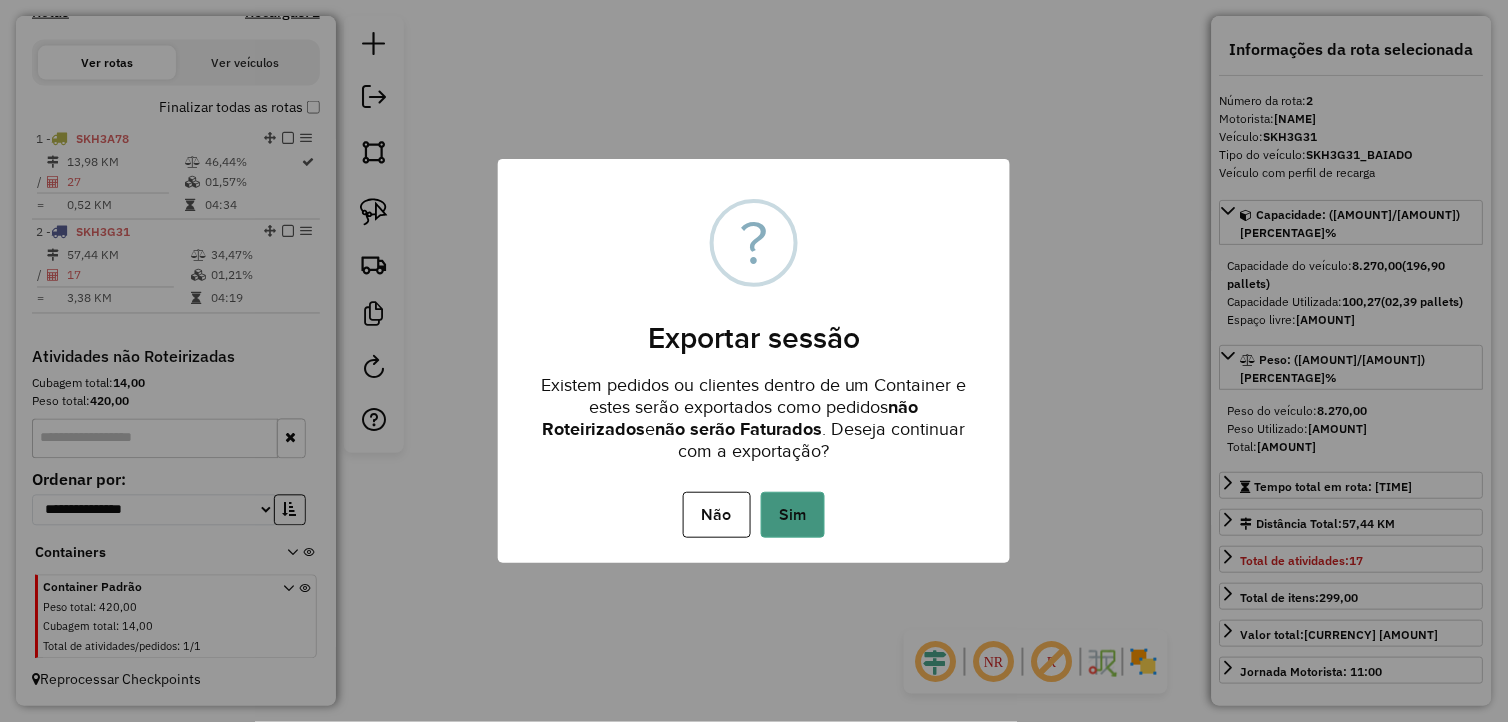 click on "Sim" at bounding box center (793, 515) 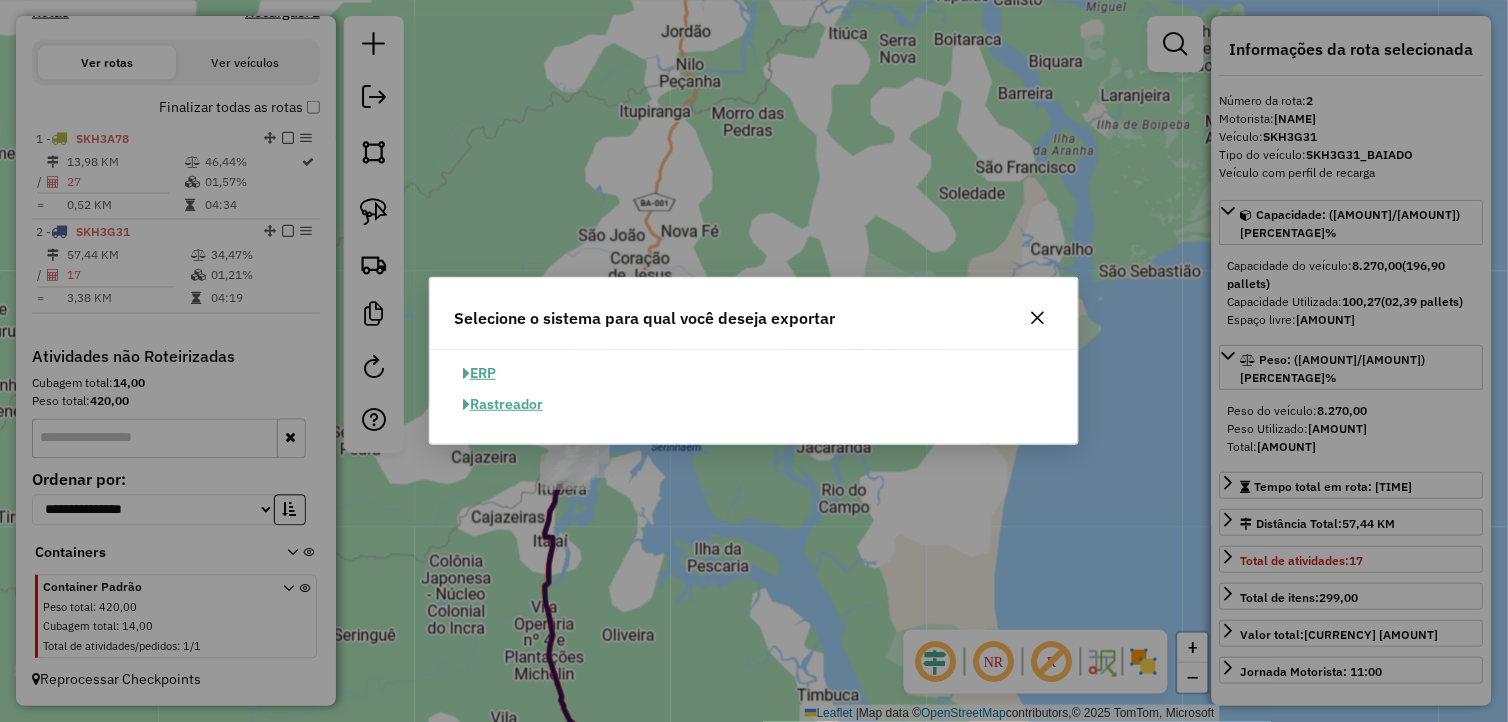 click on "ERP" 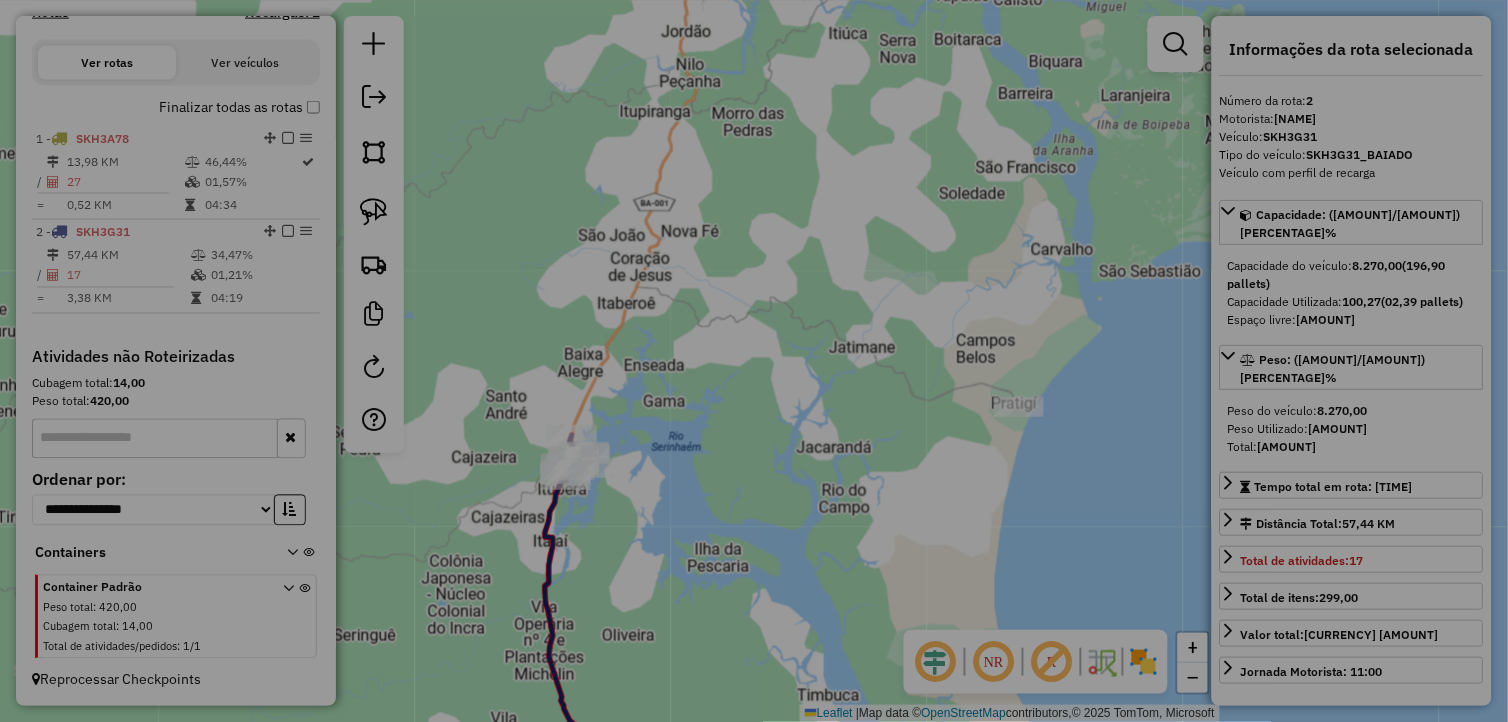 select on "**" 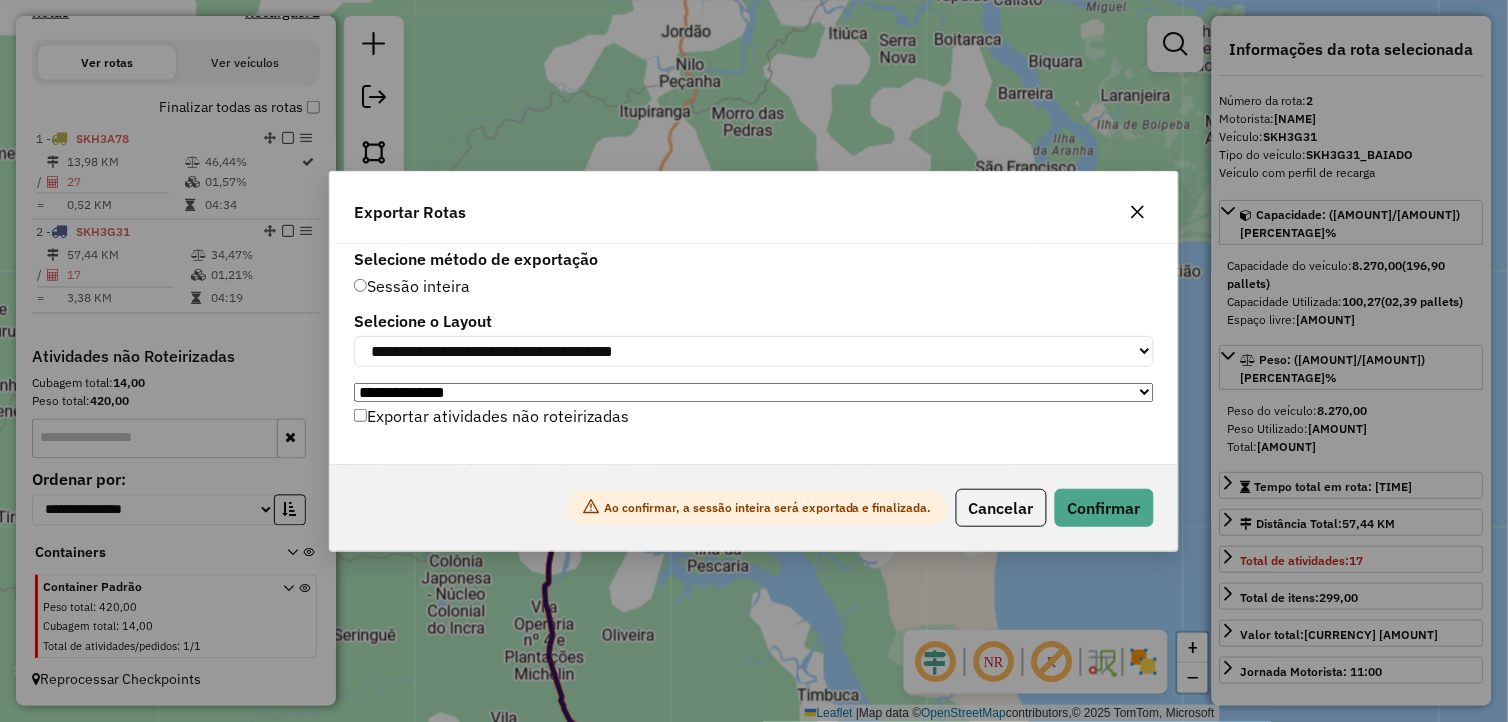 click 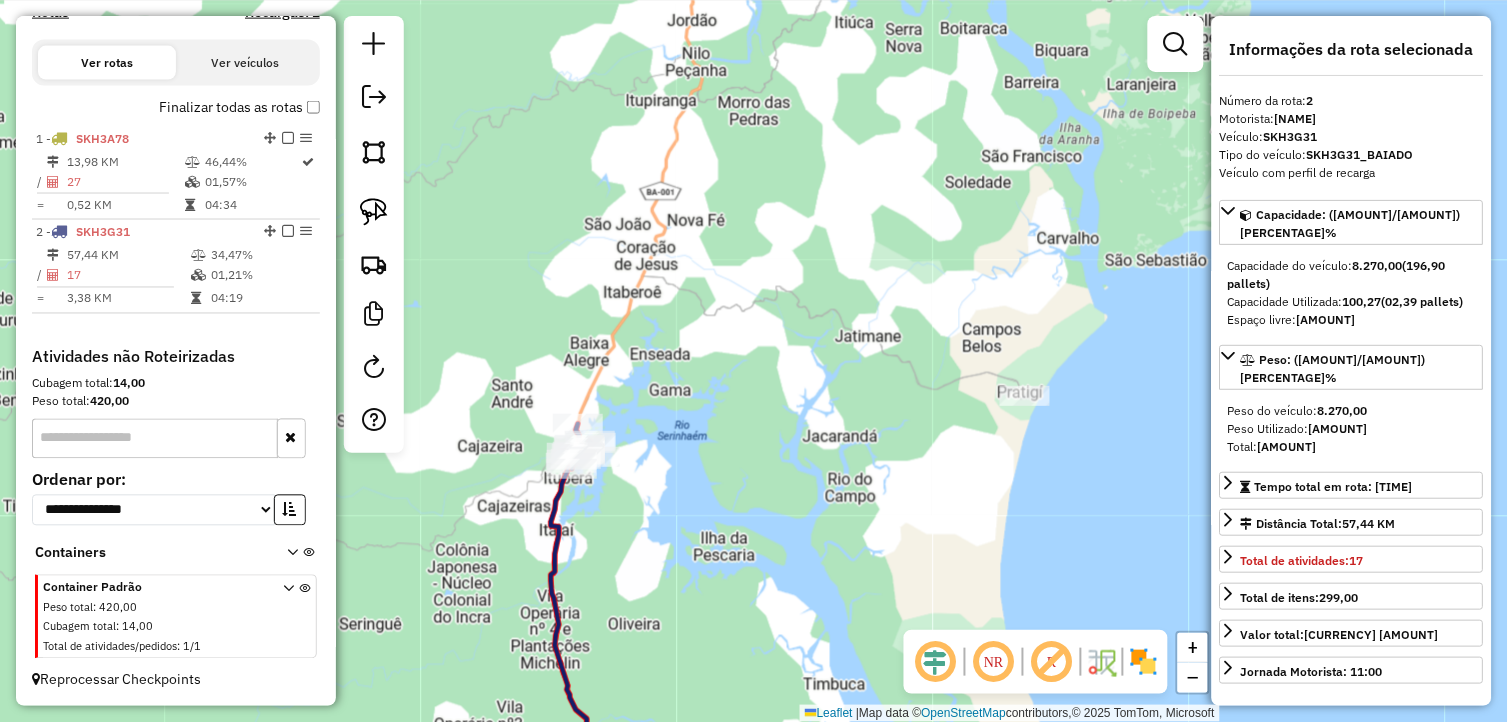drag, startPoint x: 847, startPoint y: 461, endPoint x: 842, endPoint y: 356, distance: 105.11898 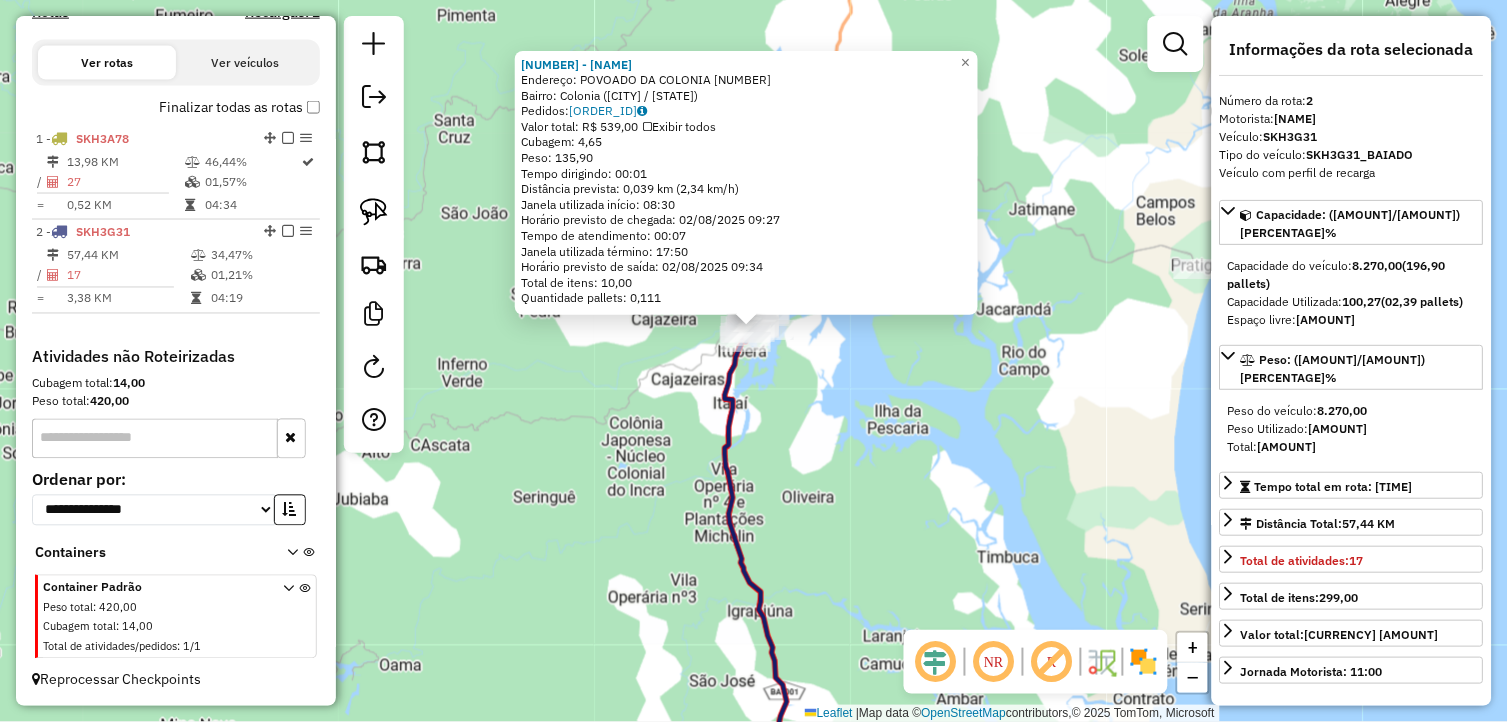 drag, startPoint x: 822, startPoint y: 425, endPoint x: 822, endPoint y: 393, distance: 32 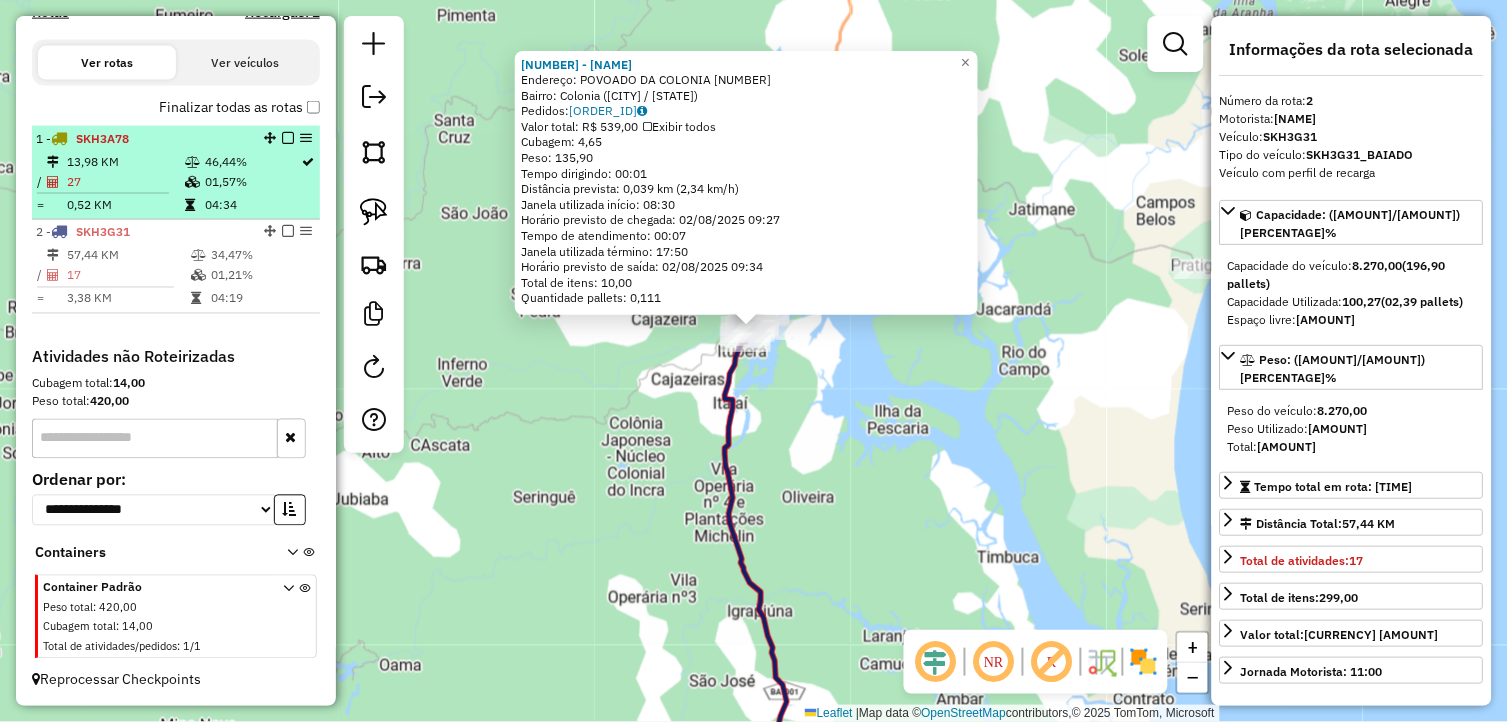 click on "27" at bounding box center [125, 182] 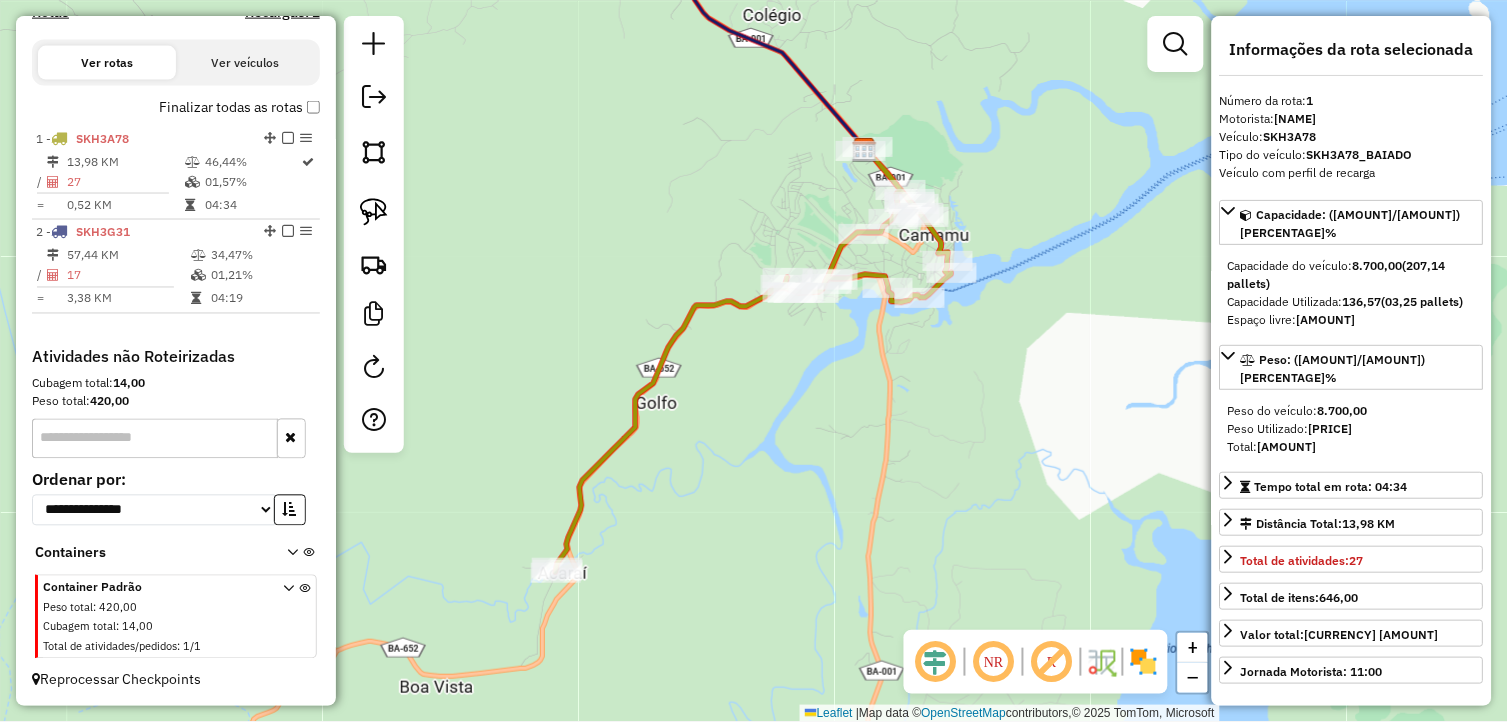 click on "Janela de atendimento Grade de atendimento Capacidade Transportadoras Veículos Cliente Pedidos  Rotas Selecione os dias de semana para filtrar as janelas de atendimento  Seg   Ter   Qua   Qui   Sex   Sáb   Dom  Informe o período da janela de atendimento: De: Até:  Filtrar exatamente a janela do cliente  Considerar janela de atendimento padrão  Selecione os dias de semana para filtrar as grades de atendimento  Seg   Ter   Qua   Qui   Sex   Sáb   Dom   Considerar clientes sem dia de atendimento cadastrado  Clientes fora do dia de atendimento selecionado Filtrar as atividades entre os valores definidos abaixo:  Peso mínimo:   Peso máximo:   Cubagem mínima:   Cubagem máxima:   De:   Até:  Filtrar as atividades entre o tempo de atendimento definido abaixo:  De:   Até:   Considerar capacidade total dos clientes não roteirizados Transportadora: Selecione um ou mais itens Tipo de veículo: Selecione um ou mais itens Veículo: Selecione um ou mais itens Motorista: Selecione um ou mais itens Nome: Rótulo:" 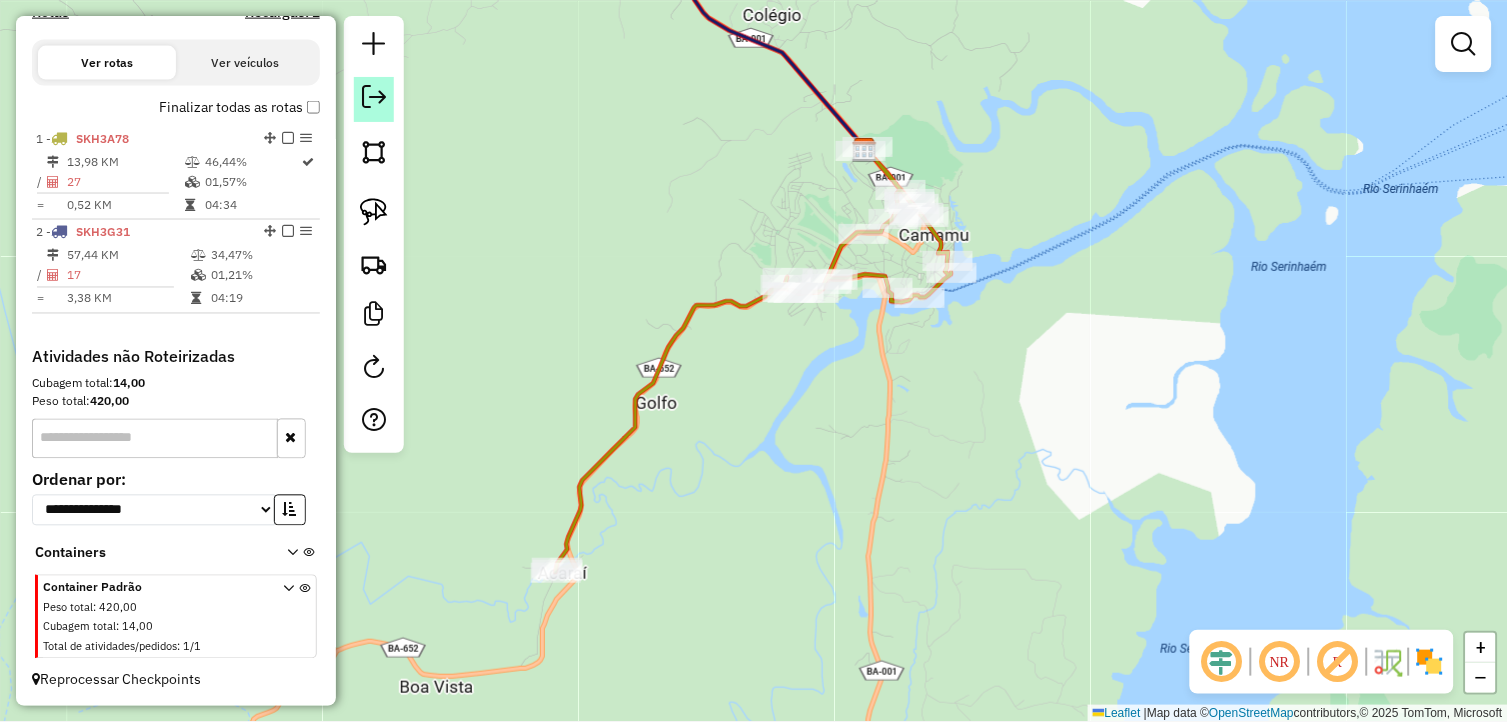 click 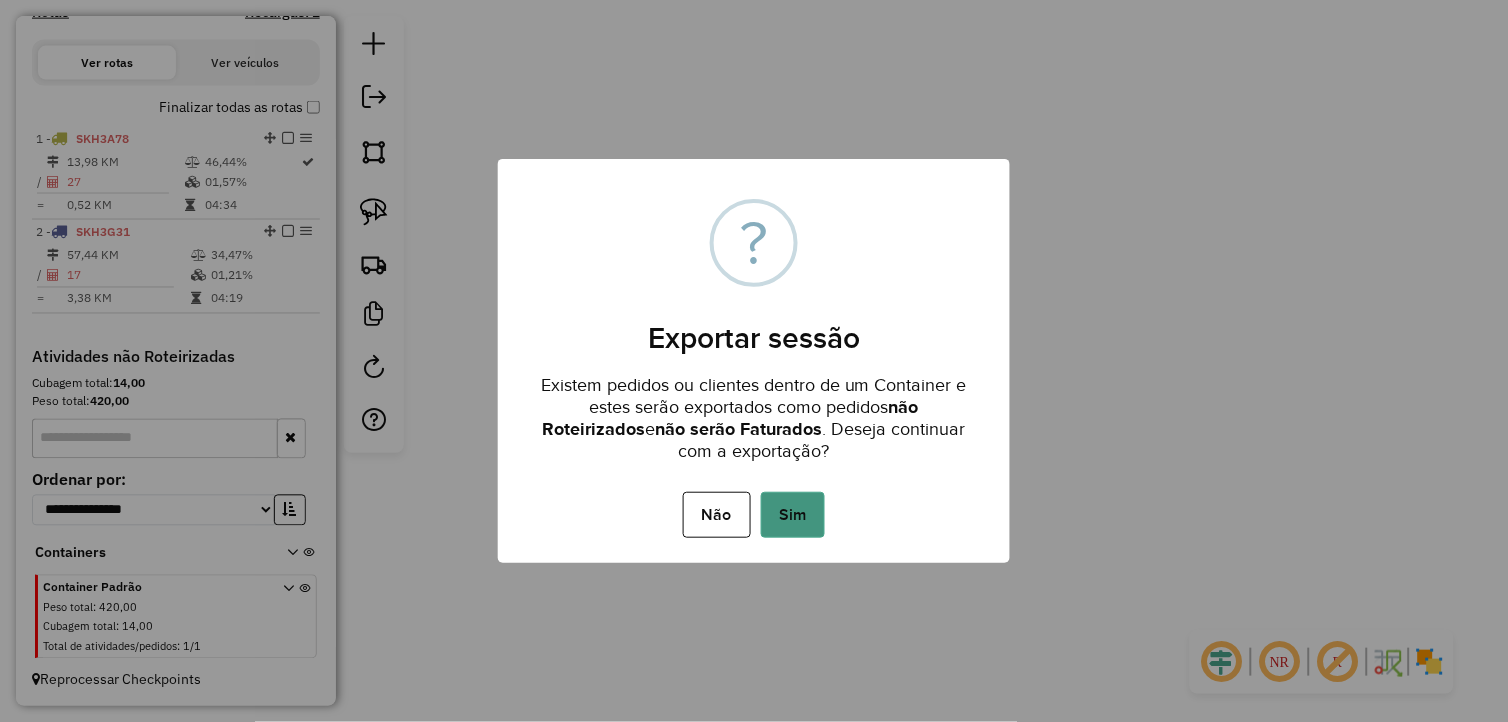 click on "Sim" at bounding box center [793, 515] 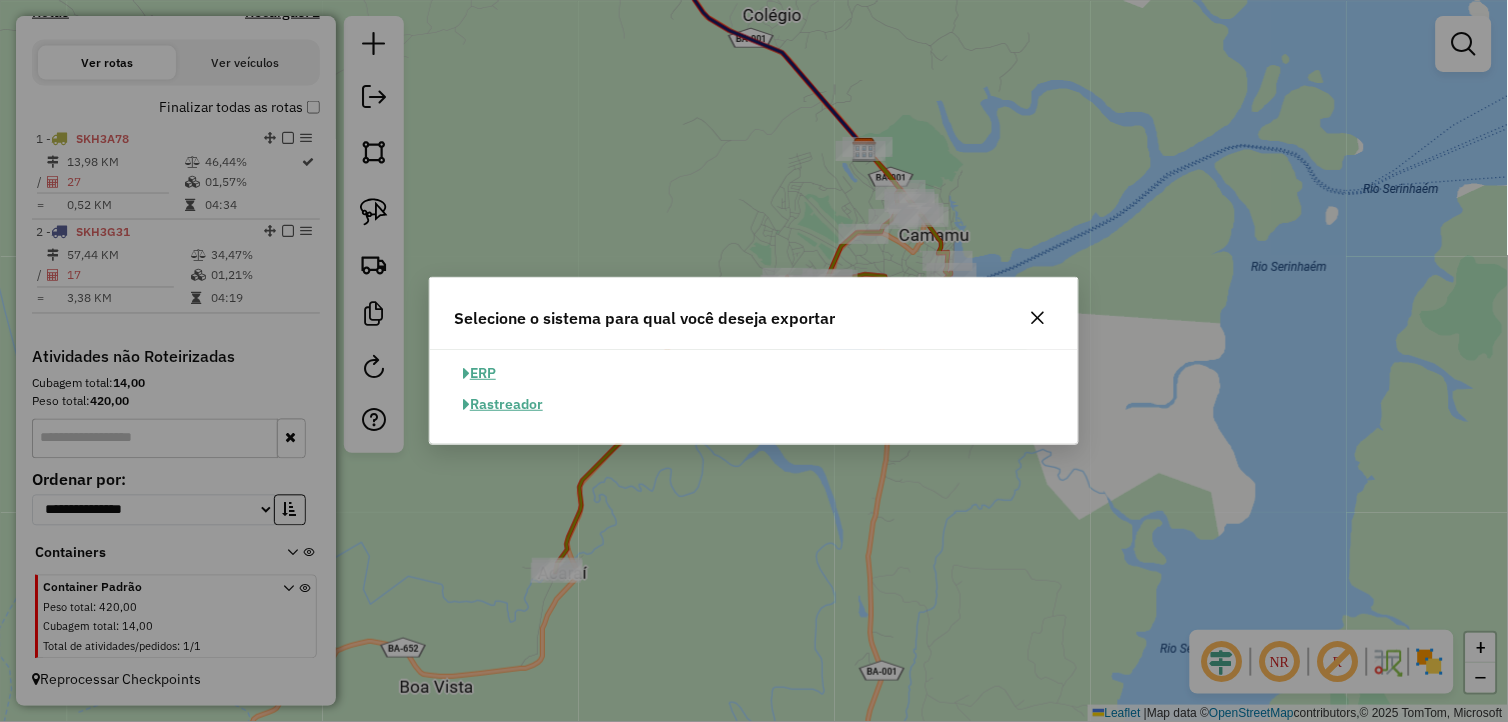 click on "ERP" 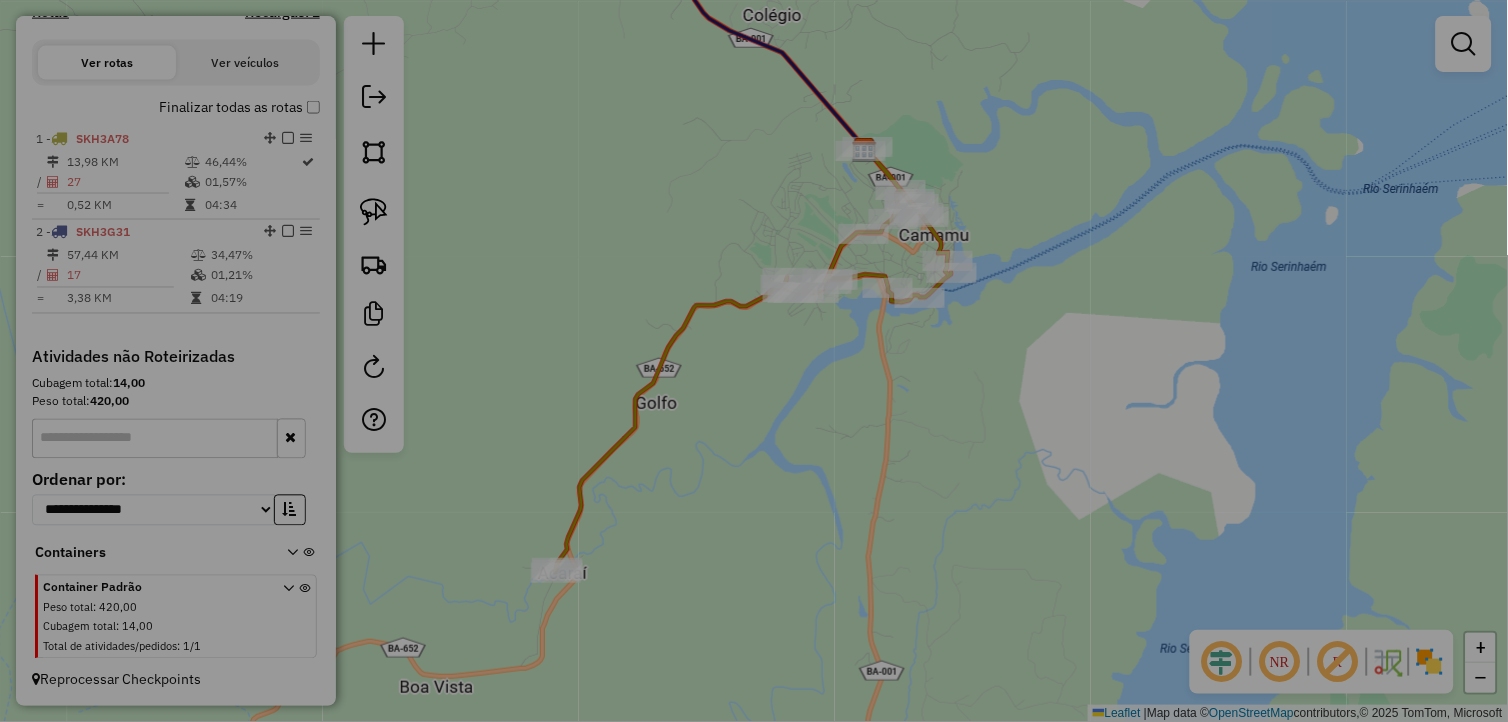 select on "**" 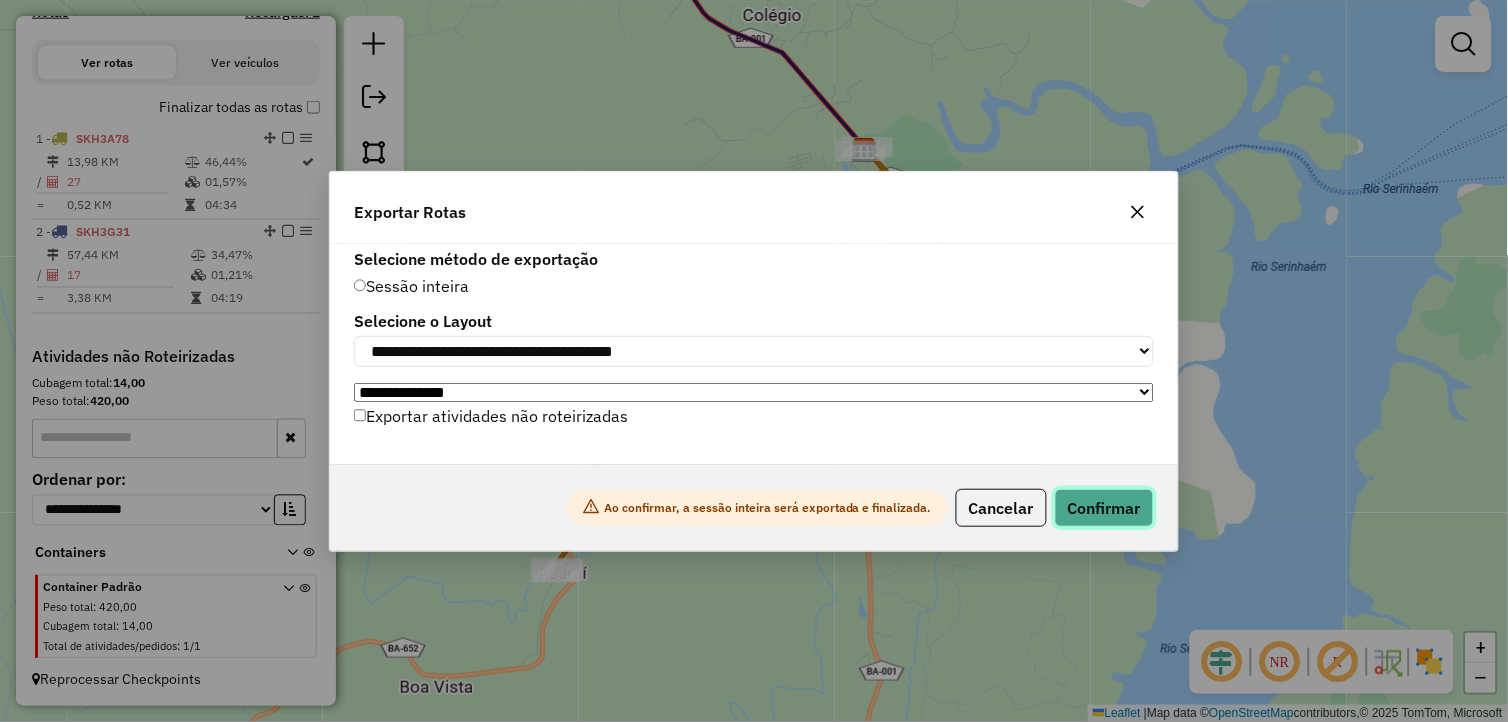 click on "Confirmar" 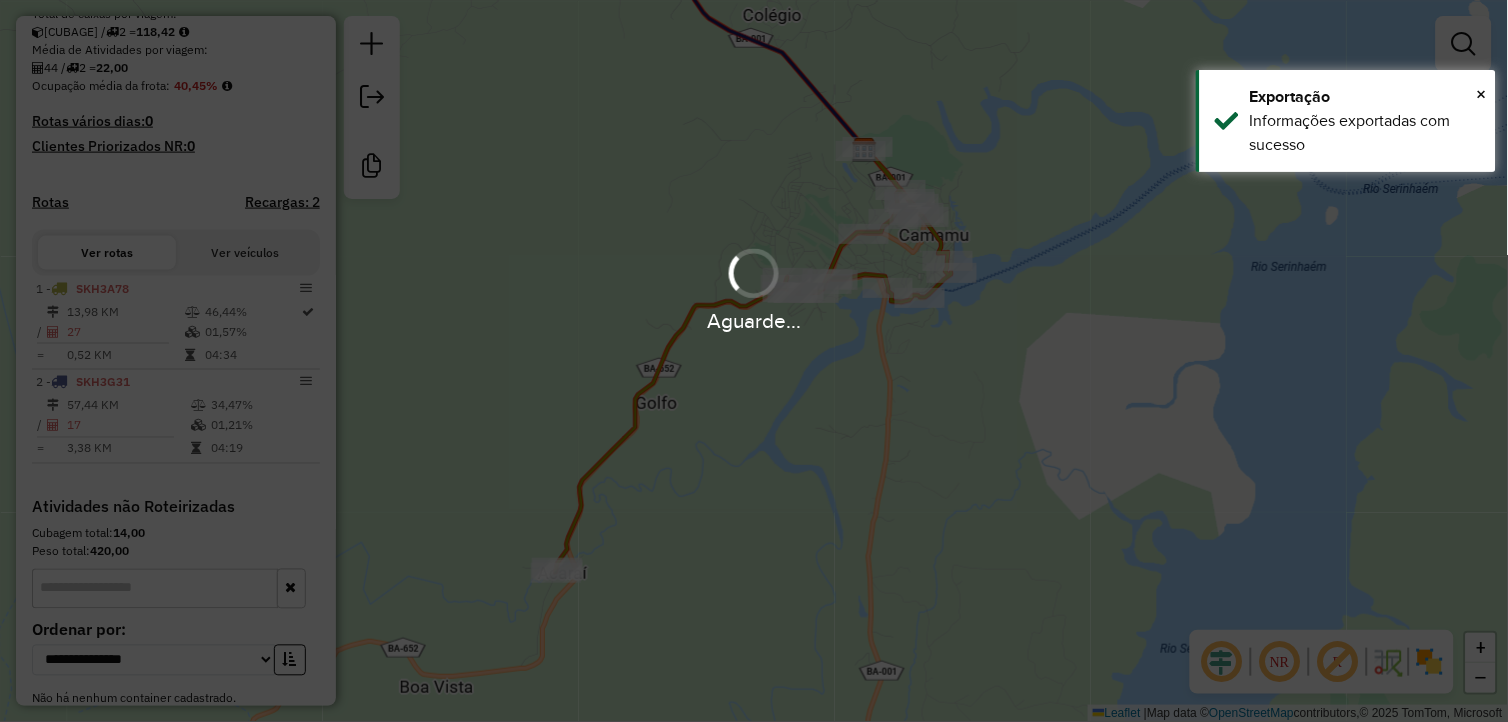 scroll, scrollTop: 610, scrollLeft: 0, axis: vertical 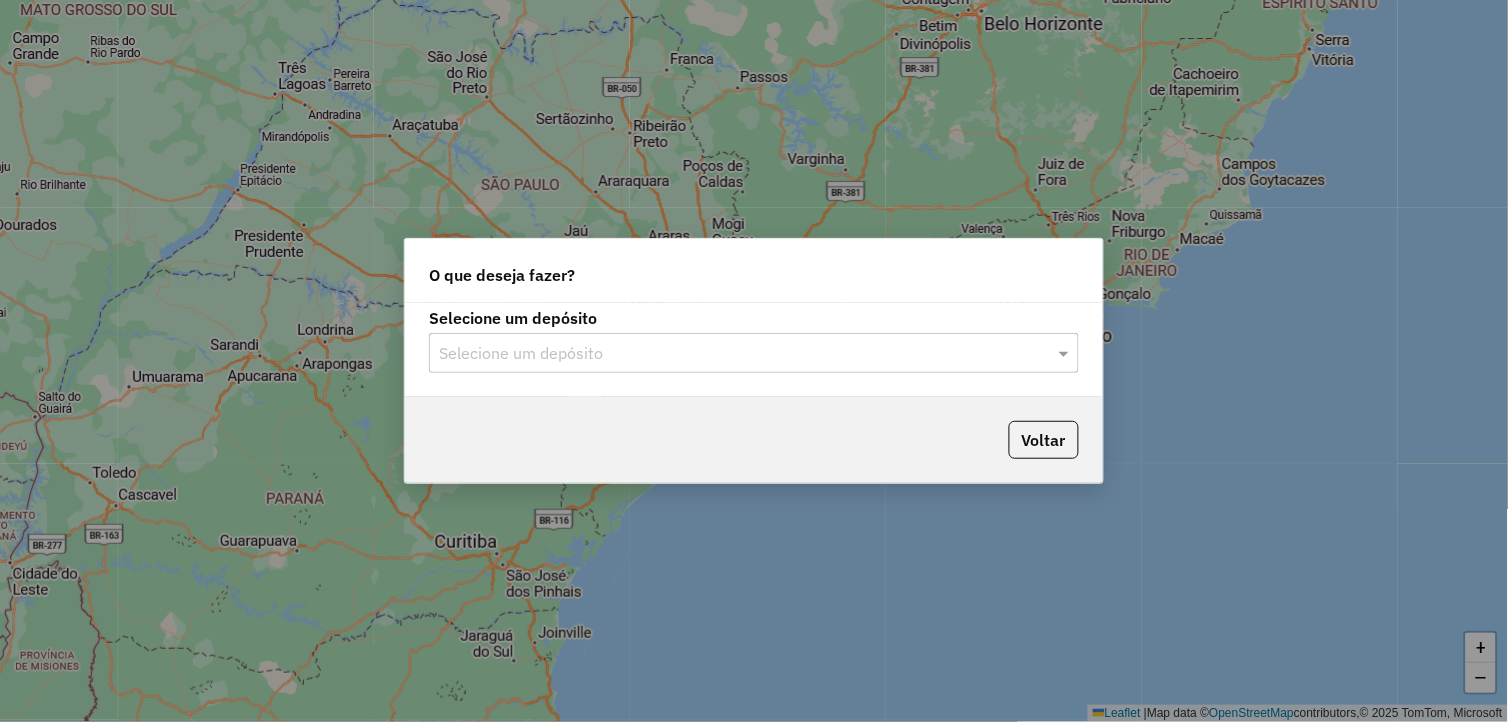 click 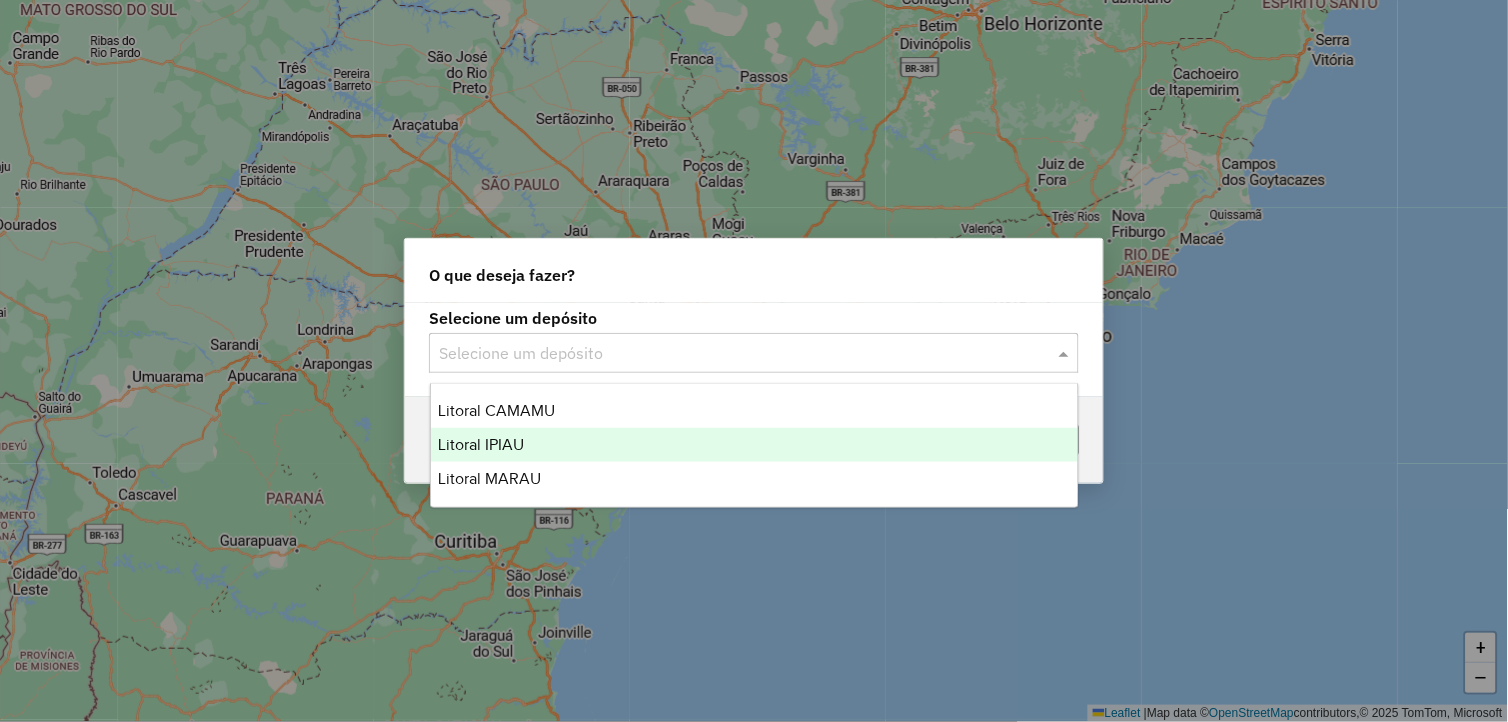 click on "Litoral IPIAU" at bounding box center [482, 444] 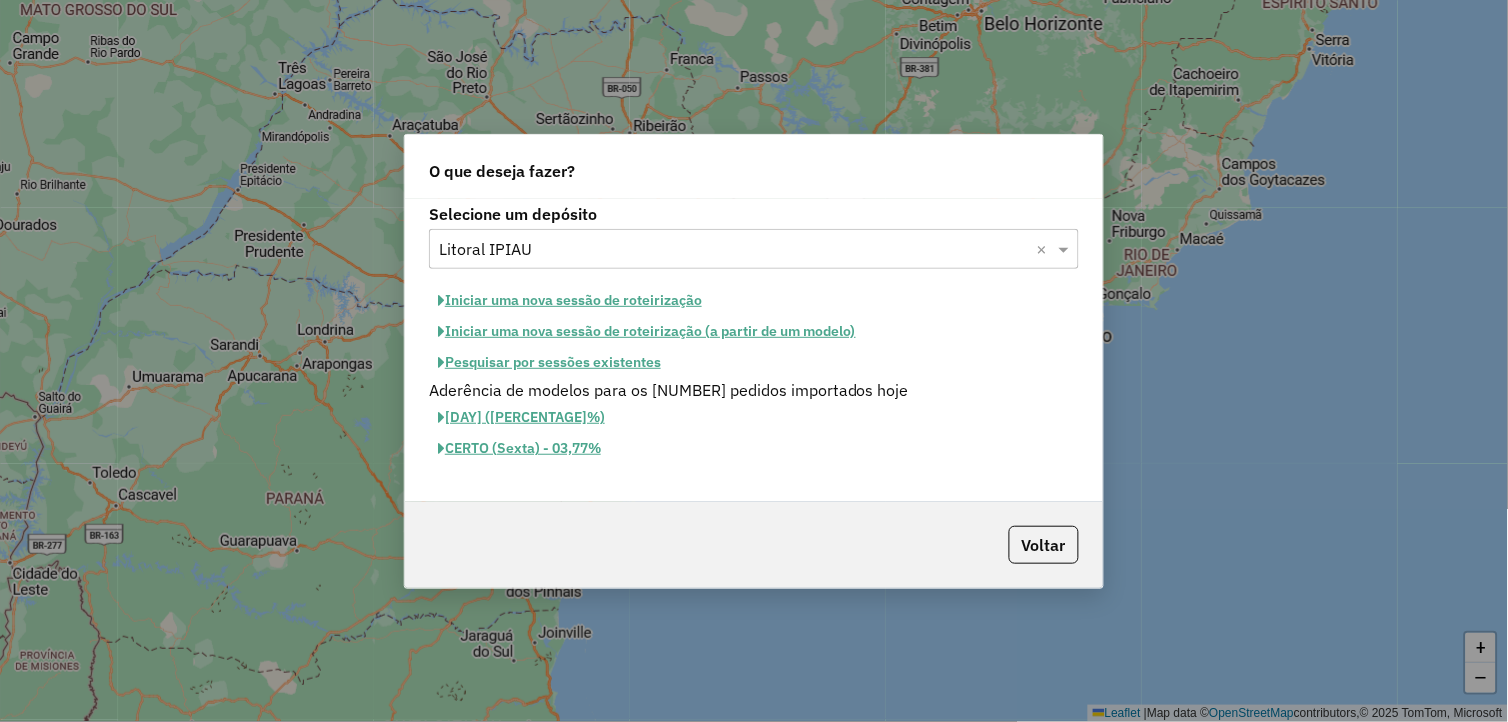 click on "Iniciar uma nova sessão de roteirização" 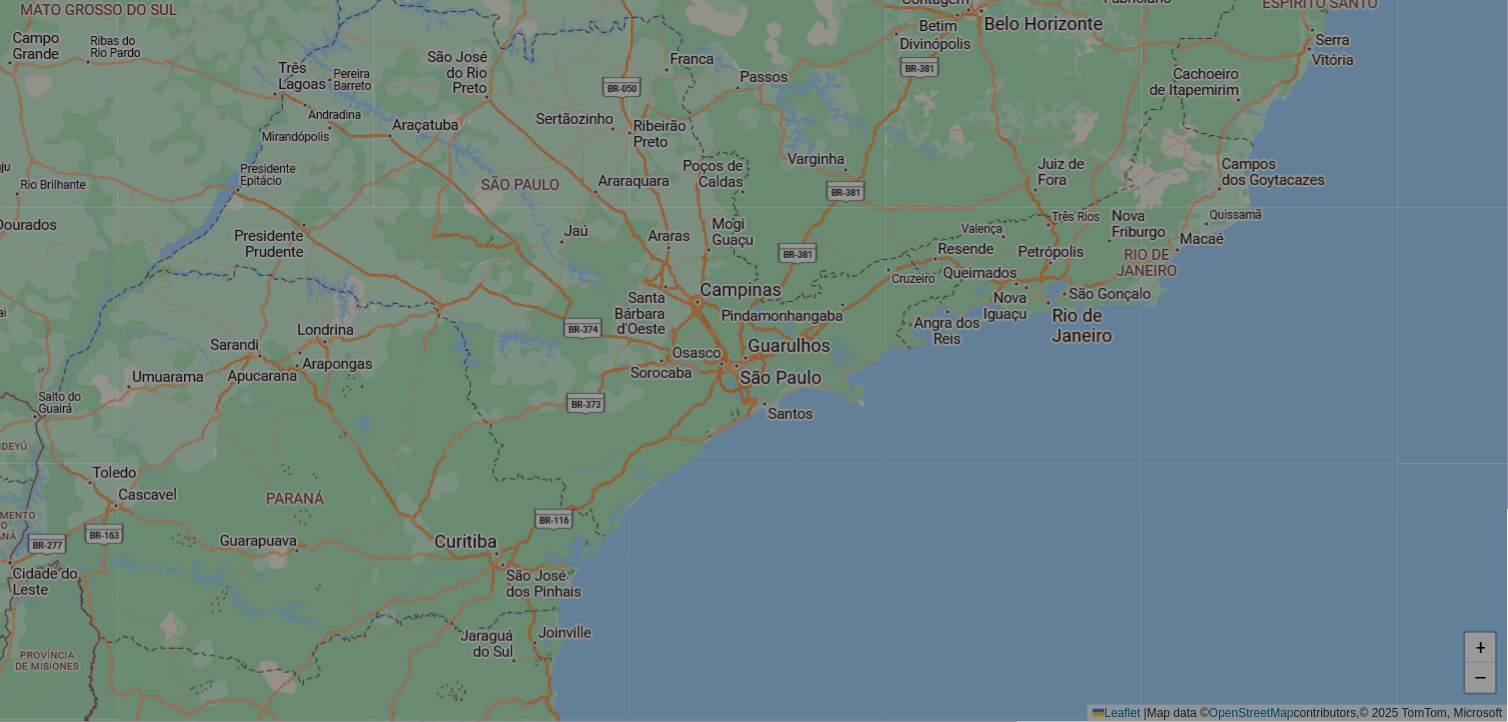 select on "*" 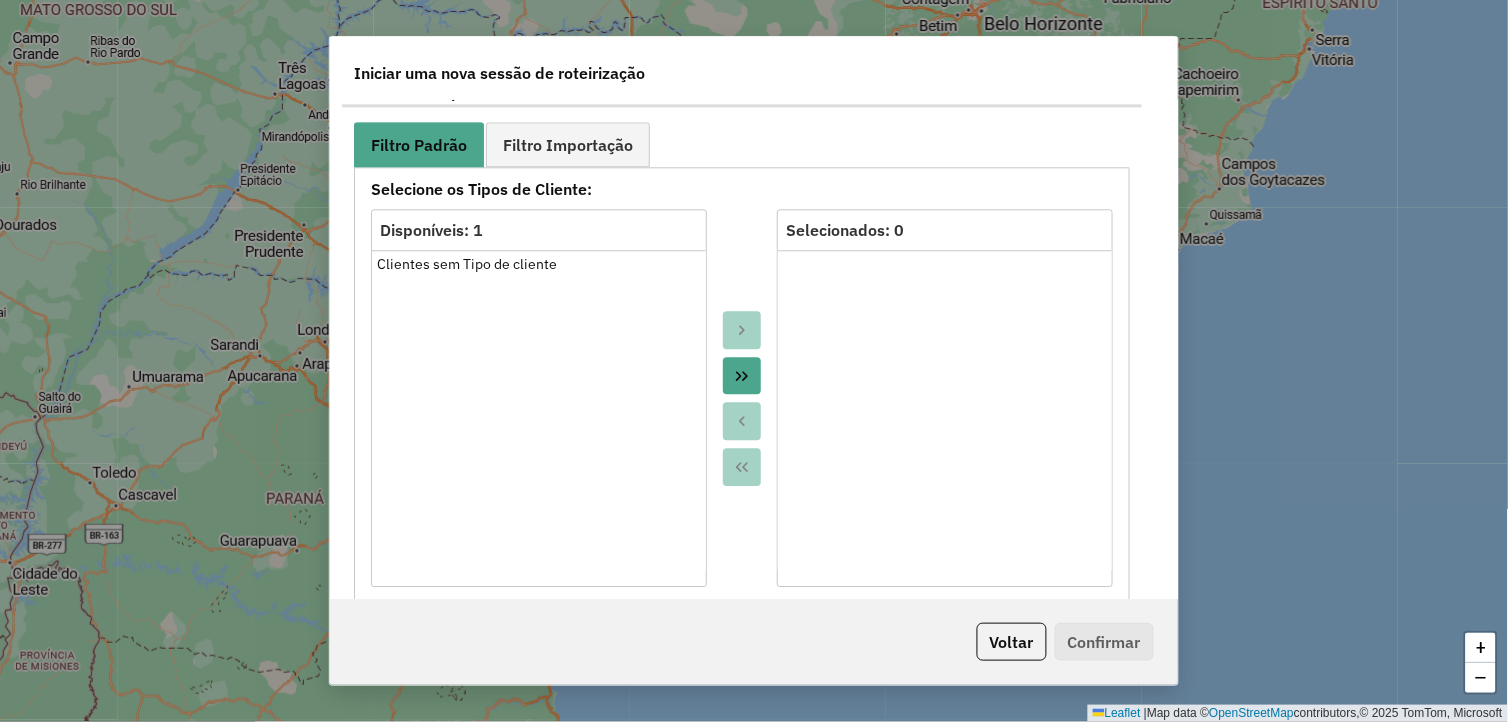 click 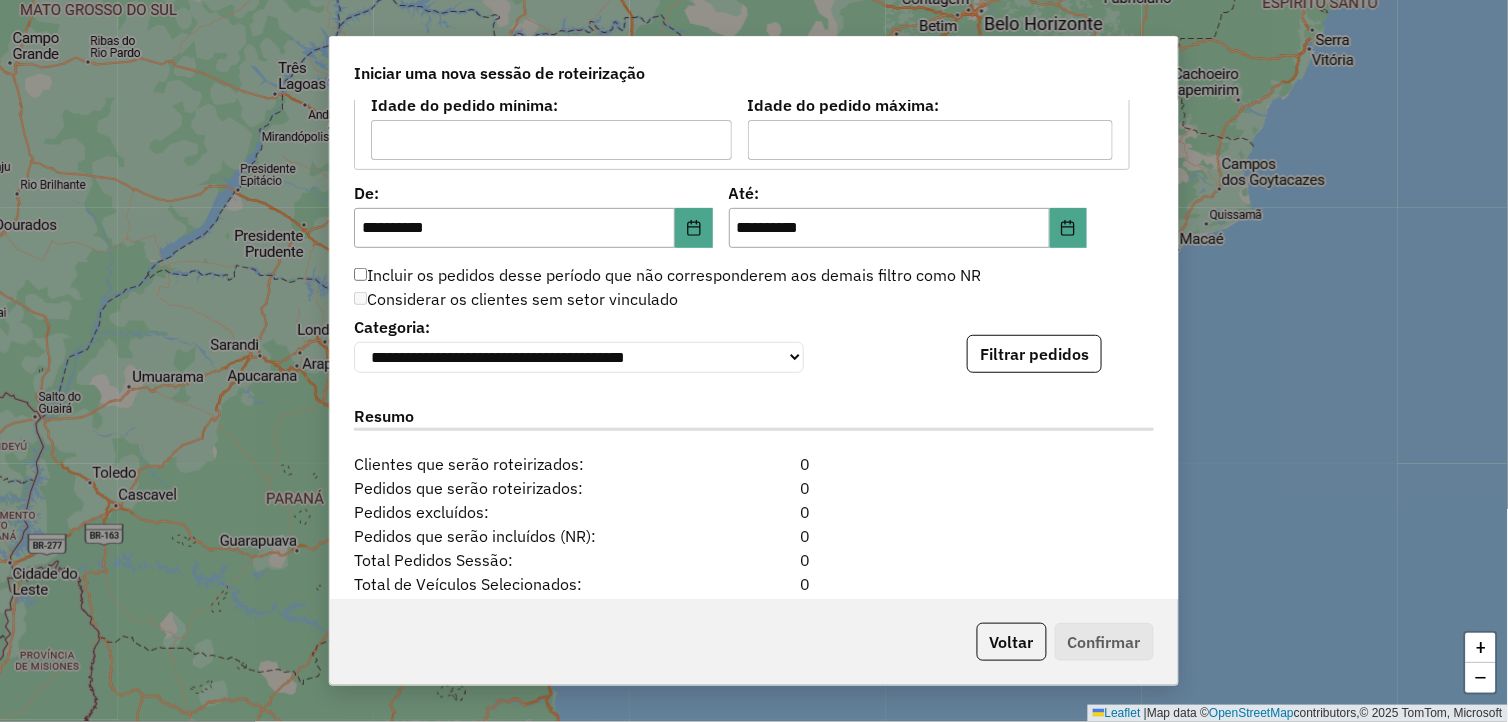 scroll, scrollTop: 1888, scrollLeft: 0, axis: vertical 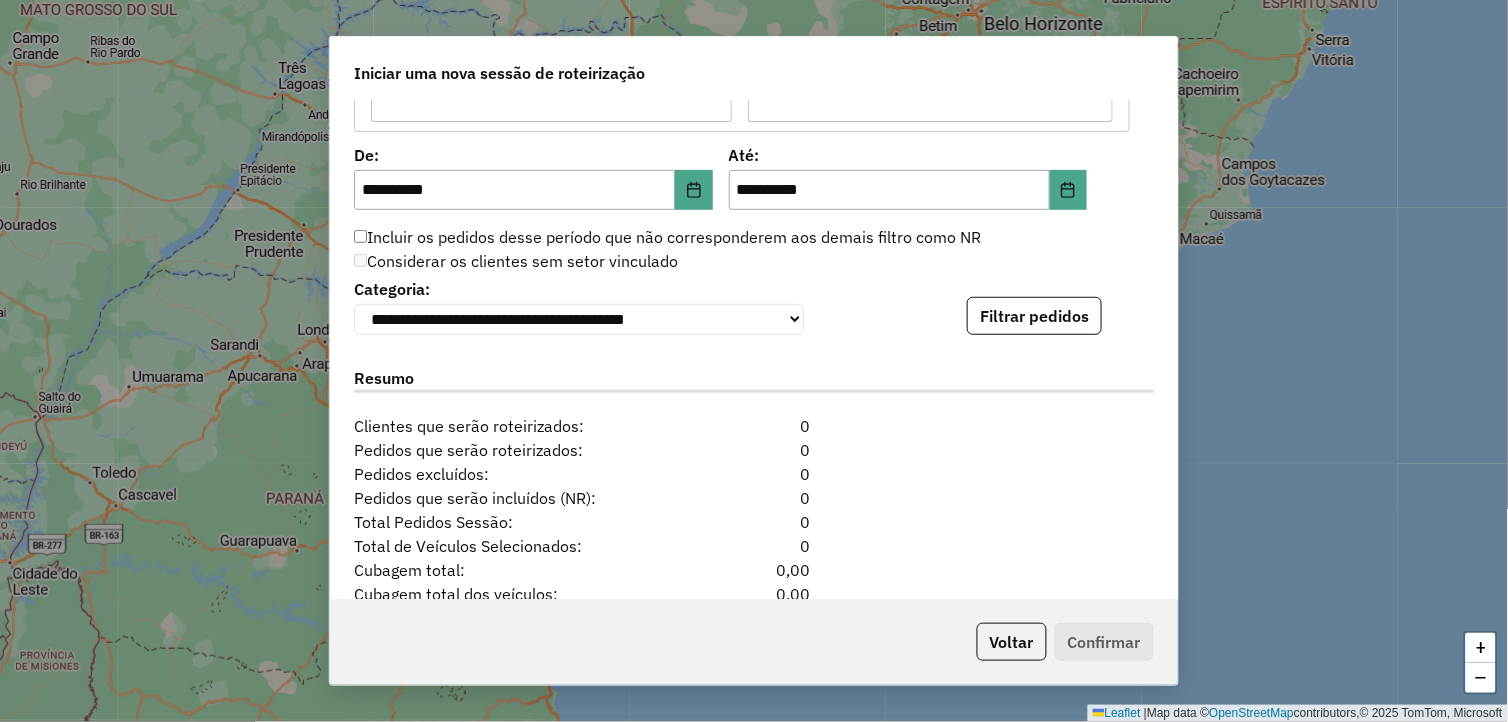 click on "Filtrar pedidos" 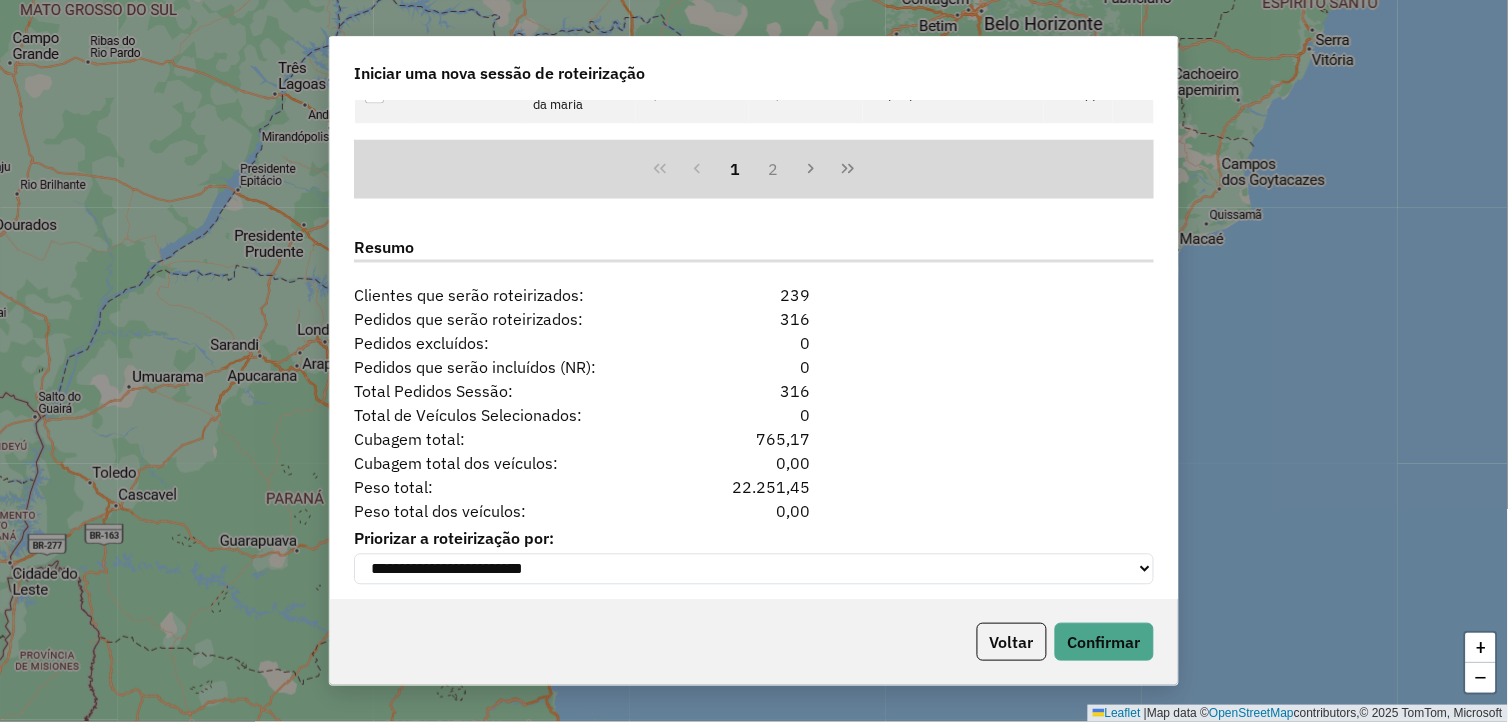 scroll, scrollTop: 2447, scrollLeft: 0, axis: vertical 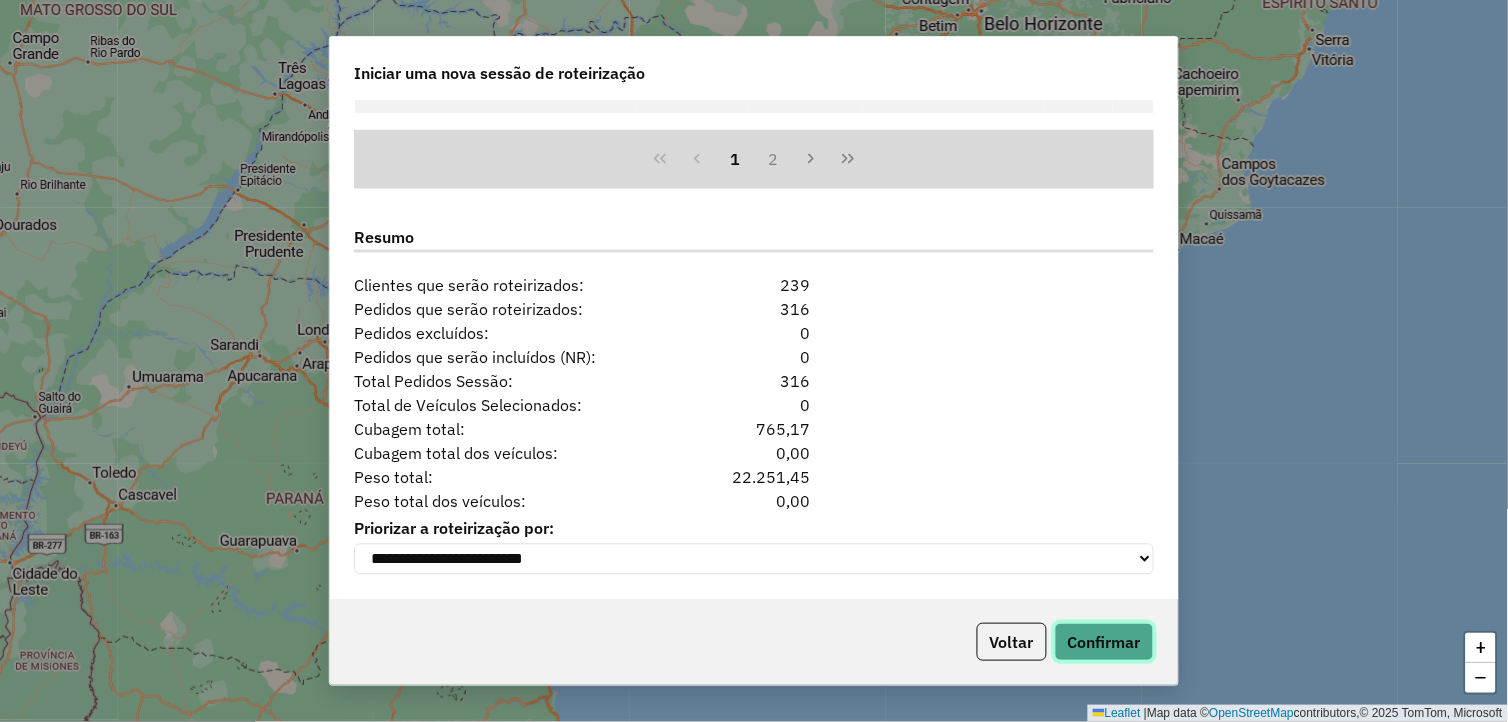 click on "Confirmar" 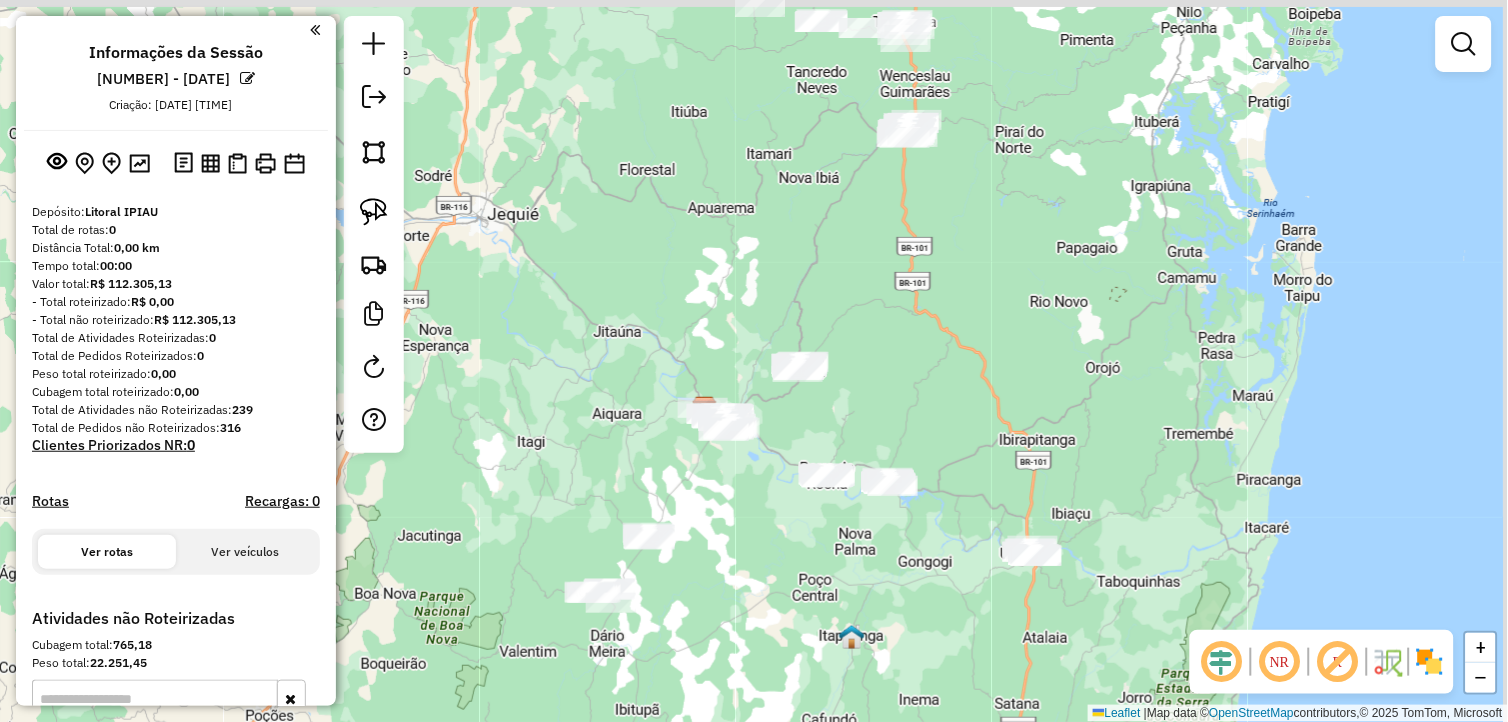 drag, startPoint x: 871, startPoint y: 354, endPoint x: 640, endPoint y: 368, distance: 231.42386 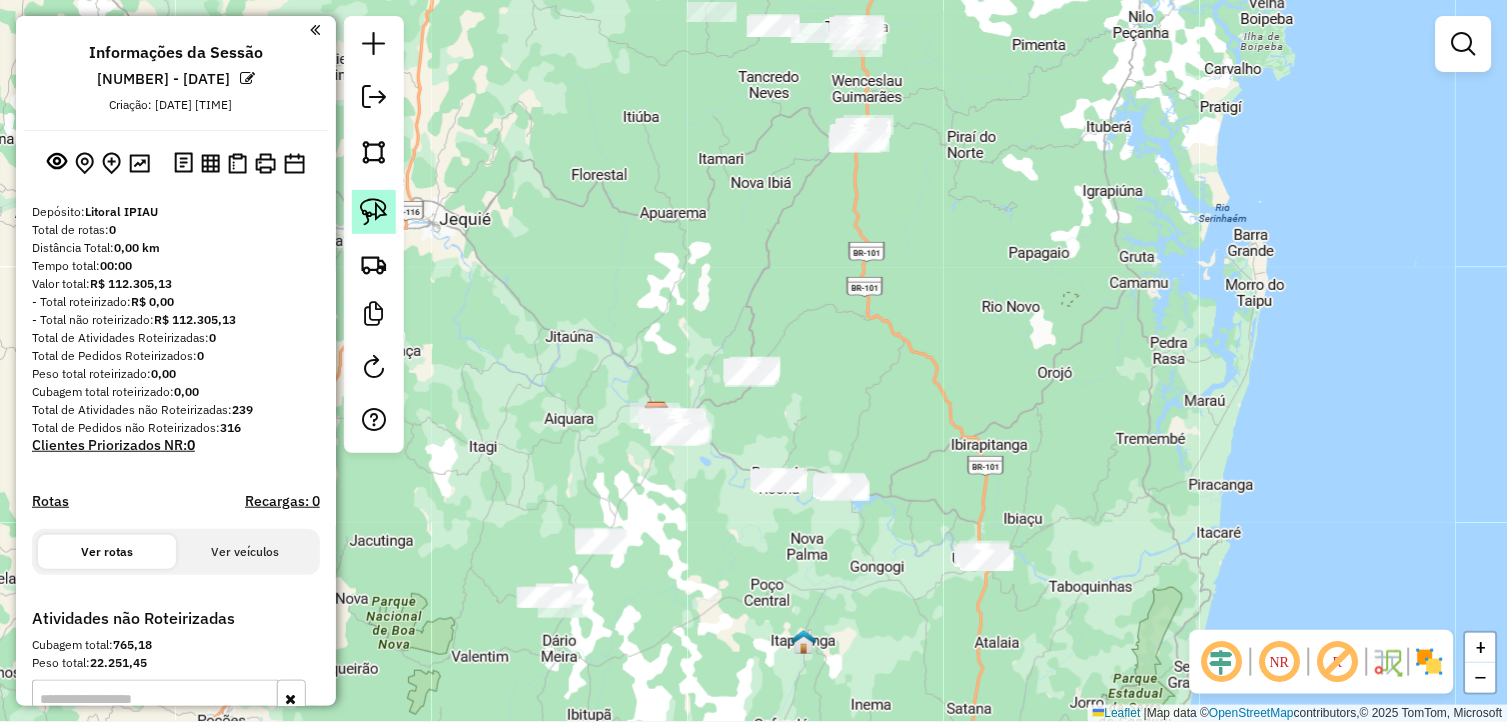 click 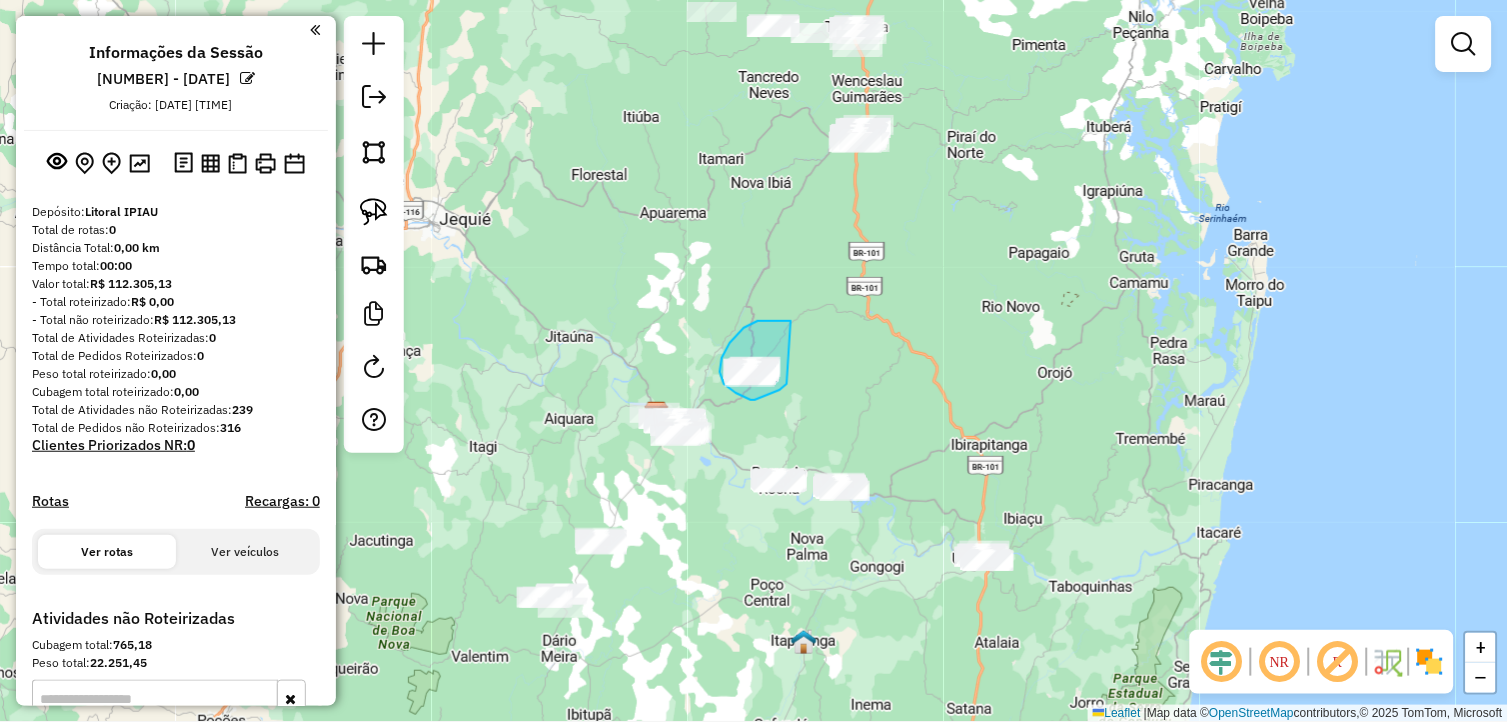 drag, startPoint x: 786, startPoint y: 321, endPoint x: 787, endPoint y: 384, distance: 63.007935 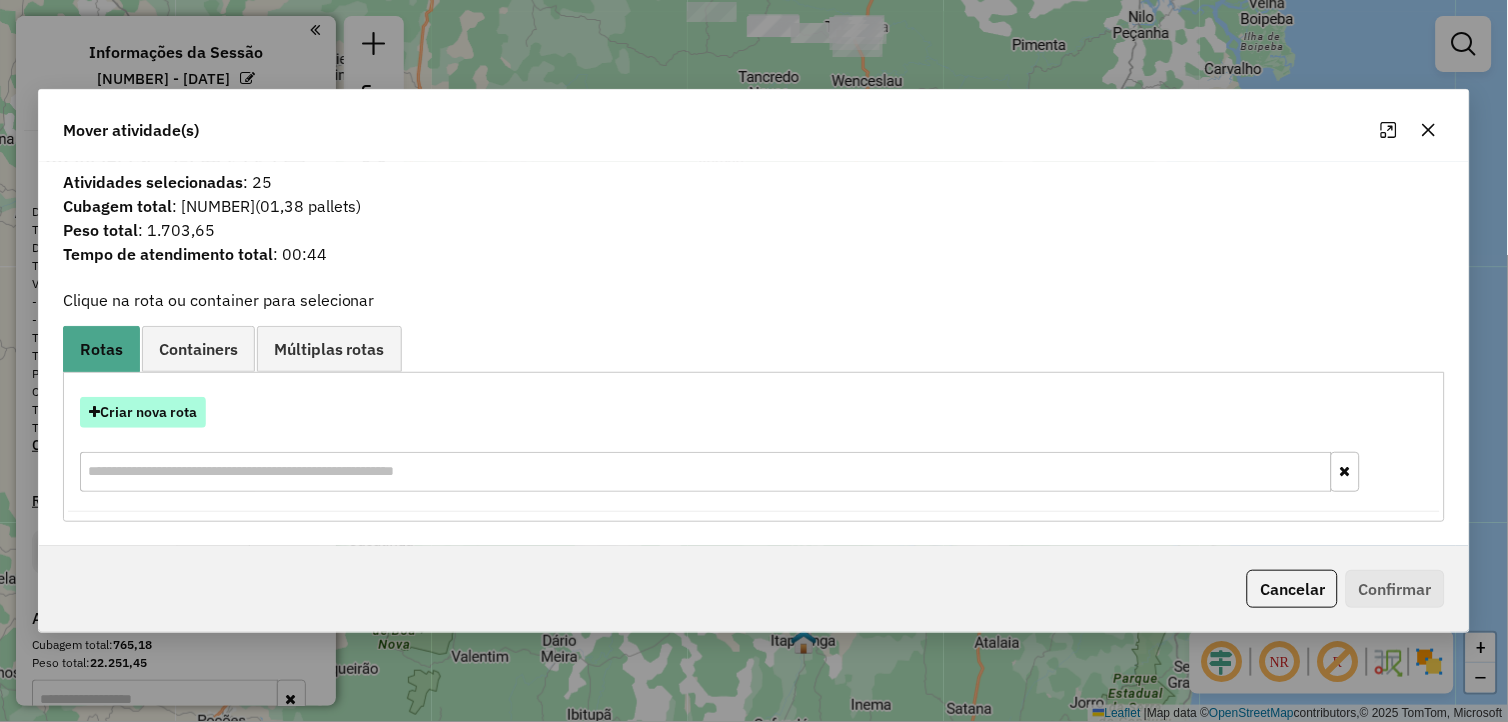 click on "Criar nova rota" at bounding box center (143, 412) 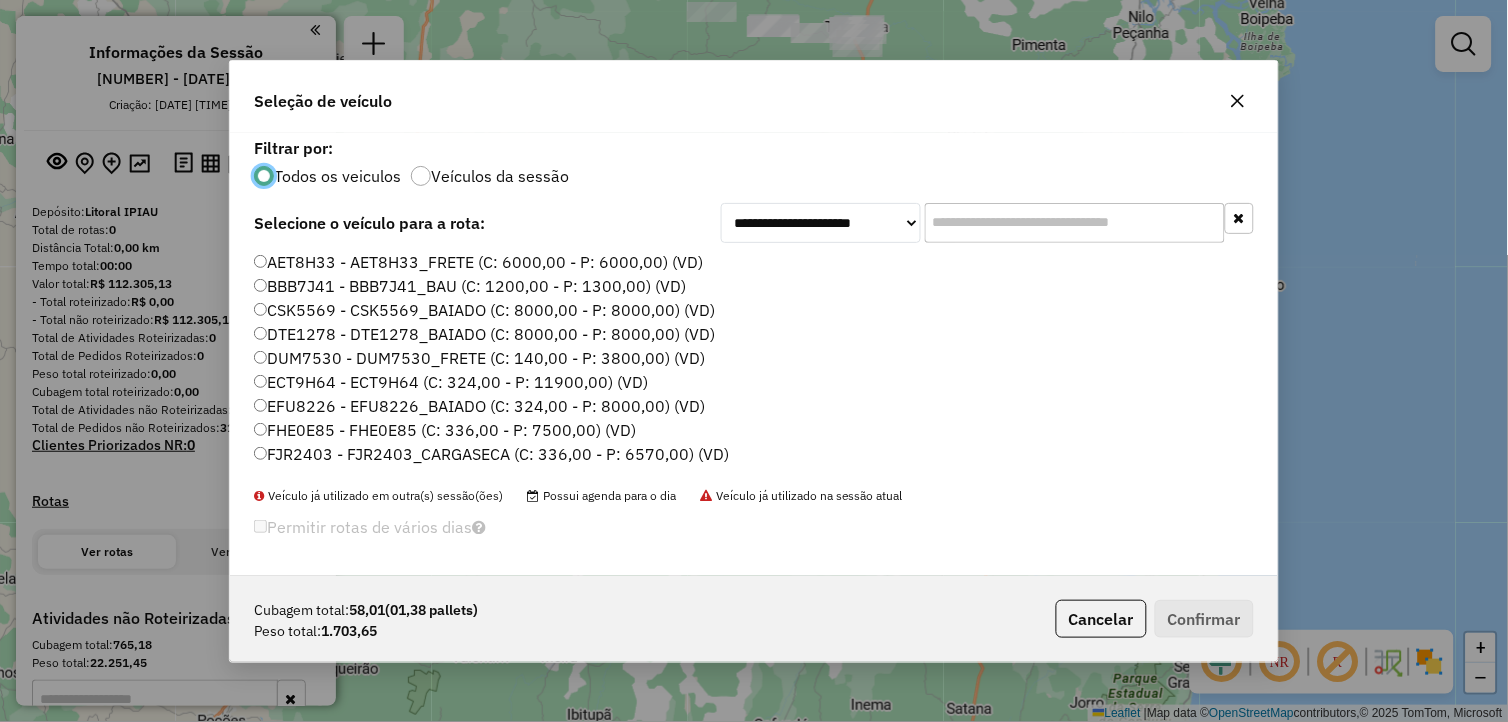 scroll, scrollTop: 11, scrollLeft: 5, axis: both 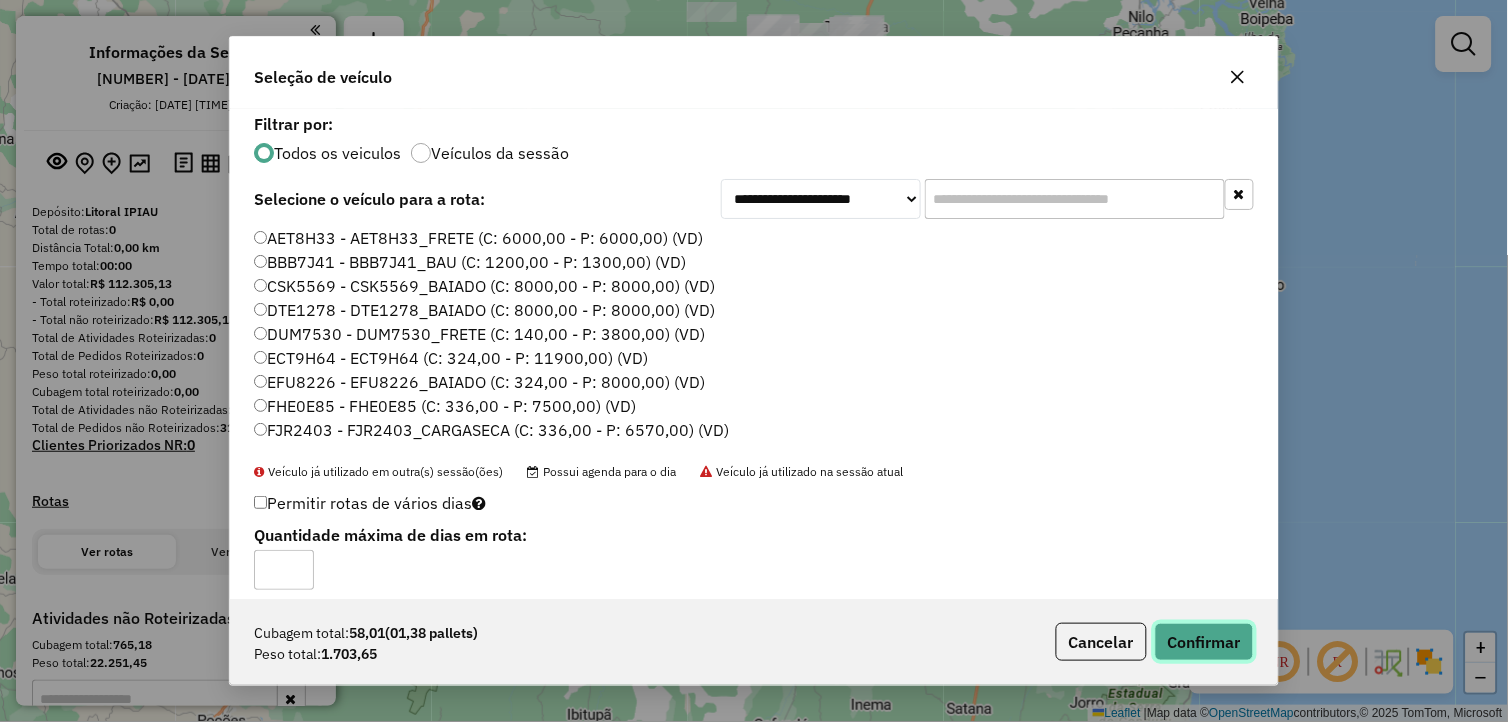 click on "Confirmar" 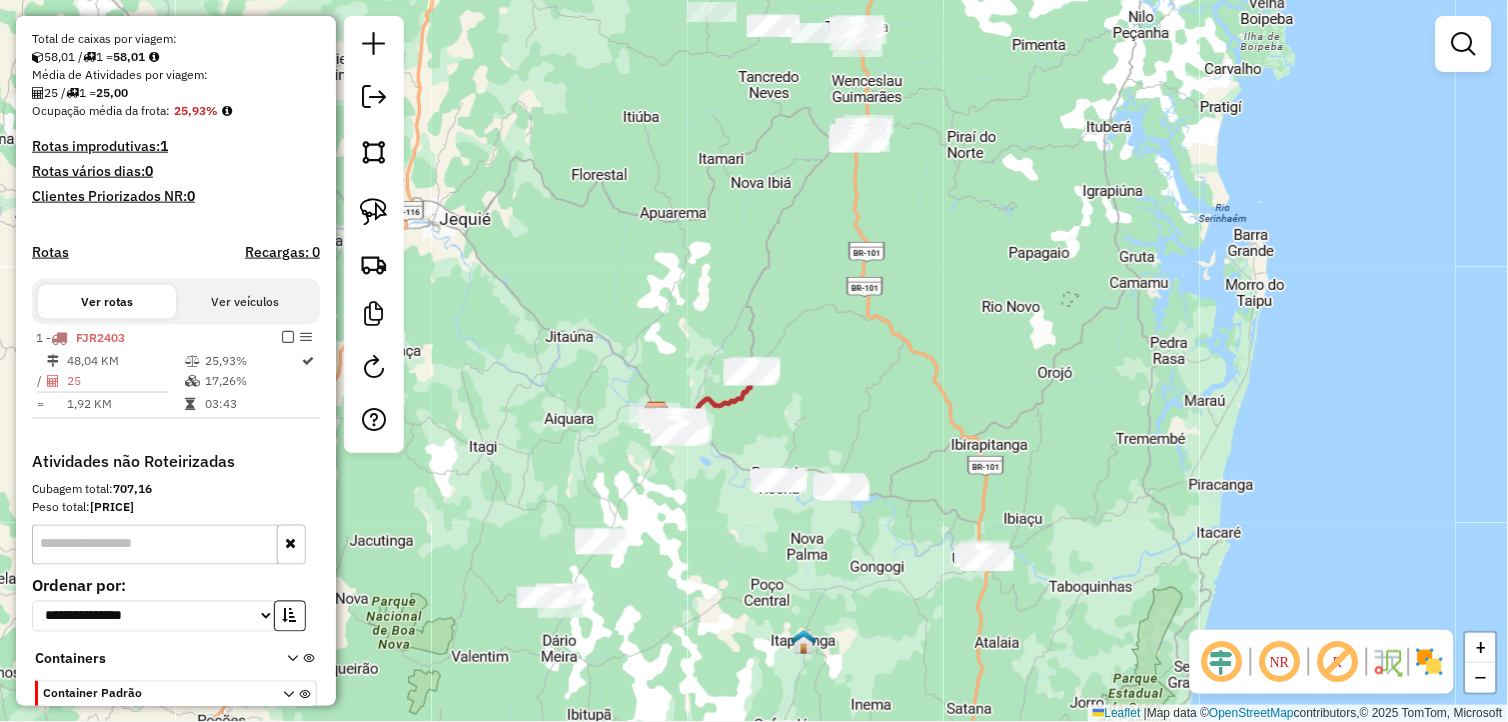scroll, scrollTop: 444, scrollLeft: 0, axis: vertical 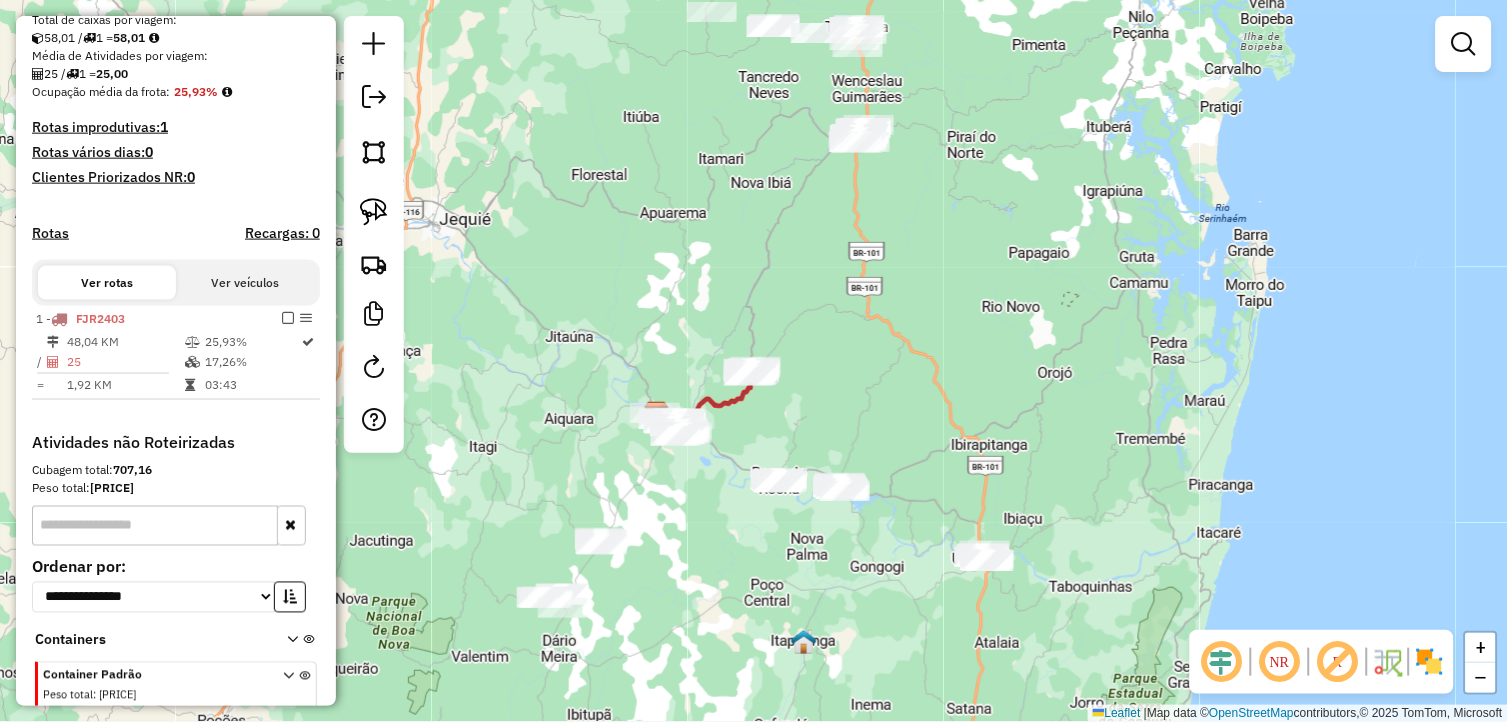 drag, startPoint x: 158, startPoint y: 524, endPoint x: 171, endPoint y: 524, distance: 13 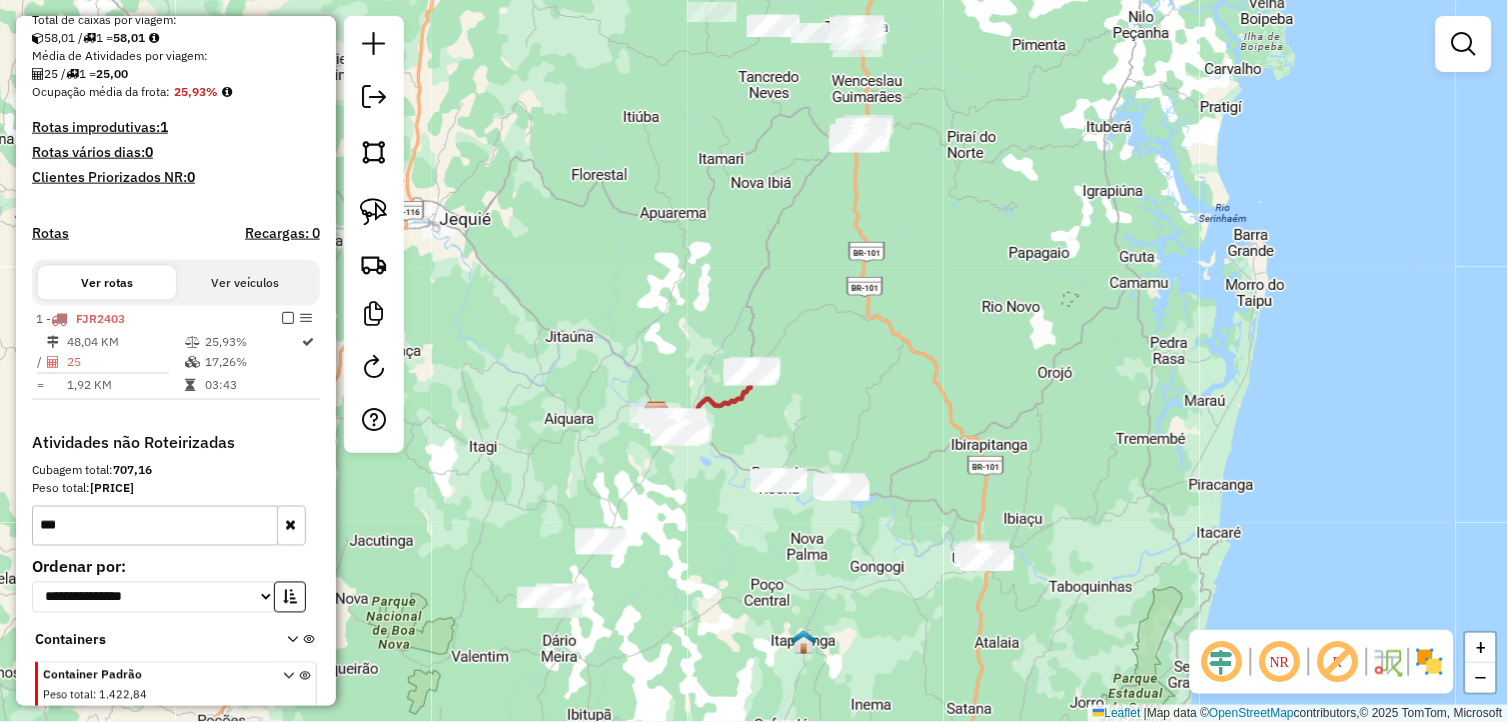 scroll, scrollTop: 530, scrollLeft: 0, axis: vertical 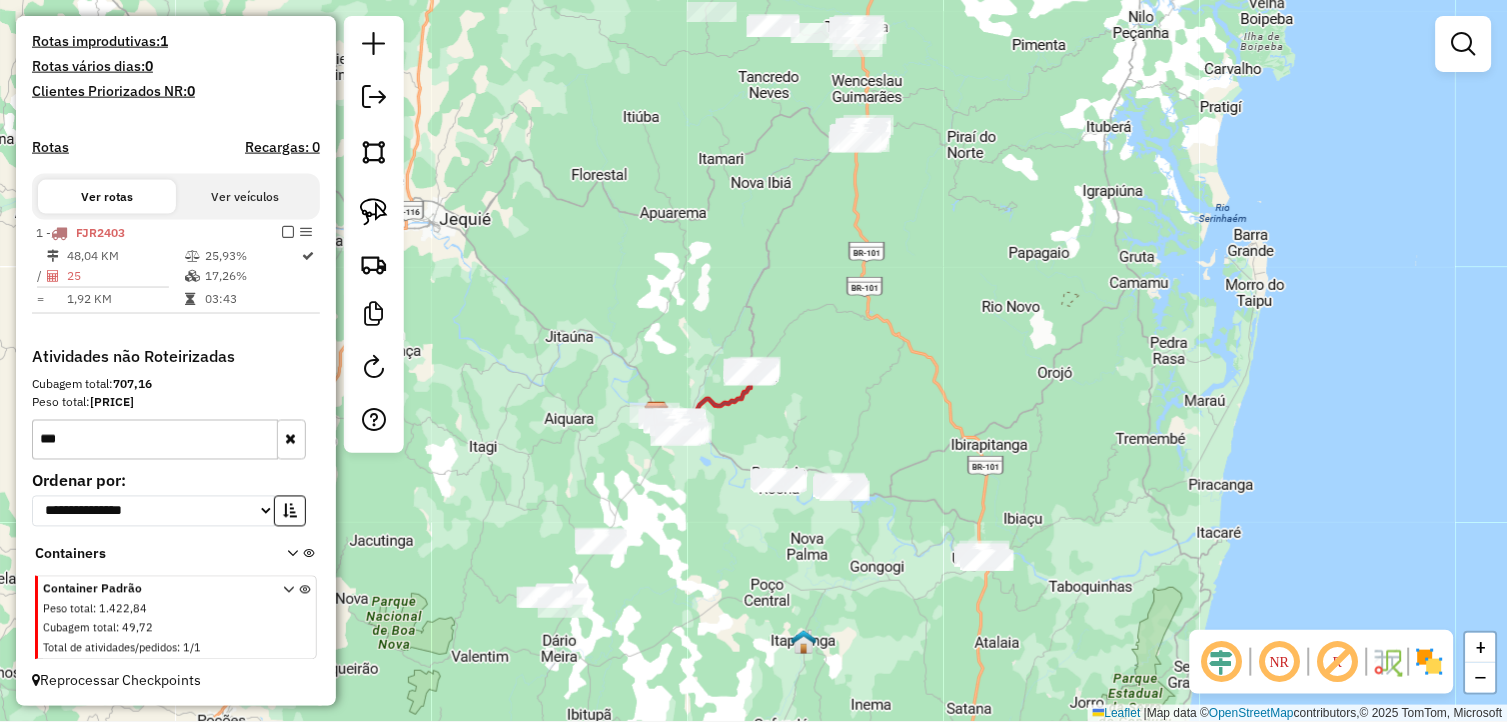 type on "***" 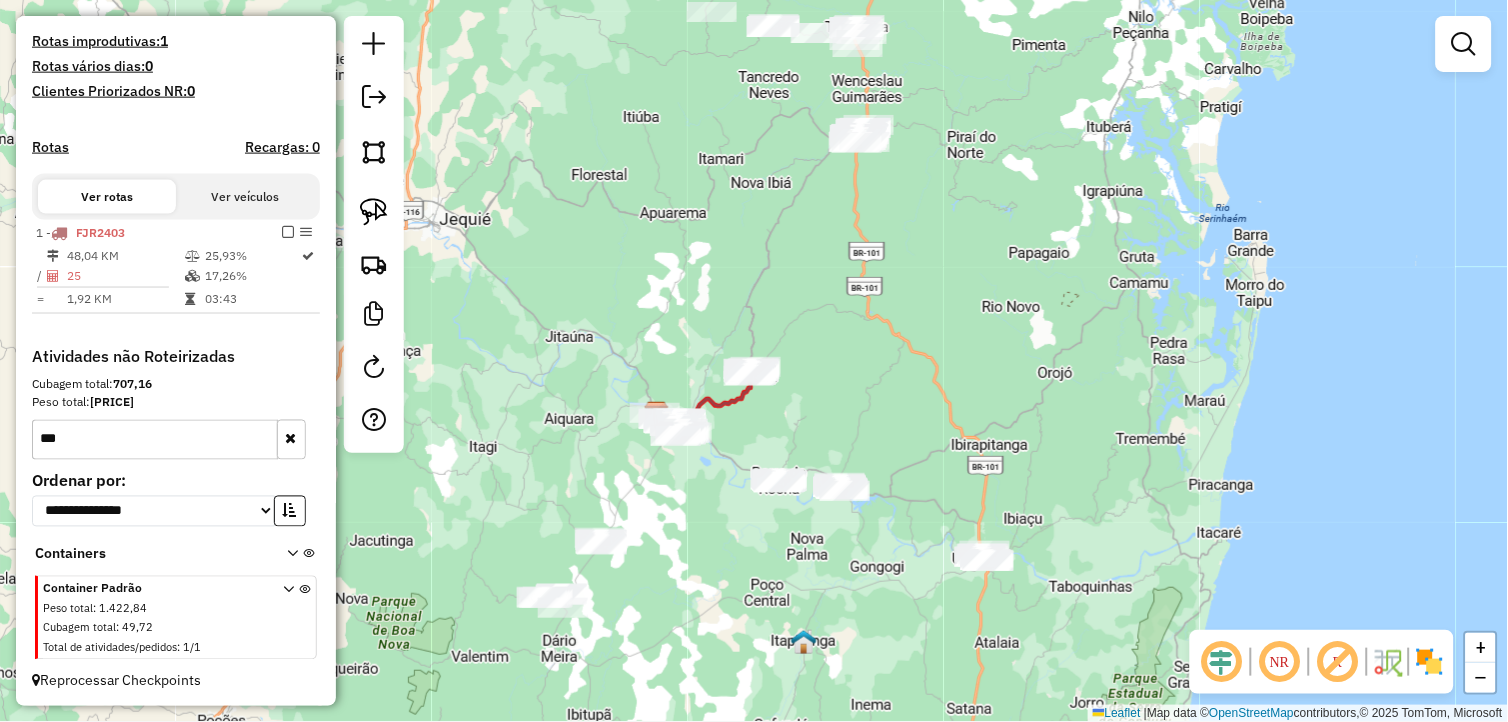 click at bounding box center [292, 558] 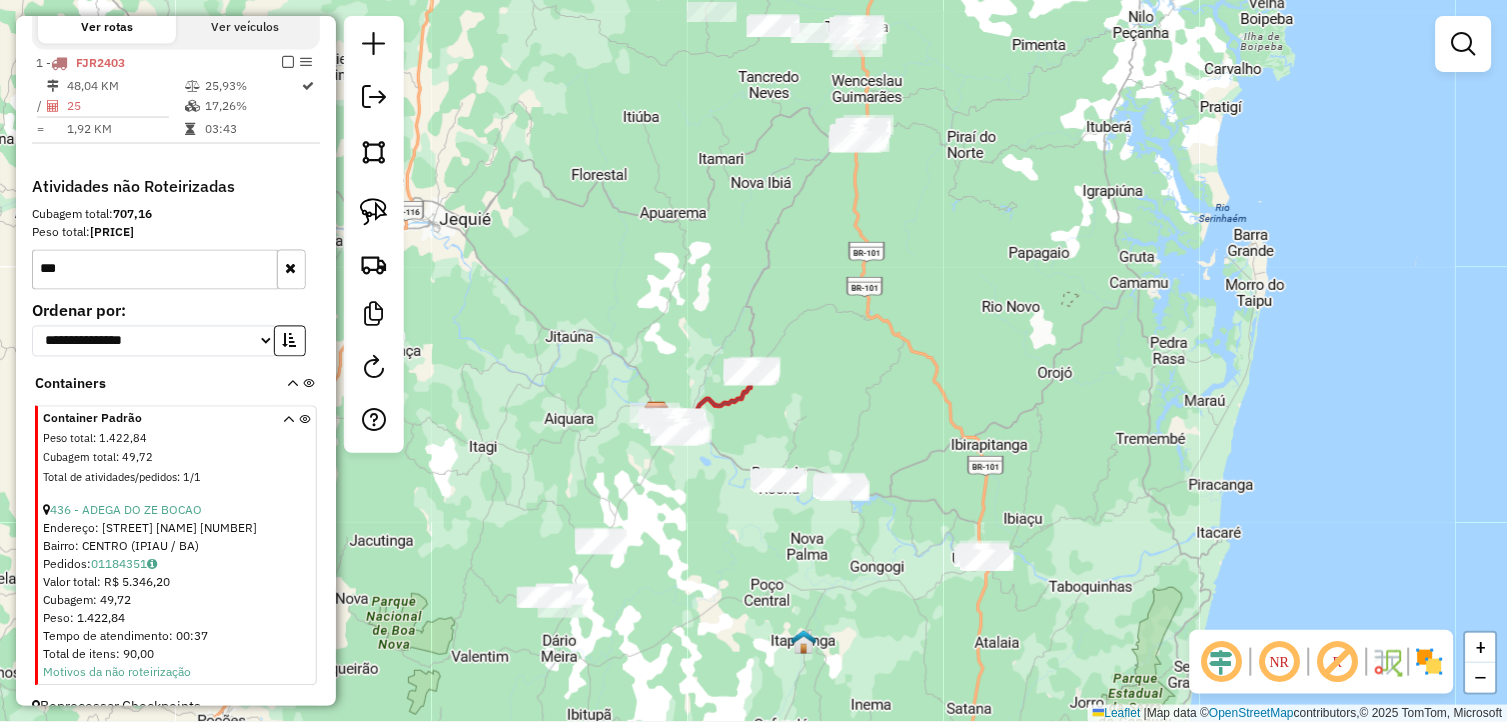 scroll, scrollTop: 726, scrollLeft: 0, axis: vertical 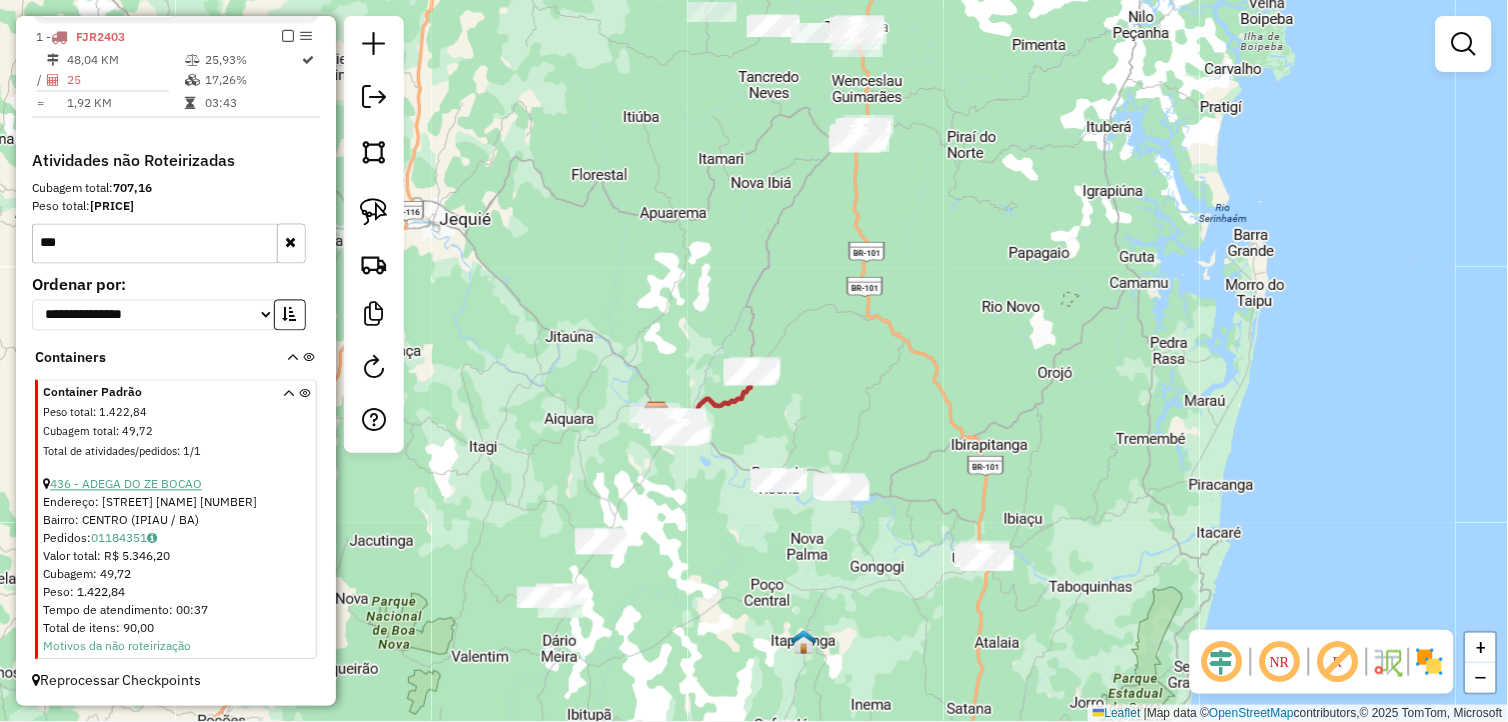 click on "436 - ADEGA DO ZE BOCAO" at bounding box center (126, 484) 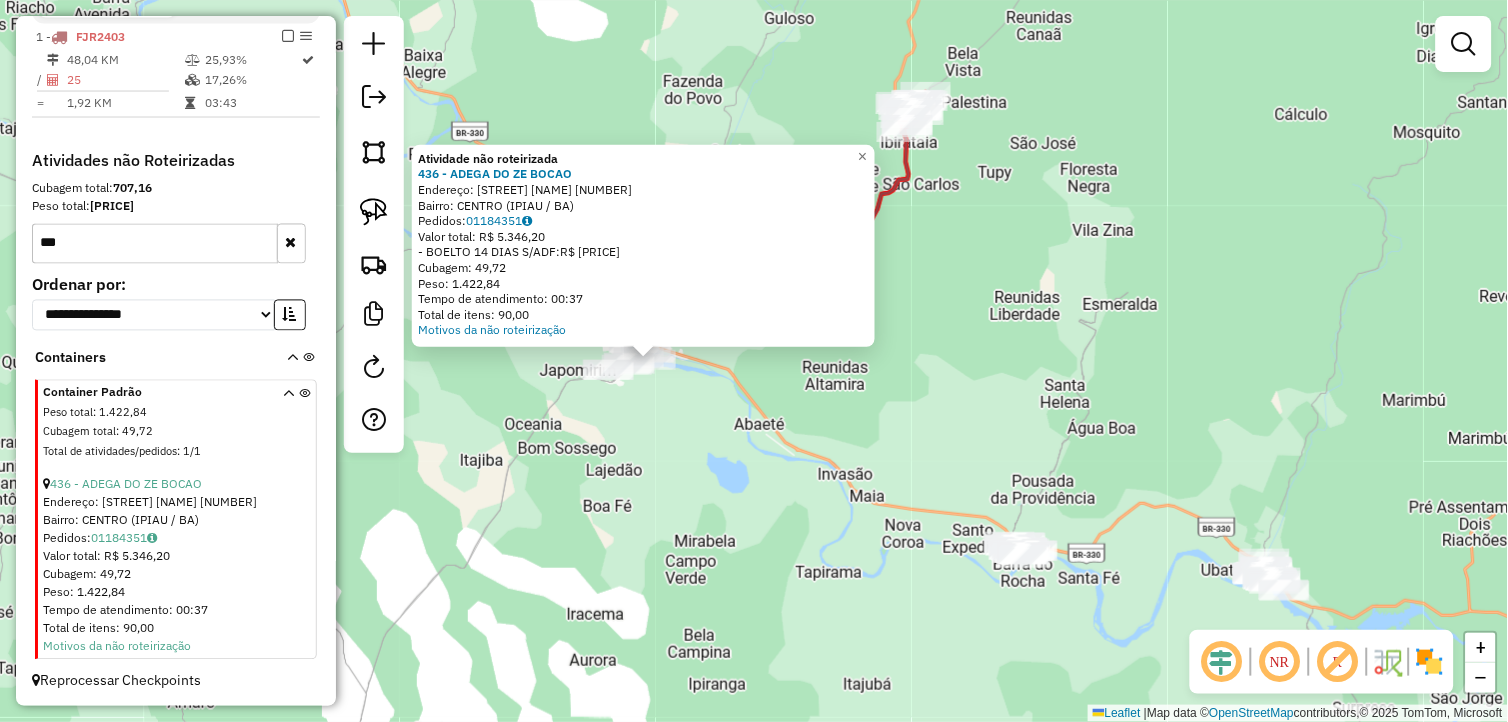drag, startPoint x: 555, startPoint y: 451, endPoint x: 600, endPoint y: 510, distance: 74.20242 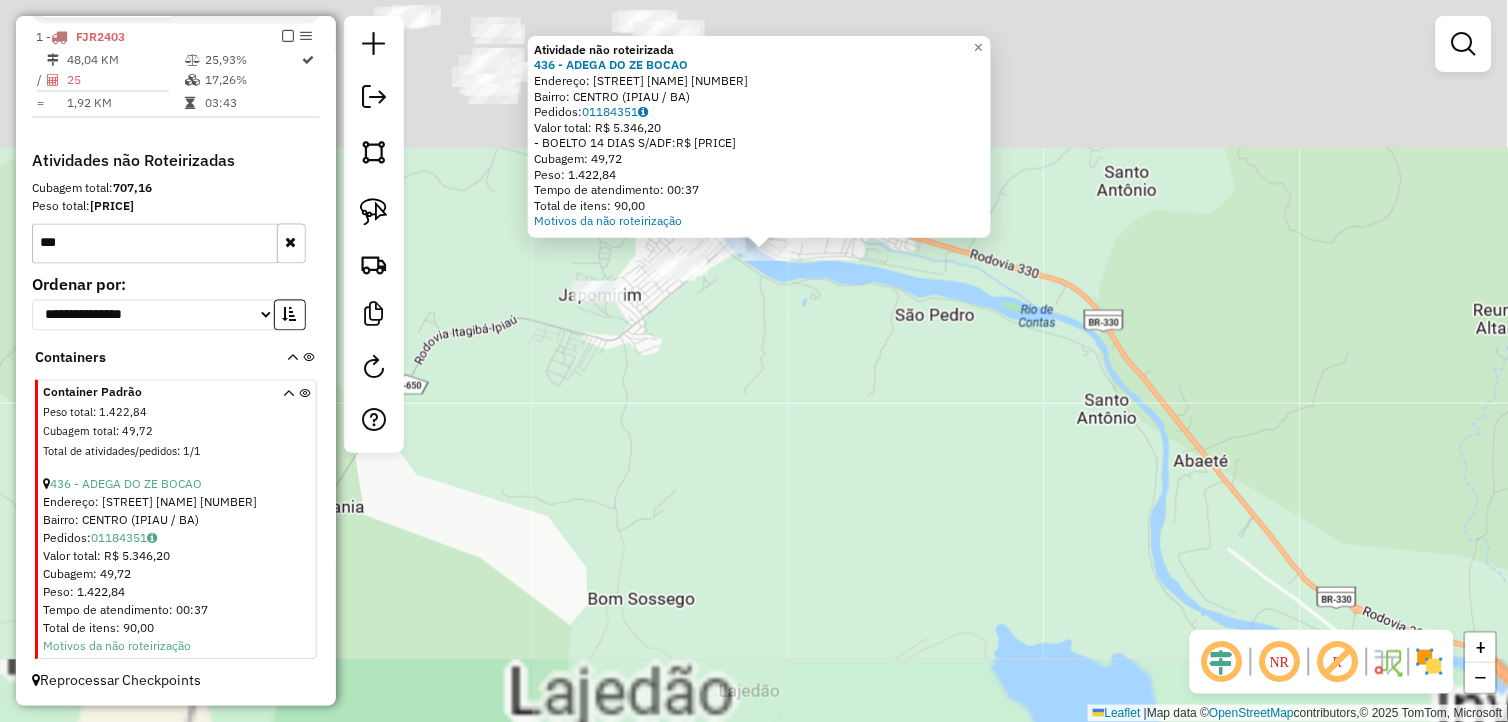 drag, startPoint x: 618, startPoint y: 254, endPoint x: 528, endPoint y: 750, distance: 504.09918 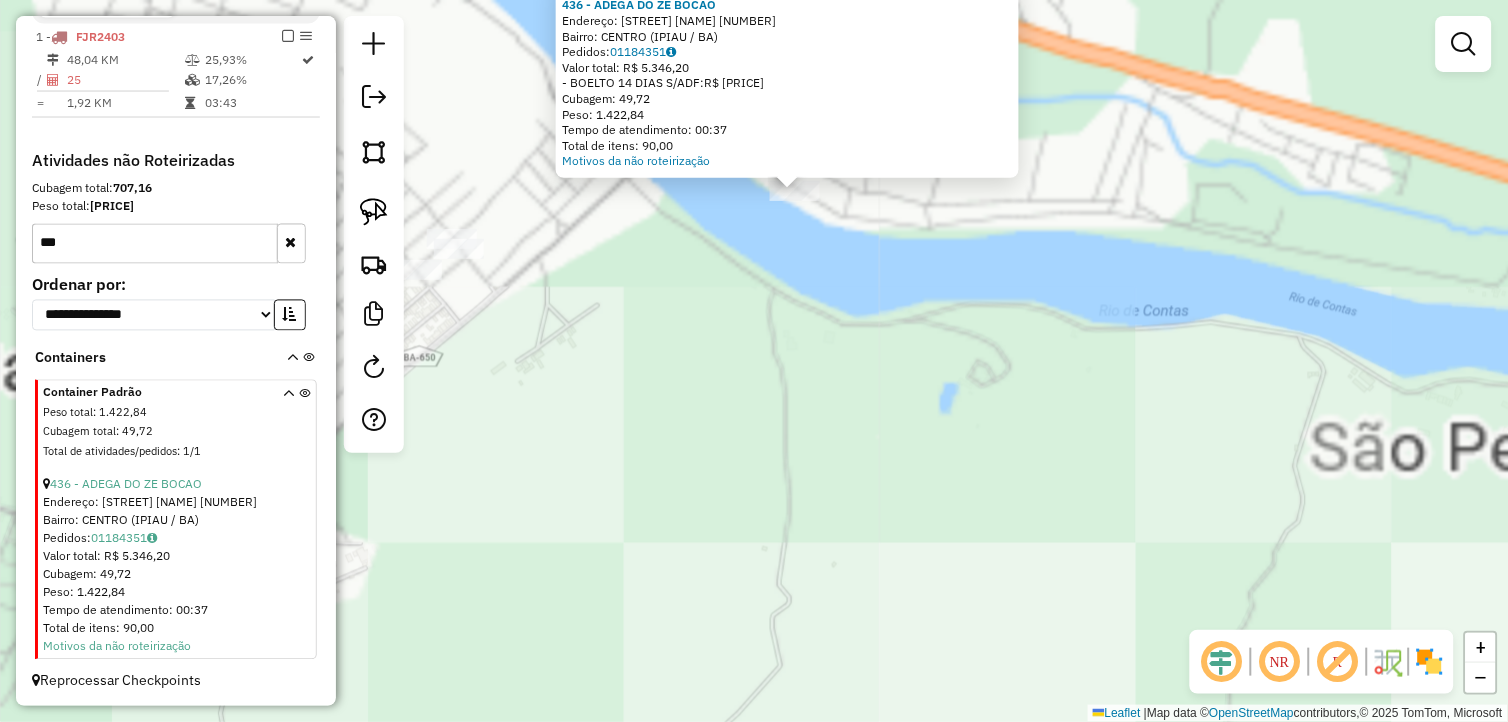 drag, startPoint x: 660, startPoint y: 682, endPoint x: 624, endPoint y: 770, distance: 95.07891 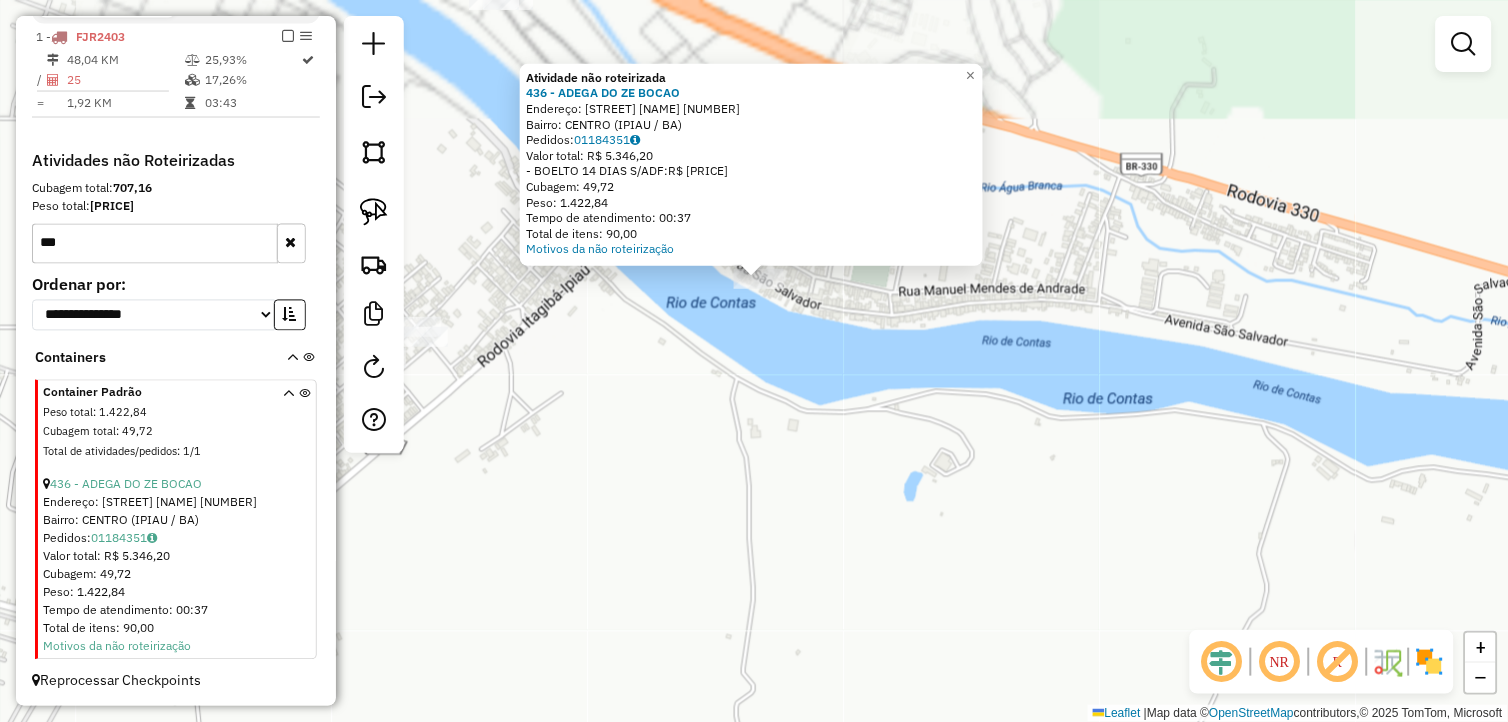 drag, startPoint x: 670, startPoint y: 465, endPoint x: 651, endPoint y: 537, distance: 74.46476 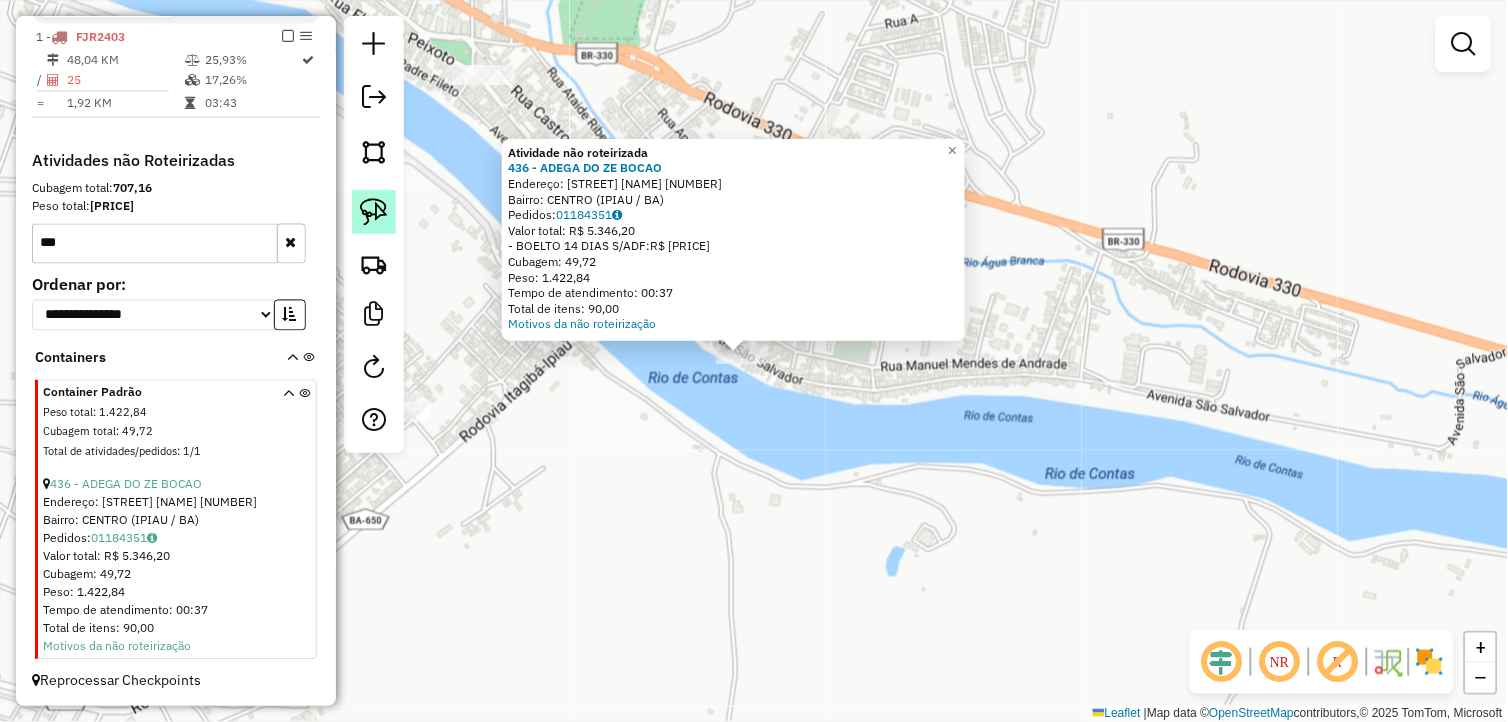 click 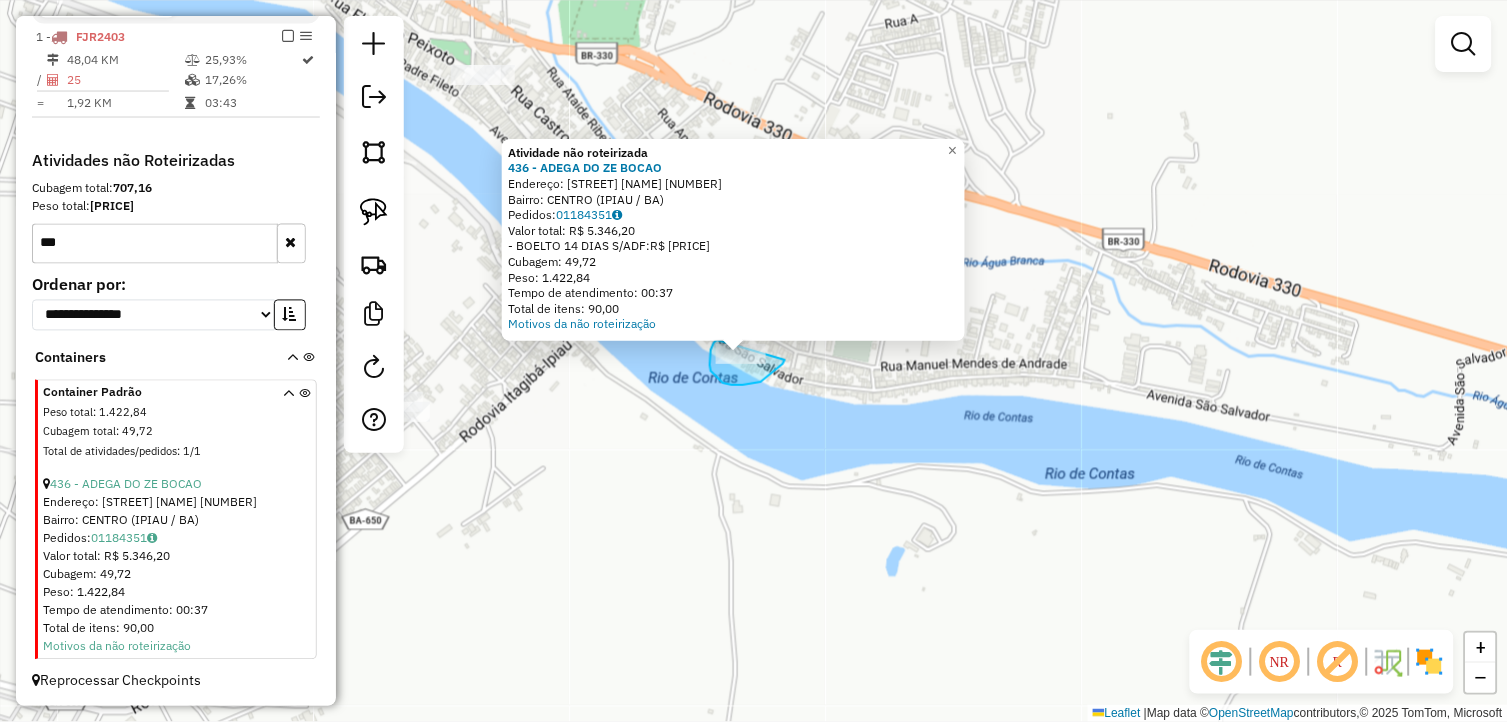 drag, startPoint x: 784, startPoint y: 363, endPoint x: 753, endPoint y: 331, distance: 44.553337 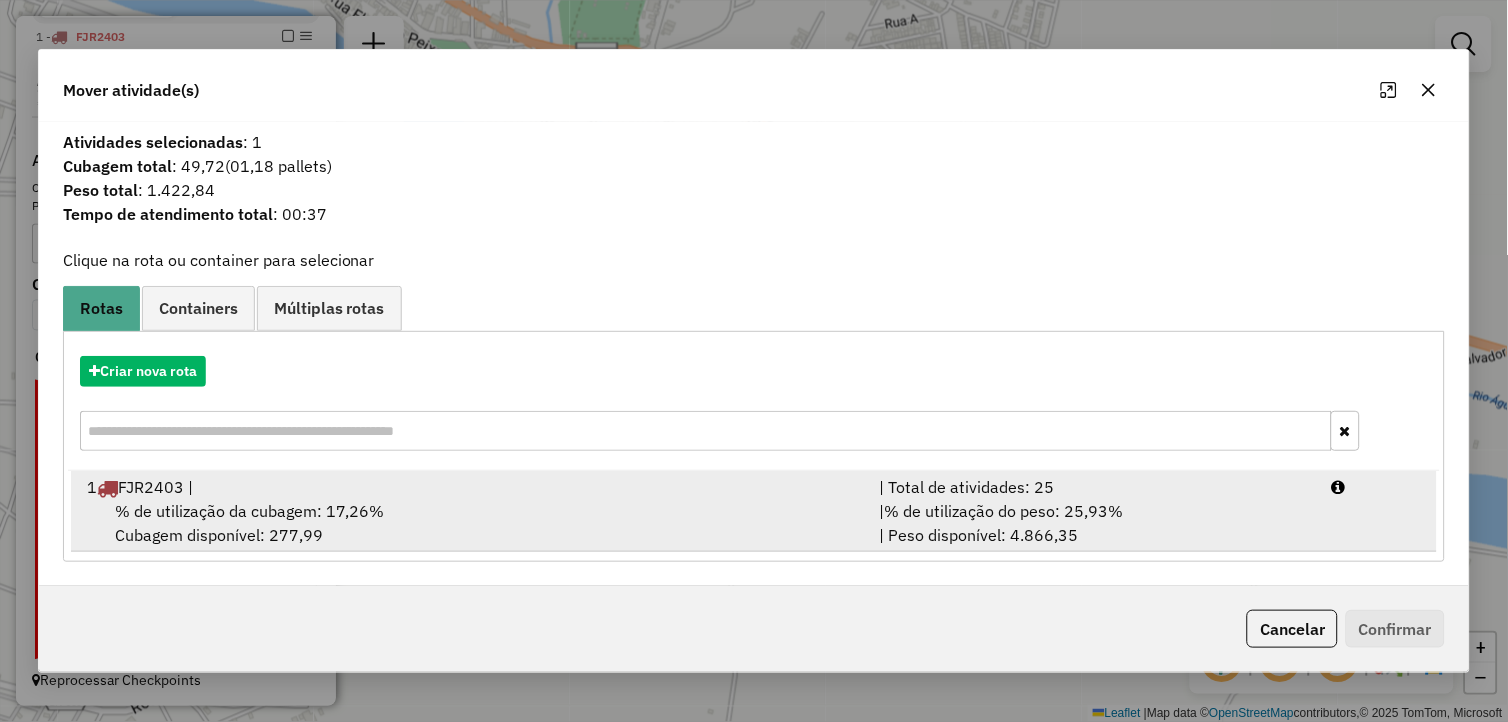 click on "% de utilização da cubagem: 17,26%" at bounding box center (250, 511) 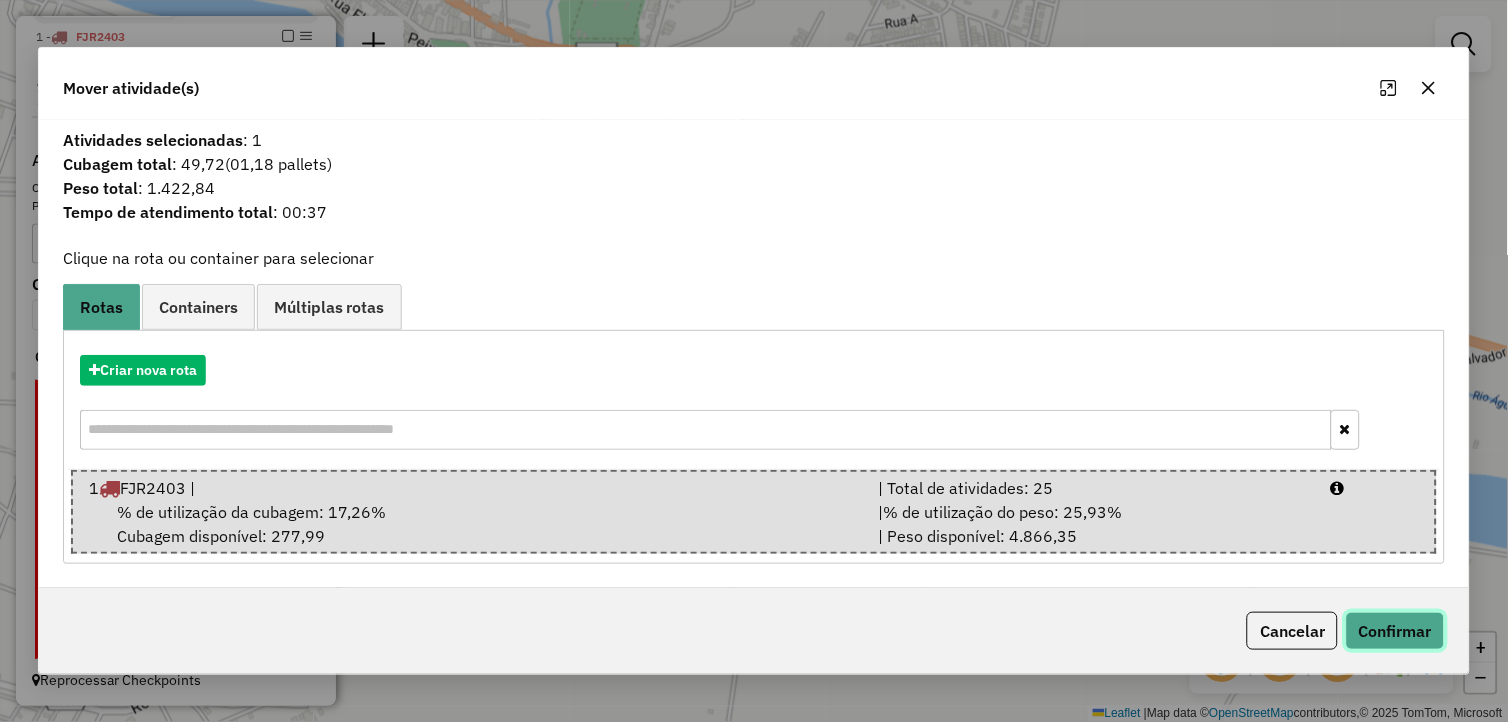 click on "Confirmar" 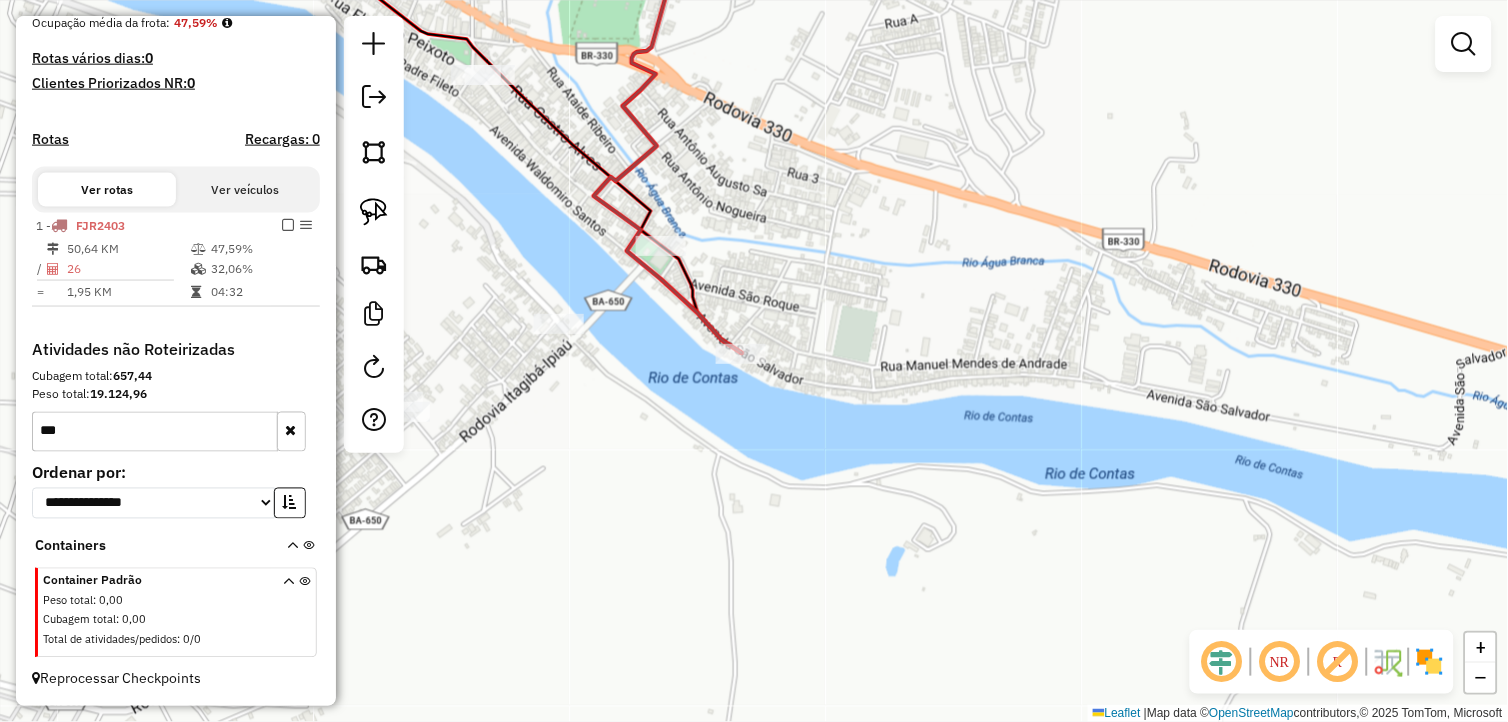 scroll, scrollTop: 512, scrollLeft: 0, axis: vertical 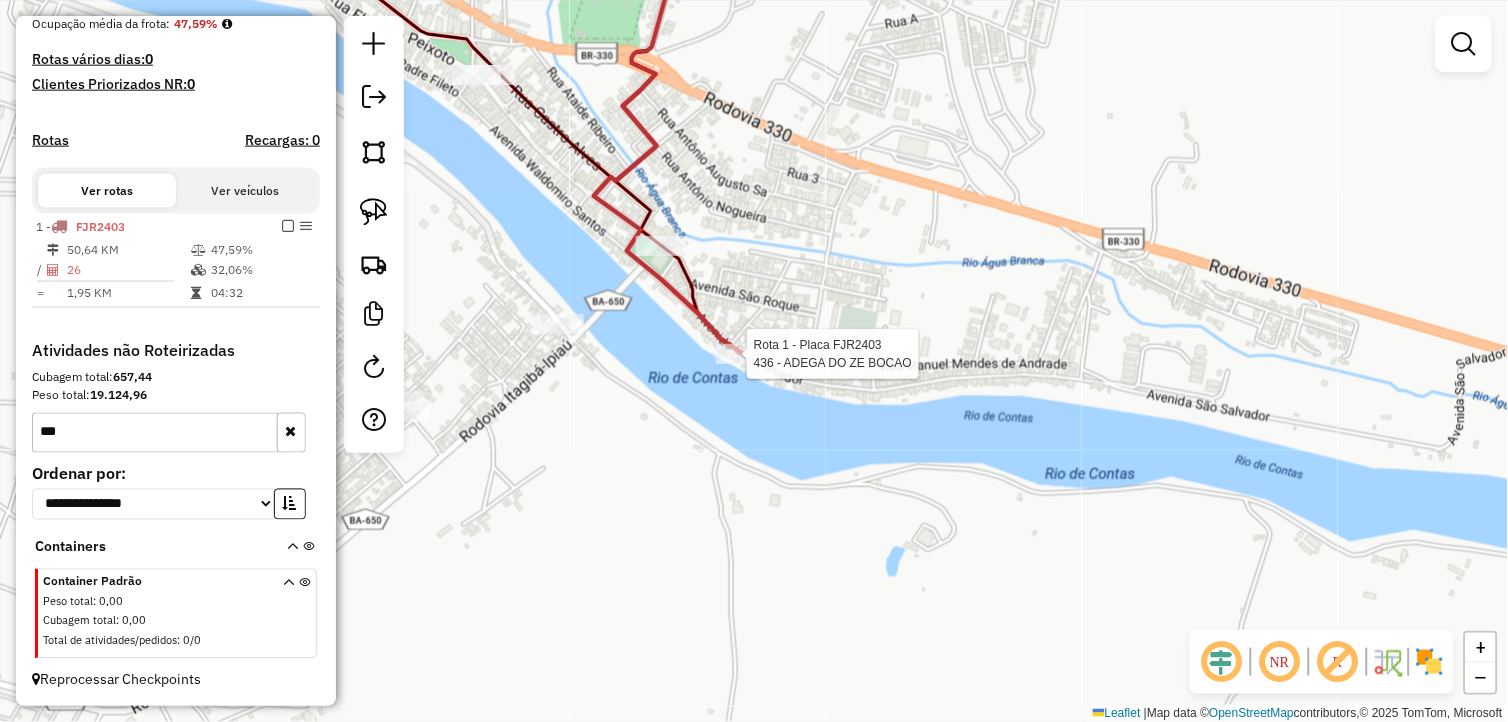select on "**********" 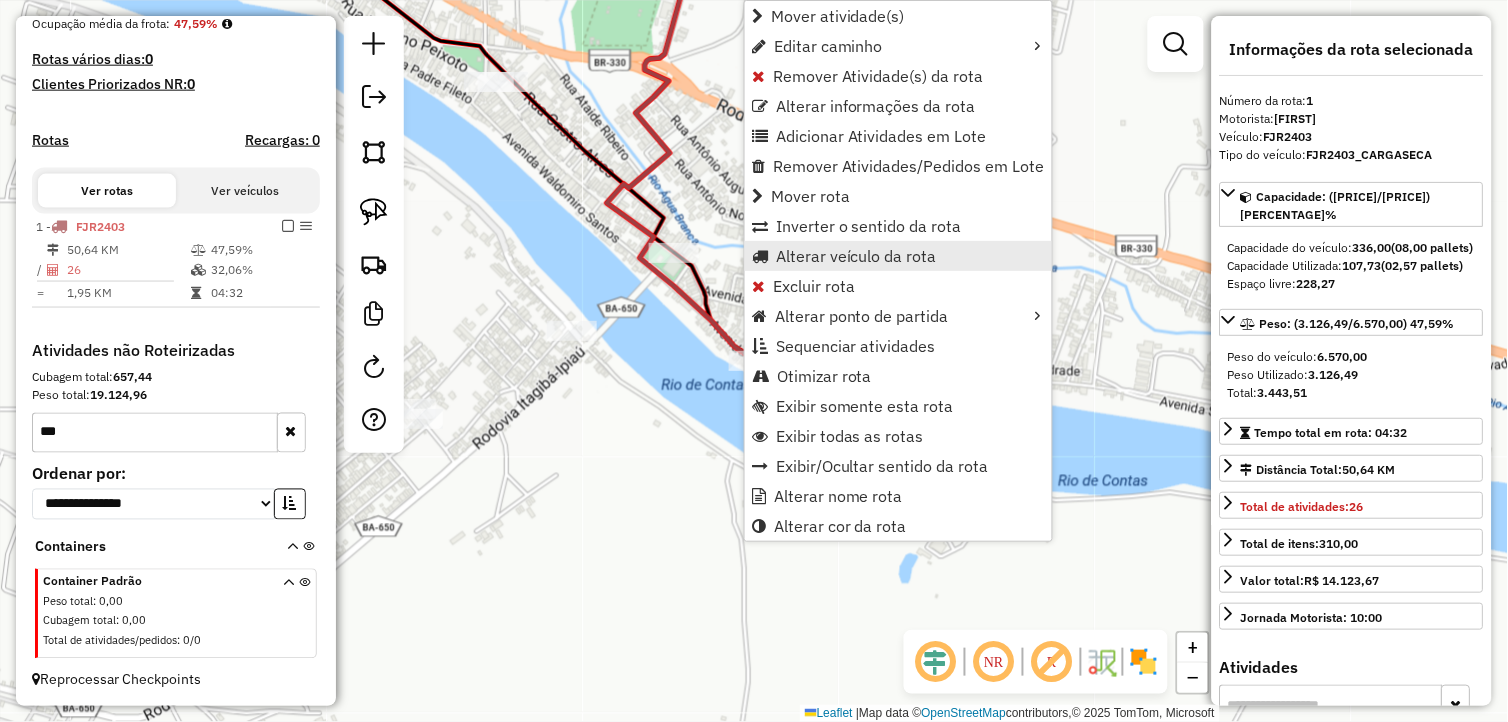 click on "Alterar veículo da rota" at bounding box center (898, 256) 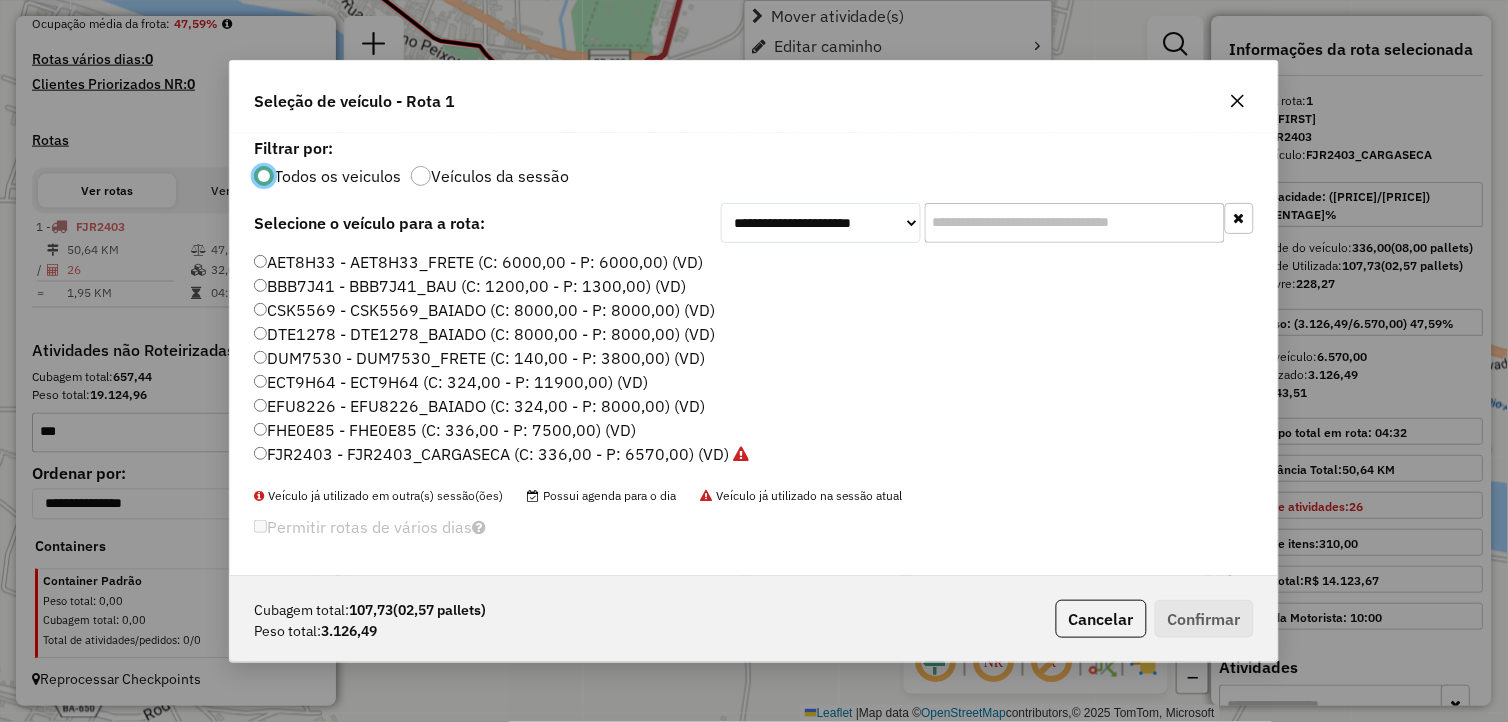 scroll, scrollTop: 11, scrollLeft: 5, axis: both 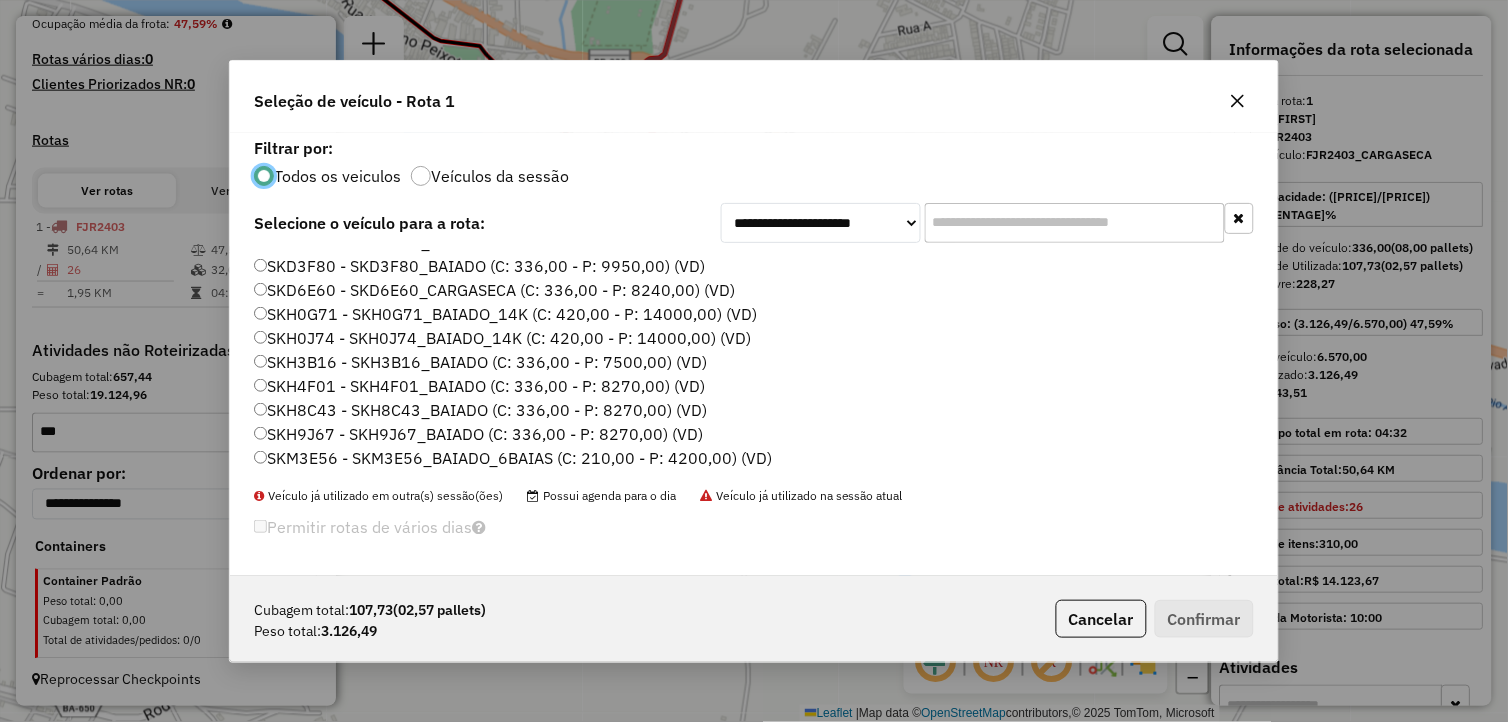click on "SKM3E56 - SKM3E56_BAIADO_6BAIAS (C: 210,00 - P: 4200,00) (VD)" 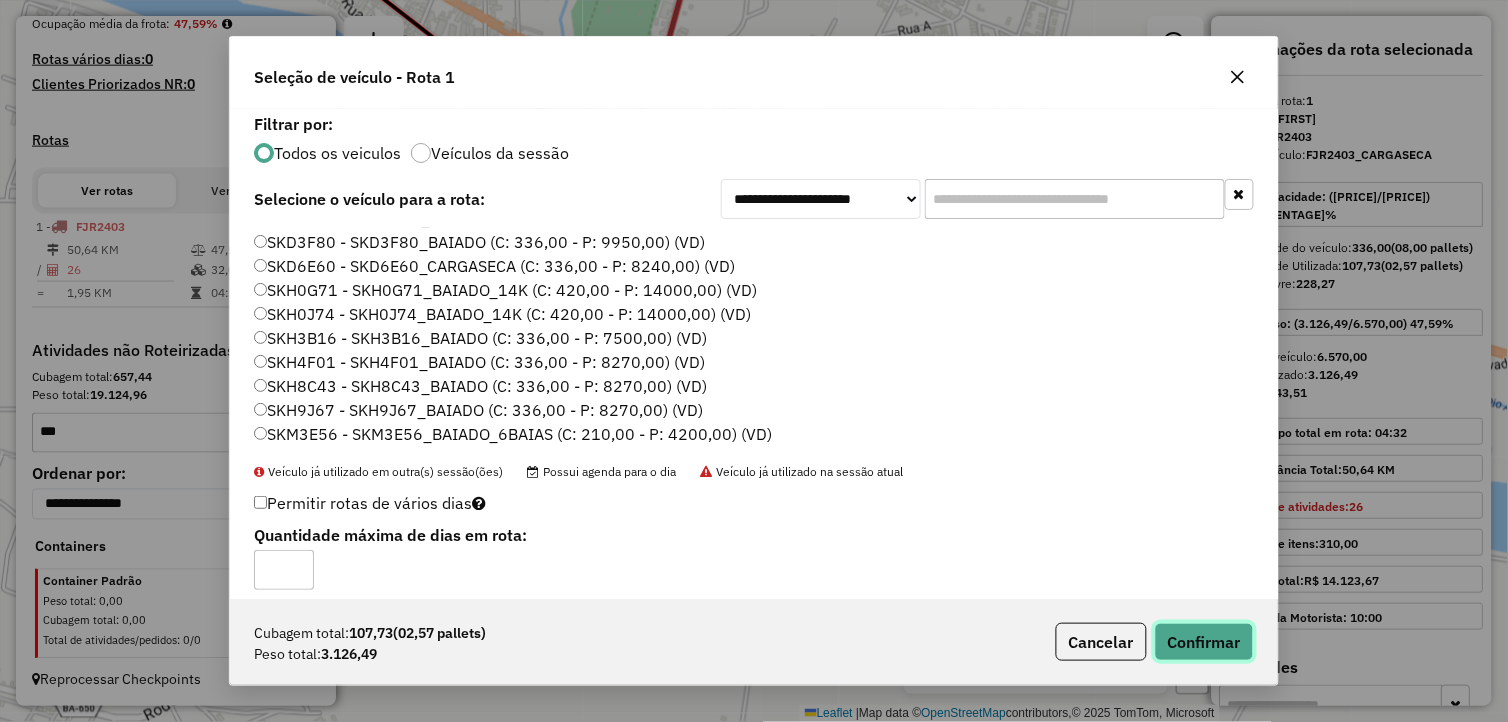 click on "Confirmar" 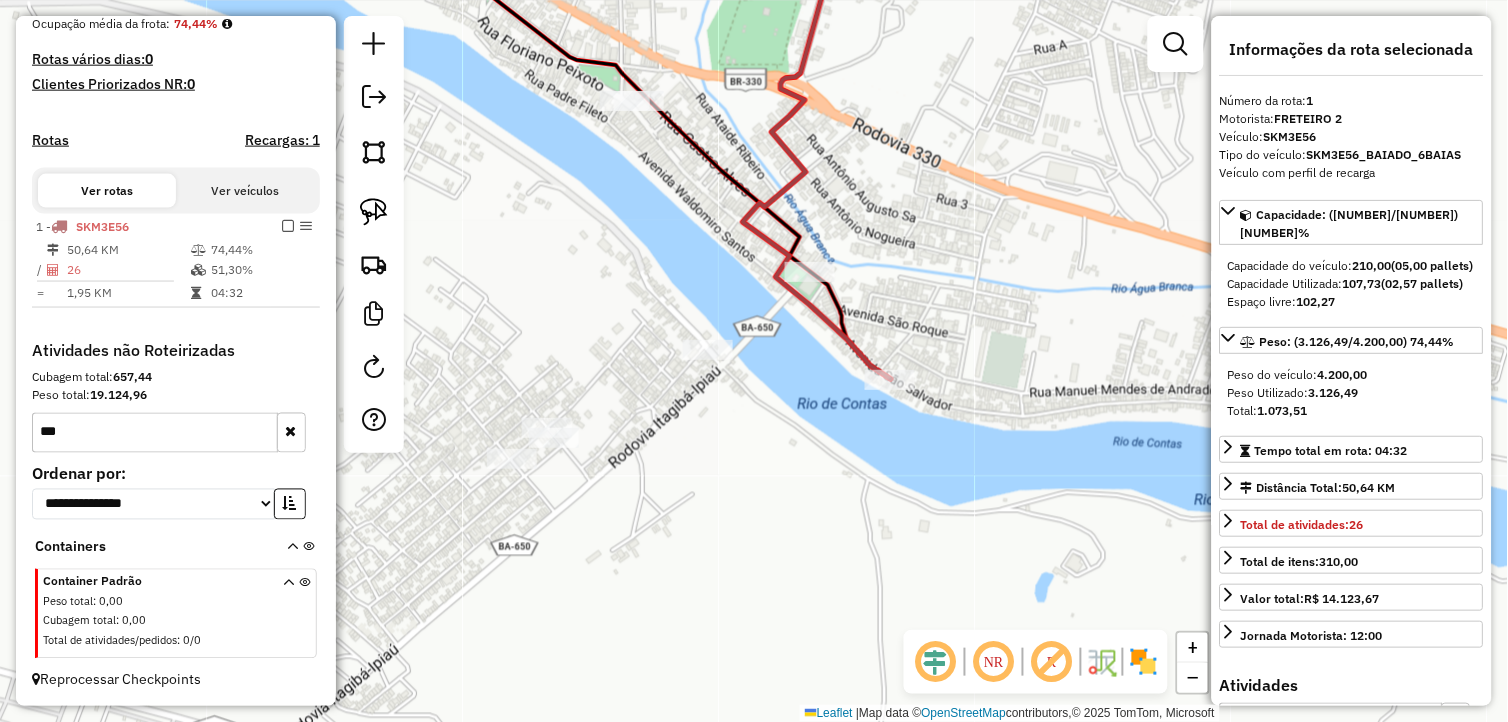 drag, startPoint x: 790, startPoint y: 516, endPoint x: 831, endPoint y: 522, distance: 41.4367 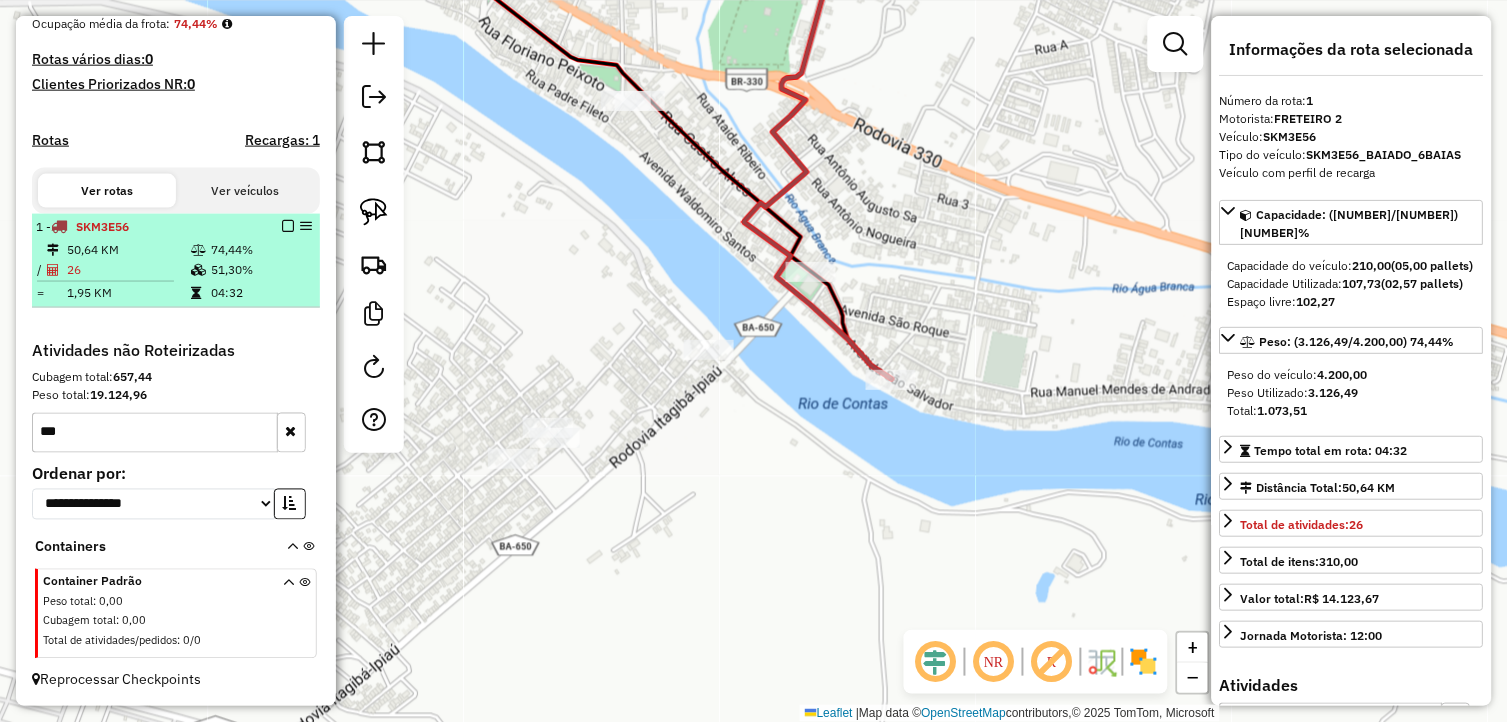 click on "51,30%" at bounding box center (260, 270) 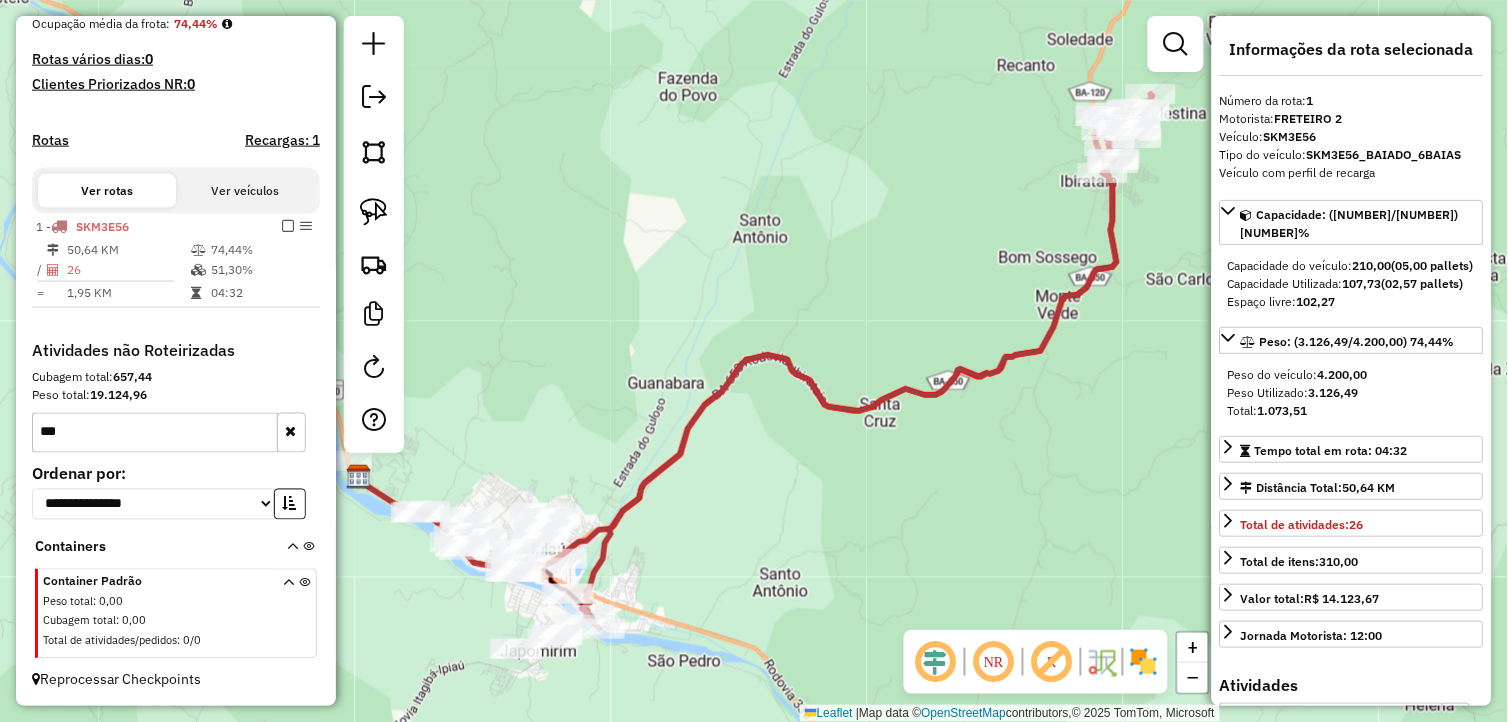 click at bounding box center [288, 226] 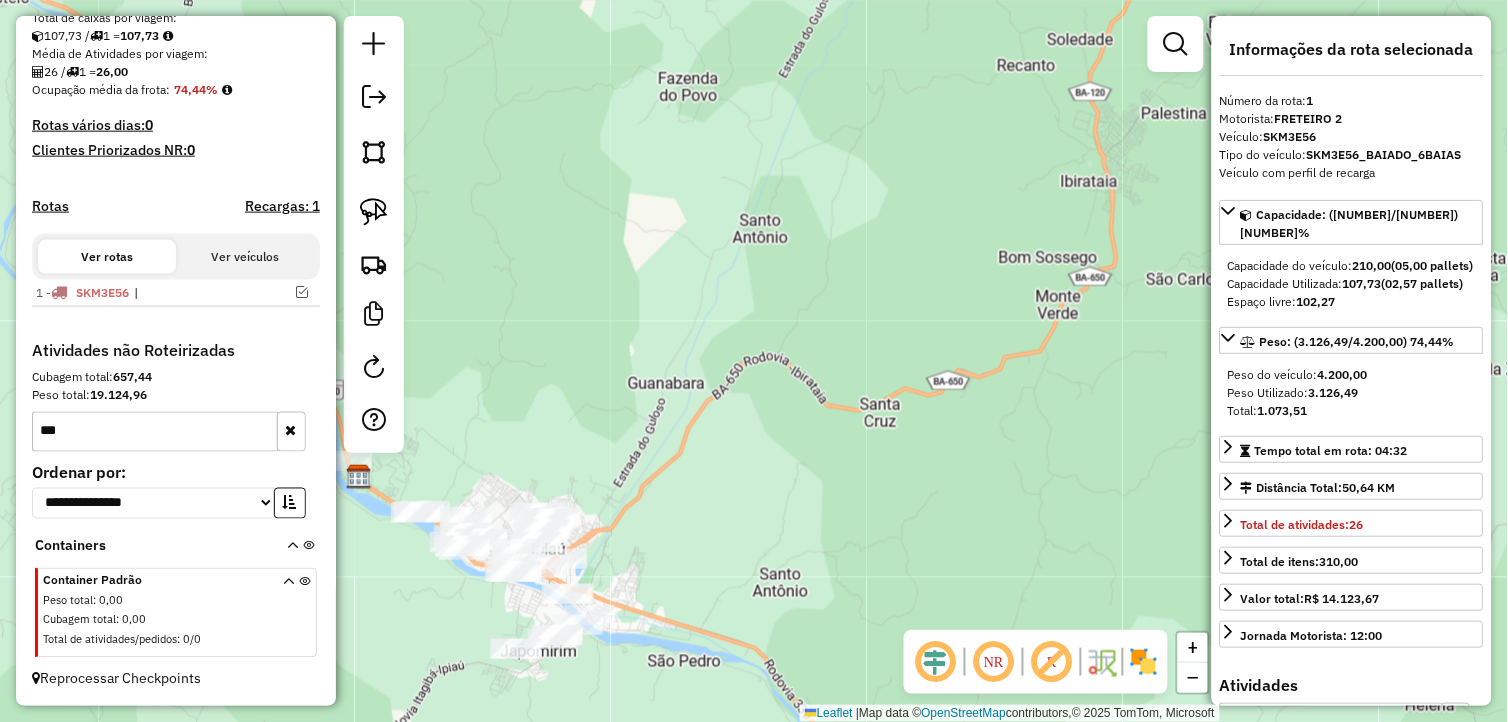 scroll, scrollTop: 445, scrollLeft: 0, axis: vertical 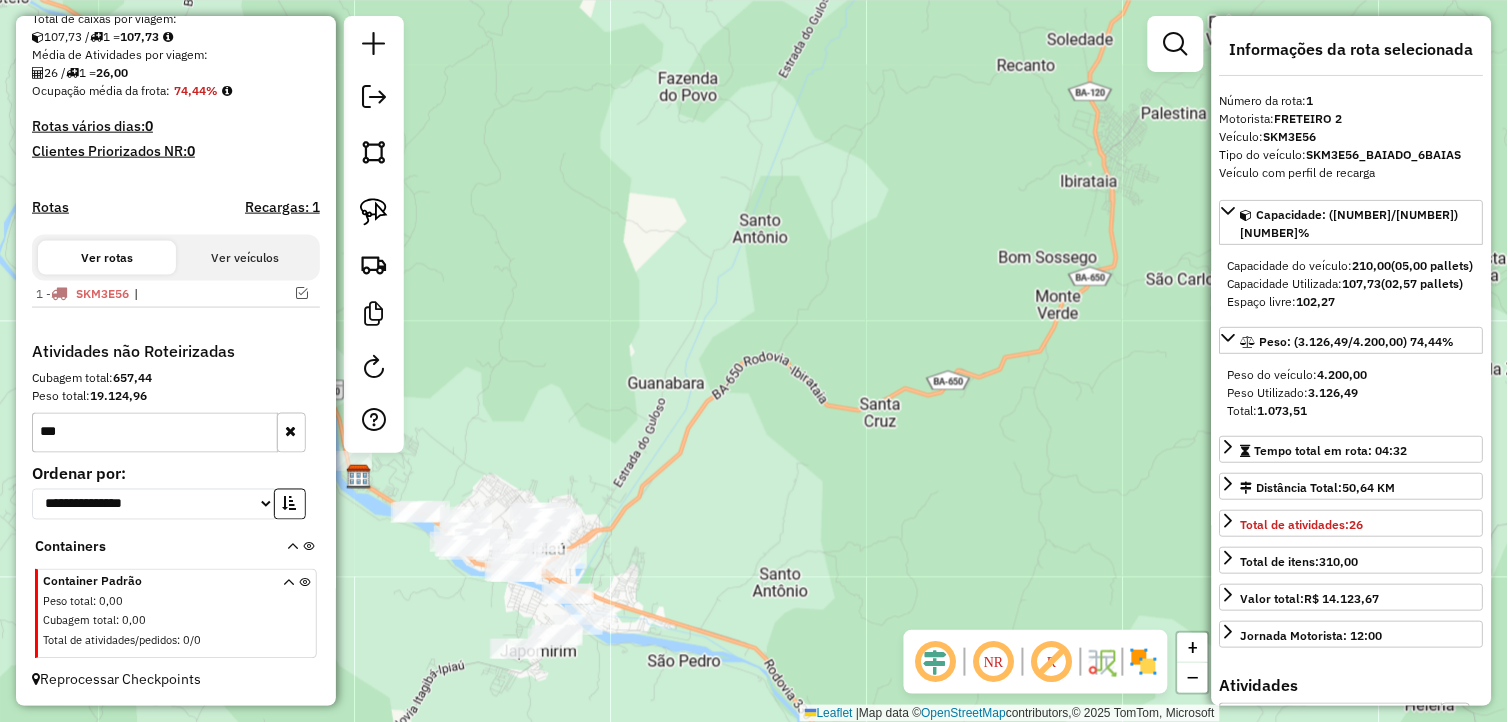 click on "Janela de atendimento Grade de atendimento Capacidade Transportadoras Veículos Cliente Pedidos  Rotas Selecione os dias de semana para filtrar as janelas de atendimento  Seg   Ter   Qua   Qui   Sex   Sáb   Dom  Informe o período da janela de atendimento: De: Até:  Filtrar exatamente a janela do cliente  Considerar janela de atendimento padrão  Selecione os dias de semana para filtrar as grades de atendimento  Seg   Ter   Qua   Qui   Sex   Sáb   Dom   Considerar clientes sem dia de atendimento cadastrado  Clientes fora do dia de atendimento selecionado Filtrar as atividades entre os valores definidos abaixo:  Peso mínimo:   Peso máximo:   Cubagem mínima:   Cubagem máxima:   De:   Até:  Filtrar as atividades entre o tempo de atendimento definido abaixo:  De:   Até:   Considerar capacidade total dos clientes não roteirizados Transportadora: Selecione um ou mais itens Tipo de veículo: Selecione um ou mais itens Veículo: Selecione um ou mais itens Motorista: Selecione um ou mais itens Nome: Rótulo:" 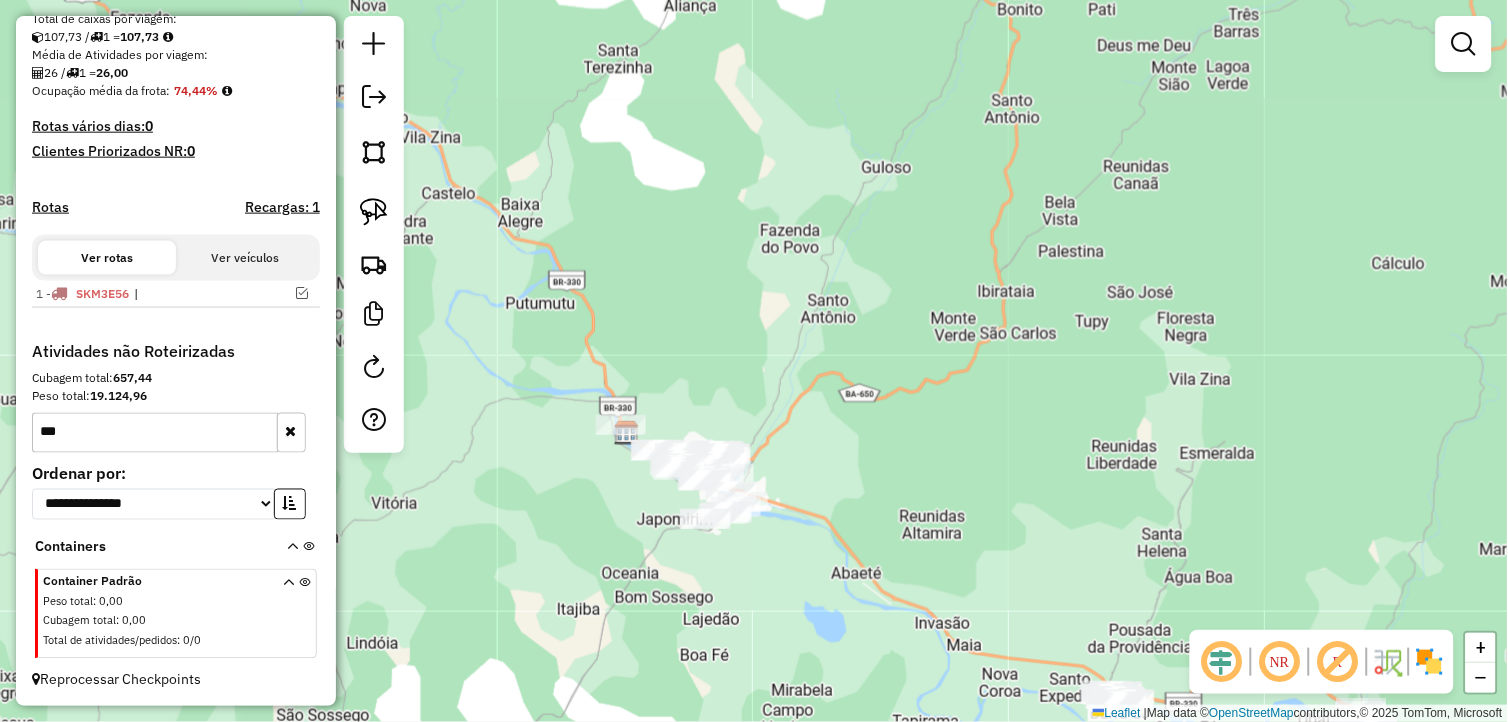 drag, startPoint x: 855, startPoint y: 482, endPoint x: 864, endPoint y: 457, distance: 26.57066 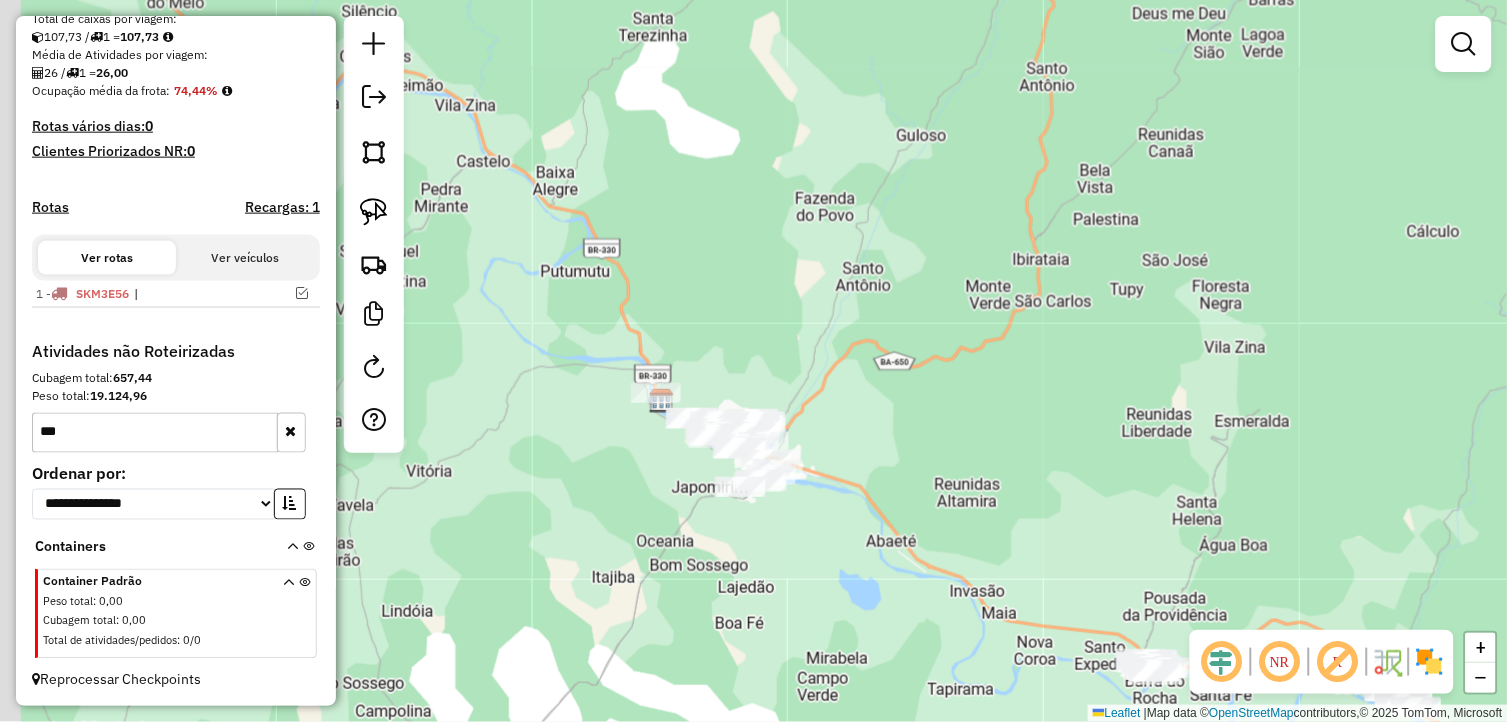 drag, startPoint x: 826, startPoint y: 481, endPoint x: 861, endPoint y: 430, distance: 61.854668 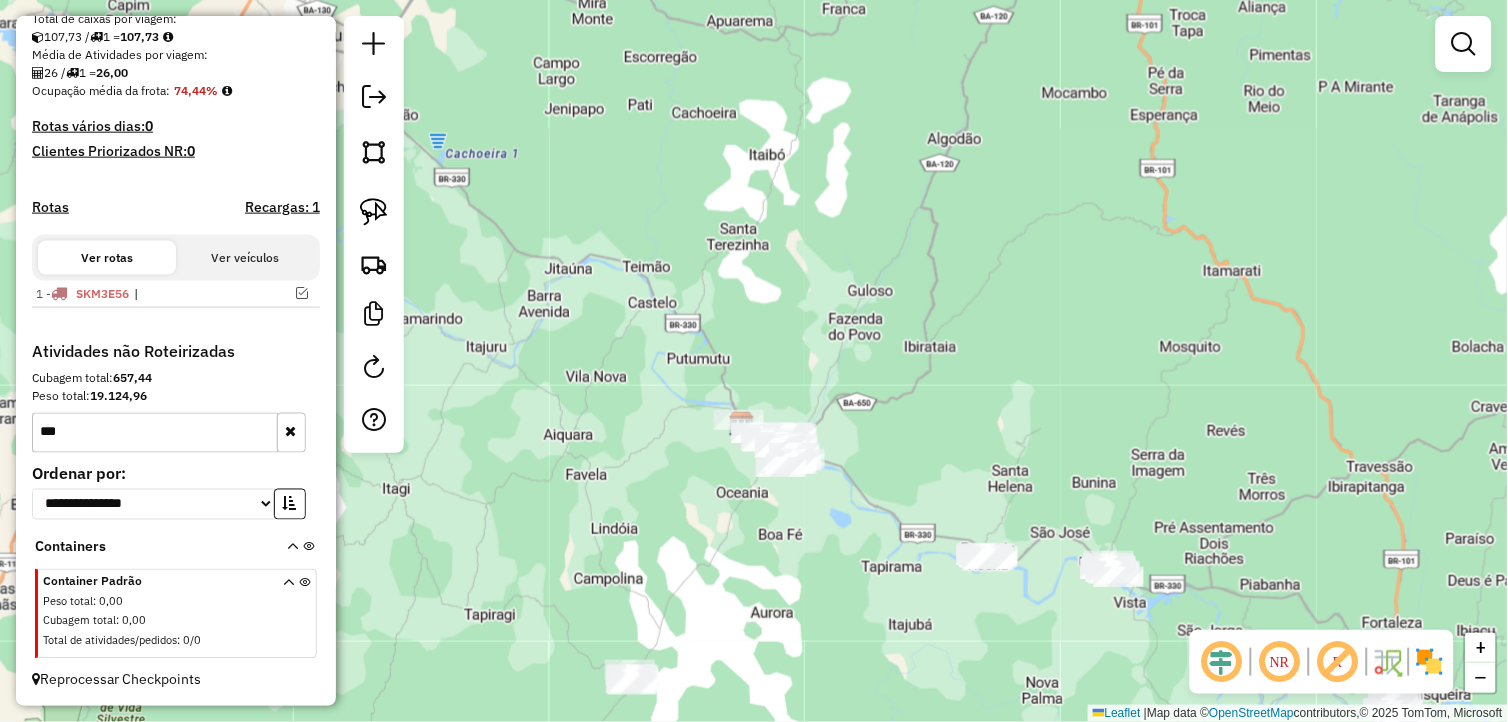 drag, startPoint x: 763, startPoint y: 540, endPoint x: 661, endPoint y: 512, distance: 105.773346 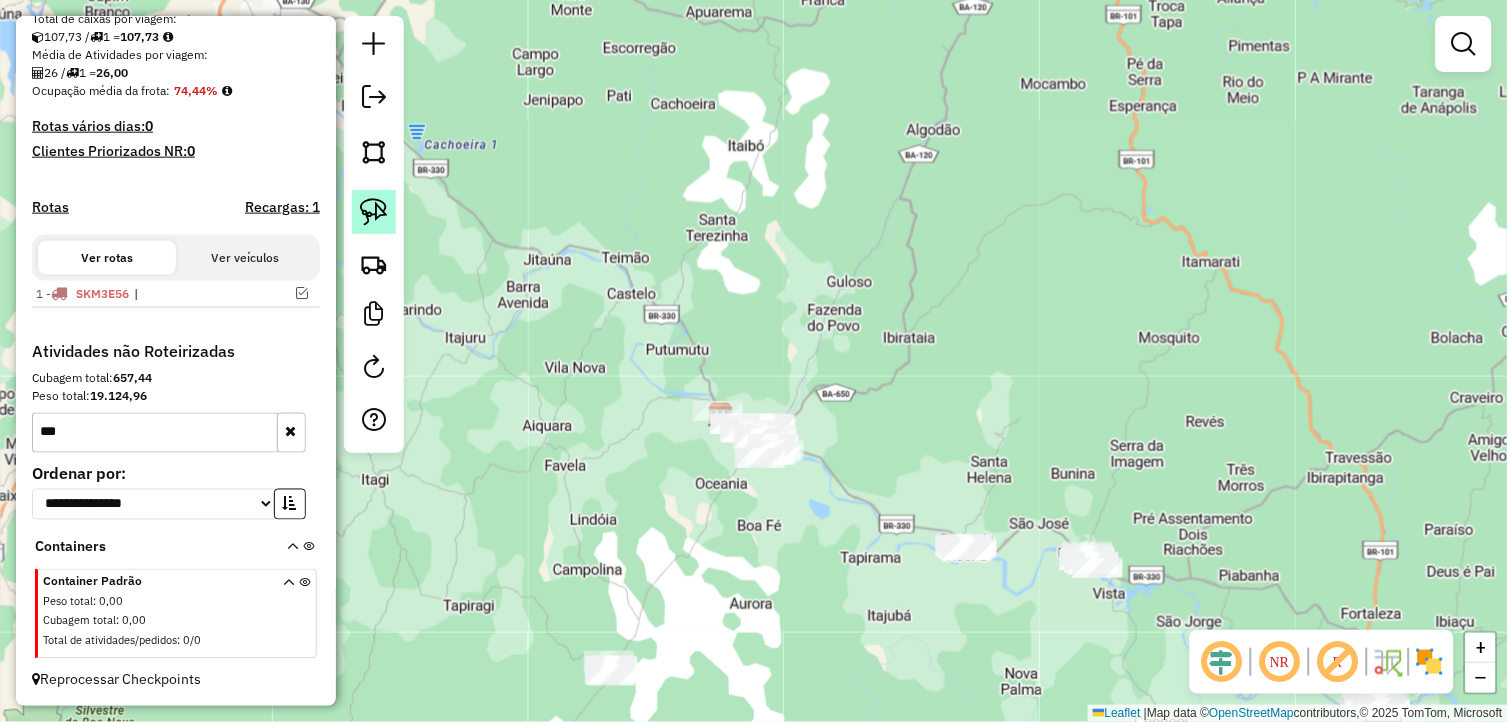 click 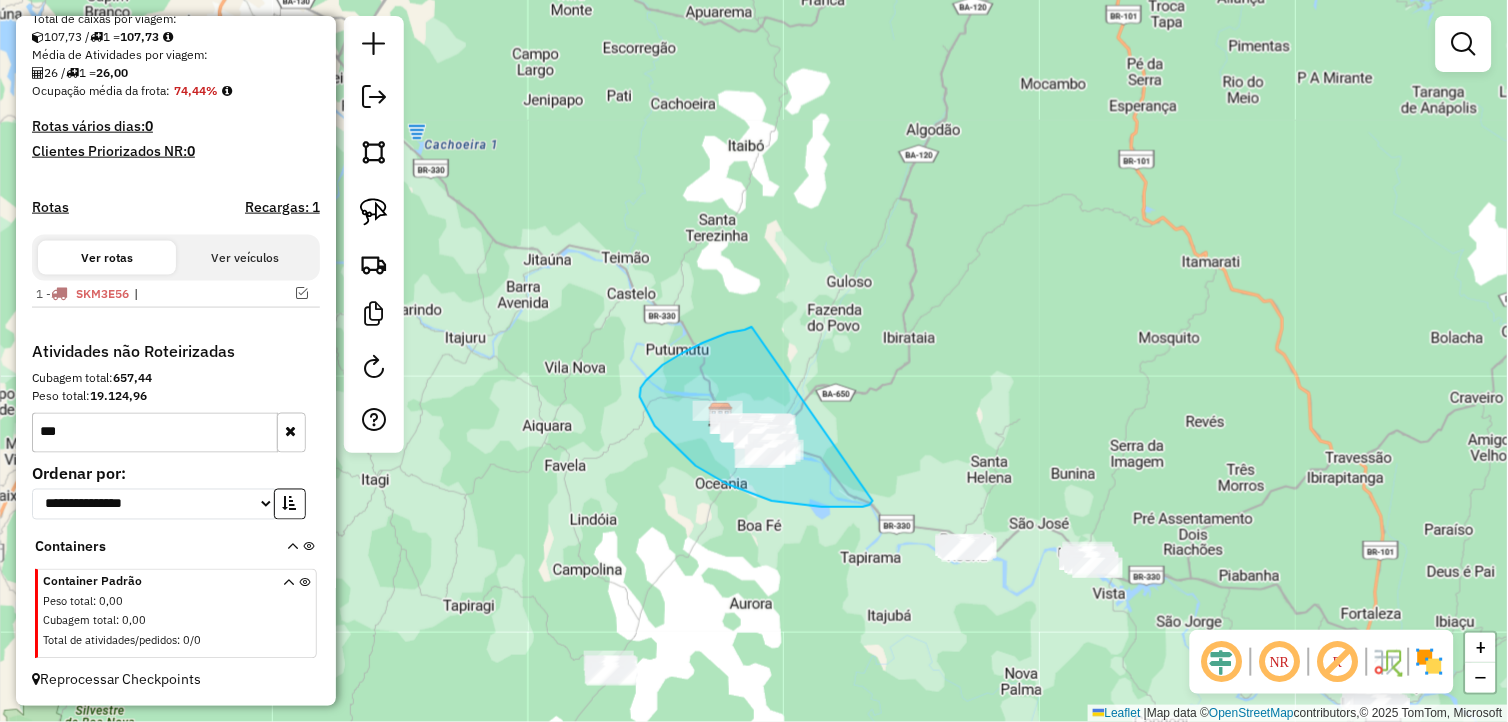drag, startPoint x: 641, startPoint y: 388, endPoint x: 875, endPoint y: 477, distance: 250.35374 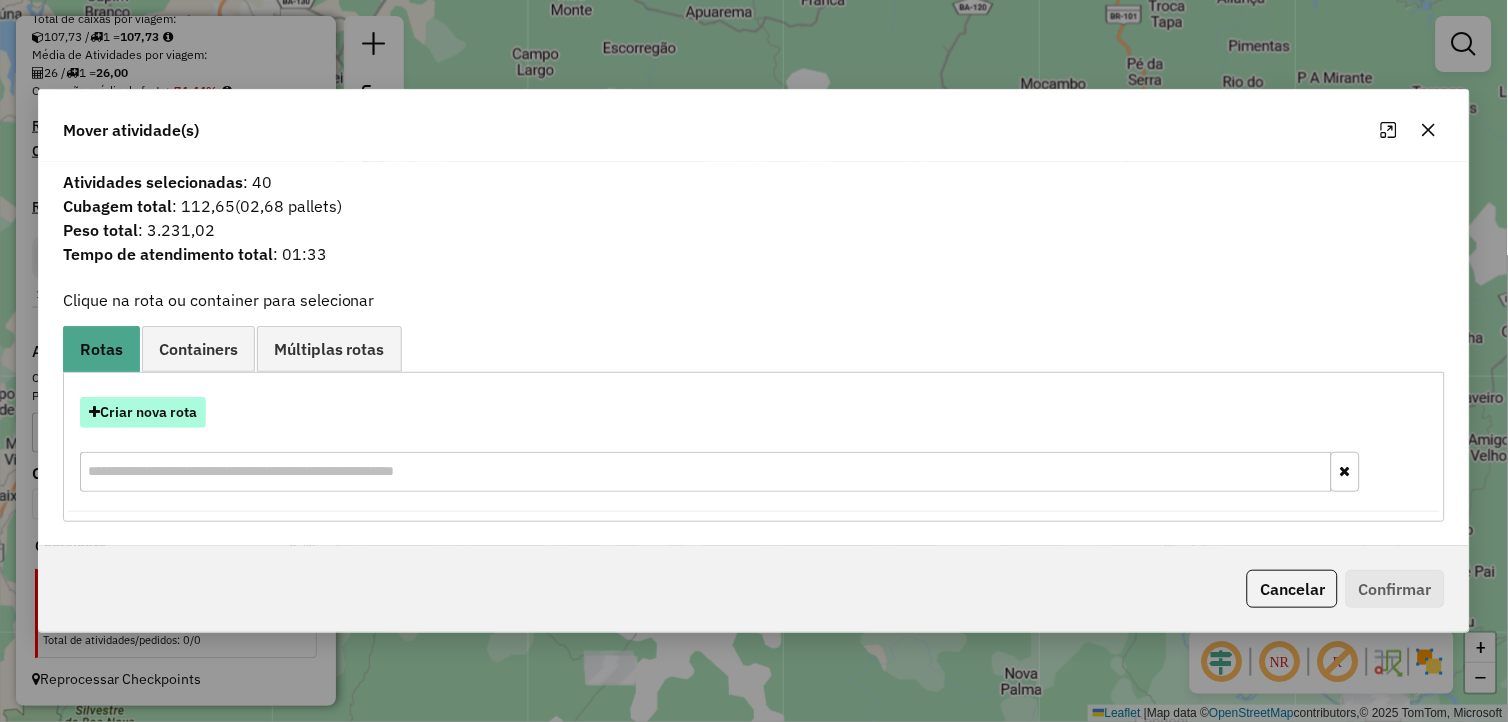 click on "Criar nova rota" at bounding box center [143, 412] 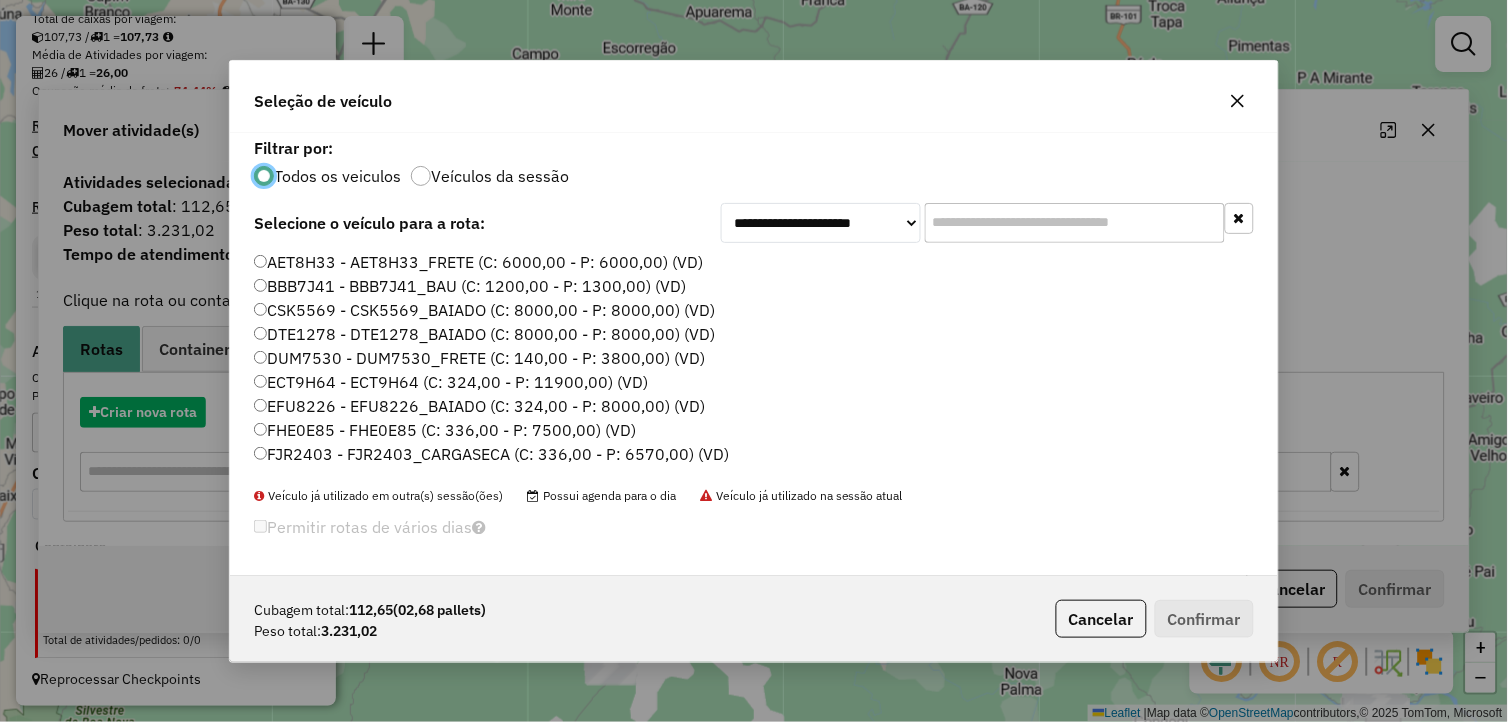 scroll, scrollTop: 11, scrollLeft: 5, axis: both 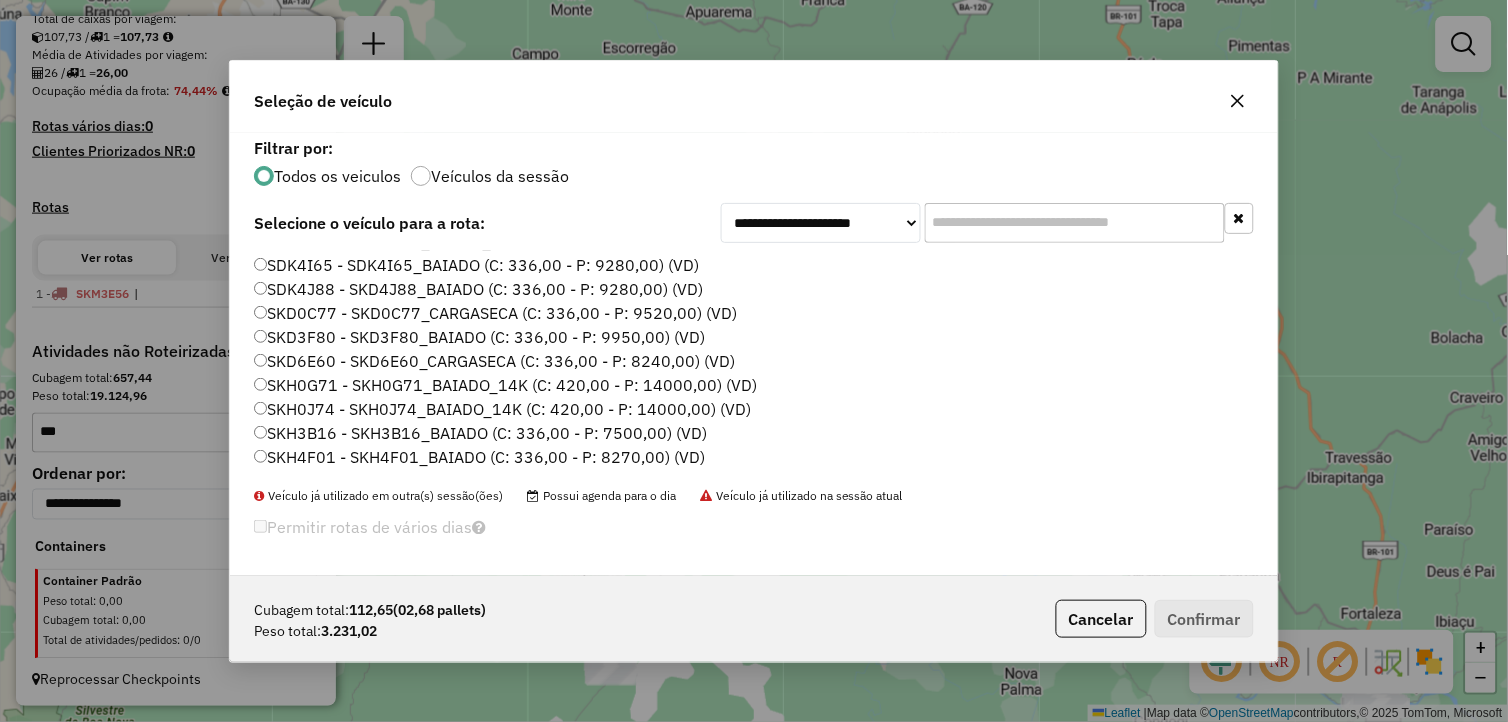 drag, startPoint x: 340, startPoint y: 425, endPoint x: 533, endPoint y: 453, distance: 195.02051 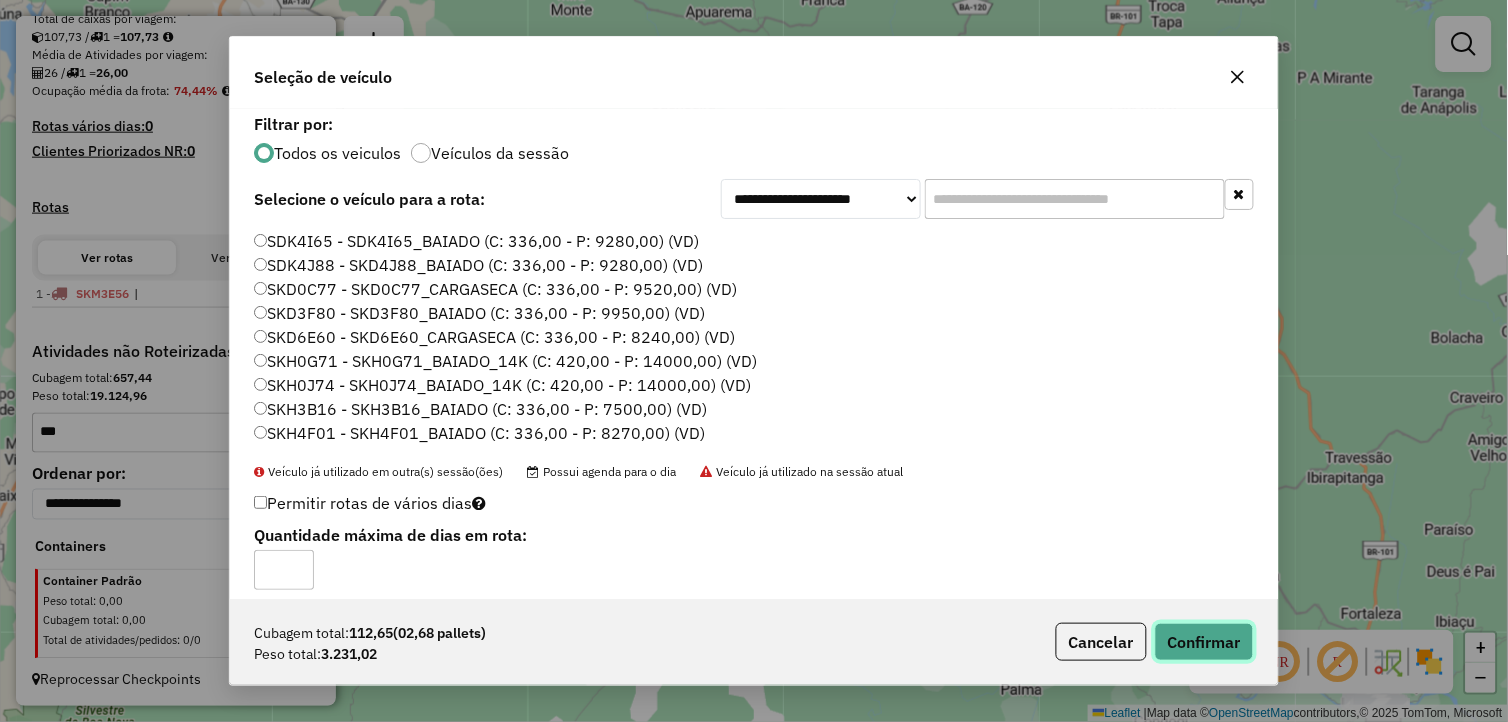 click on "Confirmar" 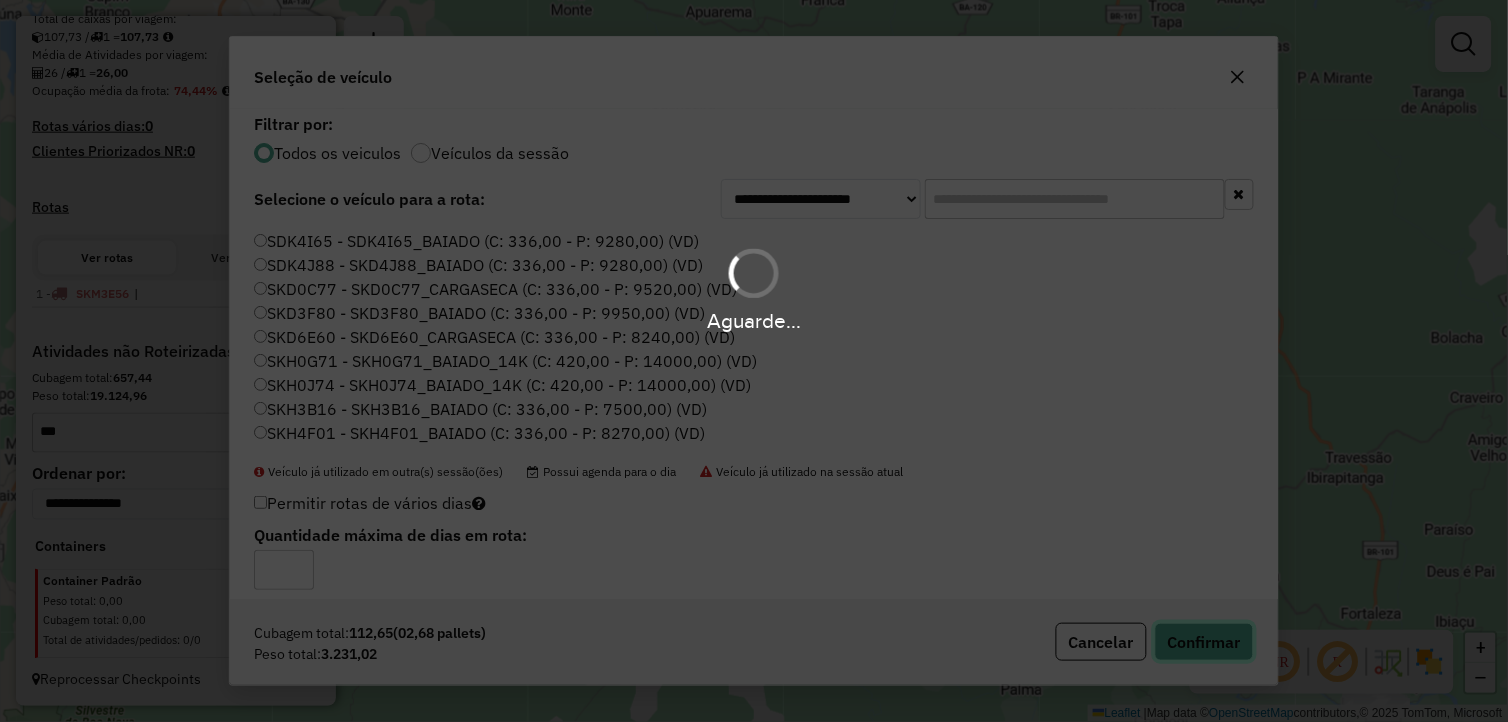 type 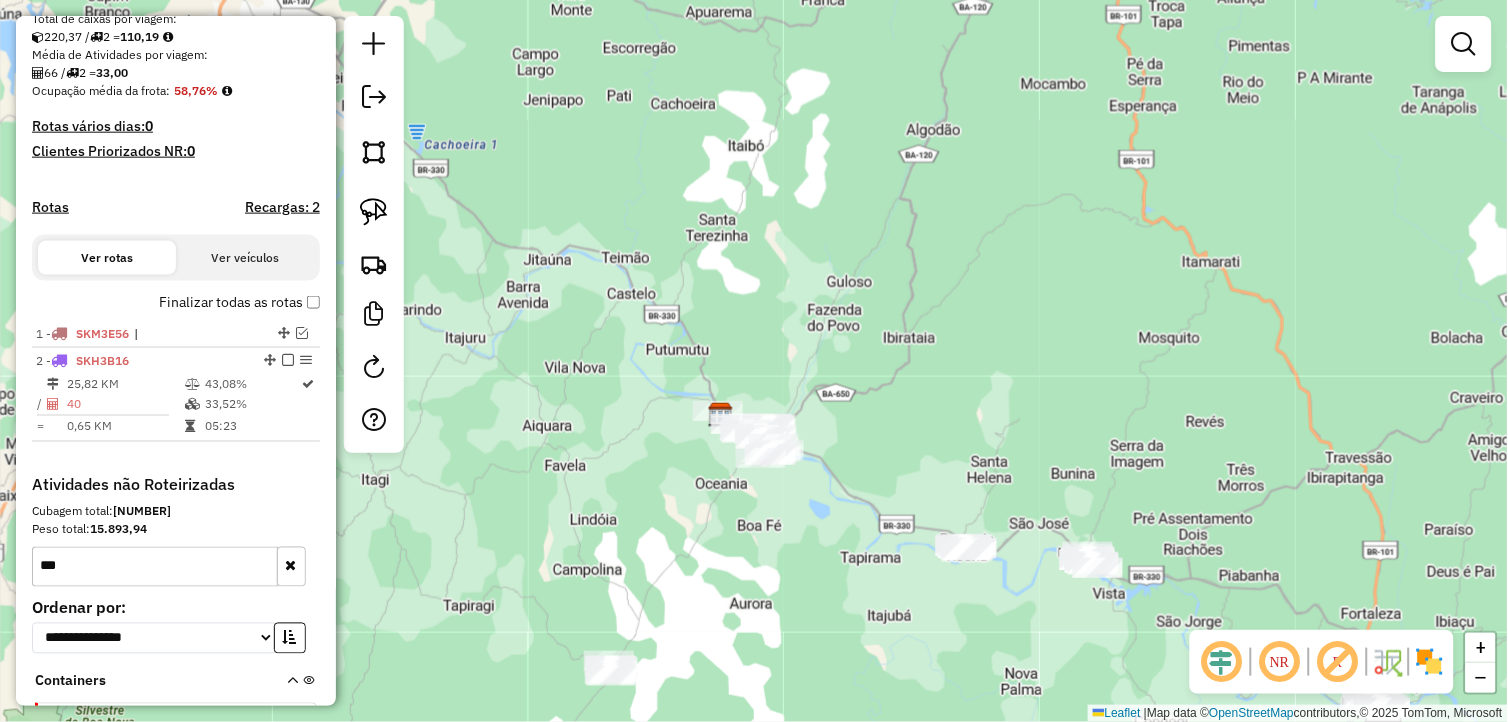 scroll, scrollTop: 578, scrollLeft: 0, axis: vertical 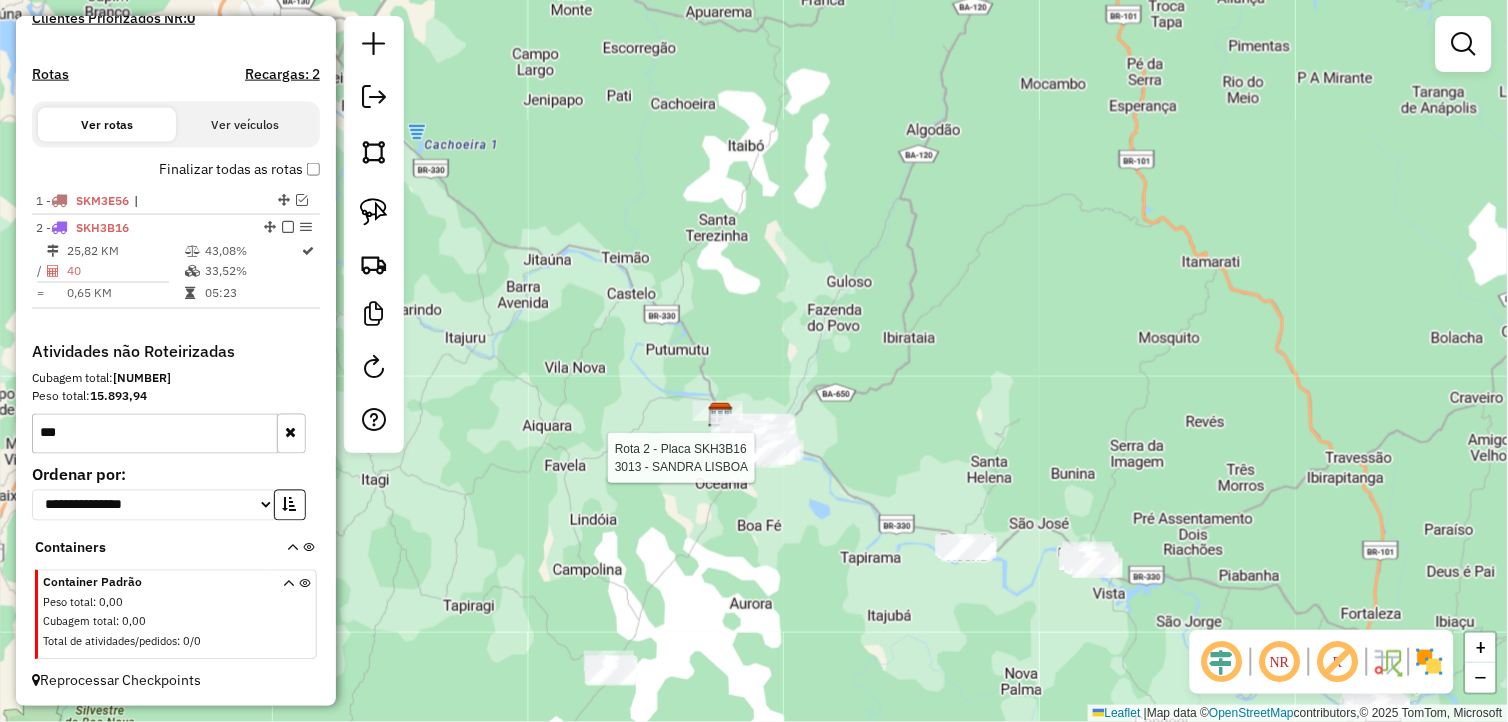 select on "**********" 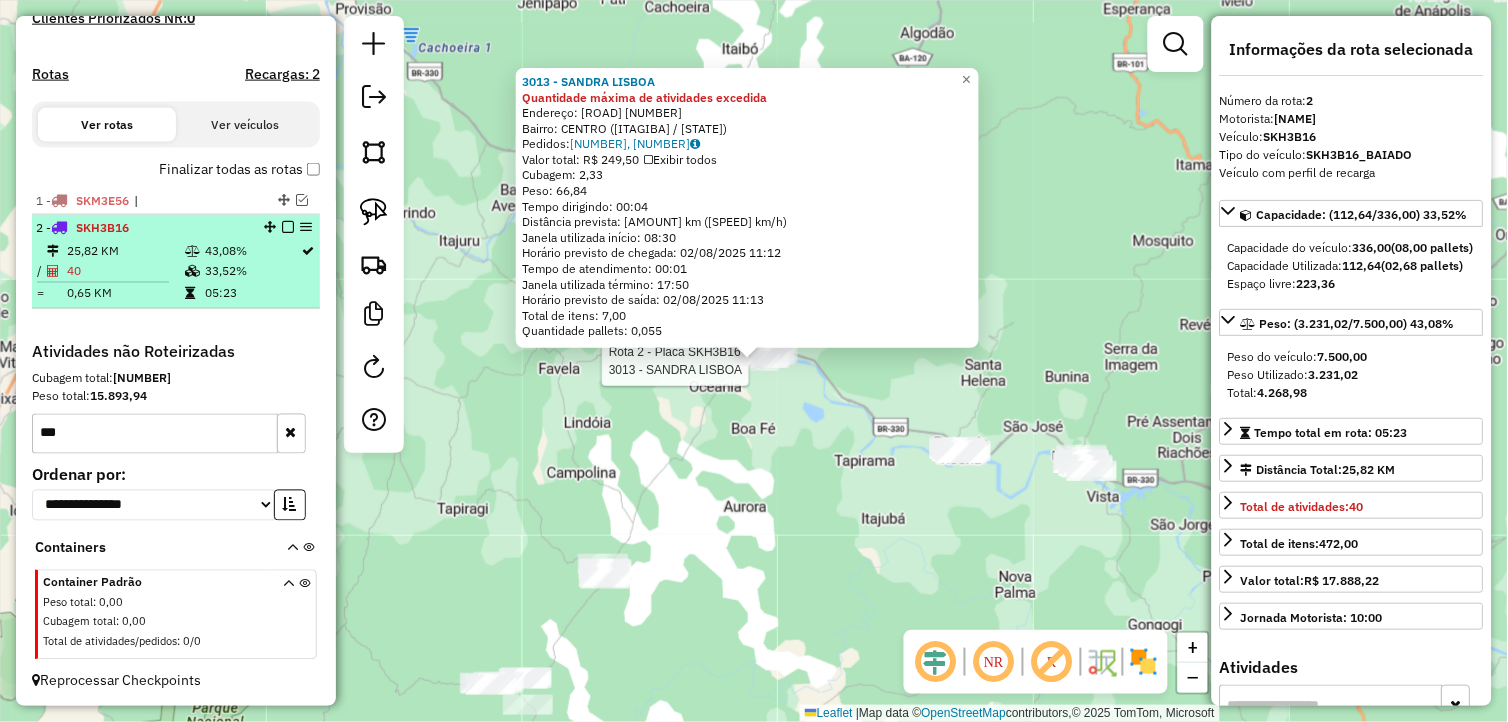 click at bounding box center (288, 227) 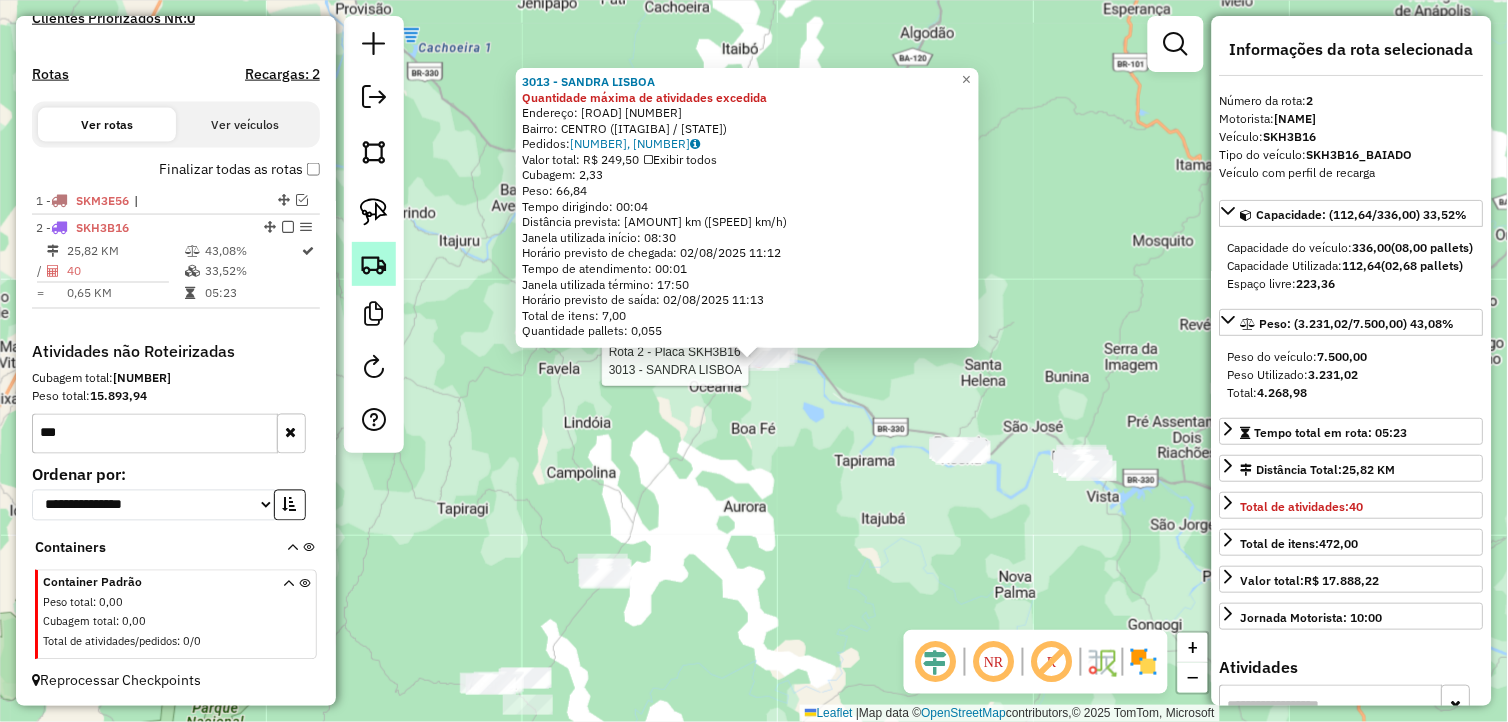 scroll, scrollTop: 512, scrollLeft: 0, axis: vertical 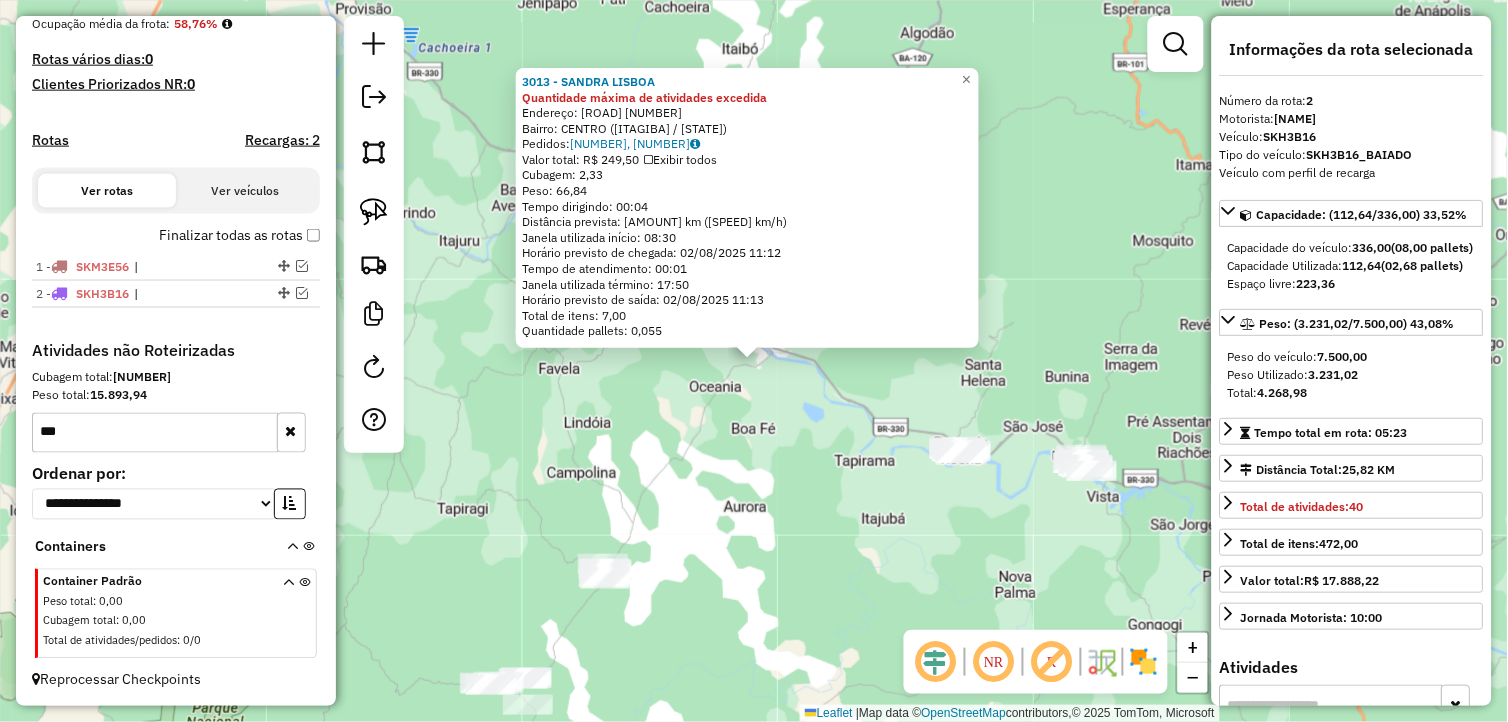 click on "3013 - SANDRA LISBOA Quantidade máxima de atividades excedida  Endereço:  BA-650 66   Bairro: CENTRO (ITAGIBA / BA)   Pedidos:  01184295, 01184297   Valor total: R$ 249,50   Exibir todos   Cubagem: 2,33  Peso: 66,84  Tempo dirigindo: 00:04   Distância prevista: 1,729 km (25,94 km/h)   Janela utilizada início: 08:30   Horário previsto de chegada: 02/08/2025 11:12   Tempo de atendimento: 00:01   Janela utilizada término: 17:50   Horário previsto de saída: 02/08/2025 11:13   Total de itens: 7,00   Quantidade pallets: 0,055  × Janela de atendimento Grade de atendimento Capacidade Transportadoras Veículos Cliente Pedidos  Rotas Selecione os dias de semana para filtrar as janelas de atendimento  Seg   Ter   Qua   Qui   Sex   Sáb   Dom  Informe o período da janela de atendimento: De: Até:  Filtrar exatamente a janela do cliente  Considerar janela de atendimento padrão  Selecione os dias de semana para filtrar as grades de atendimento  Seg   Ter   Qua   Qui   Sex   Sáb   Dom   Peso mínimo:   De:  De:" 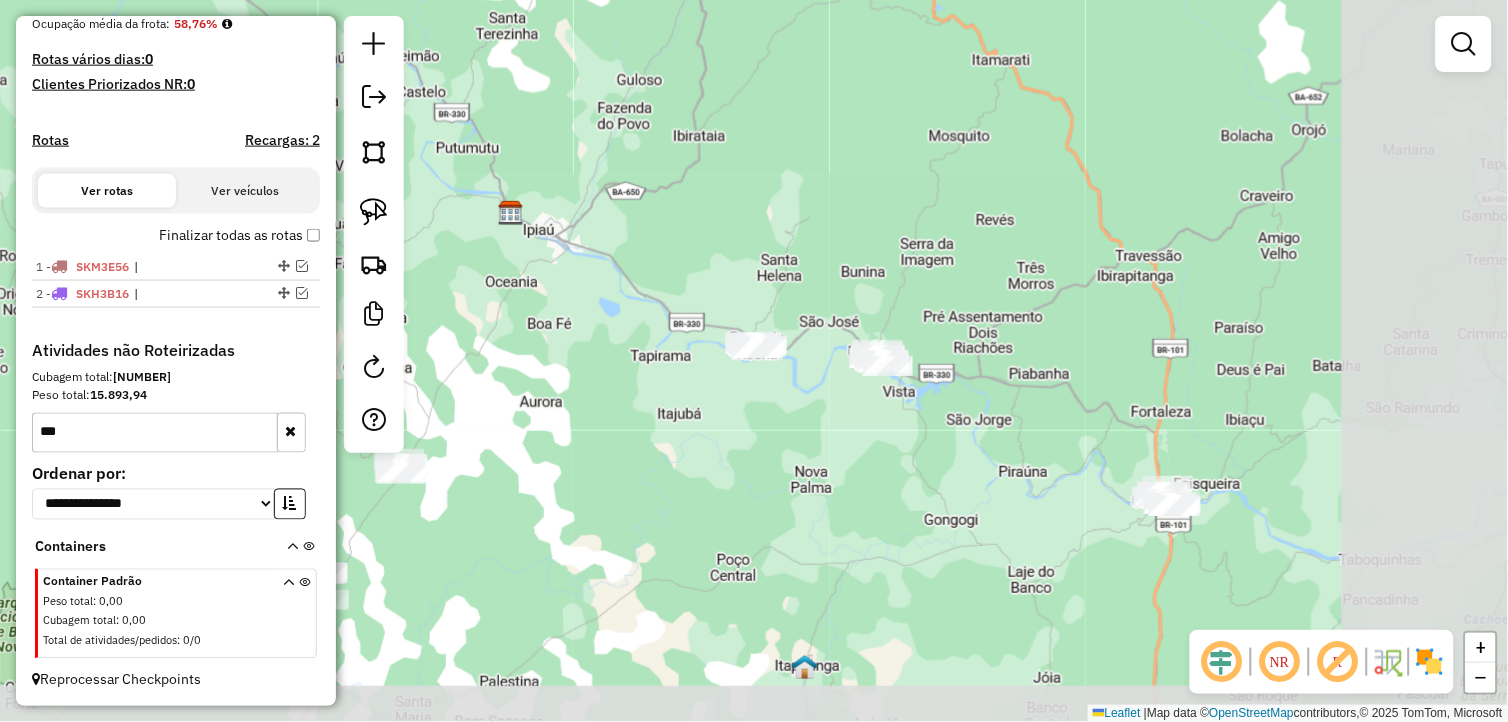 drag, startPoint x: 806, startPoint y: 550, endPoint x: 601, endPoint y: 445, distance: 230.32585 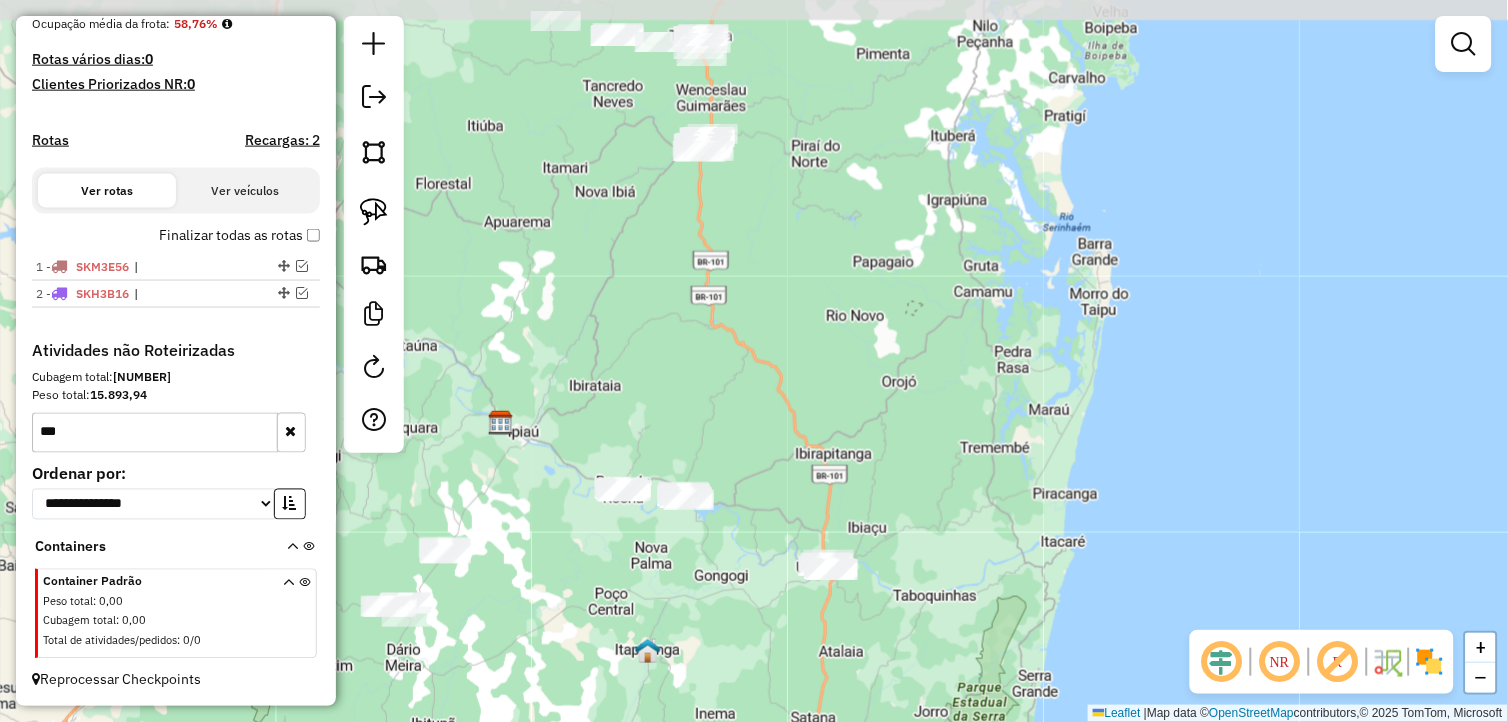 drag, startPoint x: 764, startPoint y: 230, endPoint x: 741, endPoint y: 315, distance: 88.0568 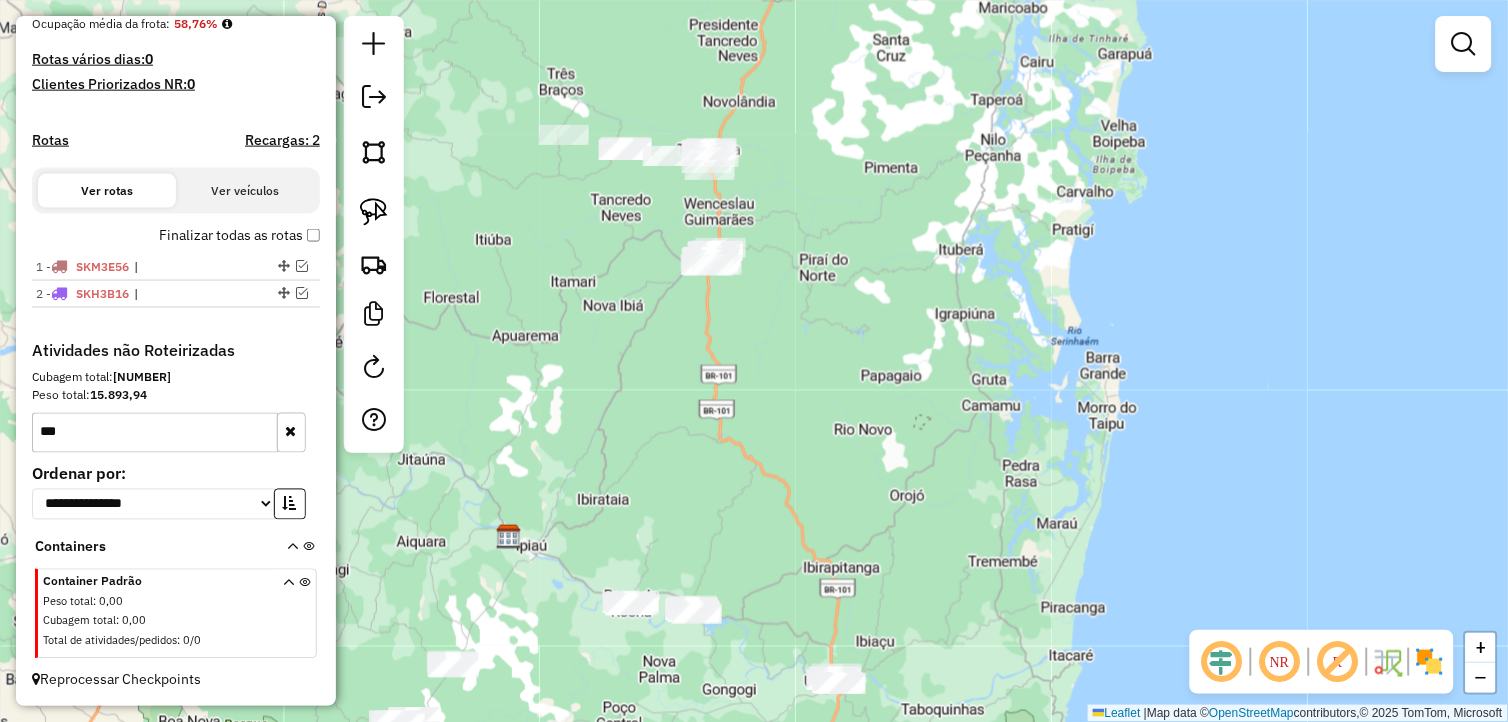 drag, startPoint x: 712, startPoint y: 412, endPoint x: 733, endPoint y: 511, distance: 101.20277 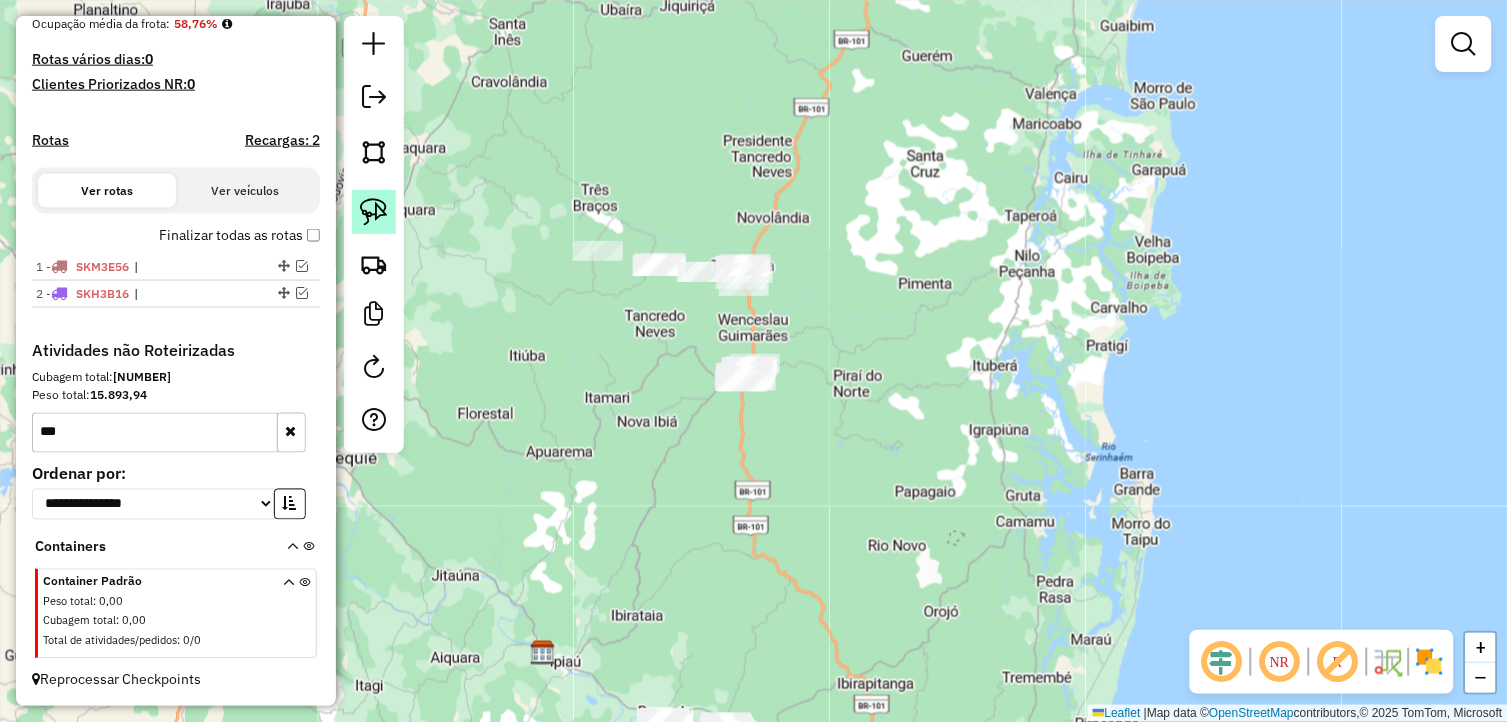 drag, startPoint x: 372, startPoint y: 211, endPoint x: 395, endPoint y: 202, distance: 24.698177 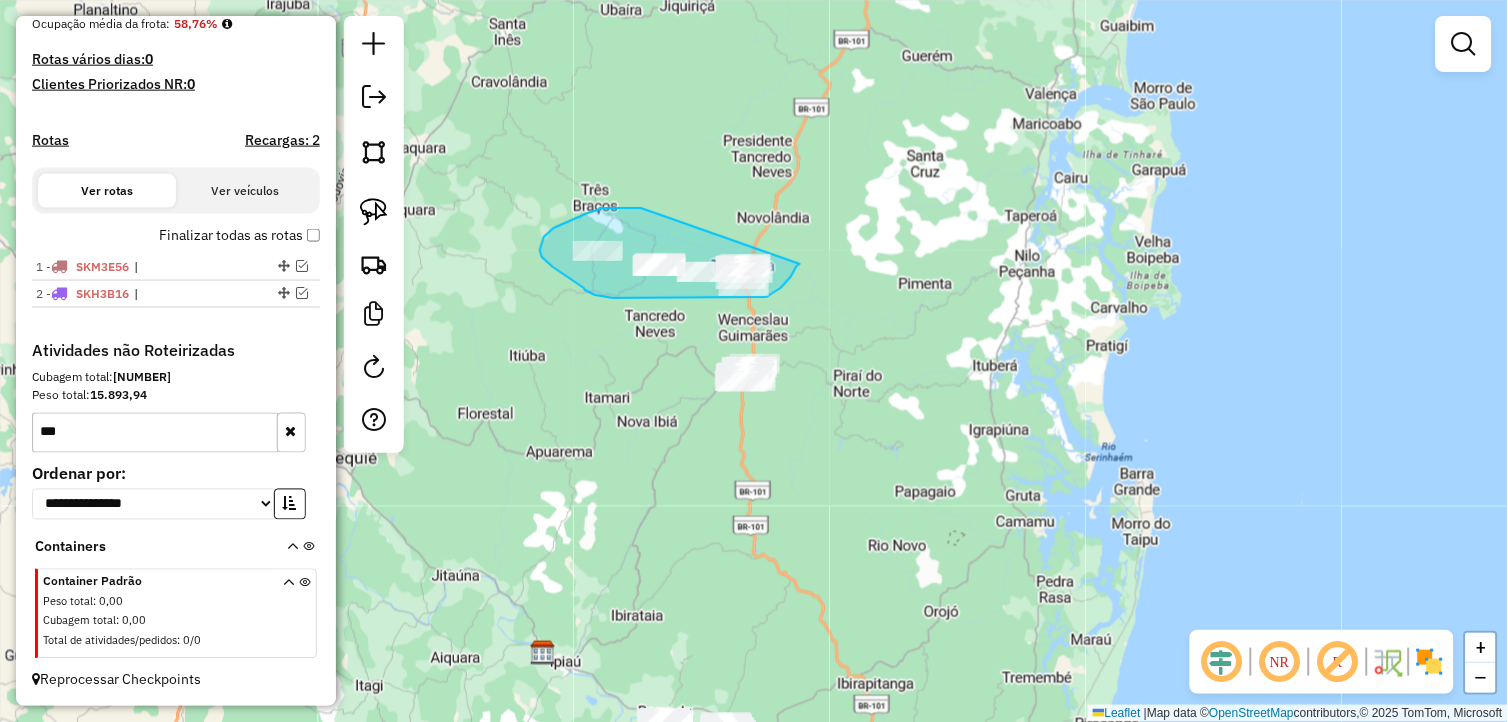 drag, startPoint x: 633, startPoint y: 207, endPoint x: 801, endPoint y: 262, distance: 176.77386 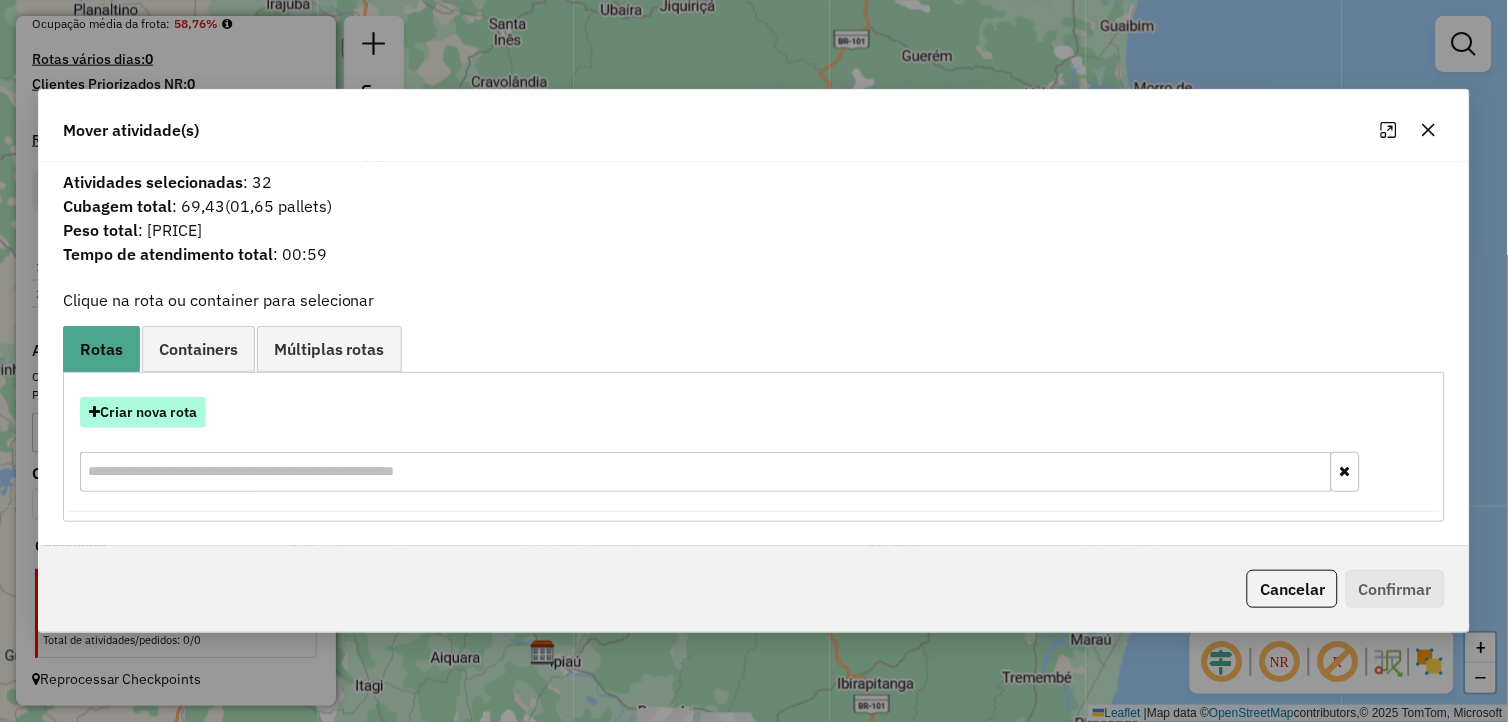 click on "Criar nova rota" at bounding box center [143, 412] 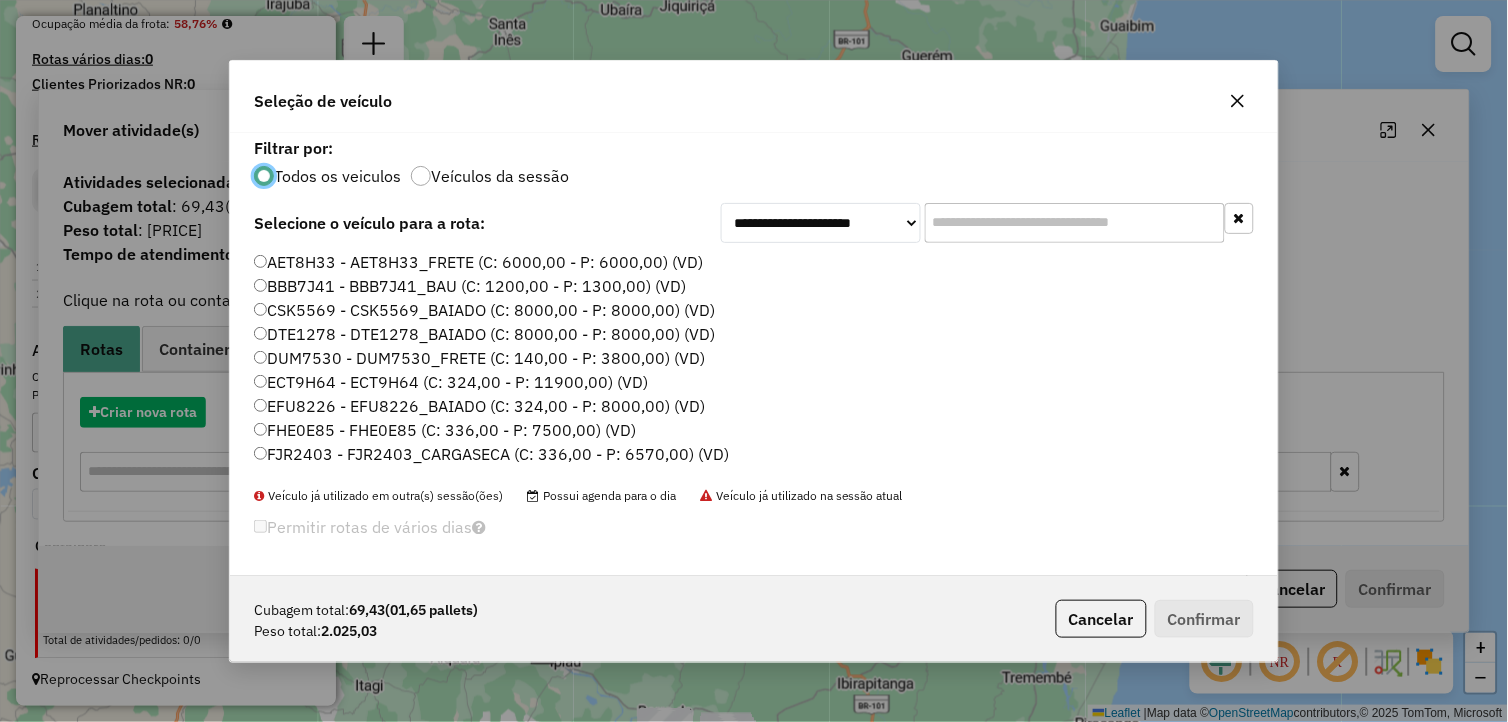 scroll, scrollTop: 11, scrollLeft: 5, axis: both 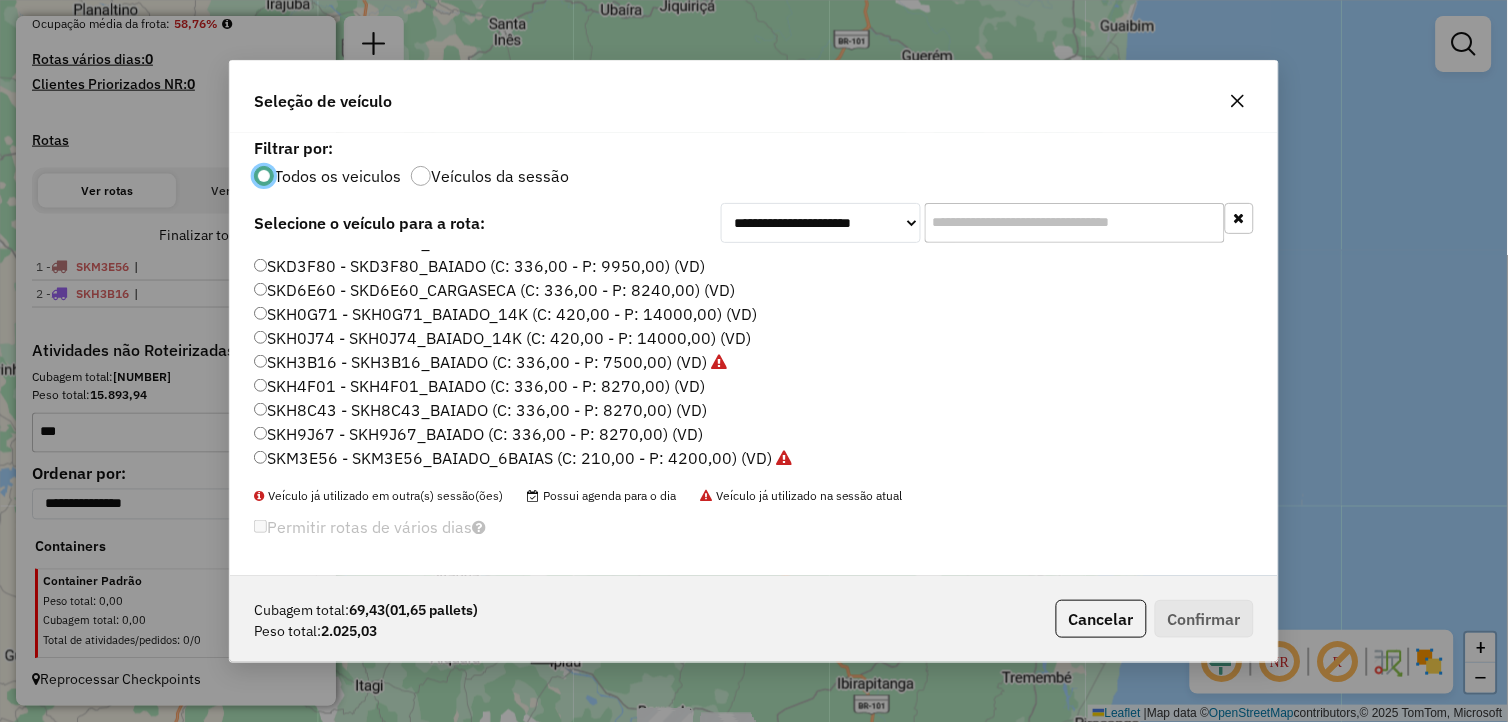click on "SKH9J67 - SKH9J67_BAIADO (C: 336,00 - P: 8270,00) (VD)" 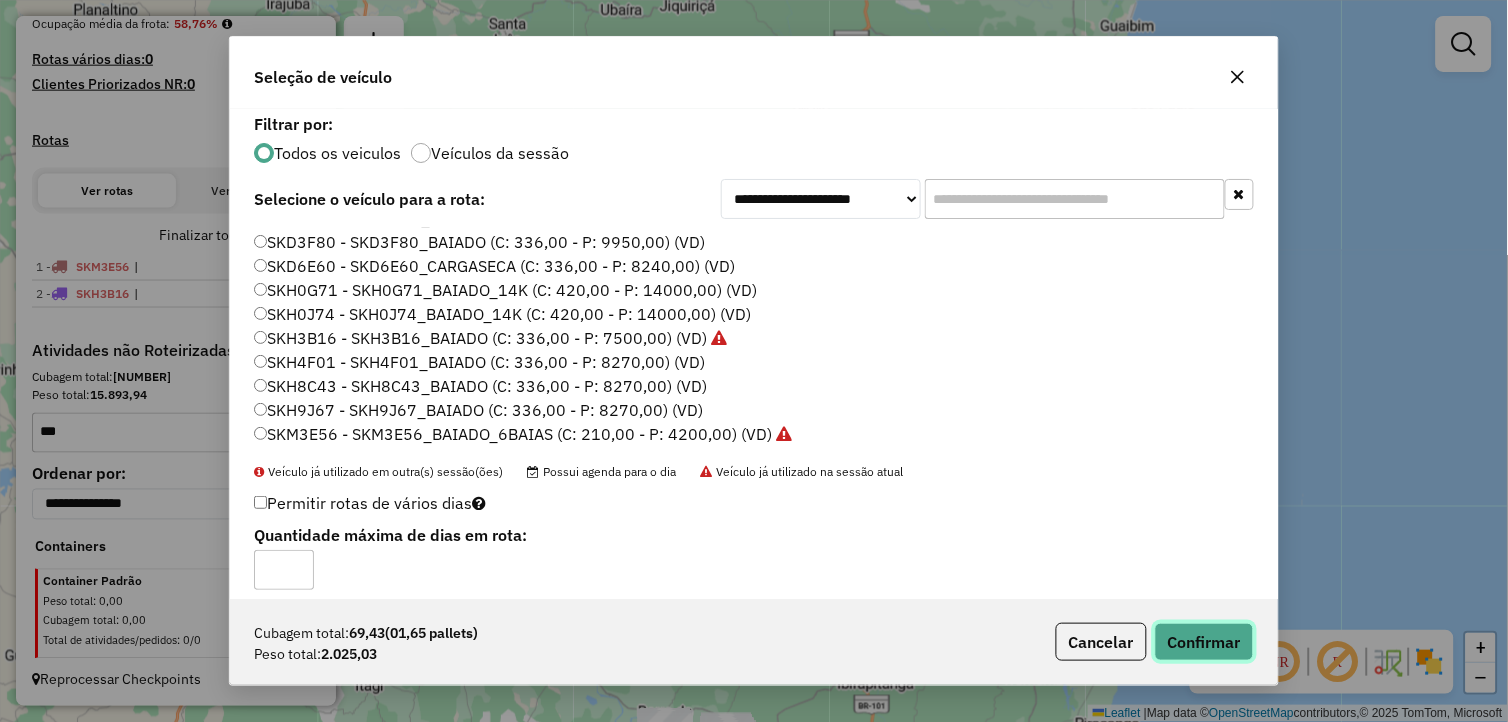 click on "Confirmar" 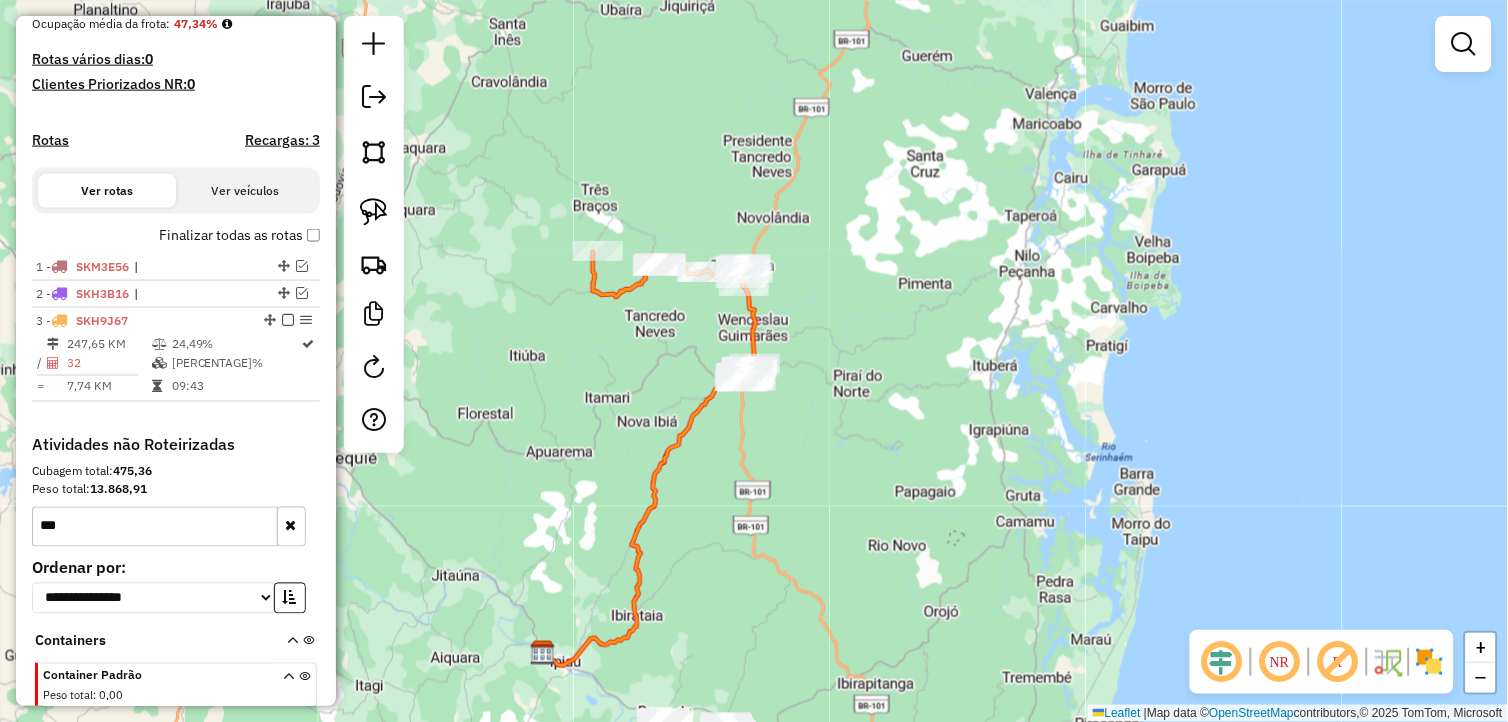 scroll, scrollTop: 606, scrollLeft: 0, axis: vertical 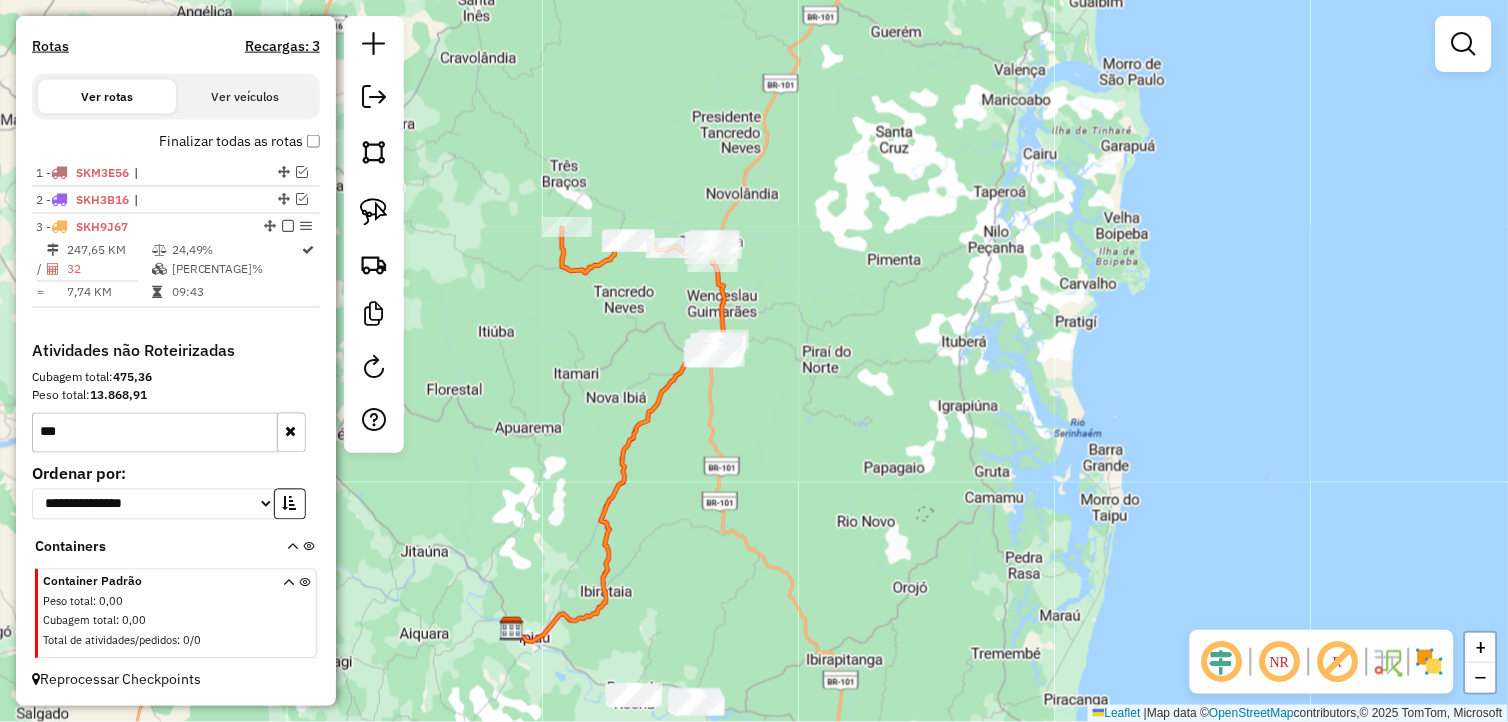 drag, startPoint x: 833, startPoint y: 490, endPoint x: 820, endPoint y: 455, distance: 37.336308 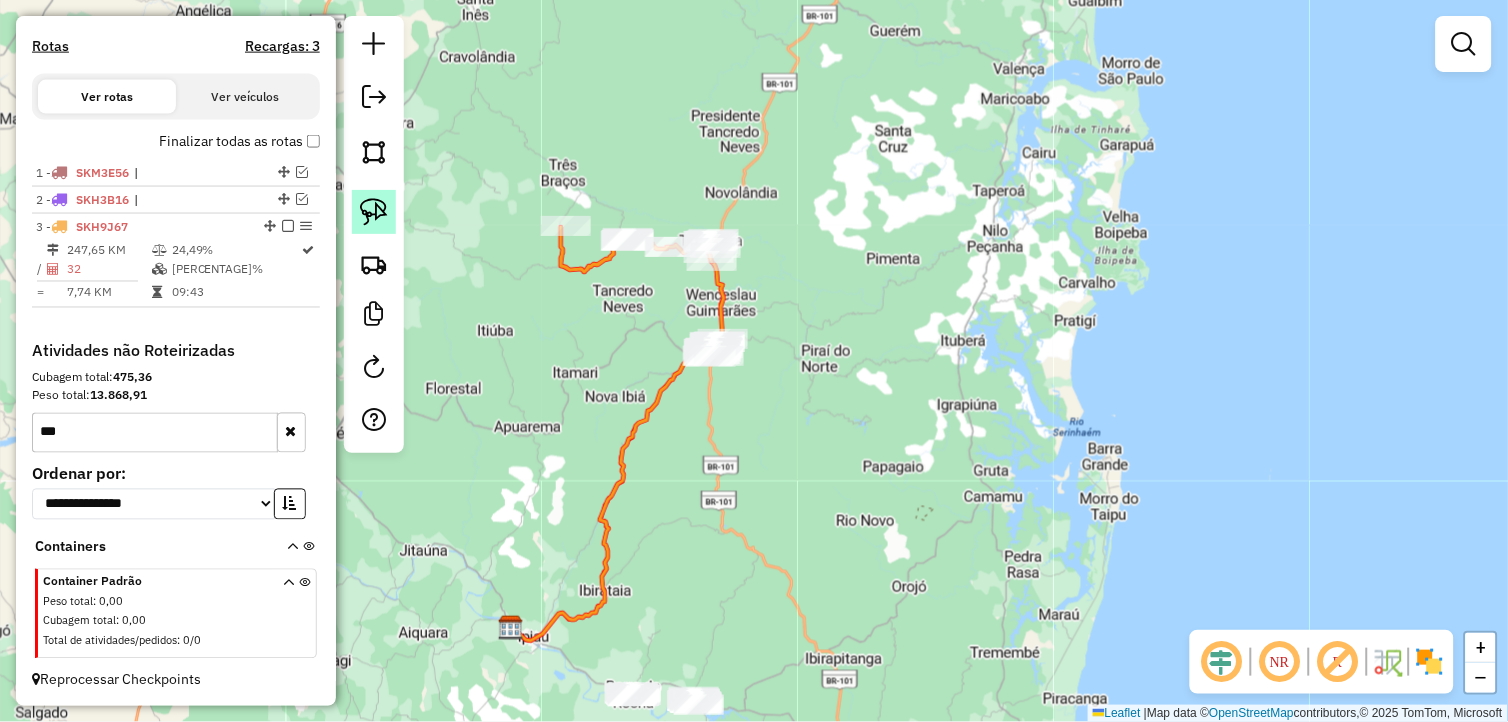 click 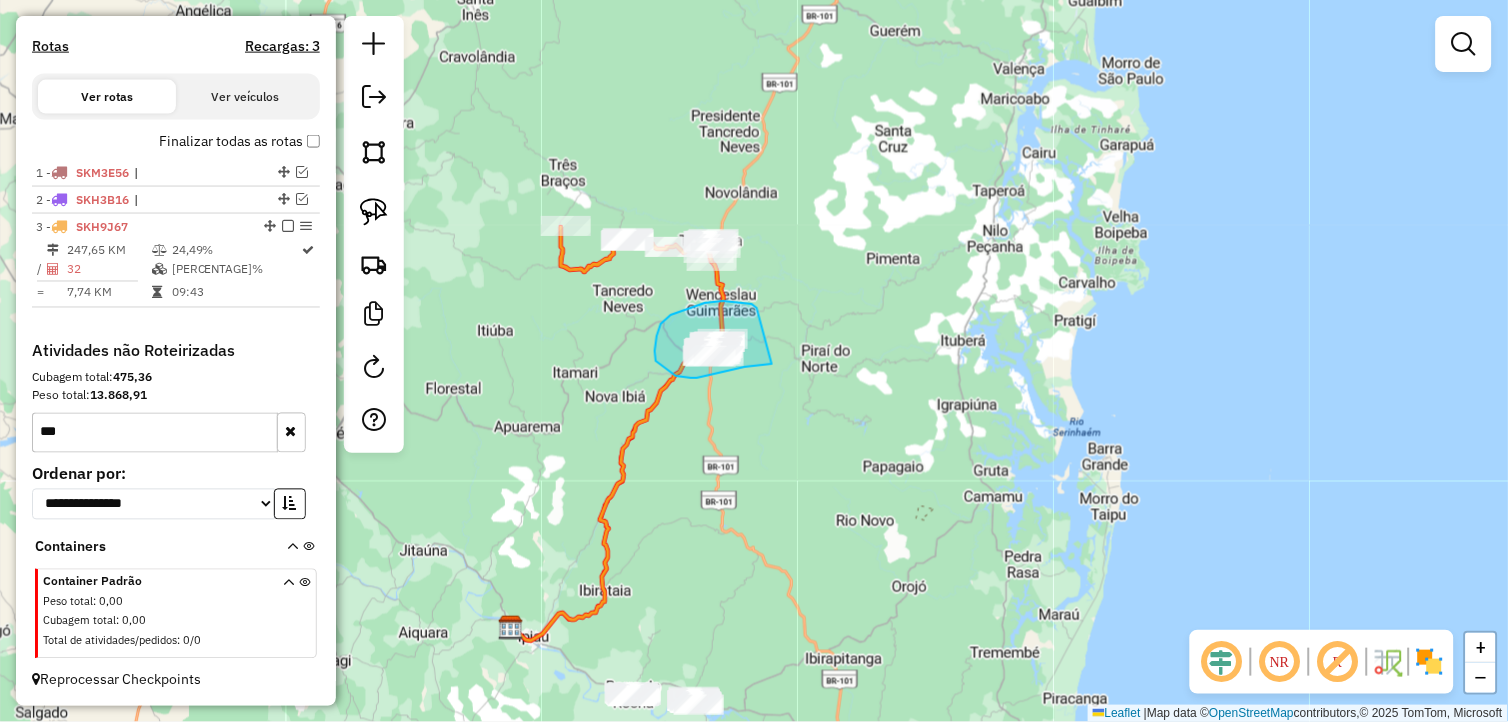 drag, startPoint x: 742, startPoint y: 302, endPoint x: 772, endPoint y: 364, distance: 68.8767 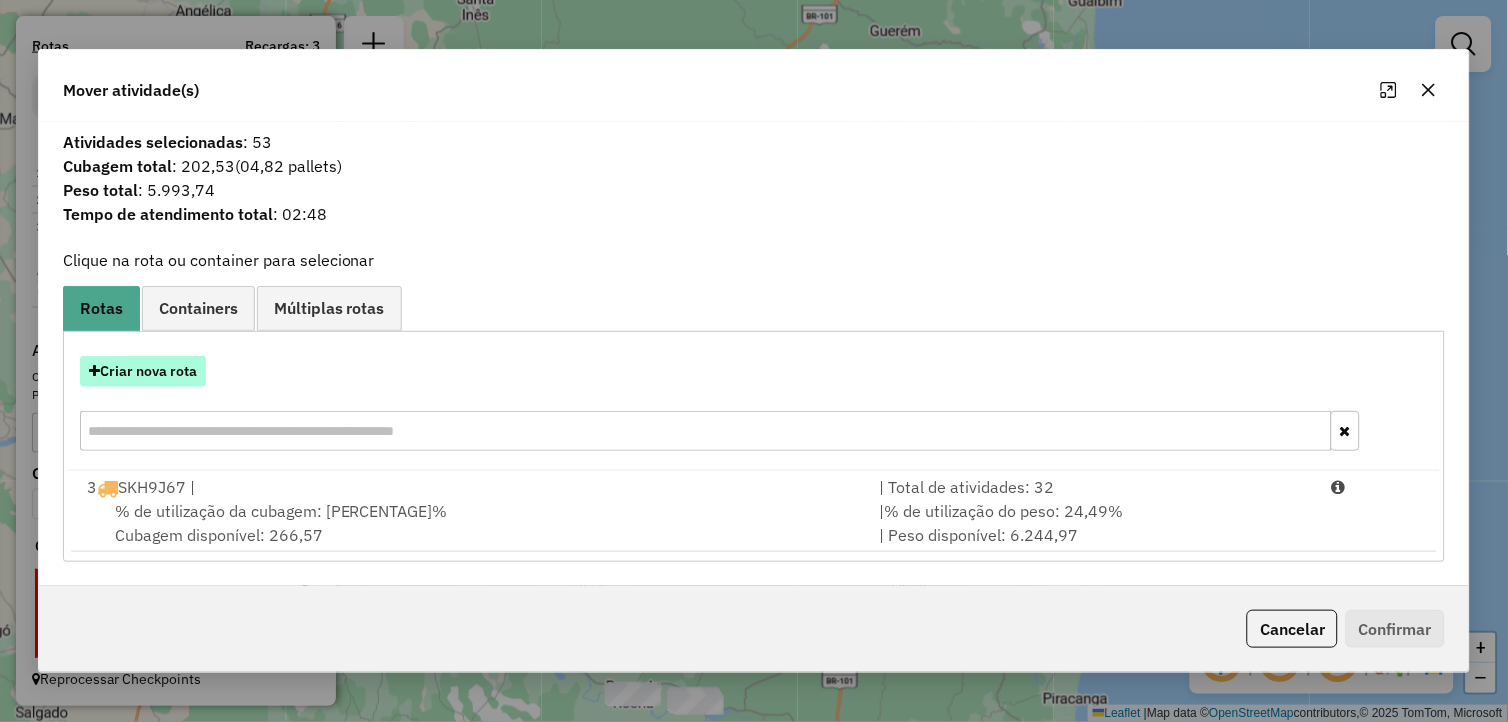 click on "Criar nova rota" at bounding box center (143, 371) 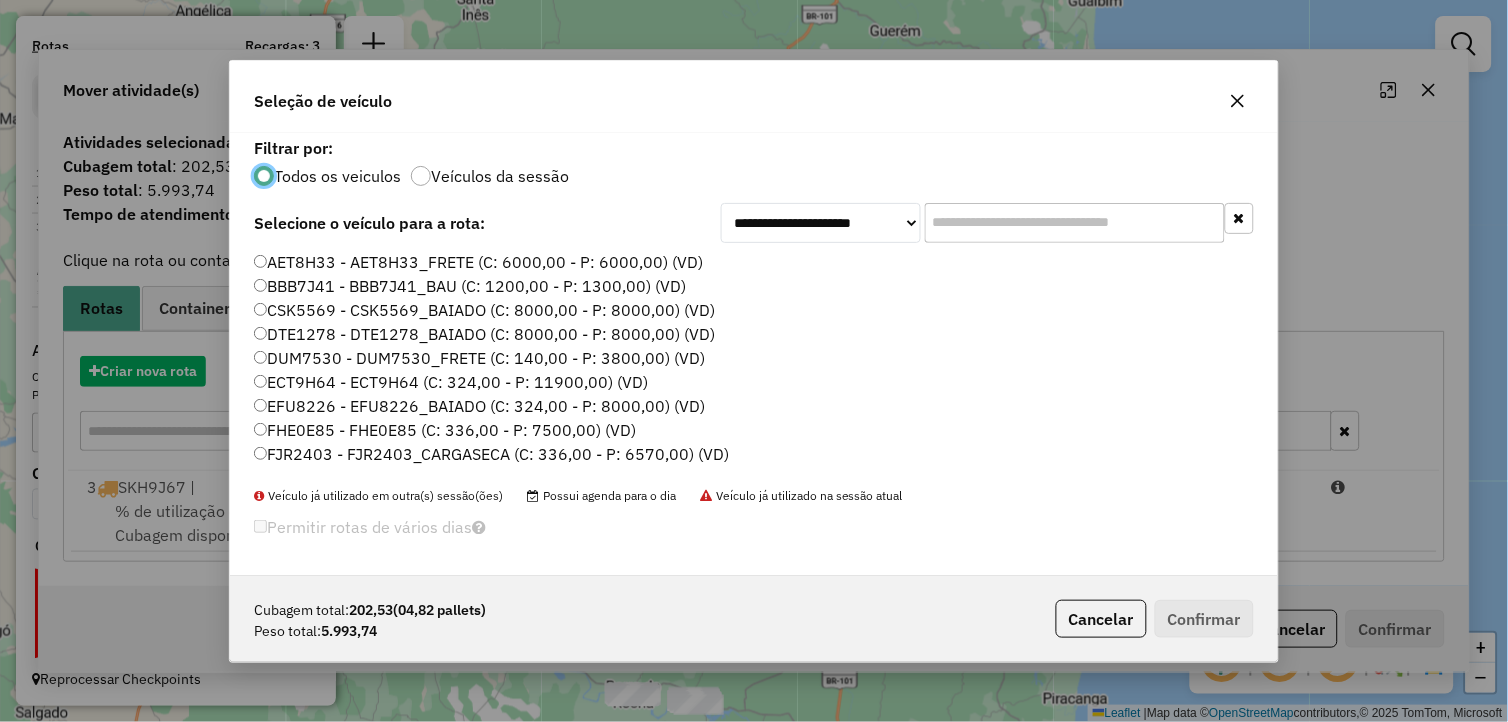 scroll, scrollTop: 11, scrollLeft: 5, axis: both 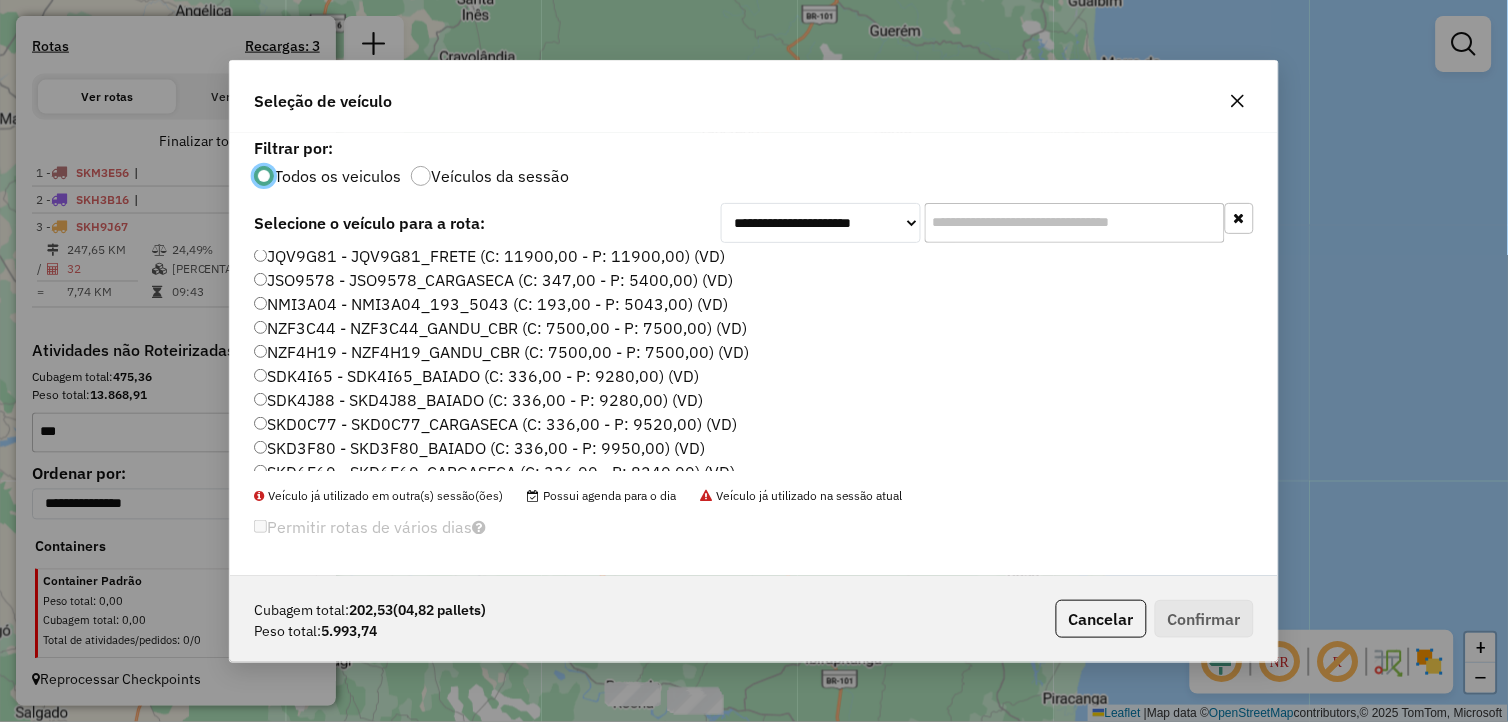 click on "SDK4J88 - SKD4J88_BAIADO (C: 336,00 - P: 9280,00) (VD)" 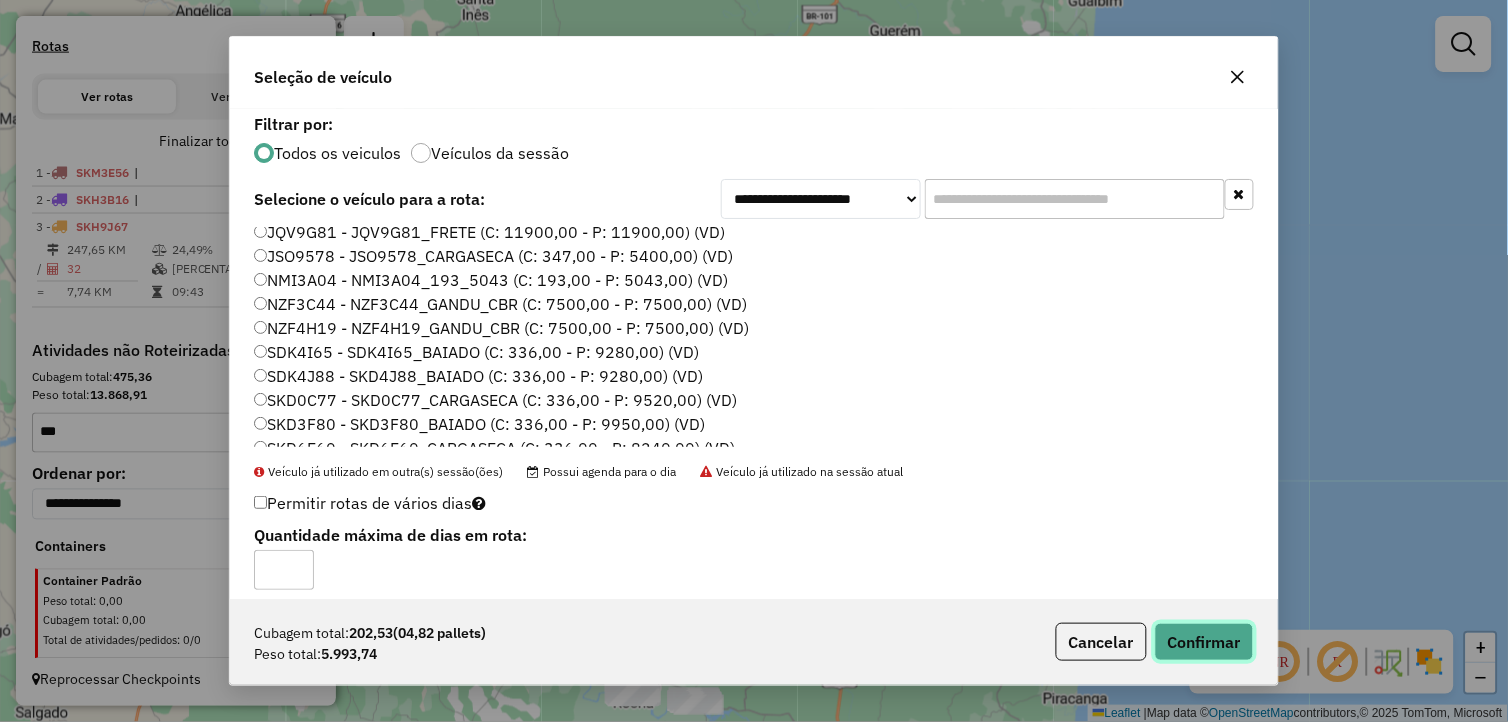 click on "Confirmar" 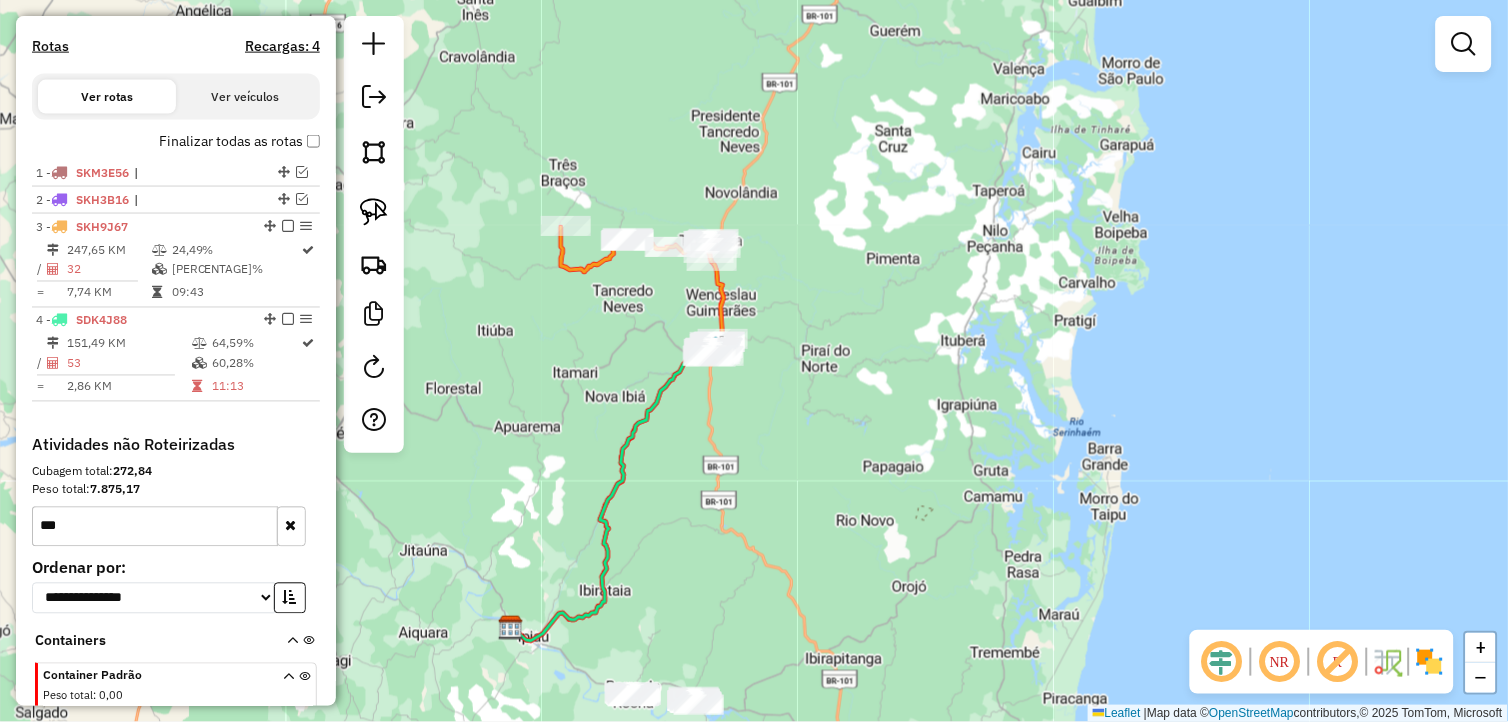 scroll, scrollTop: 700, scrollLeft: 0, axis: vertical 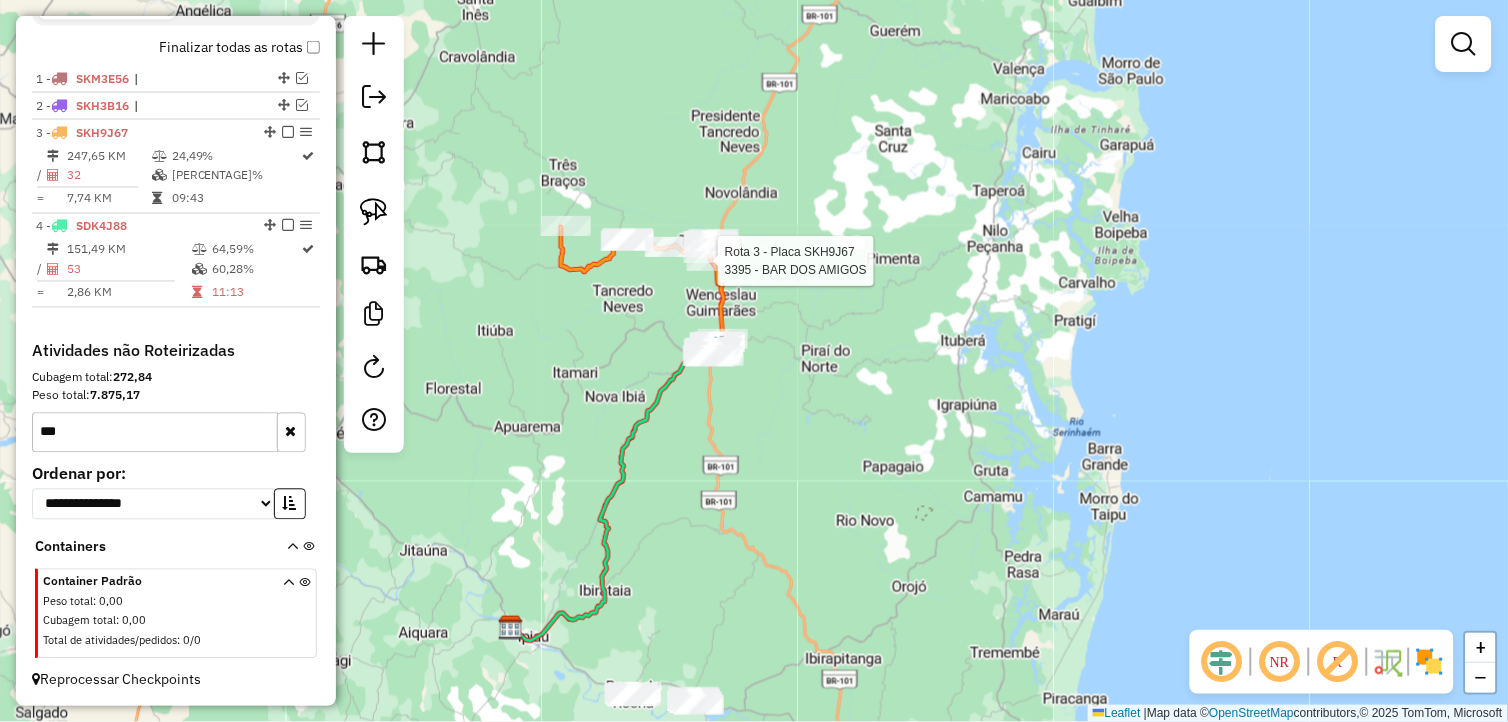 select on "**********" 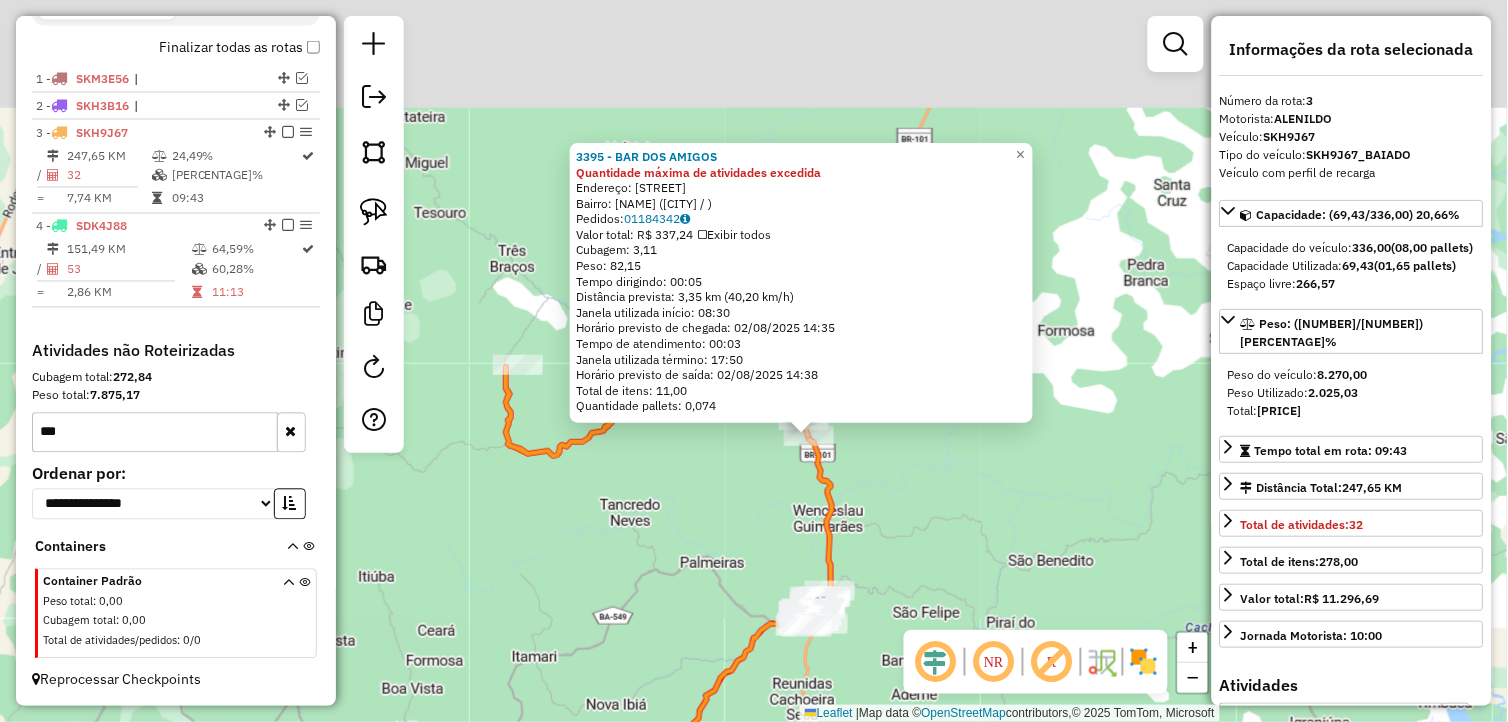 drag, startPoint x: 720, startPoint y: 396, endPoint x: 930, endPoint y: 547, distance: 258.65228 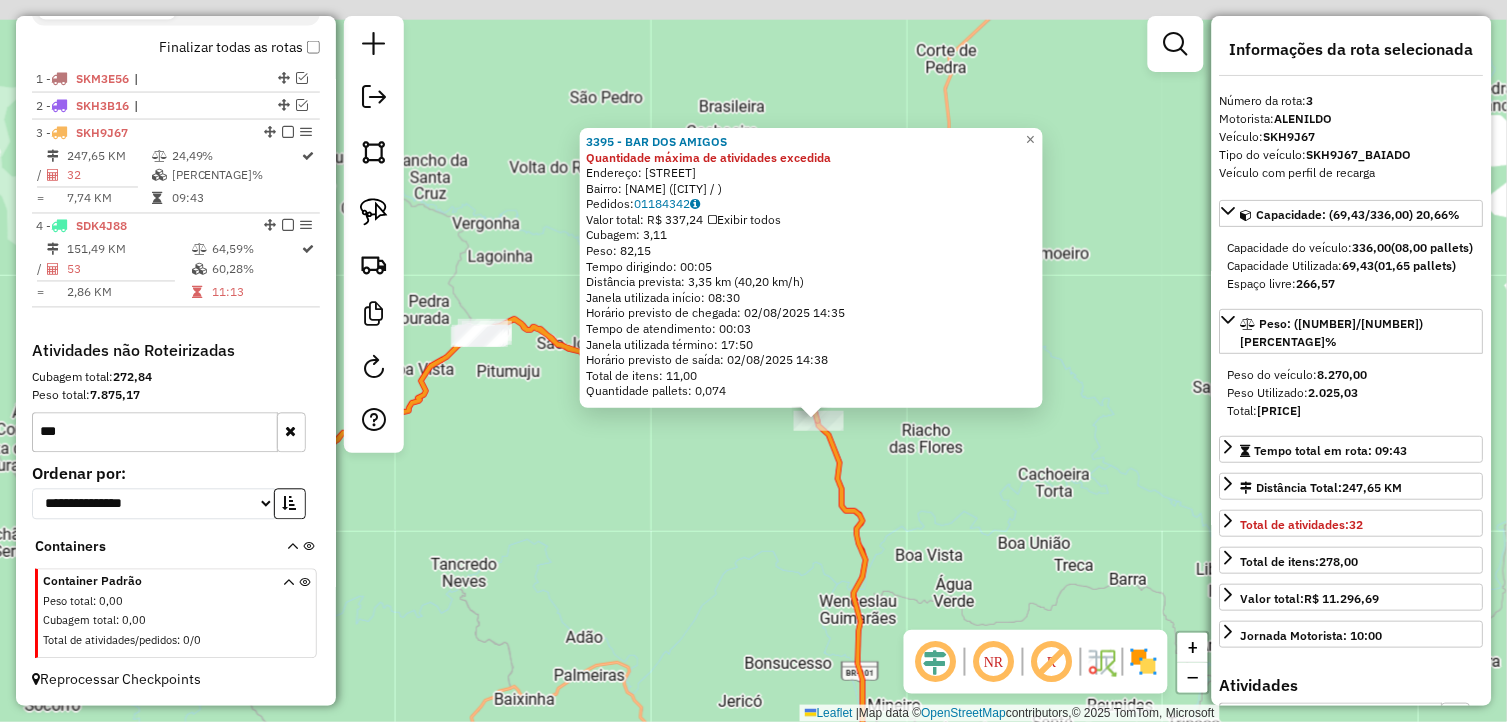 drag, startPoint x: 837, startPoint y: 431, endPoint x: 950, endPoint y: 494, distance: 129.37543 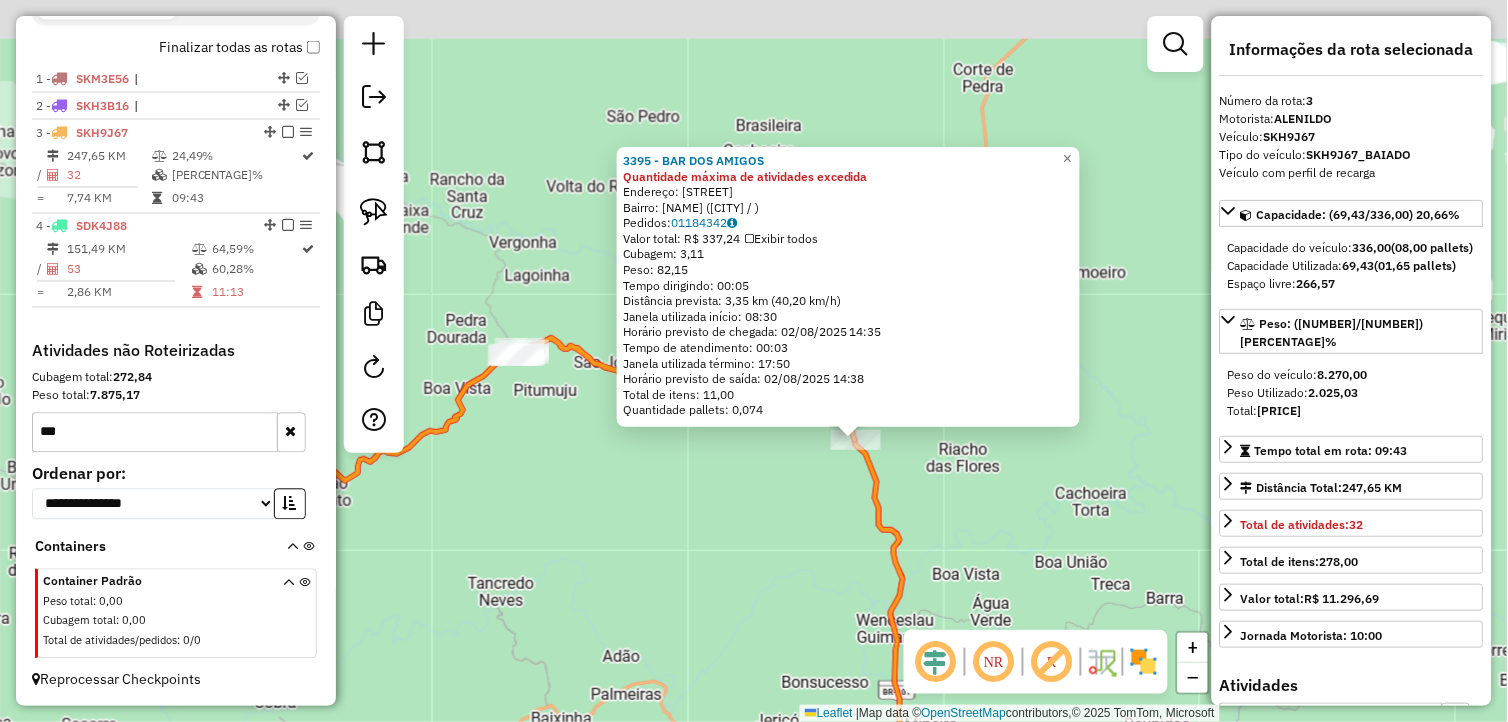 click on "3395 - BAR DOS AMIGOS Quantidade máxima de atividades excedida  Endereço: Rodovia Governador Mário Covas   Bairro: CENTRO (WENCESLAU GUIMARAES / )   Pedidos:  01184342   Valor total: R$ 337,24   Exibir todos   Cubagem: 3,11  Peso: 82,15  Tempo dirigindo: 00:05   Distância prevista: 3,35 km (40,20 km/h)   Janela utilizada início: 08:30   Horário previsto de chegada: 02/08/2025 14:35   Tempo de atendimento: 00:03   Janela utilizada término: 17:50   Horário previsto de saída: 02/08/2025 14:38   Total de itens: 11,00   Quantidade pallets: 0,074  × Janela de atendimento Grade de atendimento Capacidade Transportadoras Veículos Cliente Pedidos  Rotas Selecione os dias de semana para filtrar as janelas de atendimento  Seg   Ter   Qua   Qui   Sex   Sáb   Dom  Informe o período da janela de atendimento: De: Até:  Filtrar exatamente a janela do cliente  Considerar janela de atendimento padrão  Selecione os dias de semana para filtrar as grades de atendimento  Seg   Ter   Qua   Qui   Sex   Sáb   Dom  De:" 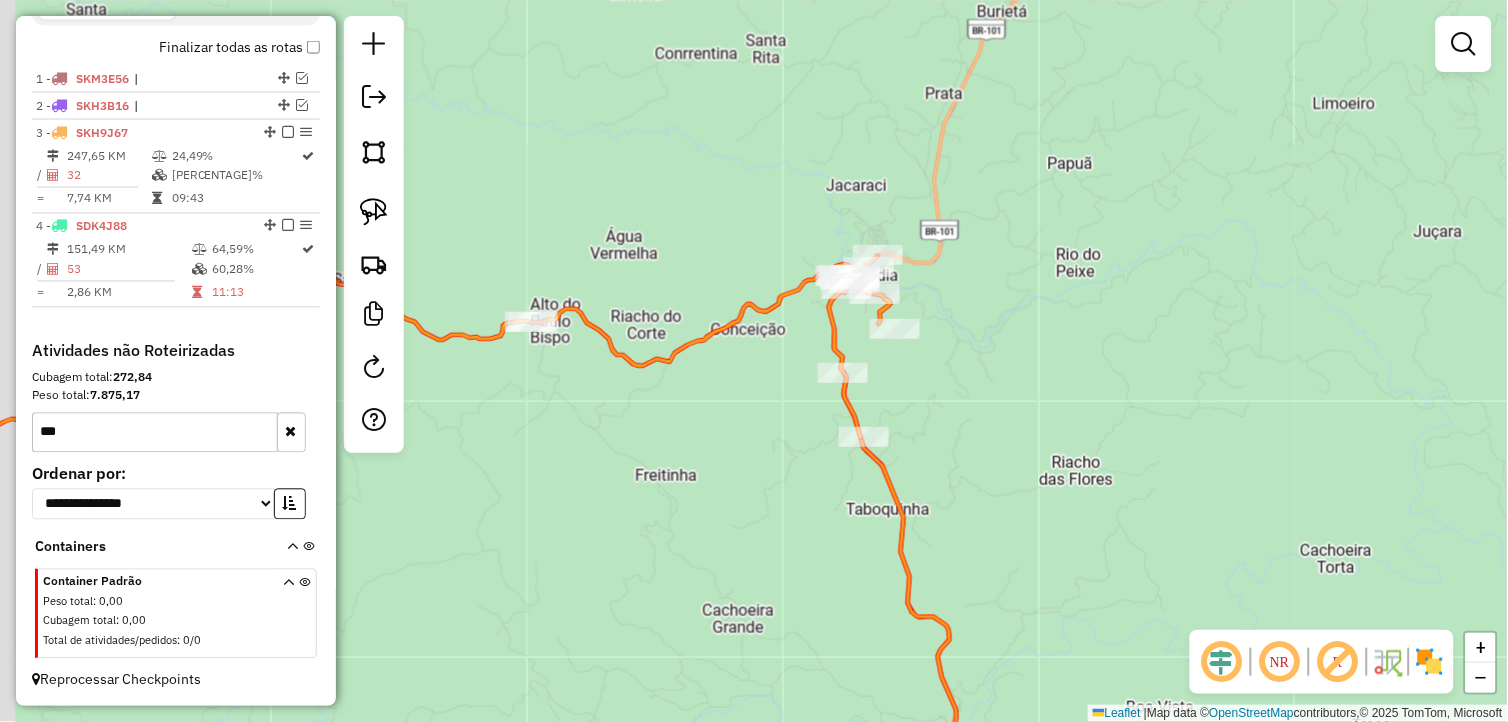 drag, startPoint x: 896, startPoint y: 432, endPoint x: 930, endPoint y: 466, distance: 48.08326 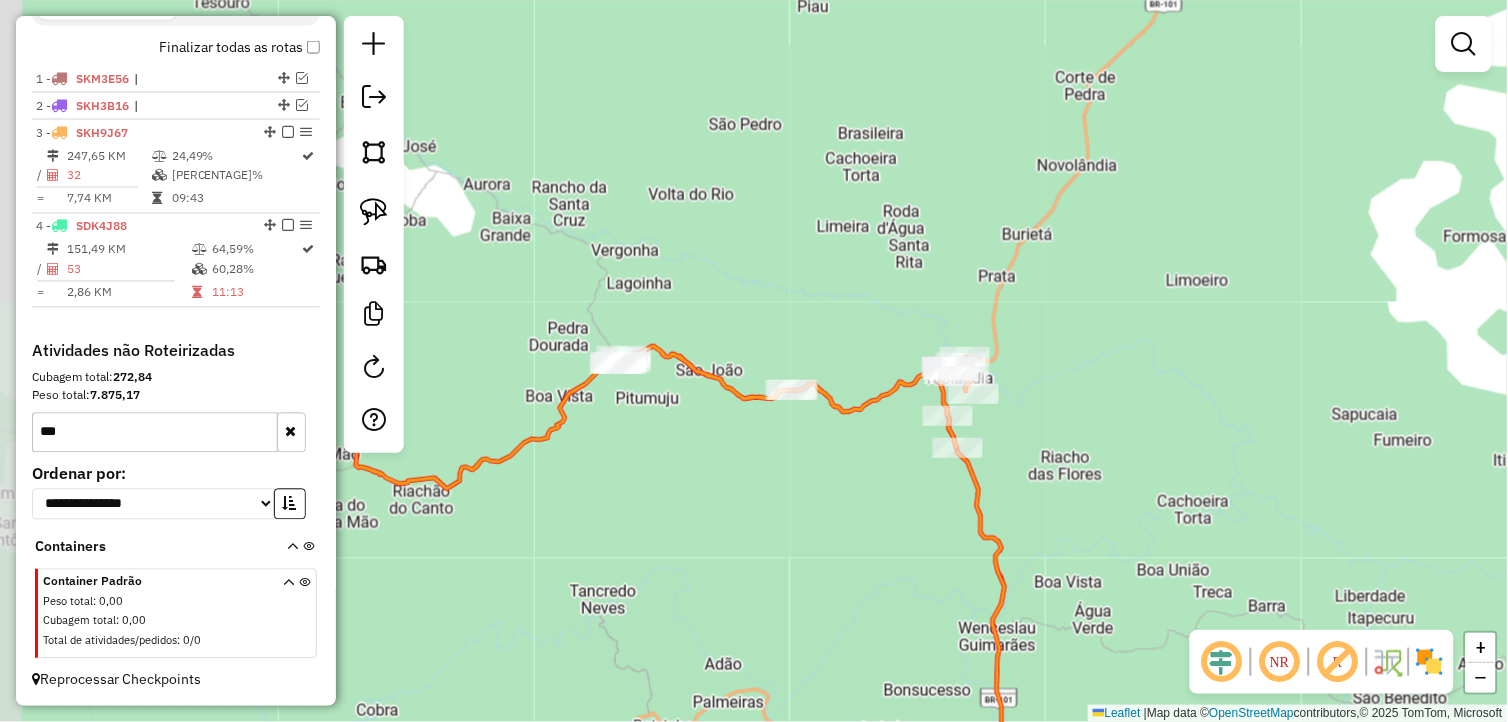 drag, startPoint x: 963, startPoint y: 461, endPoint x: 1006, endPoint y: 455, distance: 43.416588 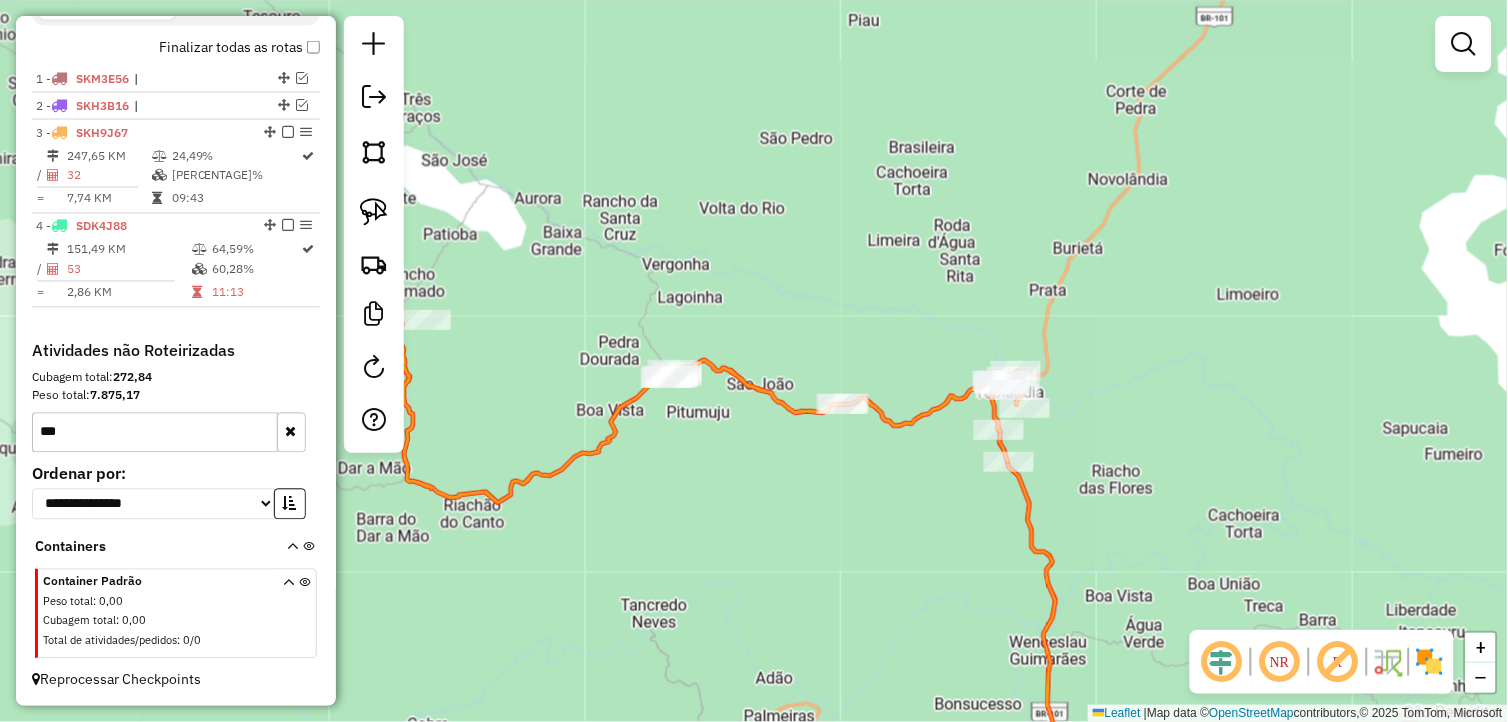 drag, startPoint x: 750, startPoint y: 503, endPoint x: 904, endPoint y: 524, distance: 155.42522 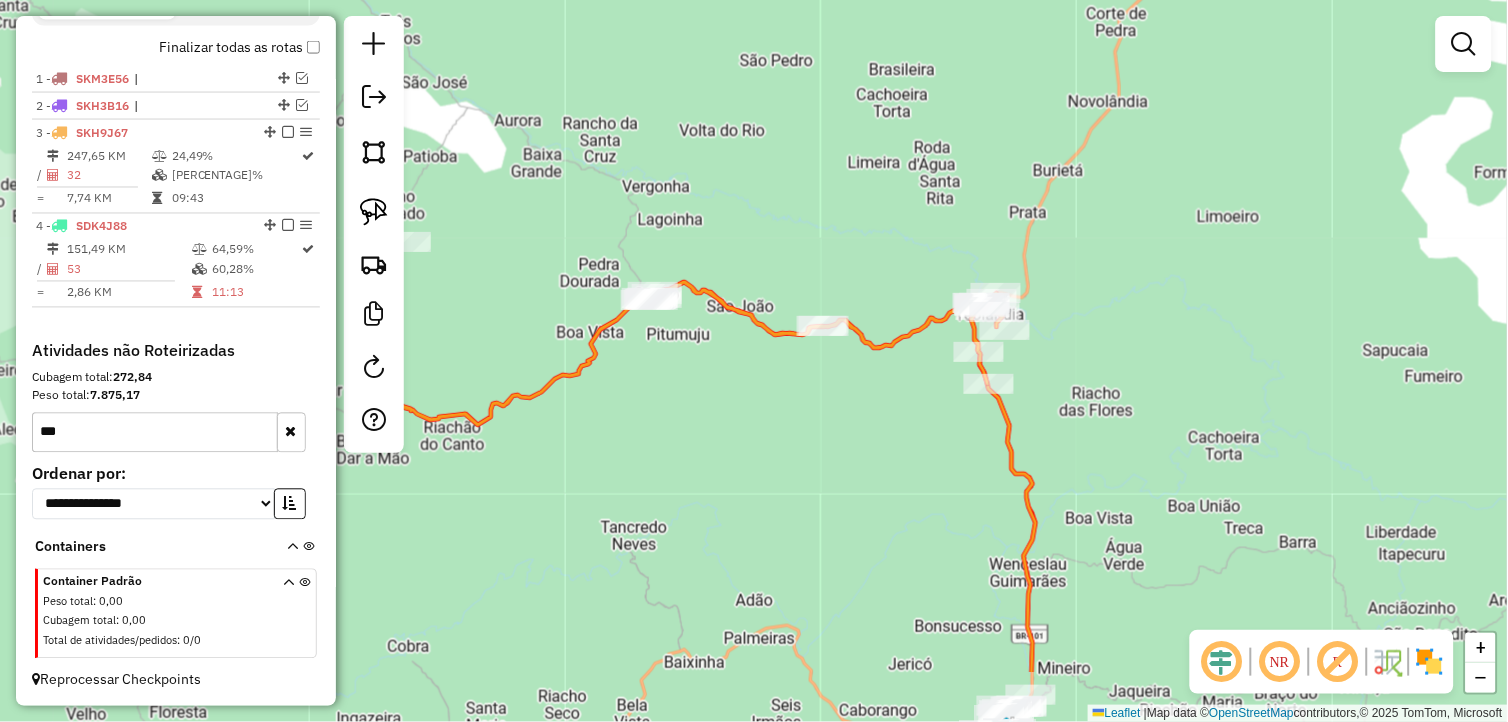 drag, startPoint x: 977, startPoint y: 560, endPoint x: 771, endPoint y: 437, distance: 239.92708 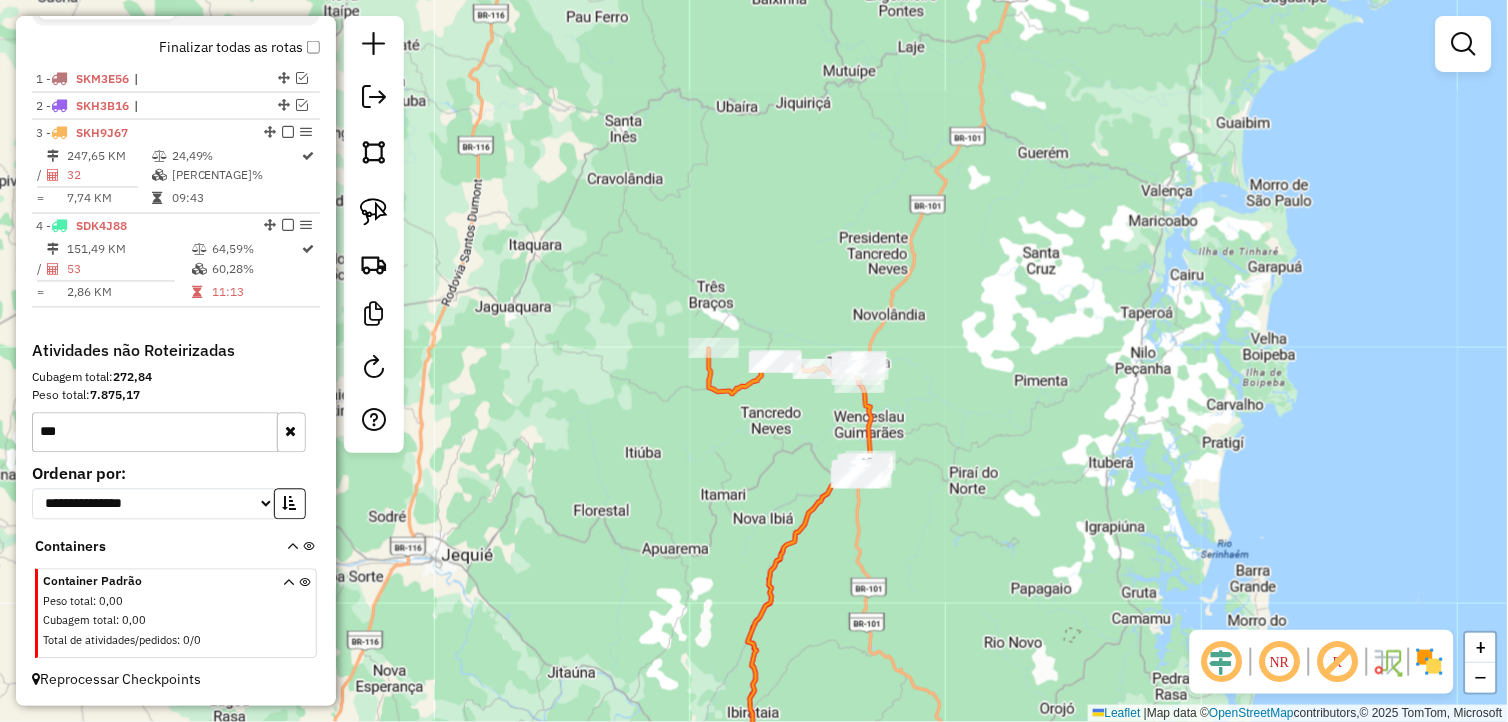 drag, startPoint x: 955, startPoint y: 500, endPoint x: 960, endPoint y: 488, distance: 13 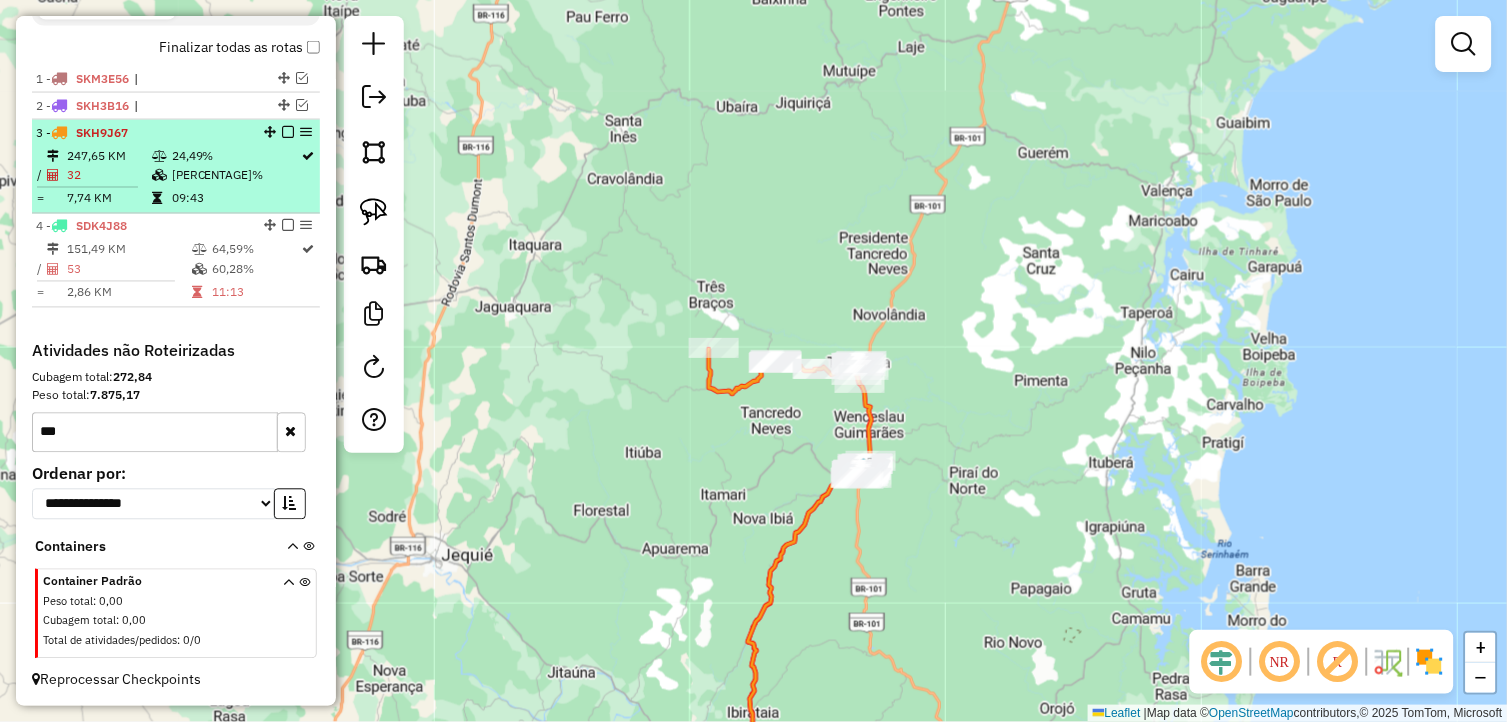 click at bounding box center (288, 226) 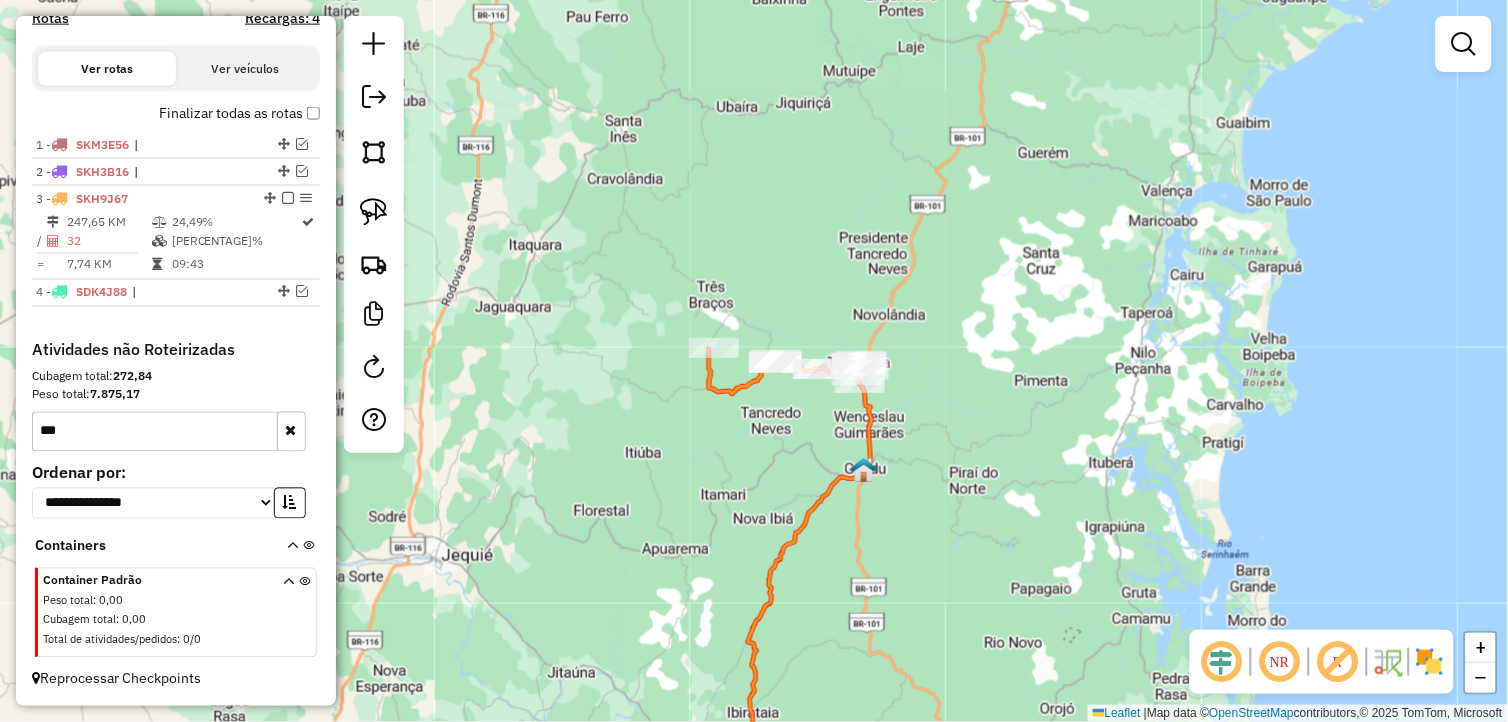 scroll, scrollTop: 633, scrollLeft: 0, axis: vertical 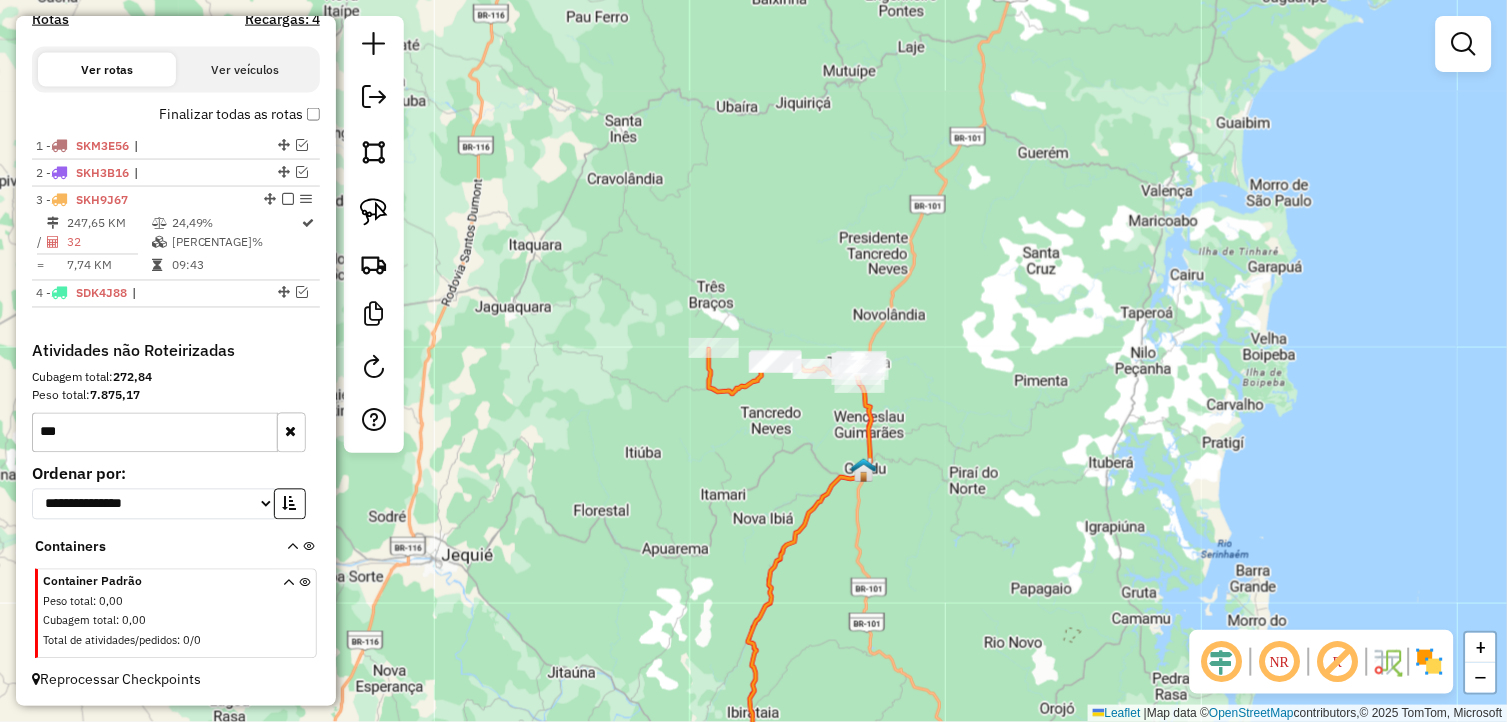 click on "Janela de atendimento Grade de atendimento Capacidade Transportadoras Veículos Cliente Pedidos  Rotas Selecione os dias de semana para filtrar as janelas de atendimento  Seg   Ter   Qua   Qui   Sex   Sáb   Dom  Informe o período da janela de atendimento: De: Até:  Filtrar exatamente a janela do cliente  Considerar janela de atendimento padrão  Selecione os dias de semana para filtrar as grades de atendimento  Seg   Ter   Qua   Qui   Sex   Sáb   Dom   Considerar clientes sem dia de atendimento cadastrado  Clientes fora do dia de atendimento selecionado Filtrar as atividades entre os valores definidos abaixo:  Peso mínimo:   Peso máximo:   Cubagem mínima:   Cubagem máxima:   De:   Até:  Filtrar as atividades entre o tempo de atendimento definido abaixo:  De:   Até:   Considerar capacidade total dos clientes não roteirizados Transportadora: Selecione um ou mais itens Tipo de veículo: Selecione um ou mais itens Veículo: Selecione um ou mais itens Motorista: Selecione um ou mais itens Nome: Rótulo:" 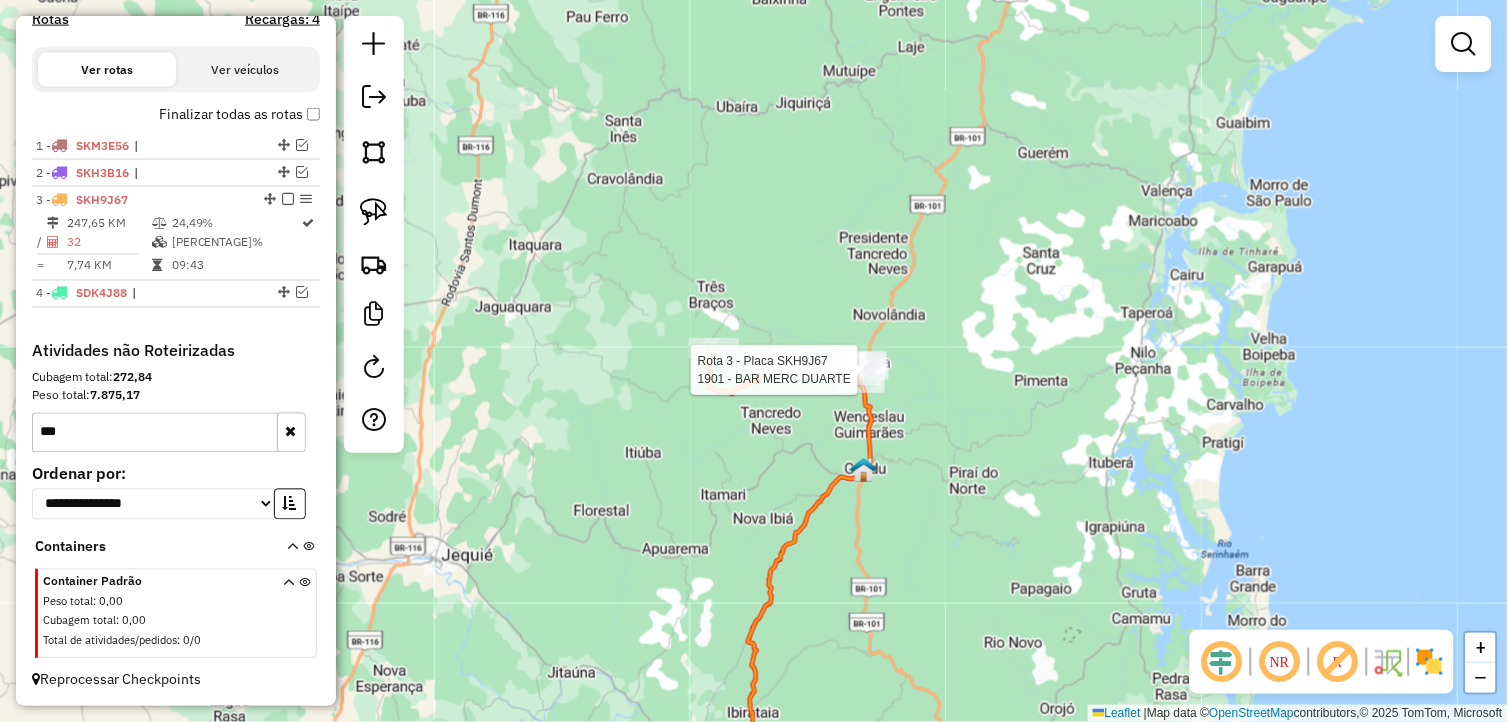 select on "**********" 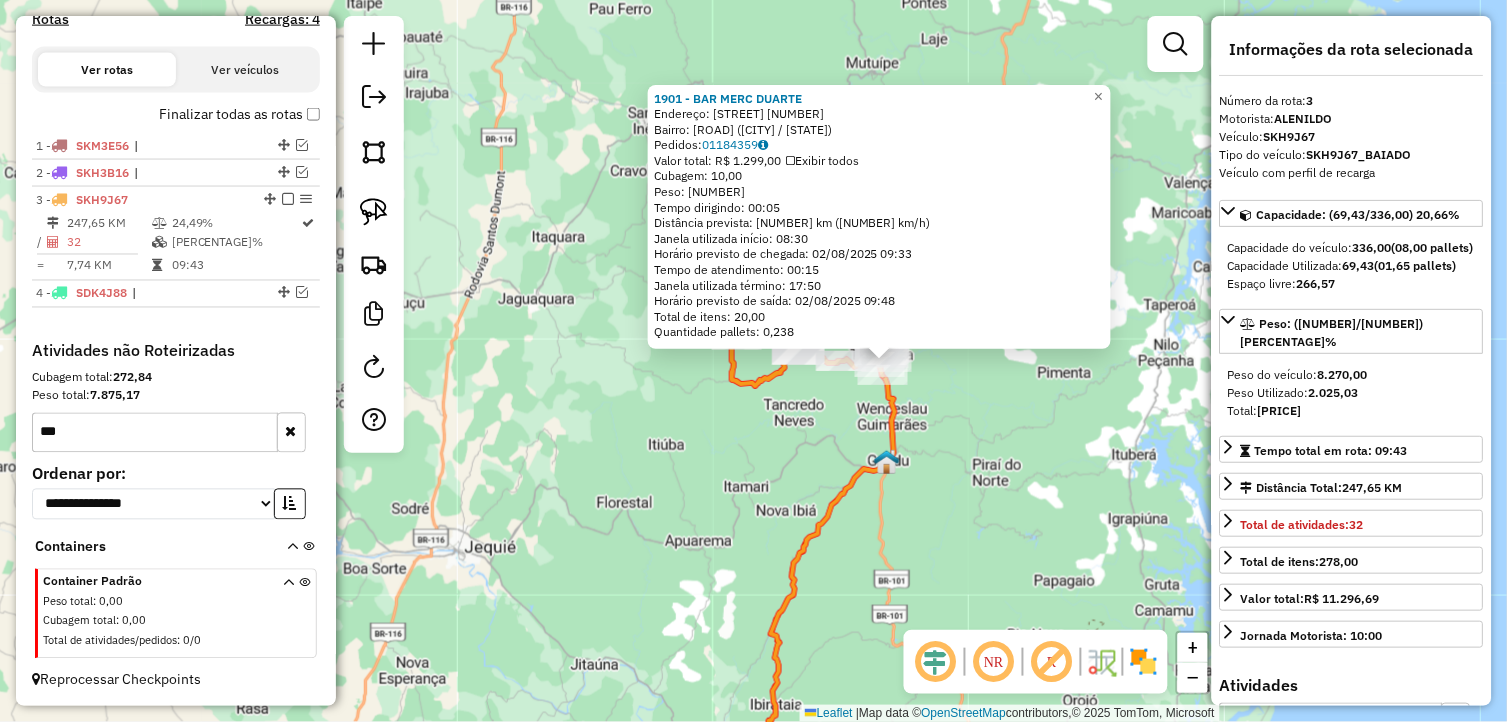 drag, startPoint x: 926, startPoint y: 427, endPoint x: 1058, endPoint y: 428, distance: 132.00378 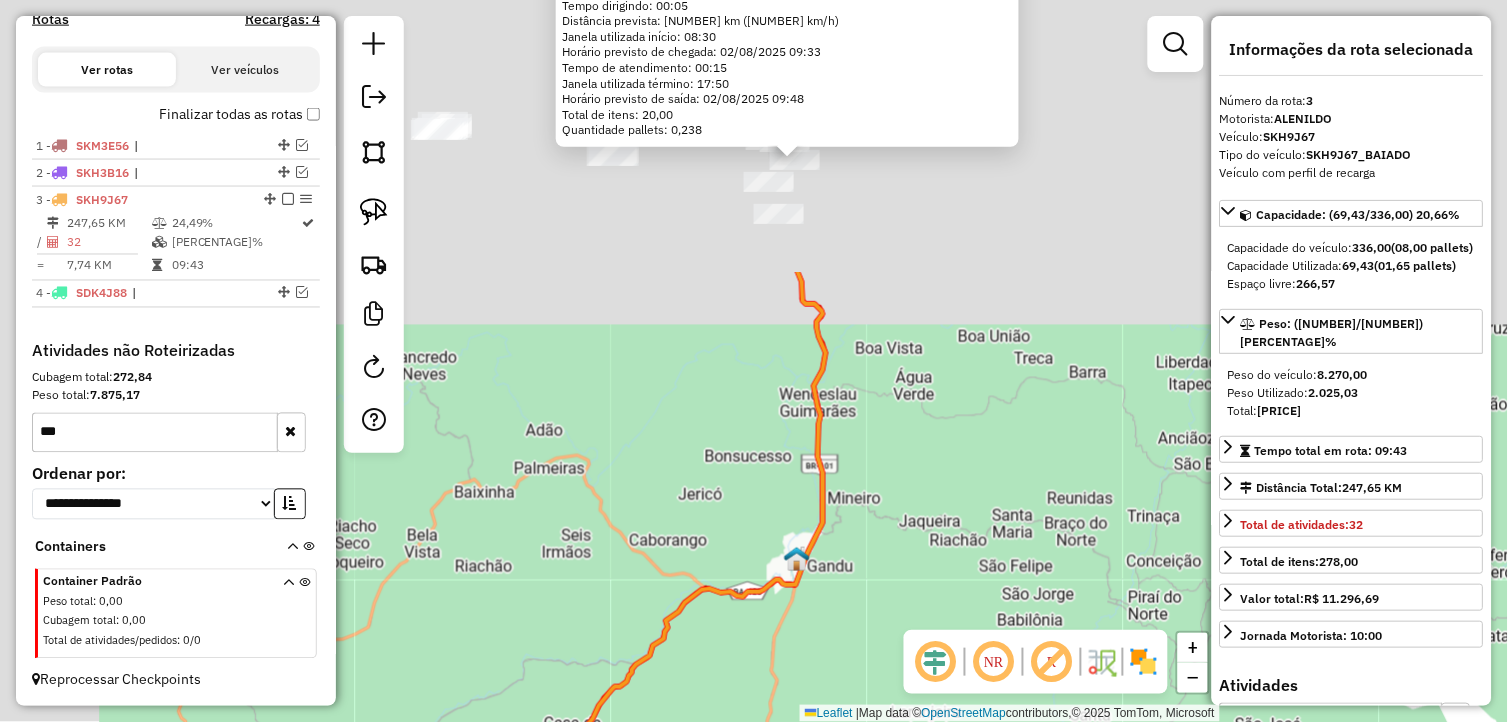 drag, startPoint x: 780, startPoint y: 307, endPoint x: 906, endPoint y: 592, distance: 311.61032 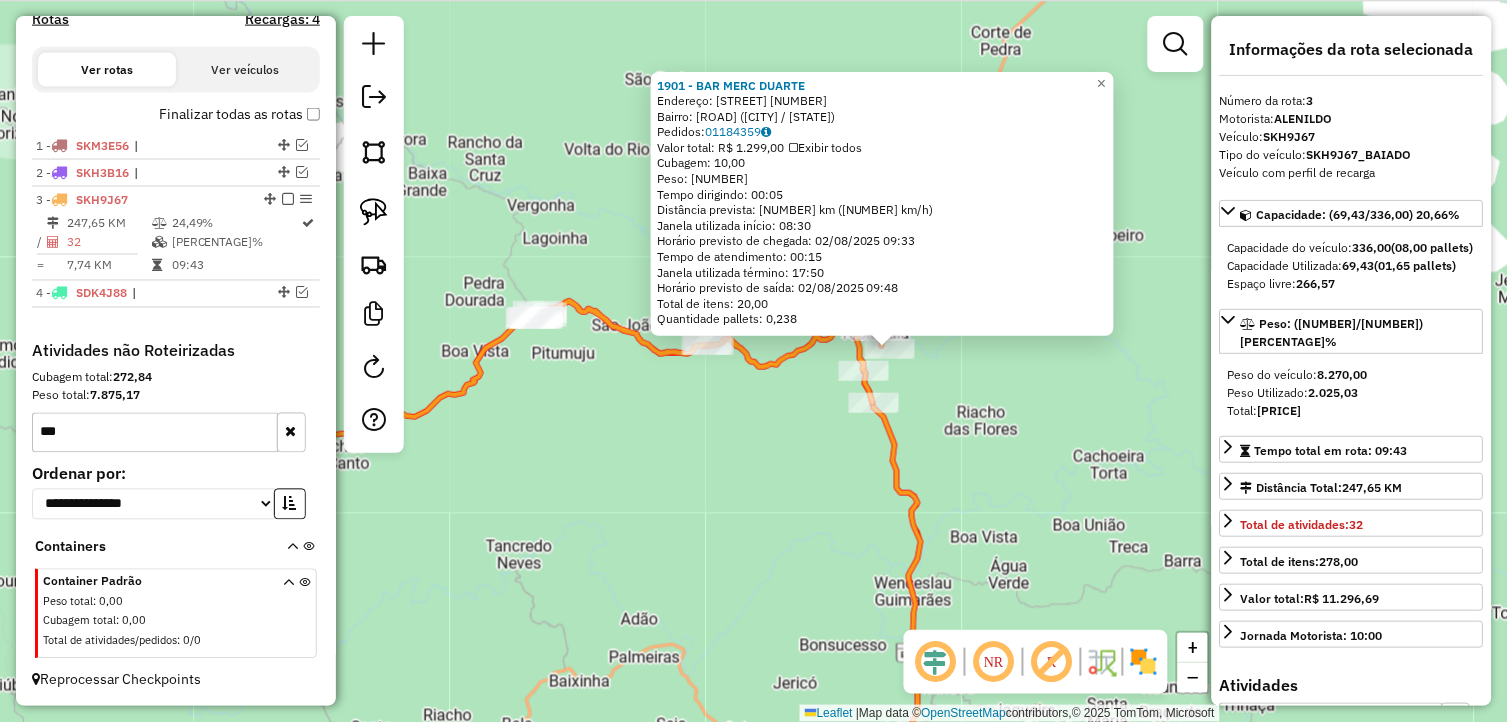 drag, startPoint x: 816, startPoint y: 297, endPoint x: 918, endPoint y: 515, distance: 240.68236 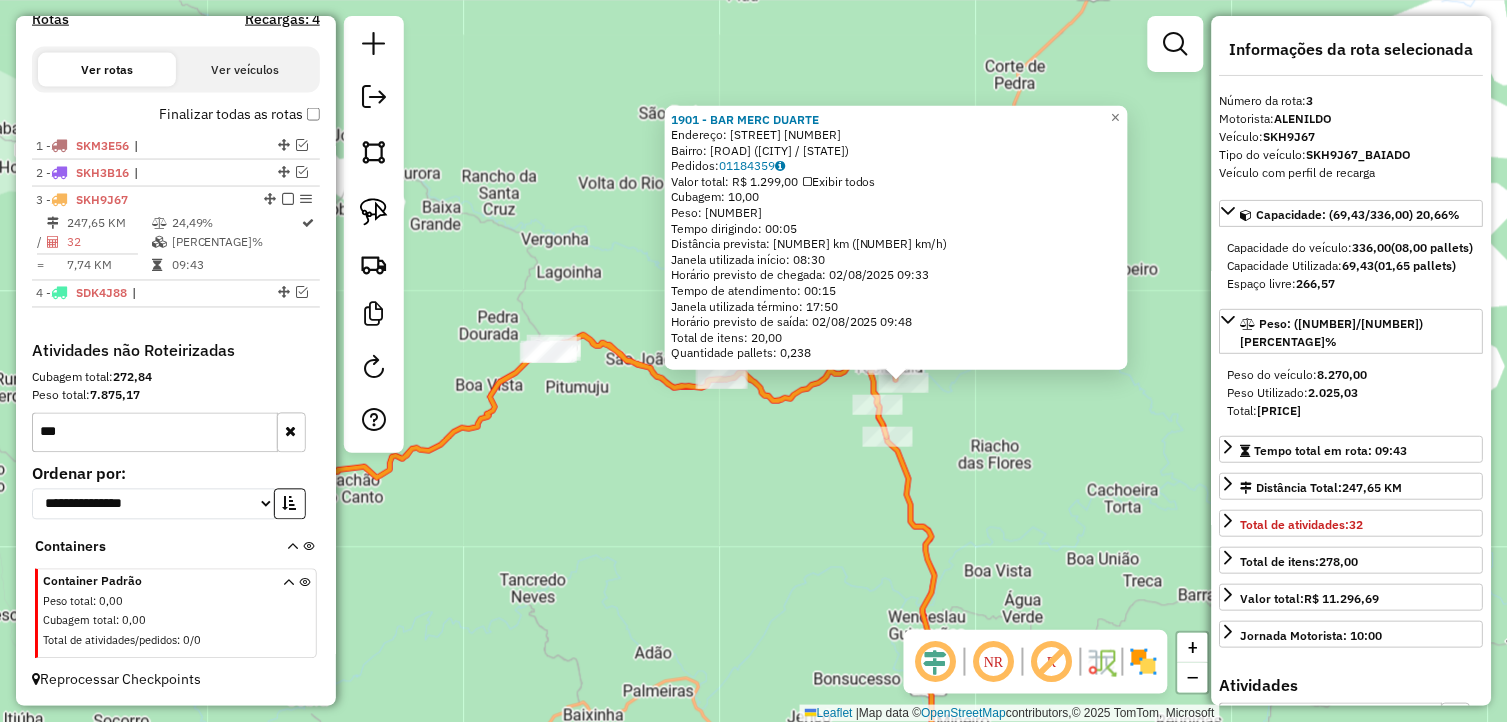 click on "1901 - BAR MERC DUARTE  Endereço: RUA BR 101 KM 100, 410410   Bairro: BR 101 (WENCESLAU GUIMARAES / BA)   Pedidos:  01184359   Valor total: R$ 1.299,00   Exibir todos   Cubagem: 10,00  Peso: 298,00  Tempo dirigindo: 00:05   Distância prevista: 1,373 km (16,48 km/h)   Janela utilizada início: 08:30   Horário previsto de chegada: 02/08/2025 09:33   Tempo de atendimento: 00:15   Janela utilizada término: 17:50   Horário previsto de saída: 02/08/2025 09:48   Total de itens: 20,00   Quantidade pallets: 0,238  × Janela de atendimento Grade de atendimento Capacidade Transportadoras Veículos Cliente Pedidos  Rotas Selecione os dias de semana para filtrar as janelas de atendimento  Seg   Ter   Qua   Qui   Sex   Sáb   Dom  Informe o período da janela de atendimento: De: Até:  Filtrar exatamente a janela do cliente  Considerar janela de atendimento padrão  Selecione os dias de semana para filtrar as grades de atendimento  Seg   Ter   Qua   Qui   Sex   Sáb   Dom   Peso mínimo:   Peso máximo:   De:   De:" 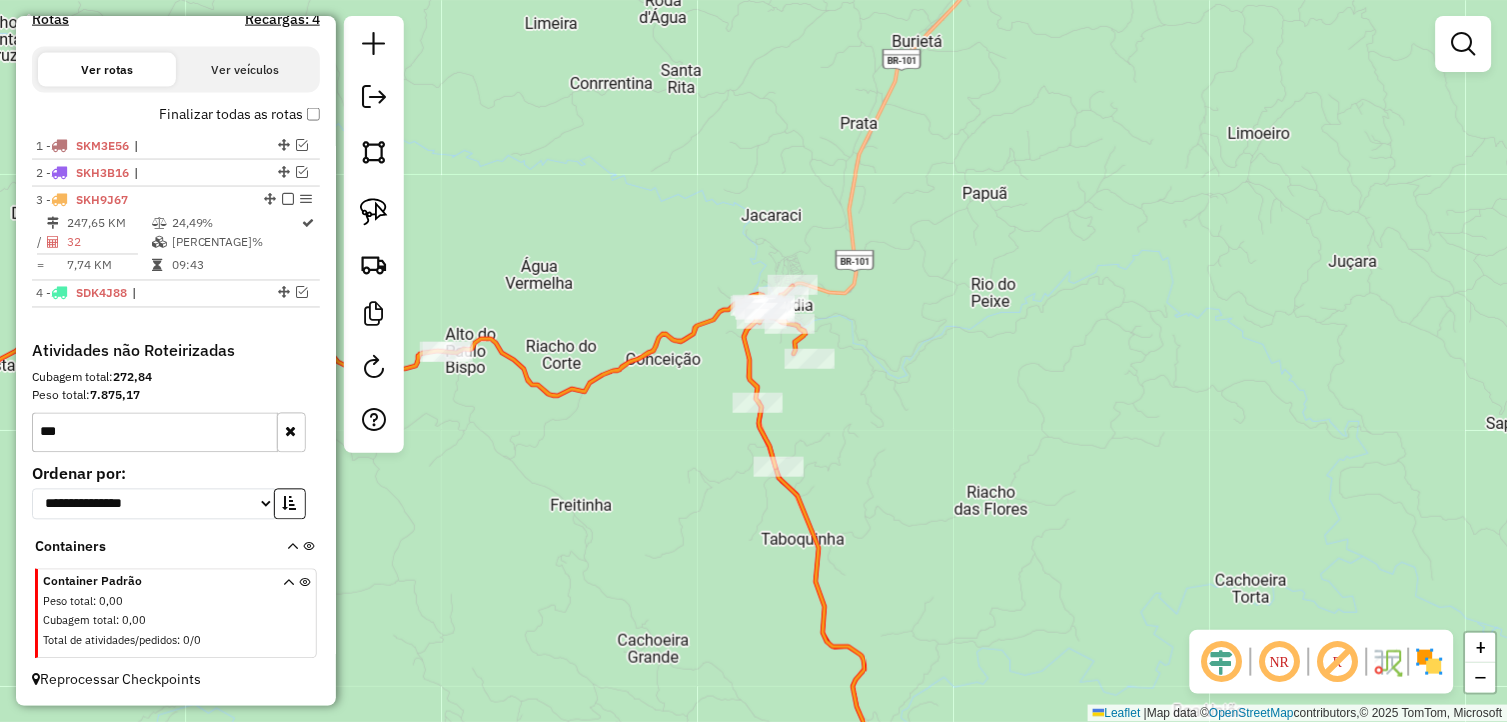 drag, startPoint x: 1010, startPoint y: 422, endPoint x: 1024, endPoint y: 424, distance: 14.142136 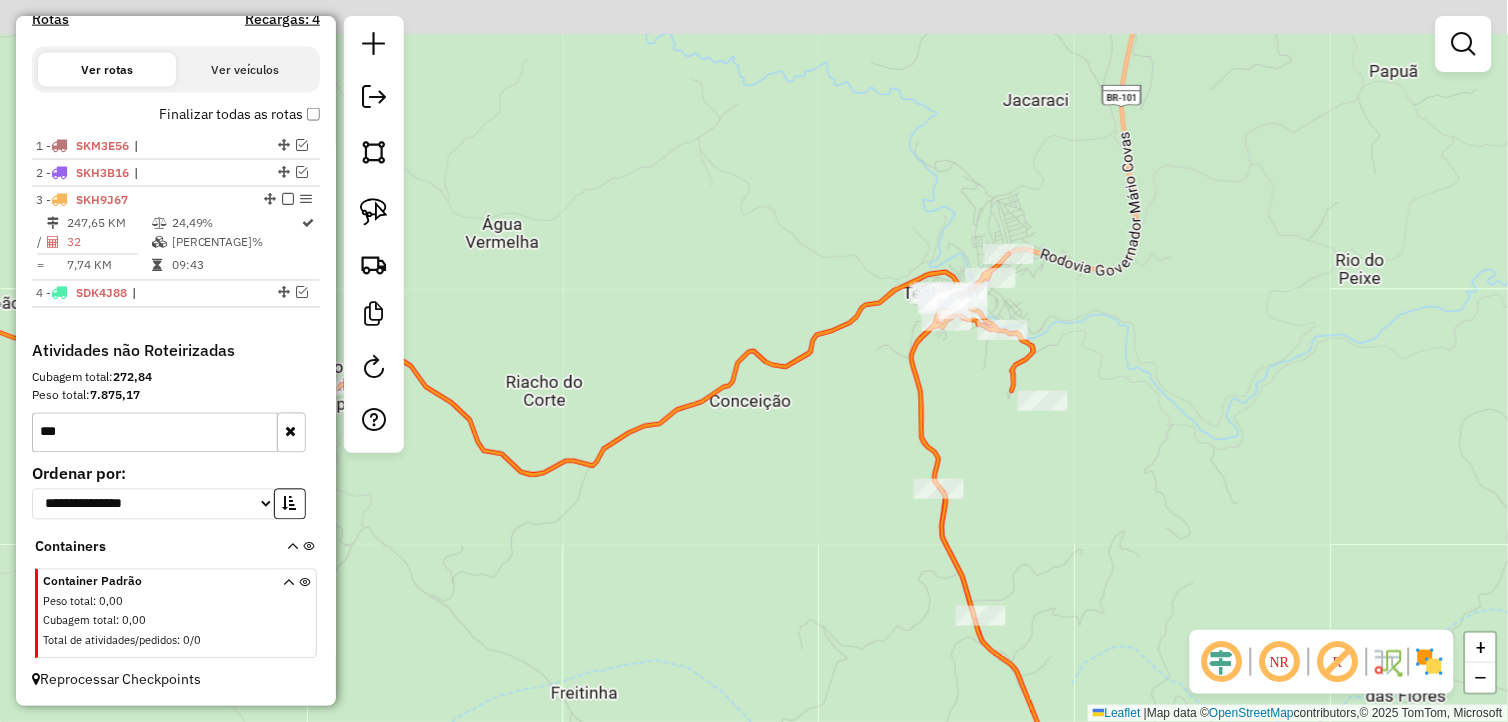 drag, startPoint x: 860, startPoint y: 392, endPoint x: 782, endPoint y: 463, distance: 105.47511 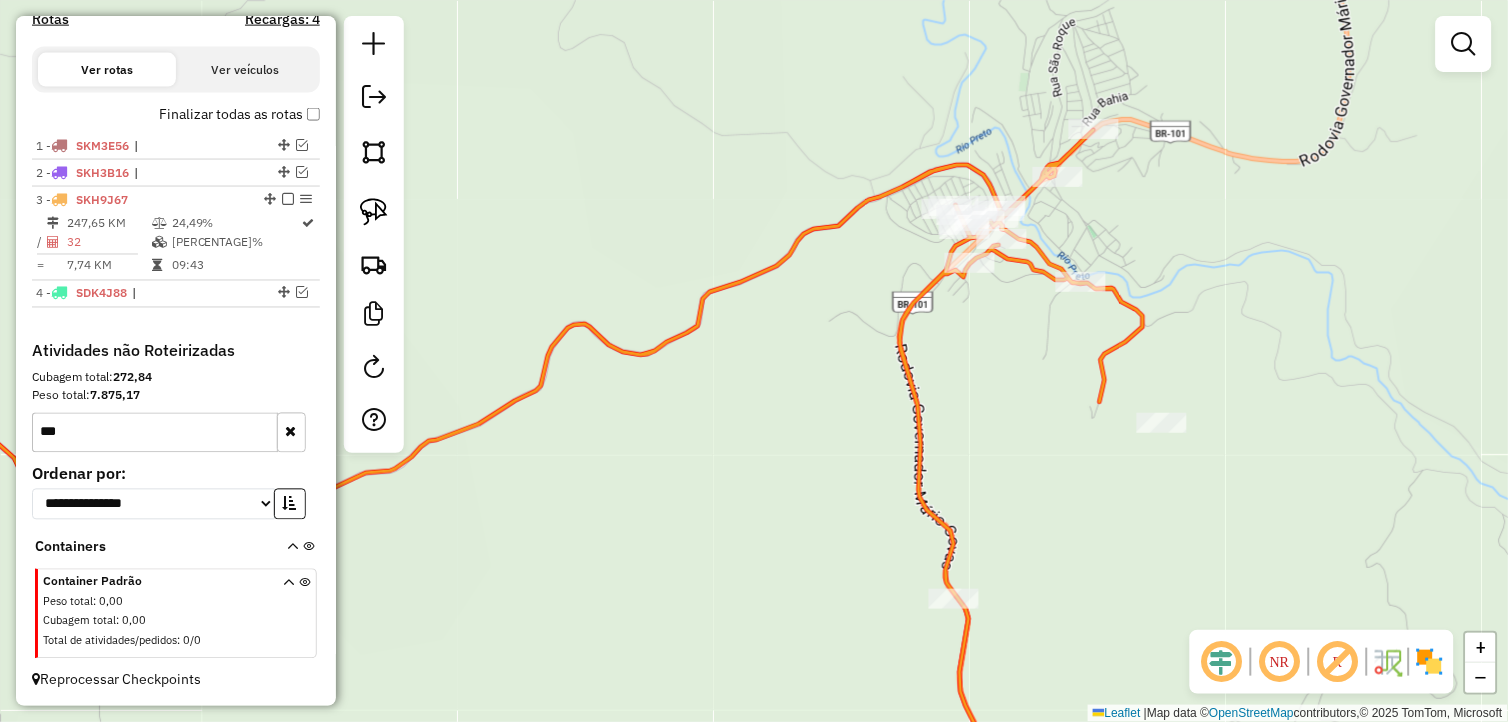 drag, startPoint x: 1005, startPoint y: 372, endPoint x: 978, endPoint y: 475, distance: 106.48004 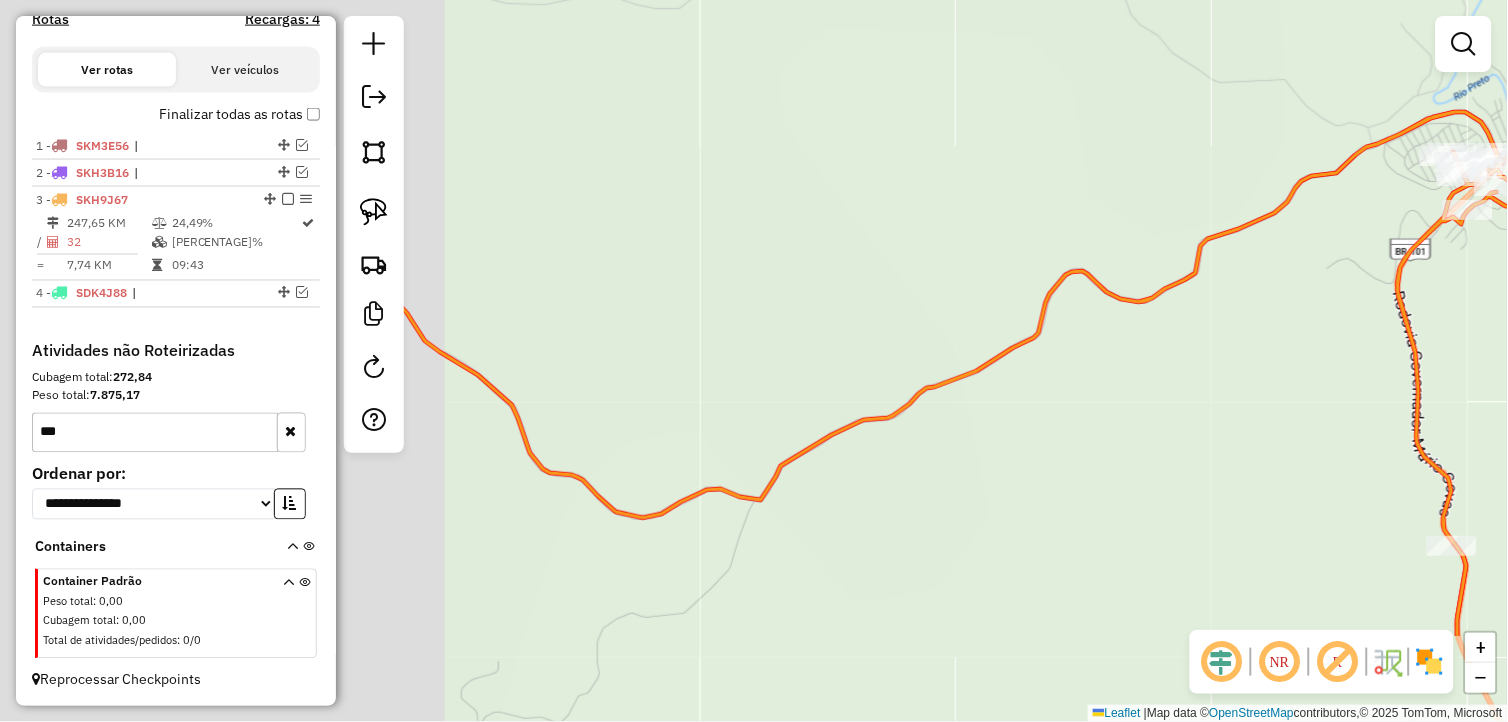 drag, startPoint x: 982, startPoint y: 335, endPoint x: 1156, endPoint y: 272, distance: 185.05405 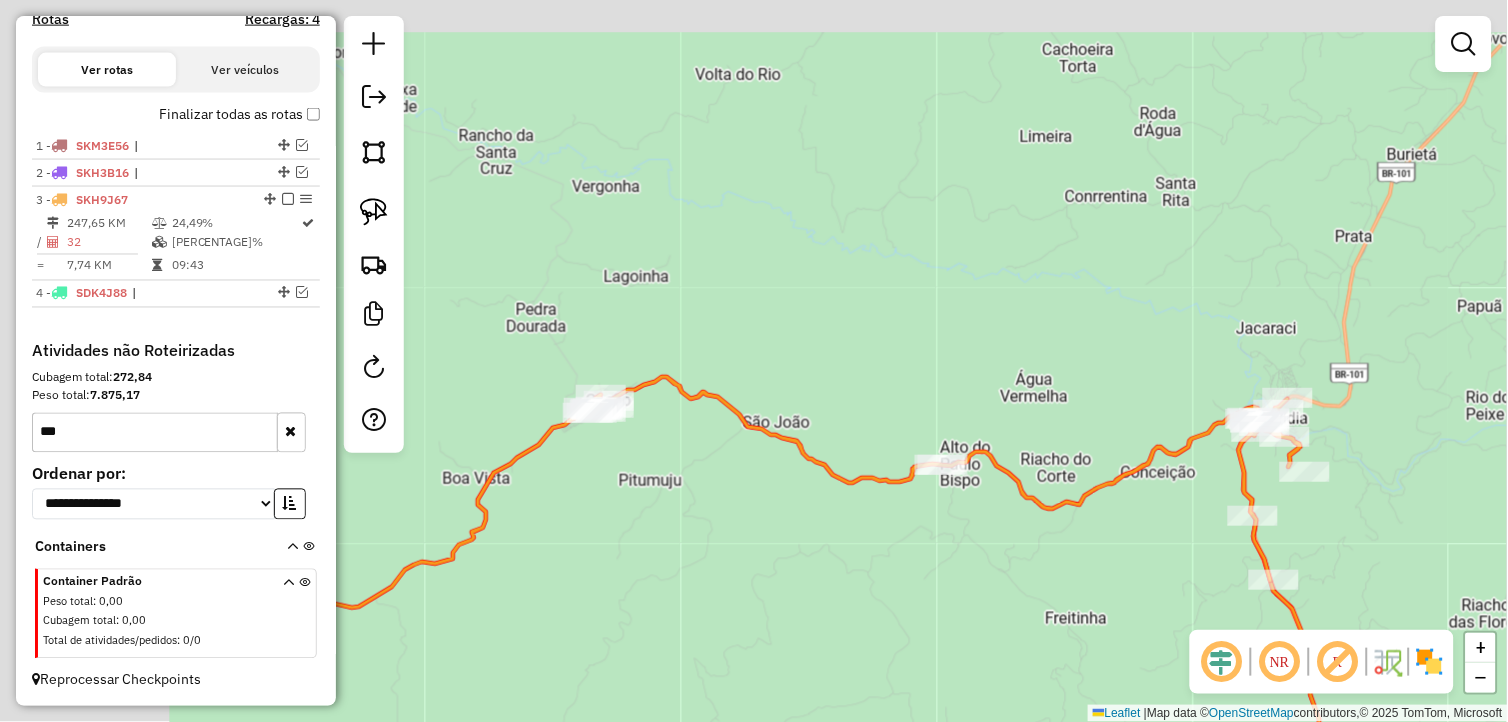 drag, startPoint x: 716, startPoint y: 460, endPoint x: 961, endPoint y: 535, distance: 256.22256 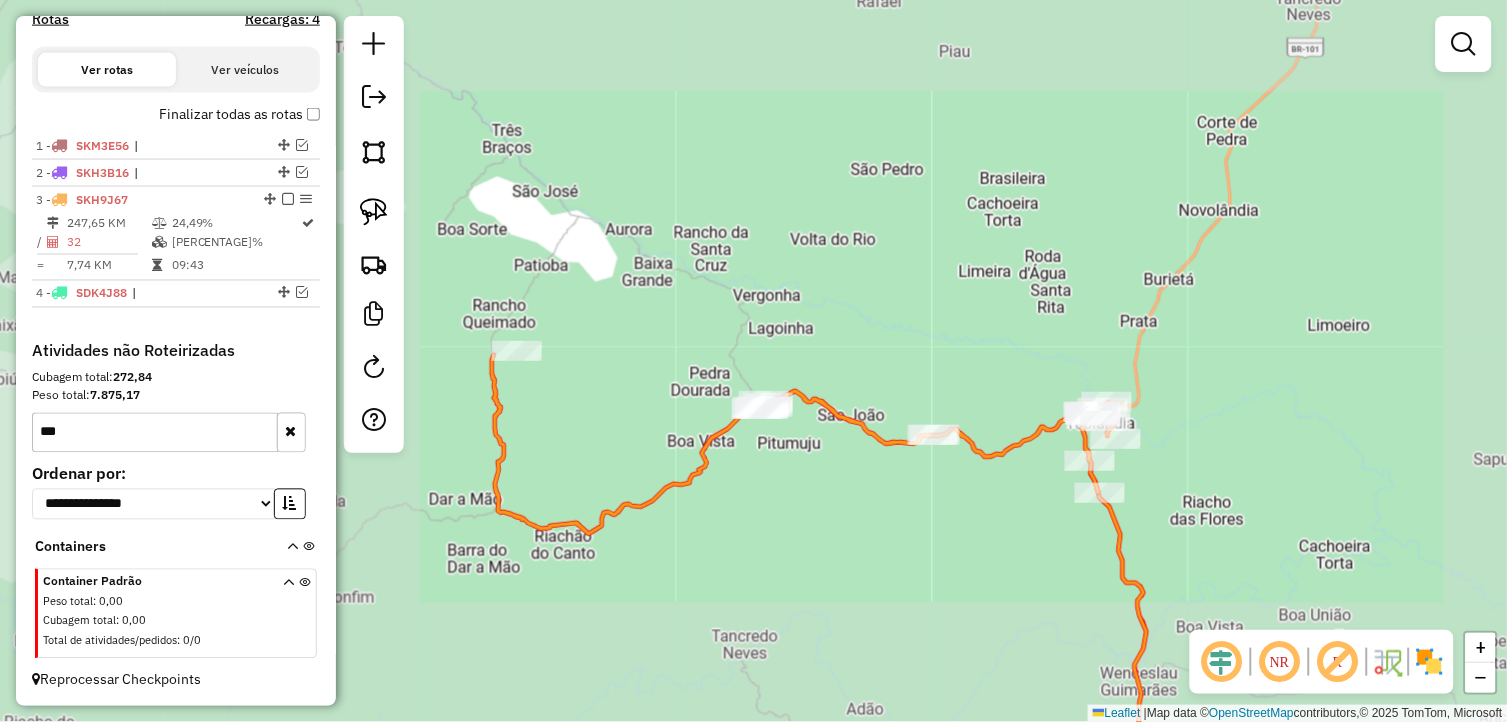 drag, startPoint x: 795, startPoint y: 463, endPoint x: 892, endPoint y: 434, distance: 101.24229 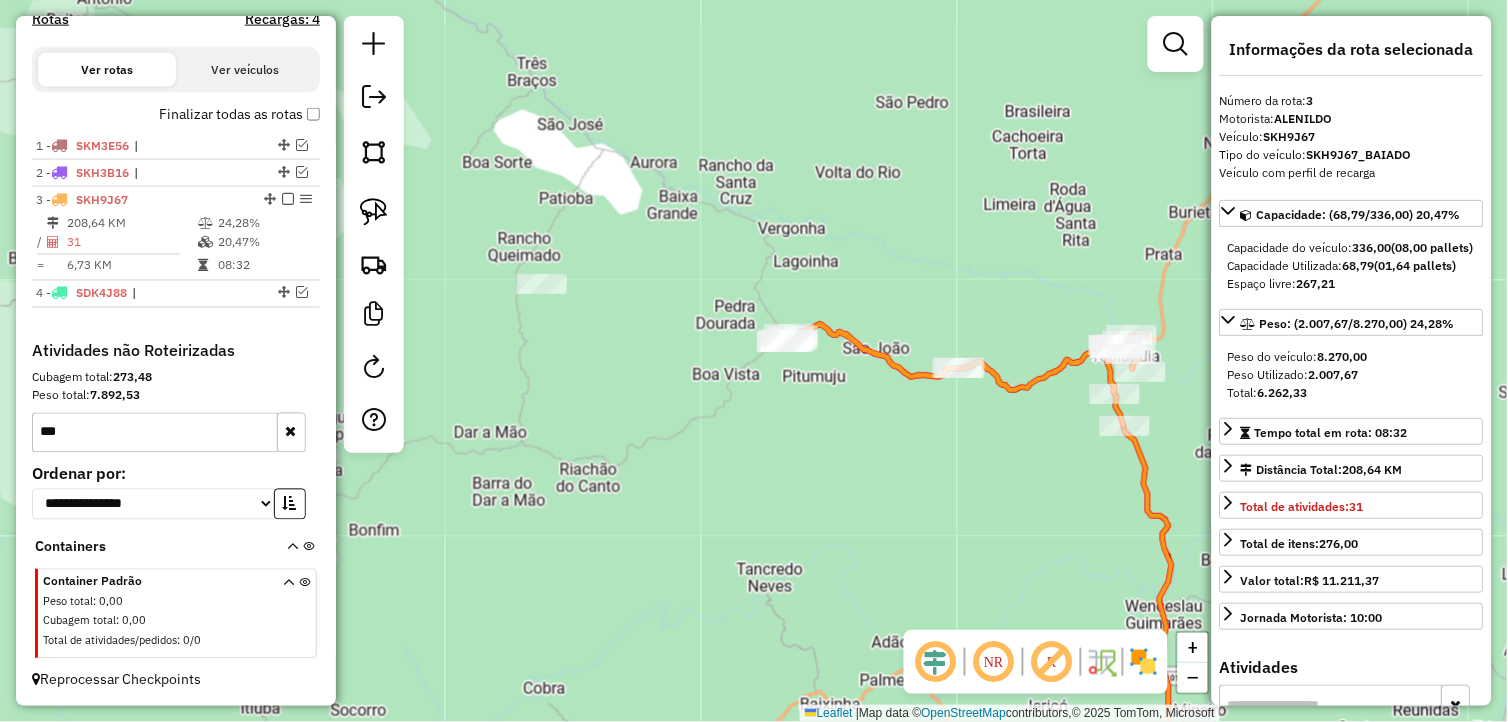 drag, startPoint x: 841, startPoint y: 485, endPoint x: 653, endPoint y: 411, distance: 202.0396 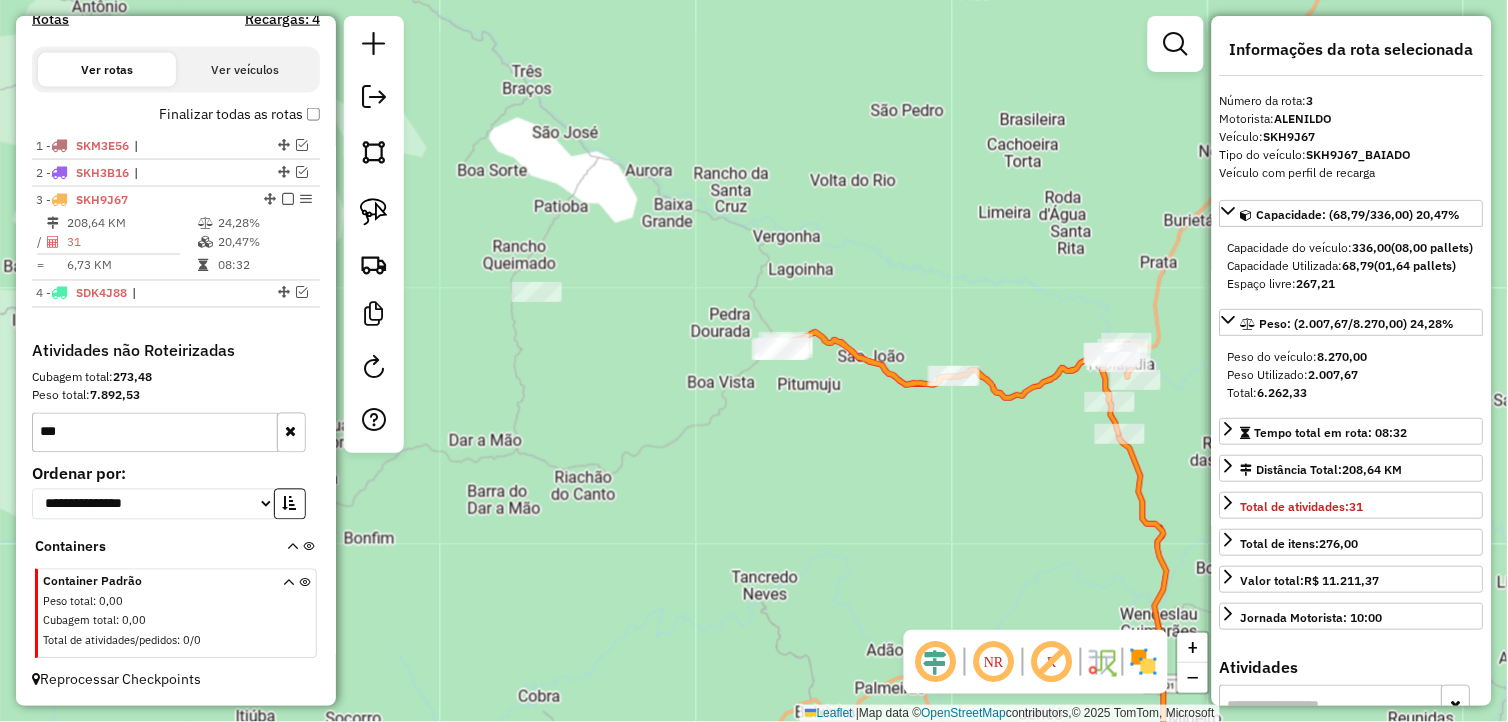 drag, startPoint x: 782, startPoint y: 424, endPoint x: 790, endPoint y: 438, distance: 16.124516 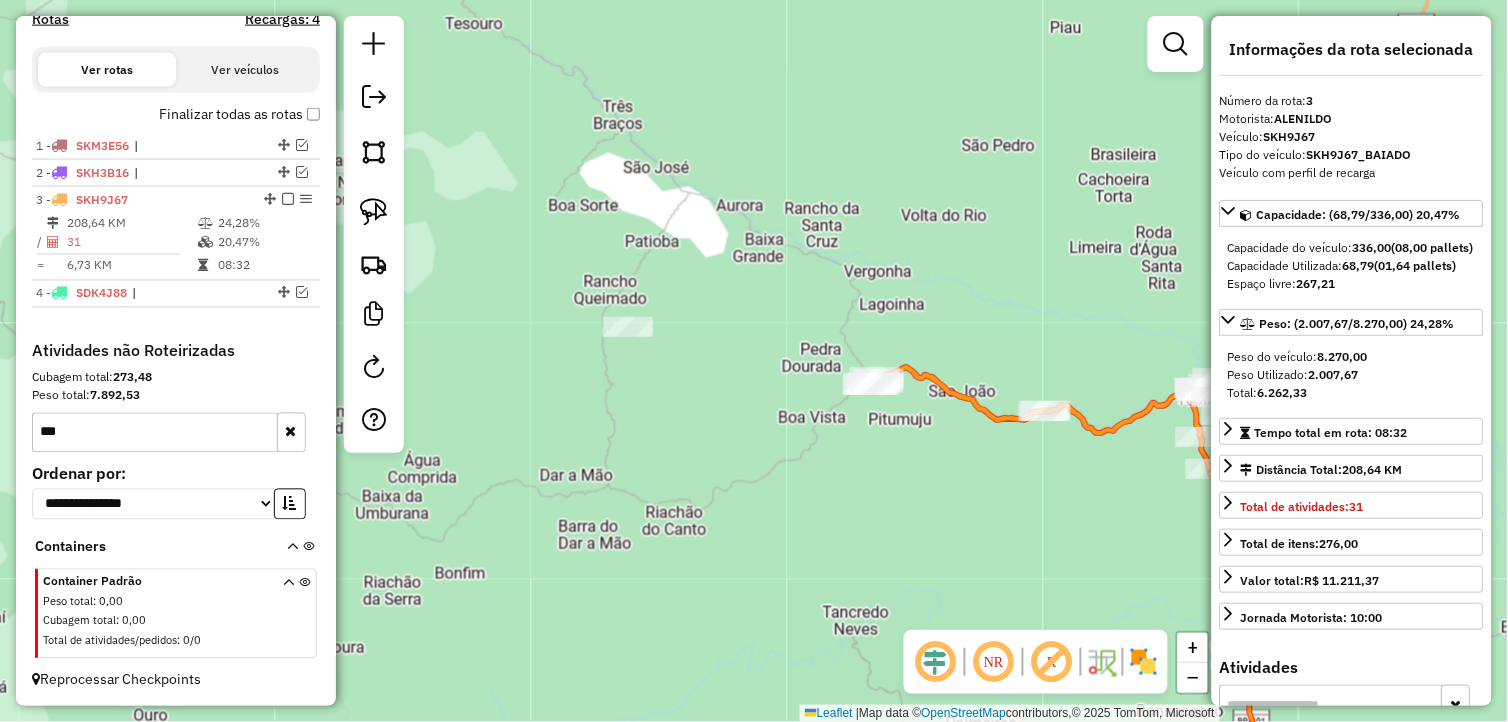 drag, startPoint x: 692, startPoint y: 375, endPoint x: 841, endPoint y: 465, distance: 174.07182 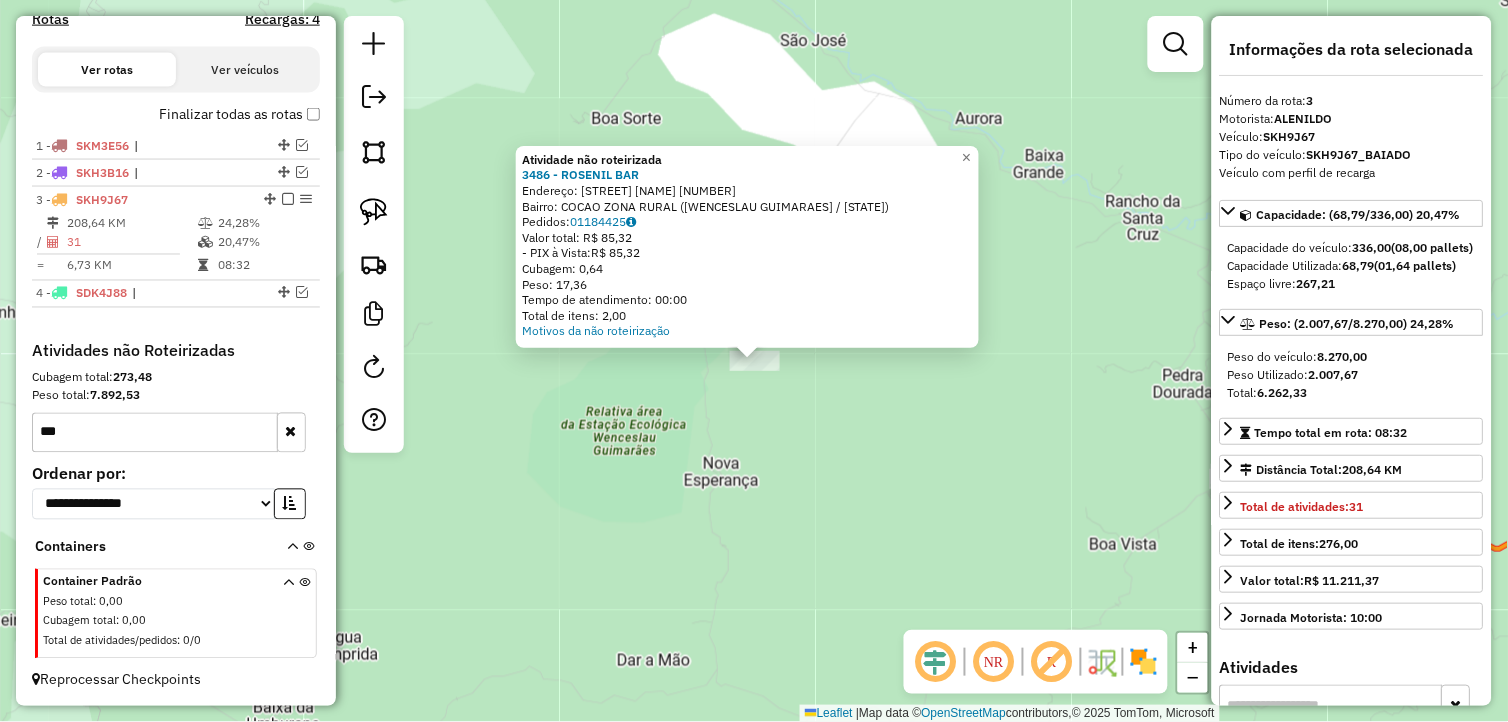 drag, startPoint x: 821, startPoint y: 566, endPoint x: 652, endPoint y: 460, distance: 199.49185 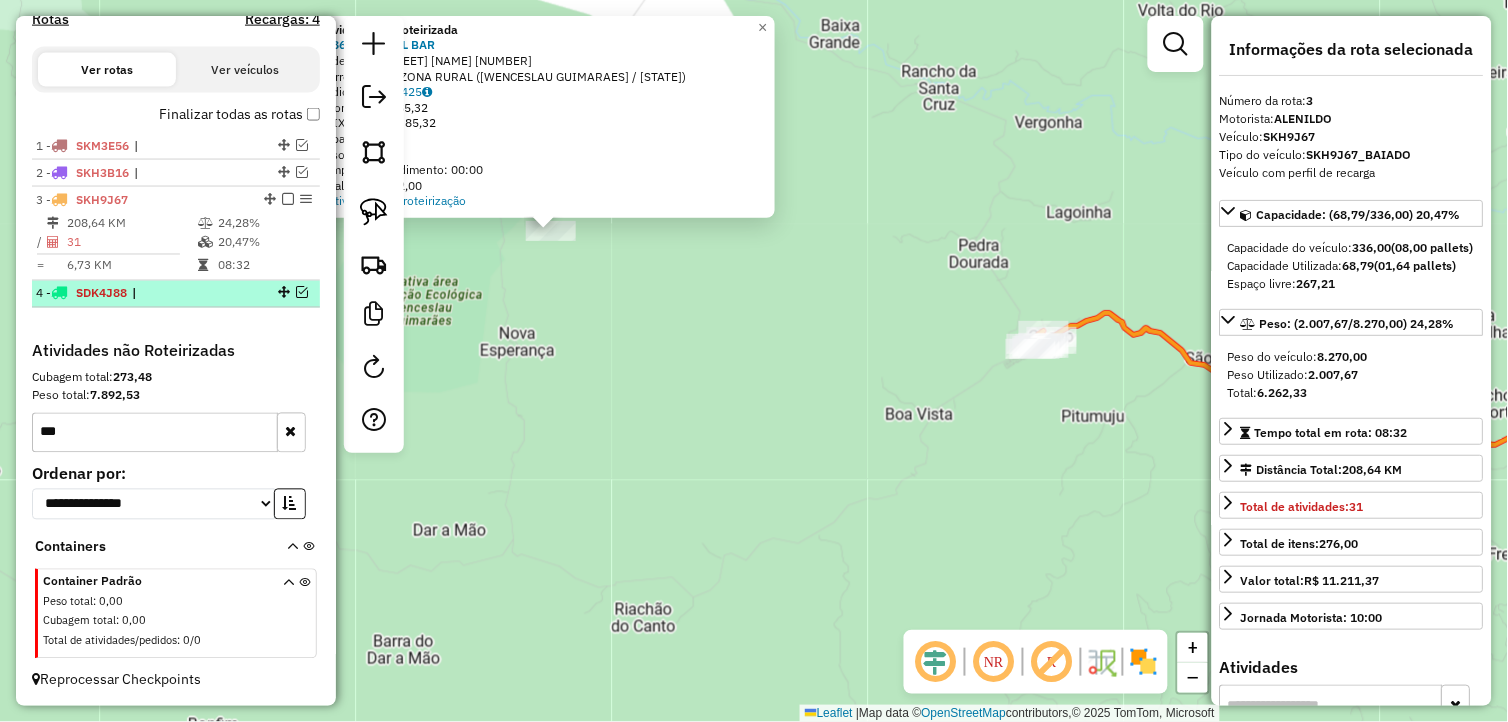 click at bounding box center [282, 293] 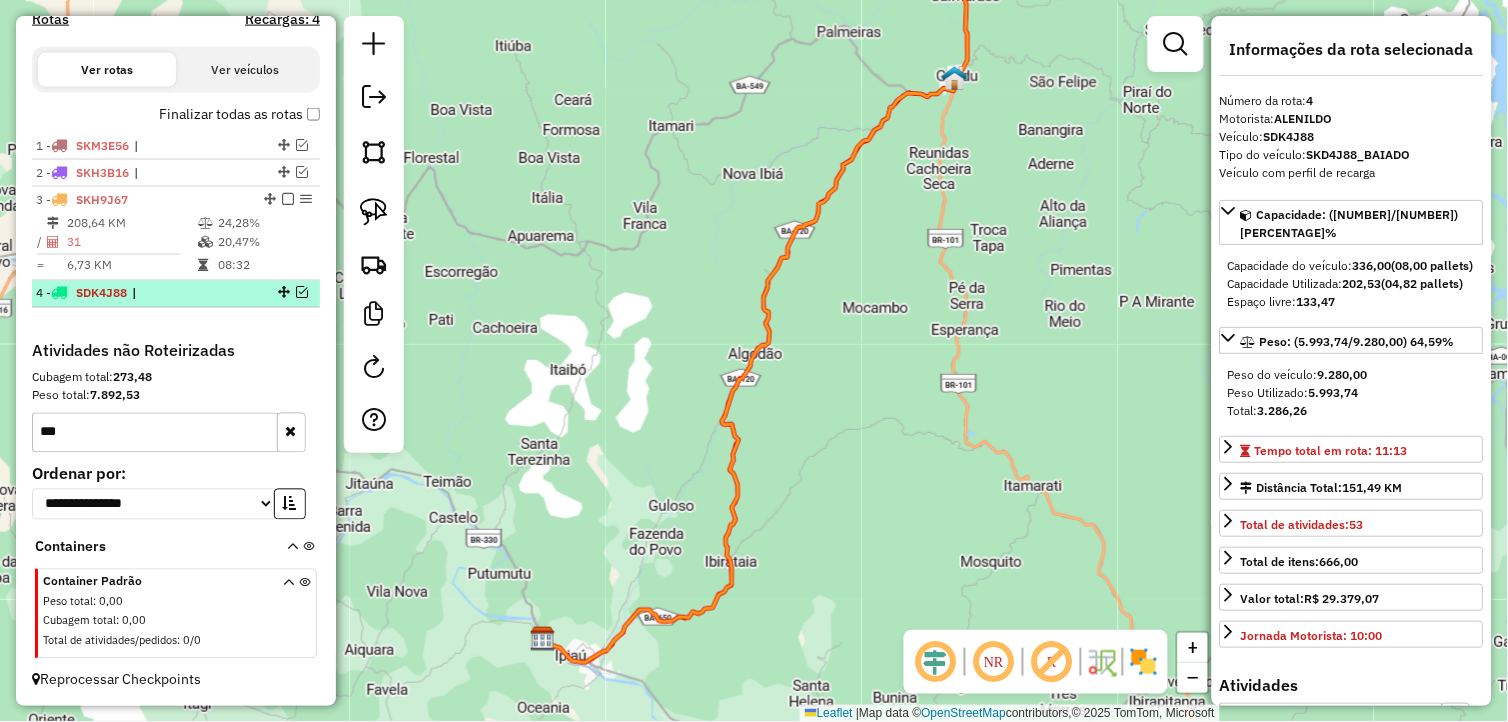 click at bounding box center [302, 293] 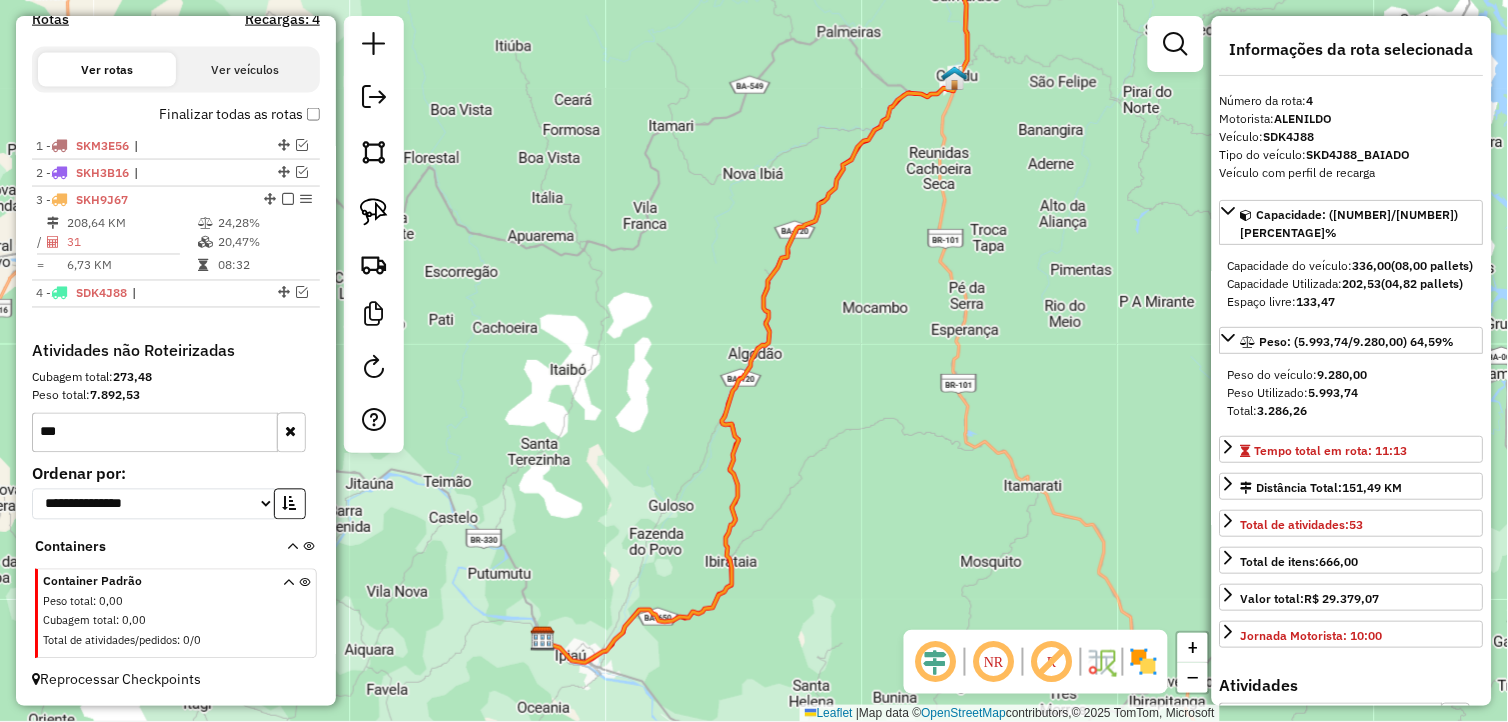 scroll, scrollTop: 700, scrollLeft: 0, axis: vertical 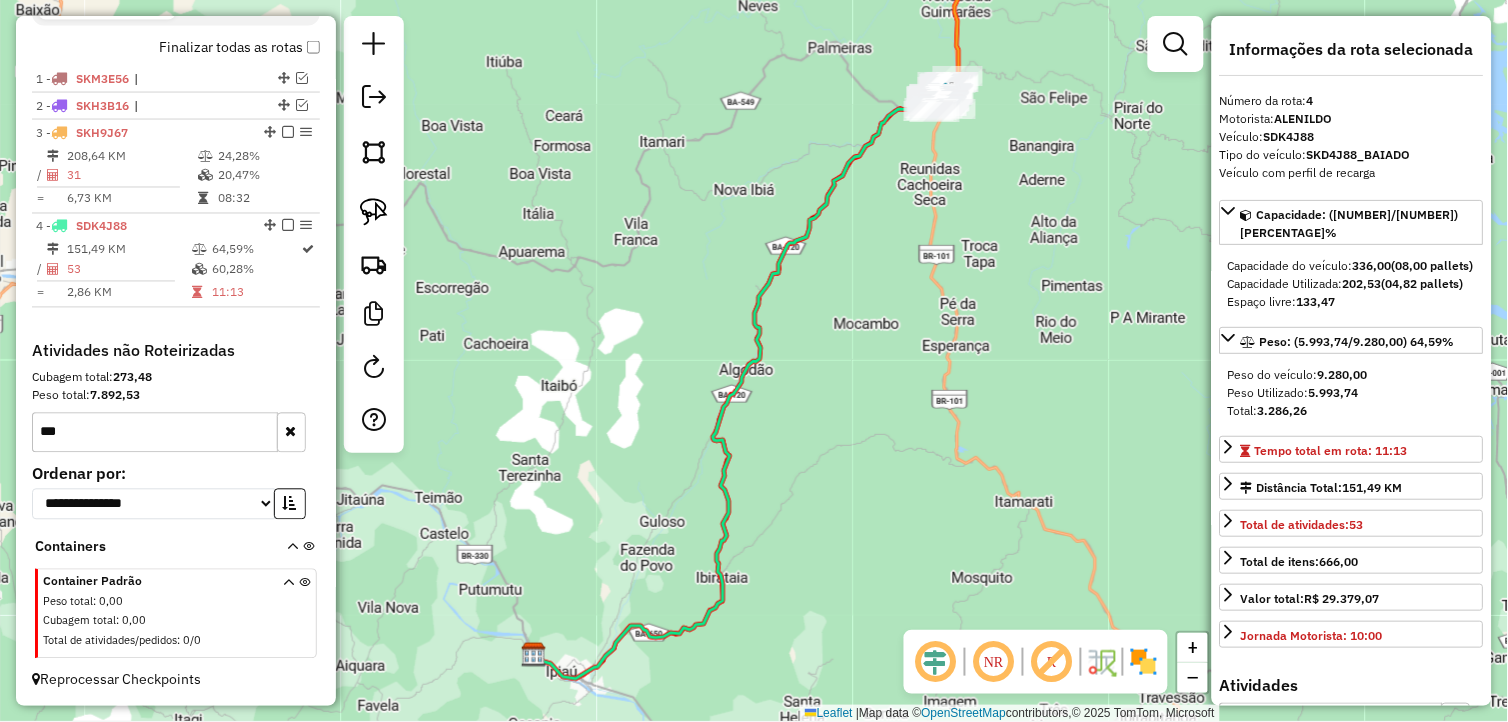 drag, startPoint x: 912, startPoint y: 320, endPoint x: 696, endPoint y: 510, distance: 287.67343 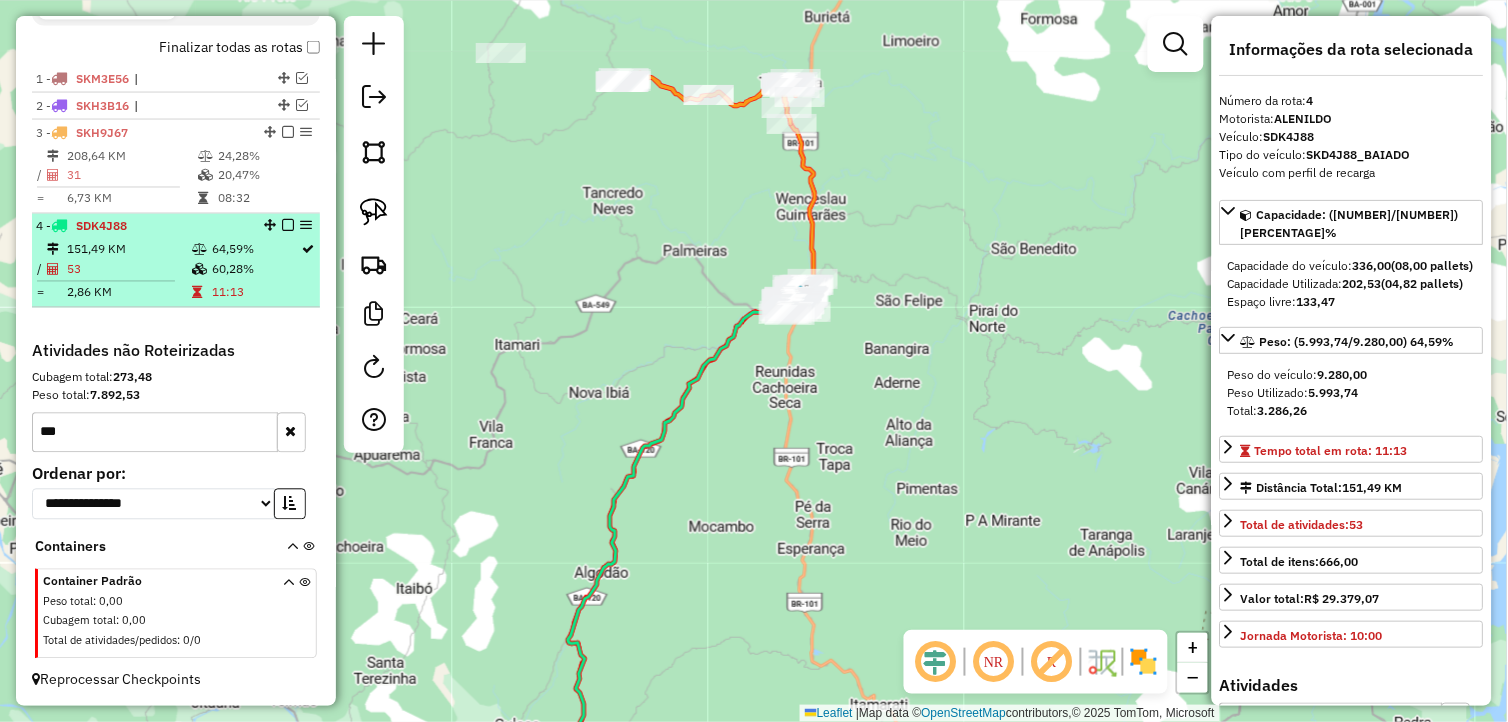 click on "60,28%" at bounding box center (256, 270) 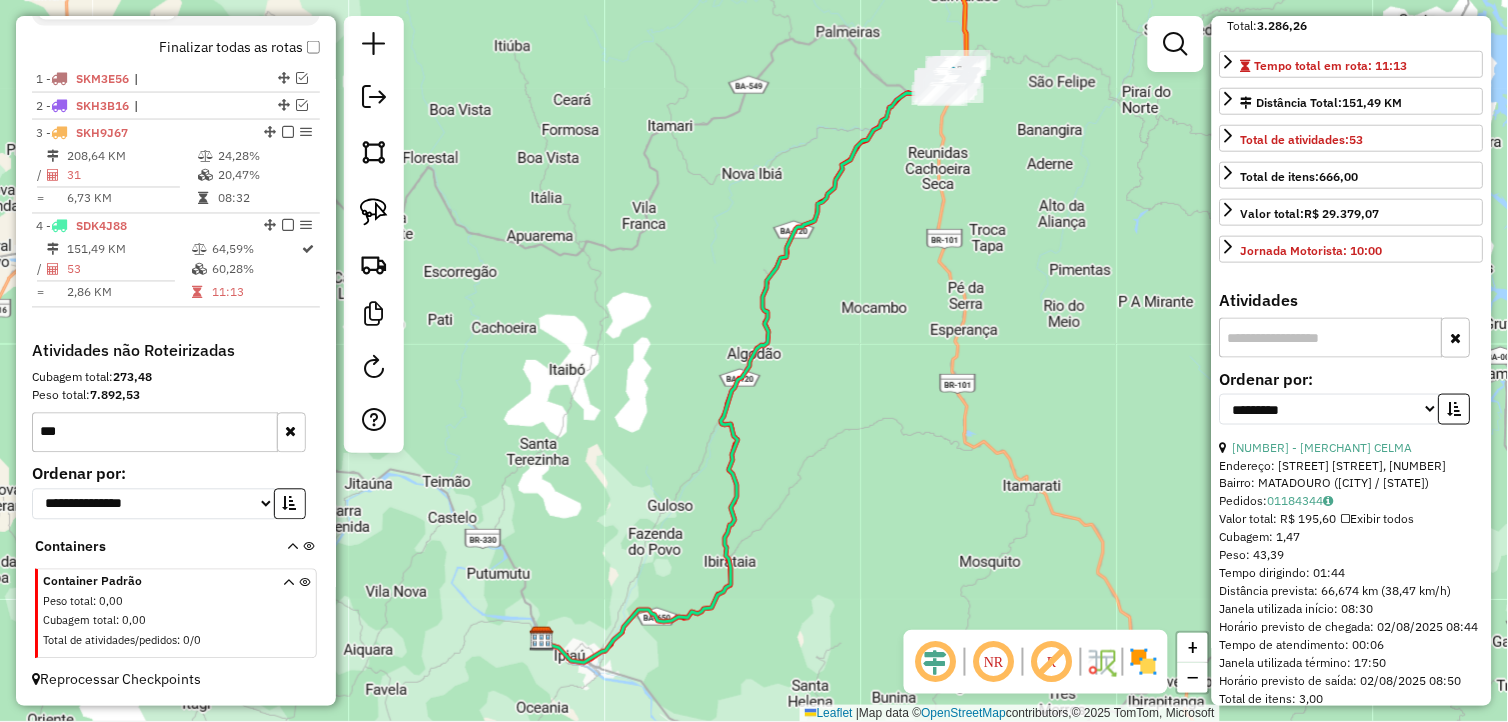 scroll, scrollTop: 444, scrollLeft: 0, axis: vertical 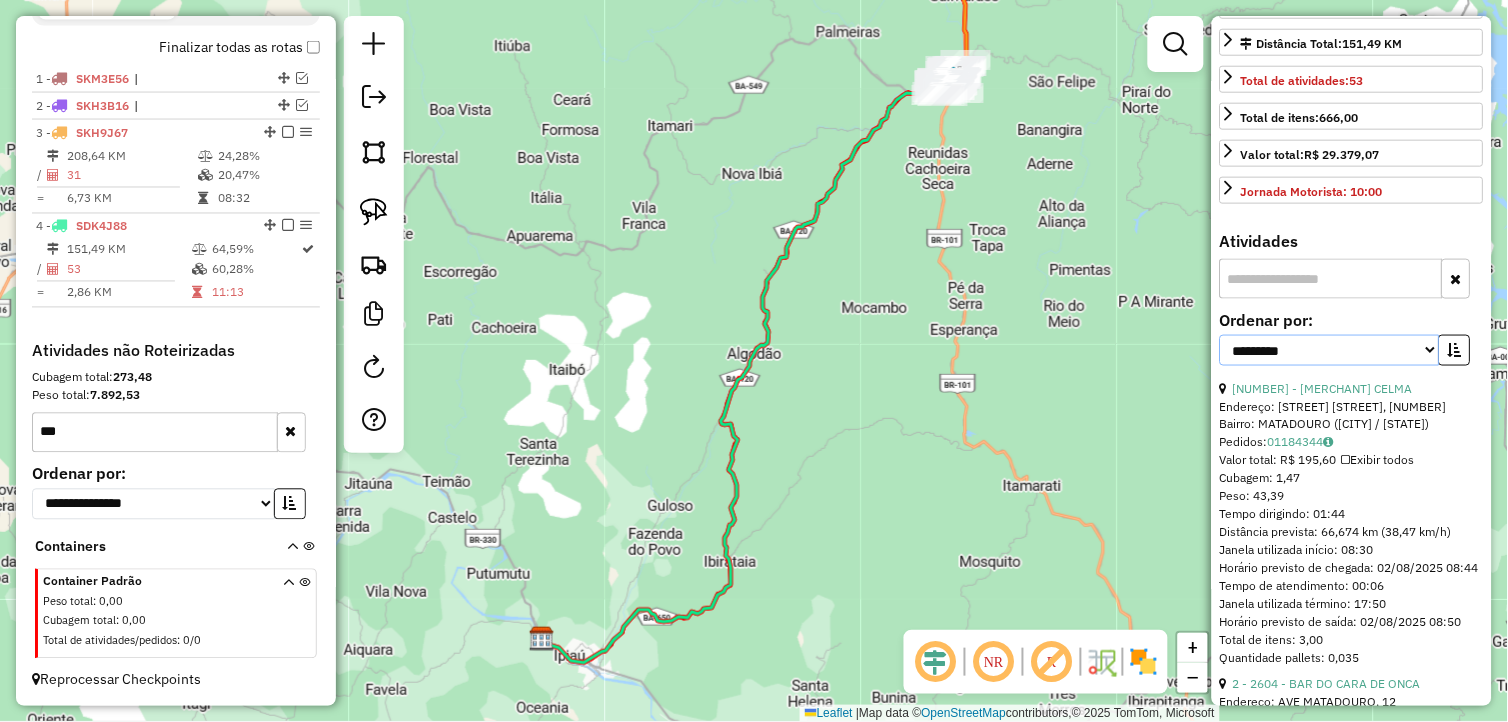 click on "**********" at bounding box center (1330, 350) 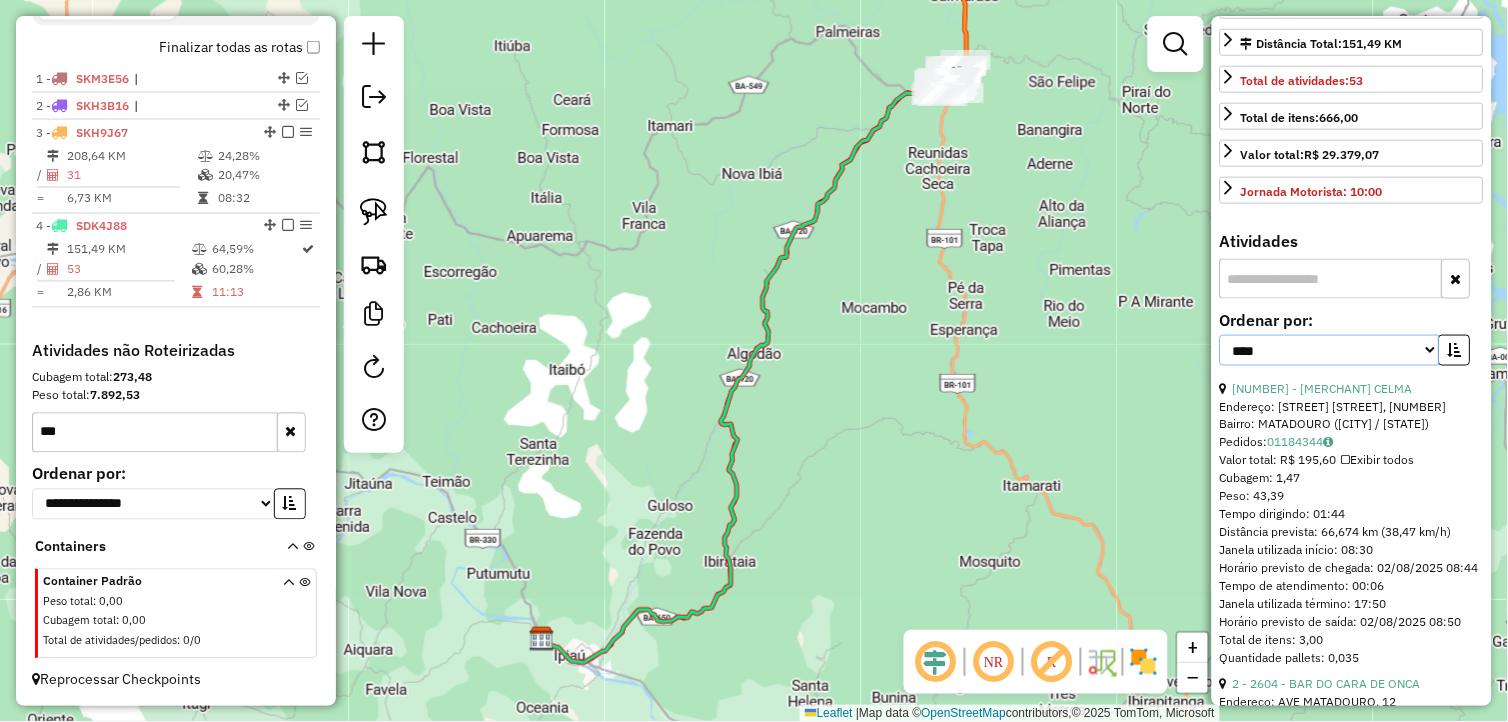 click on "**********" at bounding box center [1330, 350] 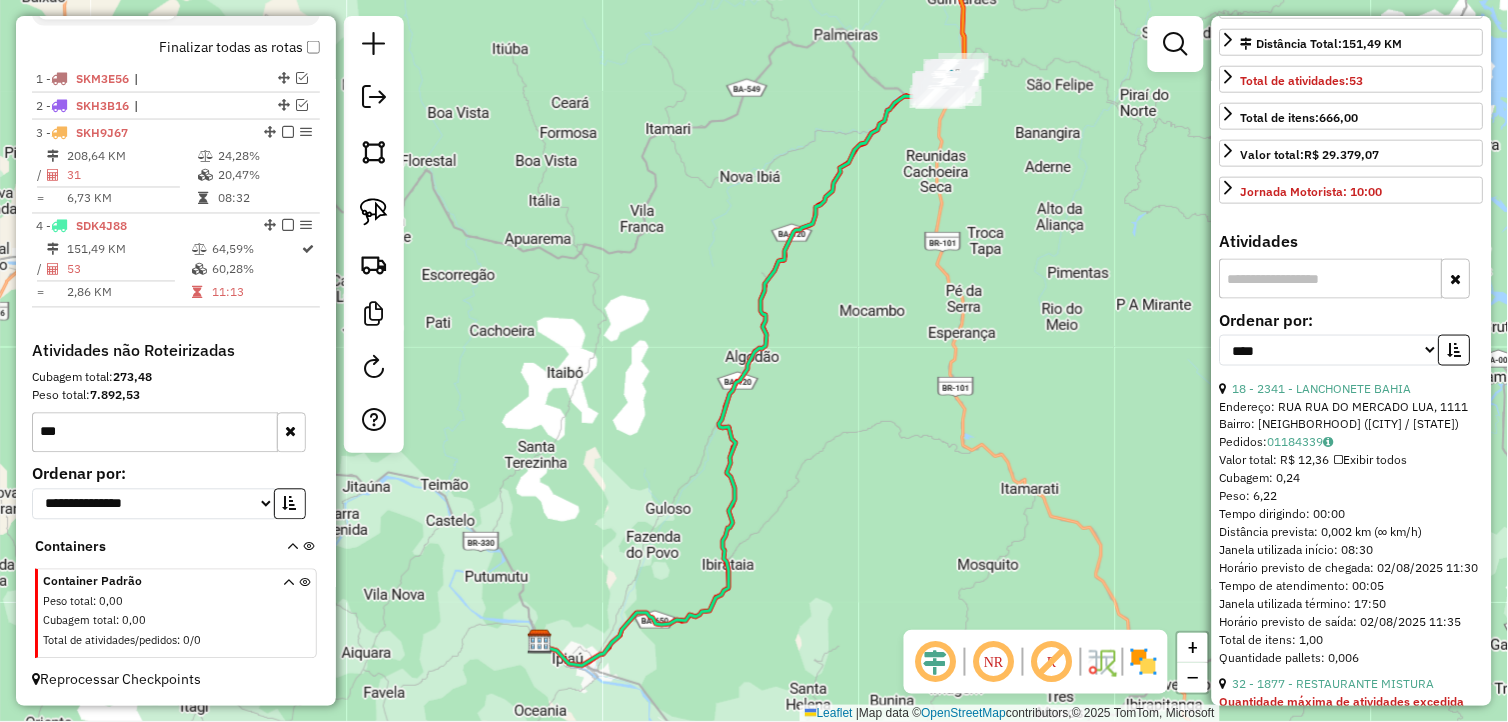 drag, startPoint x: 1003, startPoint y: 271, endPoint x: 710, endPoint y: 576, distance: 422.935 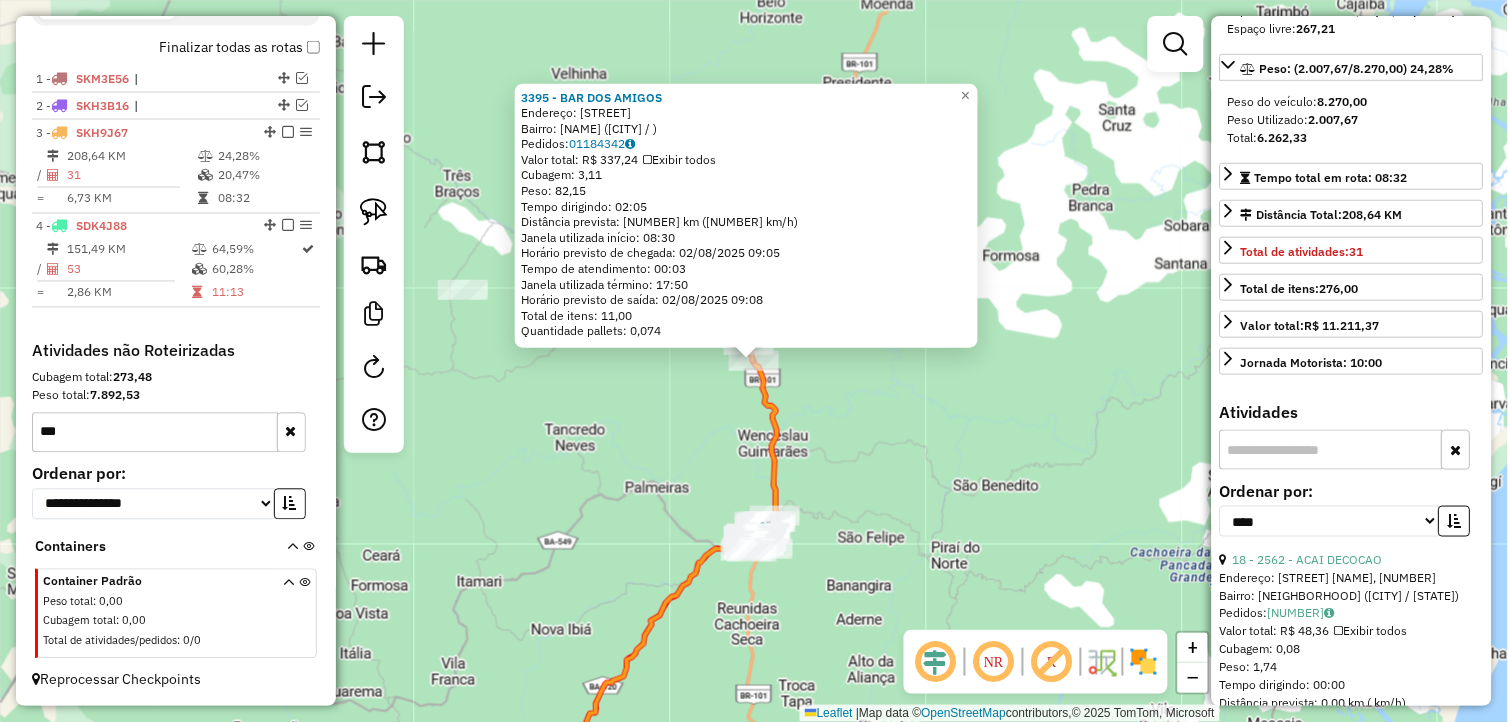 scroll, scrollTop: 204, scrollLeft: 0, axis: vertical 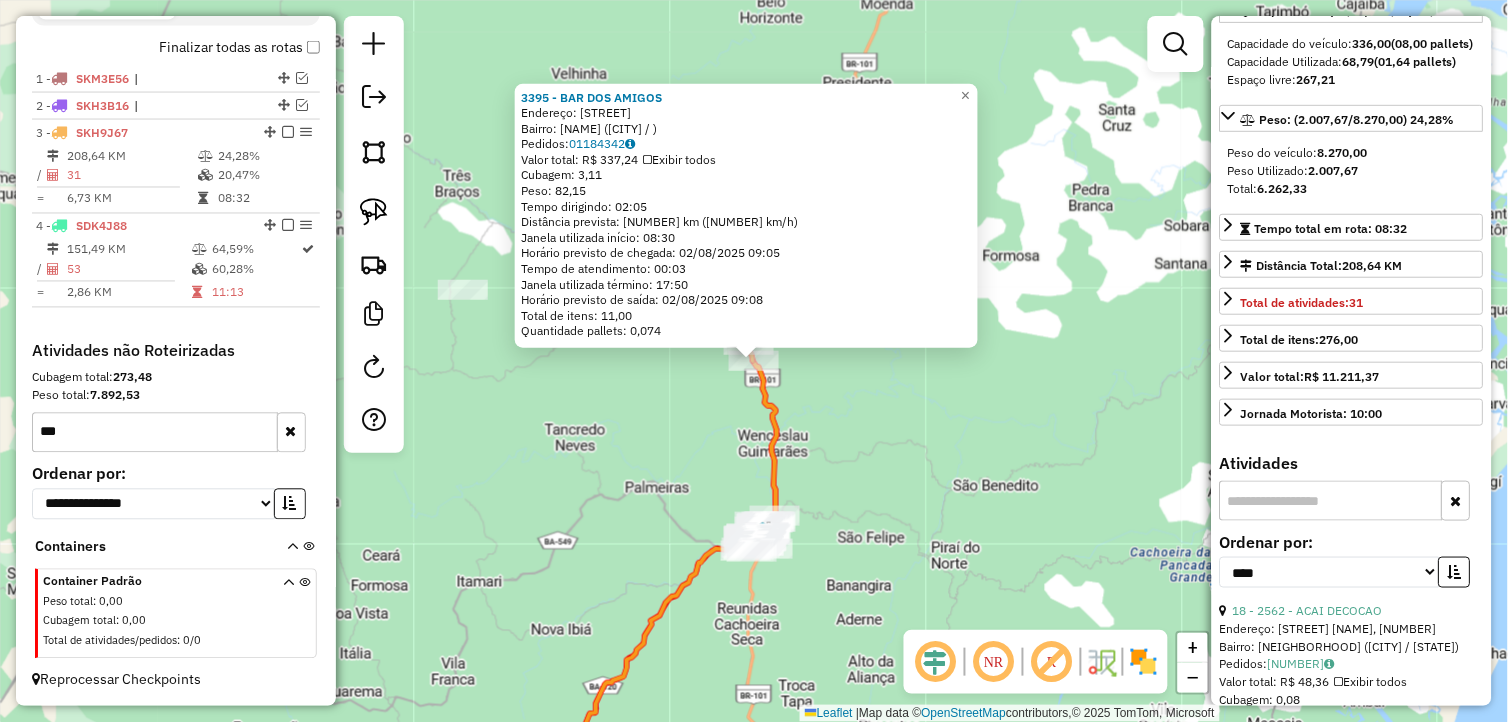 click on "3395 - BAR DOS AMIGOS  Endereço: Rodovia Governador Mário Covas   Bairro: CENTRO (WENCESLAU GUIMARAES / )   Pedidos:  01184342   Valor total: R$ 337,24   Exibir todos   Cubagem: 3,11  Peso: 82,15  Tempo dirigindo: 02:05   Distância prevista: 82,595 km (39,65 km/h)   Janela utilizada início: 08:30   Horário previsto de chegada: 02/08/2025 09:05   Tempo de atendimento: 00:03   Janela utilizada término: 17:50   Horário previsto de saída: 02/08/2025 09:08   Total de itens: 11,00   Quantidade pallets: 0,074  × Janela de atendimento Grade de atendimento Capacidade Transportadoras Veículos Cliente Pedidos  Rotas Selecione os dias de semana para filtrar as janelas de atendimento  Seg   Ter   Qua   Qui   Sex   Sáb   Dom  Informe o período da janela de atendimento: De: Até:  Filtrar exatamente a janela do cliente  Considerar janela de atendimento padrão  Selecione os dias de semana para filtrar as grades de atendimento  Seg   Ter   Qua   Qui   Sex   Sáb   Dom   Peso mínimo:   Peso máximo:   De:   De:" 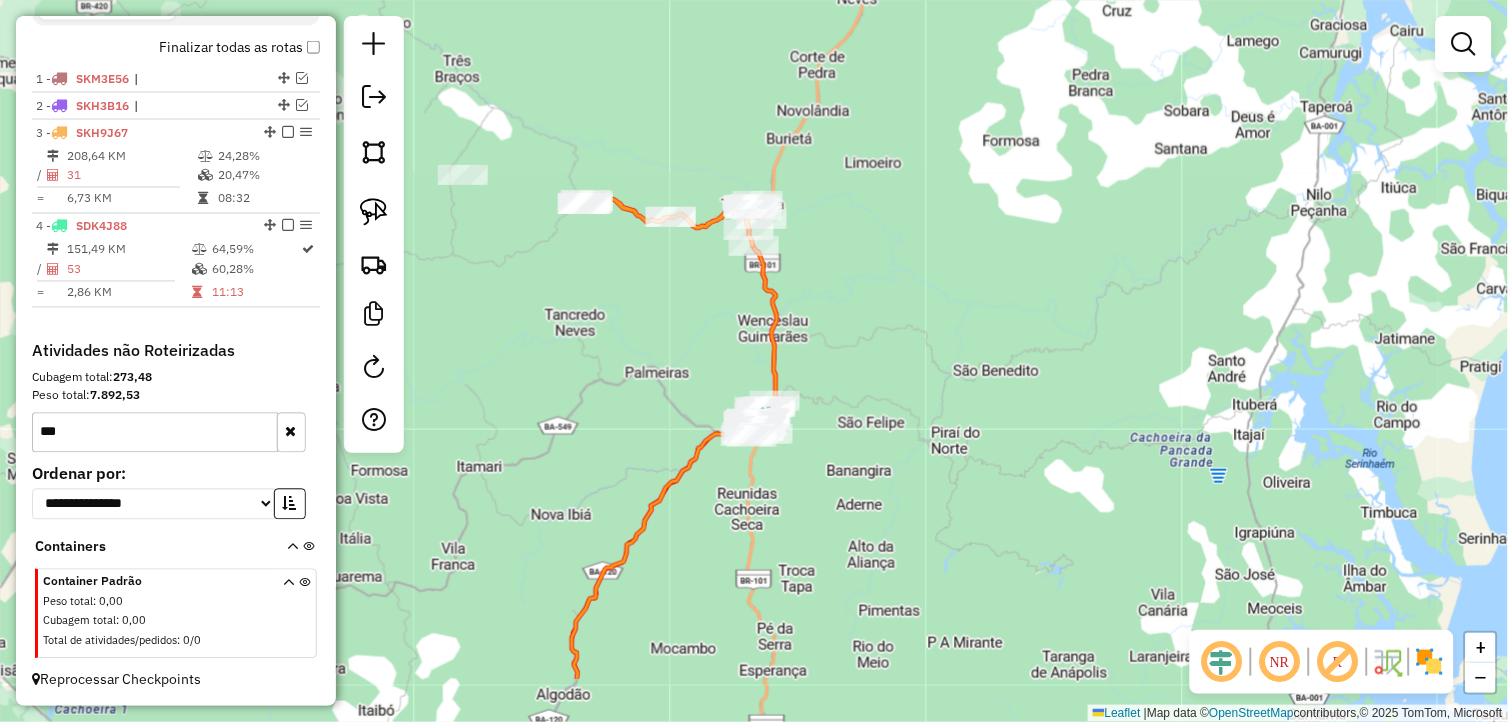 drag, startPoint x: 971, startPoint y: 447, endPoint x: 877, endPoint y: 412, distance: 100.304535 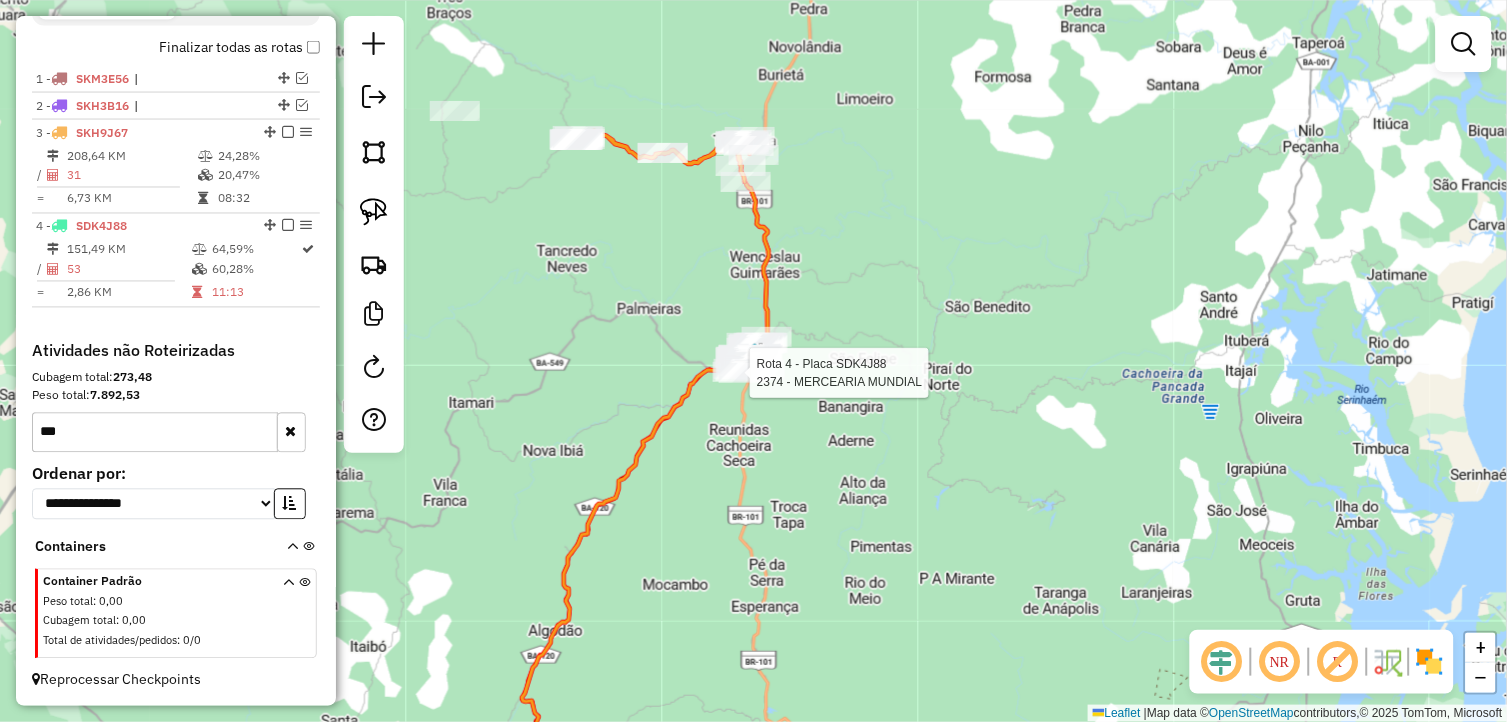 select on "*********" 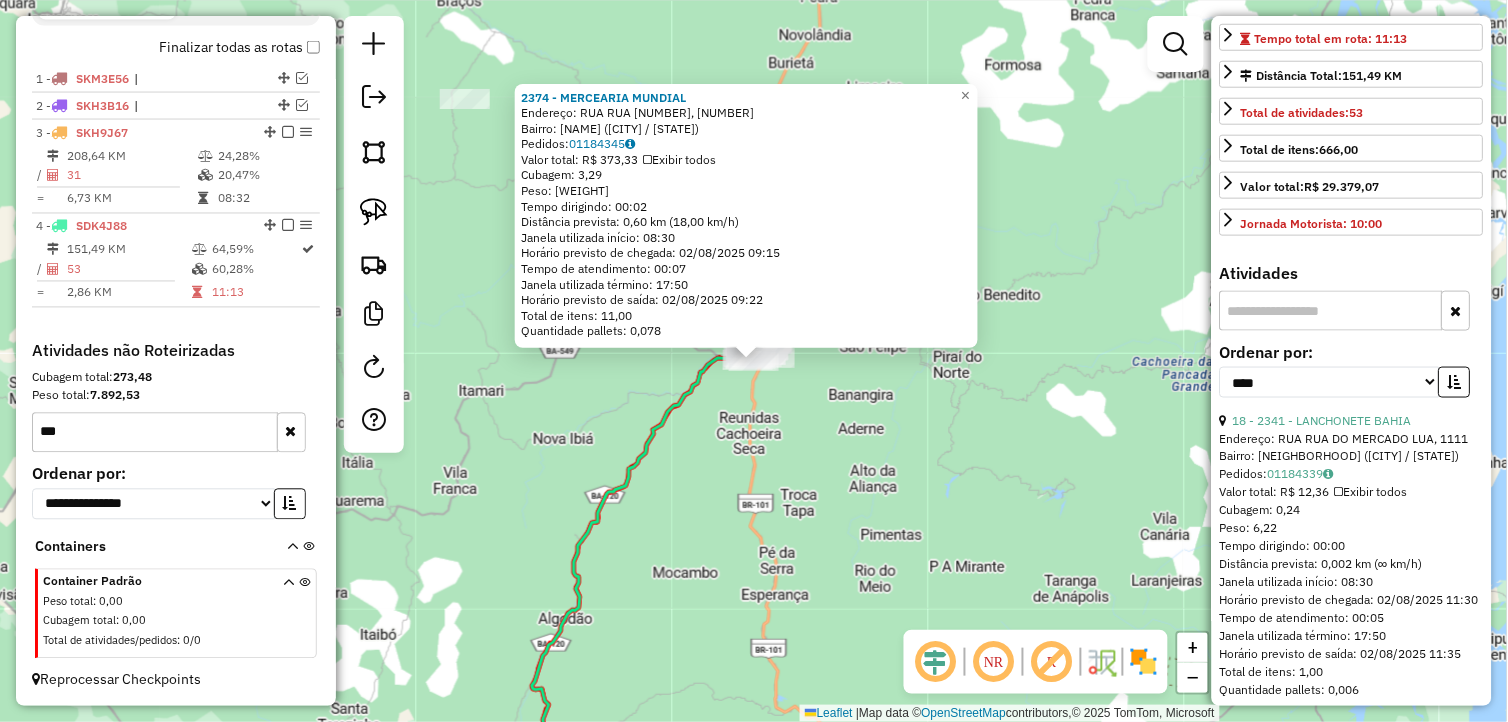 scroll, scrollTop: 444, scrollLeft: 0, axis: vertical 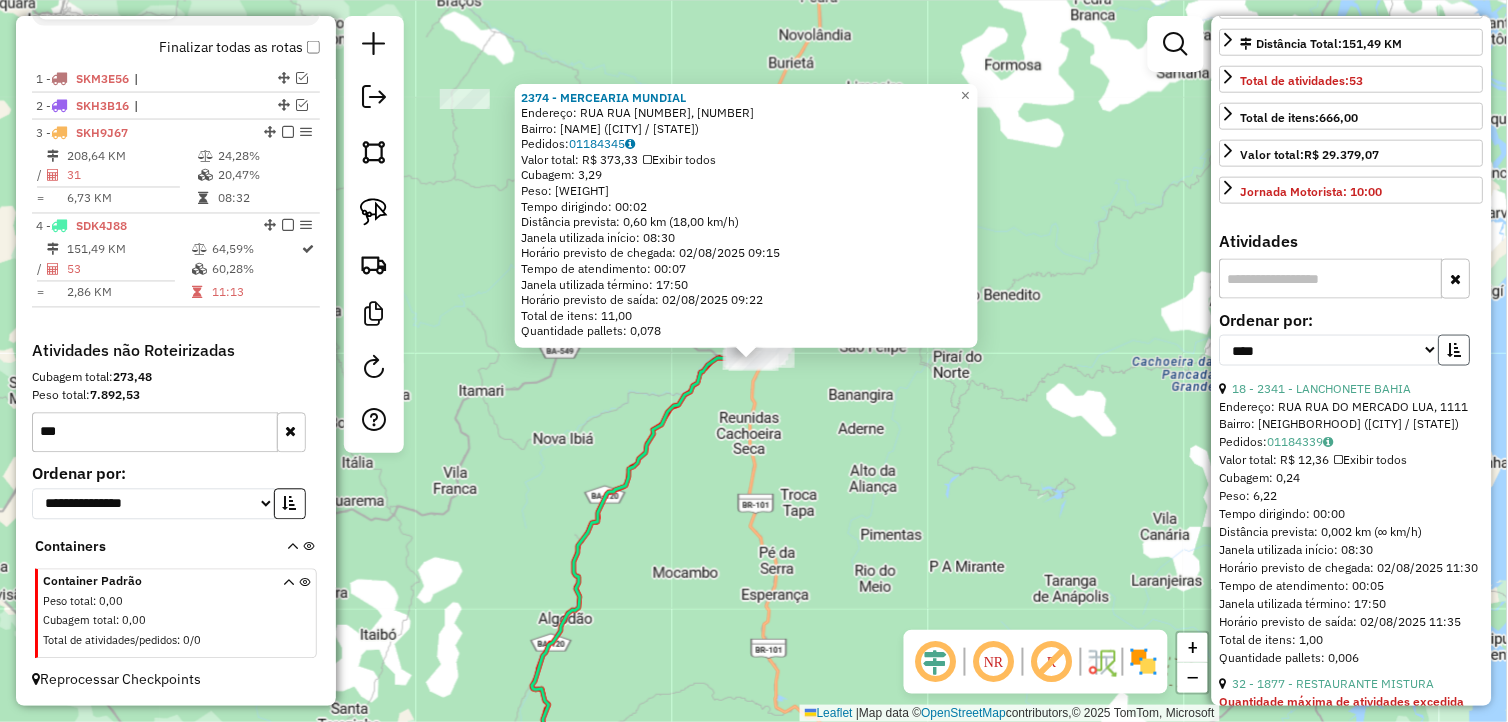 click at bounding box center [1455, 350] 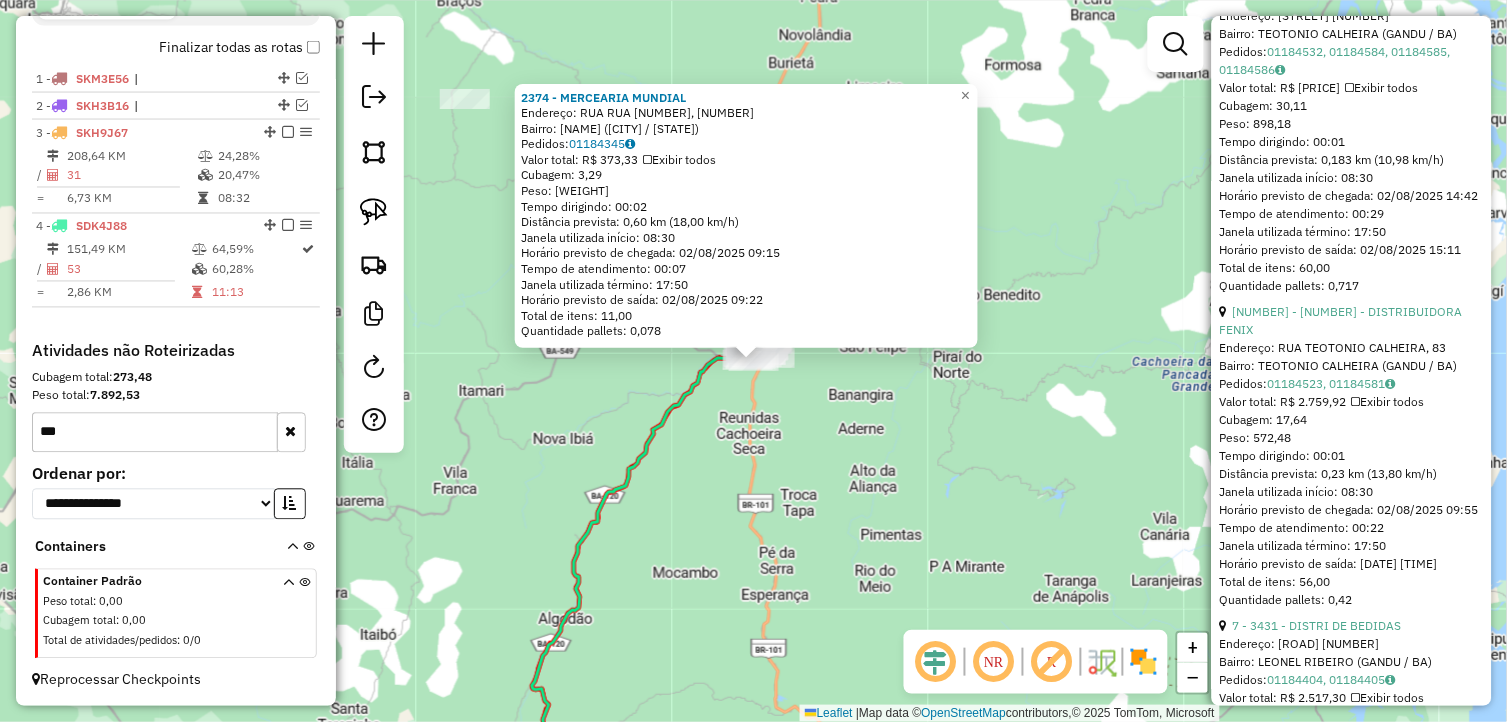 scroll, scrollTop: 888, scrollLeft: 0, axis: vertical 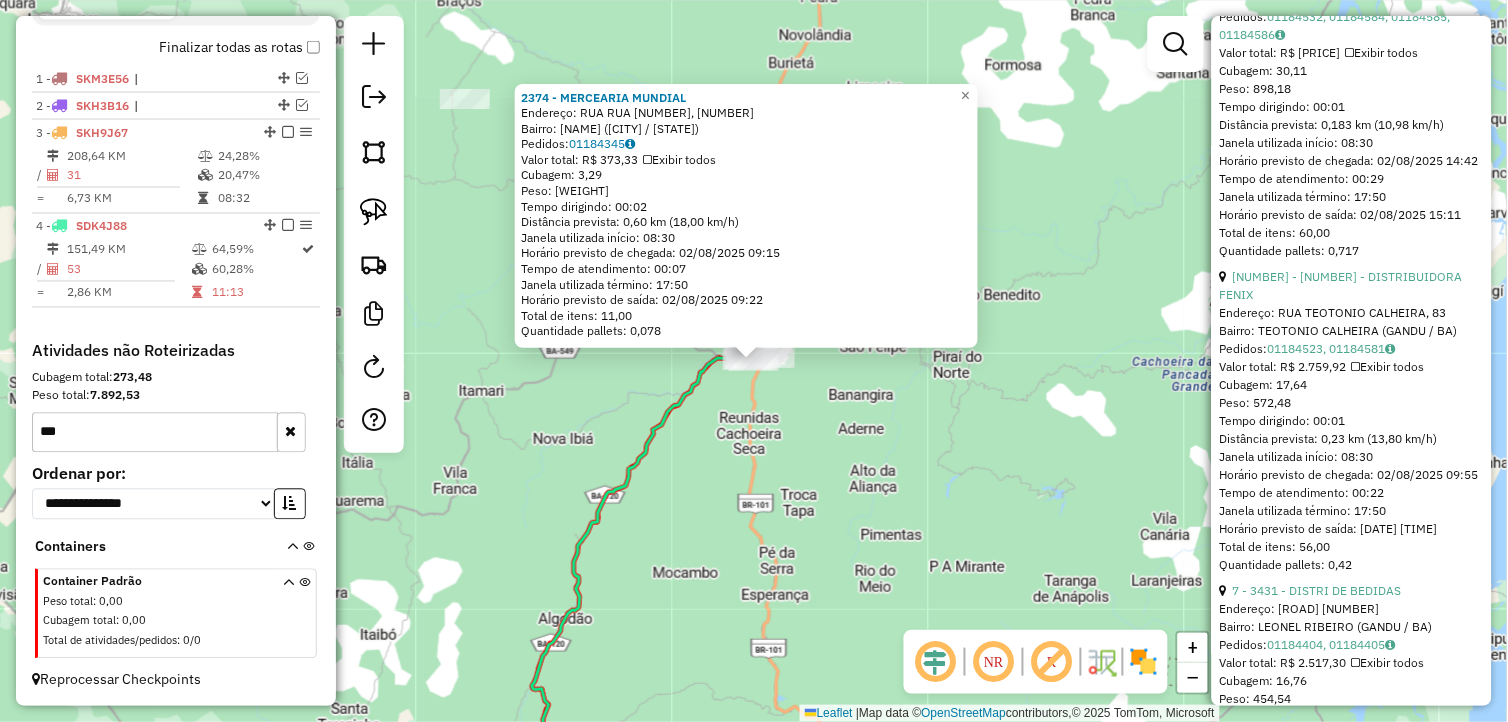 click on "Endereço: RUA TEOTONIO CALHEIRA, 83" at bounding box center (1352, 313) 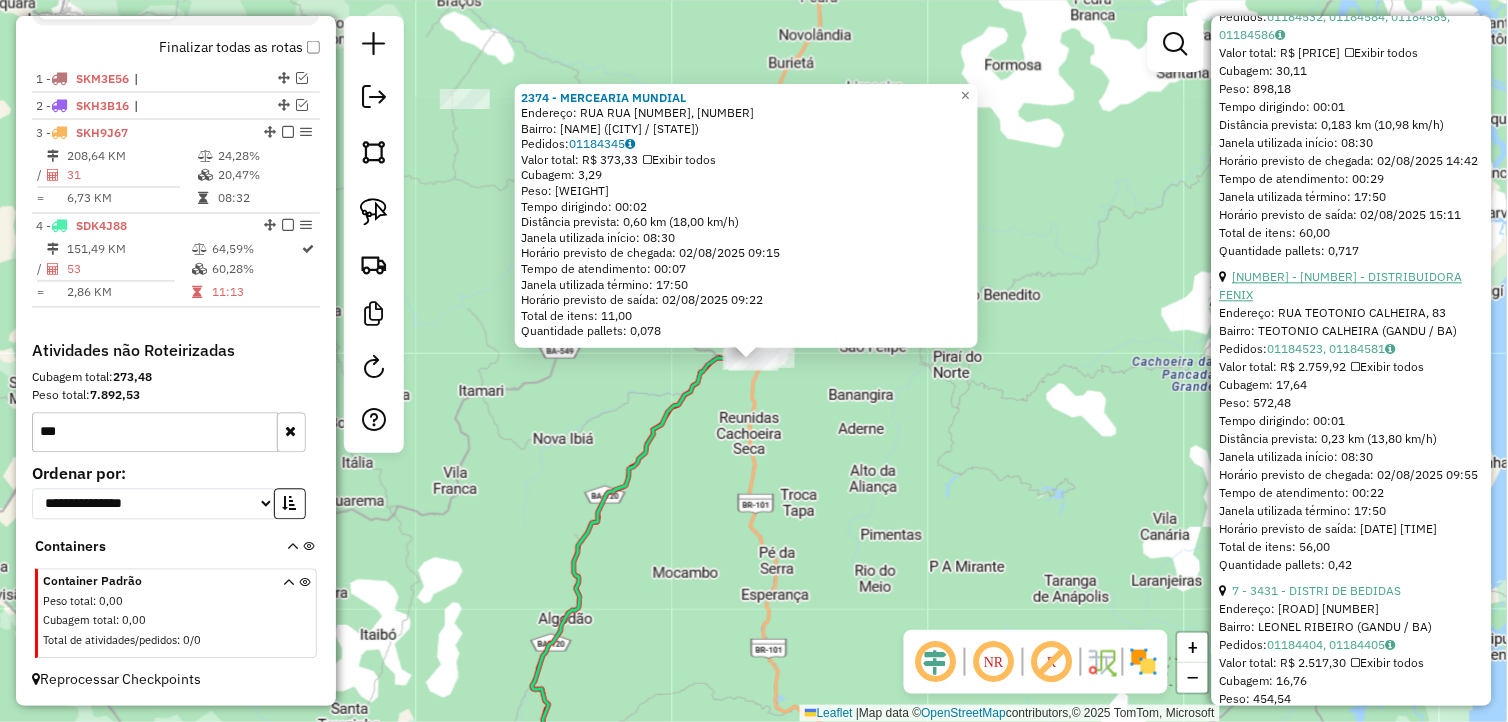 click on "9 - 1819 - DISTRIBUIDORA FENIX" at bounding box center [1341, 285] 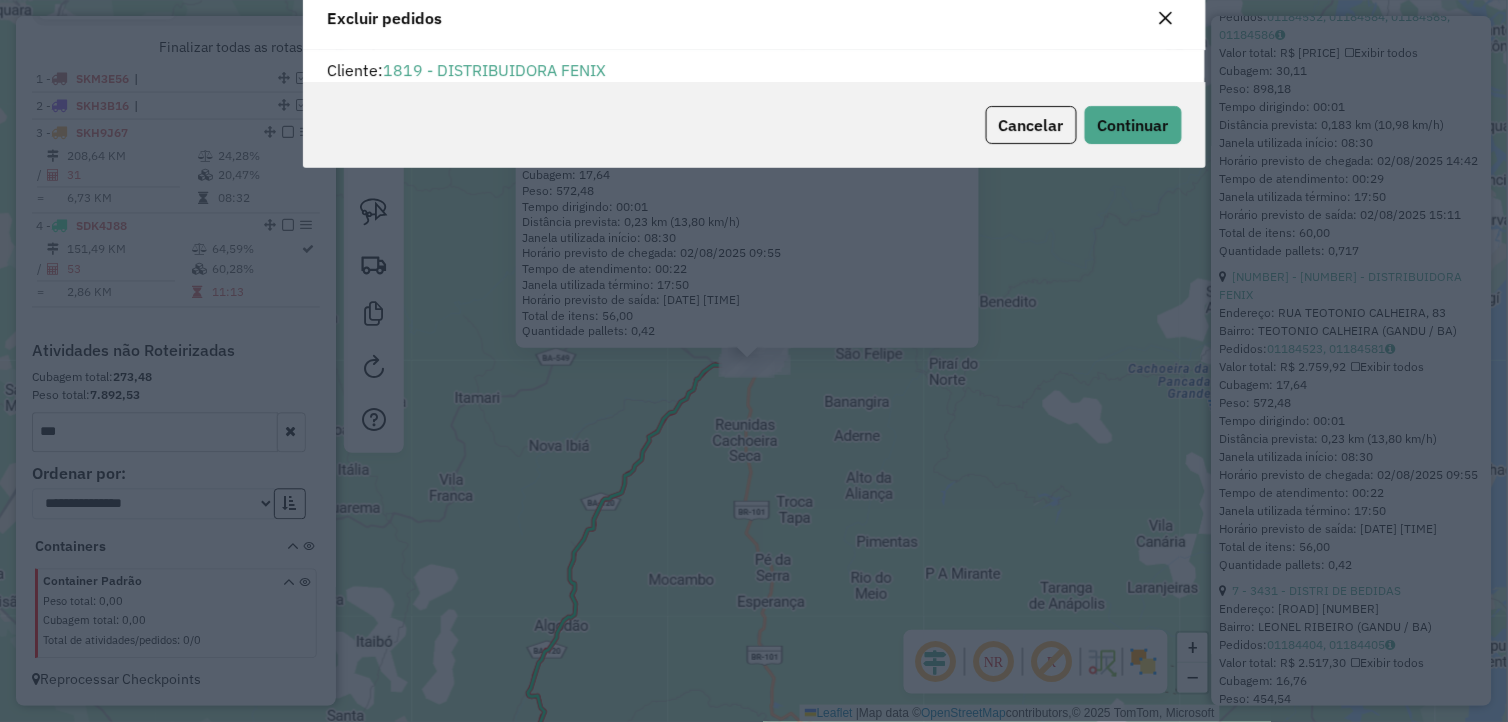 scroll, scrollTop: 11, scrollLeft: 5, axis: both 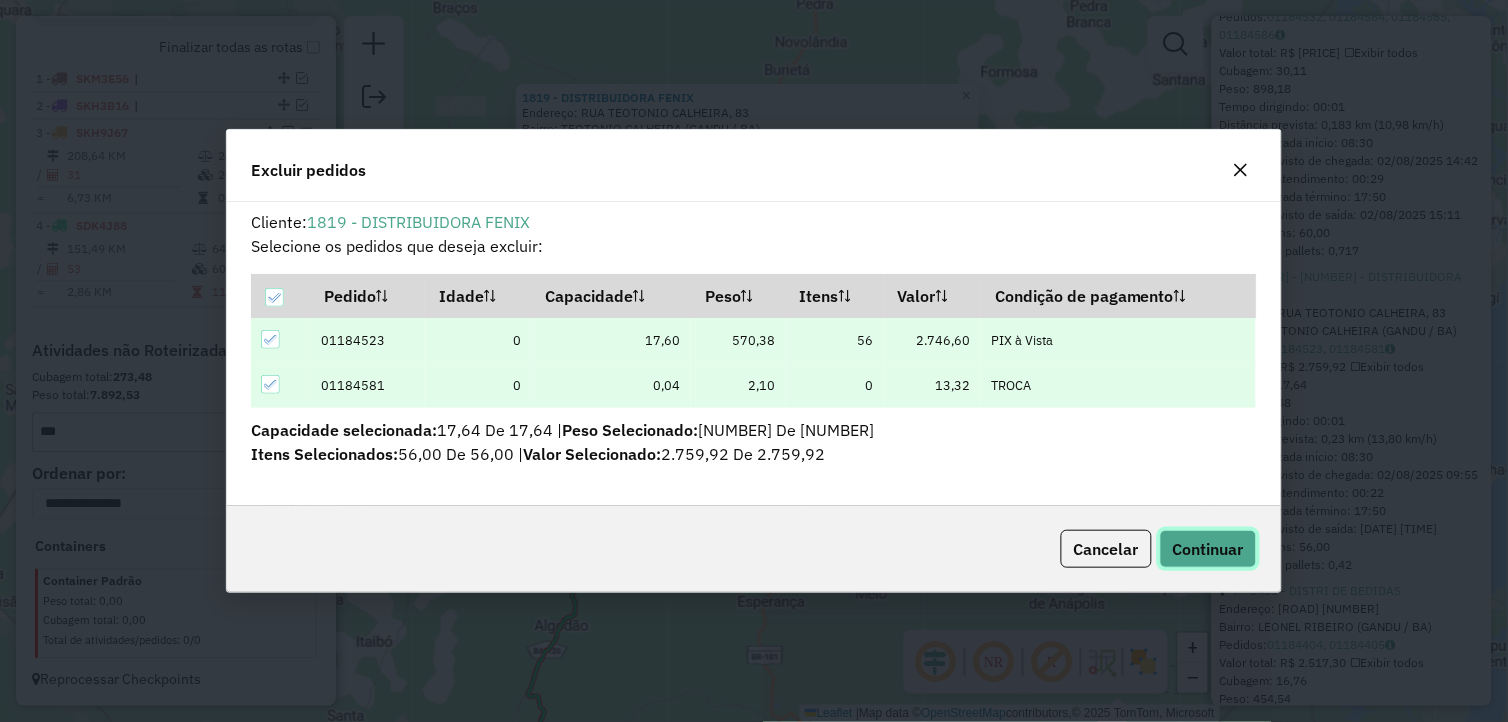 click on "Continuar" 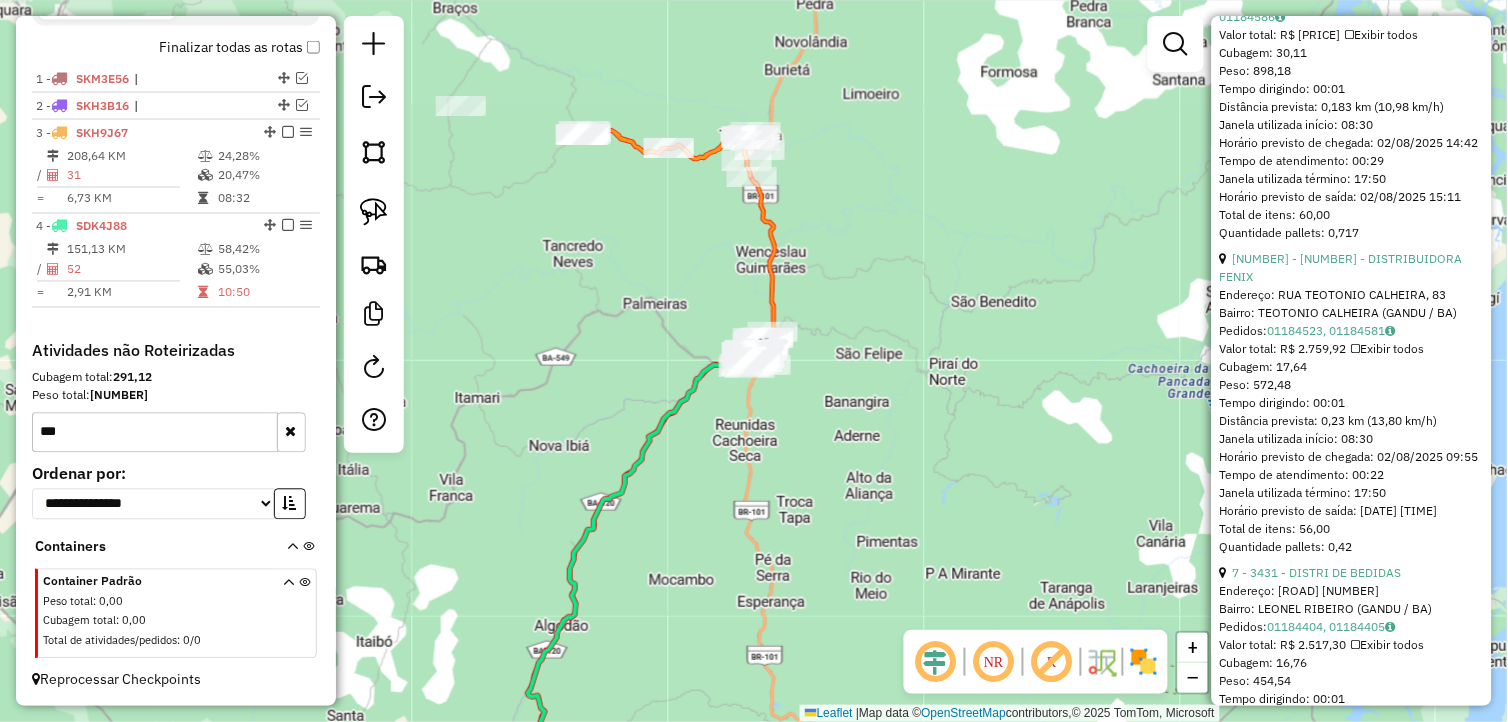 scroll, scrollTop: 540, scrollLeft: 0, axis: vertical 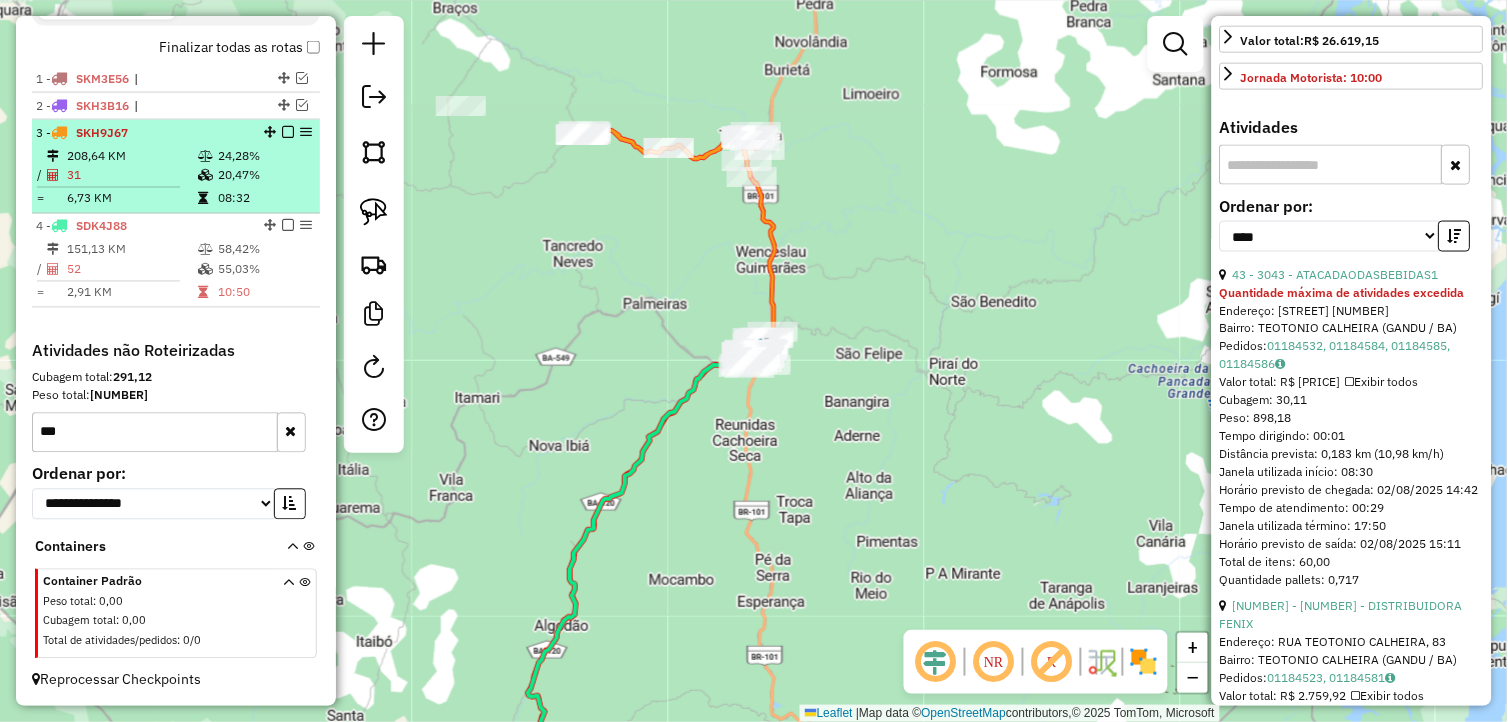 click at bounding box center [288, 226] 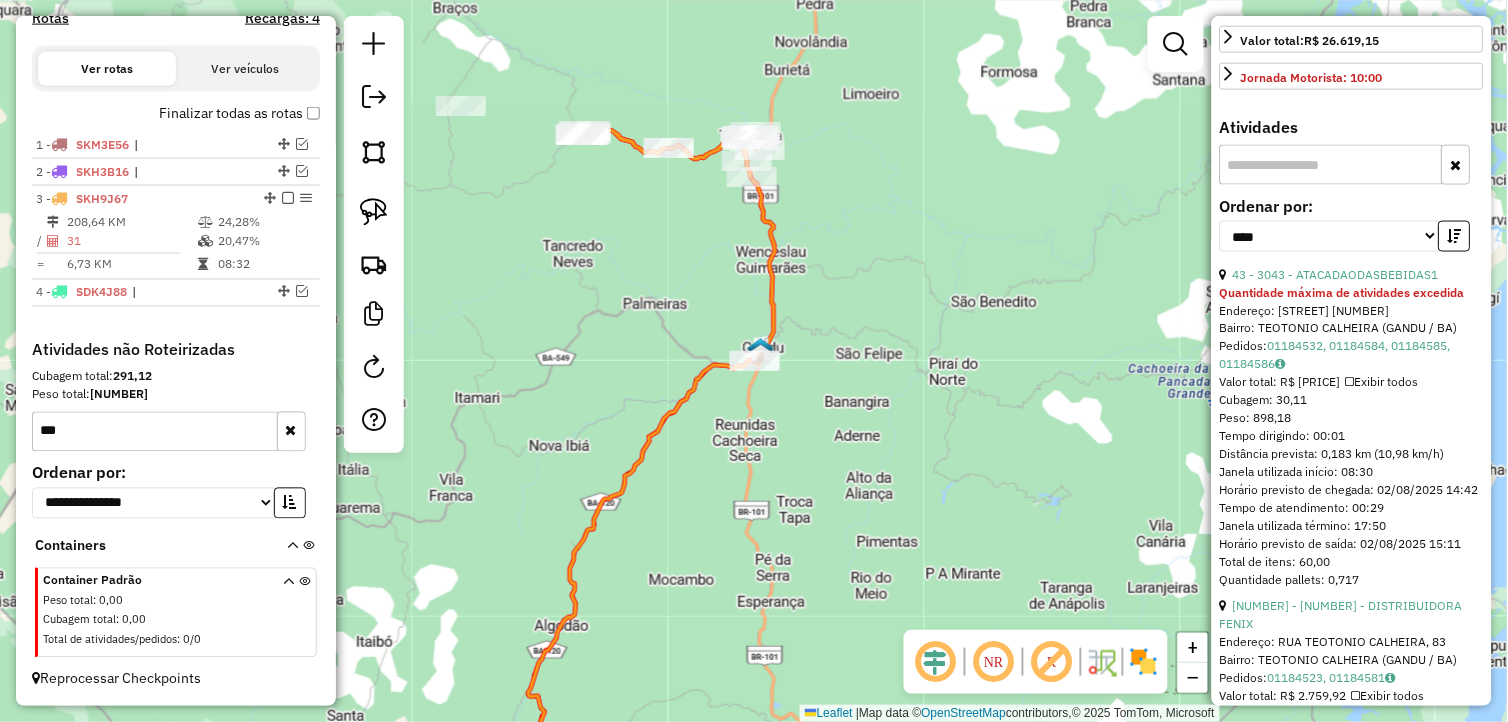 scroll, scrollTop: 633, scrollLeft: 0, axis: vertical 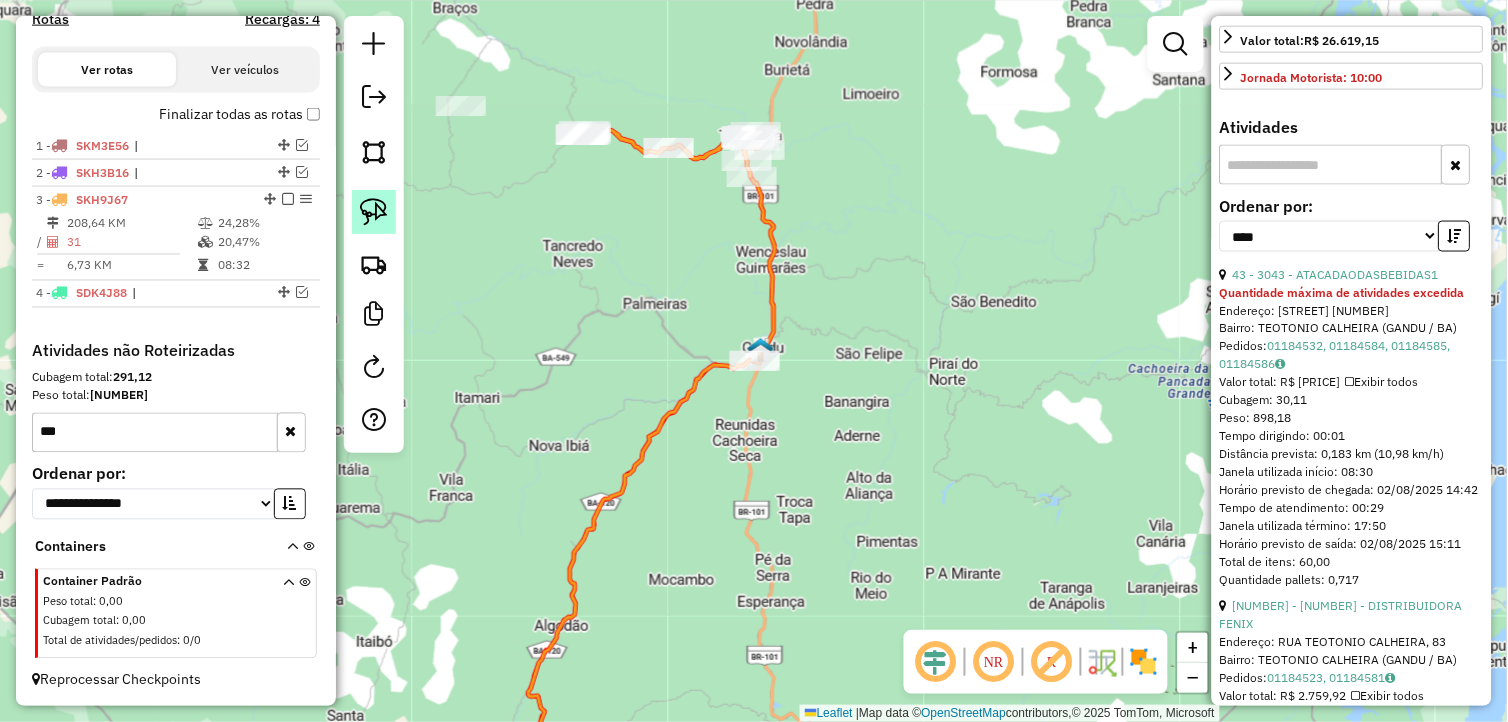 click 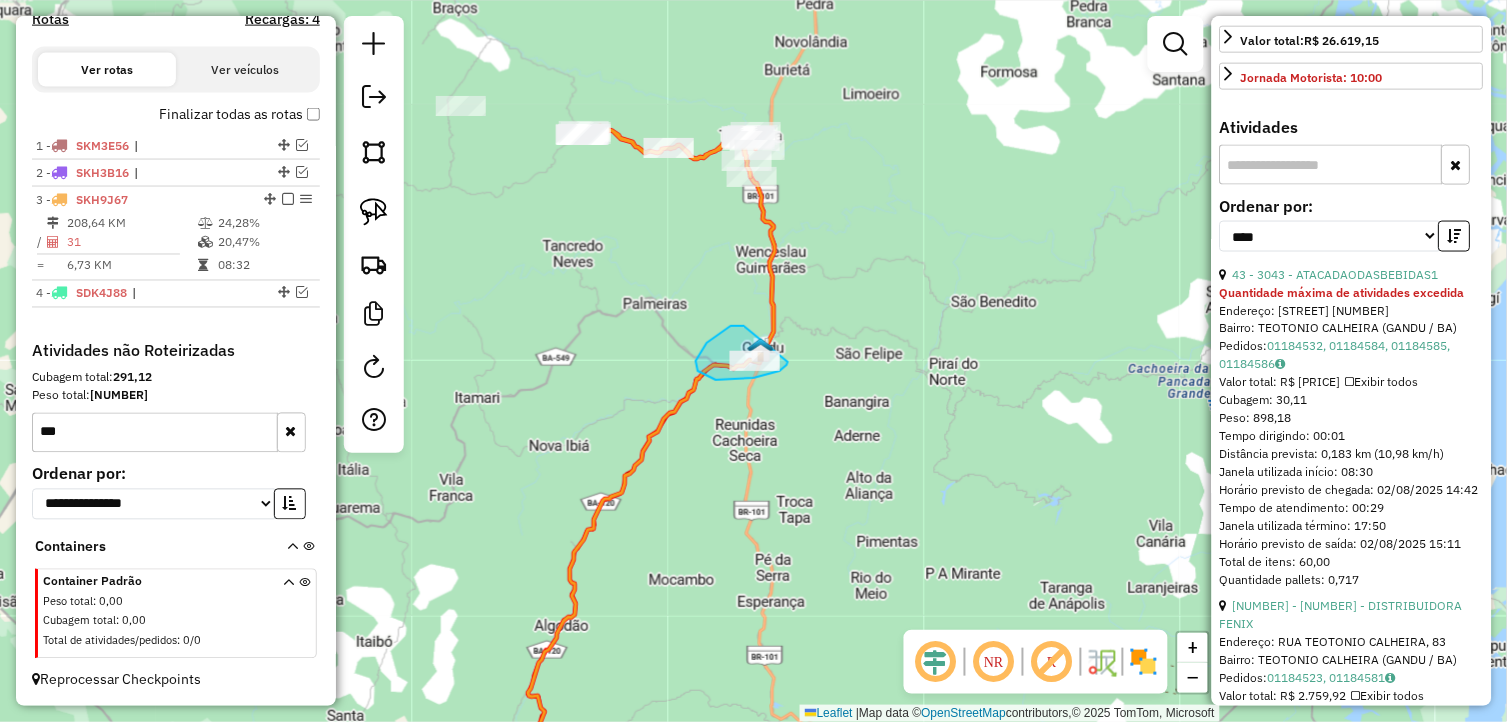 drag, startPoint x: 696, startPoint y: 361, endPoint x: 790, endPoint y: 360, distance: 94.00532 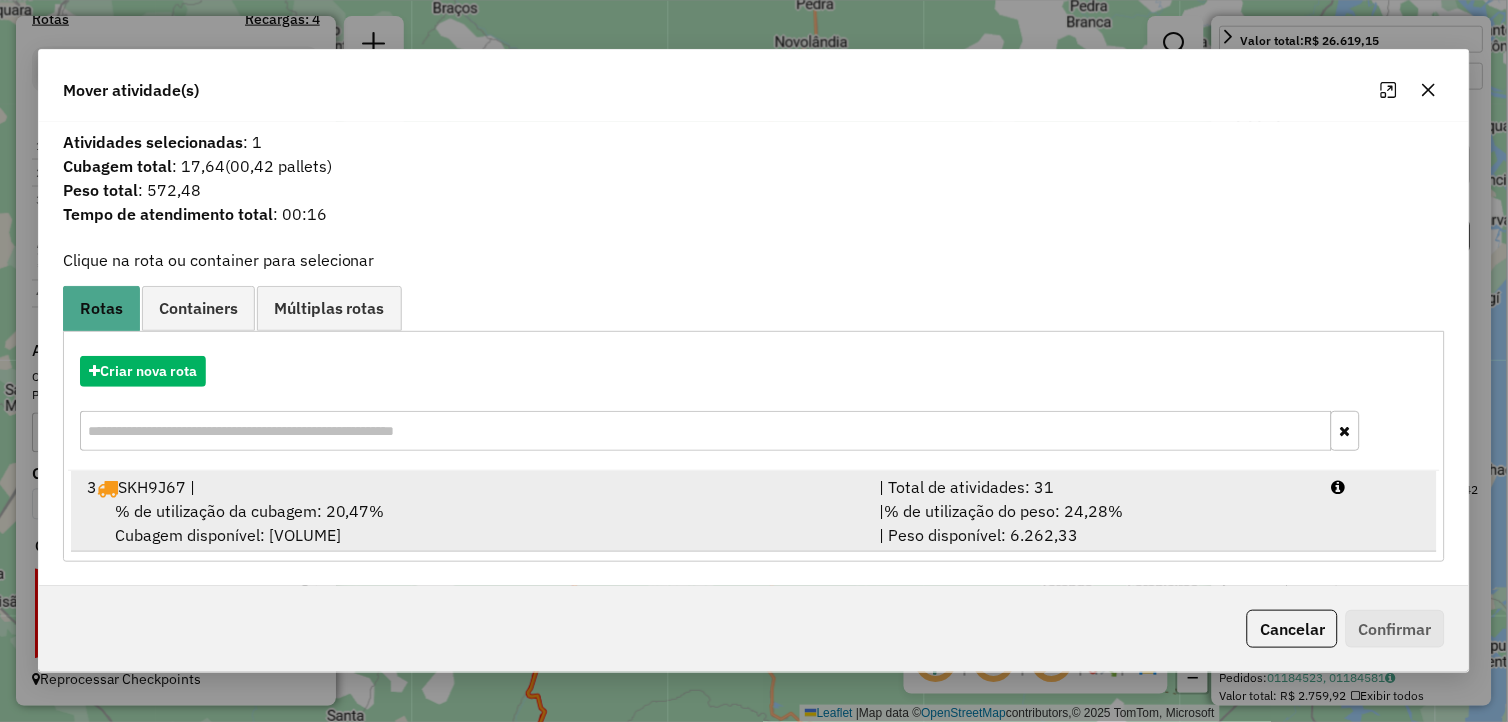 click on "3  SKH9J67 |" at bounding box center [471, 487] 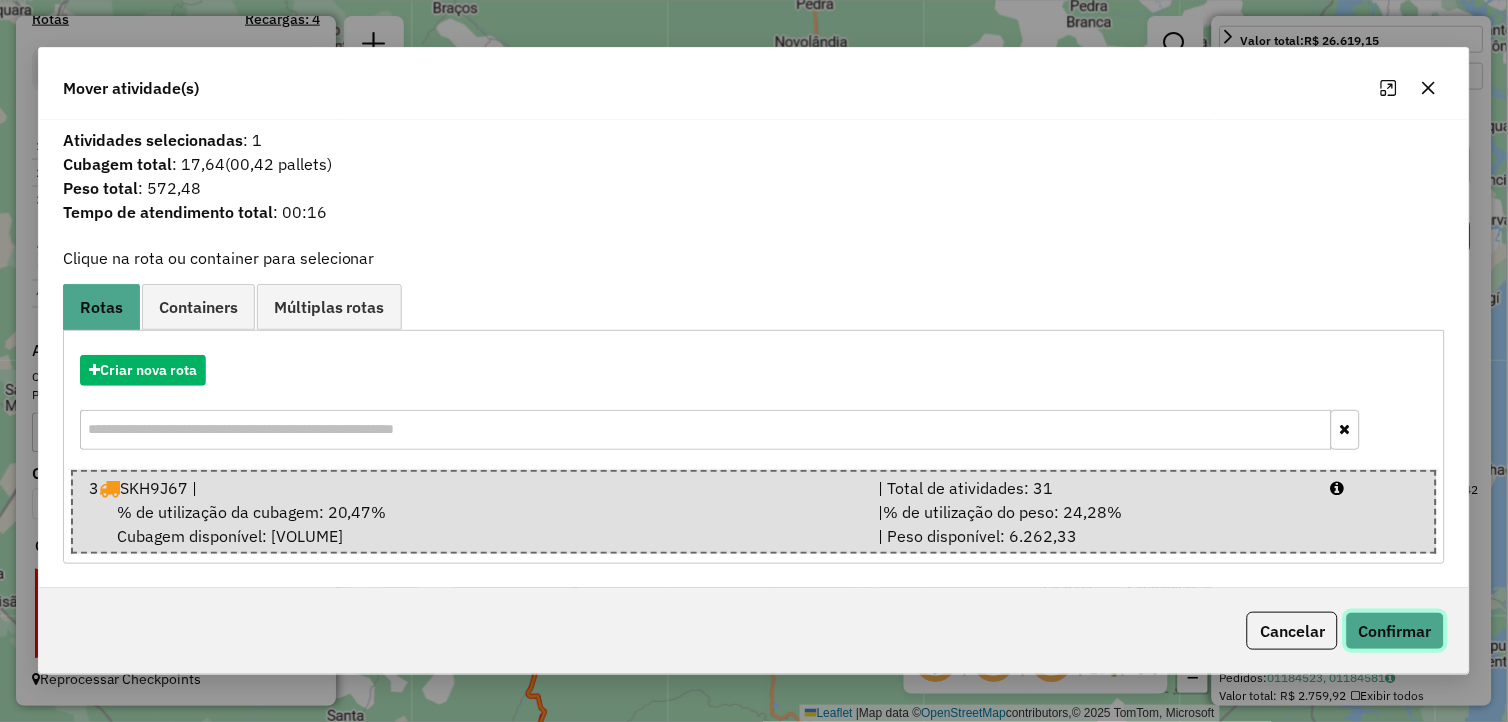 click on "Confirmar" 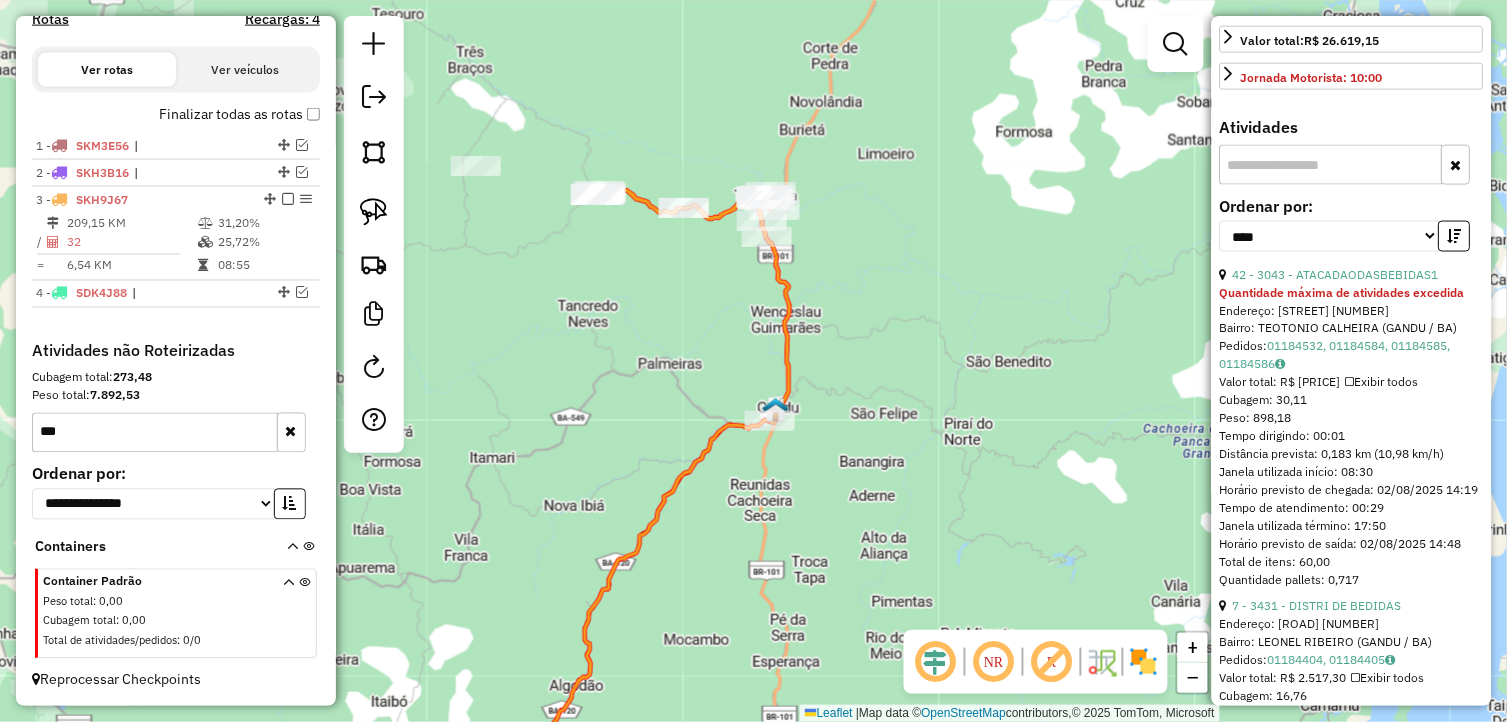 drag, startPoint x: 641, startPoint y: 347, endPoint x: 657, endPoint y: 424, distance: 78.64477 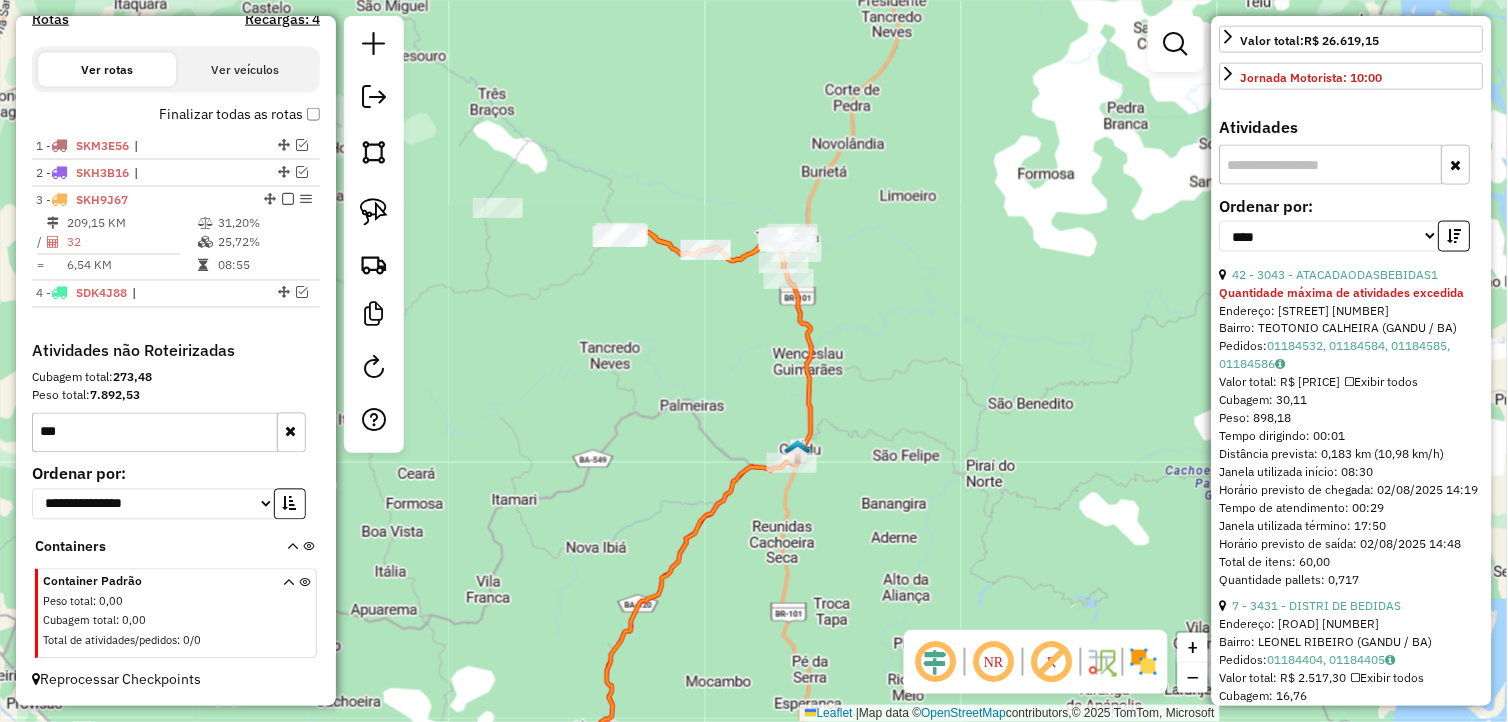 drag, startPoint x: 732, startPoint y: 294, endPoint x: 757, endPoint y: 320, distance: 36.069378 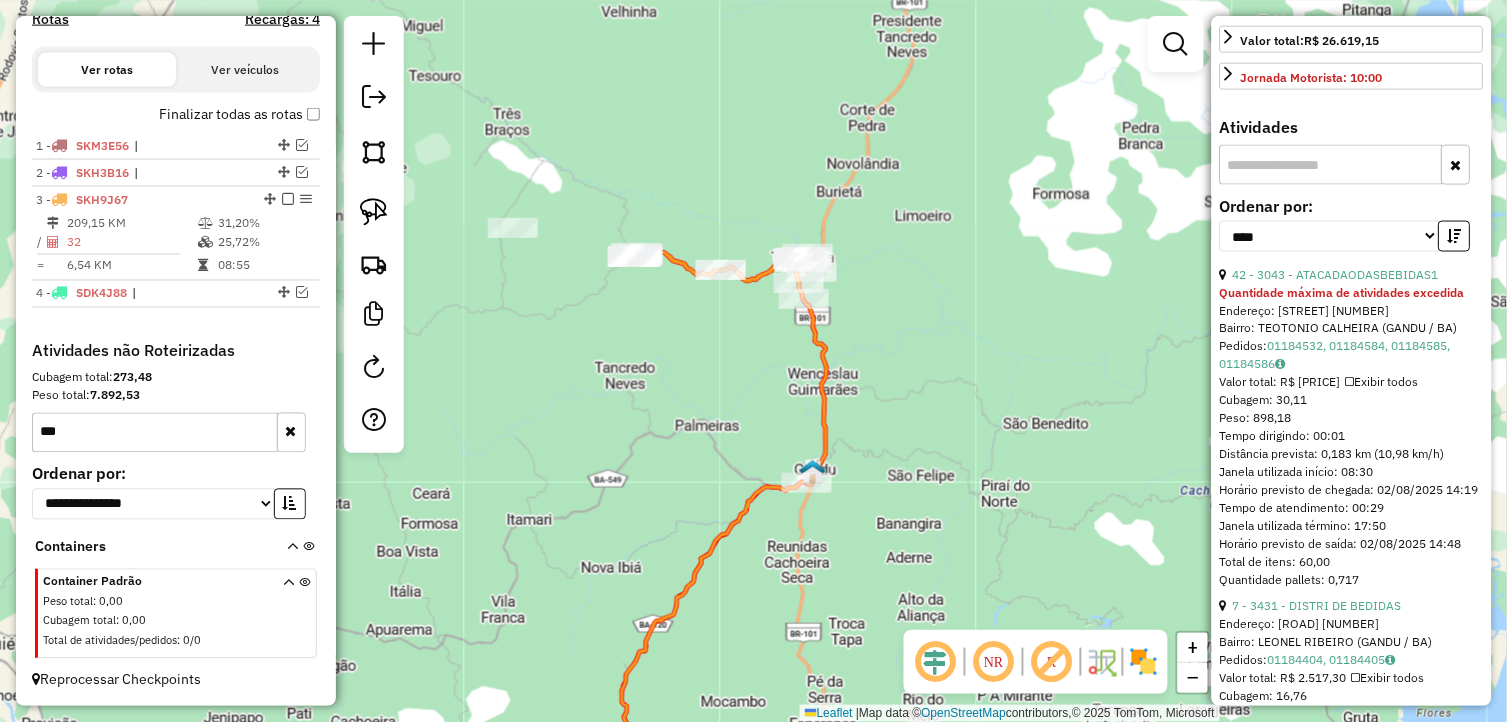 drag, startPoint x: 508, startPoint y: 275, endPoint x: 648, endPoint y: 545, distance: 304.13812 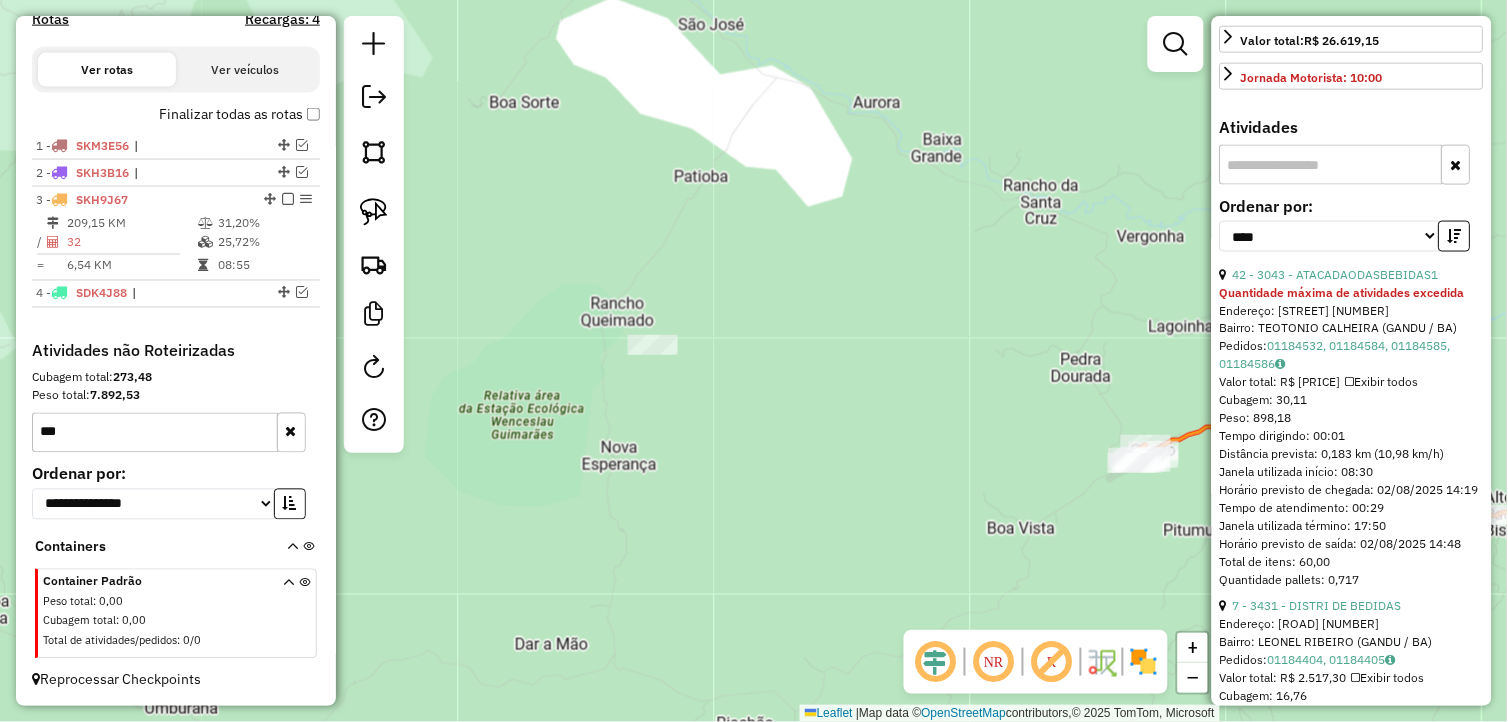 click 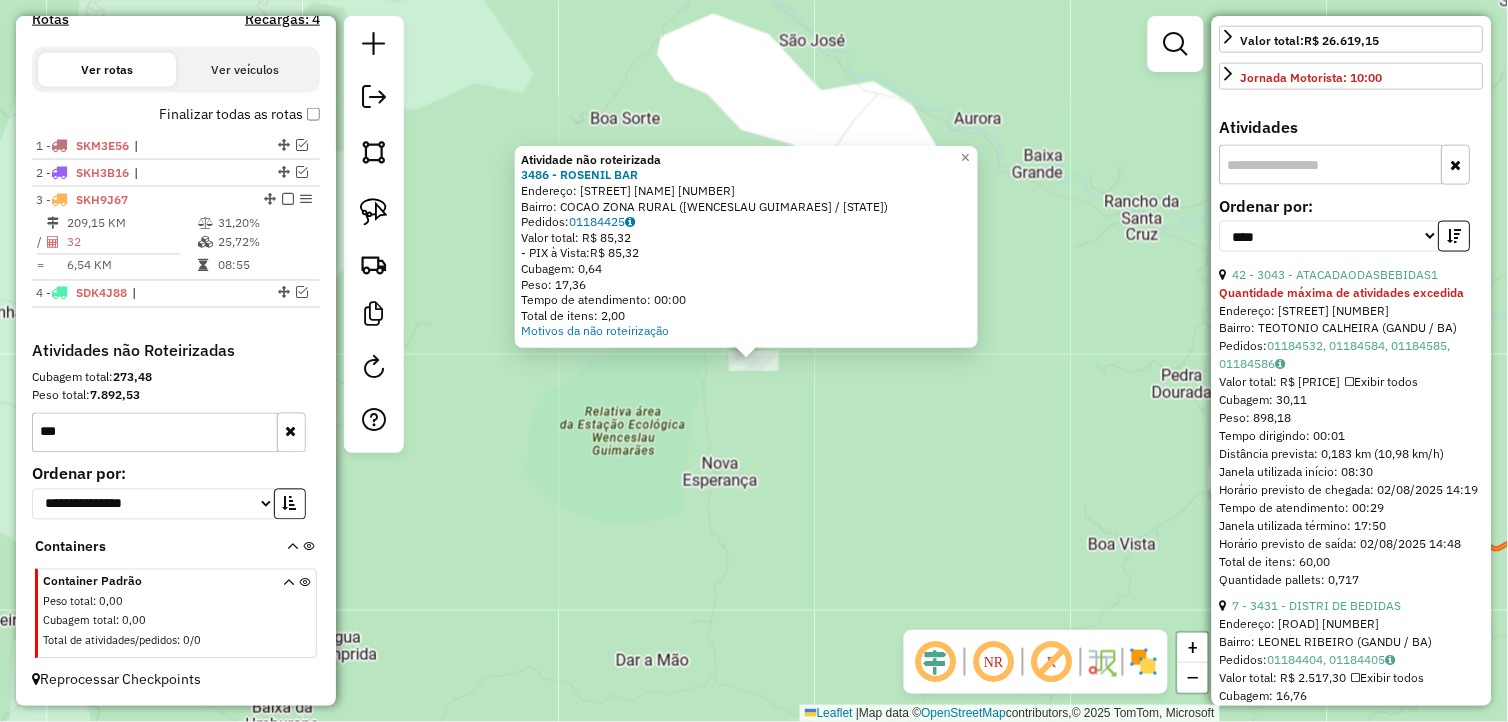 drag, startPoint x: 795, startPoint y: 474, endPoint x: 803, endPoint y: 508, distance: 34.928497 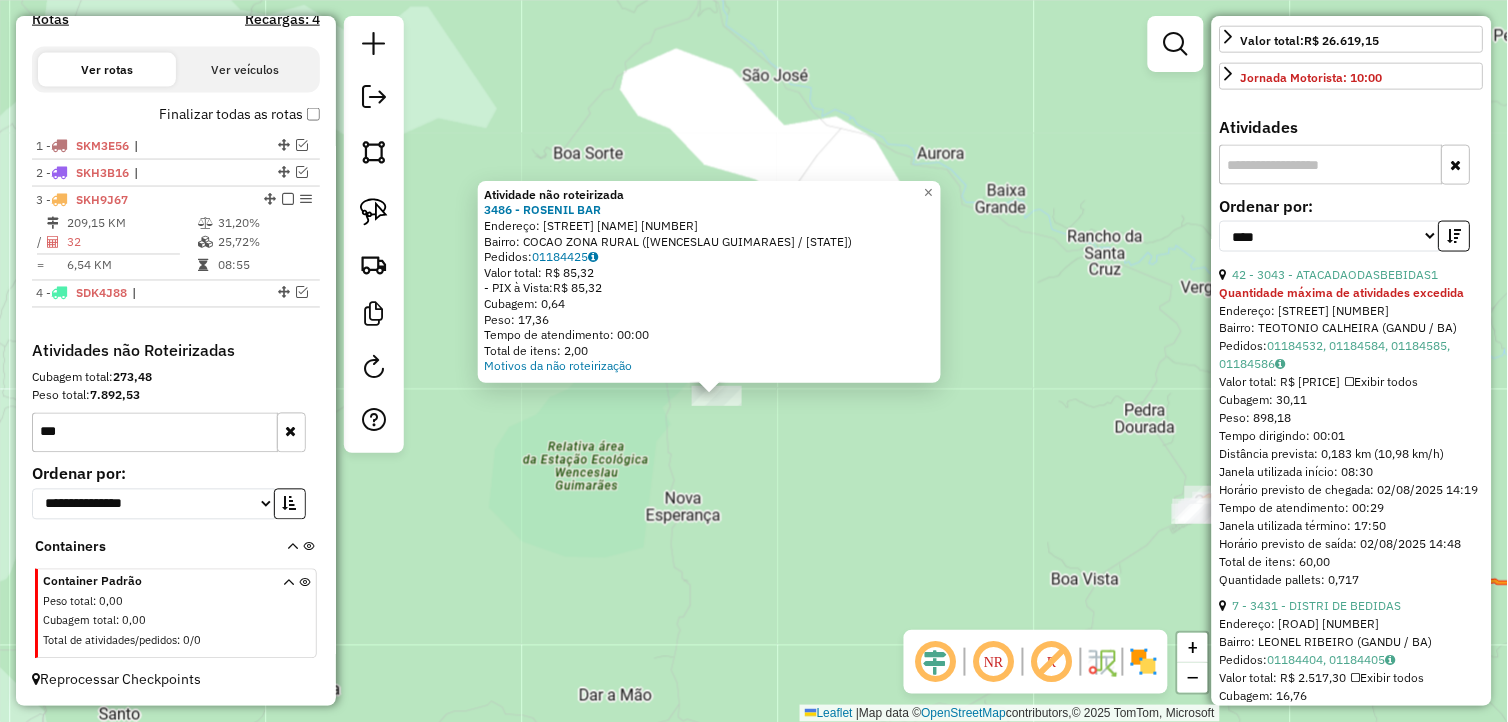 drag, startPoint x: 807, startPoint y: 492, endPoint x: 762, endPoint y: 493, distance: 45.01111 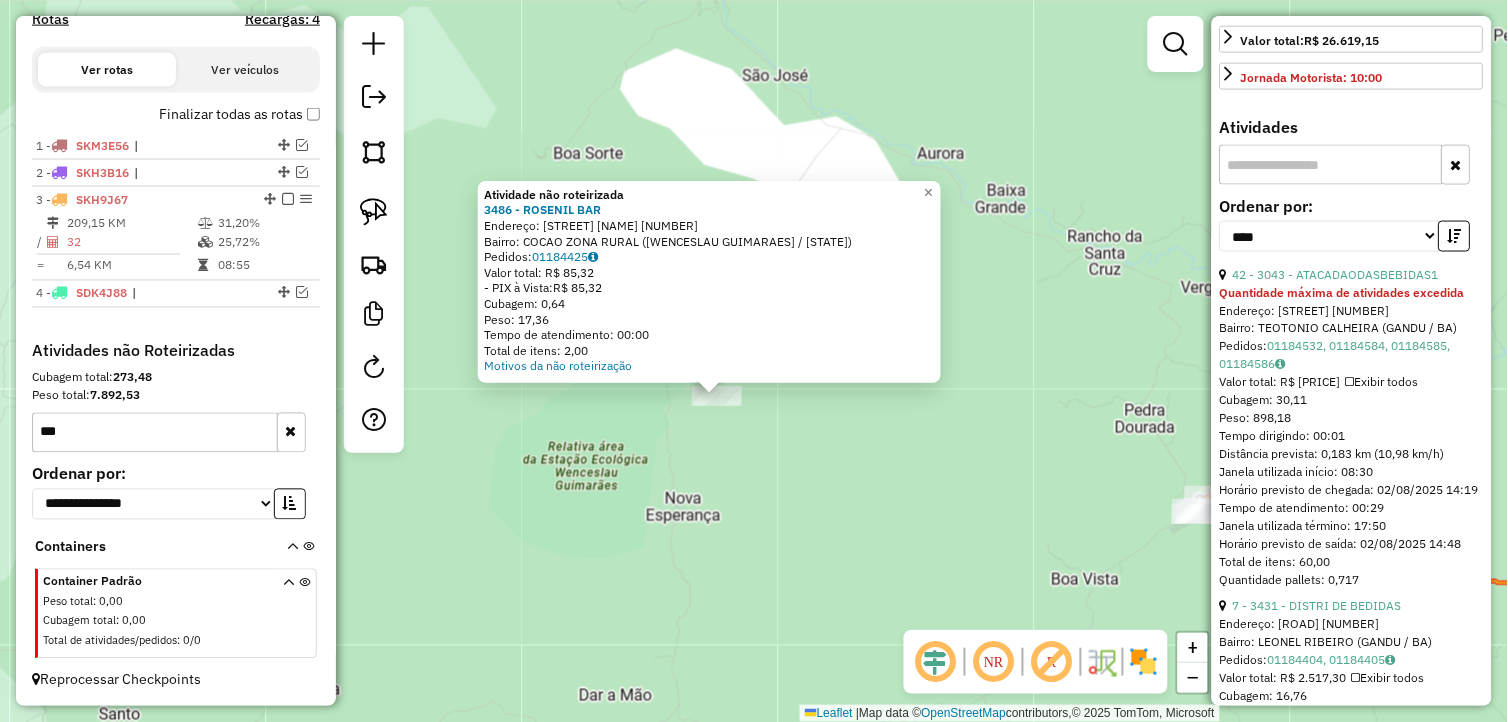 click on "Atividade não roteirizada 3486 - ROSENIL BAR  Endereço:  Rua caixa dagua 01   Bairro: COCAO ZONA RURAL (WENCESLAU GUIMARAES / BA)   Pedidos:  01184425   Valor total: R$ 85,32   - PIX à Vista:  R$ 85,32   Cubagem: 0,64   Peso: 17,36   Tempo de atendimento: 00:00   Total de itens: 2,00  Motivos da não roteirização × Janela de atendimento Grade de atendimento Capacidade Transportadoras Veículos Cliente Pedidos  Rotas Selecione os dias de semana para filtrar as janelas de atendimento  Seg   Ter   Qua   Qui   Sex   Sáb   Dom  Informe o período da janela de atendimento: De: Até:  Filtrar exatamente a janela do cliente  Considerar janela de atendimento padrão  Selecione os dias de semana para filtrar as grades de atendimento  Seg   Ter   Qua   Qui   Sex   Sáb   Dom   Considerar clientes sem dia de atendimento cadastrado  Clientes fora do dia de atendimento selecionado Filtrar as atividades entre os valores definidos abaixo:  Peso mínimo:   Peso máximo:   Cubagem mínima:   Cubagem máxima:   De:  De:" 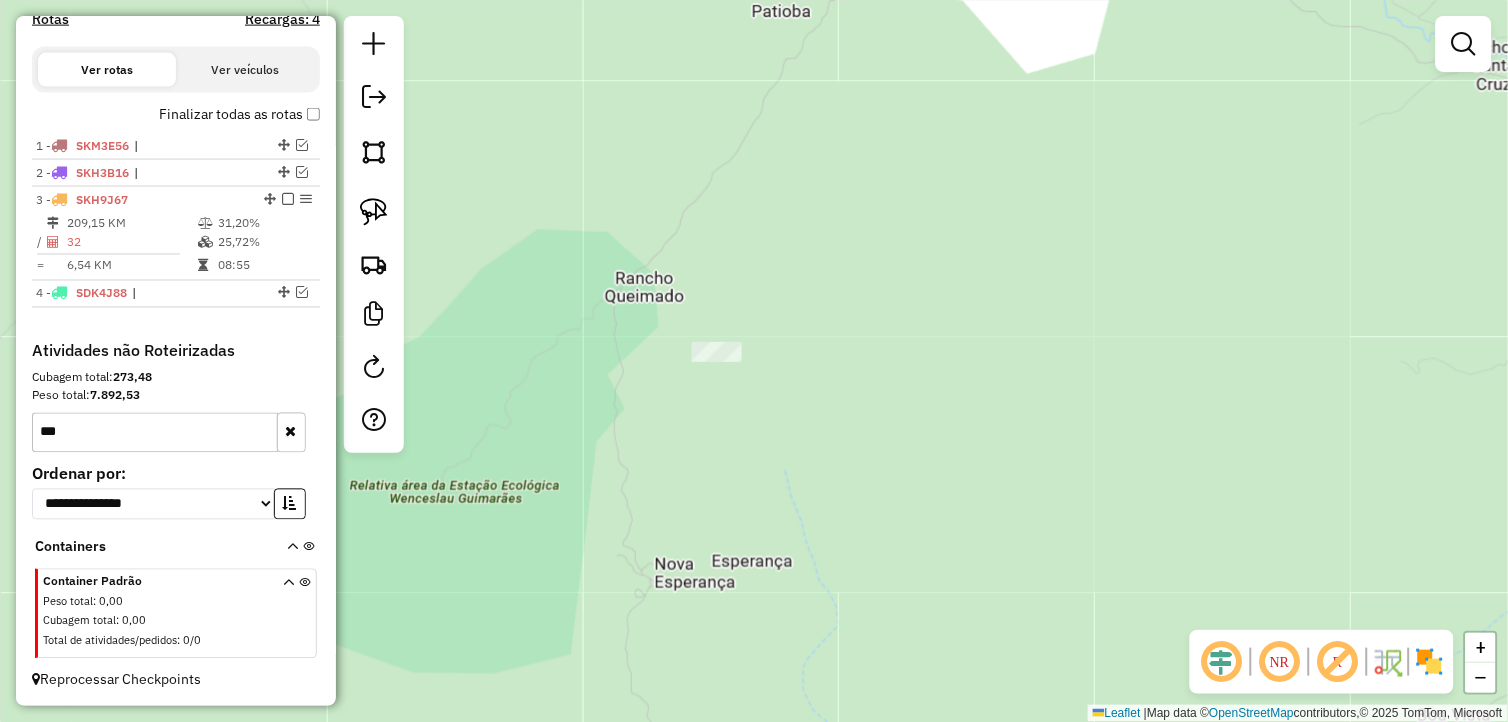 click on "Janela de atendimento Grade de atendimento Capacidade Transportadoras Veículos Cliente Pedidos  Rotas Selecione os dias de semana para filtrar as janelas de atendimento  Seg   Ter   Qua   Qui   Sex   Sáb   Dom  Informe o período da janela de atendimento: De: Até:  Filtrar exatamente a janela do cliente  Considerar janela de atendimento padrão  Selecione os dias de semana para filtrar as grades de atendimento  Seg   Ter   Qua   Qui   Sex   Sáb   Dom   Considerar clientes sem dia de atendimento cadastrado  Clientes fora do dia de atendimento selecionado Filtrar as atividades entre os valores definidos abaixo:  Peso mínimo:   Peso máximo:   Cubagem mínima:   Cubagem máxima:   De:   Até:  Filtrar as atividades entre o tempo de atendimento definido abaixo:  De:   Até:   Considerar capacidade total dos clientes não roteirizados Transportadora: Selecione um ou mais itens Tipo de veículo: Selecione um ou mais itens Veículo: Selecione um ou mais itens Motorista: Selecione um ou mais itens Nome: Rótulo:" 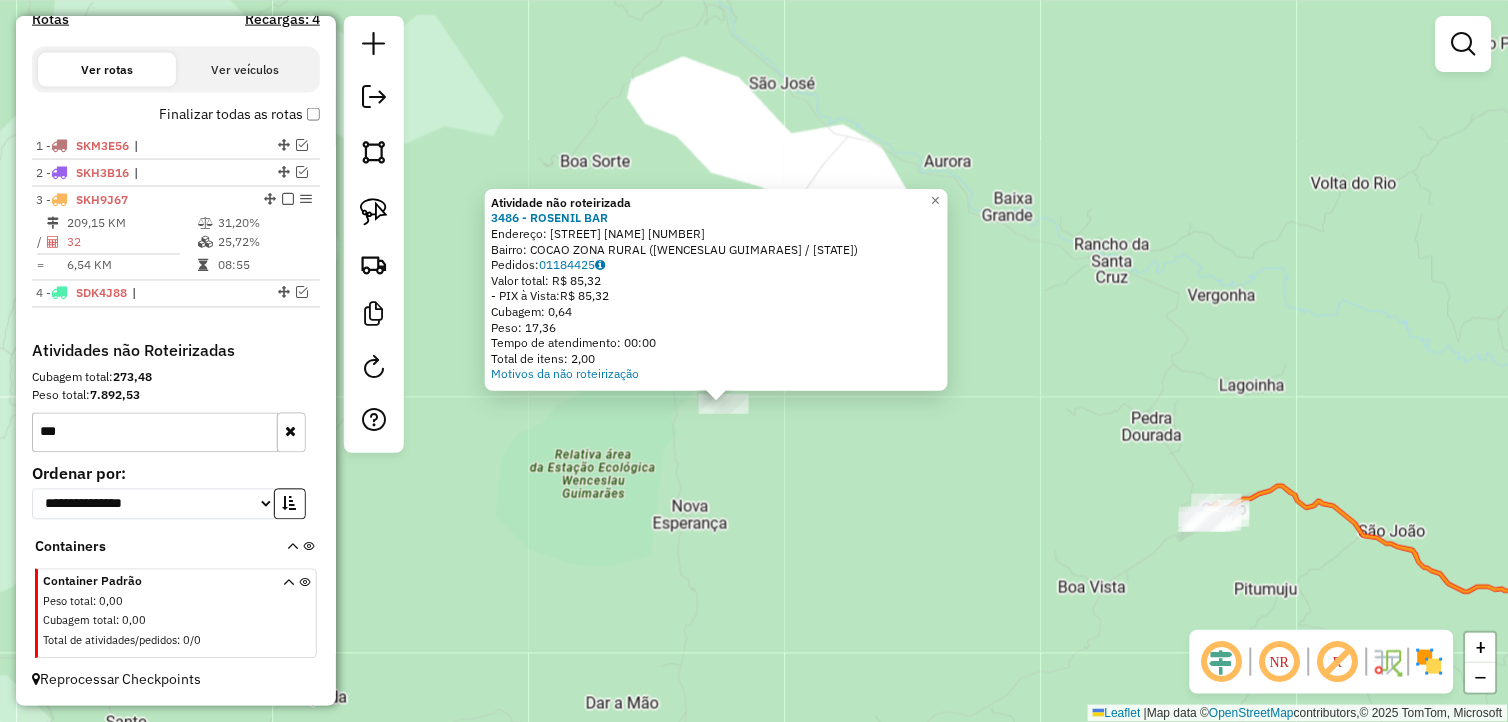 drag, startPoint x: 854, startPoint y: 512, endPoint x: 800, endPoint y: 500, distance: 55.31727 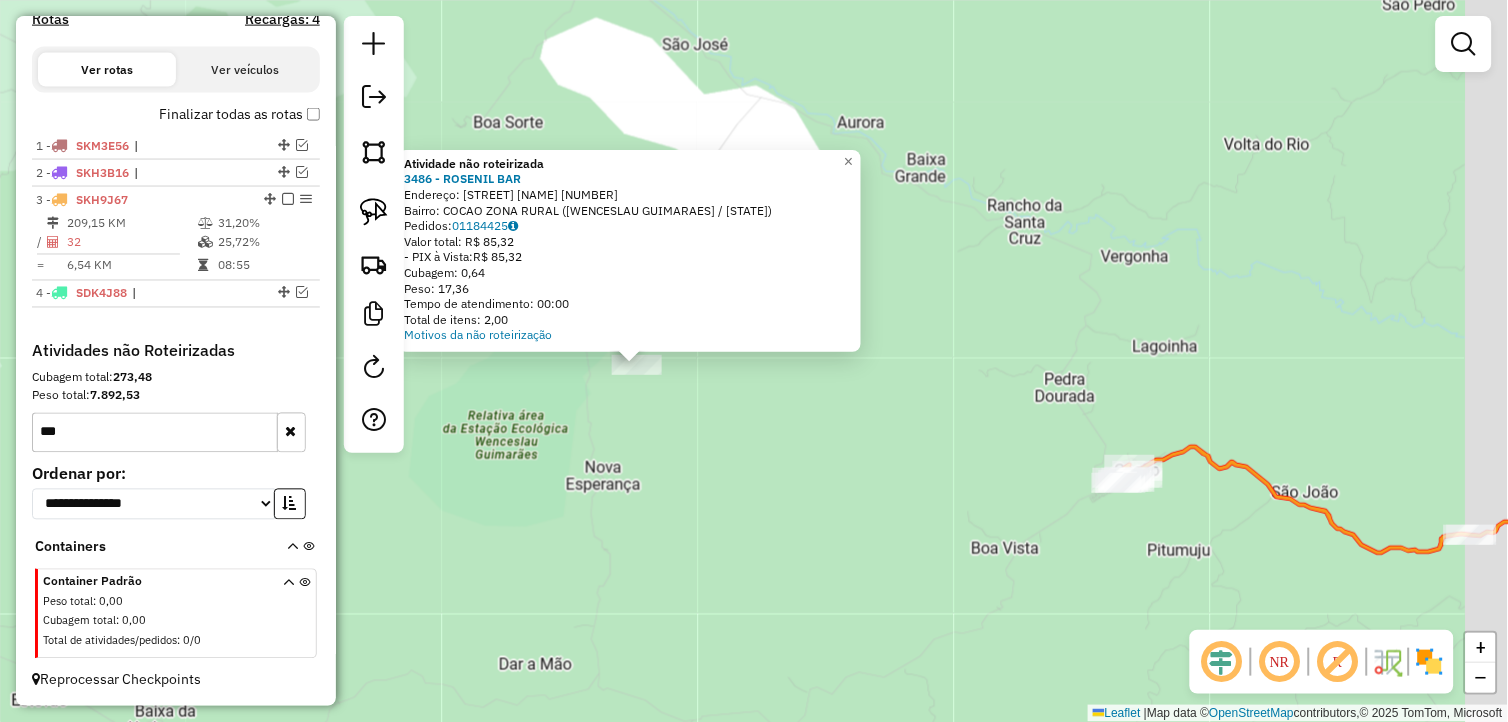drag, startPoint x: 798, startPoint y: 494, endPoint x: 711, endPoint y: 455, distance: 95.34149 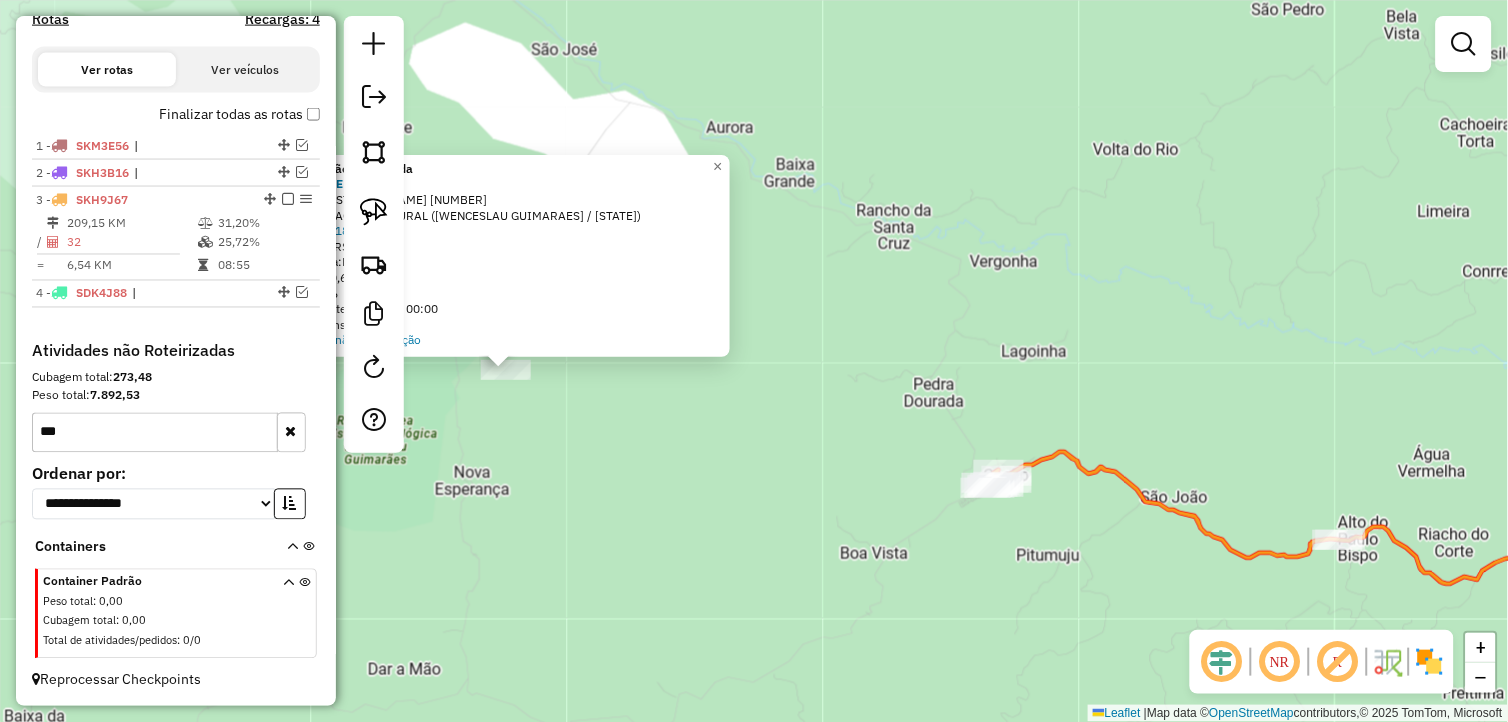 drag, startPoint x: 818, startPoint y: 464, endPoint x: 723, endPoint y: 457, distance: 95.257545 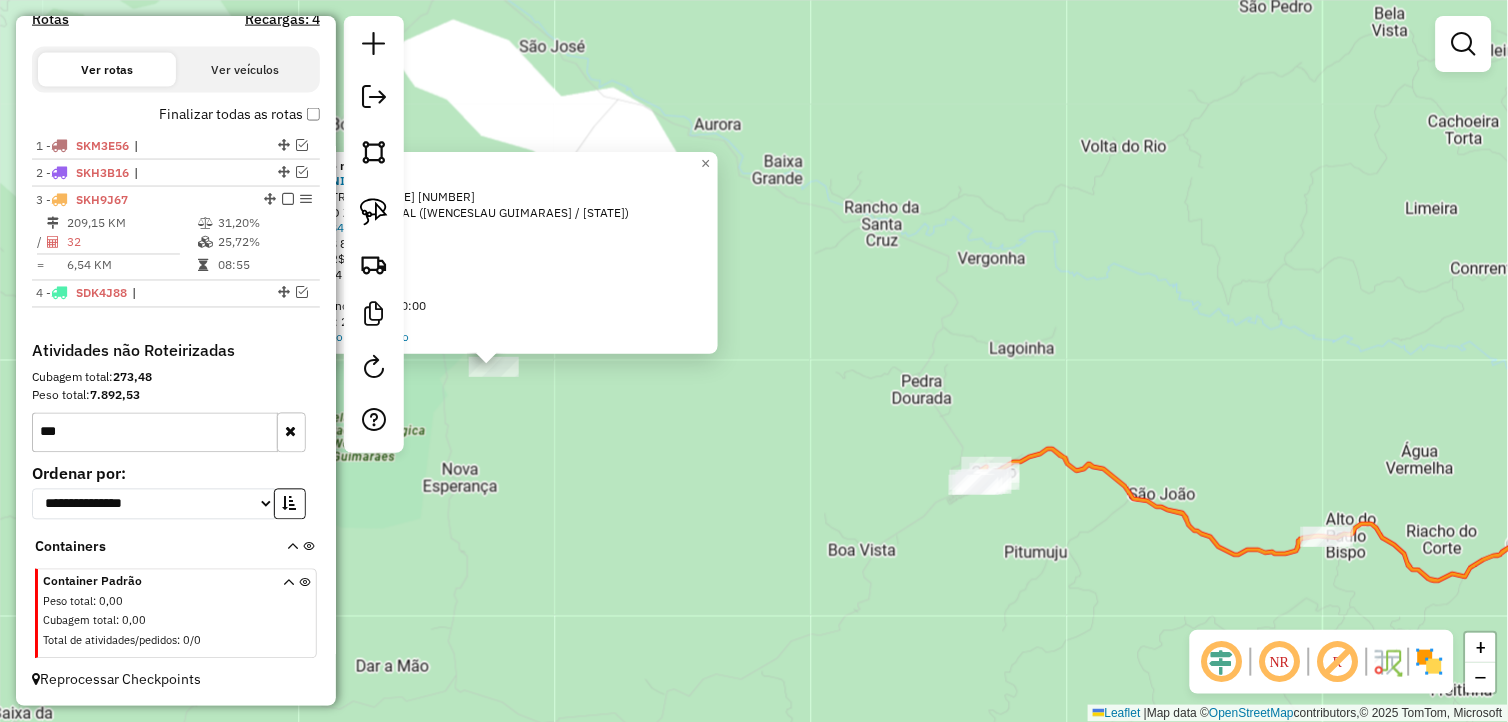 click on "Atividade não roteirizada 3486 - ROSENIL BAR  Endereço:  Rua caixa dagua 01   Bairro: COCAO ZONA RURAL (WENCESLAU GUIMARAES / BA)   Pedidos:  01184425   Valor total: R$ 85,32   - PIX à Vista:  R$ 85,32   Cubagem: 0,64   Peso: 17,36   Tempo de atendimento: 00:00   Total de itens: 2,00  Motivos da não roteirização × Janela de atendimento Grade de atendimento Capacidade Transportadoras Veículos Cliente Pedidos  Rotas Selecione os dias de semana para filtrar as janelas de atendimento  Seg   Ter   Qua   Qui   Sex   Sáb   Dom  Informe o período da janela de atendimento: De: Até:  Filtrar exatamente a janela do cliente  Considerar janela de atendimento padrão  Selecione os dias de semana para filtrar as grades de atendimento  Seg   Ter   Qua   Qui   Sex   Sáb   Dom   Considerar clientes sem dia de atendimento cadastrado  Clientes fora do dia de atendimento selecionado Filtrar as atividades entre os valores definidos abaixo:  Peso mínimo:   Peso máximo:   Cubagem mínima:   Cubagem máxima:   De:  De:" 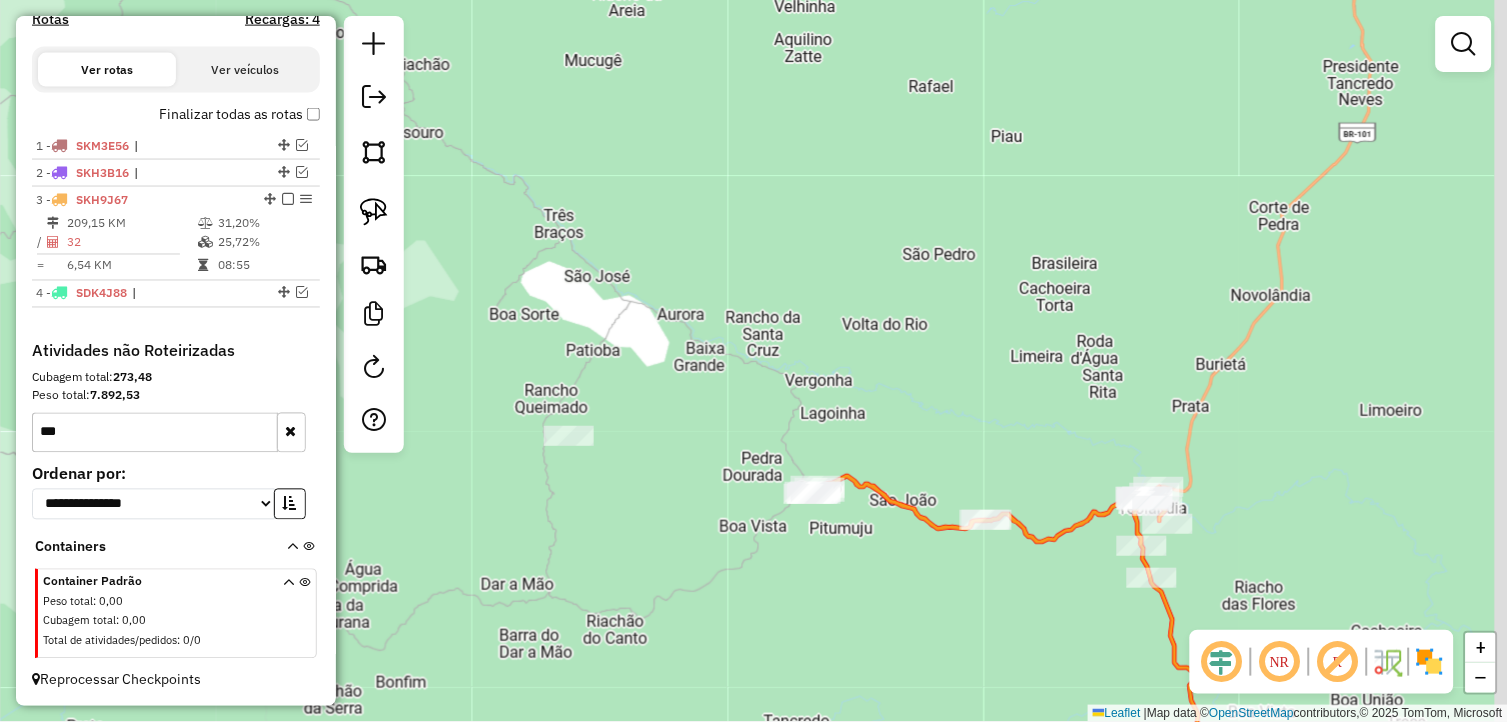 drag, startPoint x: 1007, startPoint y: 574, endPoint x: 854, endPoint y: 550, distance: 154.87091 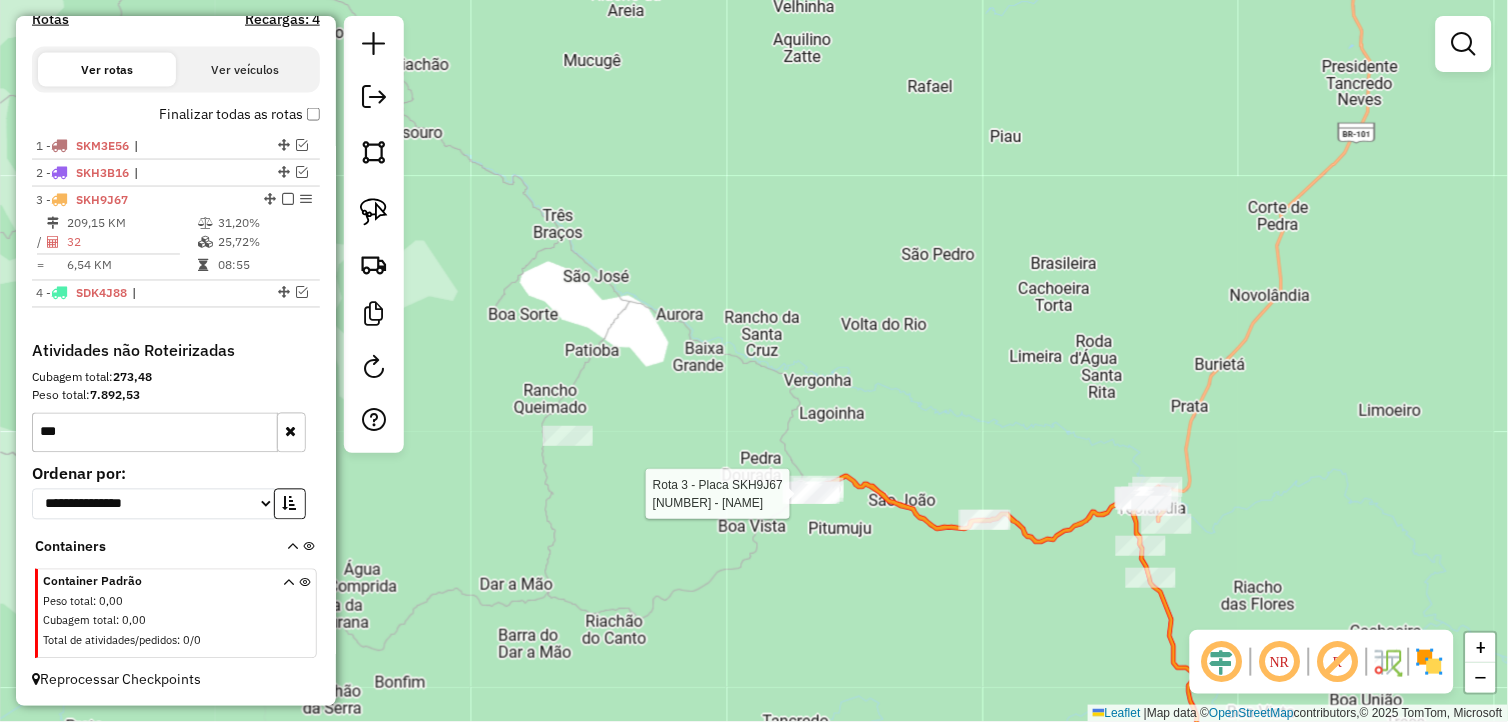 select on "*********" 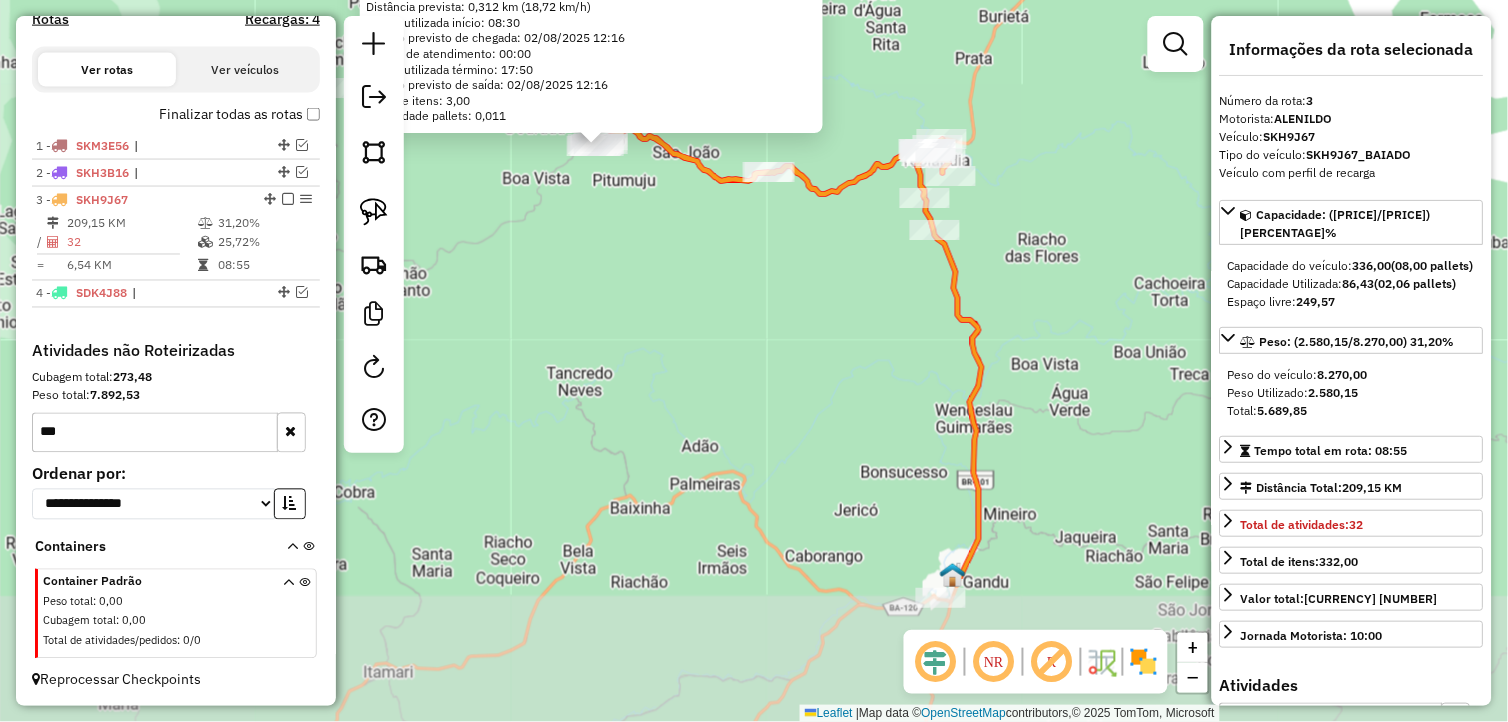 drag, startPoint x: 876, startPoint y: 535, endPoint x: 718, endPoint y: 305, distance: 279.04123 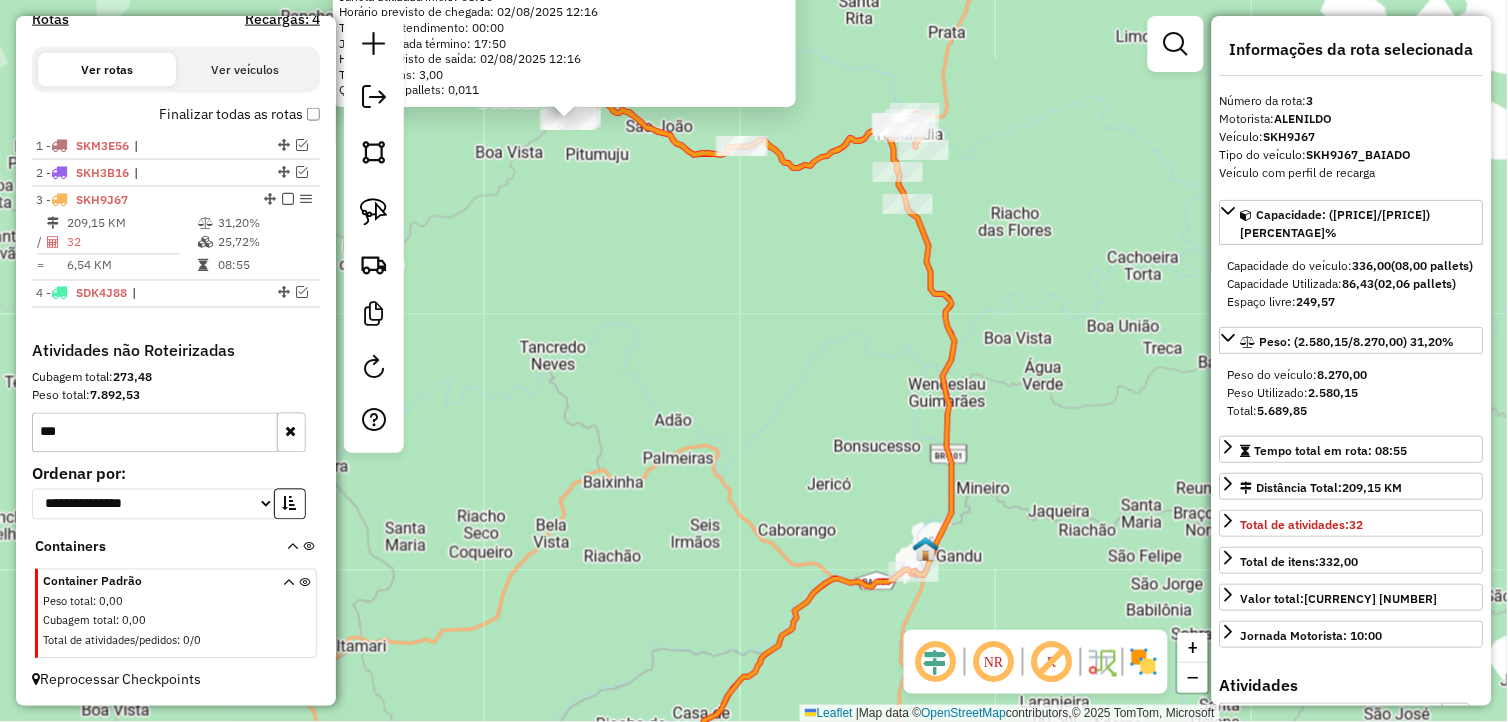 drag, startPoint x: 762, startPoint y: 521, endPoint x: 733, endPoint y: 518, distance: 29.15476 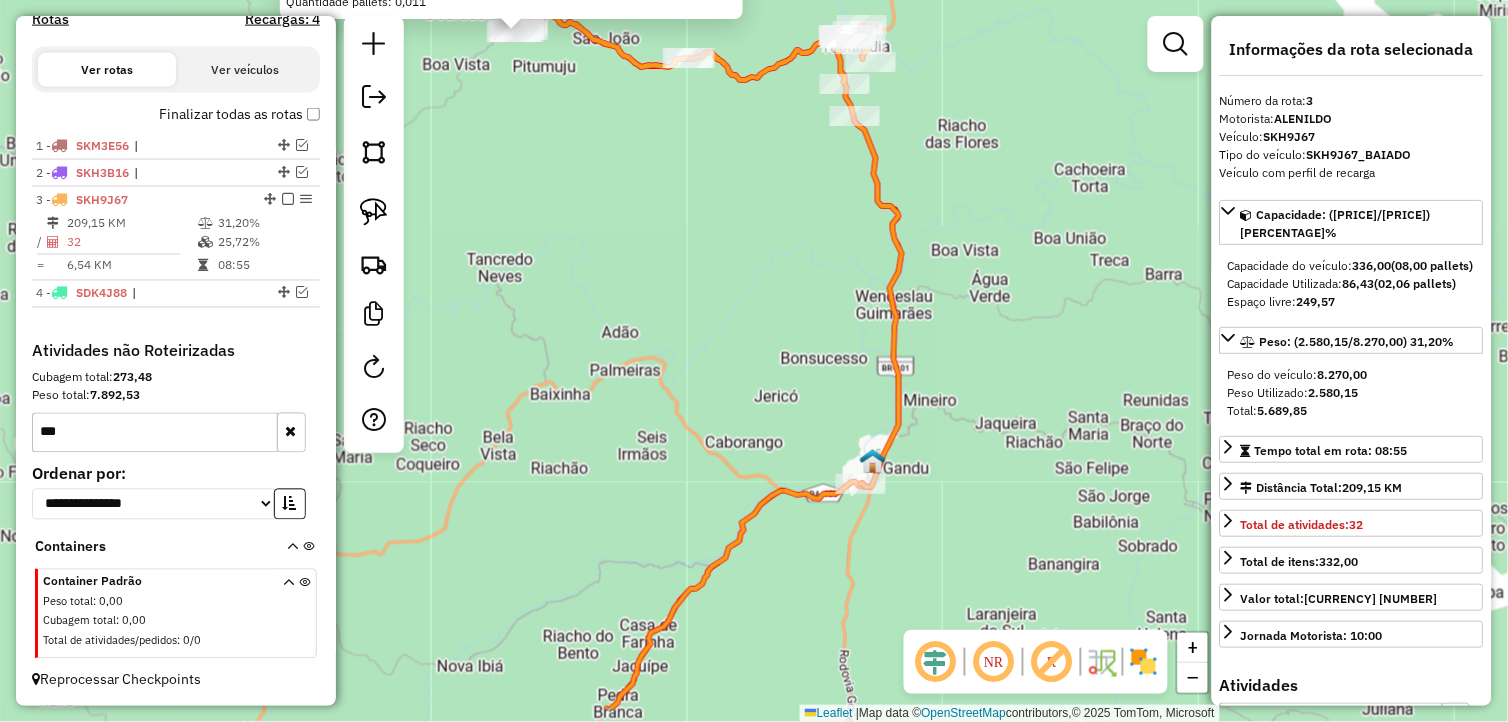 drag, startPoint x: 715, startPoint y: 540, endPoint x: 718, endPoint y: 446, distance: 94.04786 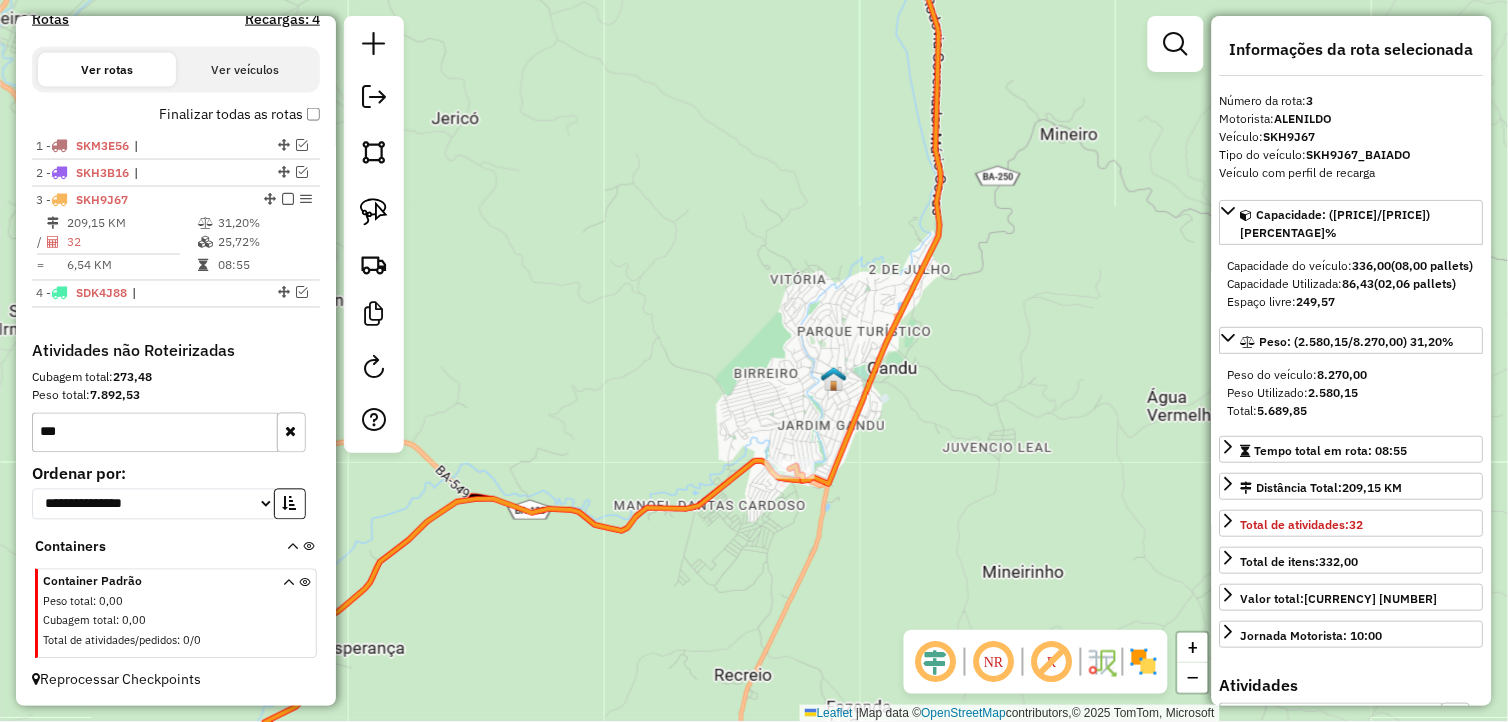 drag, startPoint x: 804, startPoint y: 458, endPoint x: 804, endPoint y: 507, distance: 49 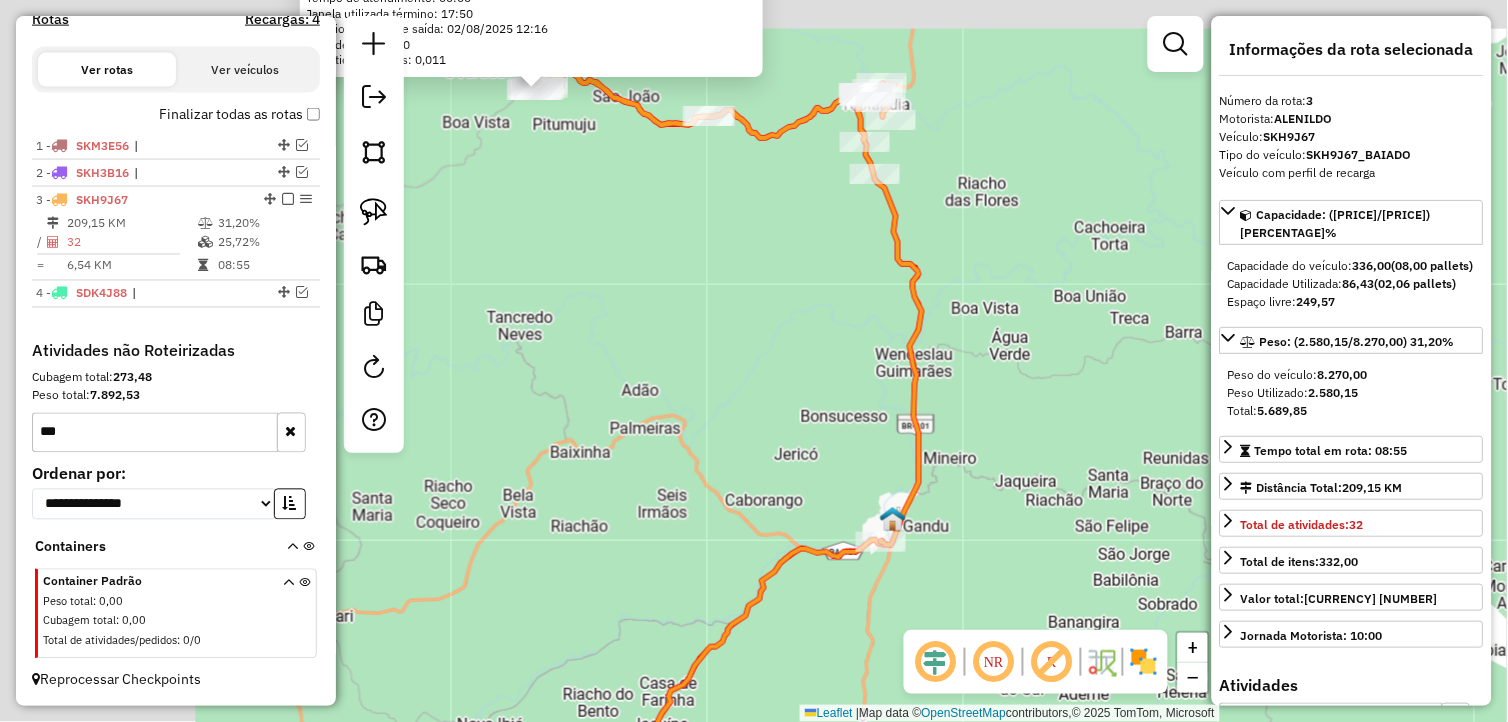 drag, startPoint x: 587, startPoint y: 362, endPoint x: 1101, endPoint y: 632, distance: 580.5997 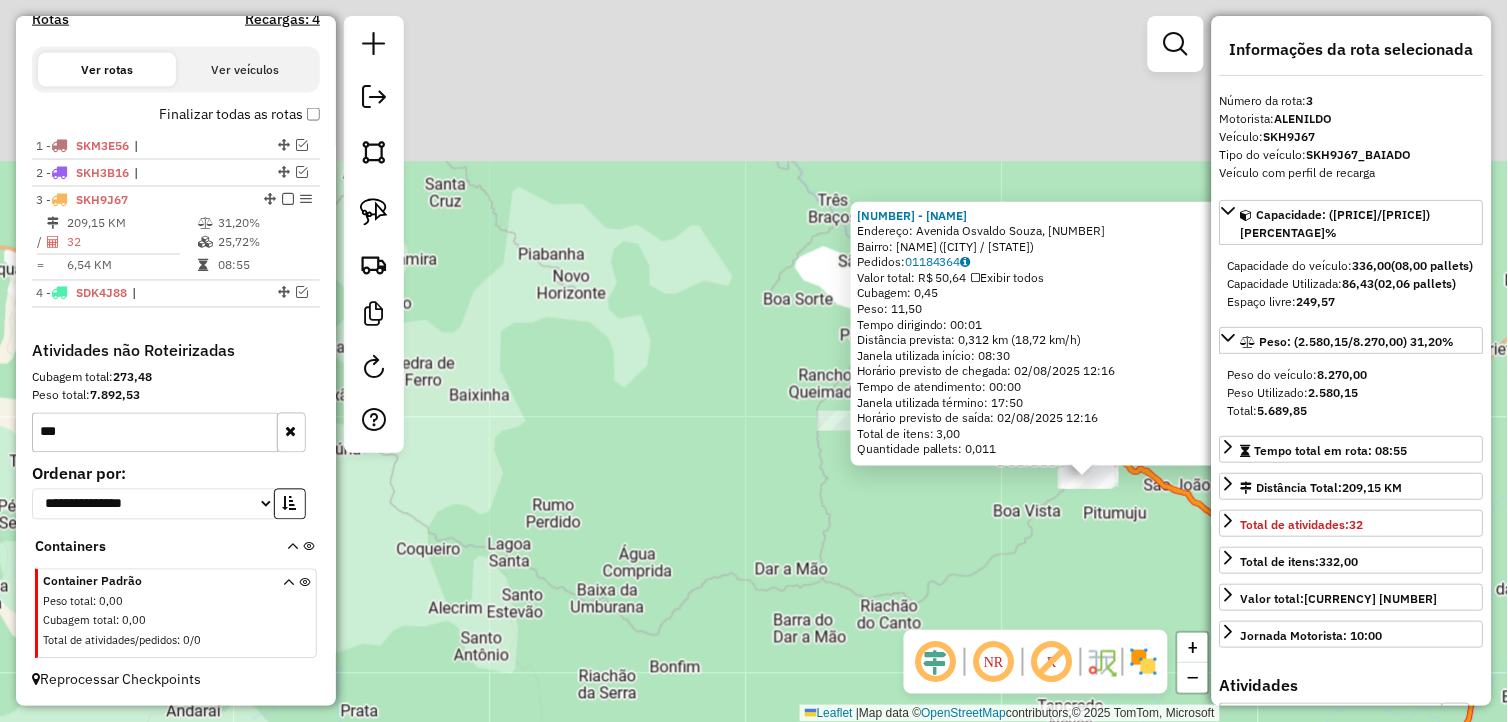 drag, startPoint x: 962, startPoint y: 568, endPoint x: 1001, endPoint y: 601, distance: 51.088158 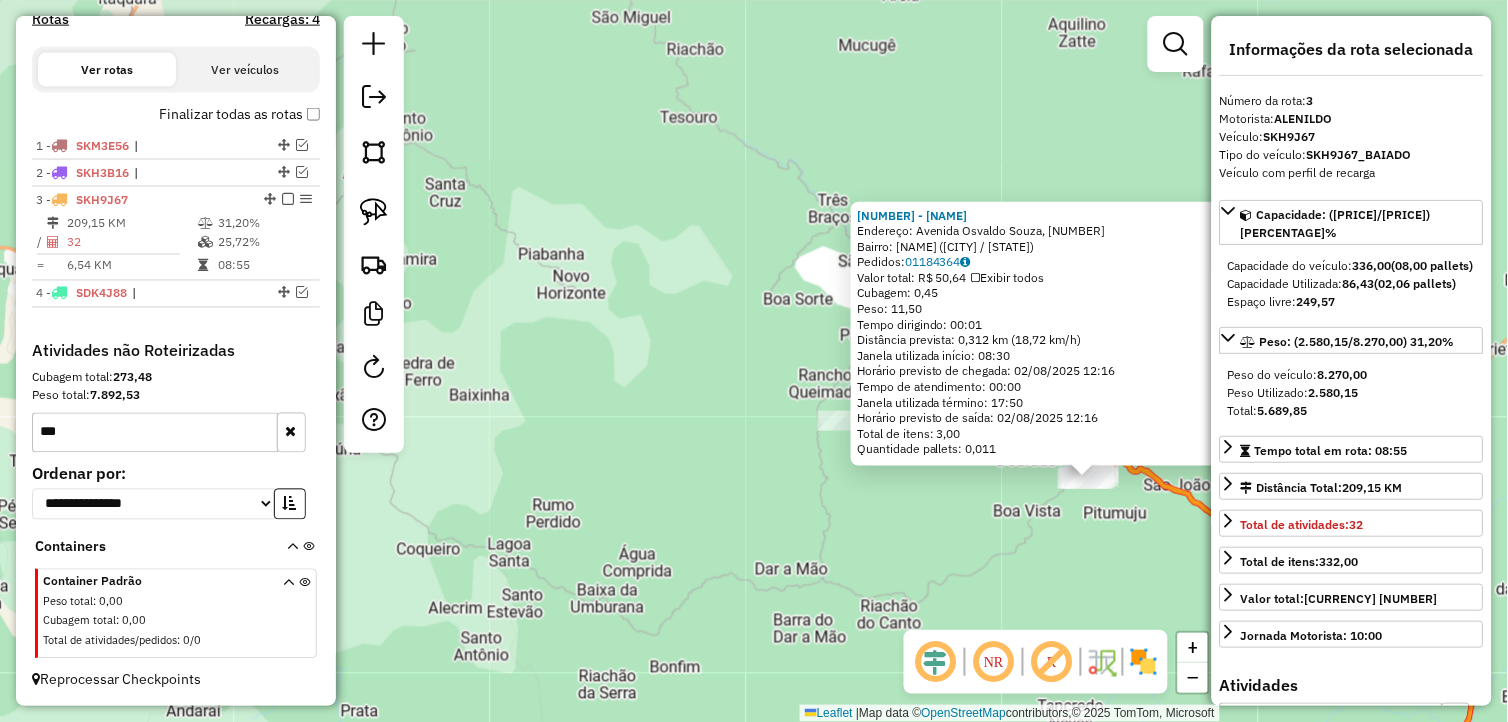 click on "3384 - ACARAJE DA  ALINE  Endereço: Avenida Osvaldo Souza, 49   Bairro: Povoado Sarilândia (Wenceslau Guimarães / BA)   Pedidos:  01184364   Valor total: R$ 50,64   Exibir todos   Cubagem: 0,45  Peso: 11,50  Tempo dirigindo: 00:01   Distância prevista: 0,312 km (18,72 km/h)   Janela utilizada início: 08:30   Horário previsto de chegada: 02/08/2025 12:16   Tempo de atendimento: 00:00   Janela utilizada término: 17:50   Horário previsto de saída: 02/08/2025 12:16   Total de itens: 3,00   Quantidade pallets: 0,011  × Janela de atendimento Grade de atendimento Capacidade Transportadoras Veículos Cliente Pedidos  Rotas Selecione os dias de semana para filtrar as janelas de atendimento  Seg   Ter   Qua   Qui   Sex   Sáb   Dom  Informe o período da janela de atendimento: De: Até:  Filtrar exatamente a janela do cliente  Considerar janela de atendimento padrão  Selecione os dias de semana para filtrar as grades de atendimento  Seg   Ter   Qua   Qui   Sex   Sáb   Dom   Peso mínimo:   Peso máximo:  +" 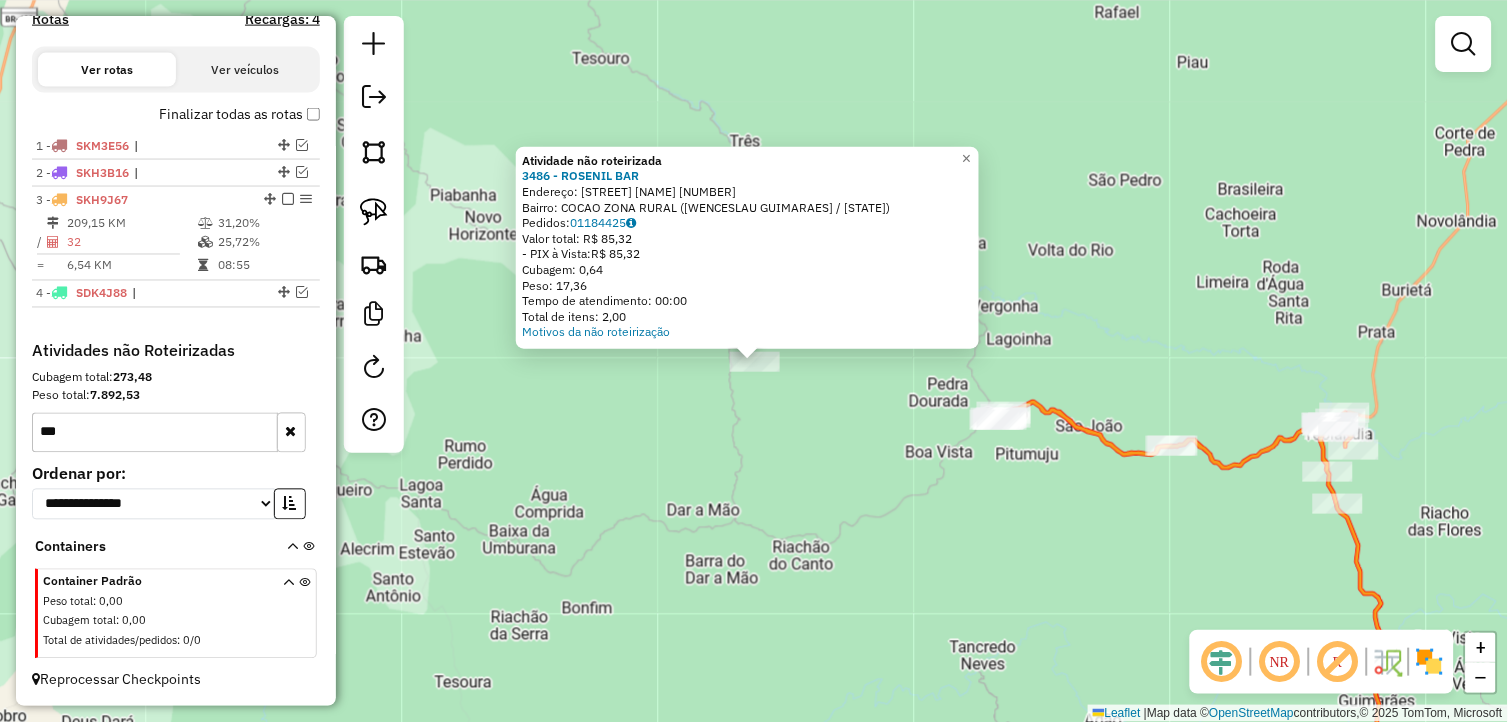 click on "Atividade não roteirizada 3486 - ROSENIL BAR  Endereço:  Rua caixa dagua 01   Bairro: COCAO ZONA RURAL (WENCESLAU GUIMARAES / BA)   Pedidos:  01184425   Valor total: R$ 85,32   - PIX à Vista:  R$ 85,32   Cubagem: 0,64   Peso: 17,36   Tempo de atendimento: 00:00   Total de itens: 2,00  Motivos da não roteirização × Janela de atendimento Grade de atendimento Capacidade Transportadoras Veículos Cliente Pedidos  Rotas Selecione os dias de semana para filtrar as janelas de atendimento  Seg   Ter   Qua   Qui   Sex   Sáb   Dom  Informe o período da janela de atendimento: De: Até:  Filtrar exatamente a janela do cliente  Considerar janela de atendimento padrão  Selecione os dias de semana para filtrar as grades de atendimento  Seg   Ter   Qua   Qui   Sex   Sáb   Dom   Considerar clientes sem dia de atendimento cadastrado  Clientes fora do dia de atendimento selecionado Filtrar as atividades entre os valores definidos abaixo:  Peso mínimo:   Peso máximo:   Cubagem mínima:   Cubagem máxima:   De:  De:" 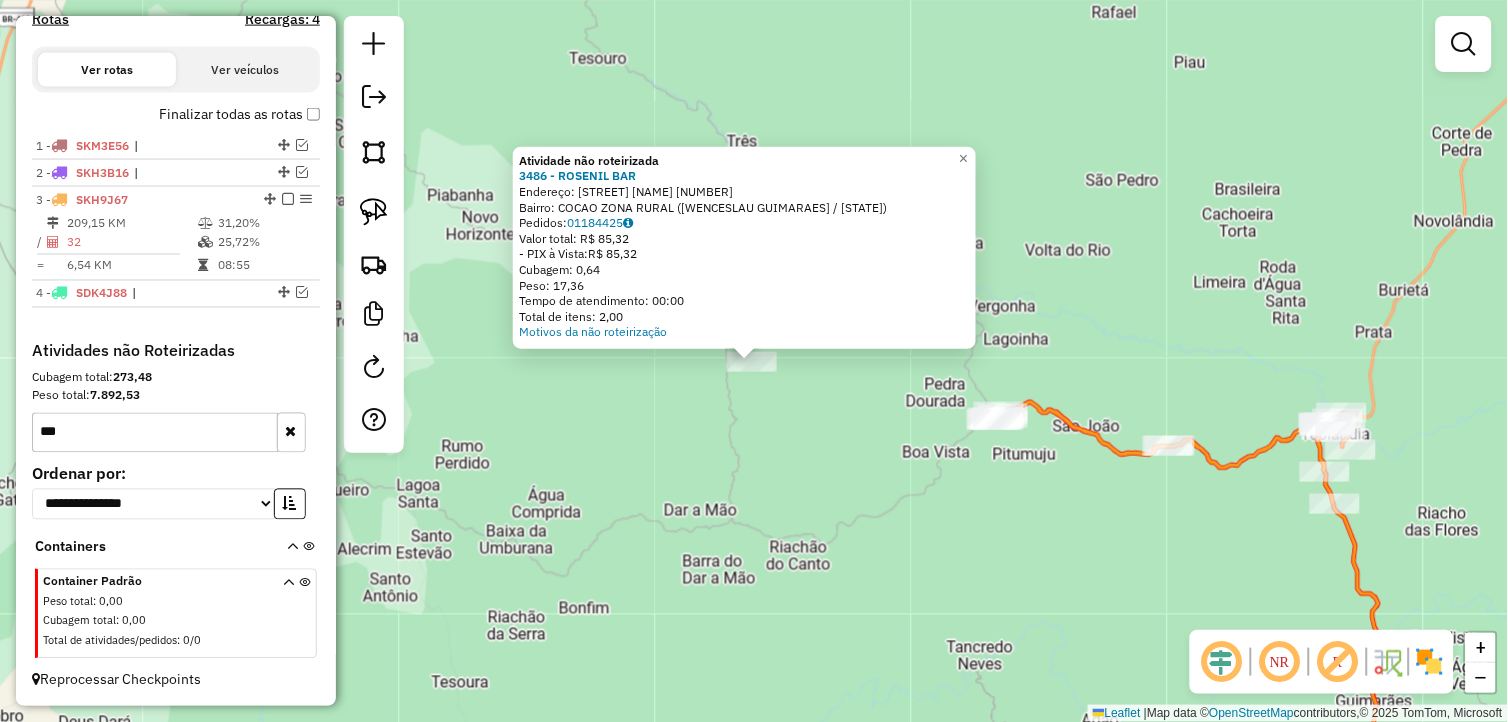 click on "Atividade não roteirizada 3486 - ROSENIL BAR  Endereço:  Rua caixa dagua 01   Bairro: COCAO ZONA RURAL (WENCESLAU GUIMARAES / BA)   Pedidos:  01184425   Valor total: R$ 85,32   - PIX à Vista:  R$ 85,32   Cubagem: 0,64   Peso: 17,36   Tempo de atendimento: 00:00   Total de itens: 2,00  Motivos da não roteirização × Janela de atendimento Grade de atendimento Capacidade Transportadoras Veículos Cliente Pedidos  Rotas Selecione os dias de semana para filtrar as janelas de atendimento  Seg   Ter   Qua   Qui   Sex   Sáb   Dom  Informe o período da janela de atendimento: De: Até:  Filtrar exatamente a janela do cliente  Considerar janela de atendimento padrão  Selecione os dias de semana para filtrar as grades de atendimento  Seg   Ter   Qua   Qui   Sex   Sáb   Dom   Considerar clientes sem dia de atendimento cadastrado  Clientes fora do dia de atendimento selecionado Filtrar as atividades entre os valores definidos abaixo:  Peso mínimo:   Peso máximo:   Cubagem mínima:   Cubagem máxima:   De:  De:" 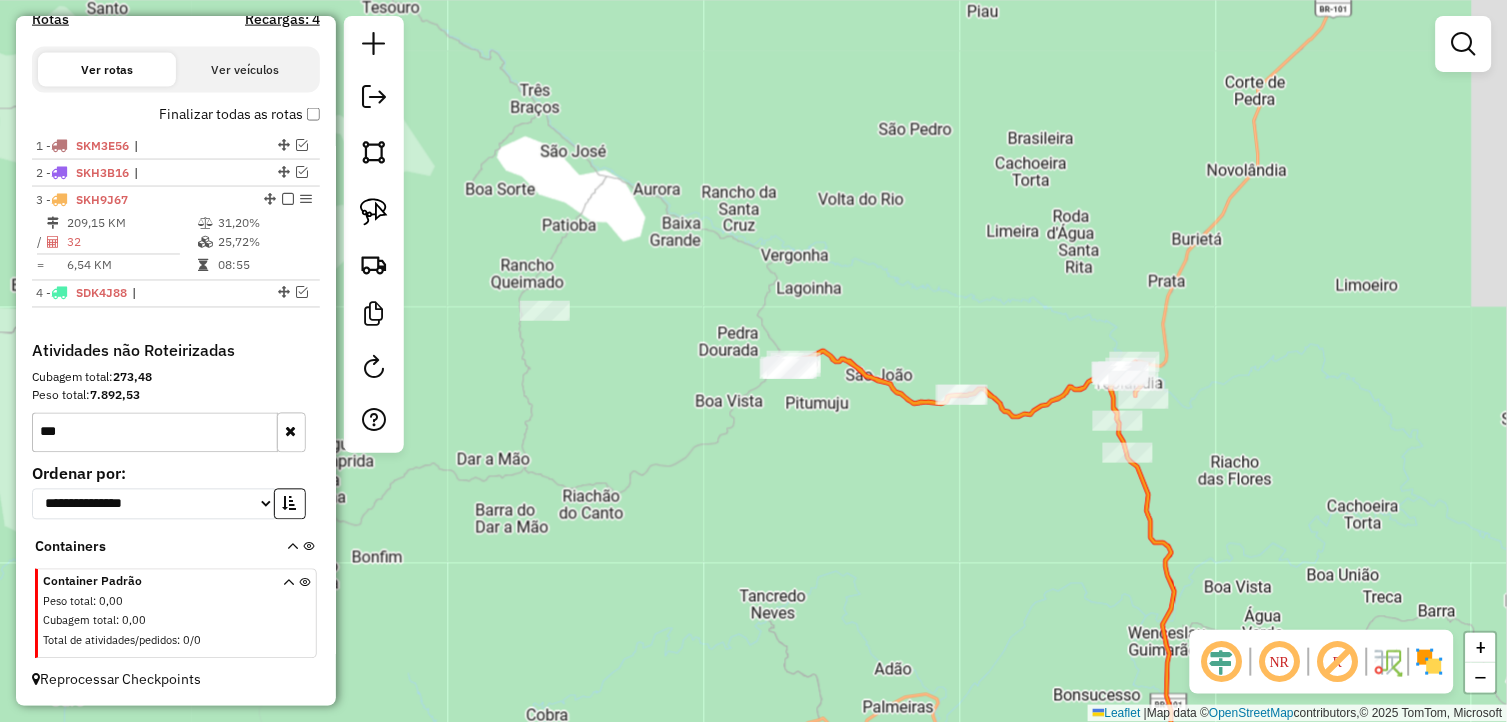 drag, startPoint x: 935, startPoint y: 526, endPoint x: 788, endPoint y: 484, distance: 152.88231 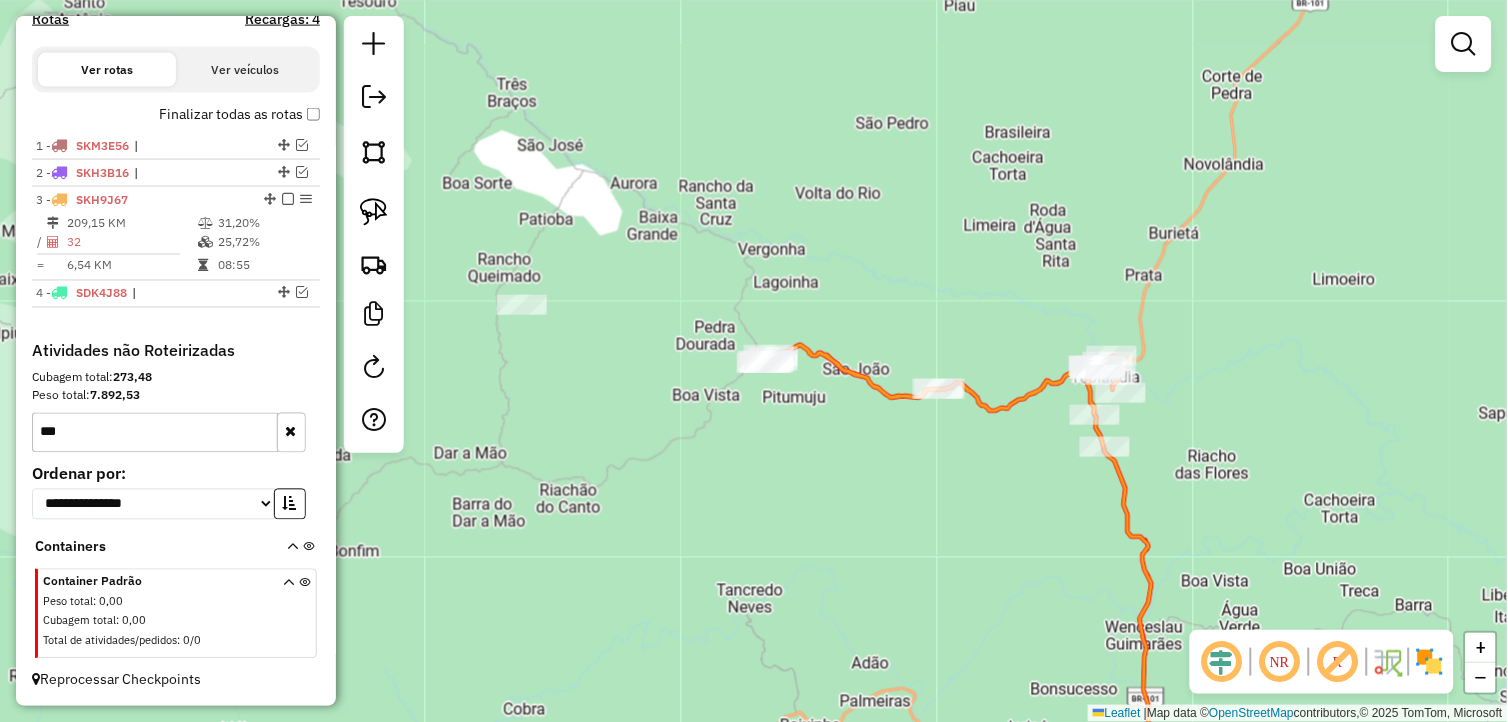 drag, startPoint x: 896, startPoint y: 502, endPoint x: 711, endPoint y: 410, distance: 206.61316 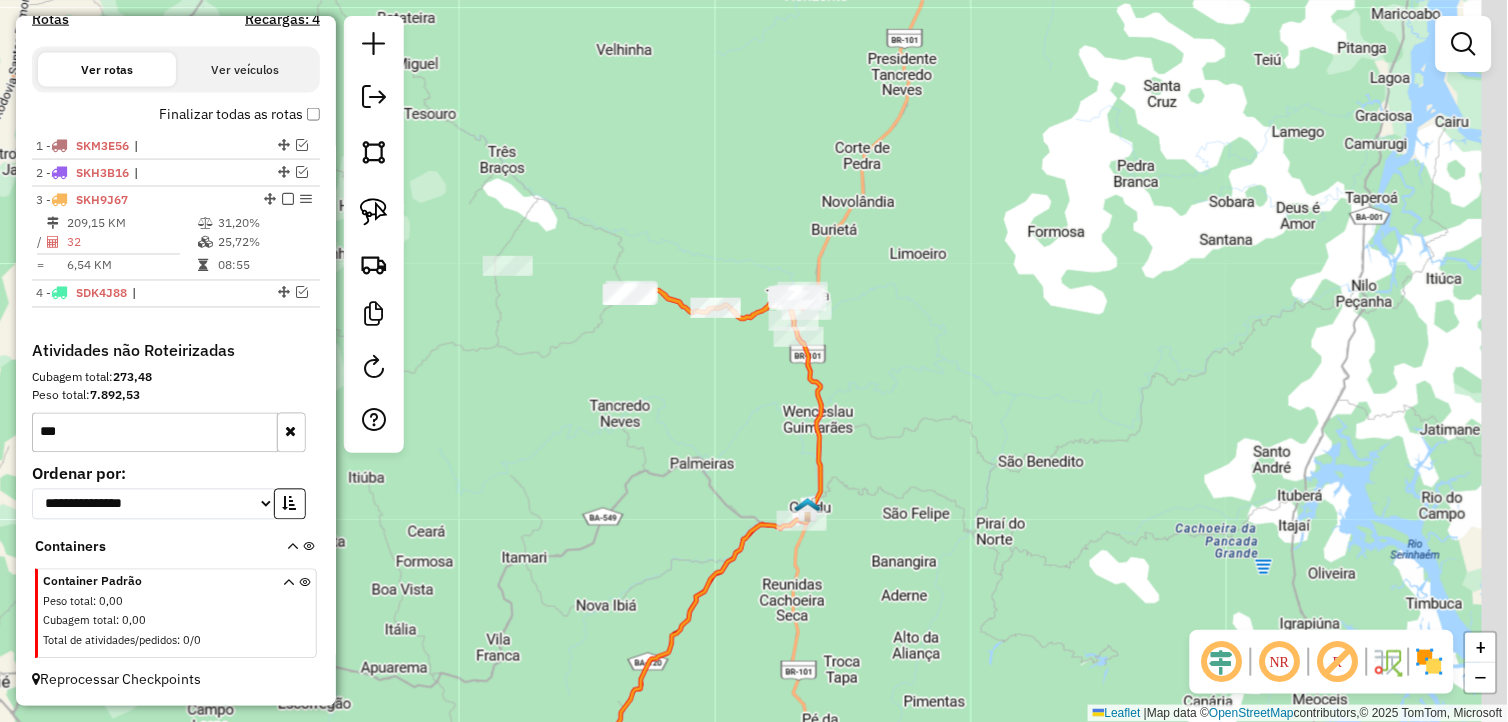 drag, startPoint x: 986, startPoint y: 511, endPoint x: 920, endPoint y: 440, distance: 96.938126 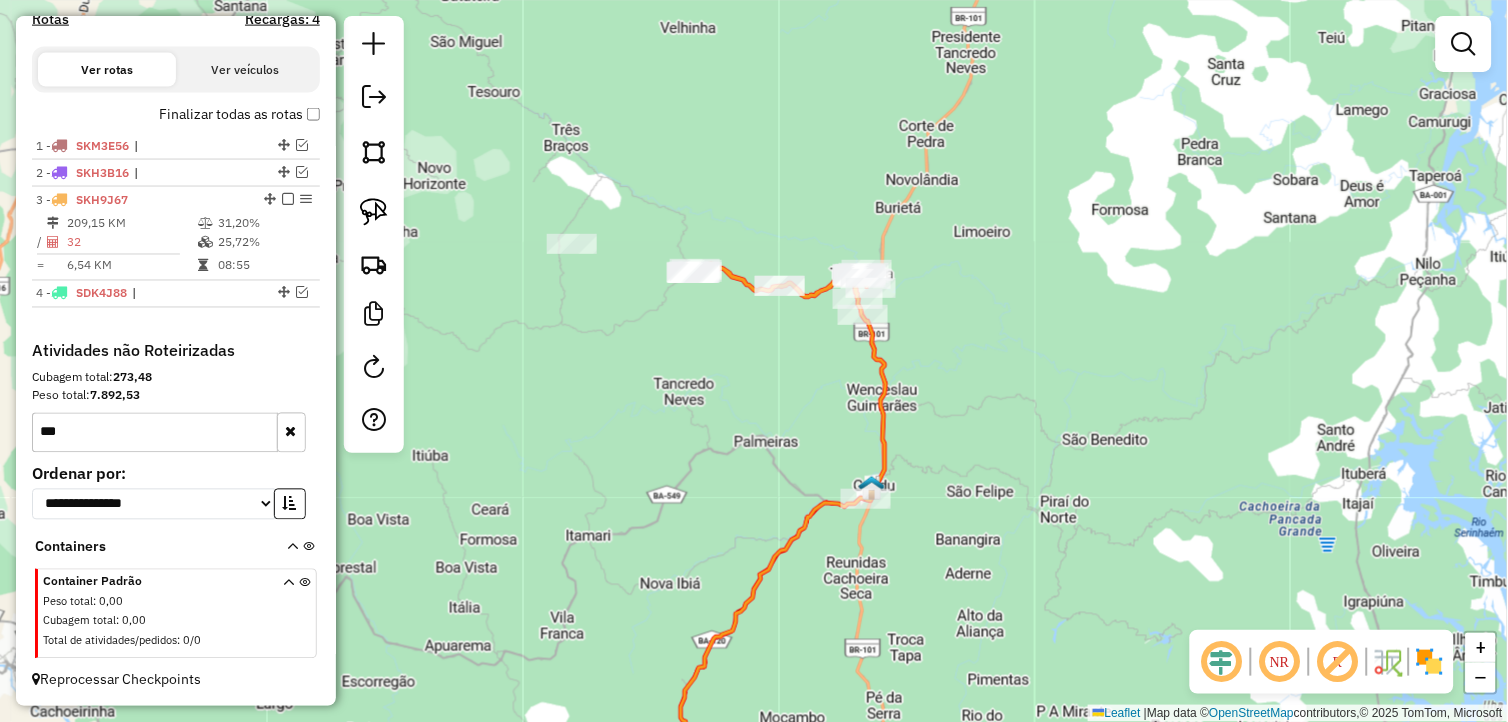 drag, startPoint x: 708, startPoint y: 442, endPoint x: 726, endPoint y: 434, distance: 19.697716 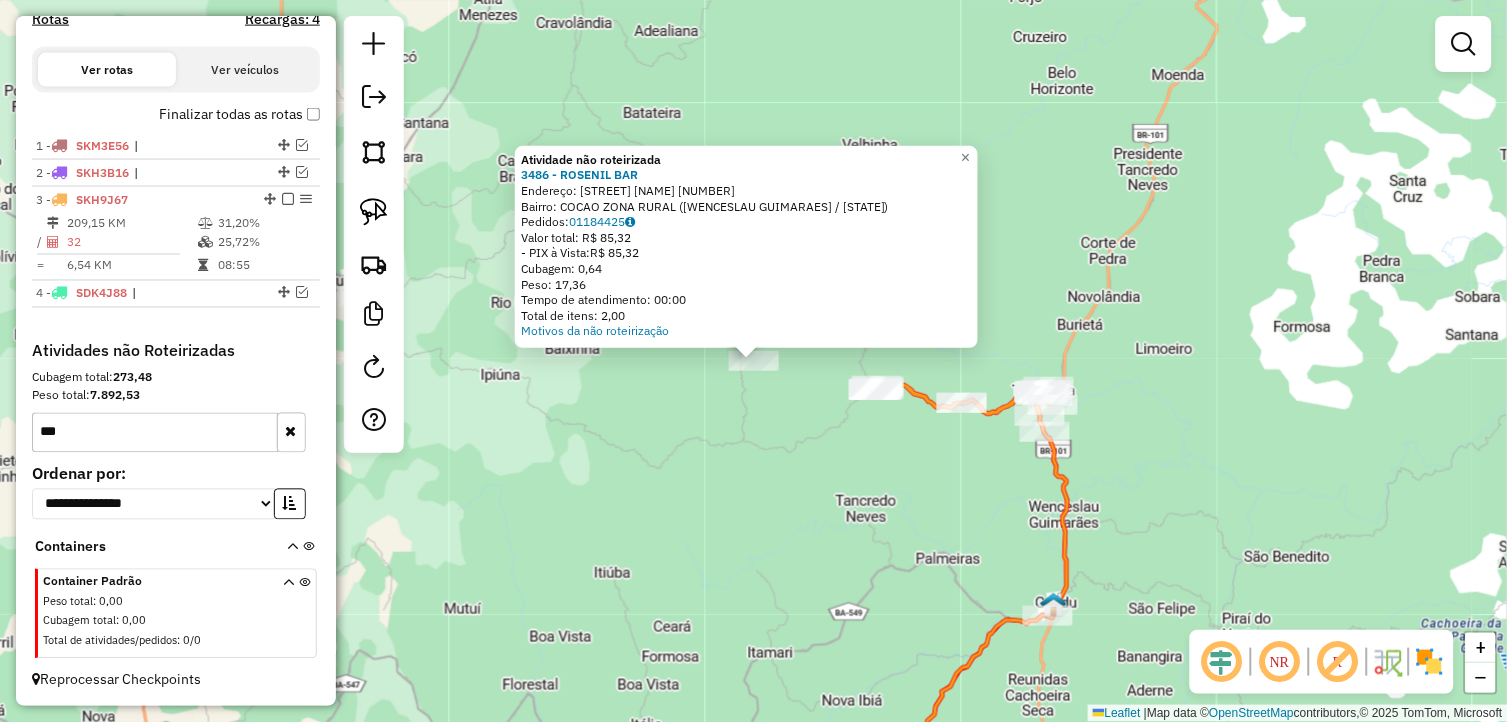 drag, startPoint x: 643, startPoint y: 313, endPoint x: 687, endPoint y: 374, distance: 75.21303 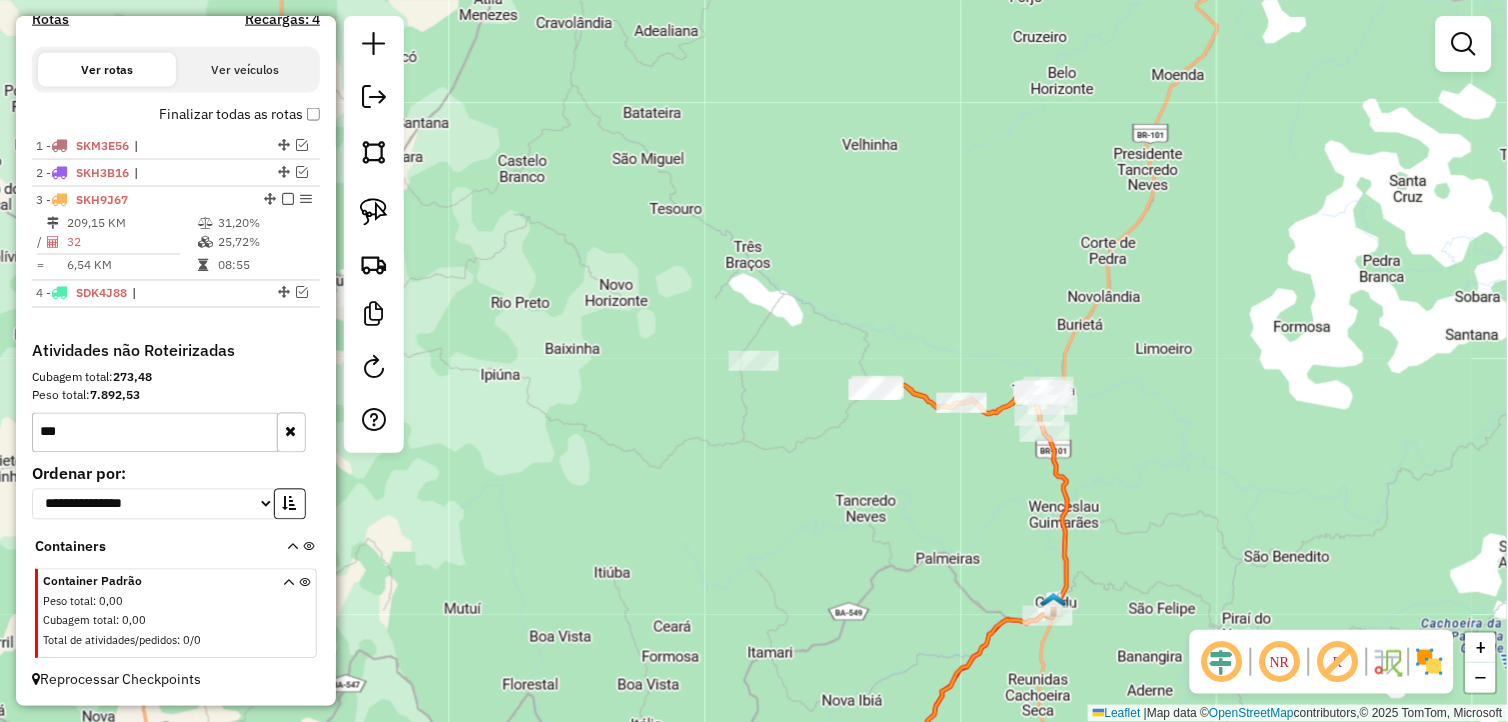 drag, startPoint x: 687, startPoint y: 374, endPoint x: 743, endPoint y: 387, distance: 57.48913 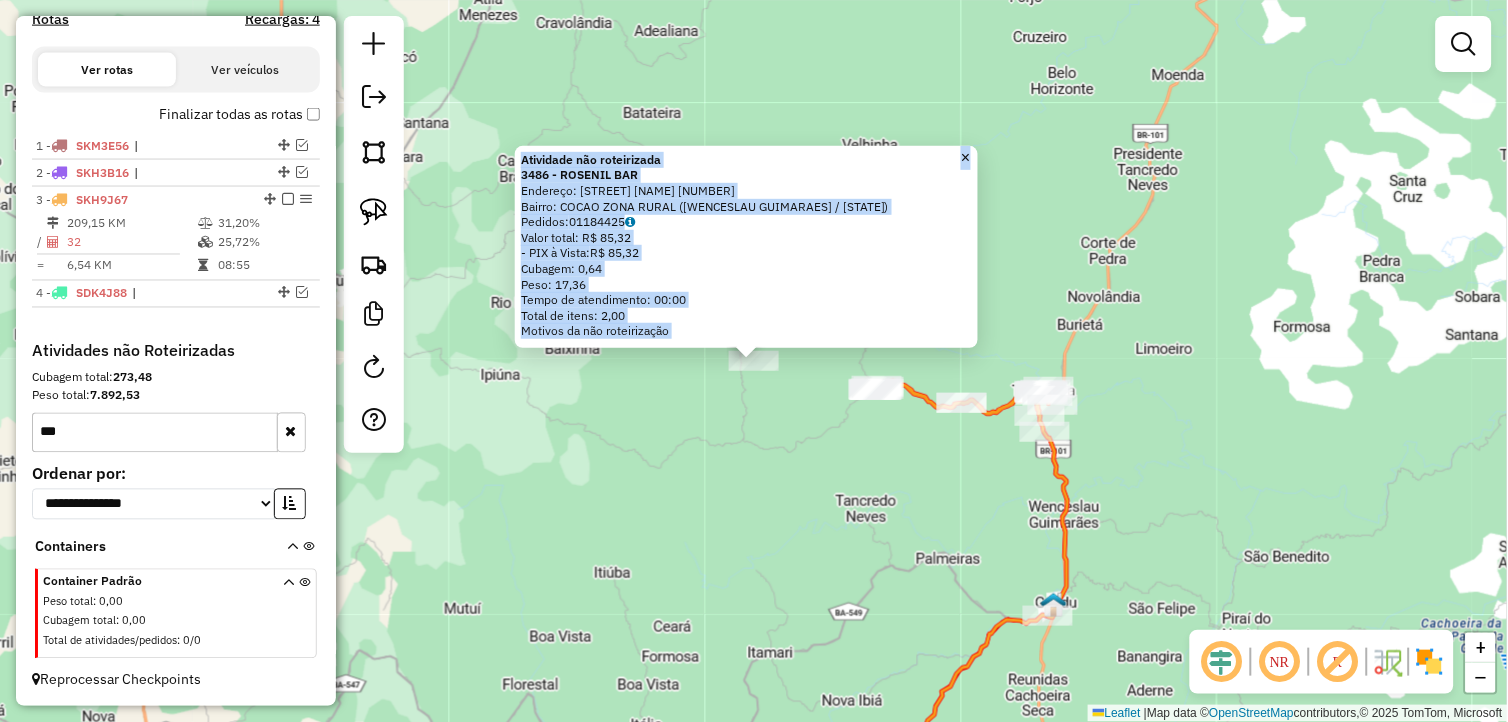 click on "Atividade não roteirizada 3486 - ROSENIL BAR  Endereço:  Rua caixa dagua 01   Bairro: COCAO ZONA RURAL (WENCESLAU GUIMARAES / BA)   Pedidos:  01184425   Valor total: R$ 85,32   - PIX à Vista:  R$ 85,32   Cubagem: 0,64   Peso: 17,36   Tempo de atendimento: 00:00   Total de itens: 2,00  Motivos da não roteirização × Janela de atendimento Grade de atendimento Capacidade Transportadoras Veículos Cliente Pedidos  Rotas Selecione os dias de semana para filtrar as janelas de atendimento  Seg   Ter   Qua   Qui   Sex   Sáb   Dom  Informe o período da janela de atendimento: De: Até:  Filtrar exatamente a janela do cliente  Considerar janela de atendimento padrão  Selecione os dias de semana para filtrar as grades de atendimento  Seg   Ter   Qua   Qui   Sex   Sáb   Dom   Considerar clientes sem dia de atendimento cadastrado  Clientes fora do dia de atendimento selecionado Filtrar as atividades entre os valores definidos abaixo:  Peso mínimo:   Peso máximo:   Cubagem mínima:   Cubagem máxima:   De:  De:" 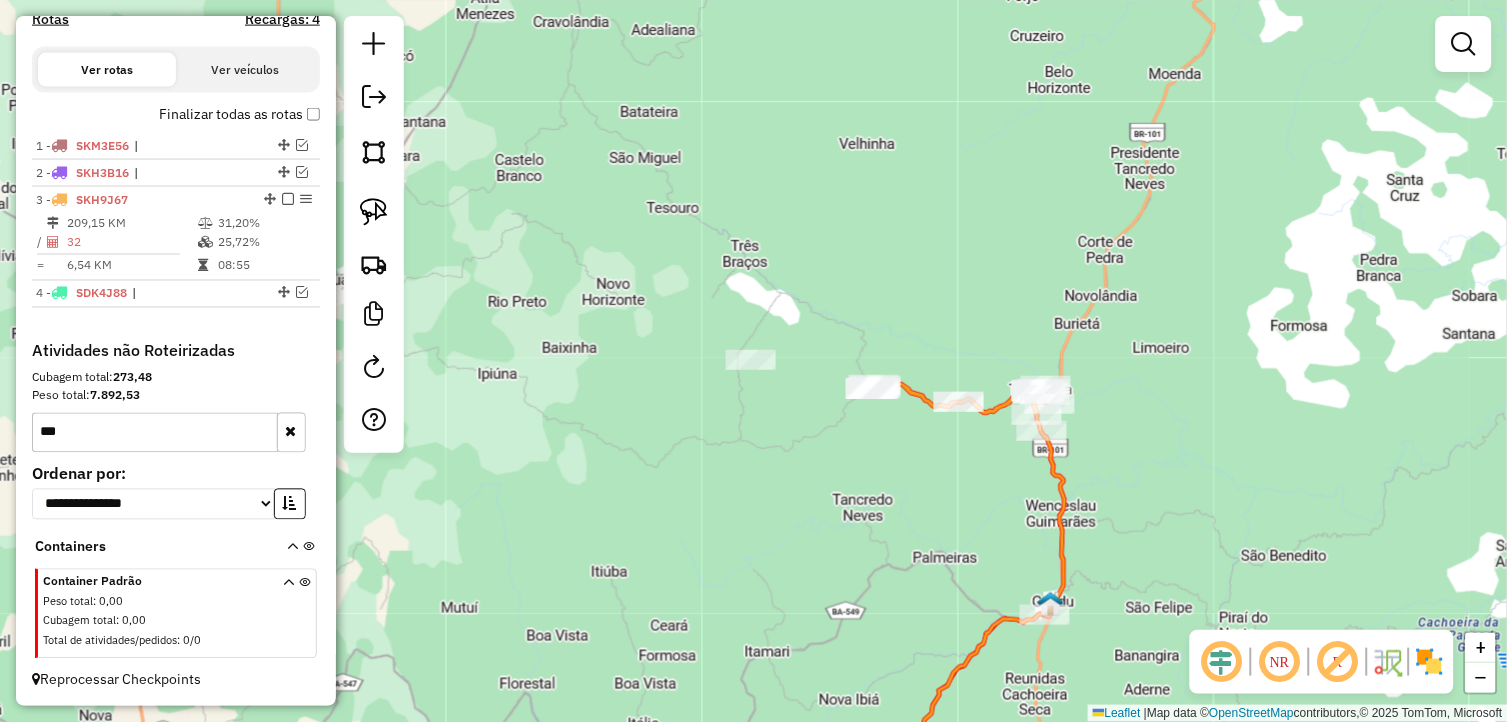 drag, startPoint x: 878, startPoint y: 513, endPoint x: 801, endPoint y: 496, distance: 78.854294 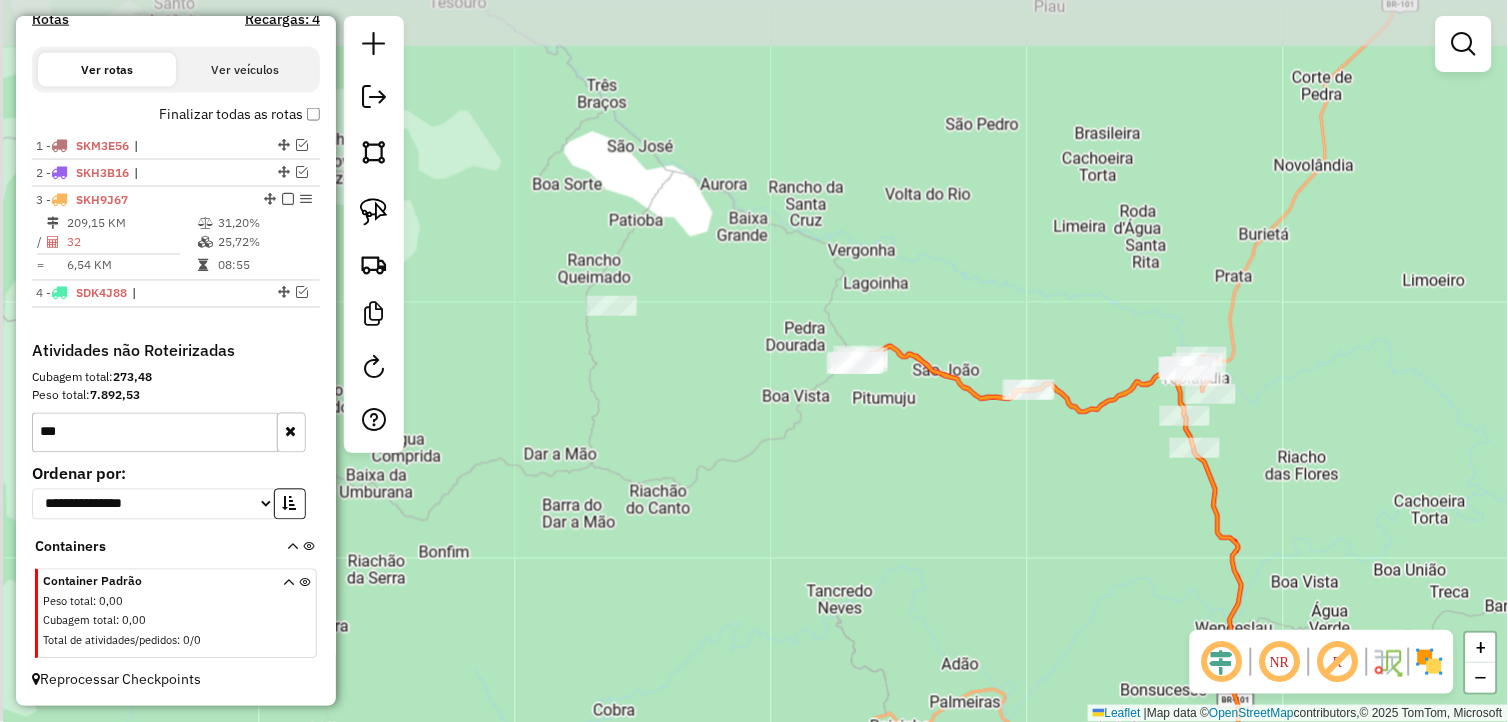 drag, startPoint x: 635, startPoint y: 361, endPoint x: 700, endPoint y: 498, distance: 151.63773 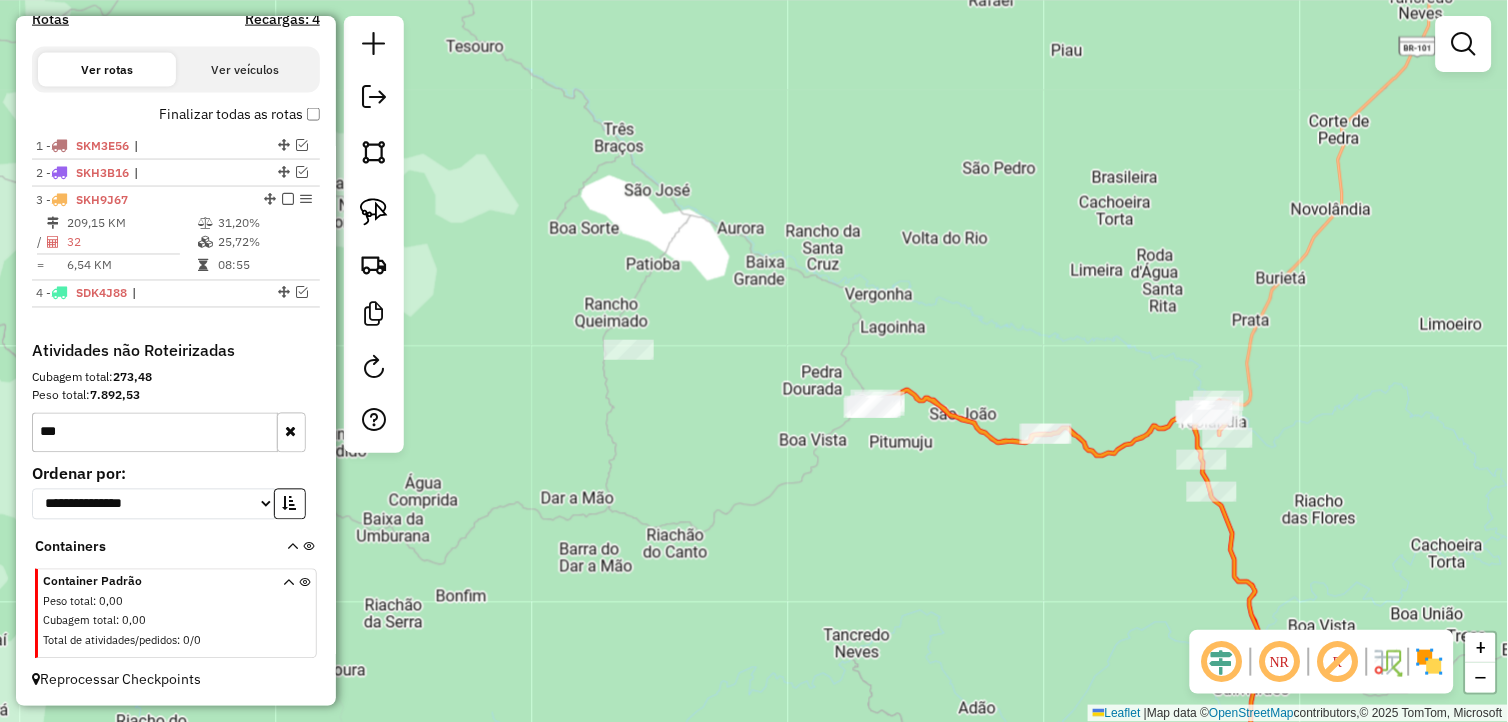 drag, startPoint x: 640, startPoint y: 427, endPoint x: 661, endPoint y: 470, distance: 47.853943 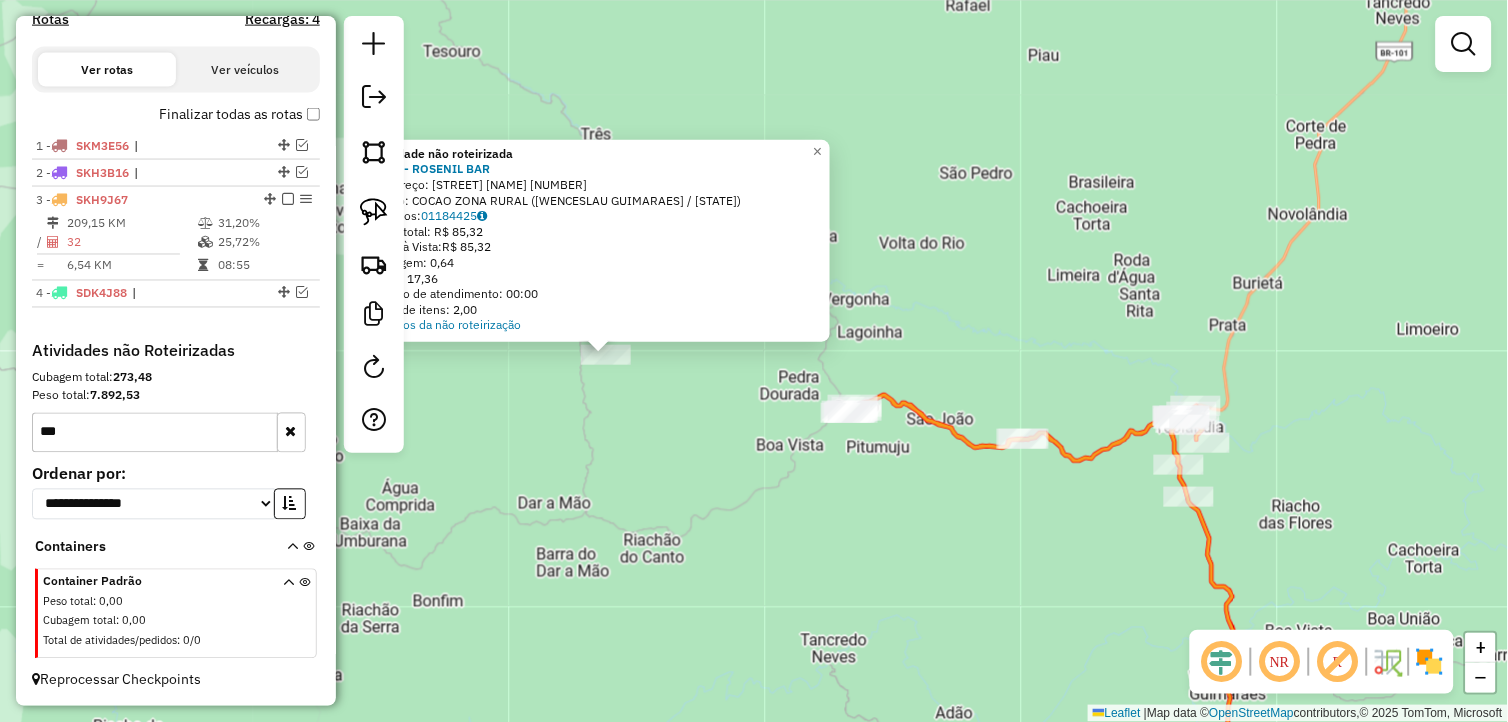 drag, startPoint x: 984, startPoint y: 515, endPoint x: 836, endPoint y: 508, distance: 148.16545 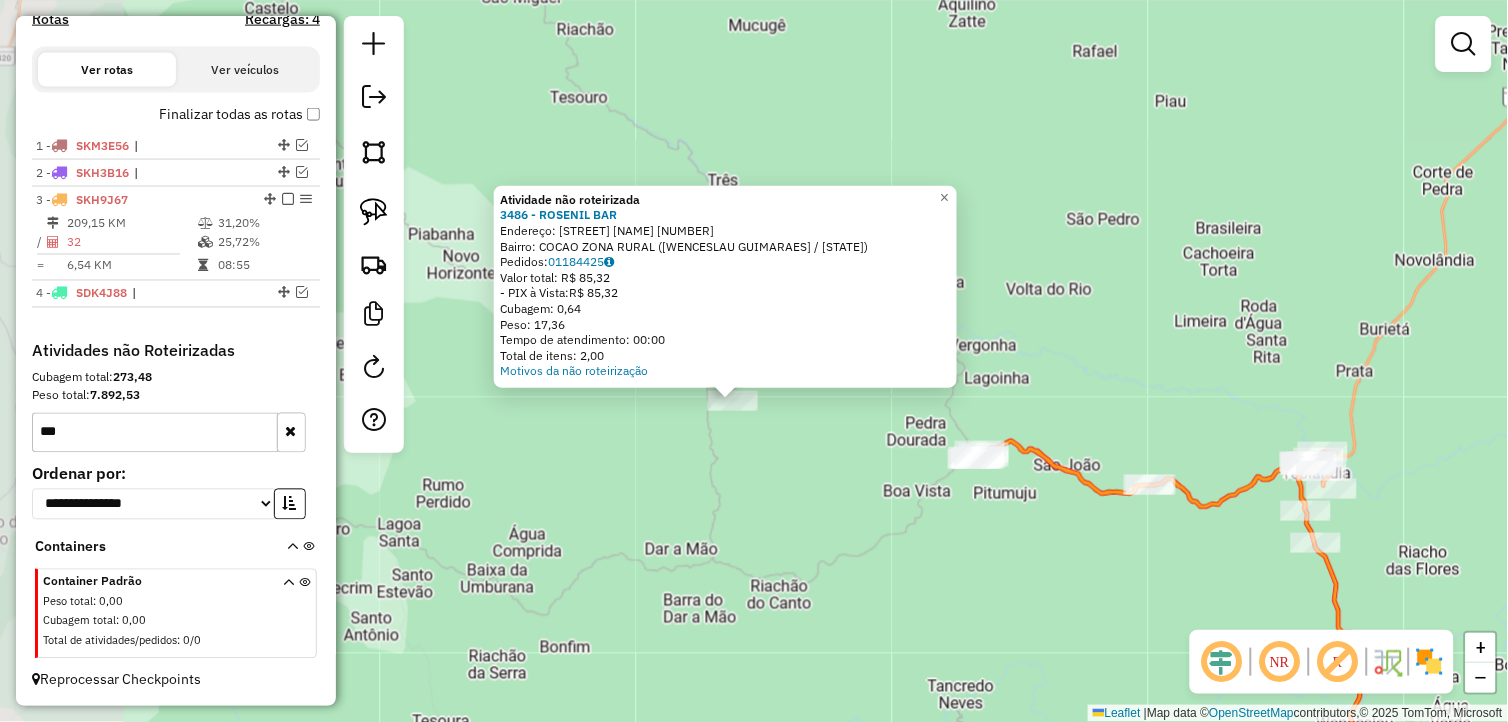 drag, startPoint x: 615, startPoint y: 441, endPoint x: 790, endPoint y: 516, distance: 190.39433 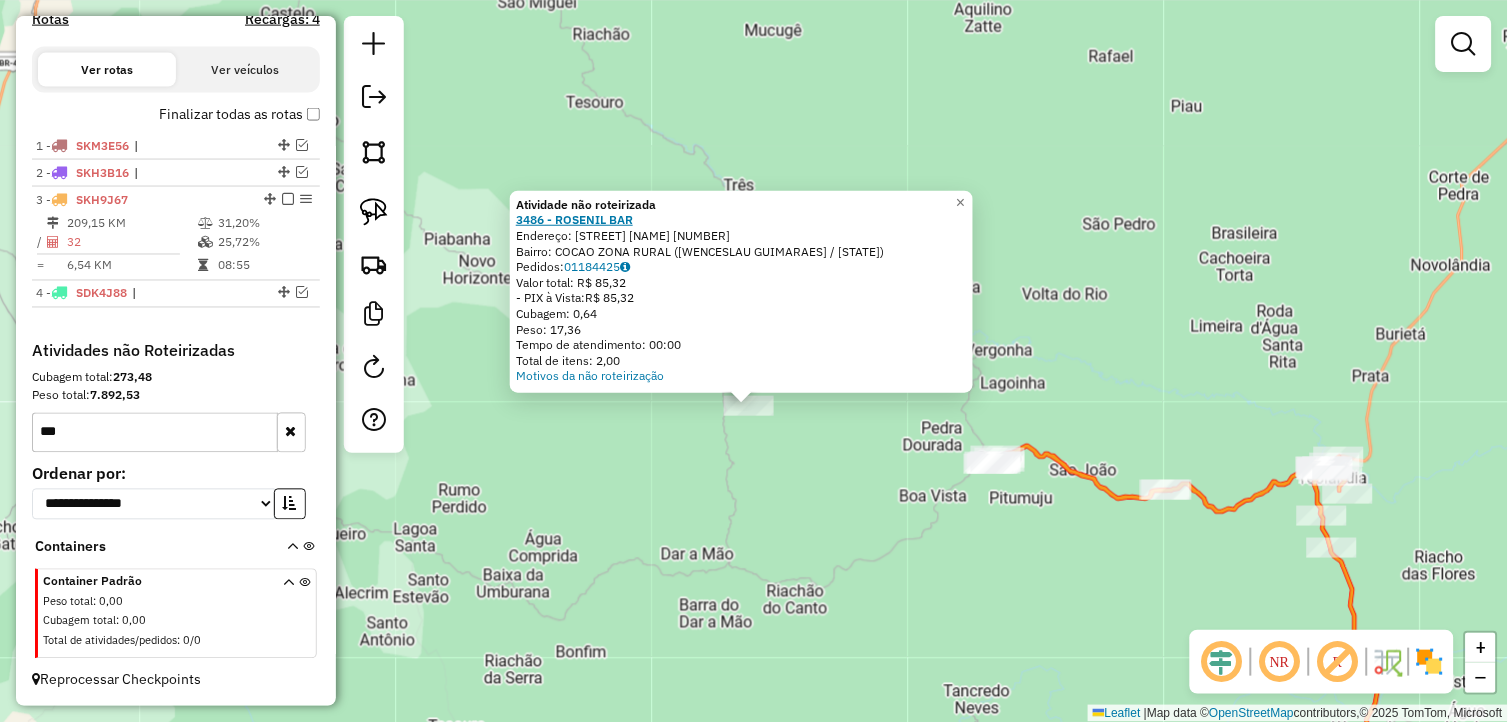 click on "3486 - ROSENIL BAR" 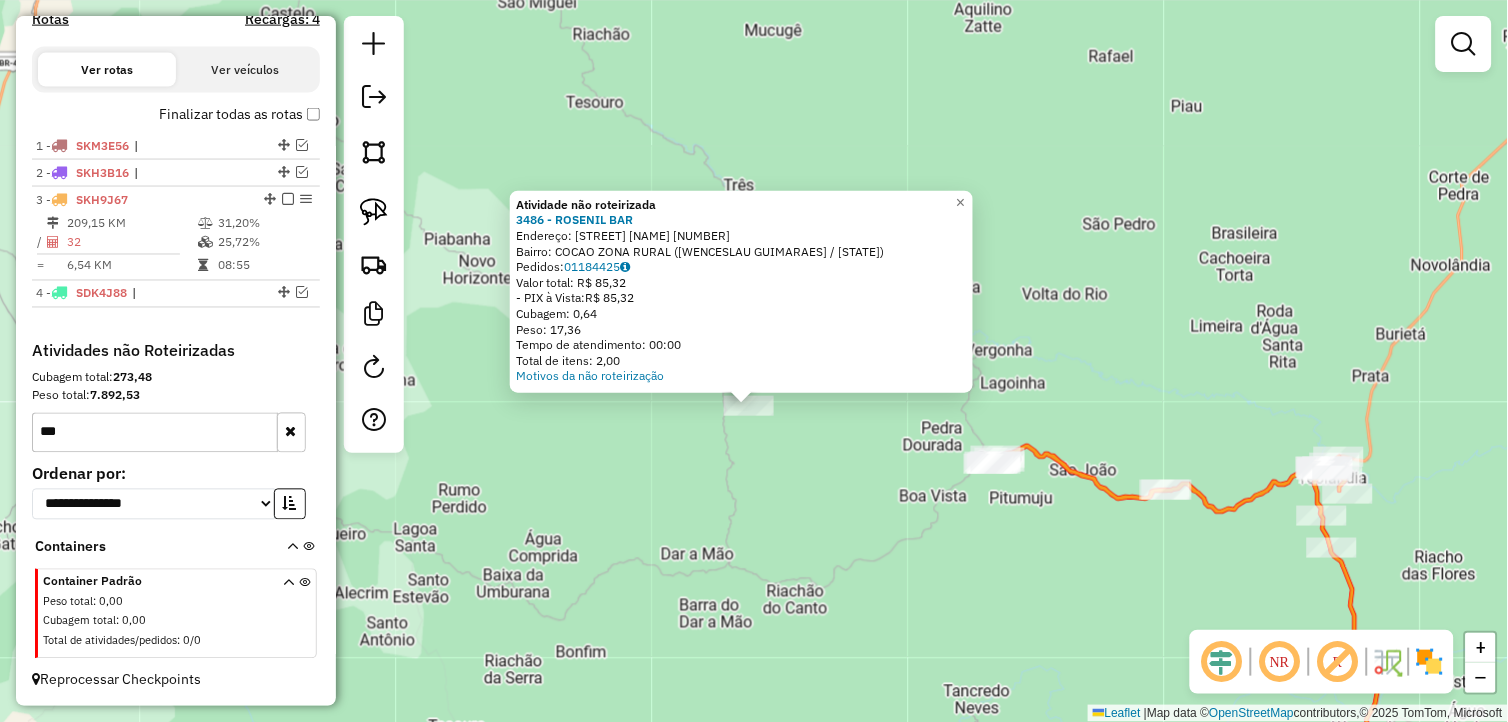 click on "Atividade não roteirizada 3486 - ROSENIL BAR  Endereço:  Rua caixa dagua 01   Bairro: COCAO ZONA RURAL (WENCESLAU GUIMARAES / BA)   Pedidos:  01184425   Valor total: R$ 85,32   - PIX à Vista:  R$ 85,32   Cubagem: 0,64   Peso: 17,36   Tempo de atendimento: 00:00   Total de itens: 2,00  Motivos da não roteirização × Janela de atendimento Grade de atendimento Capacidade Transportadoras Veículos Cliente Pedidos  Rotas Selecione os dias de semana para filtrar as janelas de atendimento  Seg   Ter   Qua   Qui   Sex   Sáb   Dom  Informe o período da janela de atendimento: De: Até:  Filtrar exatamente a janela do cliente  Considerar janela de atendimento padrão  Selecione os dias de semana para filtrar as grades de atendimento  Seg   Ter   Qua   Qui   Sex   Sáb   Dom   Considerar clientes sem dia de atendimento cadastrado  Clientes fora do dia de atendimento selecionado Filtrar as atividades entre os valores definidos abaixo:  Peso mínimo:   Peso máximo:   Cubagem mínima:   Cubagem máxima:   De:  De:" 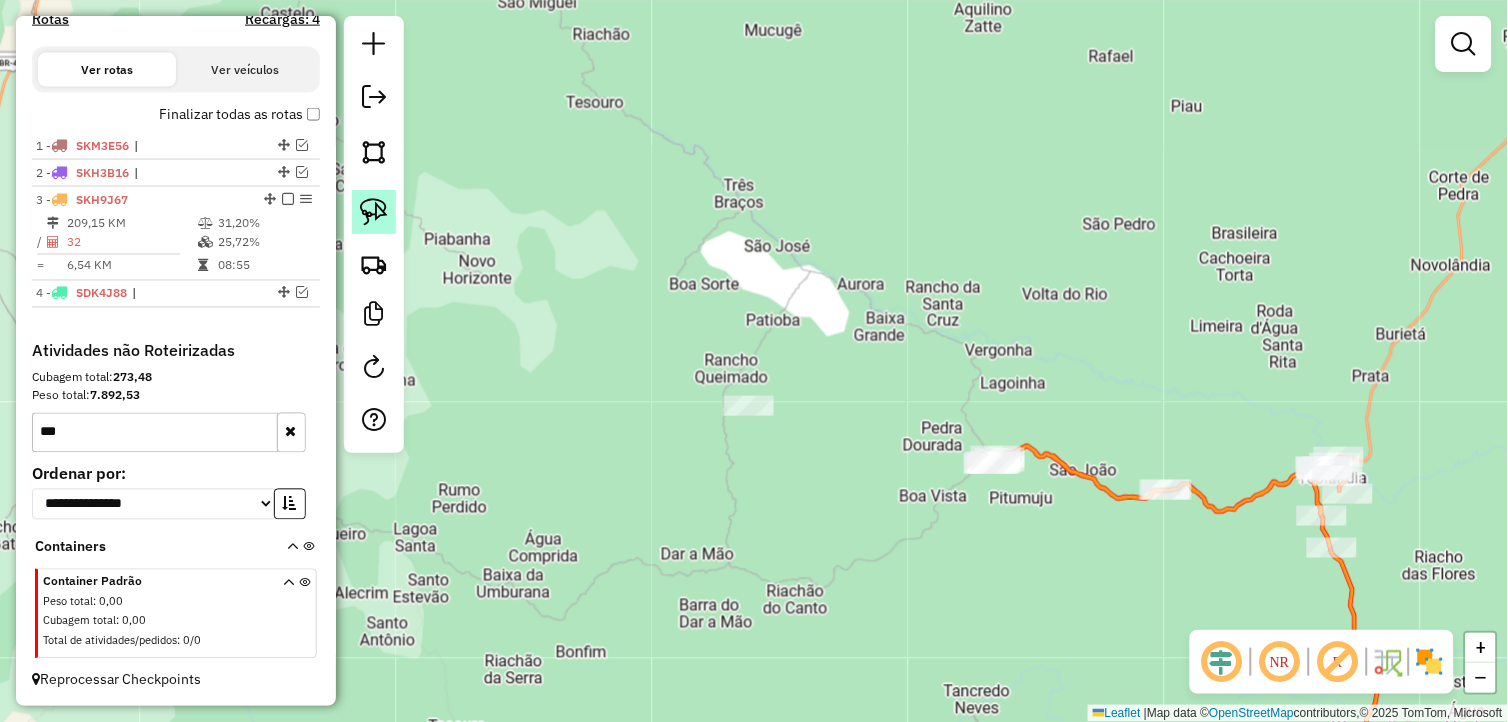 click 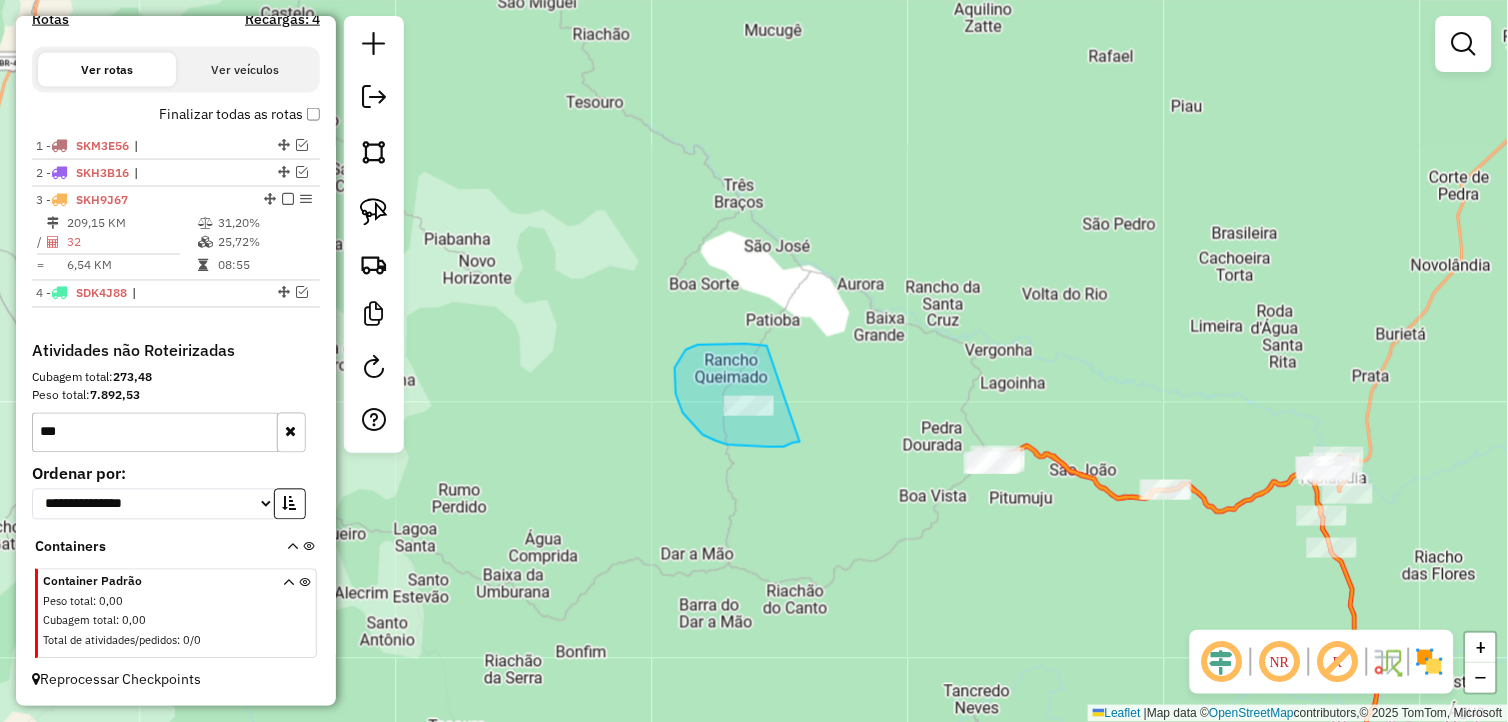 drag, startPoint x: 698, startPoint y: 345, endPoint x: 800, endPoint y: 442, distance: 140.75865 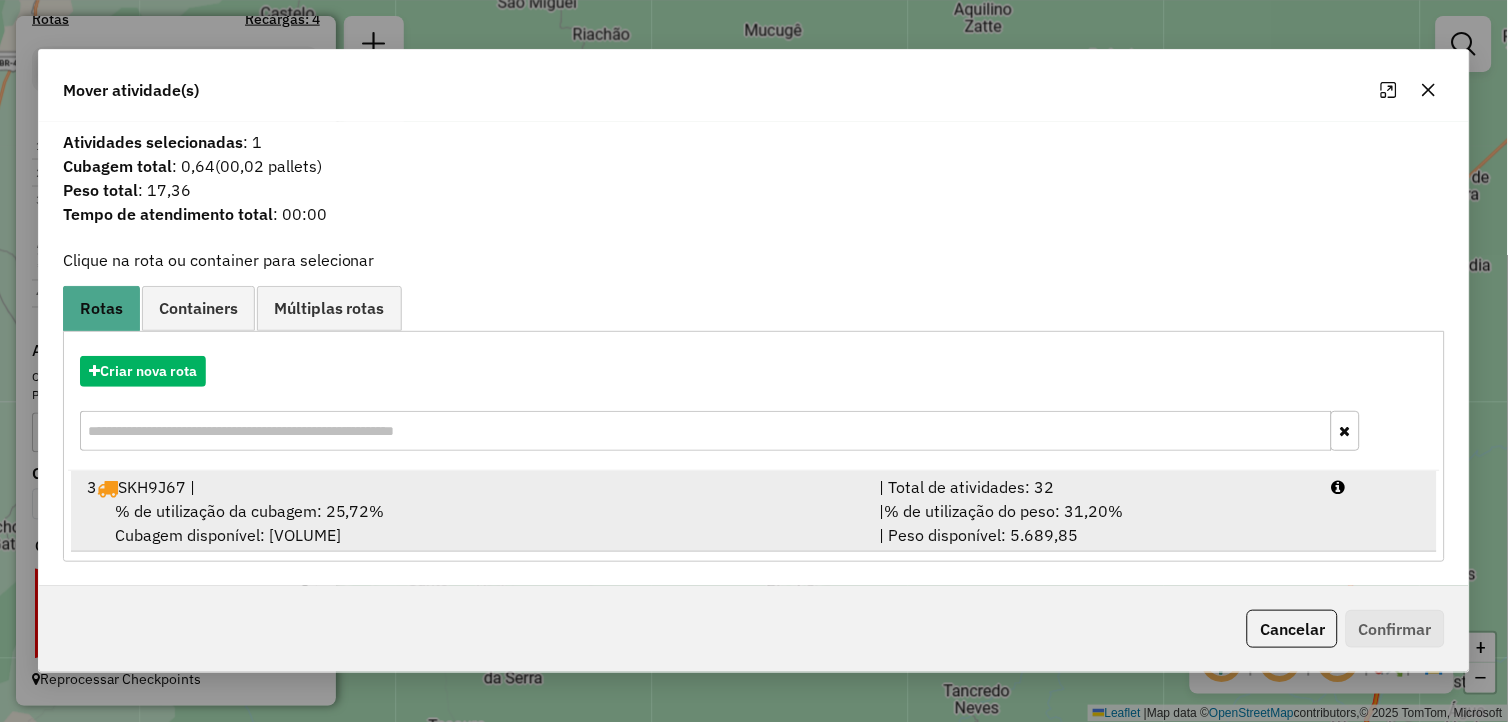click on "% de utilização da cubagem: 25,72%" at bounding box center [250, 511] 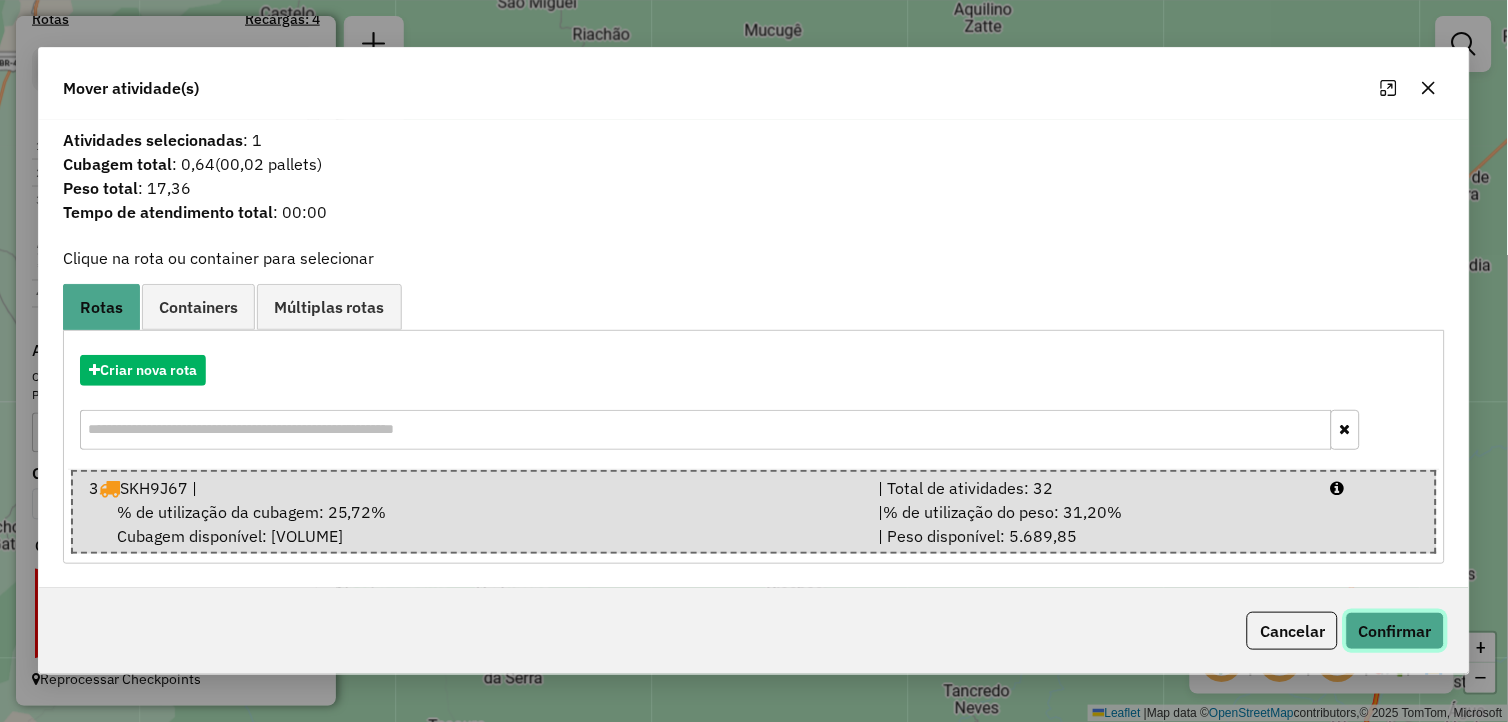 click on "Confirmar" 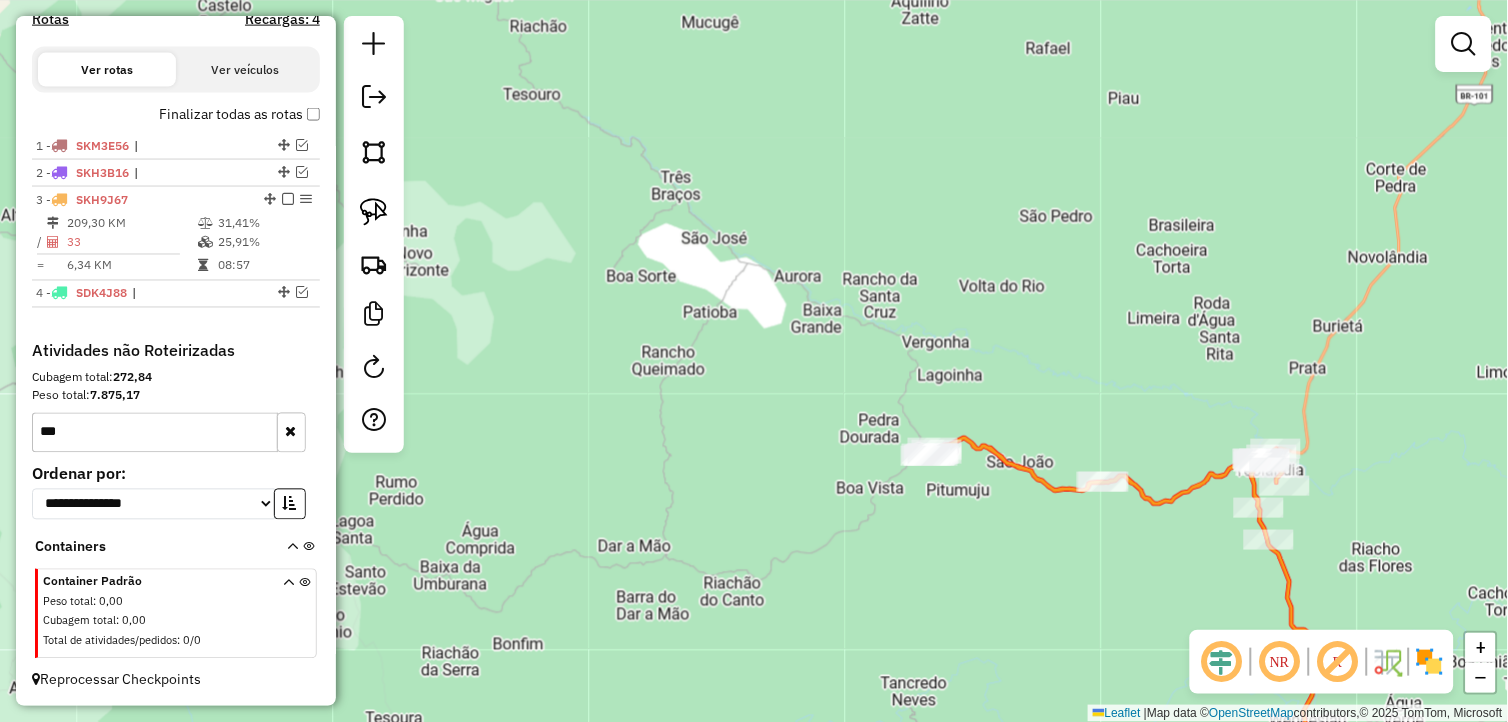 drag, startPoint x: 1088, startPoint y: 581, endPoint x: 1043, endPoint y: 575, distance: 45.39824 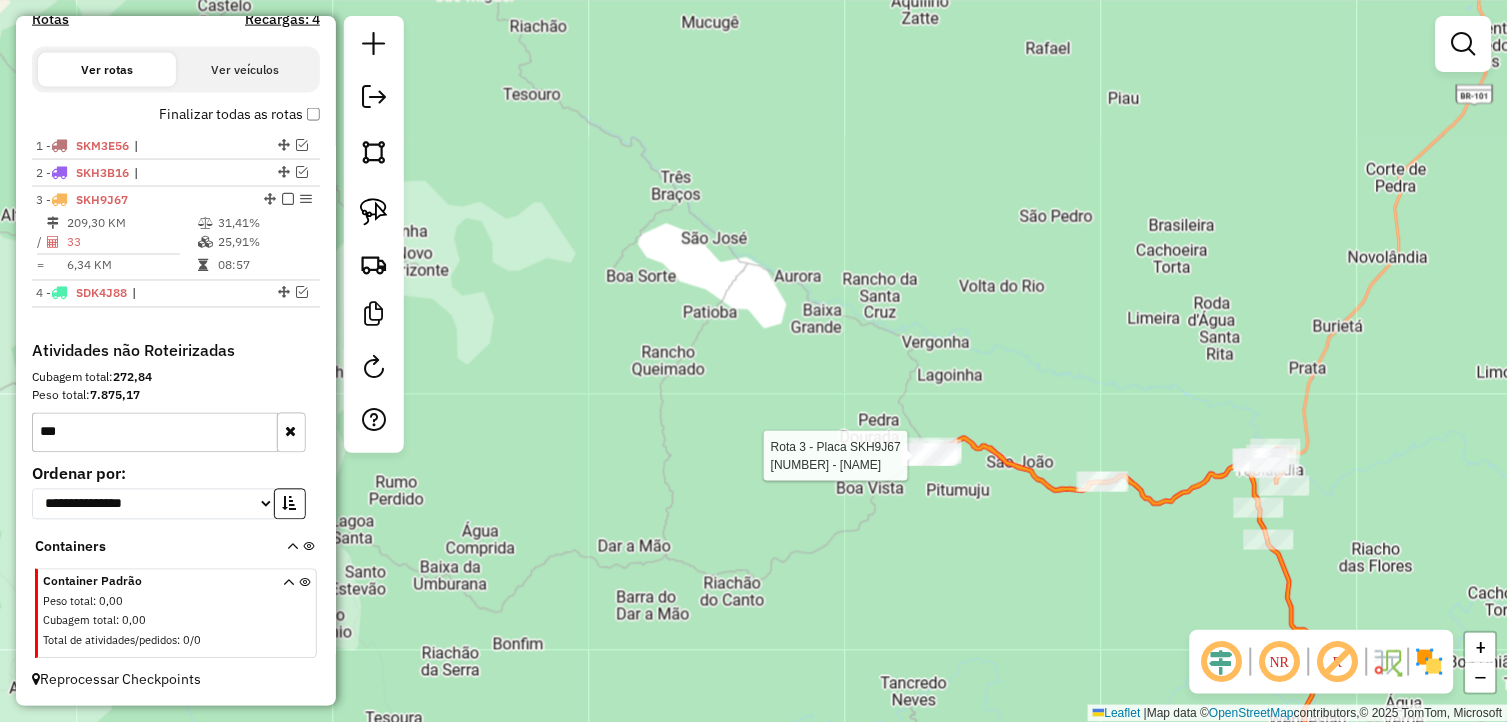 select on "*********" 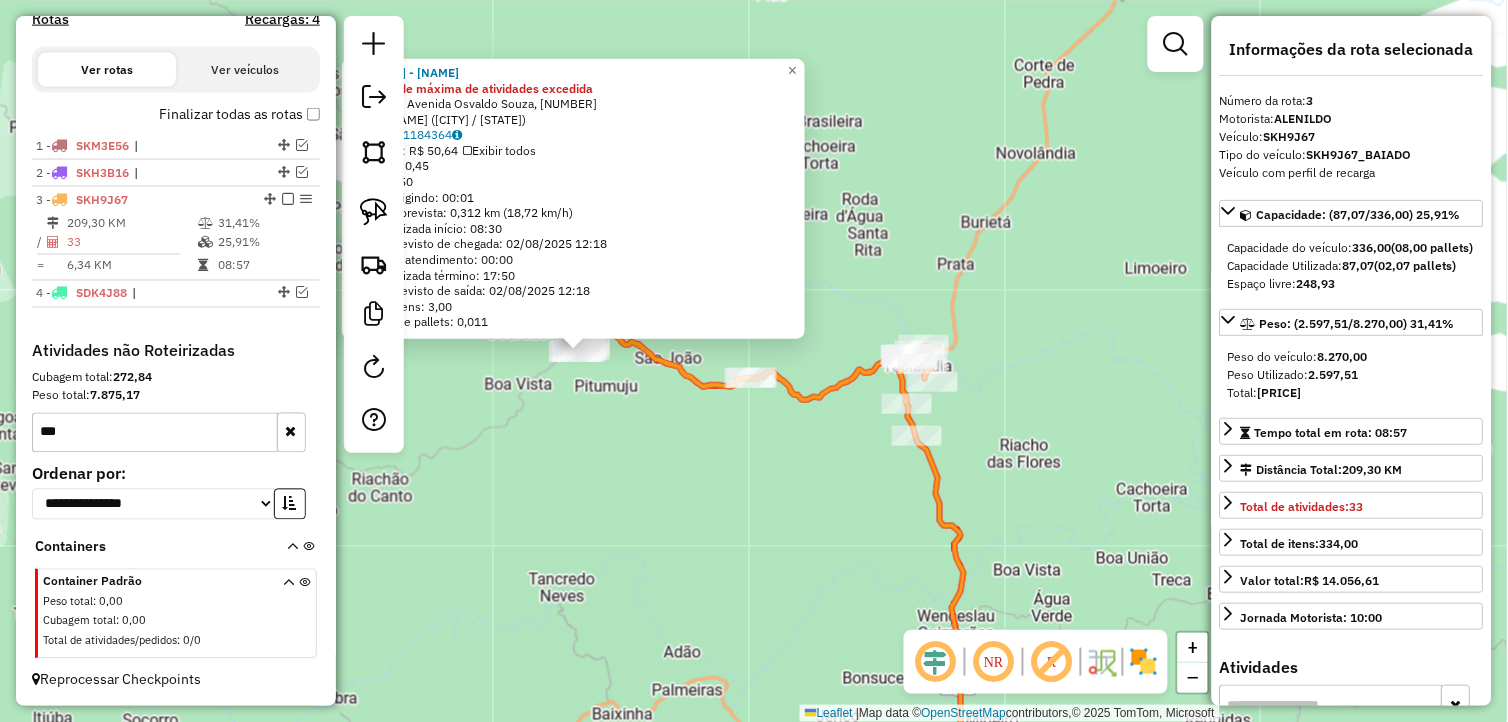 drag, startPoint x: 968, startPoint y: 555, endPoint x: 794, endPoint y: 545, distance: 174.28712 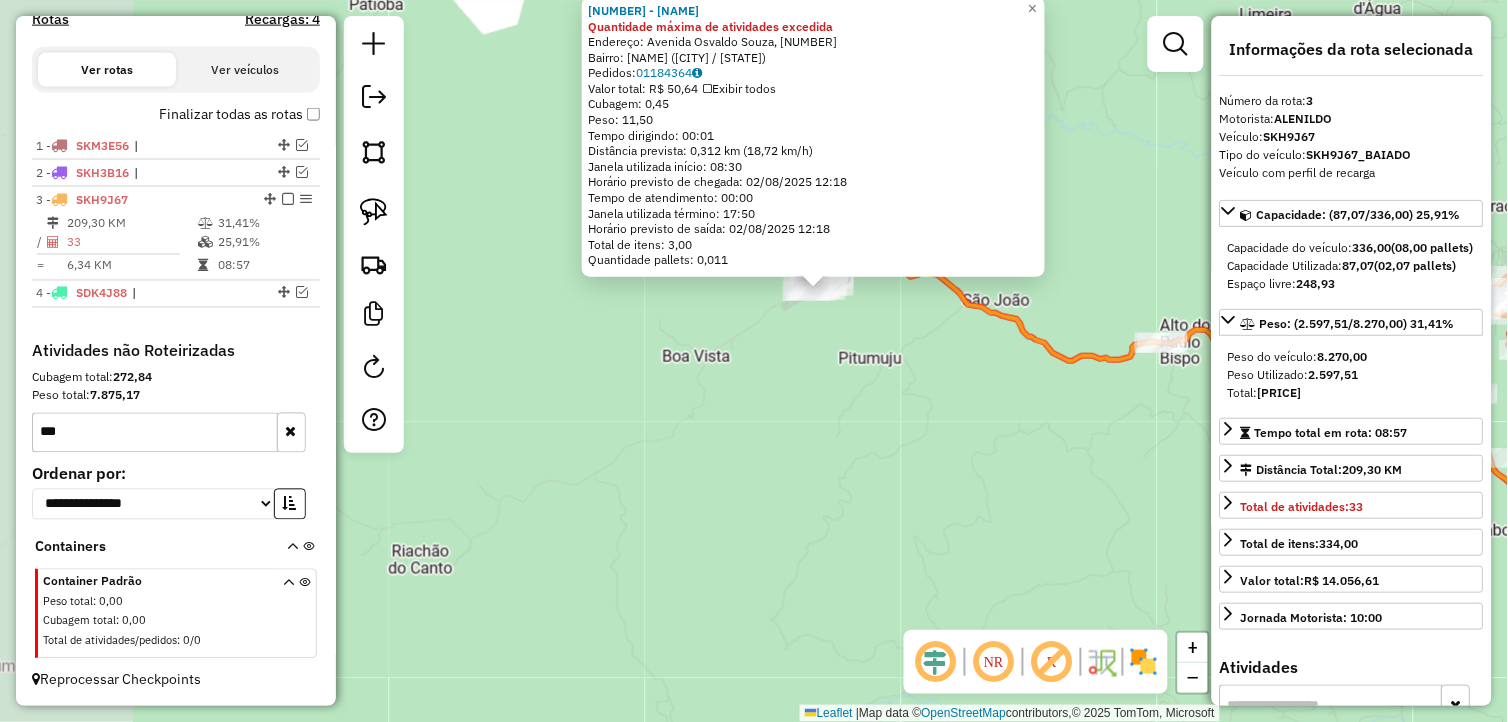 drag, startPoint x: 674, startPoint y: 464, endPoint x: 1017, endPoint y: 512, distance: 346.34232 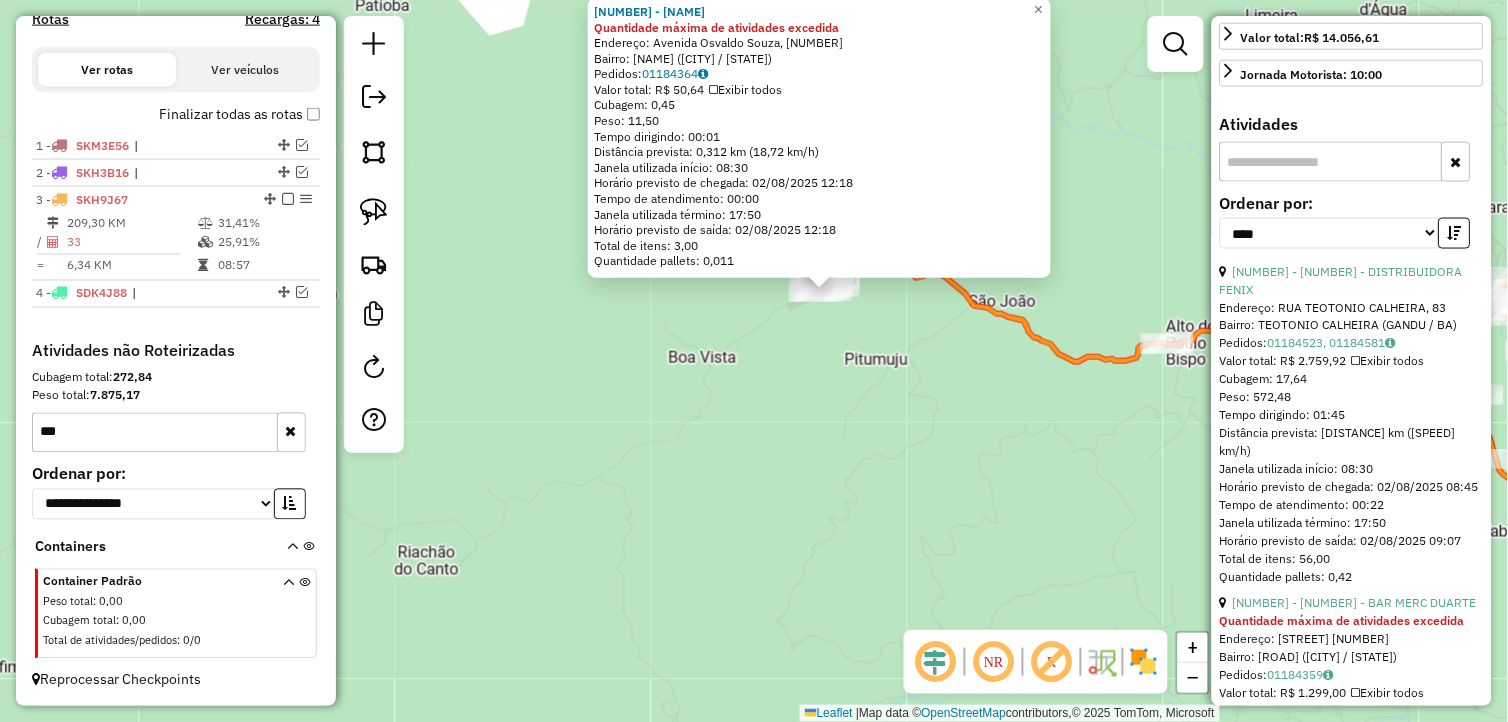 scroll, scrollTop: 555, scrollLeft: 0, axis: vertical 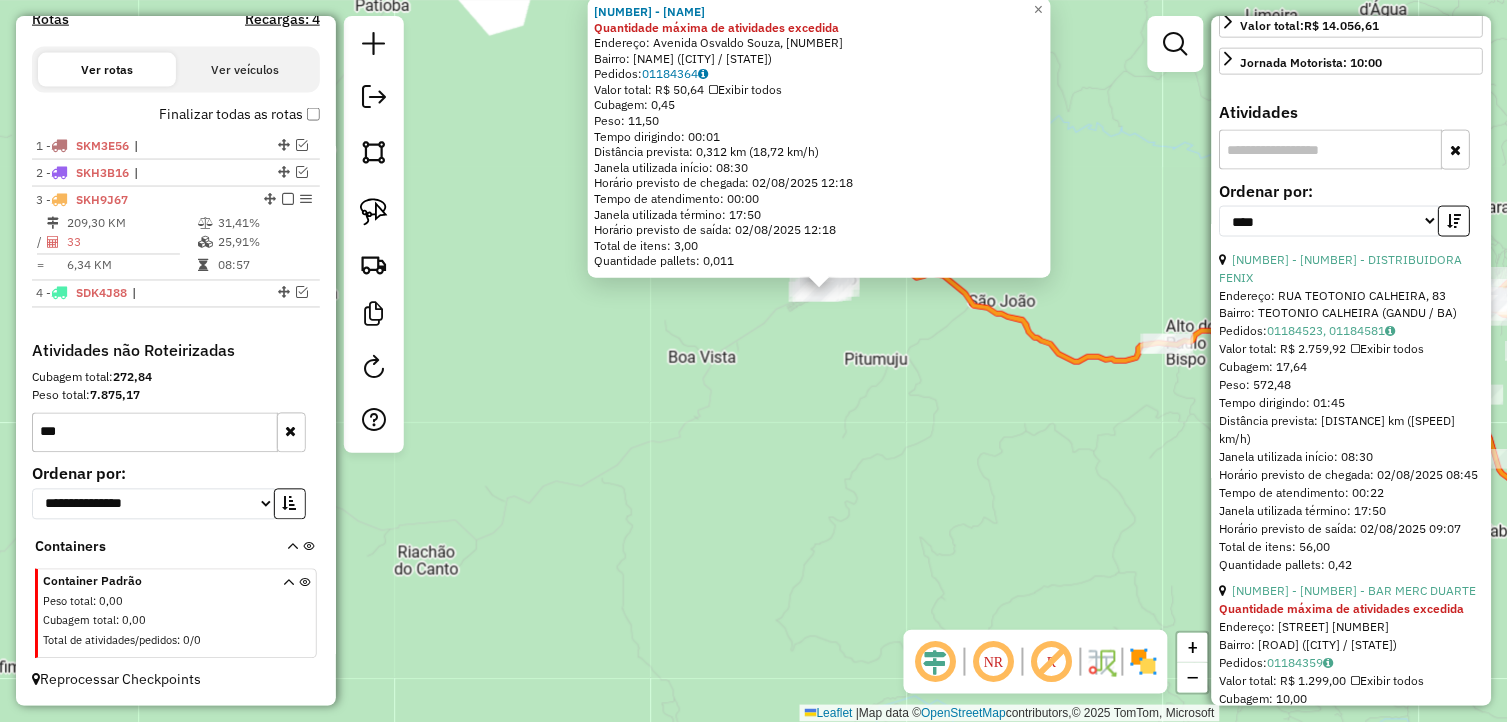 click at bounding box center [1331, 150] 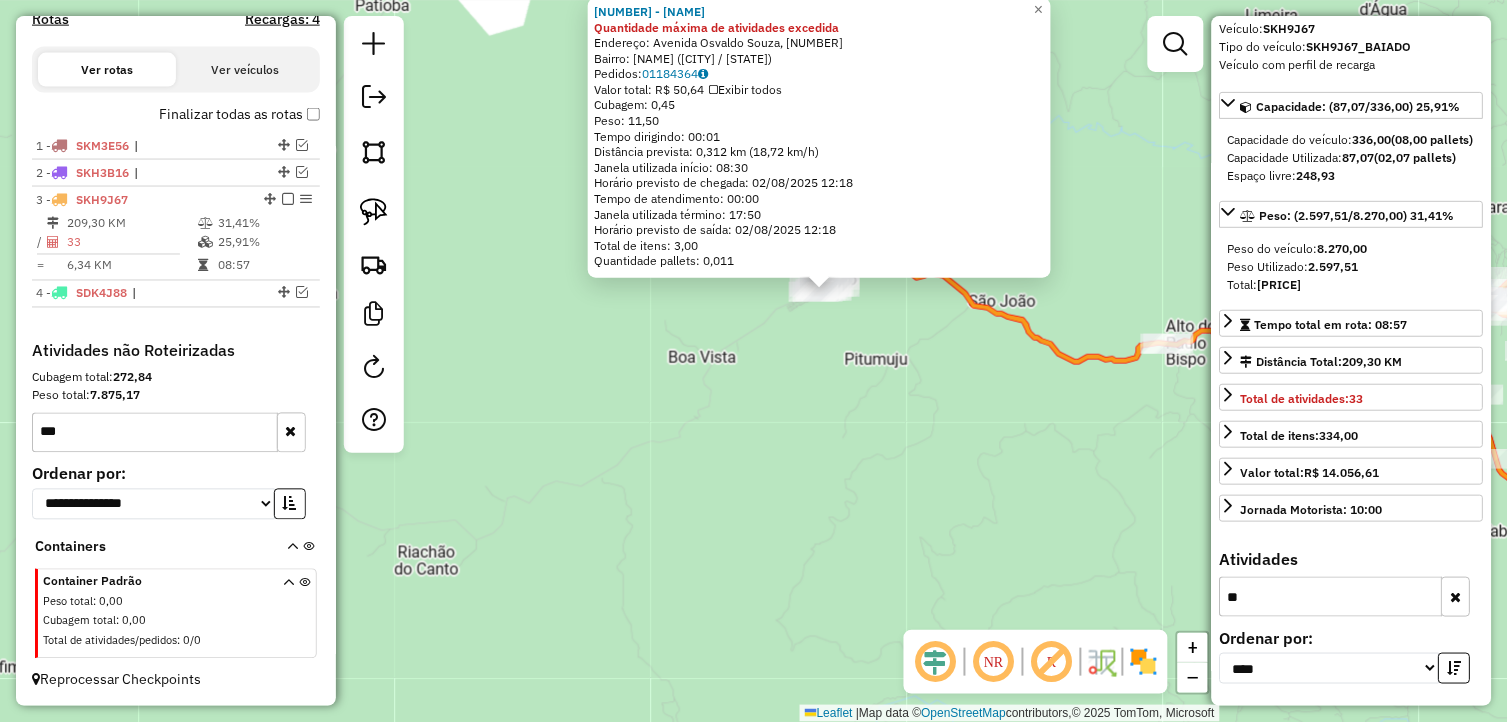scroll, scrollTop: 555, scrollLeft: 0, axis: vertical 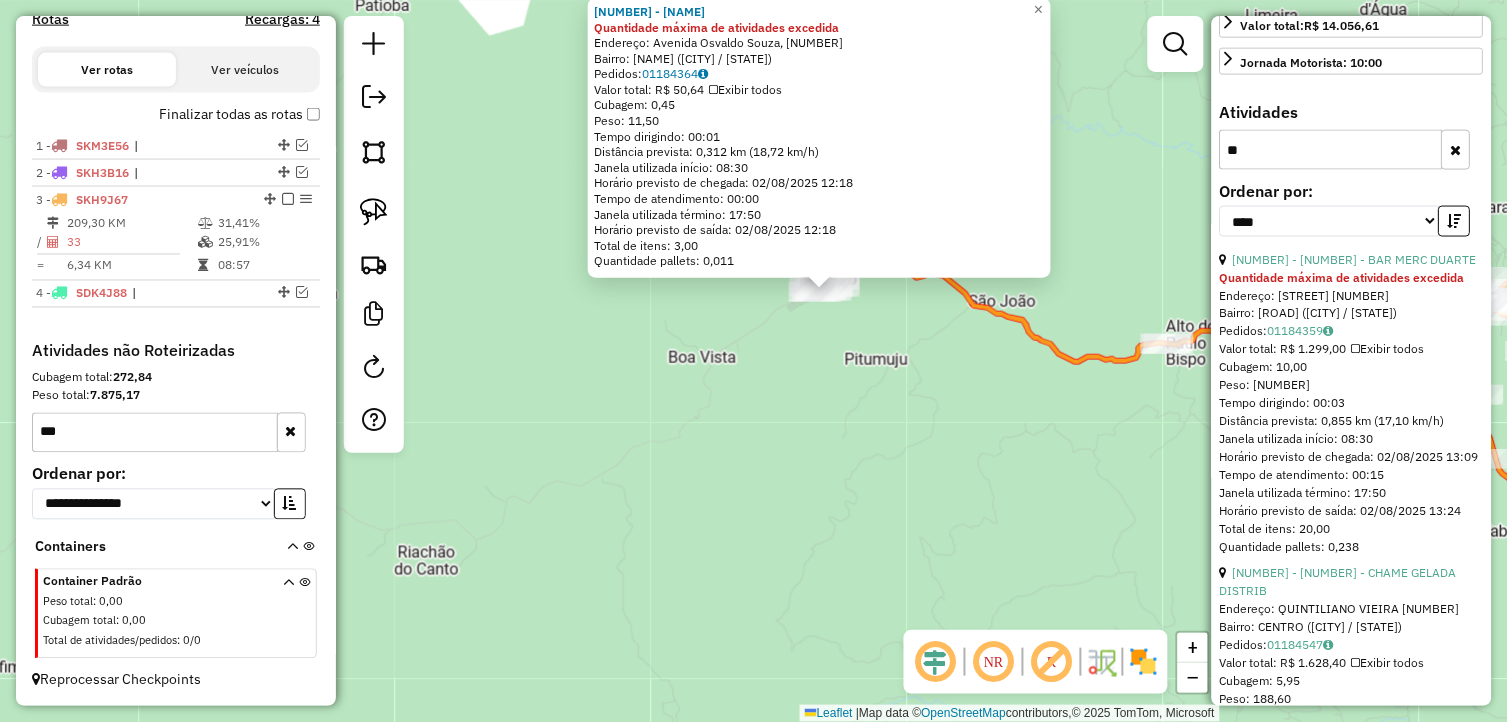 type on "*" 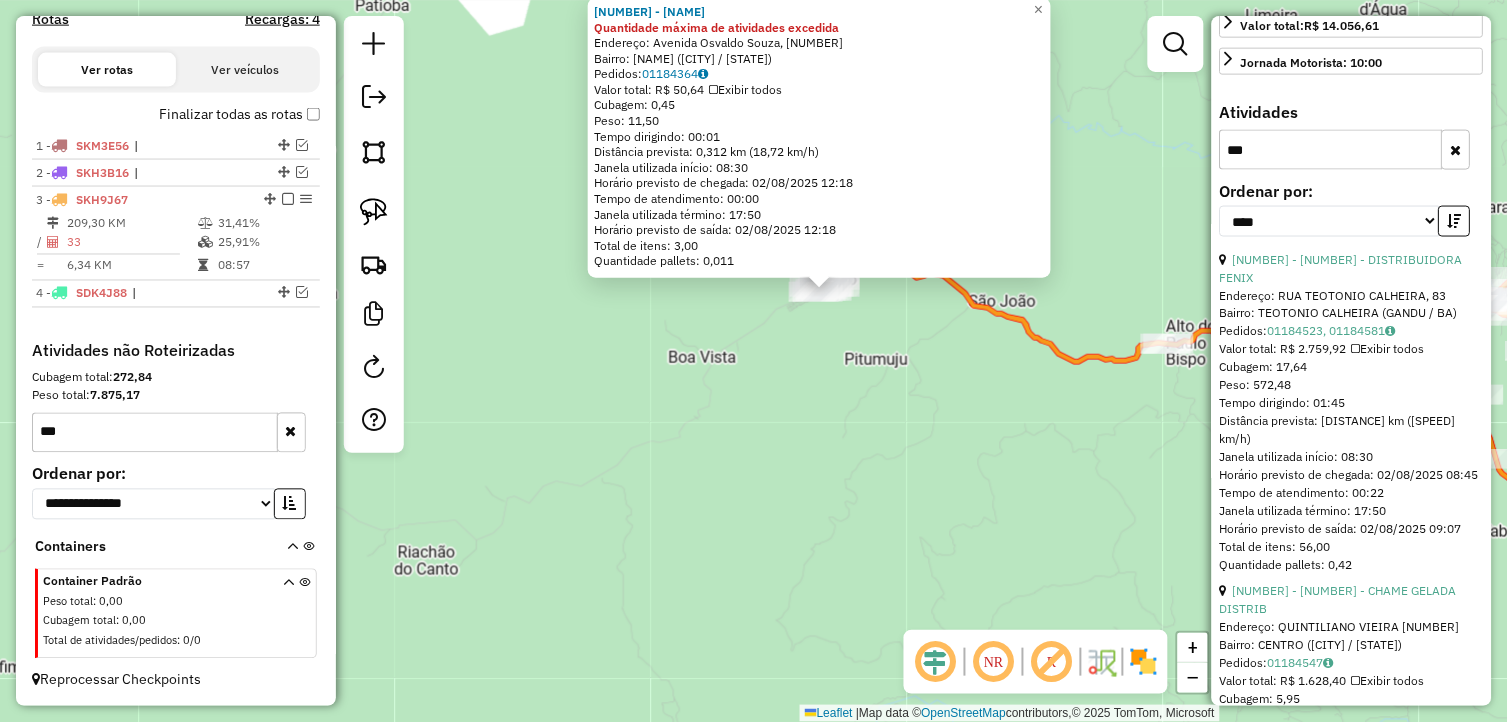 scroll, scrollTop: 125, scrollLeft: 0, axis: vertical 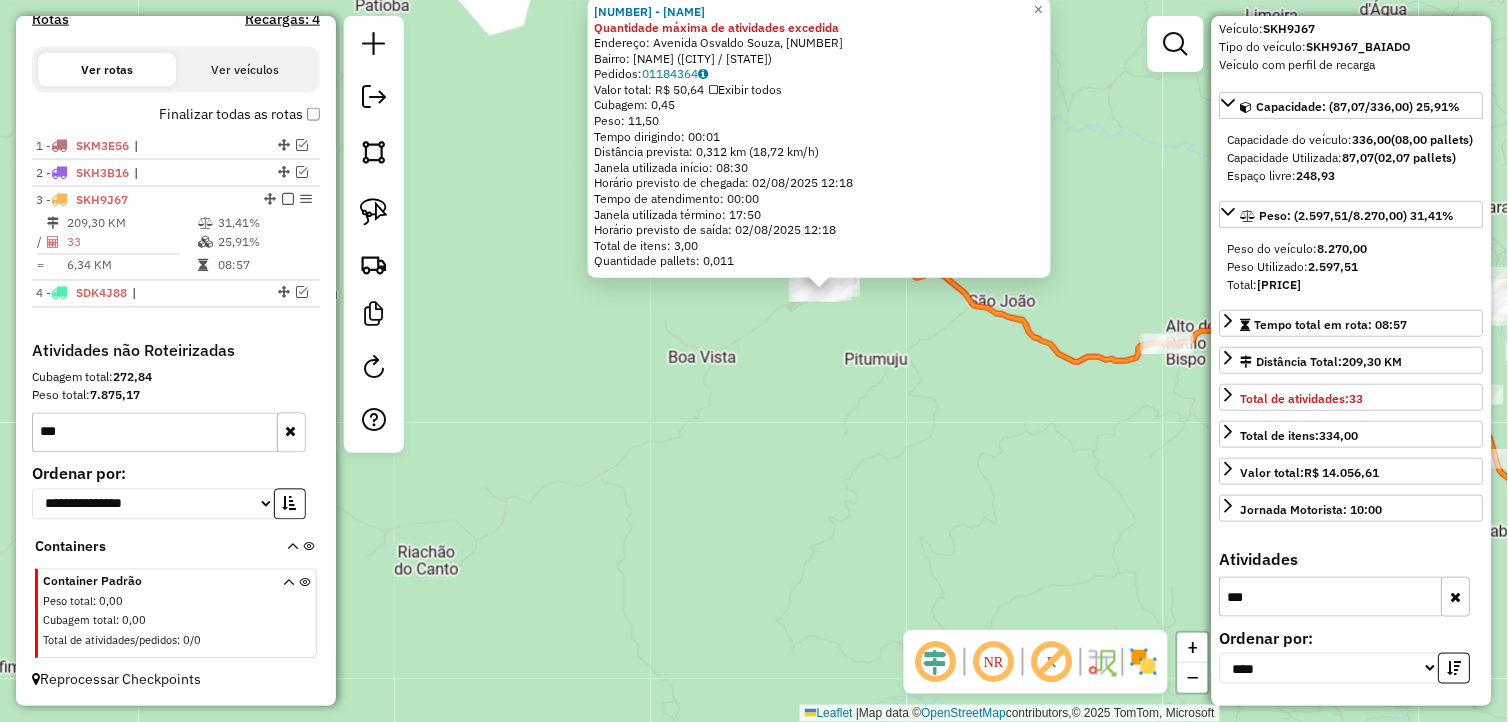 click on "**********" at bounding box center (1352, 361) 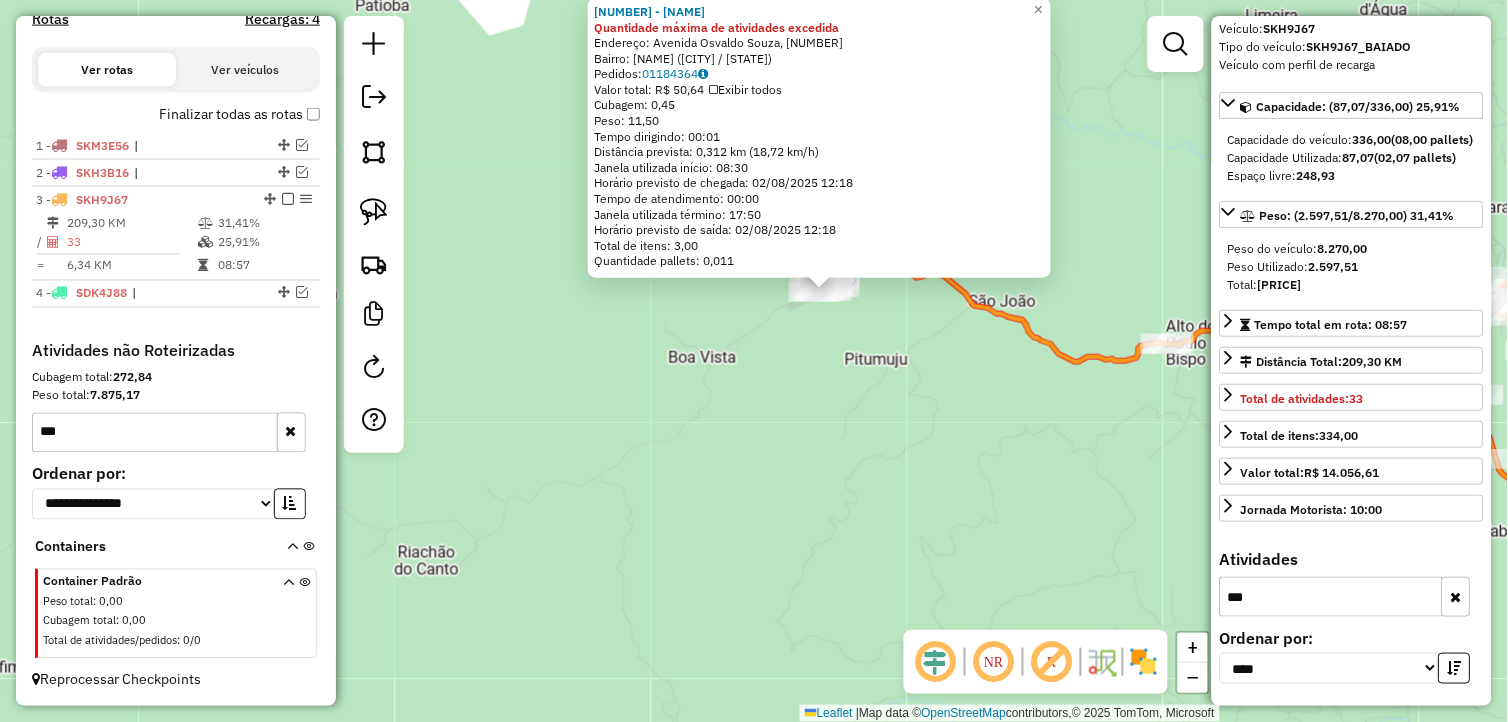 drag, startPoint x: 1327, startPoint y: 590, endPoint x: 1265, endPoint y: 601, distance: 62.968246 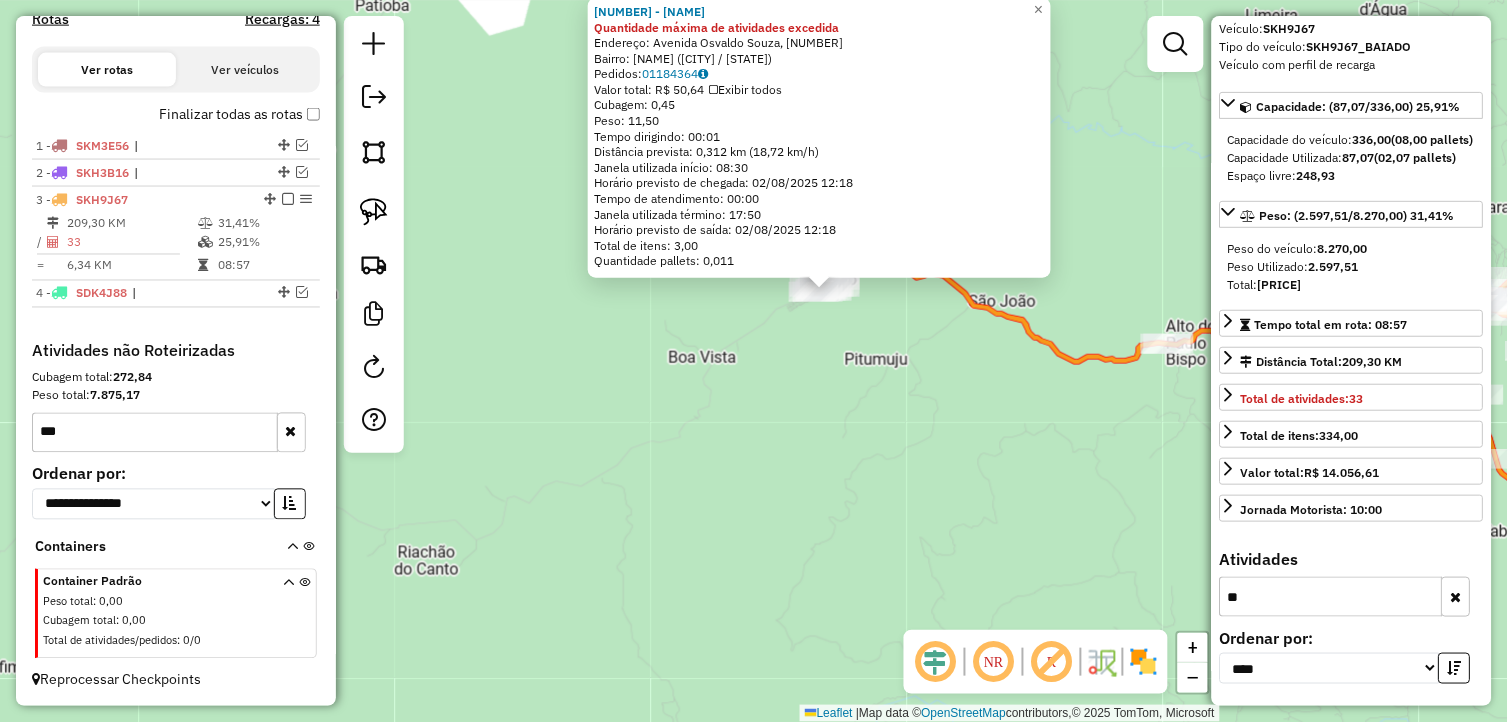 type on "*" 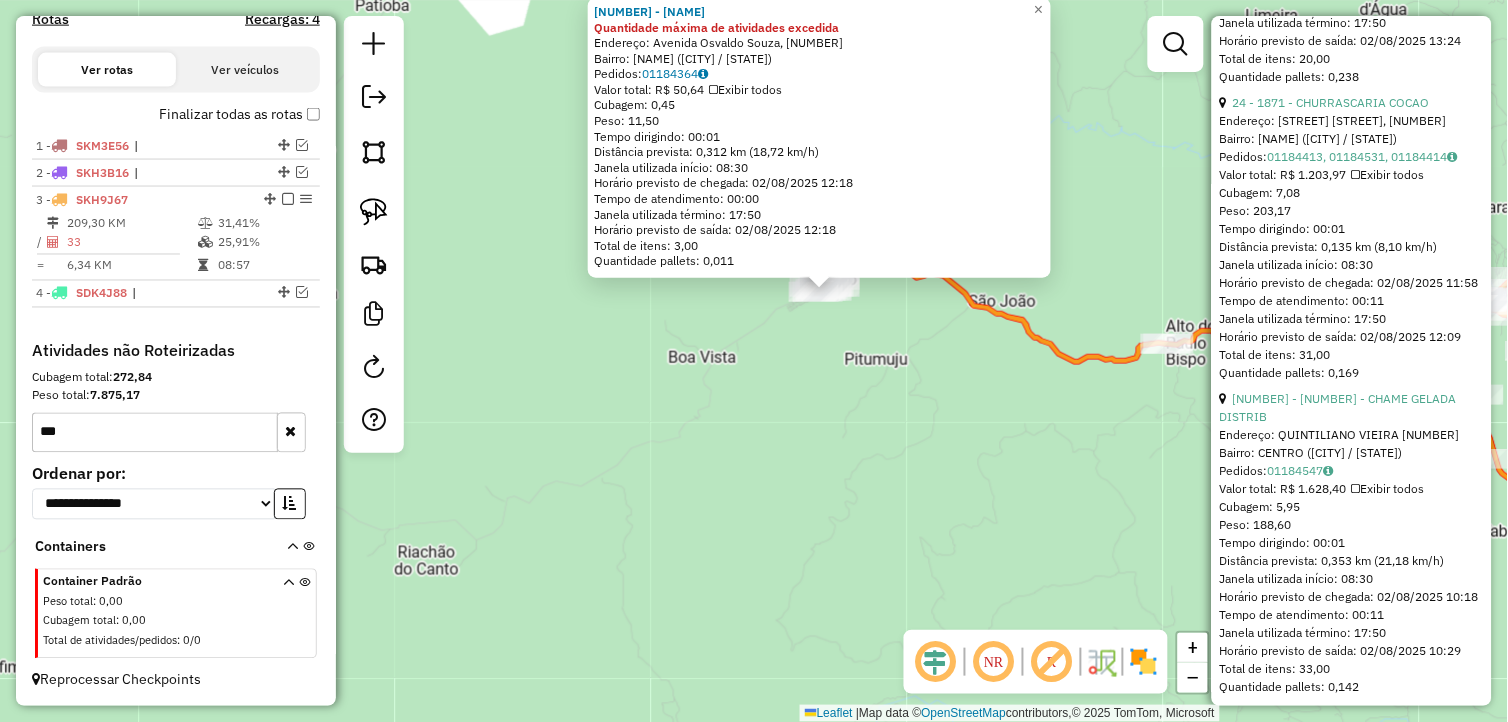 scroll, scrollTop: 1346, scrollLeft: 0, axis: vertical 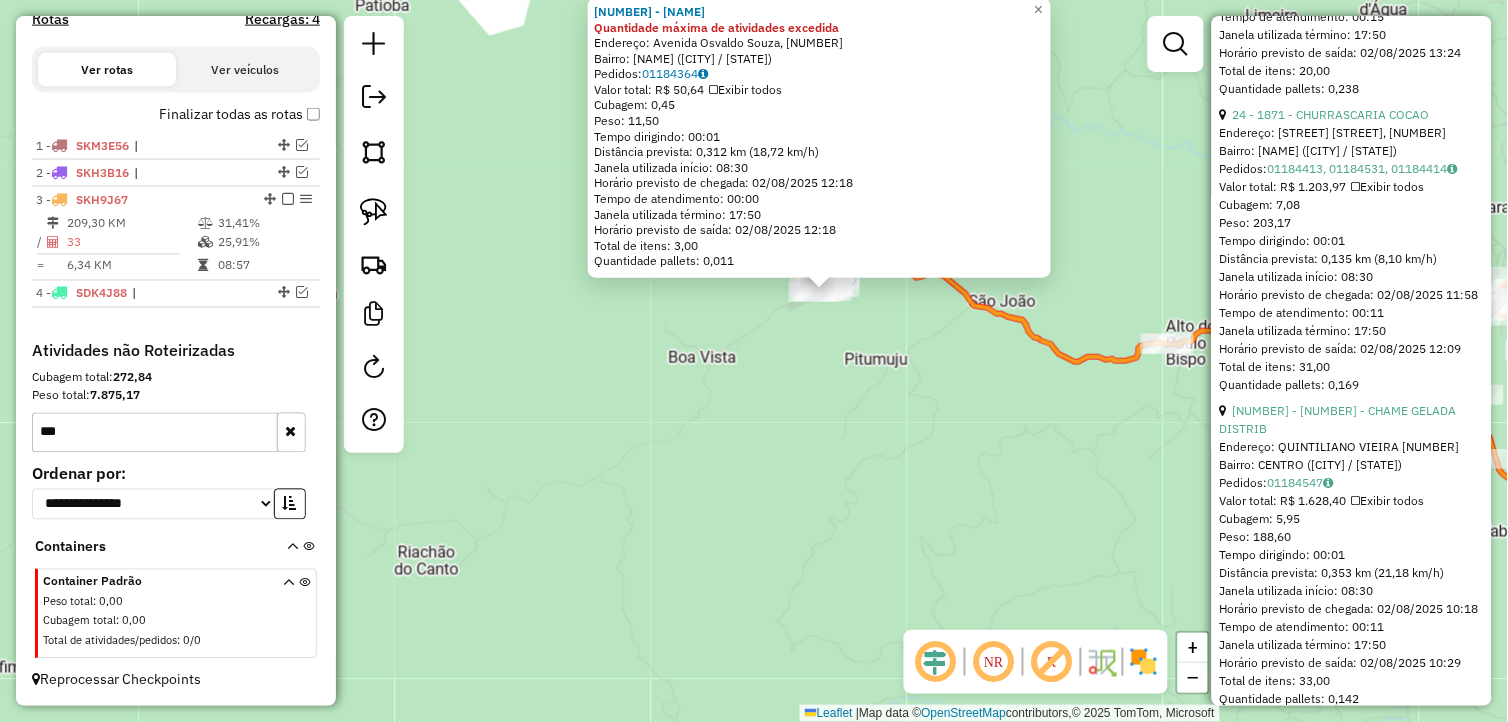 type 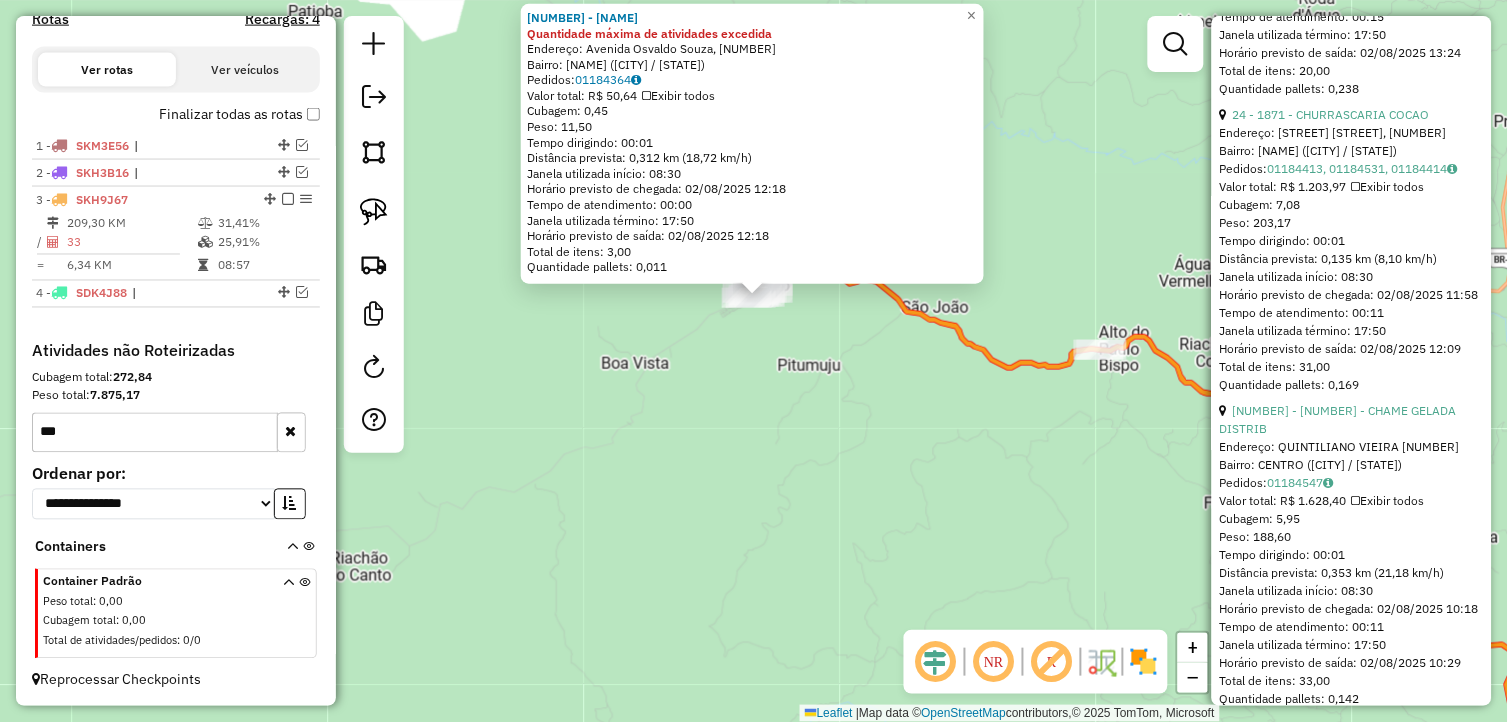 drag, startPoint x: 907, startPoint y: 408, endPoint x: 890, endPoint y: 410, distance: 17.117243 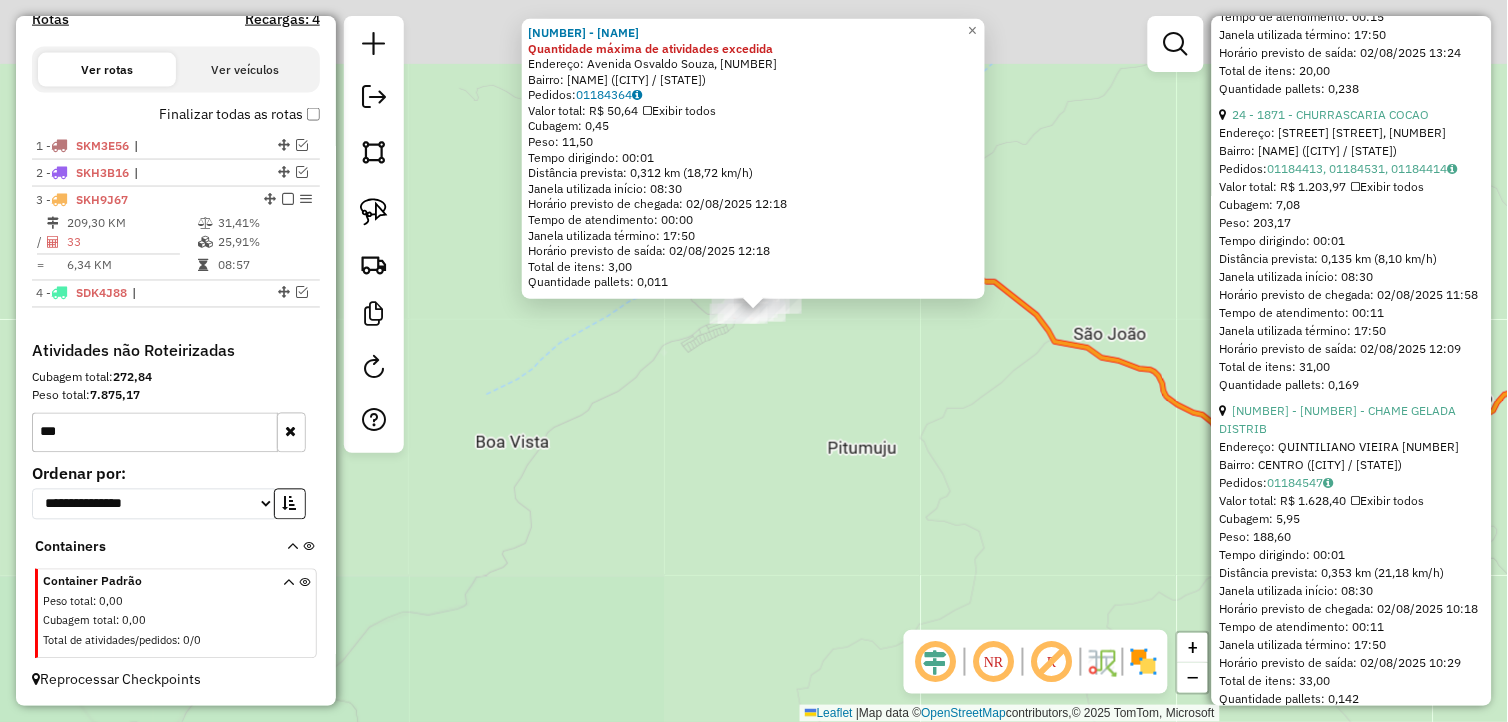 drag, startPoint x: 766, startPoint y: 337, endPoint x: 827, endPoint y: 475, distance: 150.88075 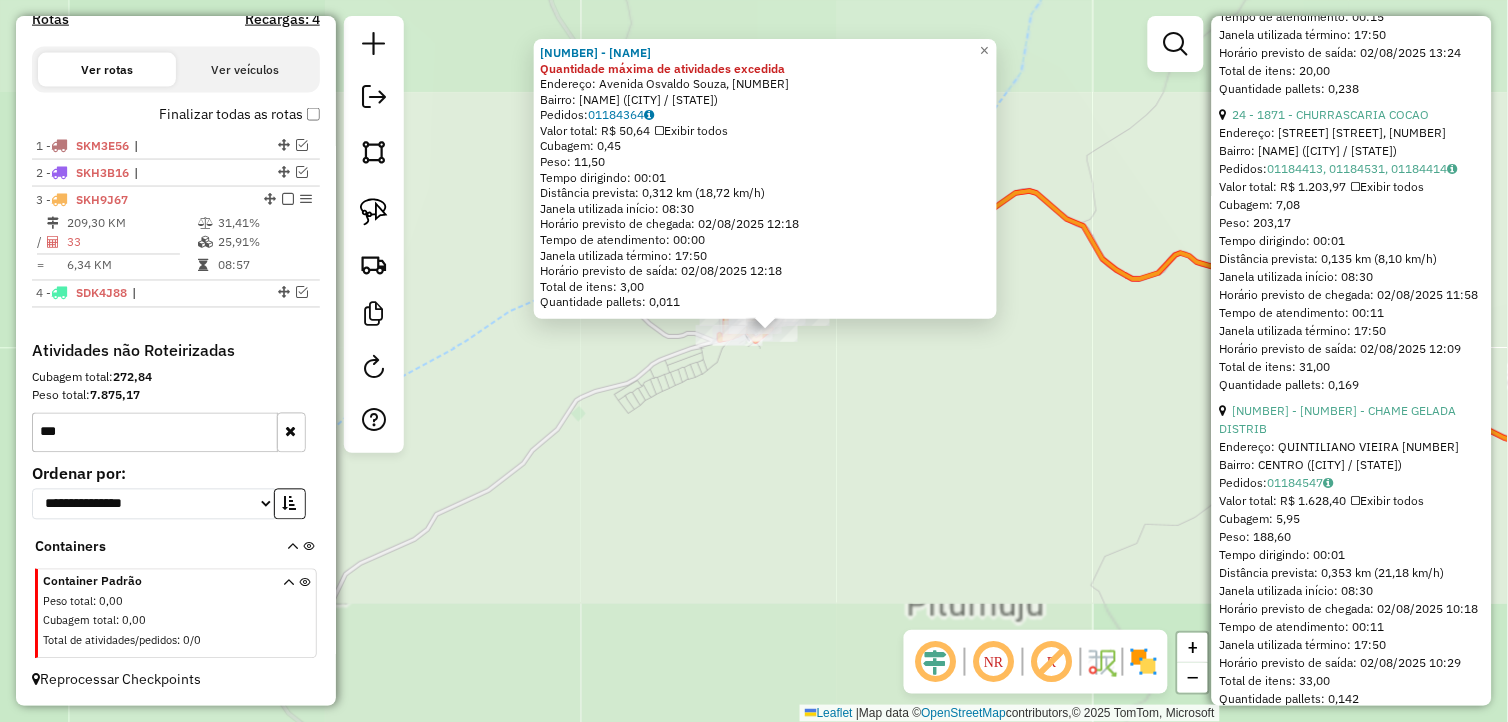 click on "3384 - ACARAJE DA  ALINE Quantidade máxima de atividades excedida  Endereço: Avenida Osvaldo Souza, 49   Bairro: Povoado Sarilândia (Wenceslau Guimarães / BA)   Pedidos:  01184364   Valor total: R$ 50,64   Exibir todos   Cubagem: 0,45  Peso: 11,50  Tempo dirigindo: 00:01   Distância prevista: 0,312 km (18,72 km/h)   Janela utilizada início: 08:30   Horário previsto de chegada: 02/08/2025 12:18   Tempo de atendimento: 00:00   Janela utilizada término: 17:50   Horário previsto de saída: 02/08/2025 12:18   Total de itens: 3,00   Quantidade pallets: 0,011  × Janela de atendimento Grade de atendimento Capacidade Transportadoras Veículos Cliente Pedidos  Rotas Selecione os dias de semana para filtrar as janelas de atendimento  Seg   Ter   Qua   Qui   Sex   Sáb   Dom  Informe o período da janela de atendimento: De: Até:  Filtrar exatamente a janela do cliente  Considerar janela de atendimento padrão  Selecione os dias de semana para filtrar as grades de atendimento  Seg   Ter   Qua   Qui   Sex   Dom" 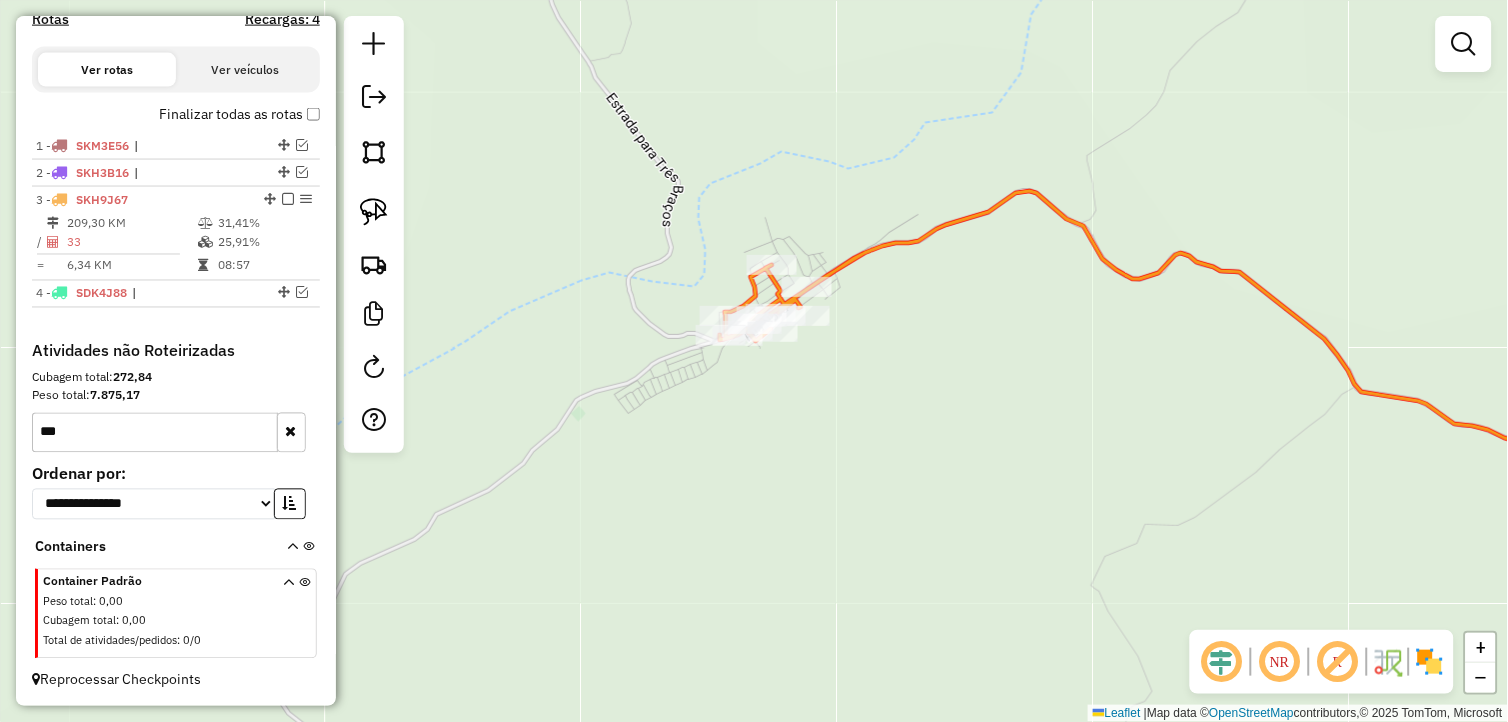 drag, startPoint x: 816, startPoint y: 382, endPoint x: 763, endPoint y: 430, distance: 71.50524 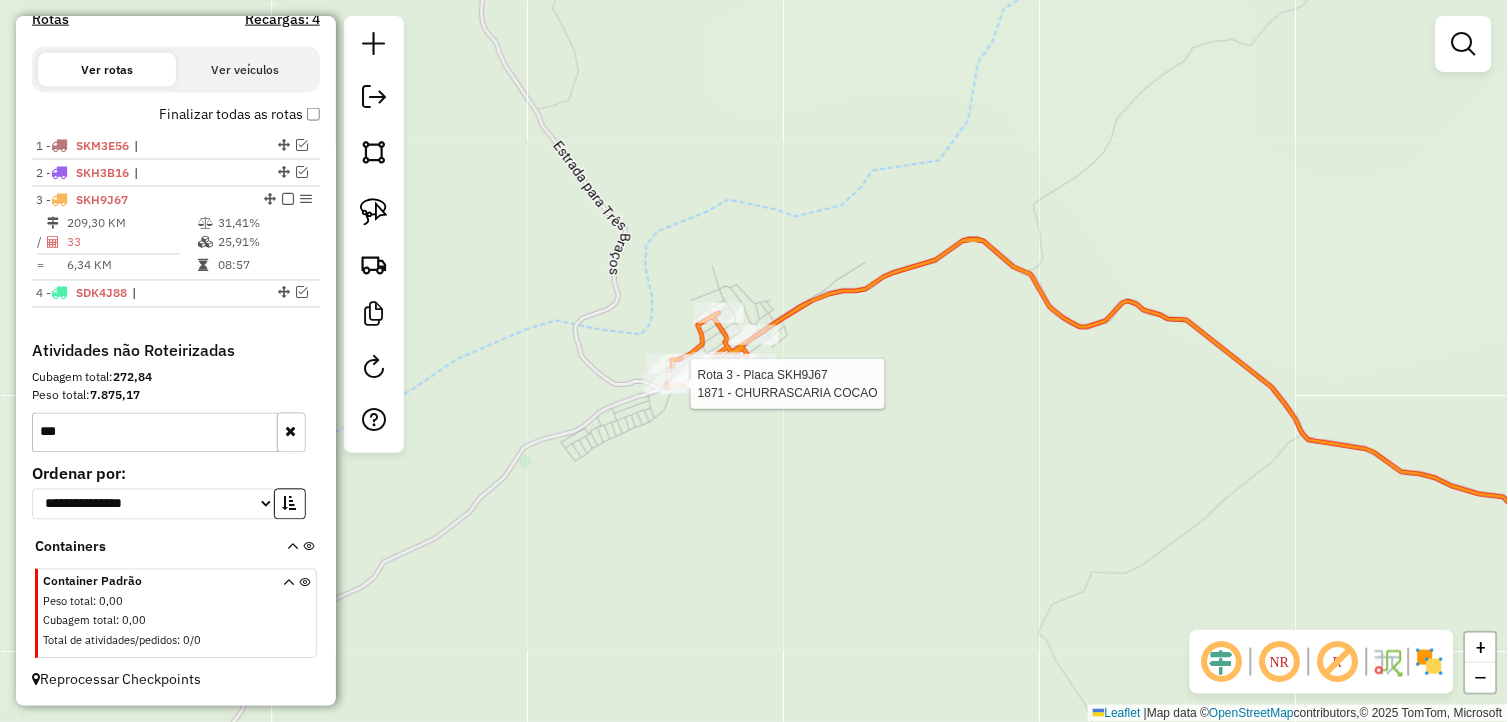 select on "*********" 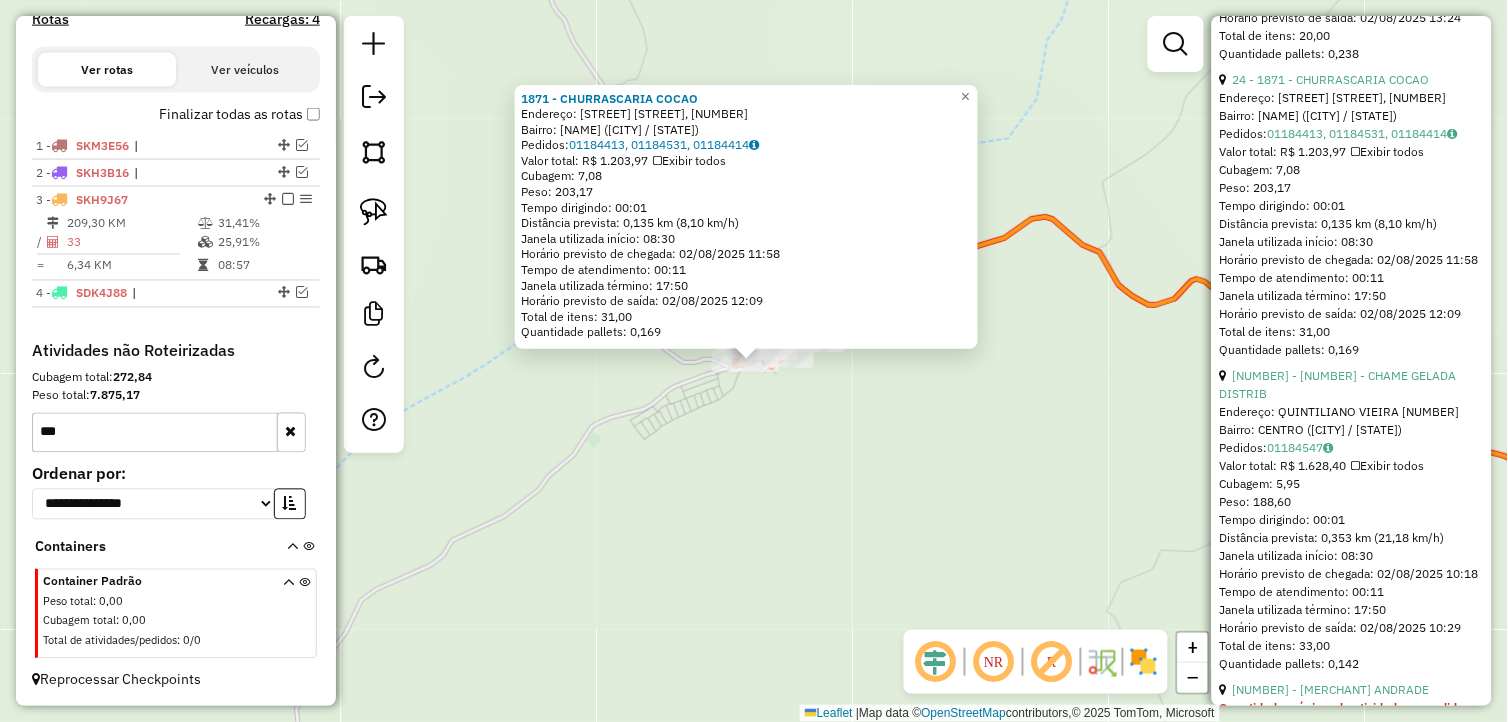 scroll, scrollTop: 1444, scrollLeft: 0, axis: vertical 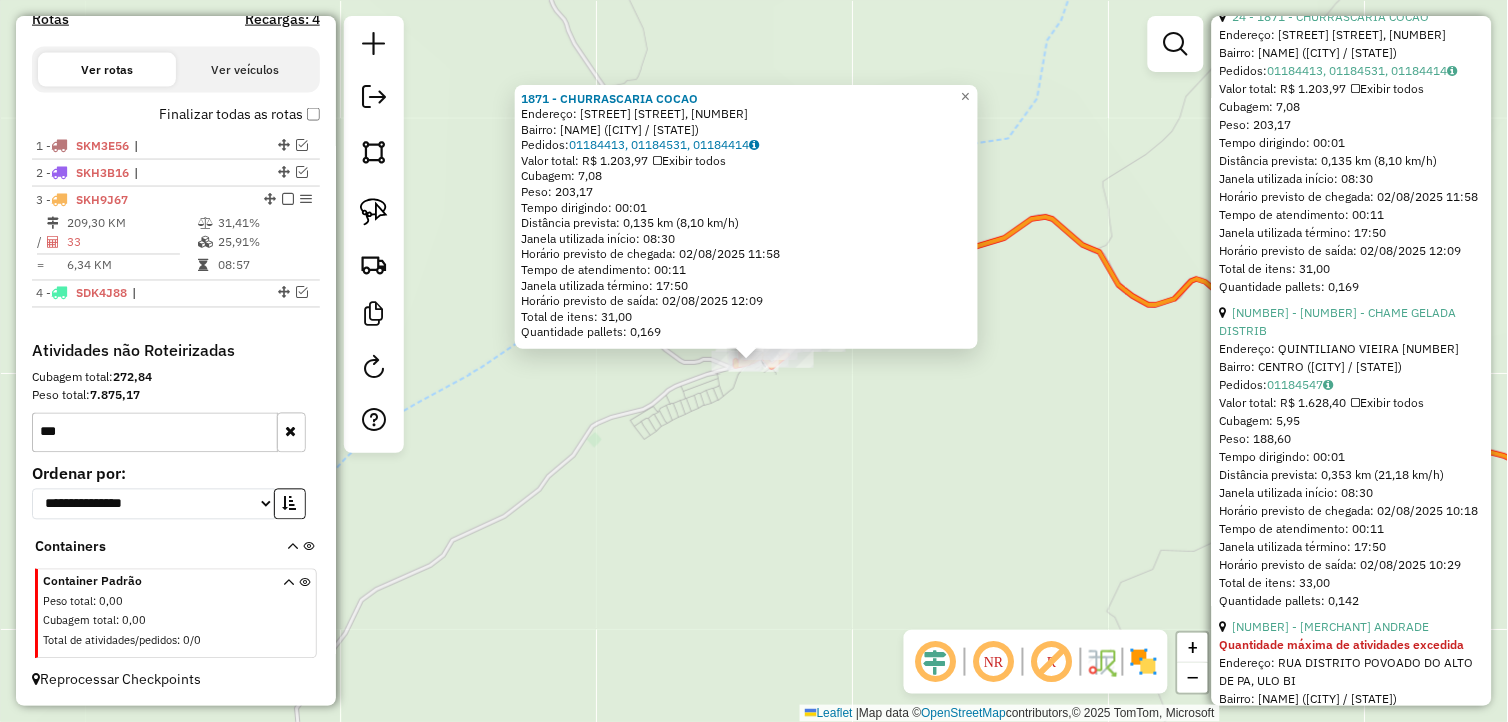 click on "1871 - CHURRASCARIA COCAO  Endereço: RUA R   DO COMERCIO, 1043   Bairro: CENTRO (WENCESLAU GUIMARAES / BA)   Pedidos:  01184413, 01184531, 01184414   Valor total: R$ 1.203,97   Exibir todos   Cubagem: 7,08  Peso: 203,17  Tempo dirigindo: 00:01   Distância prevista: 0,135 km (8,10 km/h)   Janela utilizada início: 08:30   Horário previsto de chegada: 02/08/2025 11:58   Tempo de atendimento: 00:11   Janela utilizada término: 17:50   Horário previsto de saída: 02/08/2025 12:09   Total de itens: 31,00   Quantidade pallets: 0,169  × Janela de atendimento Grade de atendimento Capacidade Transportadoras Veículos Cliente Pedidos  Rotas Selecione os dias de semana para filtrar as janelas de atendimento  Seg   Ter   Qua   Qui   Sex   Sáb   Dom  Informe o período da janela de atendimento: De: Até:  Filtrar exatamente a janela do cliente  Considerar janela de atendimento padrão  Selecione os dias de semana para filtrar as grades de atendimento  Seg   Ter   Qua   Qui   Sex   Sáb   Dom   Peso mínimo:   De:  +" 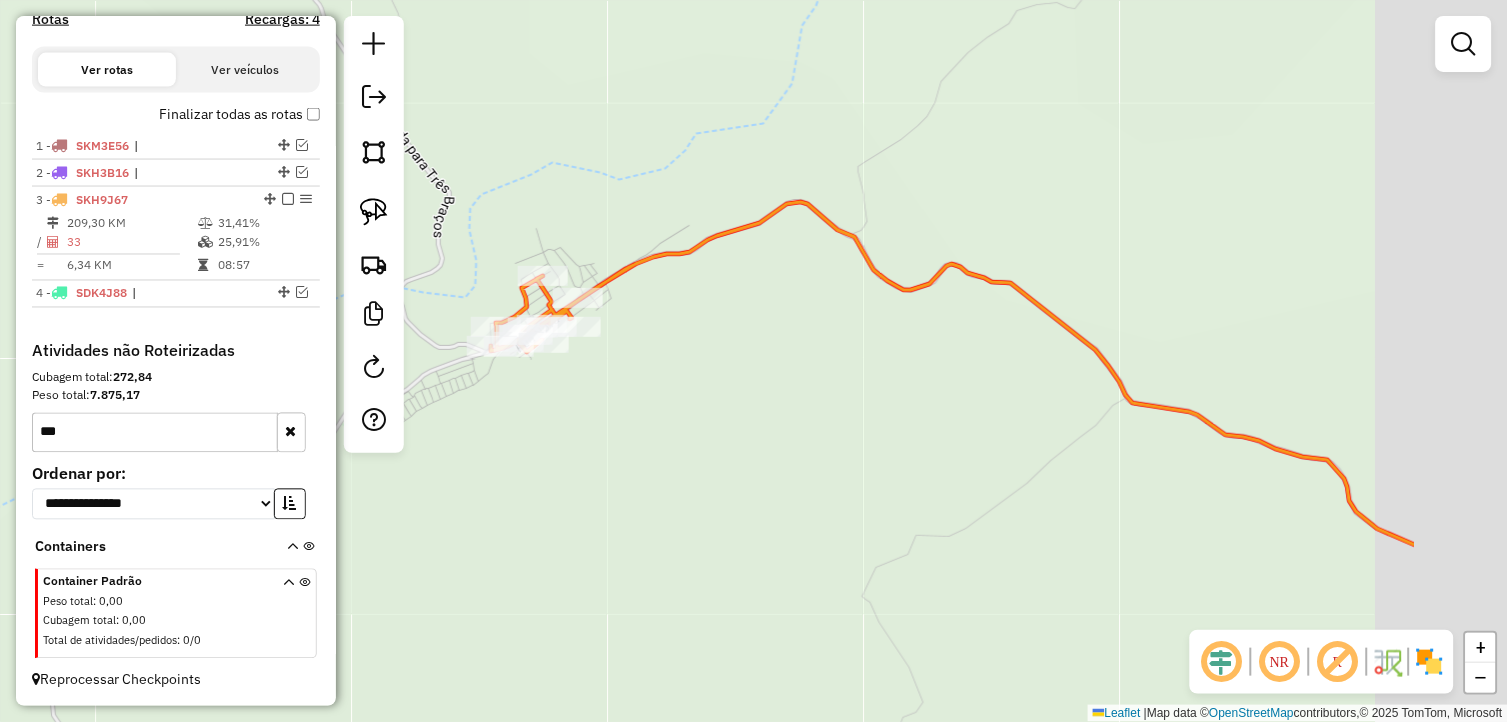 drag, startPoint x: 978, startPoint y: 453, endPoint x: 635, endPoint y: 406, distance: 346.20514 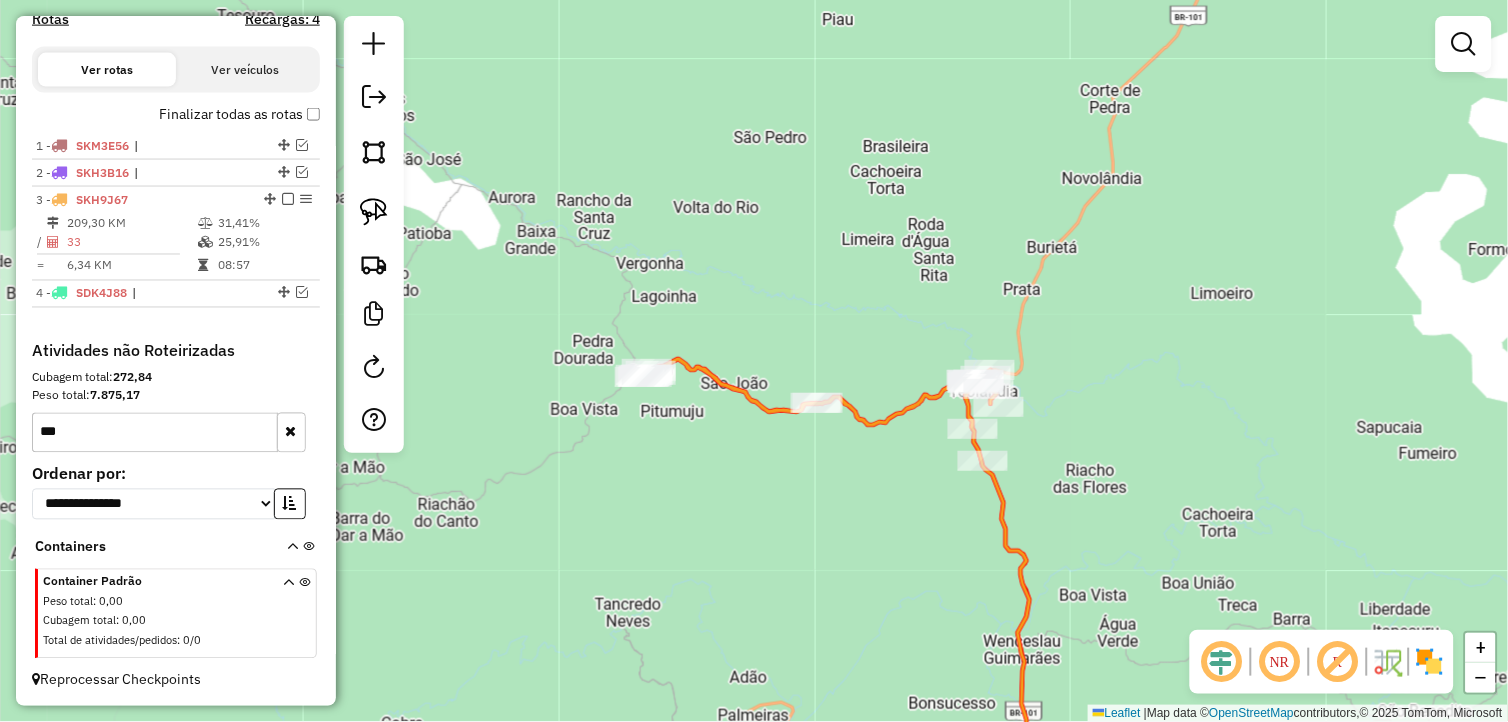 click on "Janela de atendimento Grade de atendimento Capacidade Transportadoras Veículos Cliente Pedidos  Rotas Selecione os dias de semana para filtrar as janelas de atendimento  Seg   Ter   Qua   Qui   Sex   Sáb   Dom  Informe o período da janela de atendimento: De: Até:  Filtrar exatamente a janela do cliente  Considerar janela de atendimento padrão  Selecione os dias de semana para filtrar as grades de atendimento  Seg   Ter   Qua   Qui   Sex   Sáb   Dom   Considerar clientes sem dia de atendimento cadastrado  Clientes fora do dia de atendimento selecionado Filtrar as atividades entre os valores definidos abaixo:  Peso mínimo:   Peso máximo:   Cubagem mínima:   Cubagem máxima:   De:   Até:  Filtrar as atividades entre o tempo de atendimento definido abaixo:  De:   Até:   Considerar capacidade total dos clientes não roteirizados Transportadora: Selecione um ou mais itens Tipo de veículo: Selecione um ou mais itens Veículo: Selecione um ou mais itens Motorista: Selecione um ou mais itens Nome: Rótulo:" 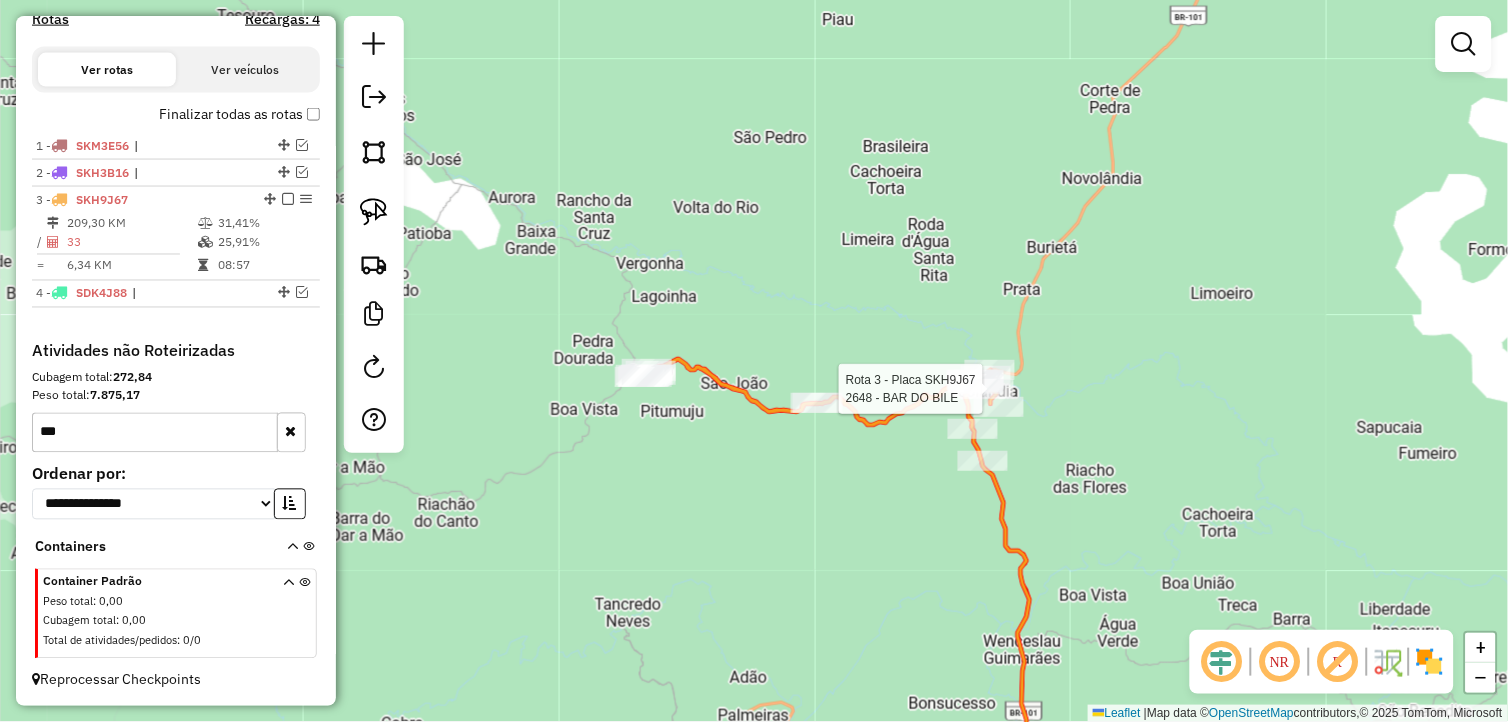 select on "*********" 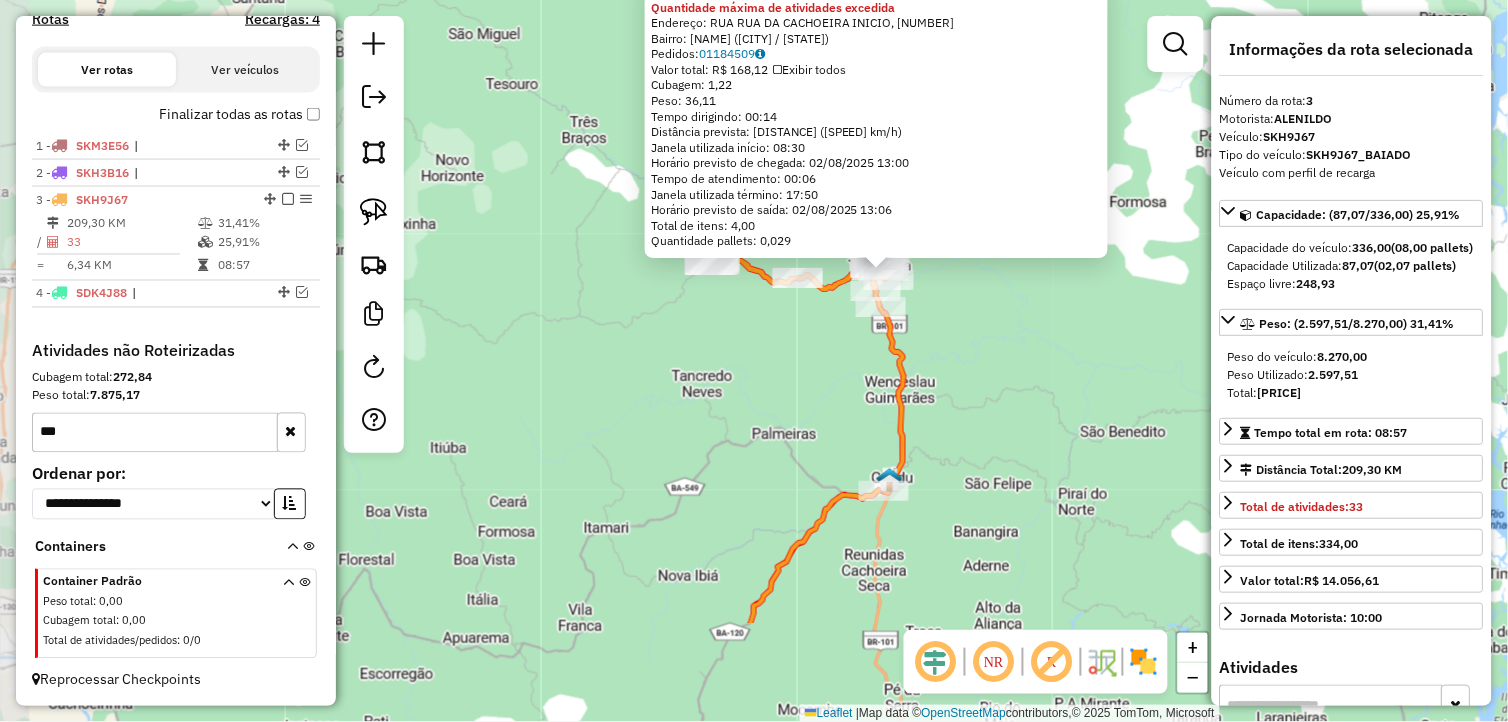 drag, startPoint x: 973, startPoint y: 538, endPoint x: 1001, endPoint y: 394, distance: 146.69696 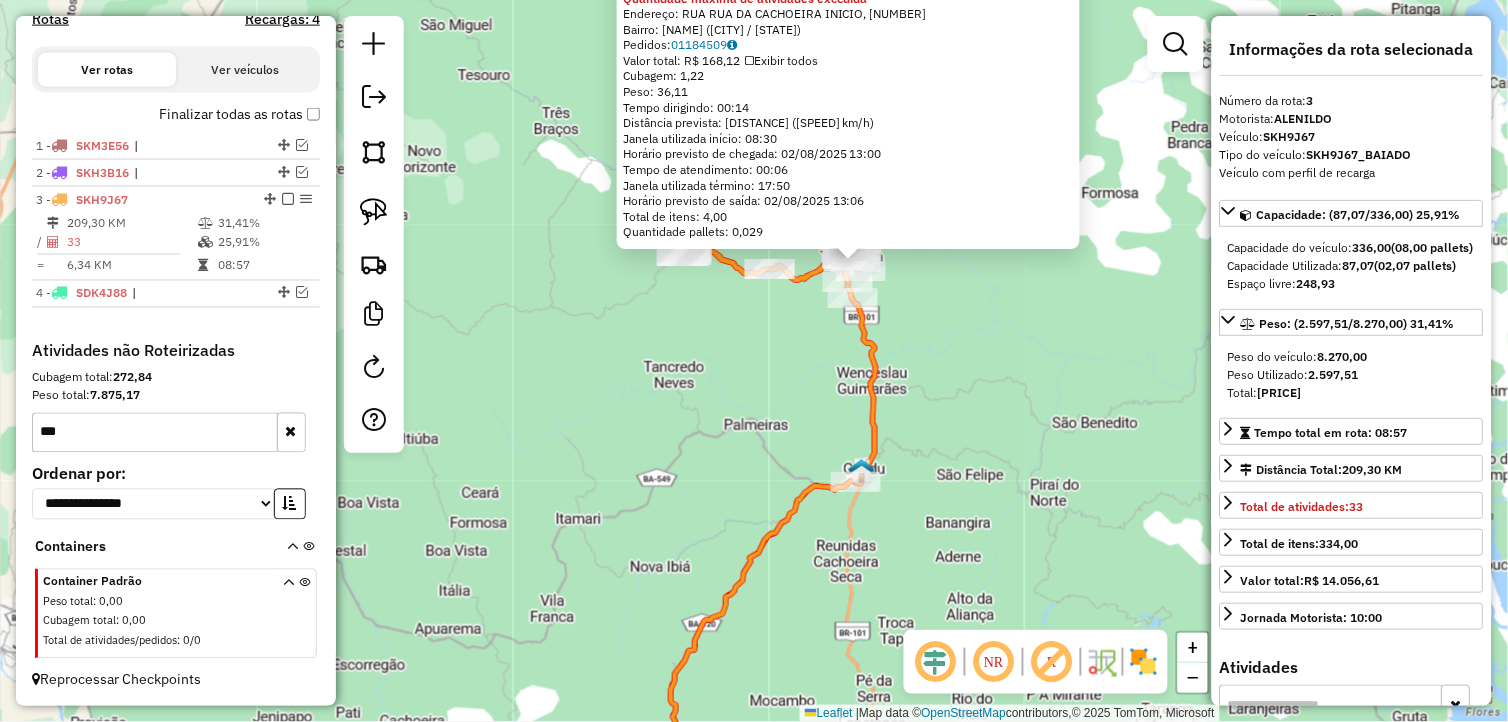 drag, startPoint x: 995, startPoint y: 402, endPoint x: 966, endPoint y: 394, distance: 30.083218 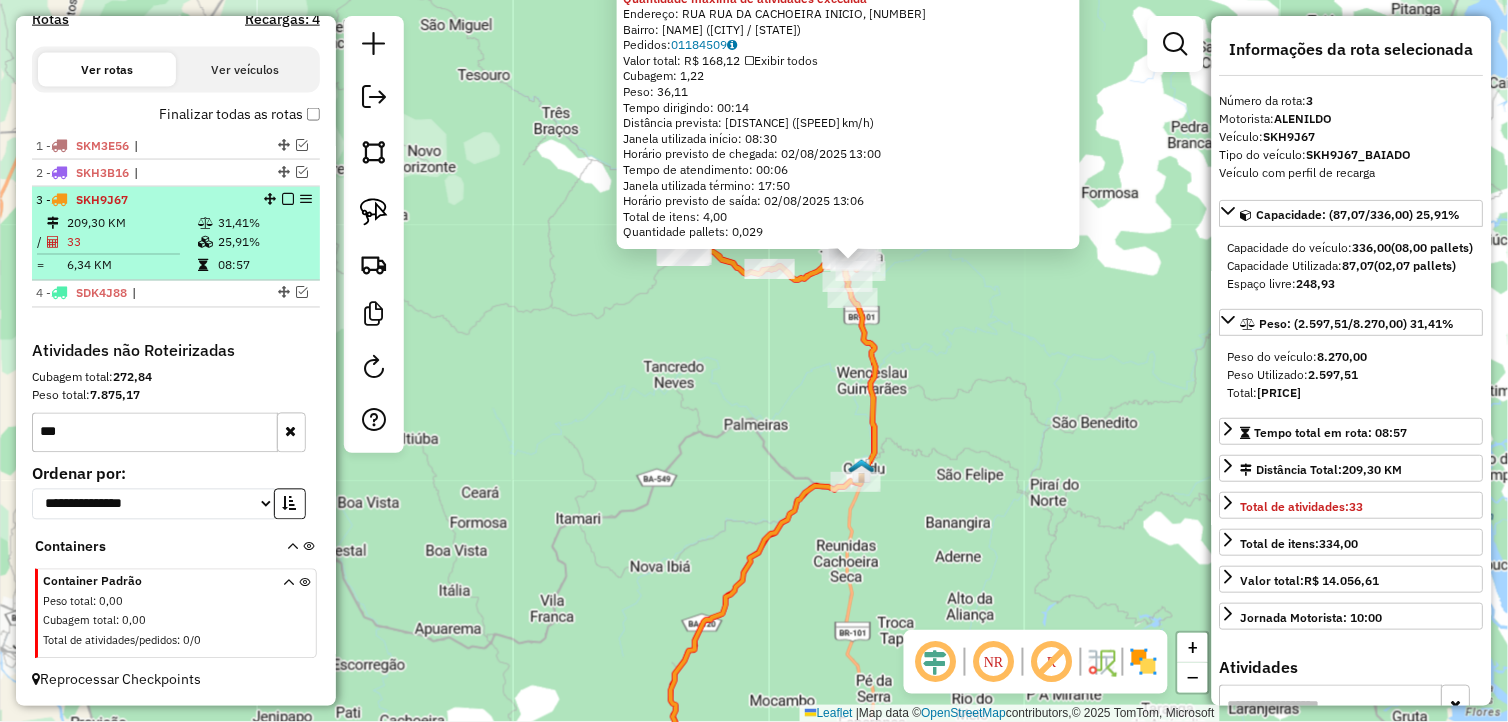 click at bounding box center [288, 199] 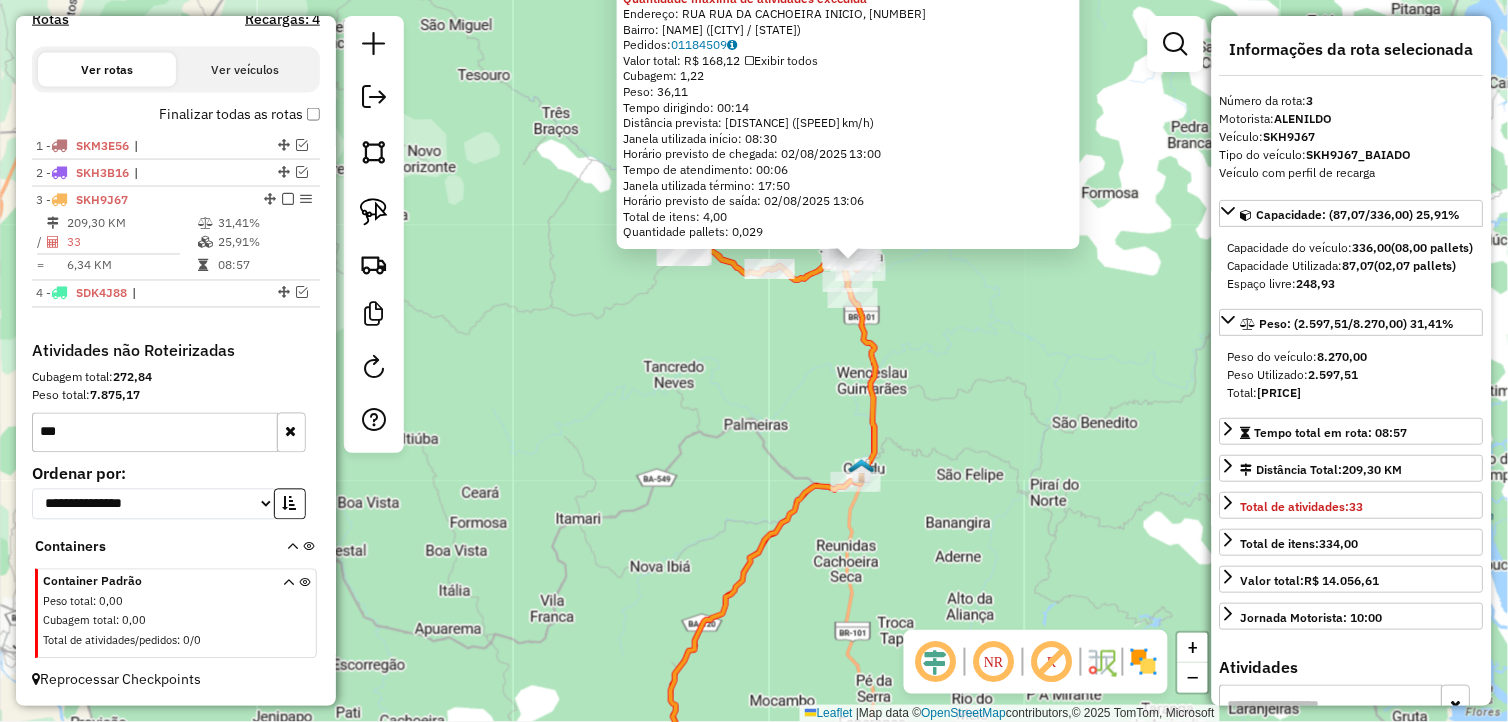 scroll, scrollTop: 566, scrollLeft: 0, axis: vertical 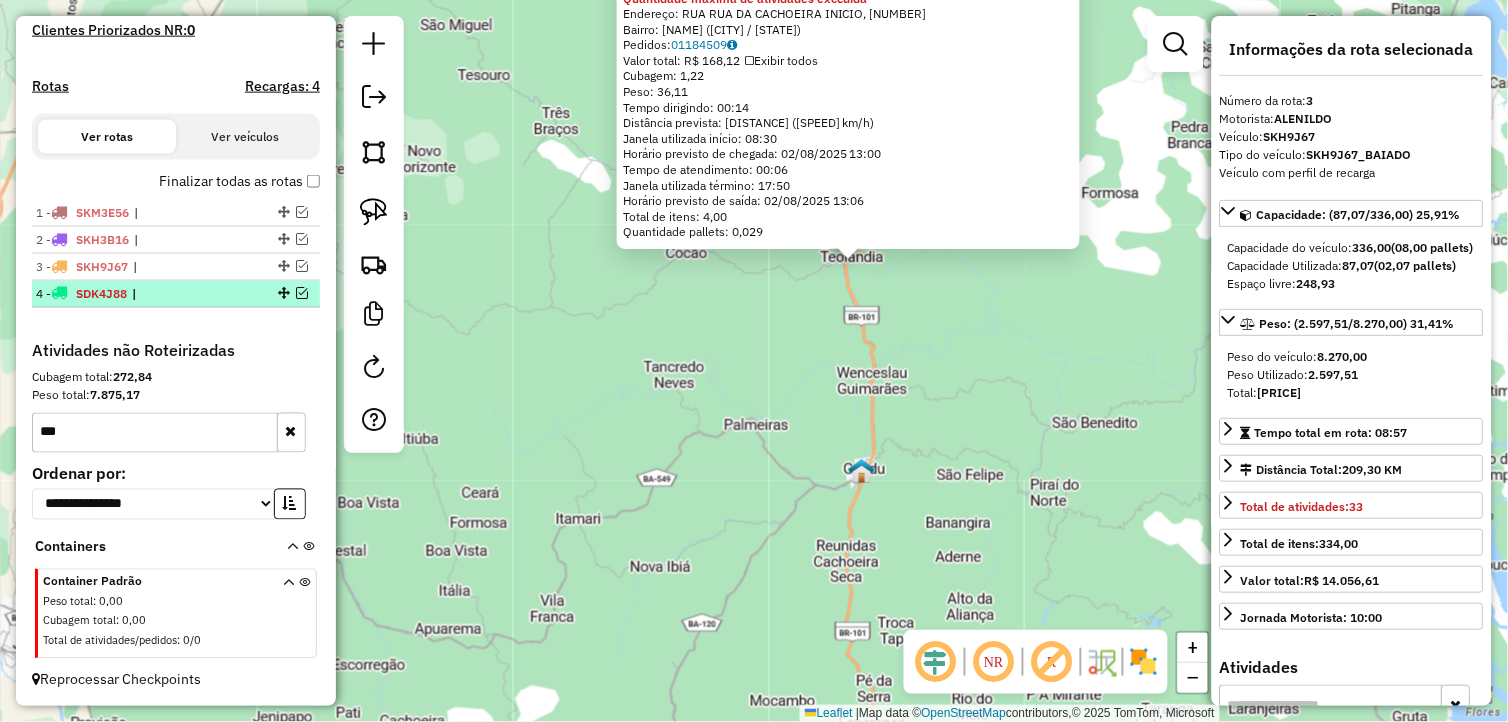 click at bounding box center (302, 293) 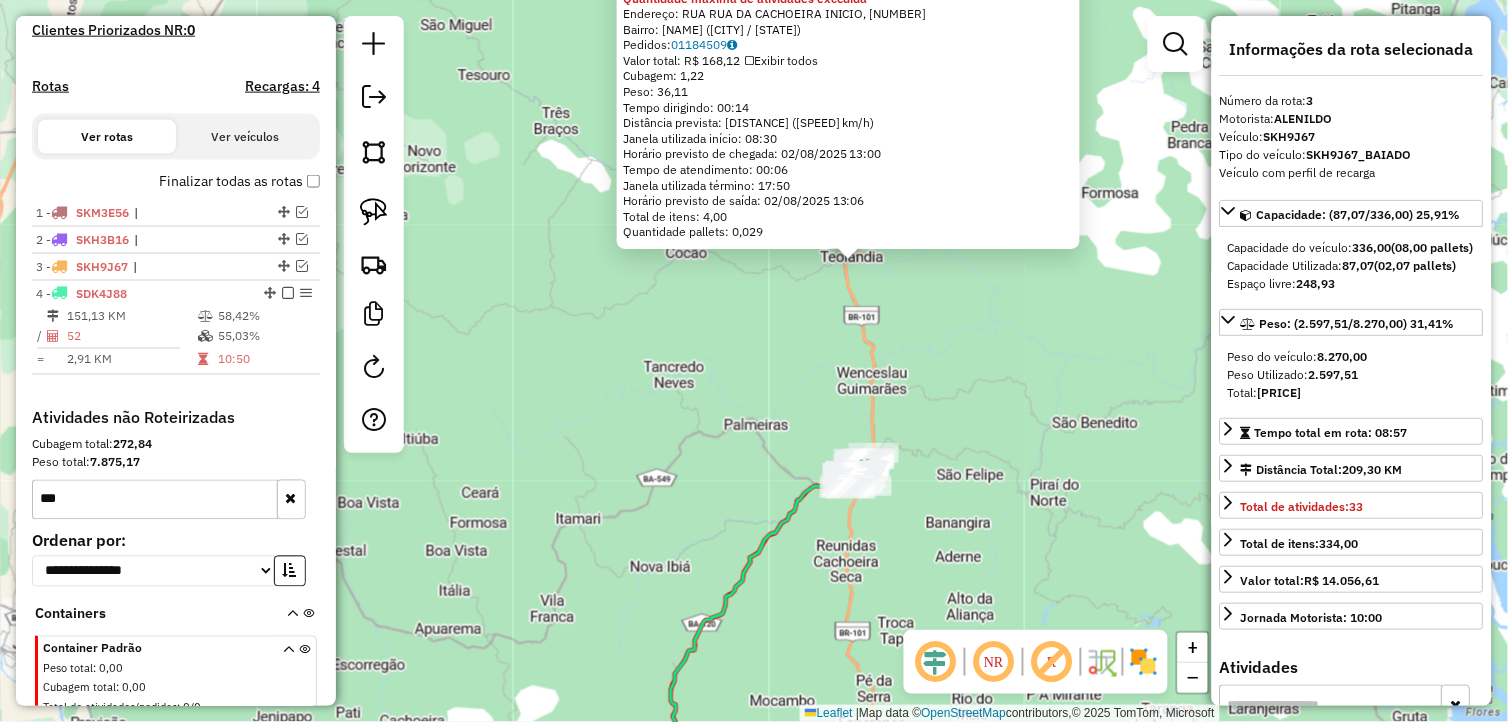 scroll, scrollTop: 633, scrollLeft: 0, axis: vertical 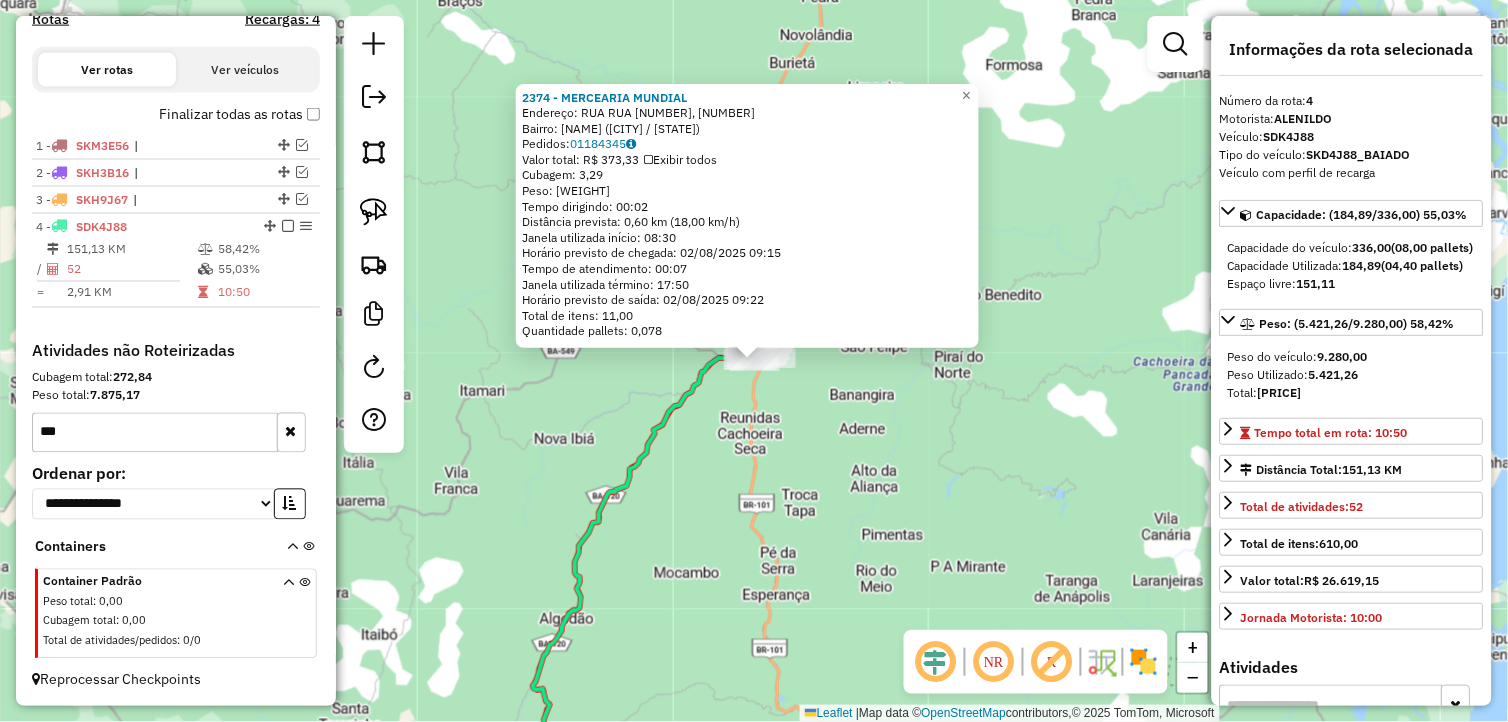 click on "2374 - MERCEARIA MUNDIAL  Endereço: RUA RUA 3, 1111   Bairro: JOAO BATISTA ASSIS (GANDU / BA)   Pedidos:  01184345   Valor total: R$ 373,33   Exibir todos   Cubagem: 3,29  Peso: 100,09  Tempo dirigindo: 00:02   Distância prevista: 0,60 km (18,00 km/h)   Janela utilizada início: 08:30   Horário previsto de chegada: 02/08/2025 09:15   Tempo de atendimento: 00:07   Janela utilizada término: 17:50   Horário previsto de saída: 02/08/2025 09:22   Total de itens: 11,00   Quantidade pallets: 0,078  × Janela de atendimento Grade de atendimento Capacidade Transportadoras Veículos Cliente Pedidos  Rotas Selecione os dias de semana para filtrar as janelas de atendimento  Seg   Ter   Qua   Qui   Sex   Sáb   Dom  Informe o período da janela de atendimento: De: Até:  Filtrar exatamente a janela do cliente  Considerar janela de atendimento padrão  Selecione os dias de semana para filtrar as grades de atendimento  Seg   Ter   Qua   Qui   Sex   Sáb   Dom   Considerar clientes sem dia de atendimento cadastrado De:" 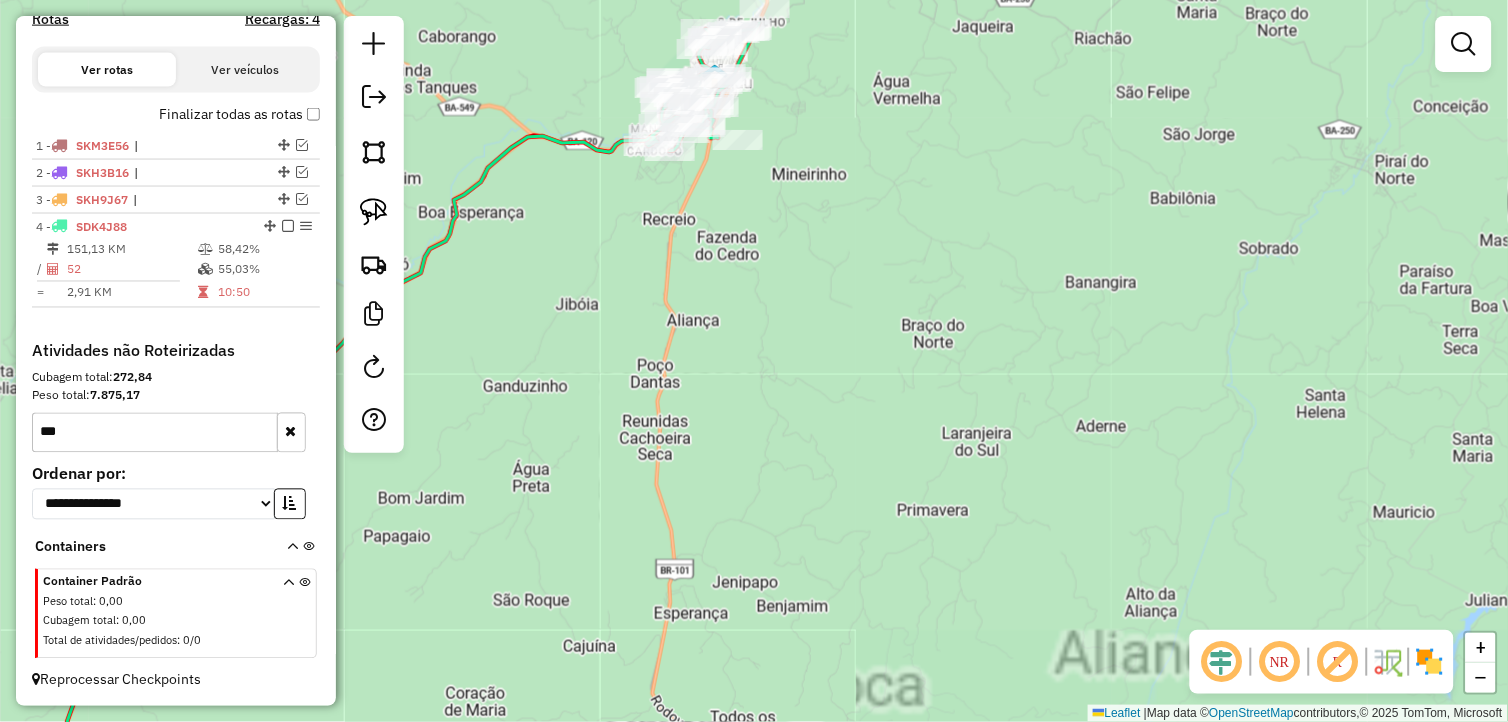 drag, startPoint x: 730, startPoint y: 260, endPoint x: 768, endPoint y: 550, distance: 292.47906 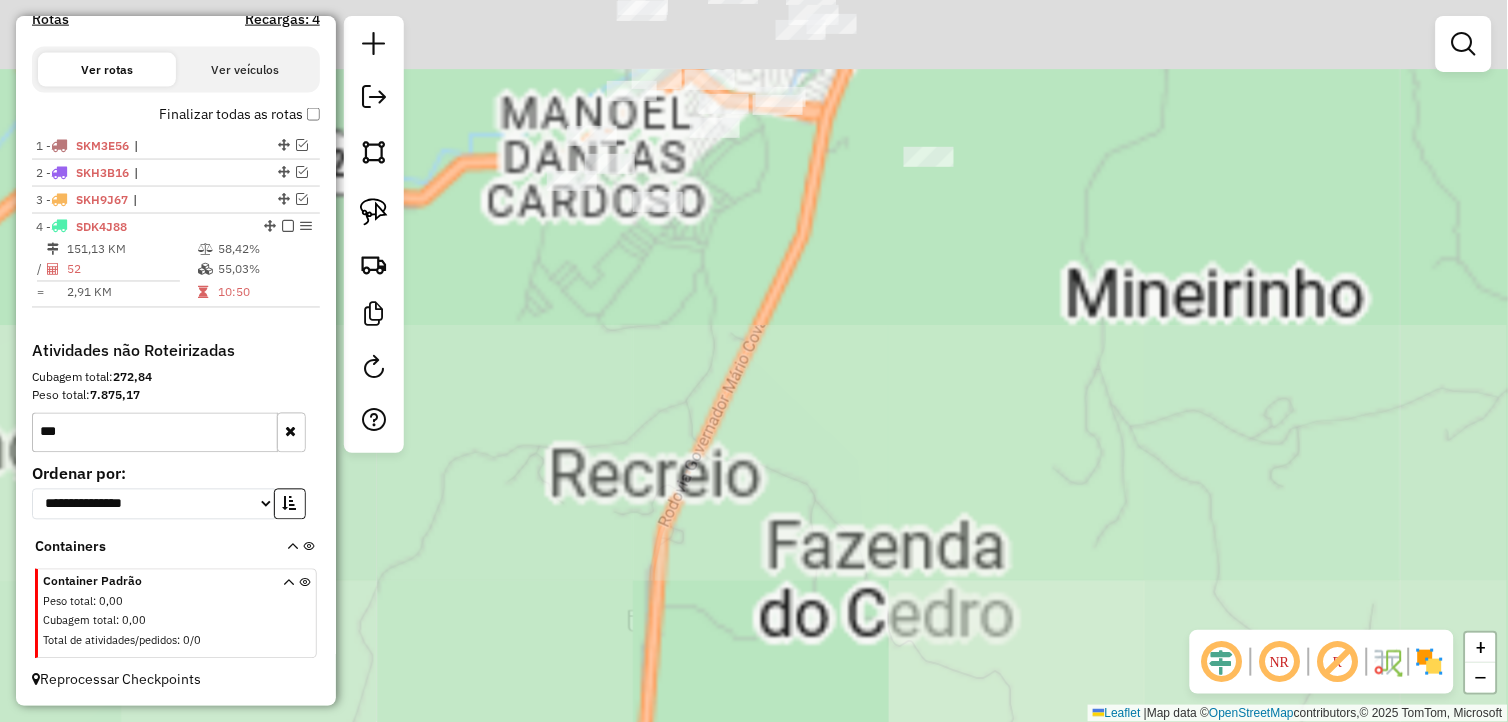 drag, startPoint x: 781, startPoint y: 612, endPoint x: 831, endPoint y: 722, distance: 120.83046 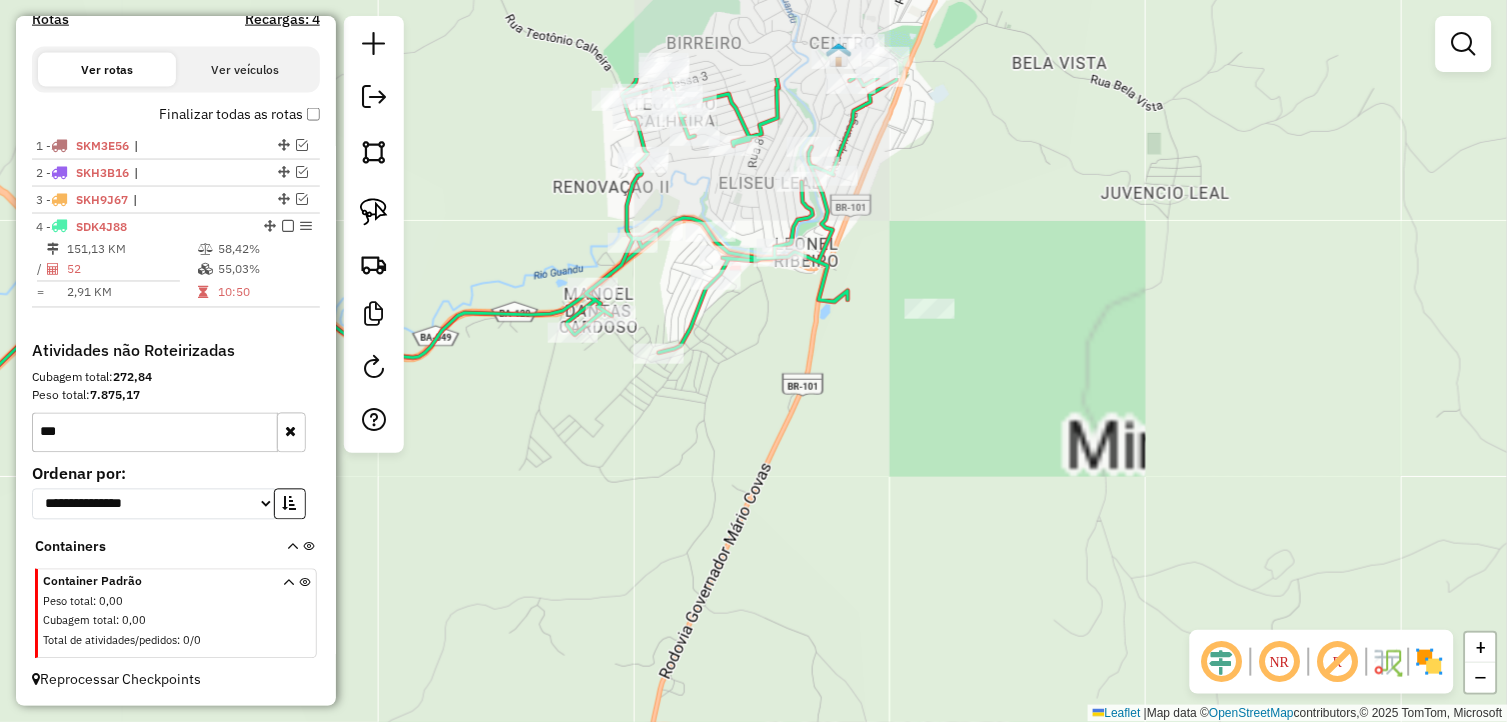 drag, startPoint x: 811, startPoint y: 583, endPoint x: 796, endPoint y: 758, distance: 175.64168 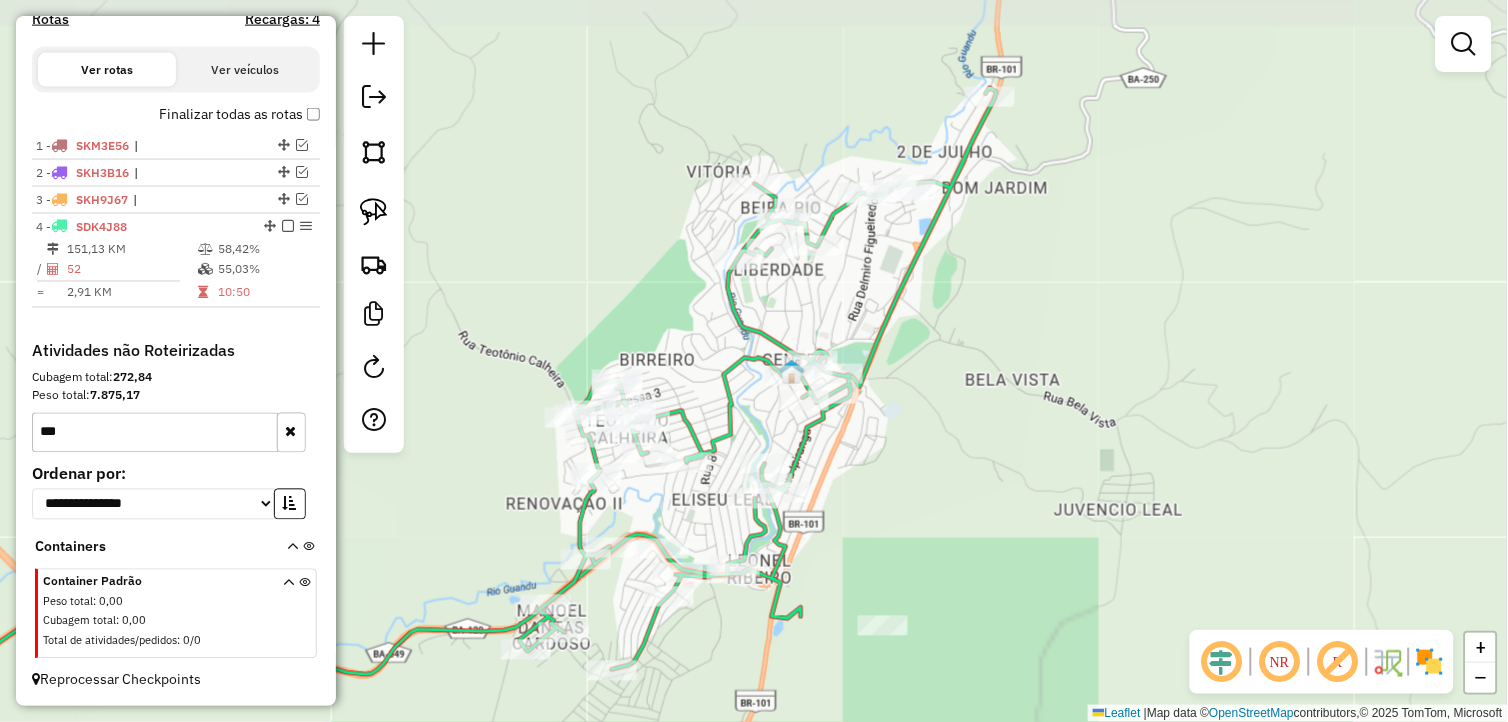 drag, startPoint x: 996, startPoint y: 392, endPoint x: 964, endPoint y: 534, distance: 145.56099 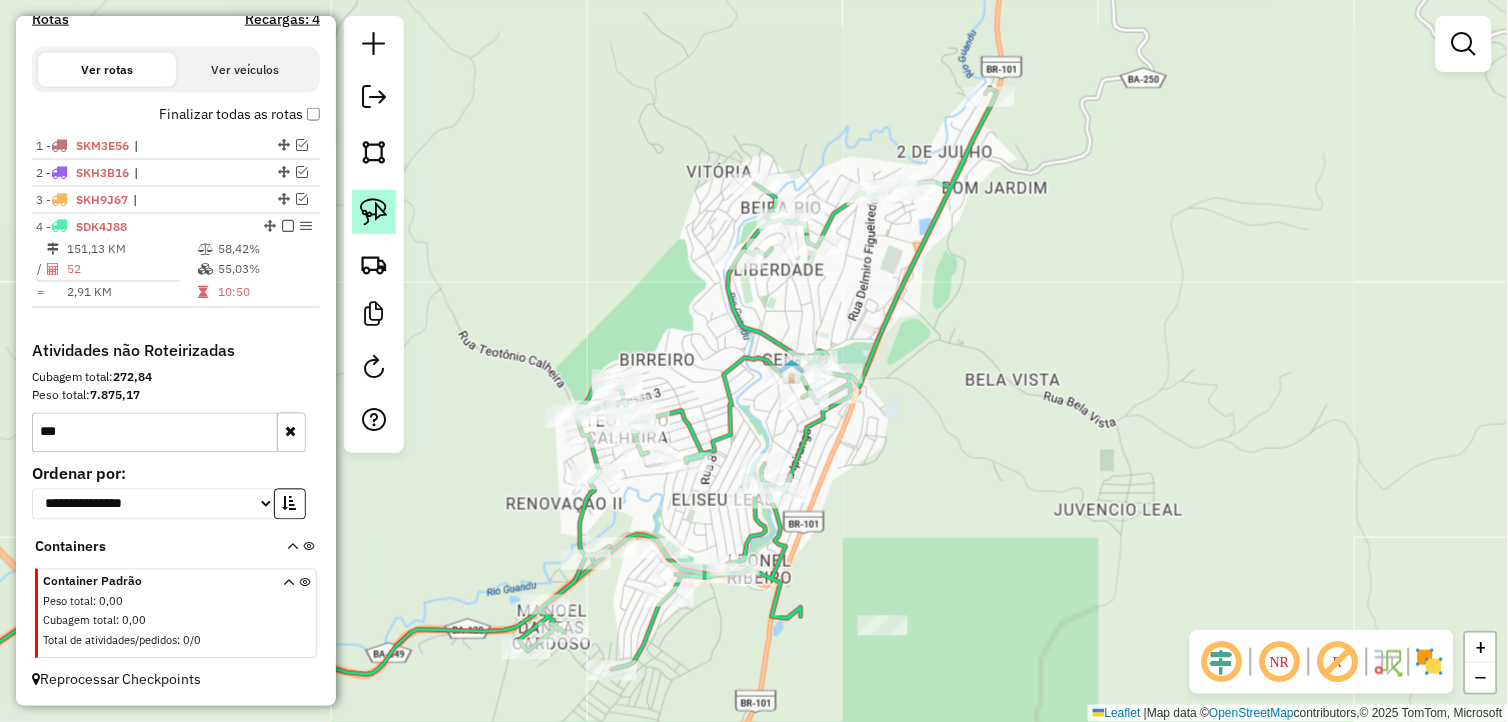 click 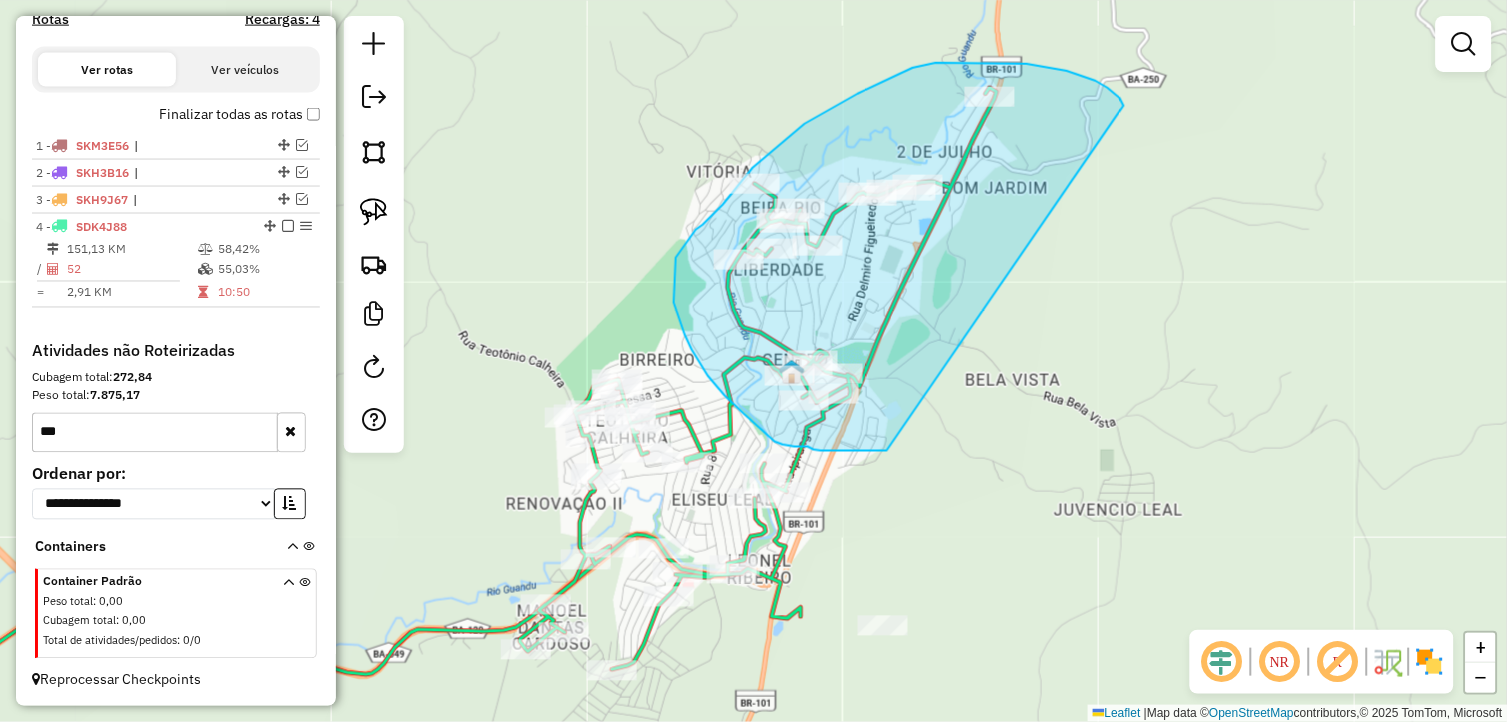 drag, startPoint x: 1096, startPoint y: 81, endPoint x: 893, endPoint y: 448, distance: 419.40195 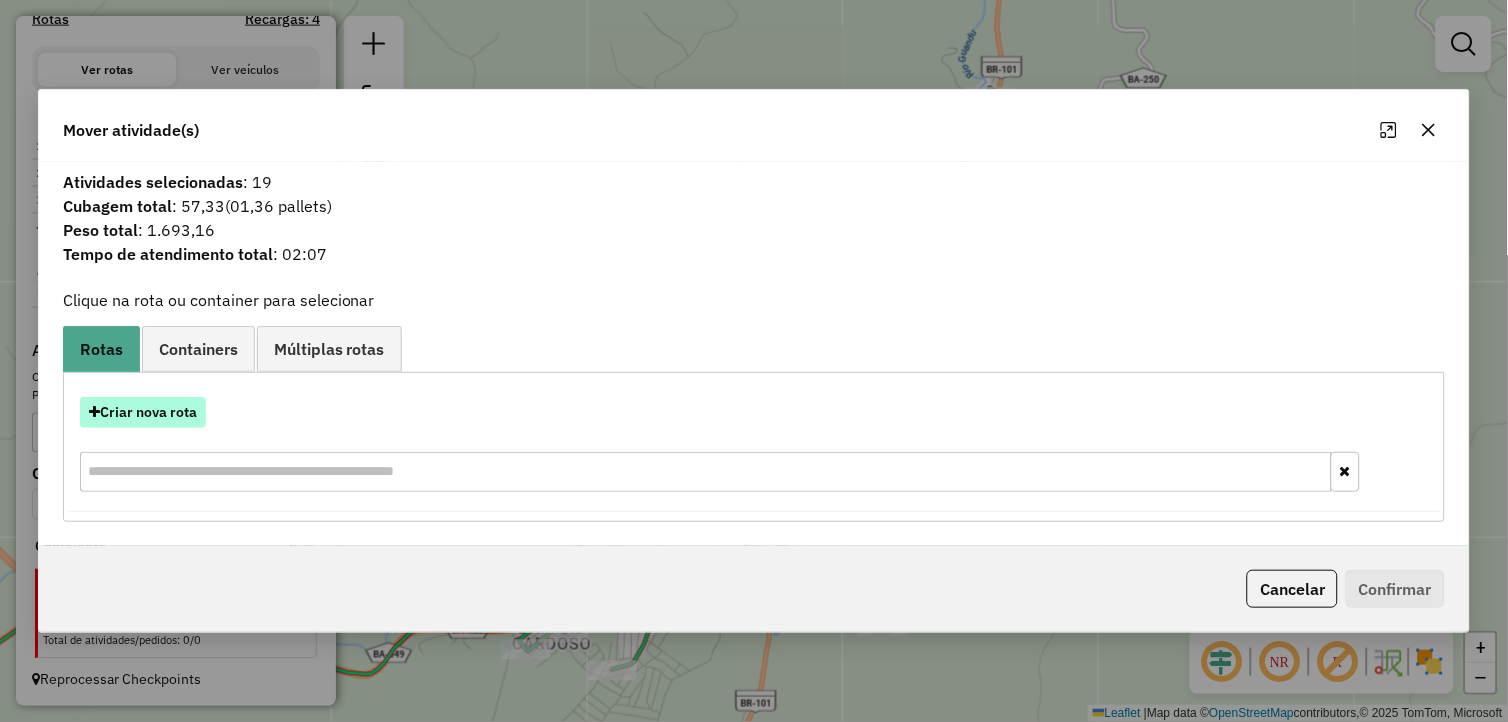 click on "Criar nova rota" at bounding box center (143, 412) 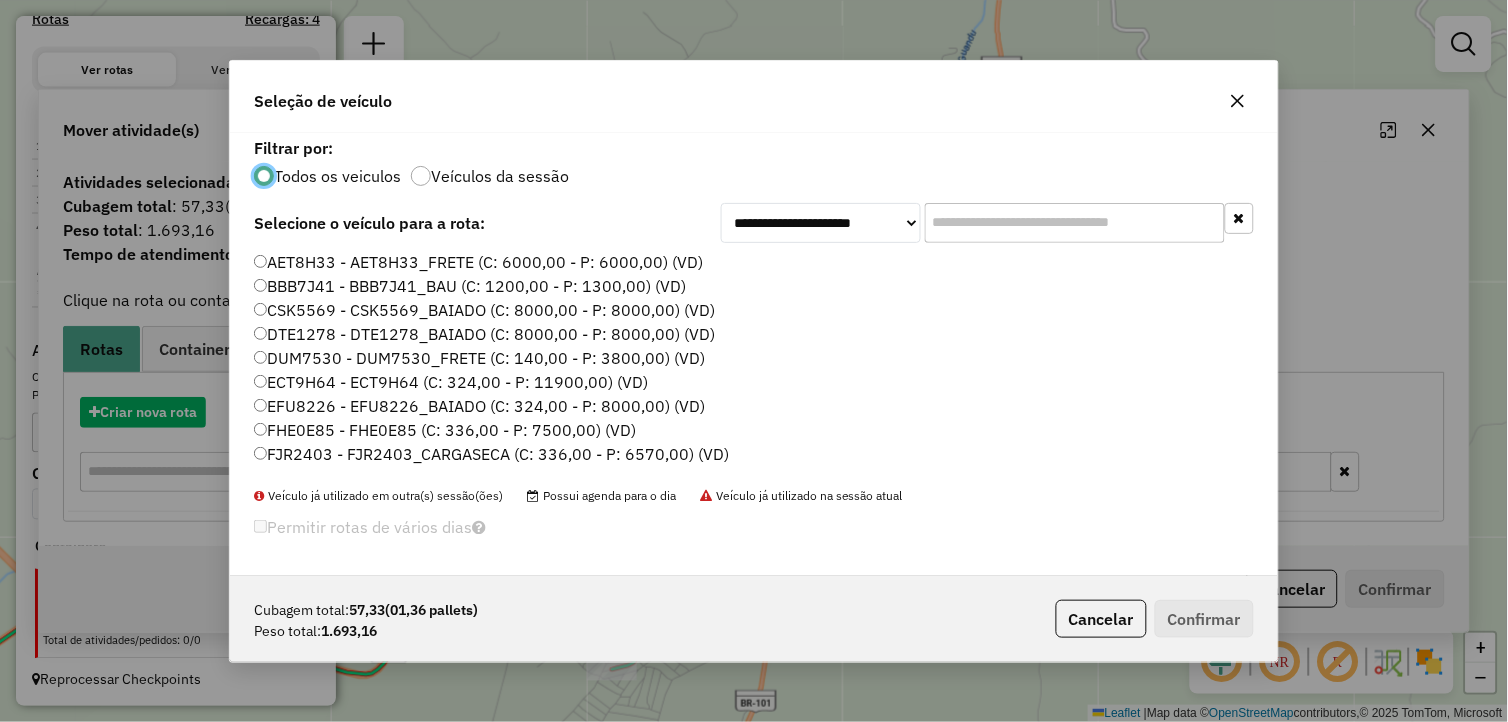 scroll, scrollTop: 11, scrollLeft: 5, axis: both 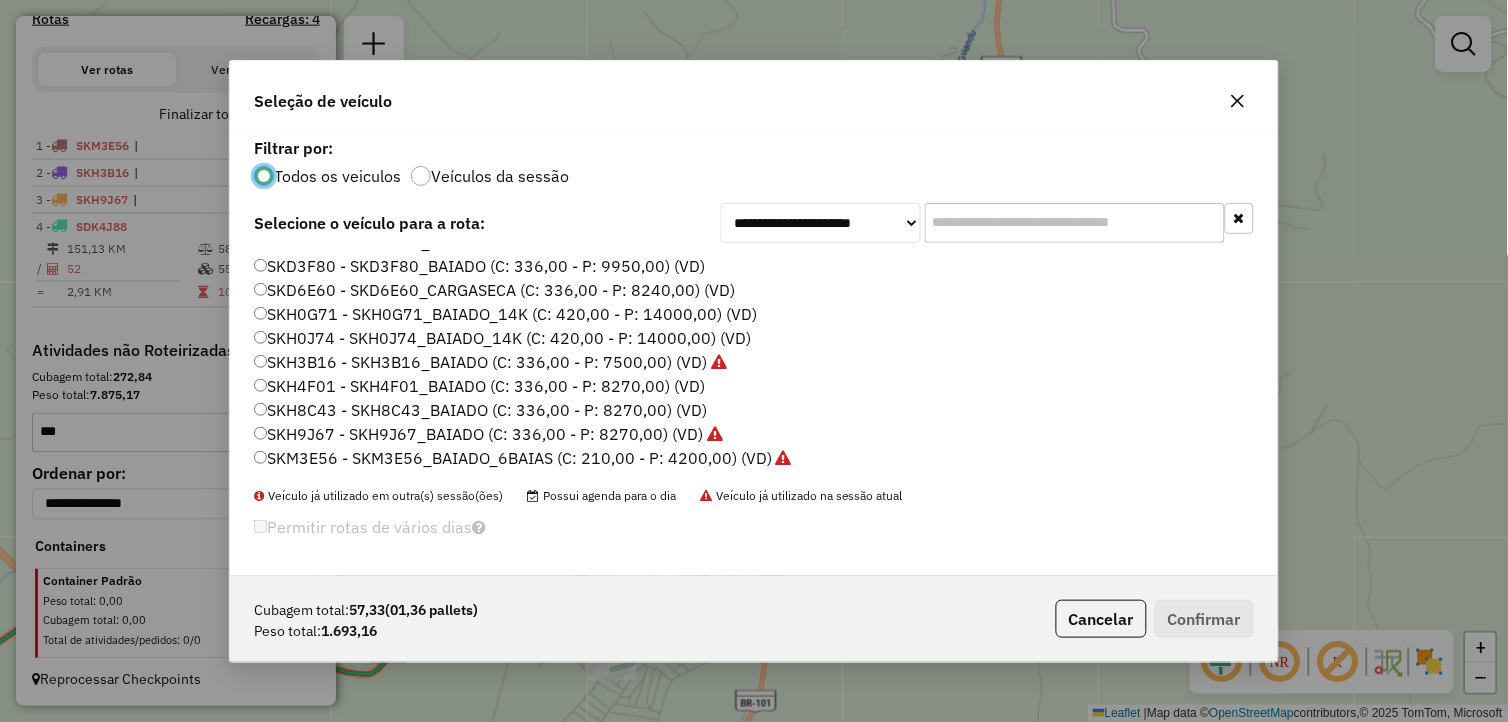 click on "SKD3F80 - SKD3F80_BAIADO (C: 336,00 - P: 9950,00) (VD)" 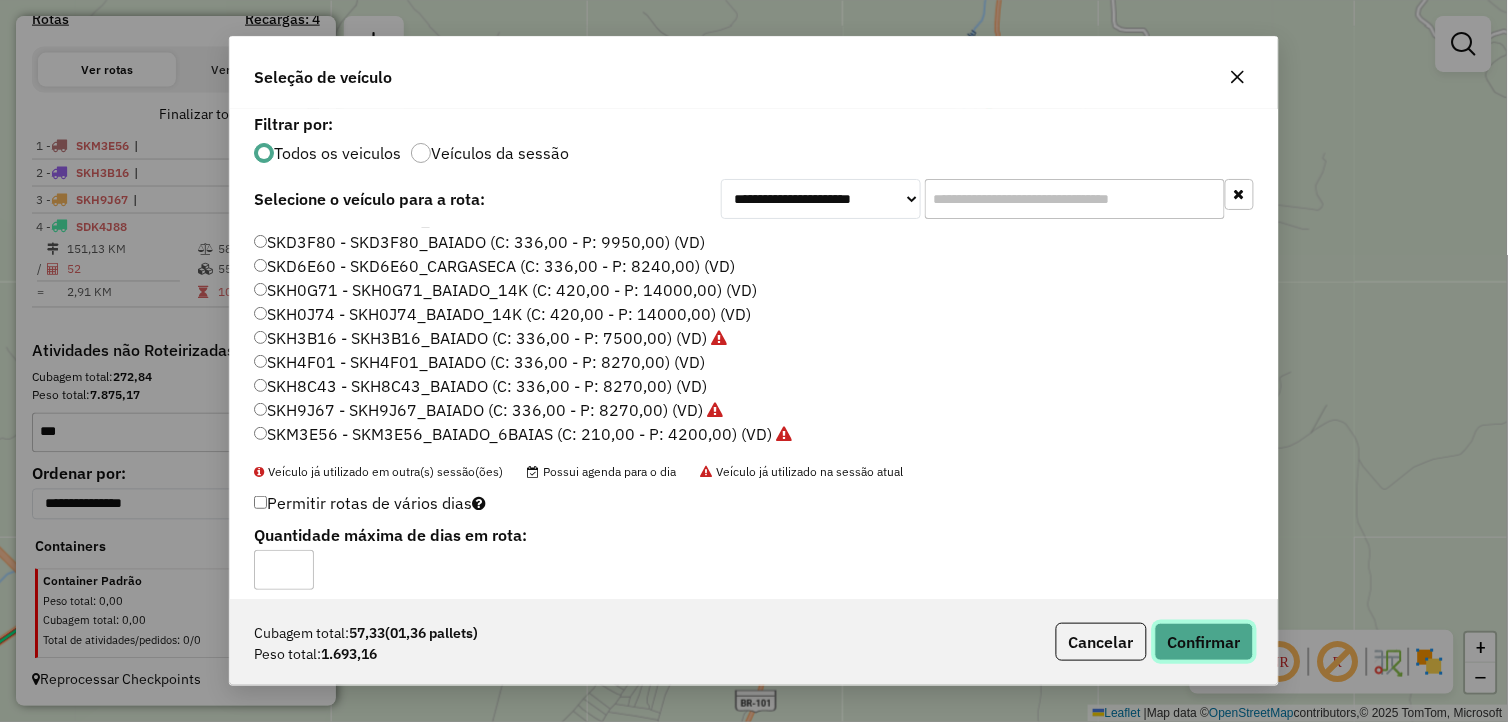 click on "Confirmar" 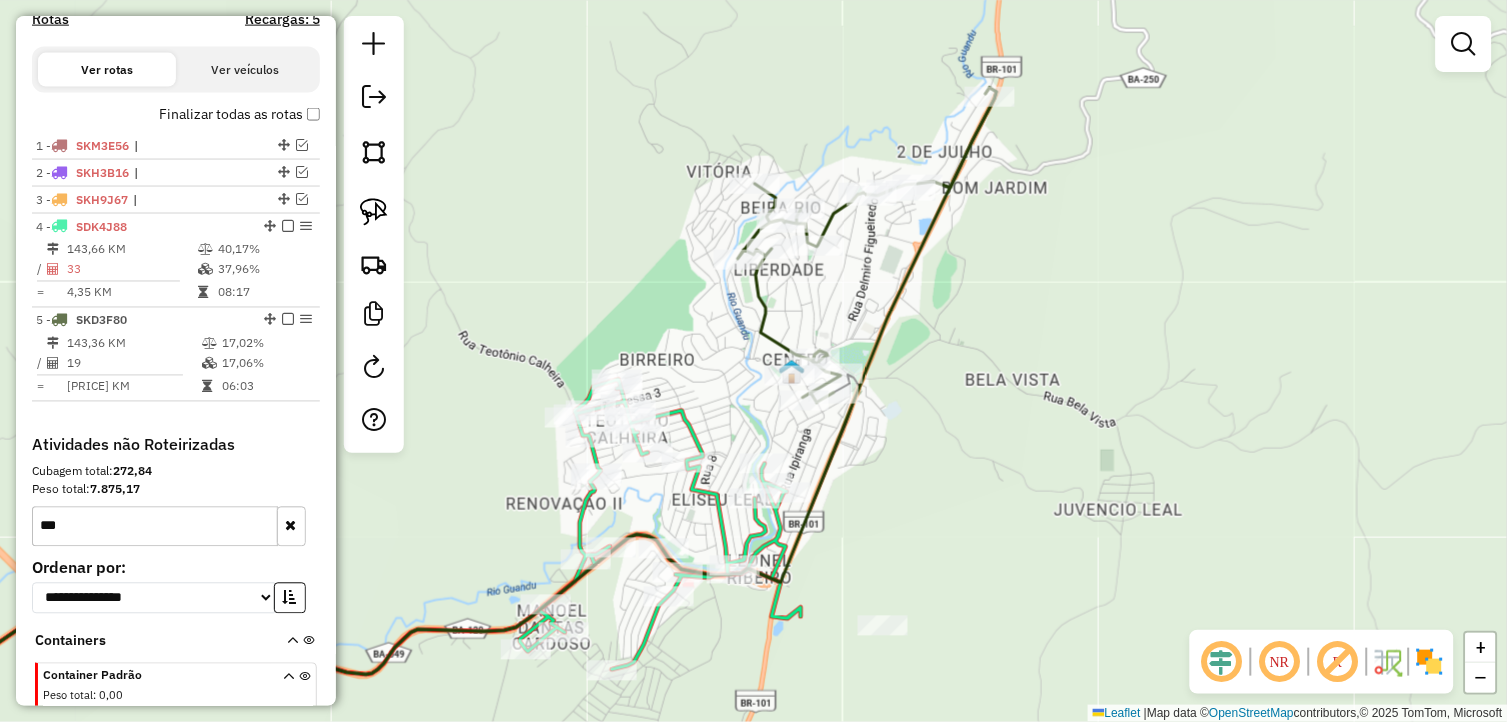 scroll, scrollTop: 702, scrollLeft: 0, axis: vertical 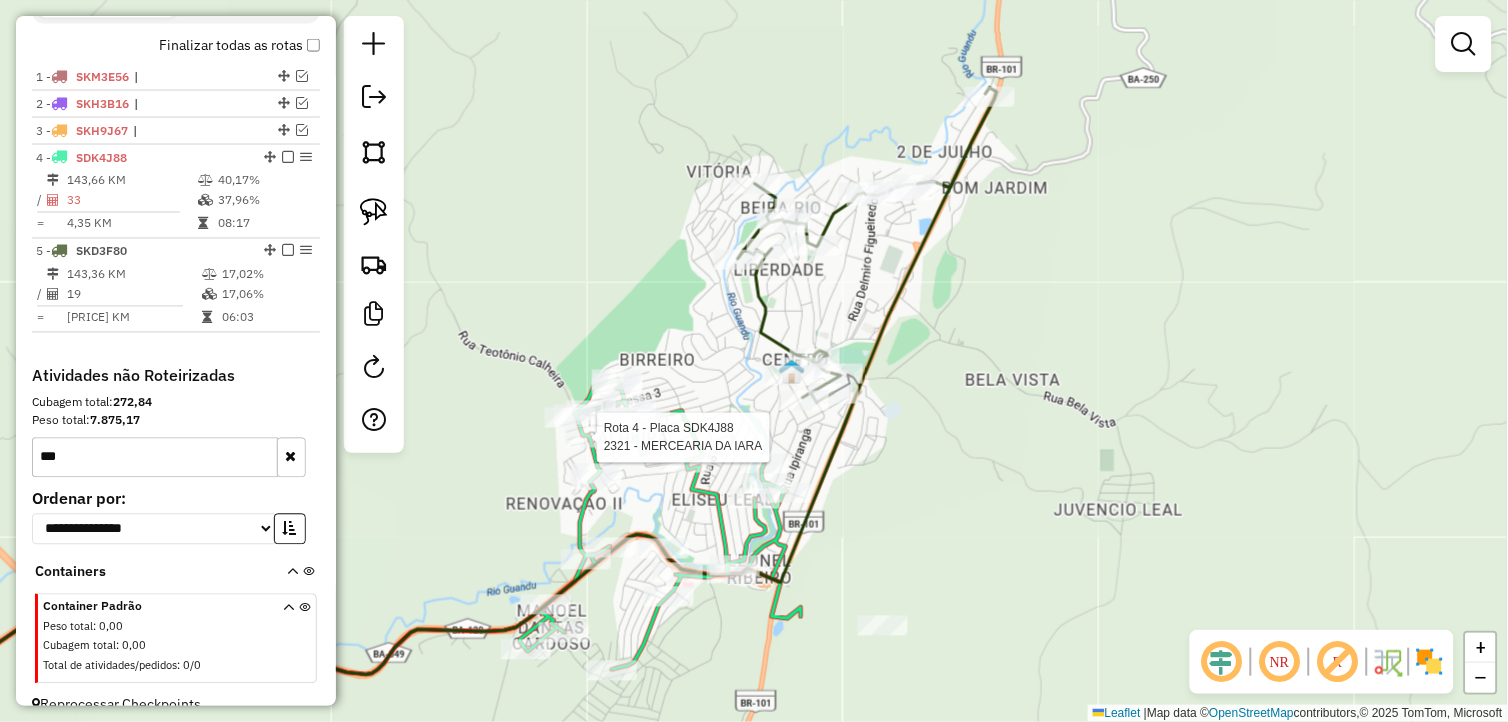 select on "*********" 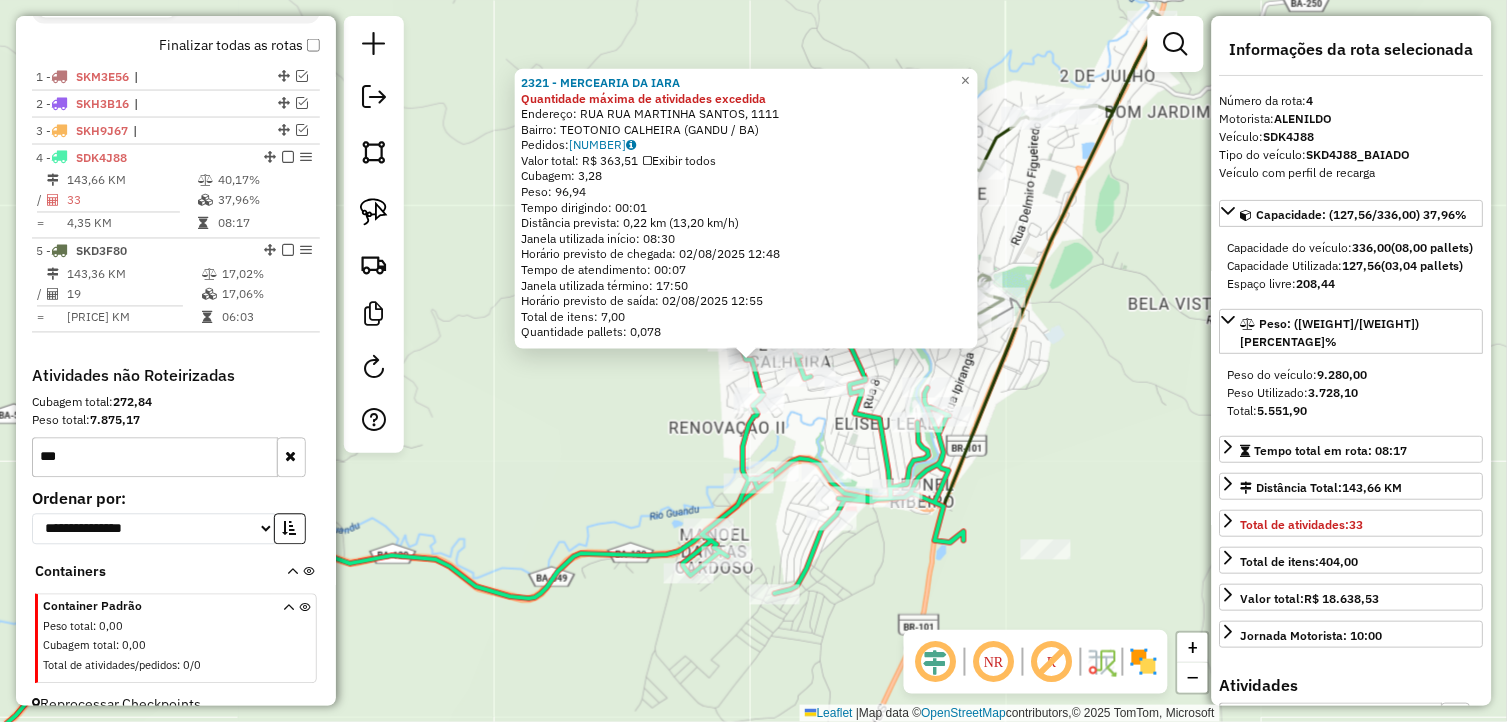 scroll, scrollTop: 727, scrollLeft: 0, axis: vertical 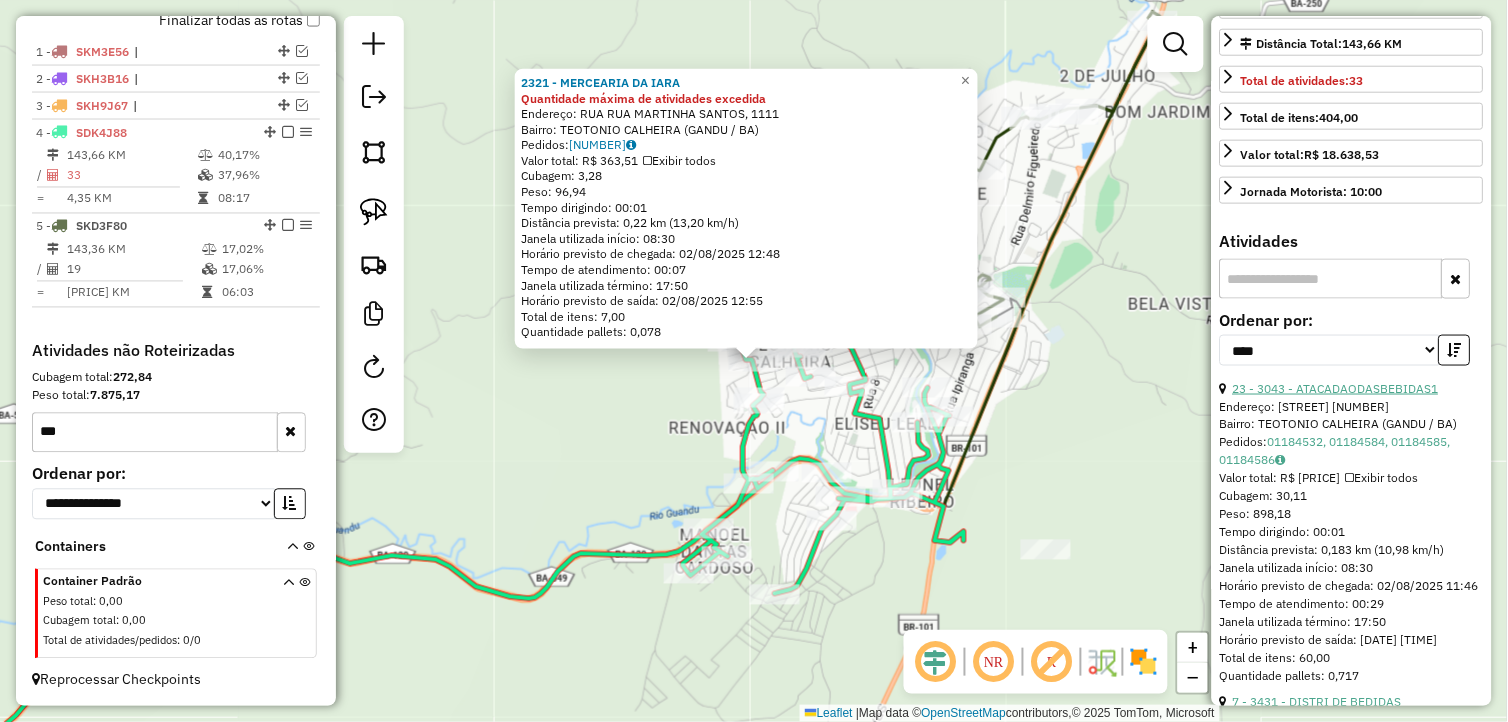 click on "23 - 3043 - ATACADAODASBEBIDAS1" at bounding box center [1336, 388] 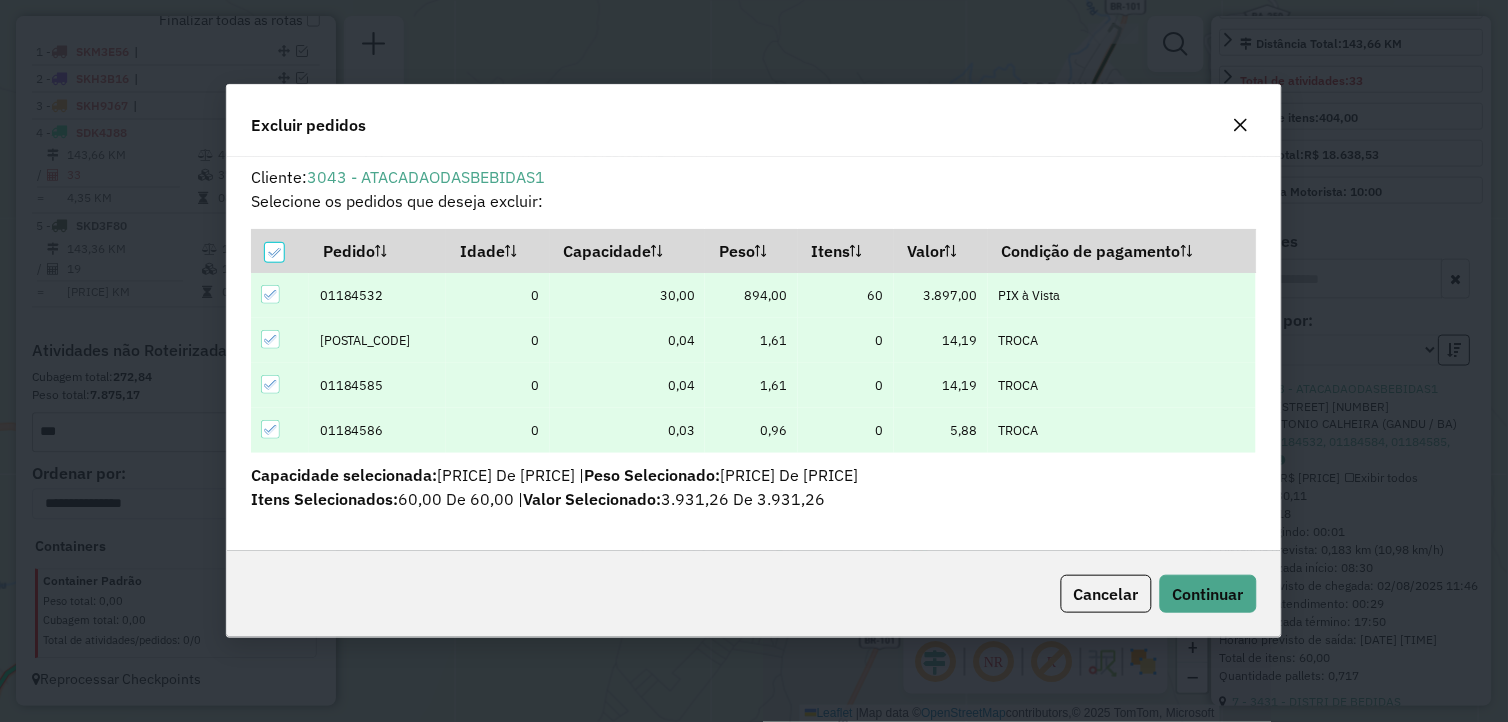 scroll, scrollTop: 0, scrollLeft: 0, axis: both 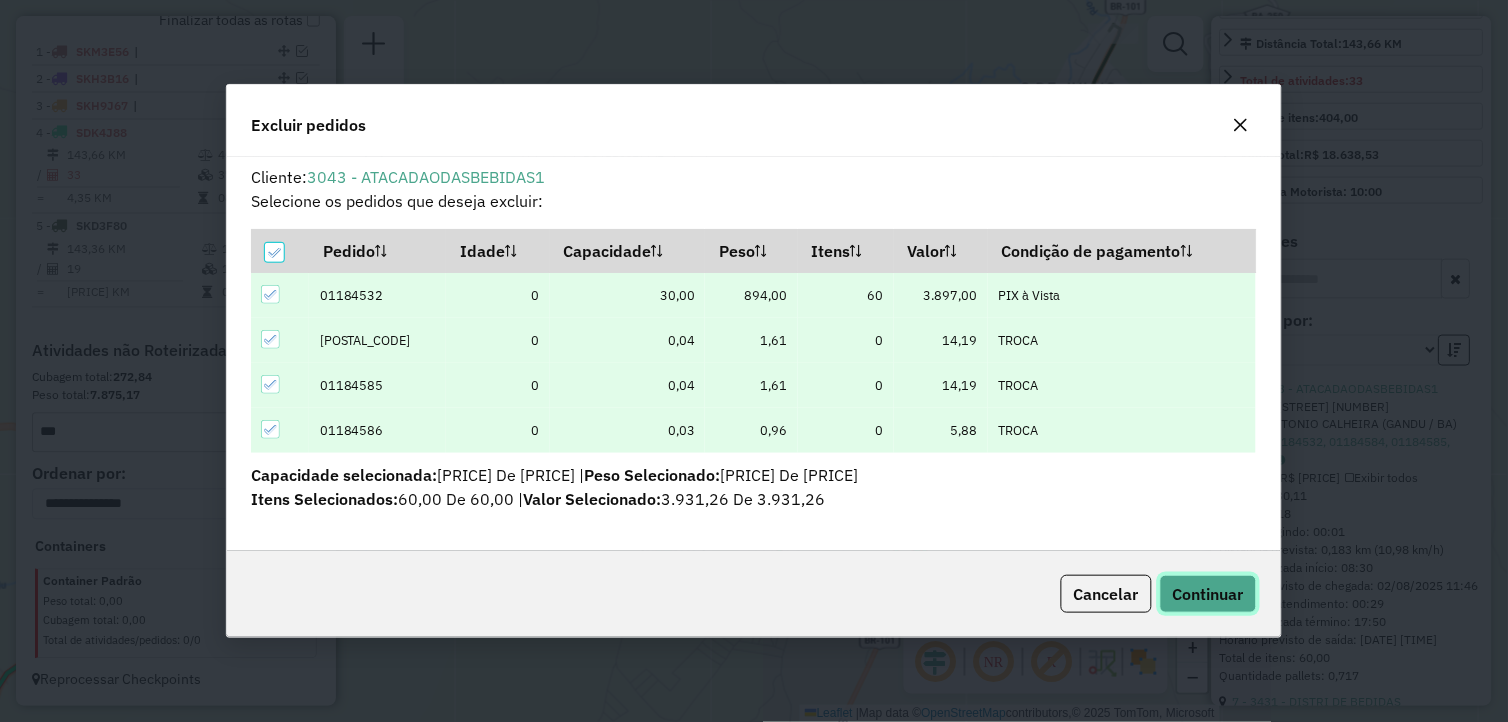 click on "Continuar" 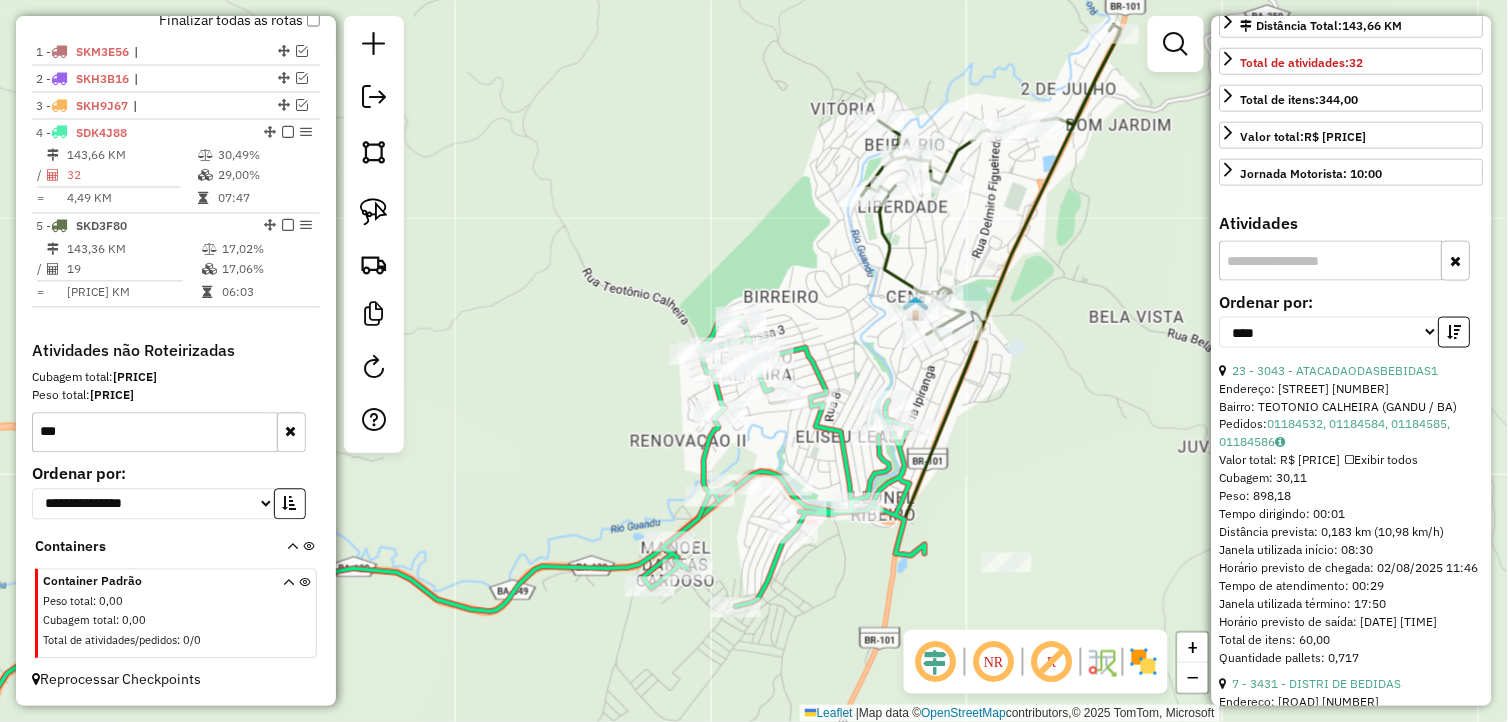 scroll, scrollTop: 426, scrollLeft: 0, axis: vertical 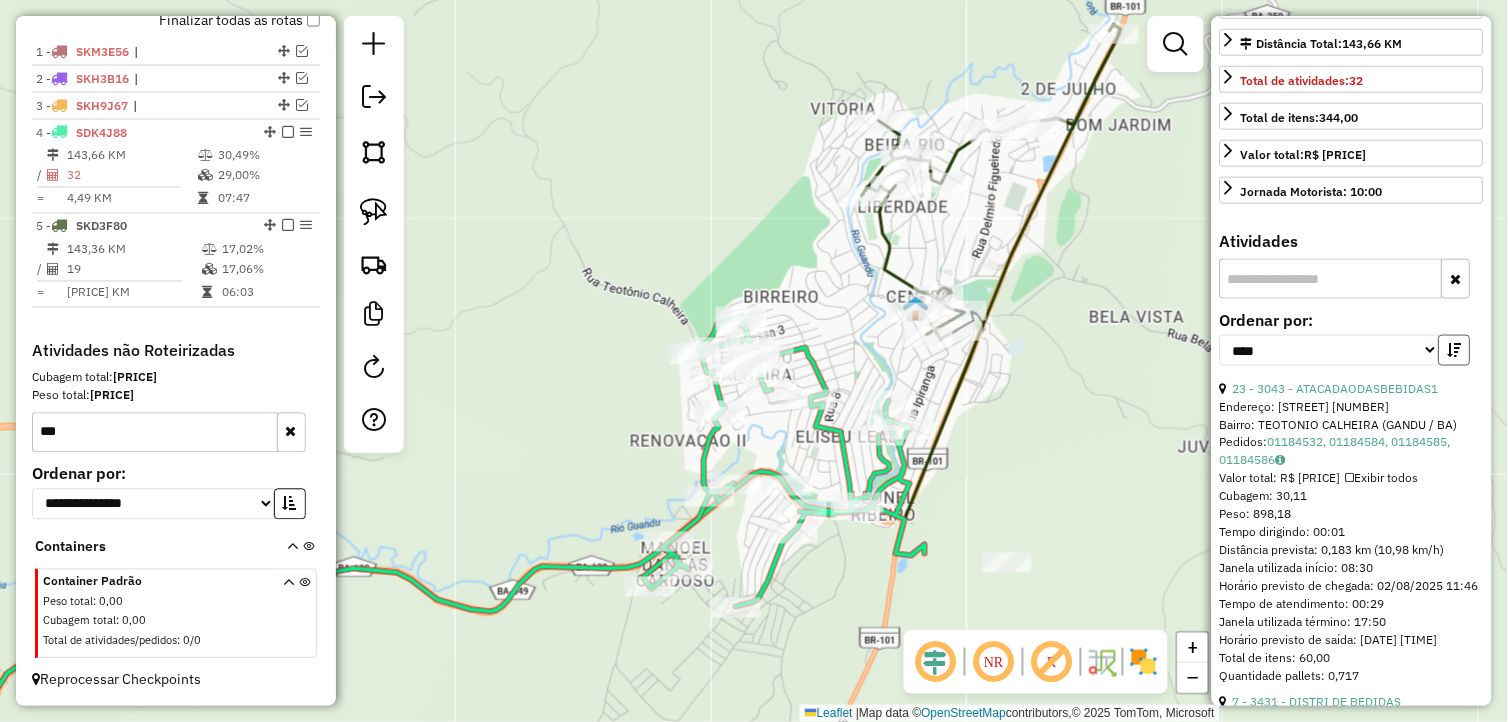 click at bounding box center (1455, 350) 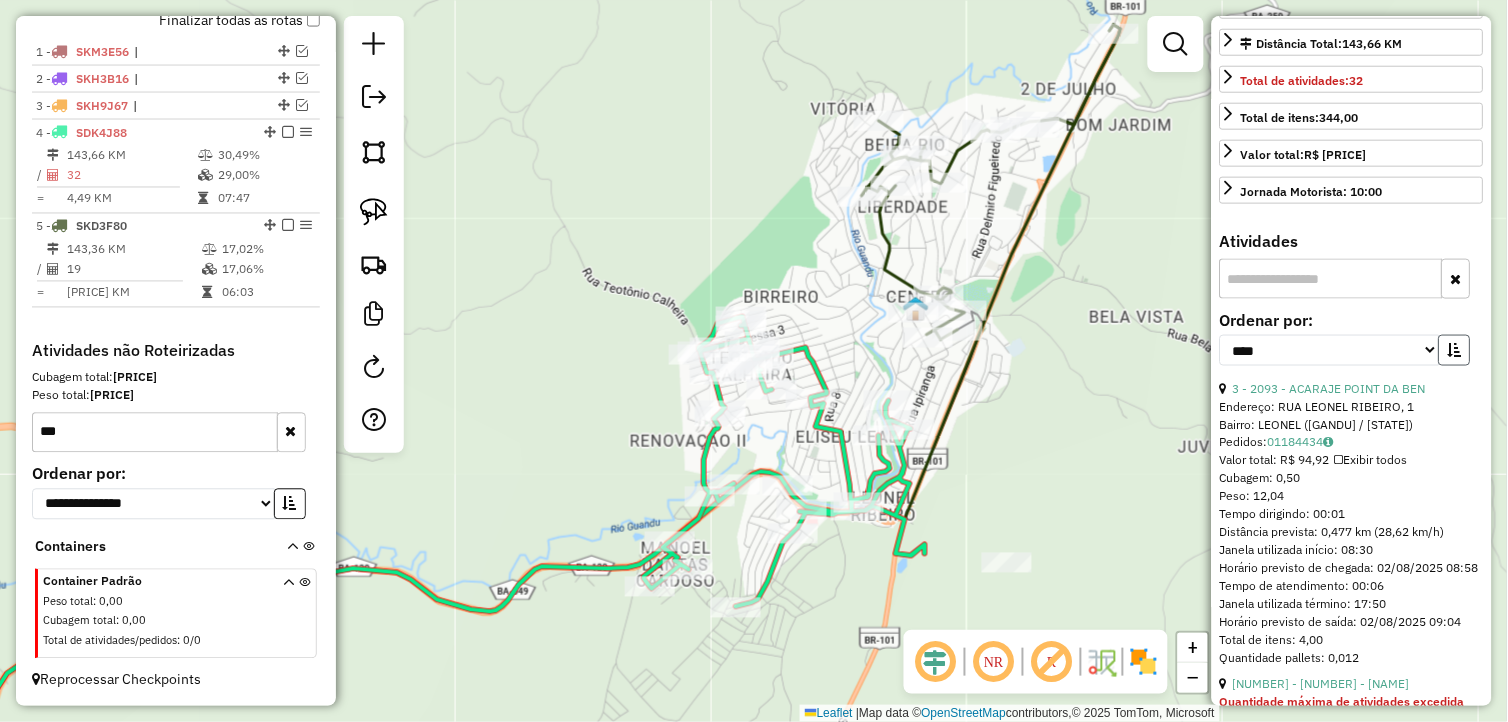 click at bounding box center [1455, 350] 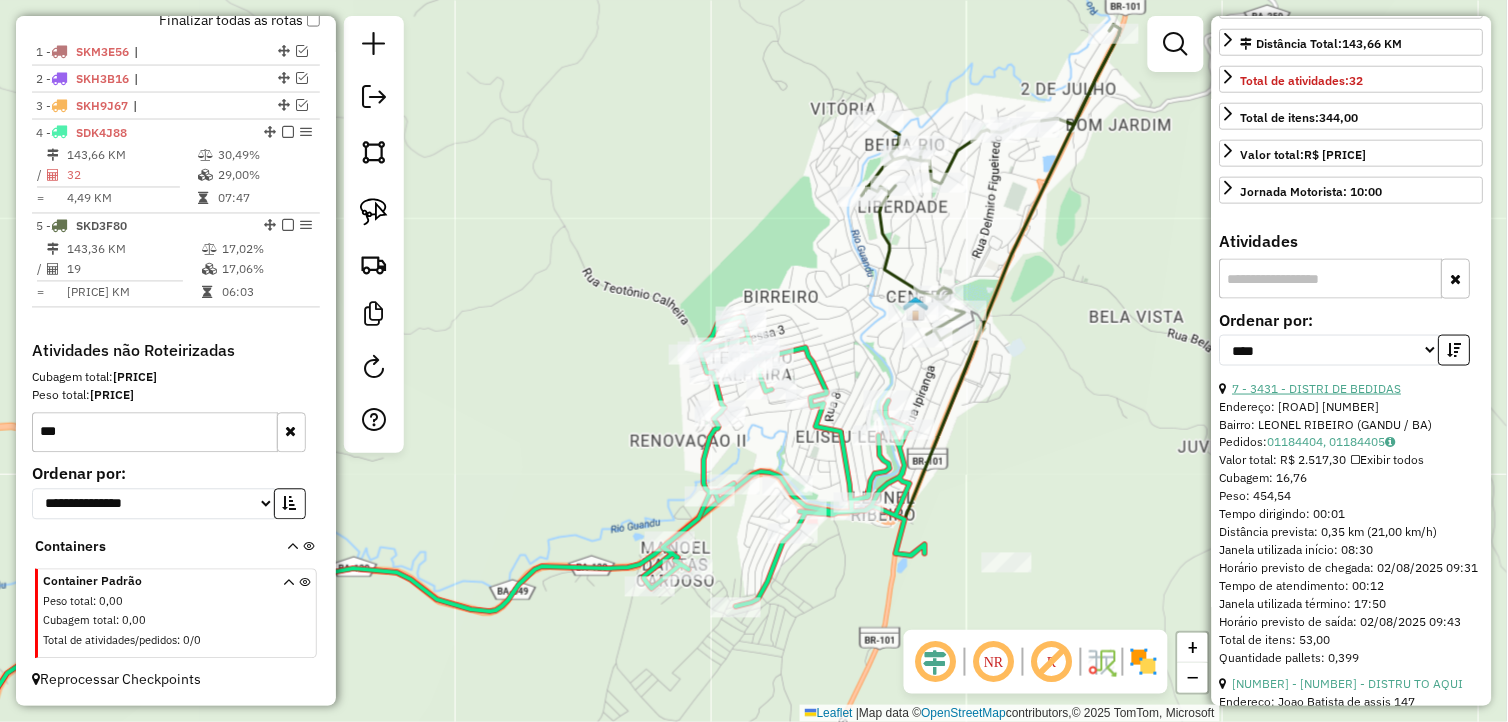 click on "7 - 3431 - DISTRI DE BEDIDAS" at bounding box center [1317, 388] 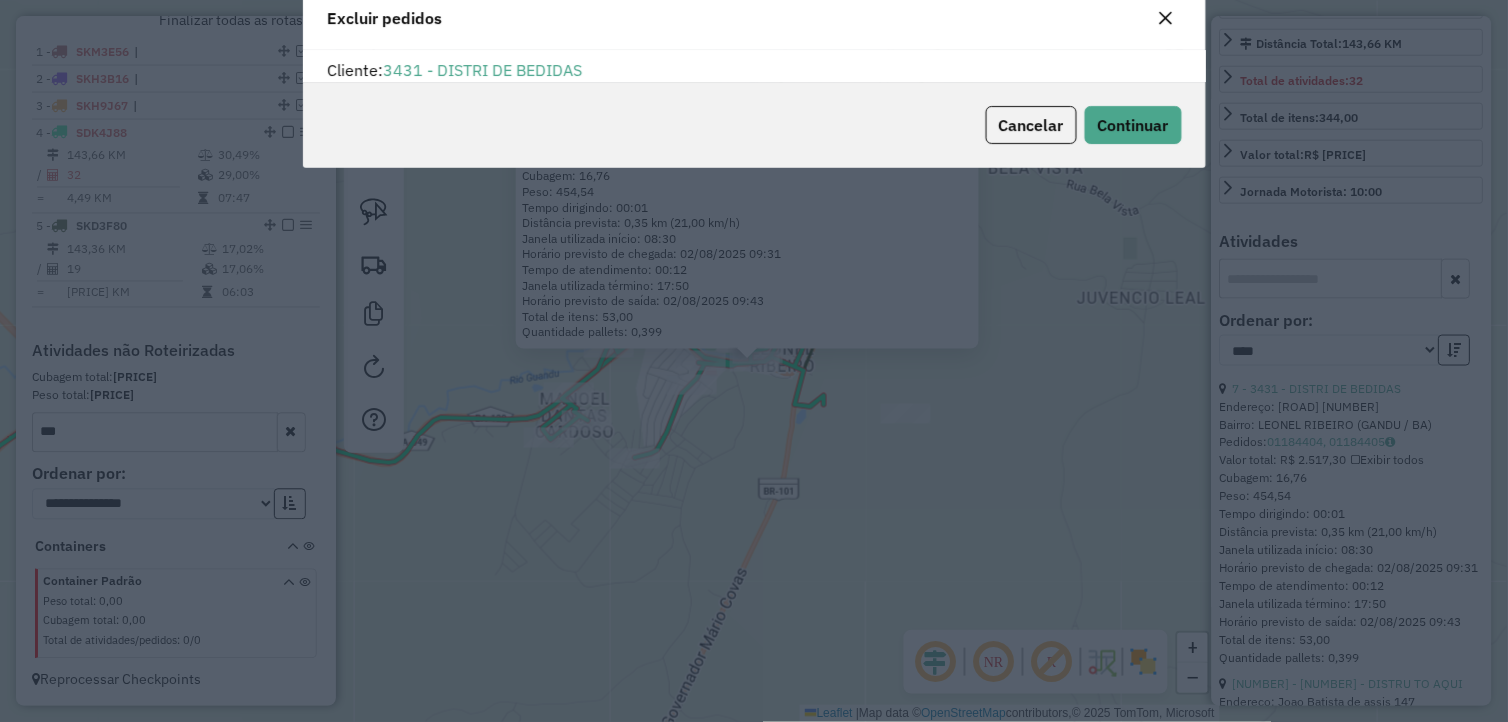 scroll, scrollTop: 11, scrollLeft: 5, axis: both 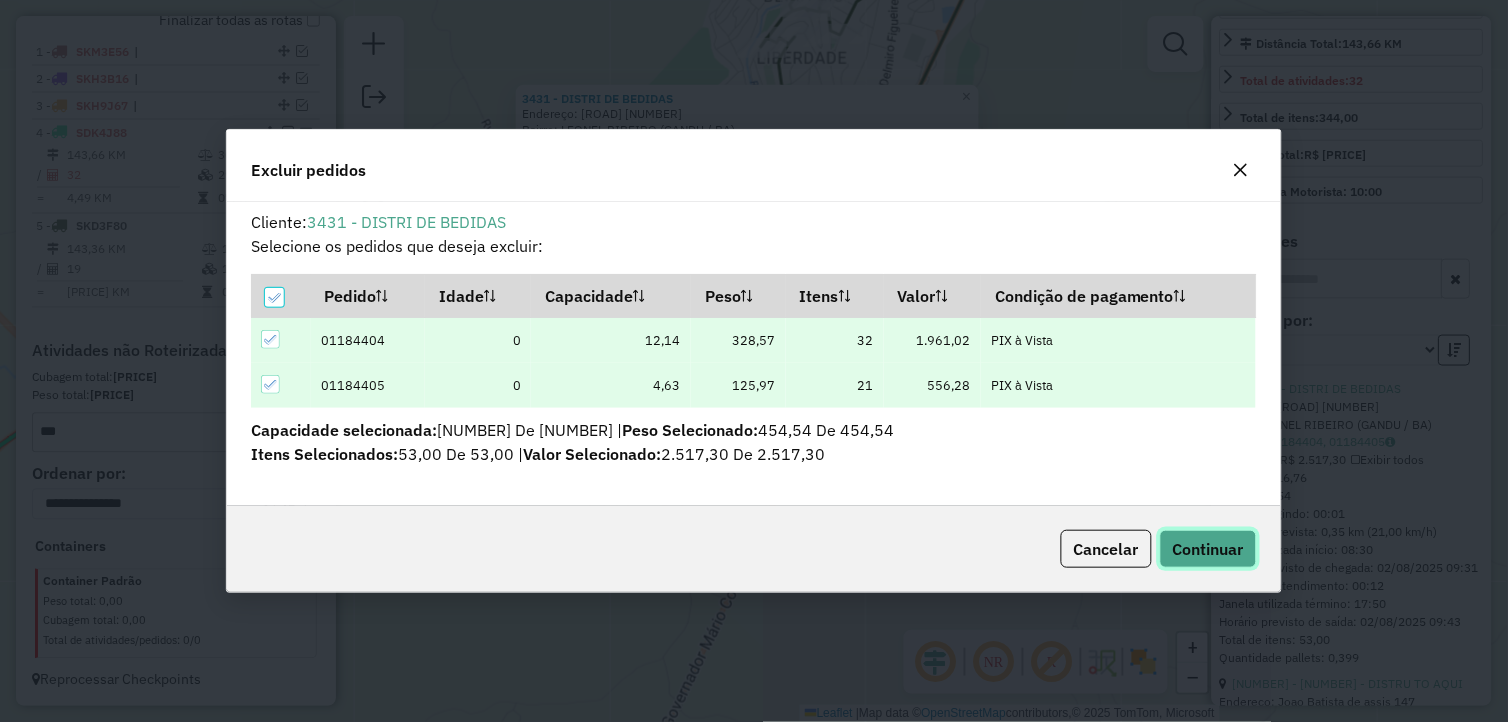 click on "Continuar" 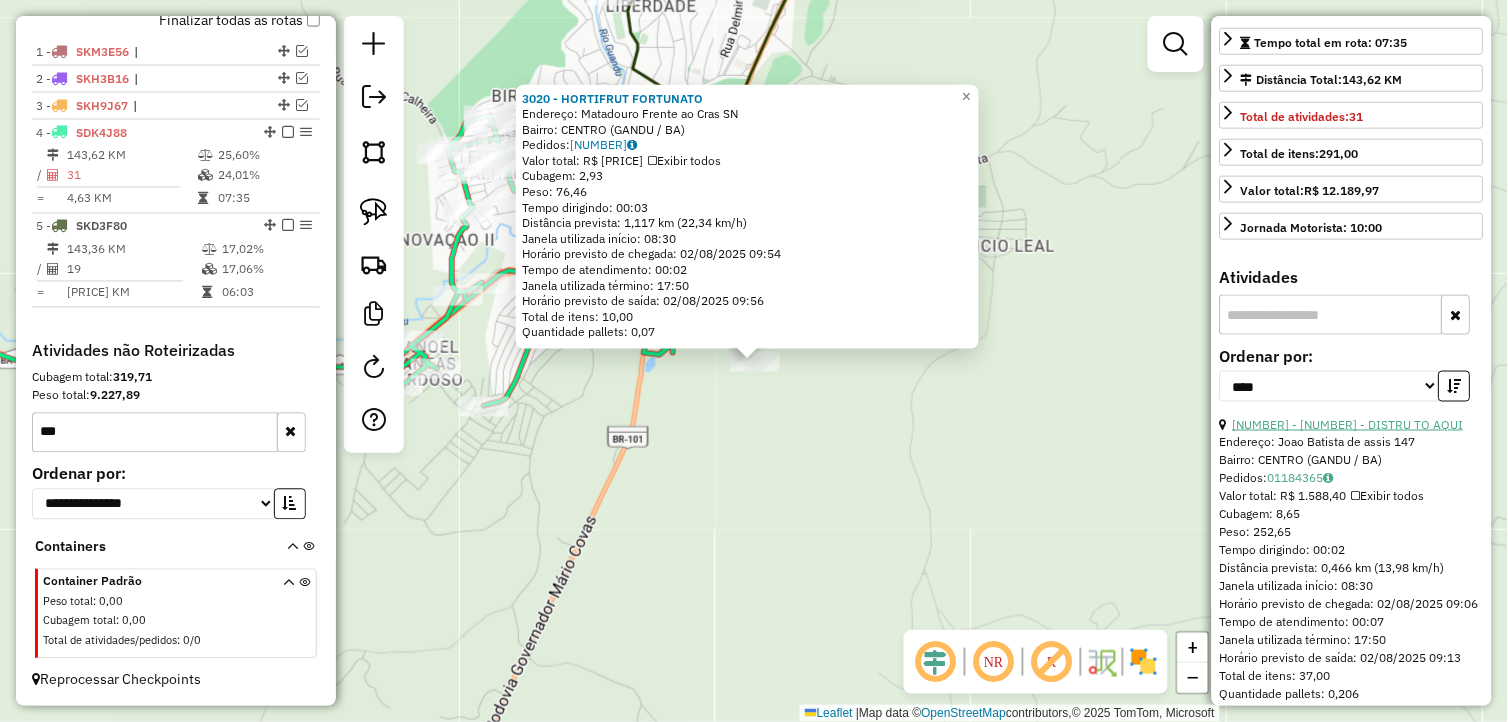 scroll, scrollTop: 0, scrollLeft: 0, axis: both 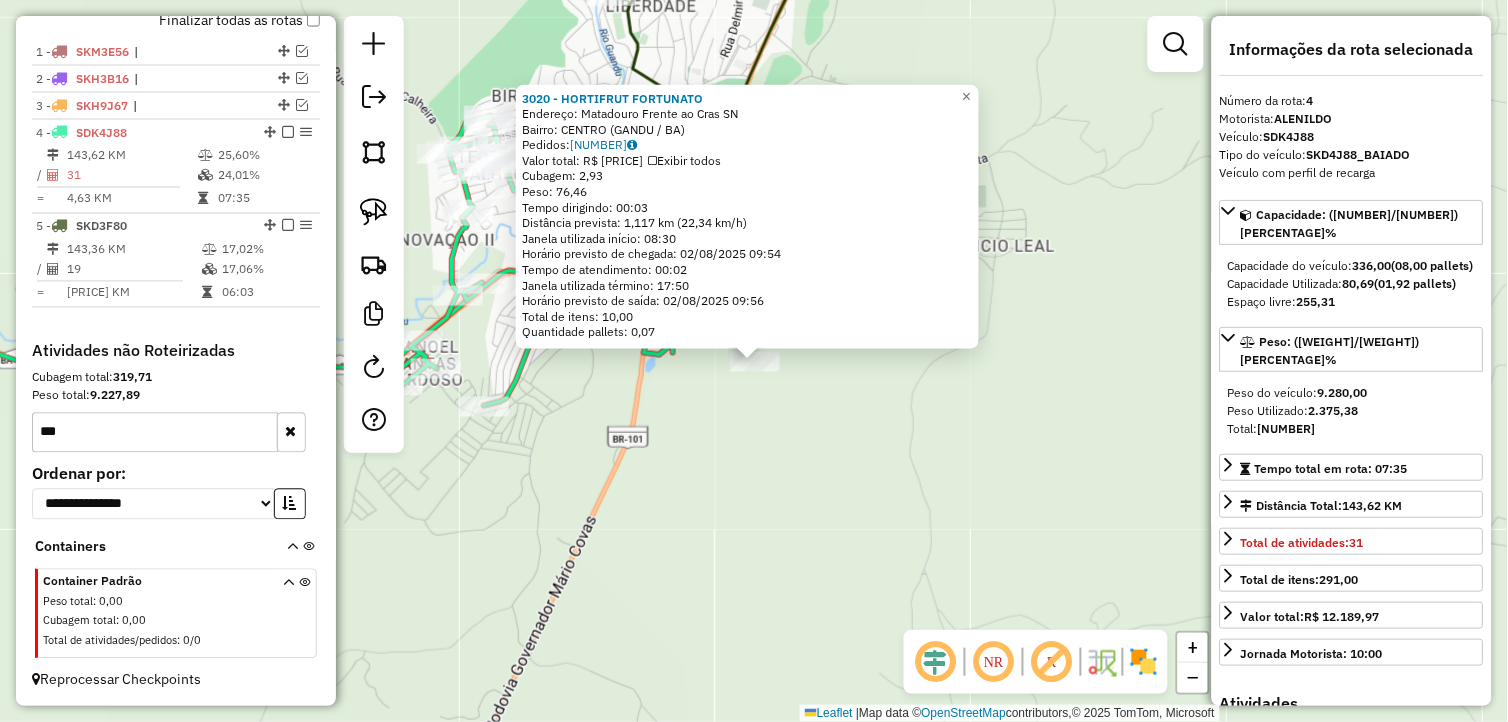 click on "3020 - HORTIFRUT FORTUNATO  Endereço:  Matadouro Frente ao Cras SN   Bairro: CENTRO (GANDU / BA)   Pedidos:  01184348   Valor total: R$ 295,40   Exibir todos   Cubagem: 2,93  Peso: 76,46  Tempo dirigindo: 00:03   Distância prevista: 1,117 km (22,34 km/h)   Janela utilizada início: 08:30   Horário previsto de chegada: 02/08/2025 09:54   Tempo de atendimento: 00:02   Janela utilizada término: 17:50   Horário previsto de saída: 02/08/2025 09:56   Total de itens: 10,00   Quantidade pallets: 0,07  × Janela de atendimento Grade de atendimento Capacidade Transportadoras Veículos Cliente Pedidos  Rotas Selecione os dias de semana para filtrar as janelas de atendimento  Seg   Ter   Qua   Qui   Sex   Sáb   Dom  Informe o período da janela de atendimento: De: Até:  Filtrar exatamente a janela do cliente  Considerar janela de atendimento padrão  Selecione os dias de semana para filtrar as grades de atendimento  Seg   Ter   Qua   Qui   Sex   Sáb   Dom   Considerar clientes sem dia de atendimento cadastrado +" 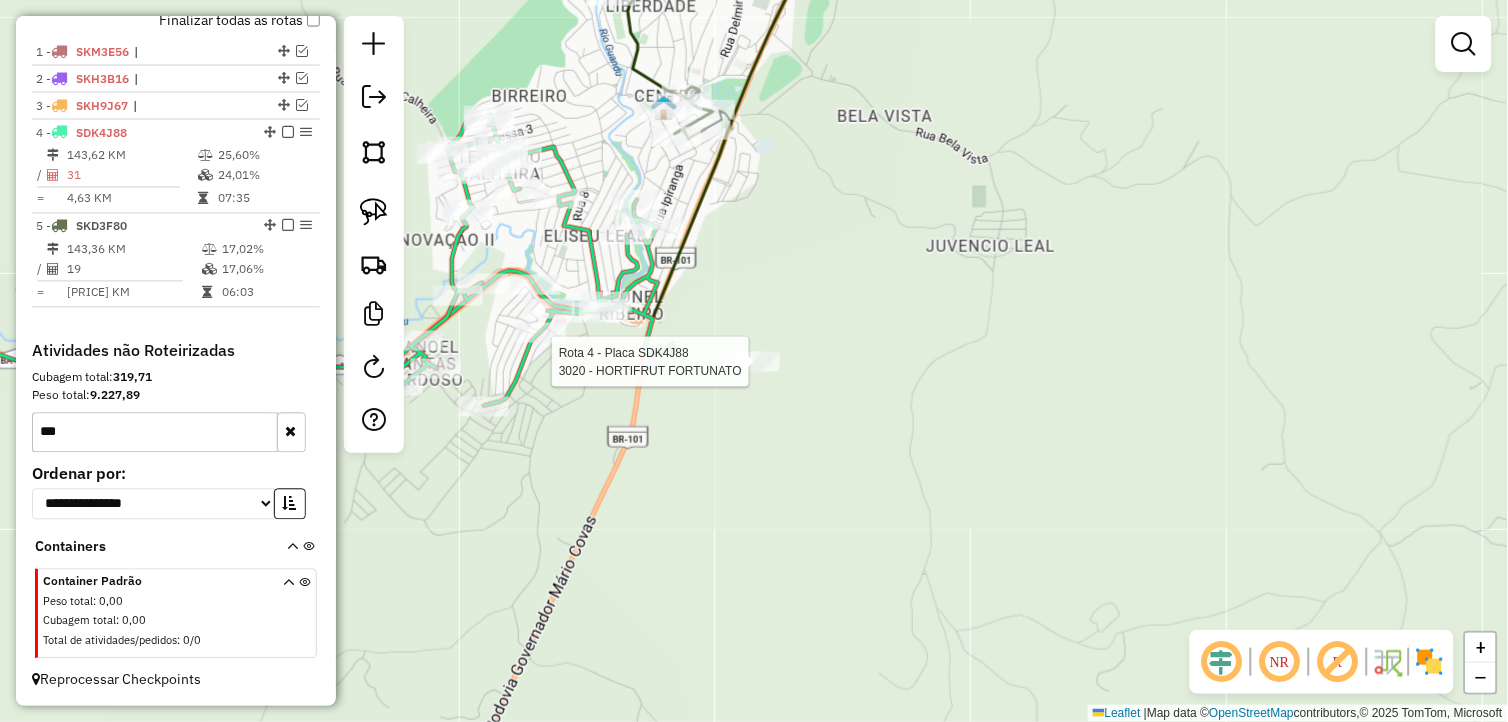 select on "*********" 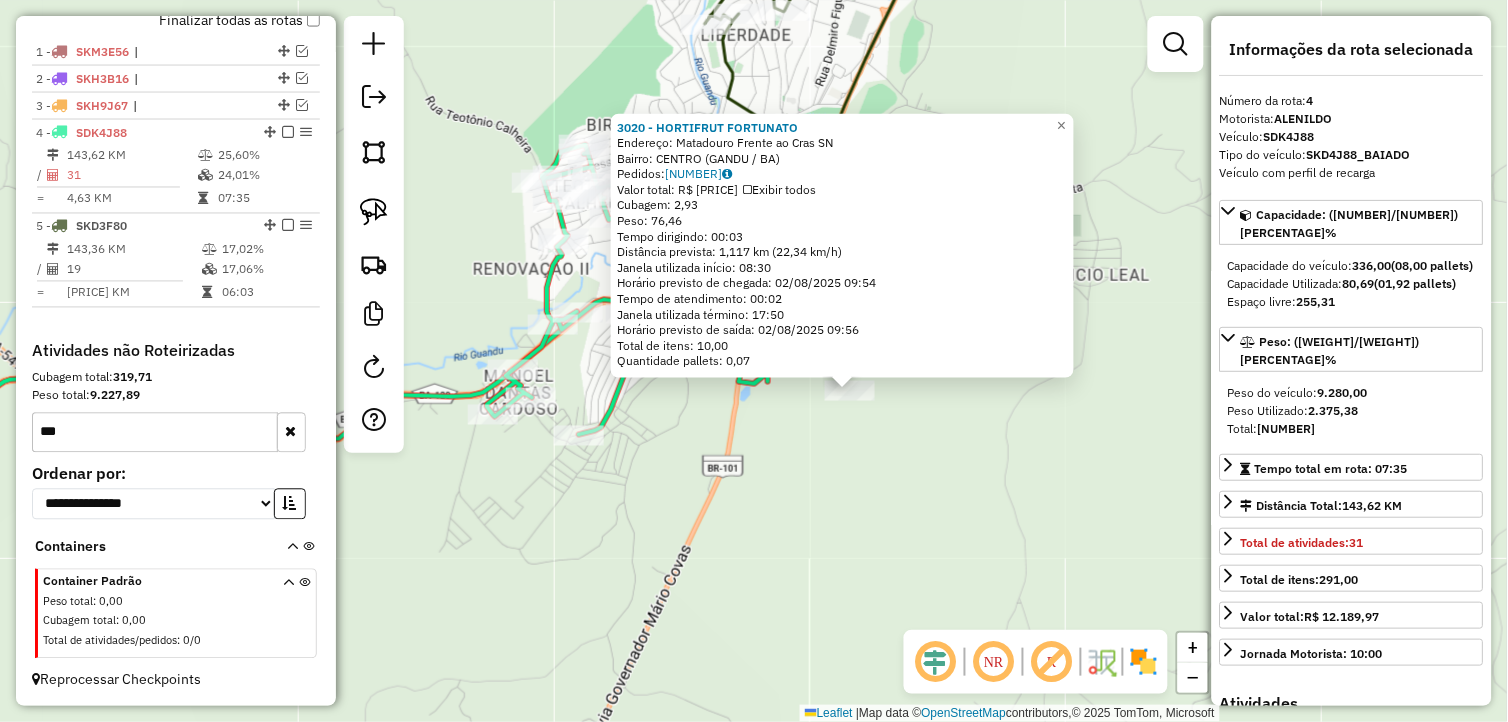 drag, startPoint x: 771, startPoint y: 440, endPoint x: 828, endPoint y: 455, distance: 58.940647 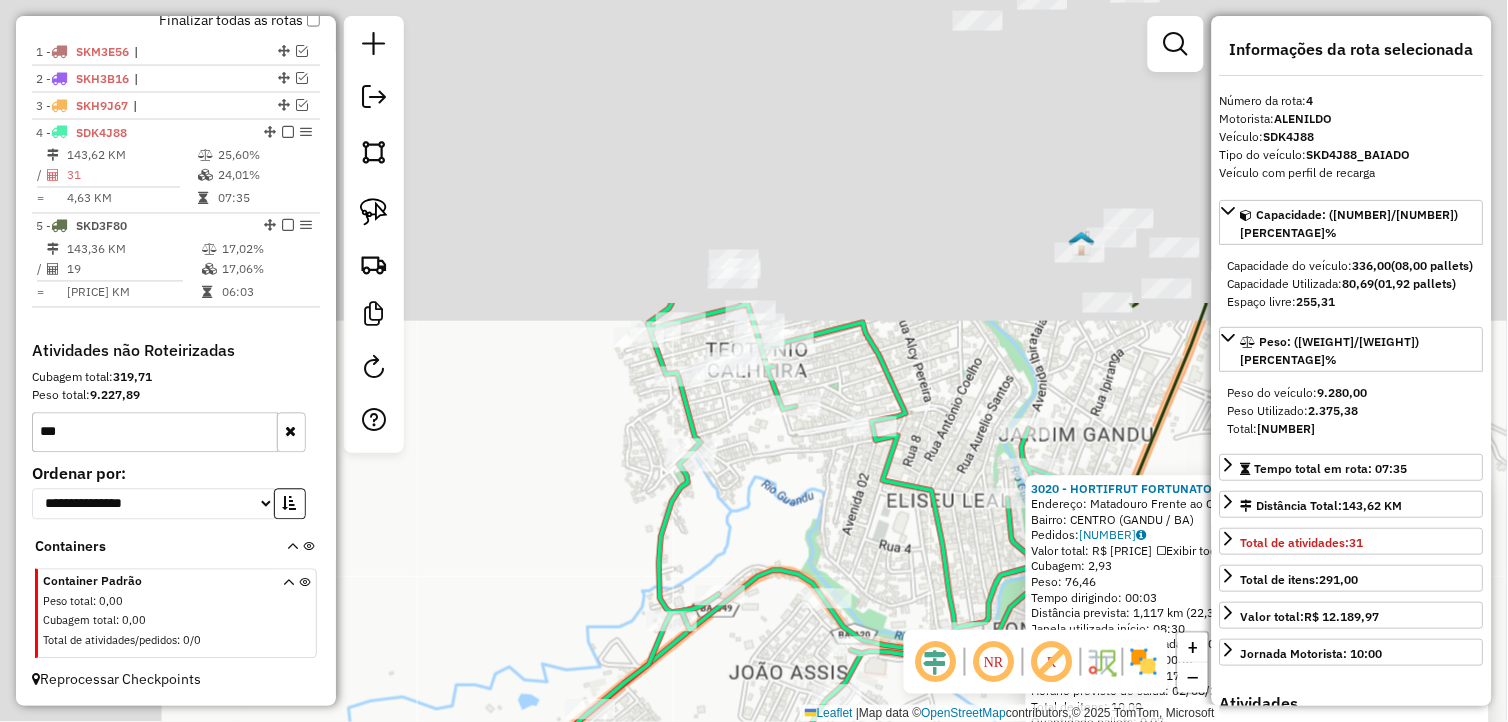 drag, startPoint x: 584, startPoint y: 165, endPoint x: 845, endPoint y: 562, distance: 475.1105 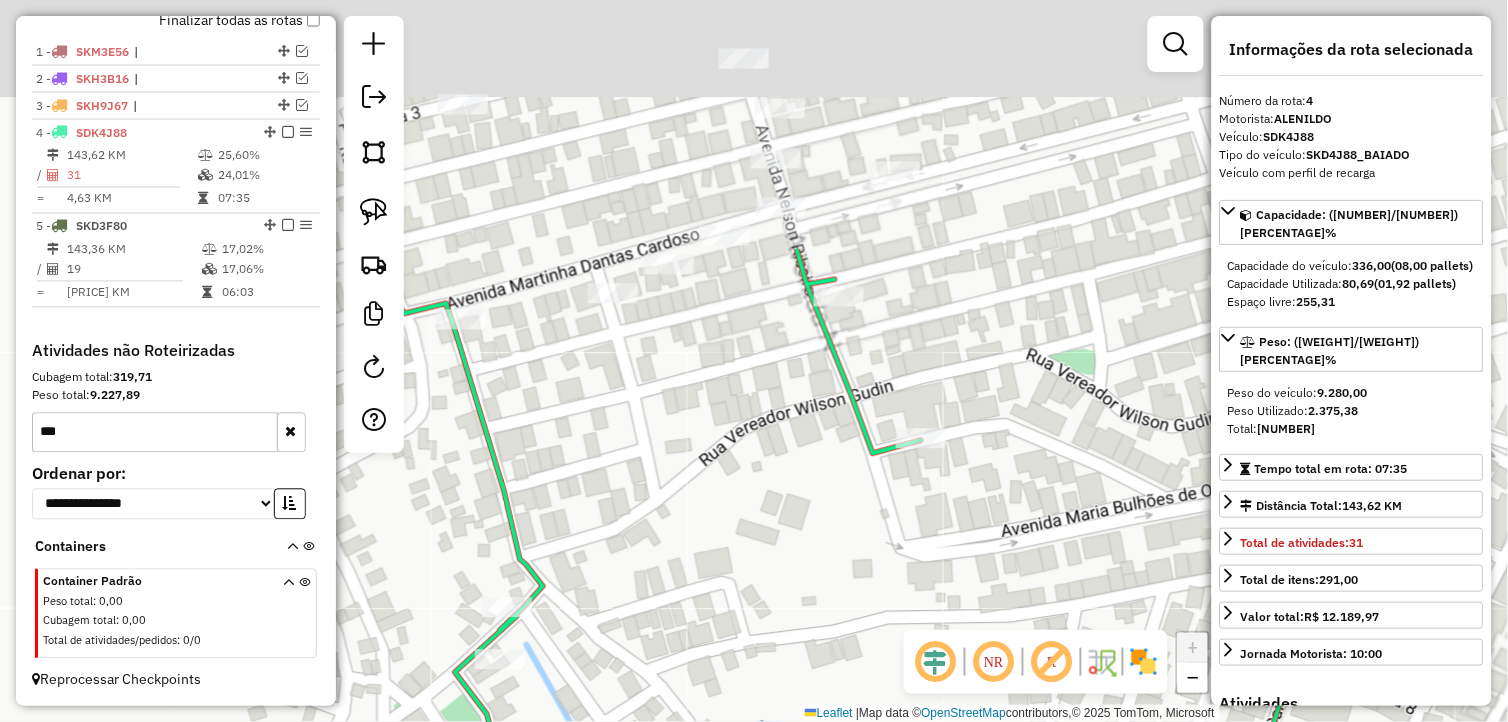 drag, startPoint x: 791, startPoint y: 453, endPoint x: 938, endPoint y: 720, distance: 304.79172 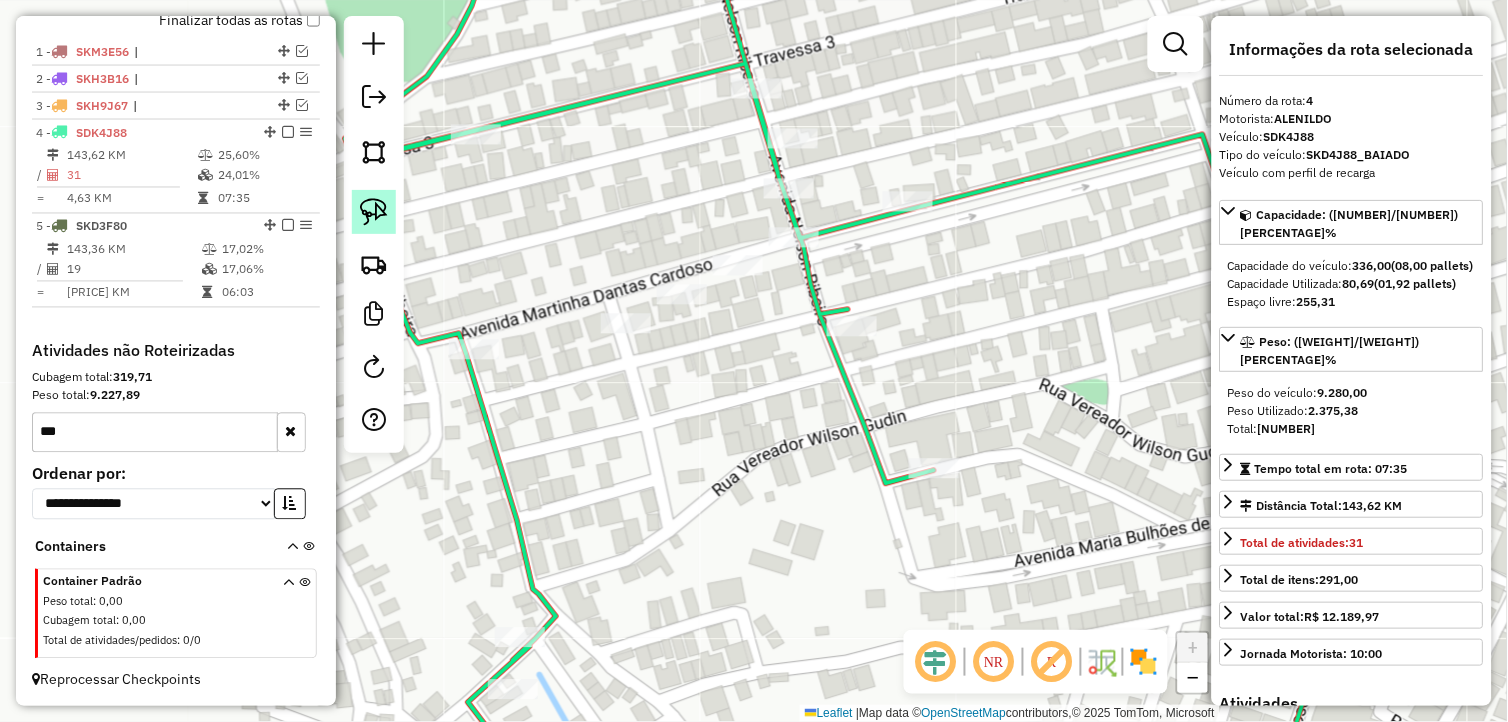 click 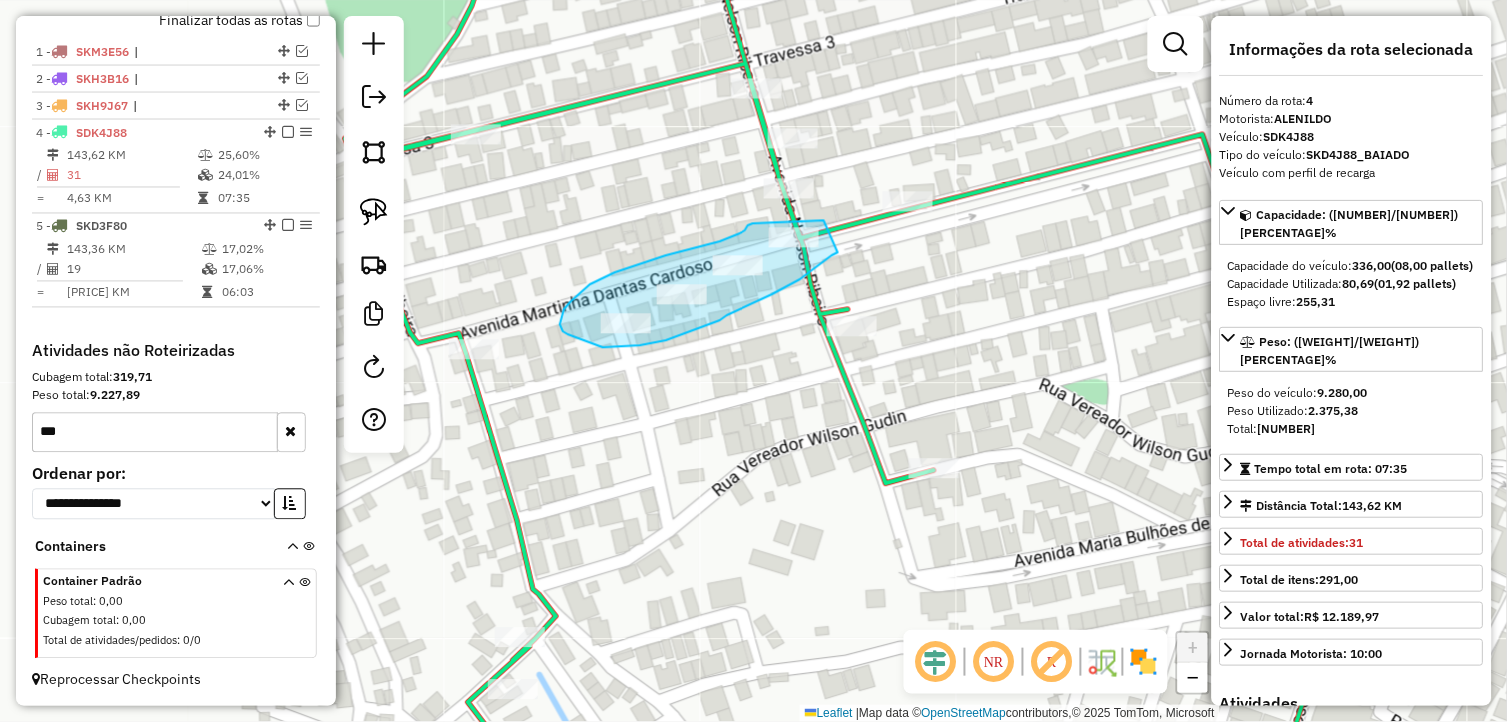 drag, startPoint x: 838, startPoint y: 253, endPoint x: 826, endPoint y: 221, distance: 34.176014 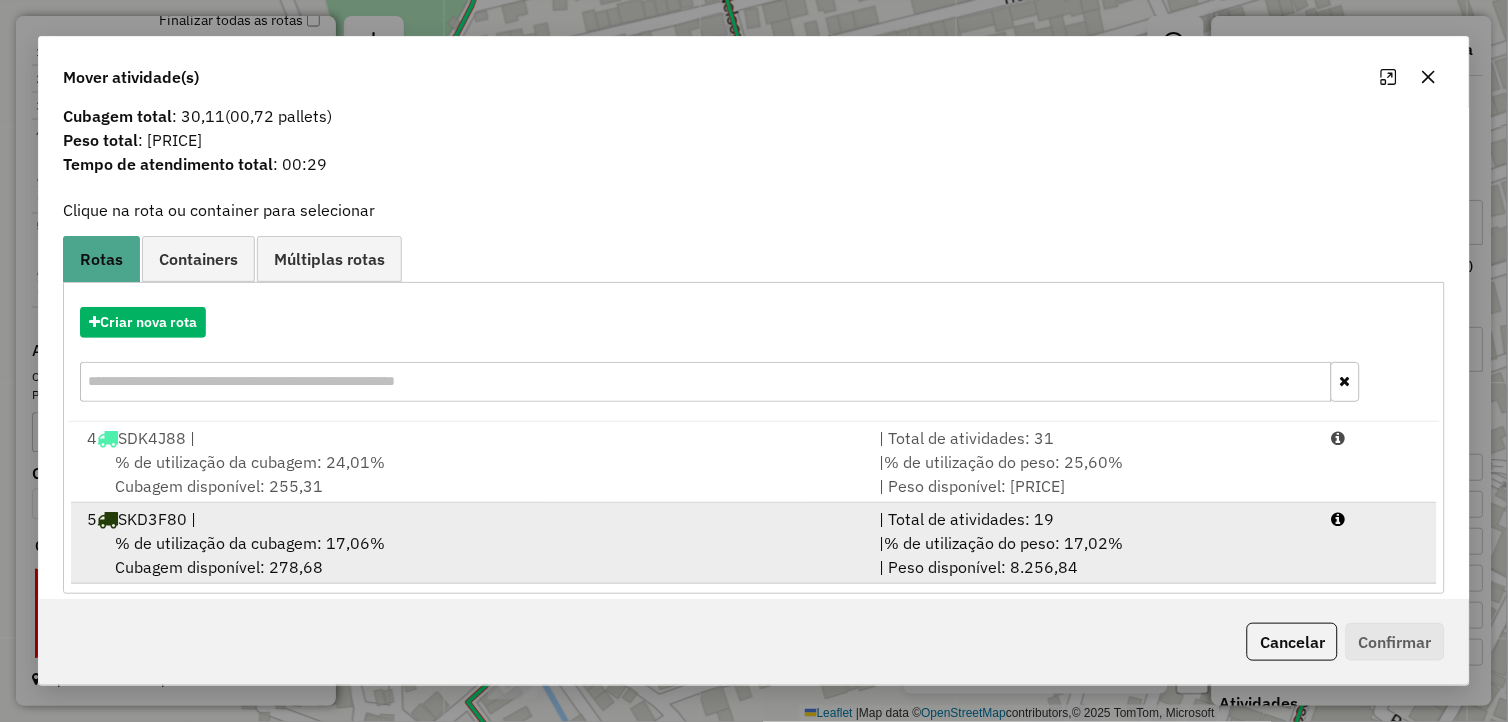 scroll, scrollTop: 55, scrollLeft: 0, axis: vertical 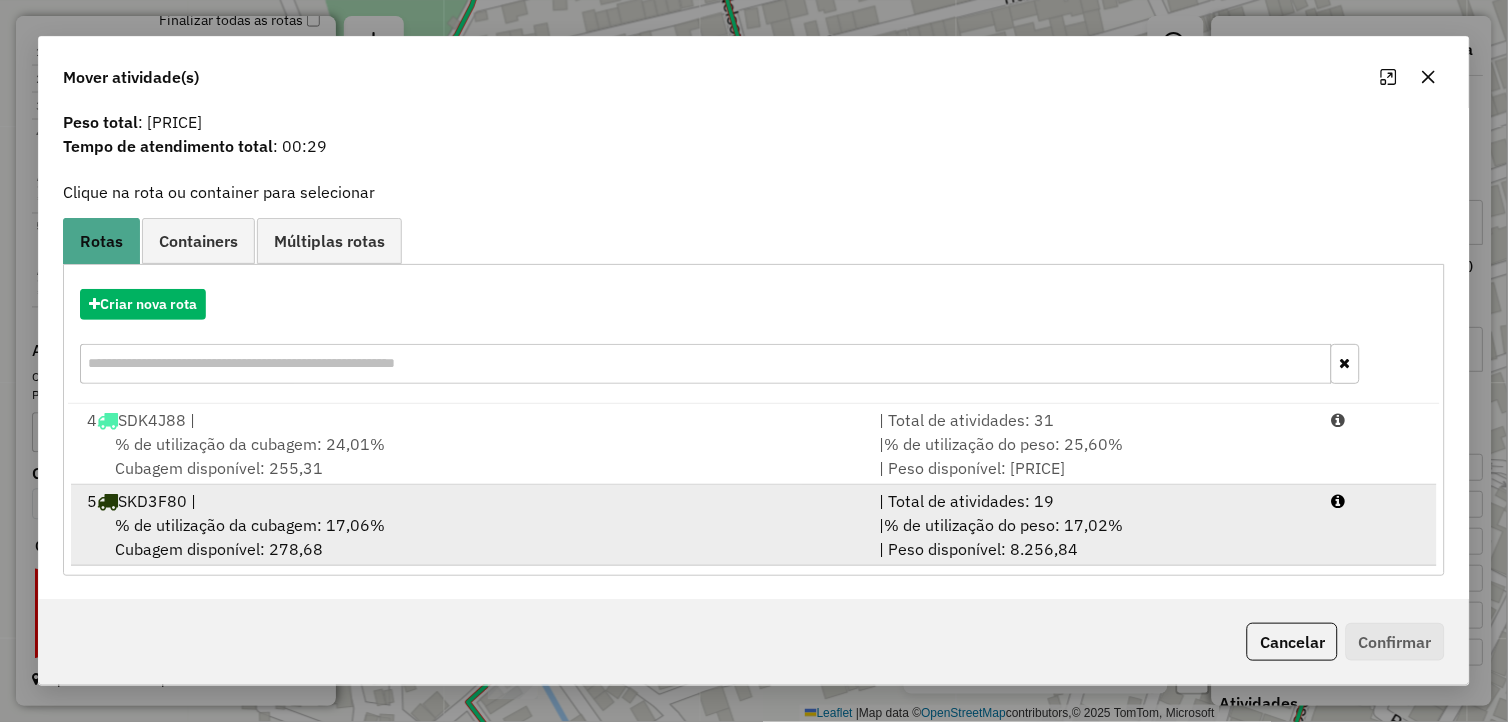 click on "5  SKD3F80 |" at bounding box center (471, 501) 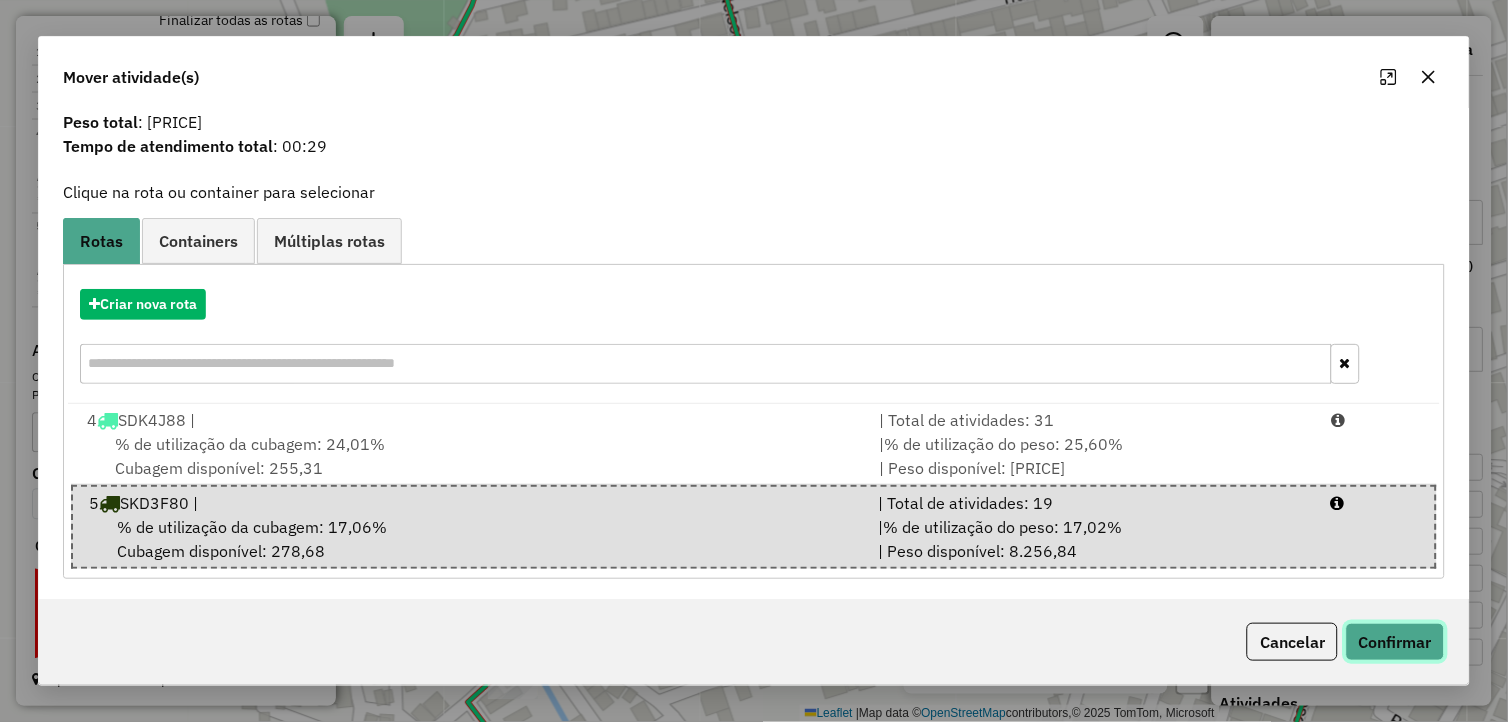 click on "Confirmar" 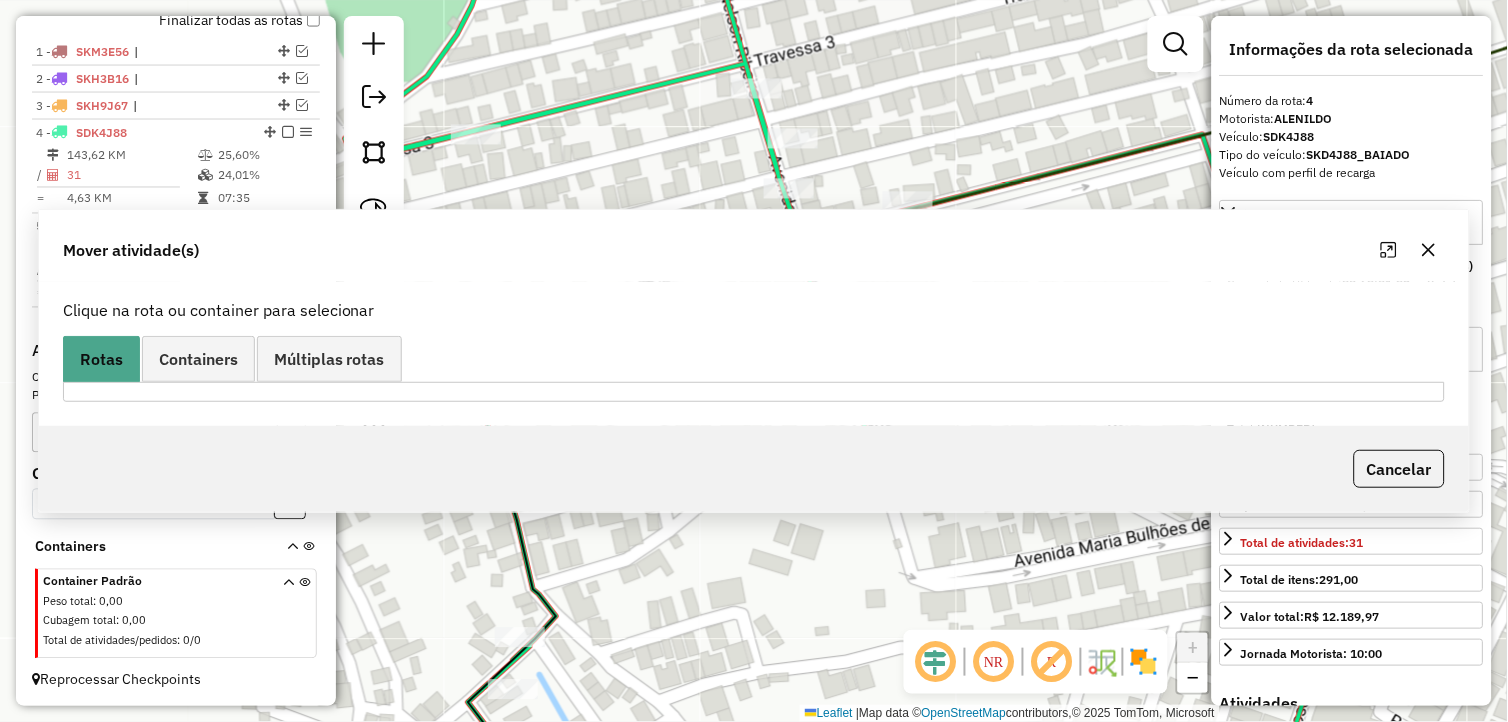 scroll, scrollTop: 0, scrollLeft: 0, axis: both 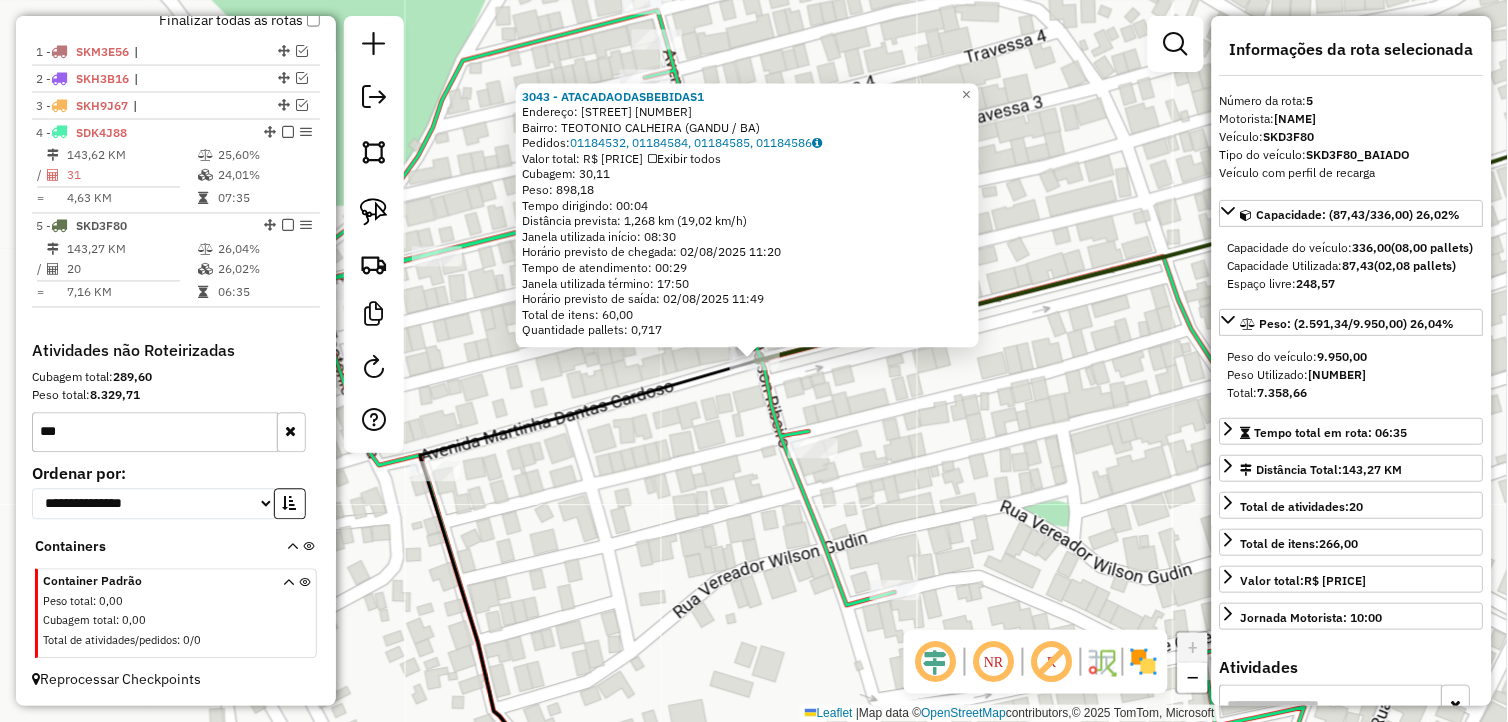 click on "3043 - ATACADAODASBEBIDAS1  Endereço:  Rua Quatro 85   Bairro: TEOTONIO CALHEIRA (GANDU / BA)   Pedidos:  01184532, 01184584, 01184585, 01184586   Valor total: R$ 3.931,26   Exibir todos   Cubagem: 30,11  Peso: 898,18  Tempo dirigindo: 00:04   Distância prevista: 1,268 km (19,02 km/h)   Janela utilizada início: 08:30   Horário previsto de chegada: 02/08/2025 11:20   Tempo de atendimento: 00:29   Janela utilizada término: 17:50   Horário previsto de saída: 02/08/2025 11:49   Total de itens: 60,00   Quantidade pallets: 0,717  × Janela de atendimento Grade de atendimento Capacidade Transportadoras Veículos Cliente Pedidos  Rotas Selecione os dias de semana para filtrar as janelas de atendimento  Seg   Ter   Qua   Qui   Sex   Sáb   Dom  Informe o período da janela de atendimento: De: Até:  Filtrar exatamente a janela do cliente  Considerar janela de atendimento padrão  Selecione os dias de semana para filtrar as grades de atendimento  Seg   Ter   Qua   Qui   Sex   Sáb   Dom   Peso mínimo:   De:  +" 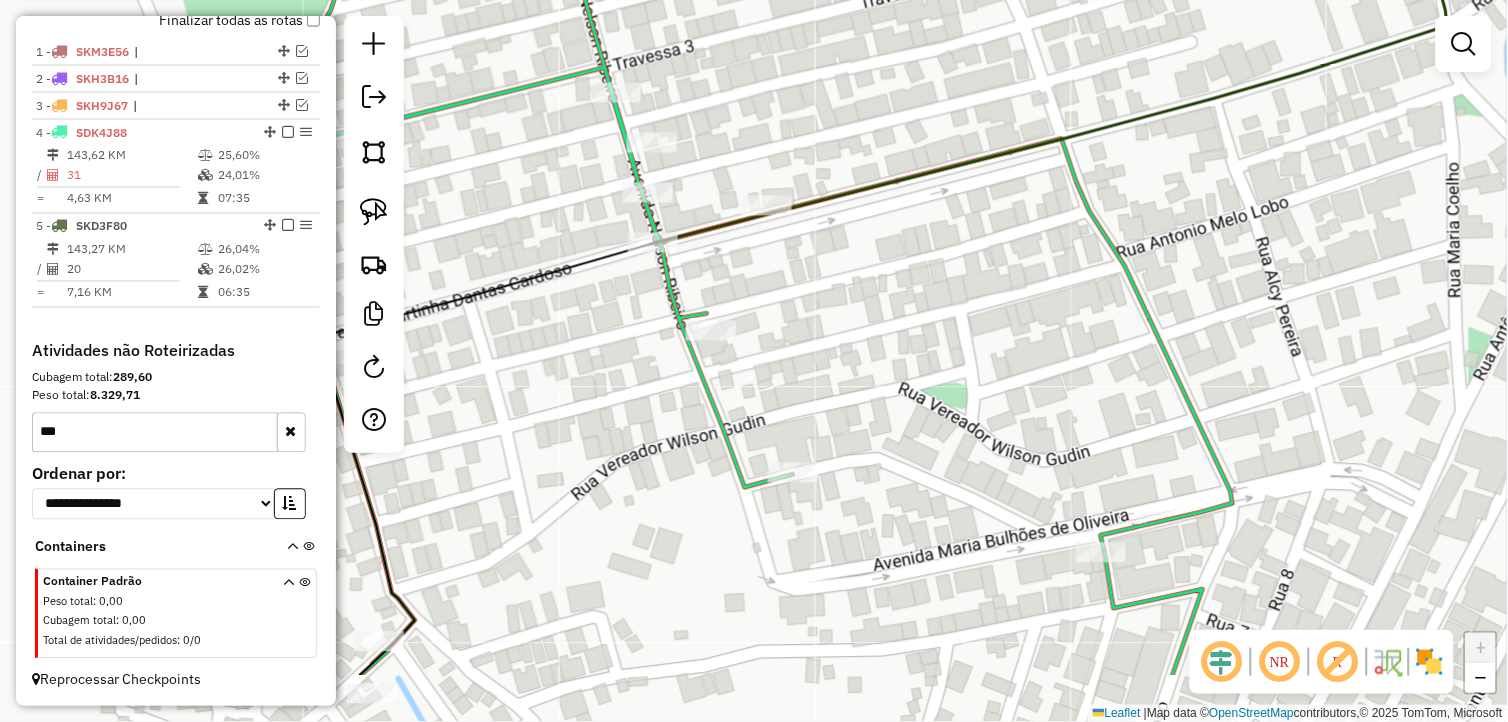drag, startPoint x: 932, startPoint y: 428, endPoint x: 763, endPoint y: 235, distance: 256.5346 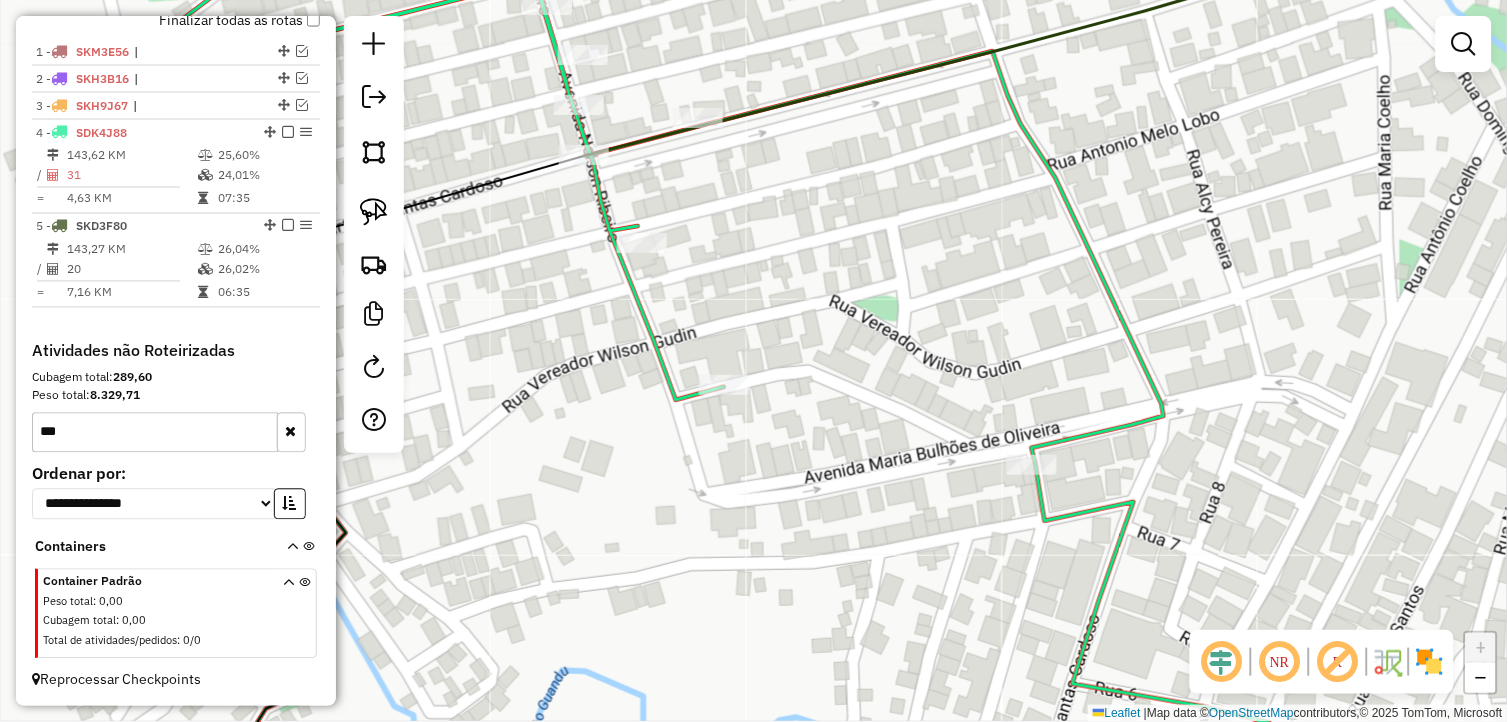drag, startPoint x: 911, startPoint y: 361, endPoint x: 965, endPoint y: 81, distance: 285.1596 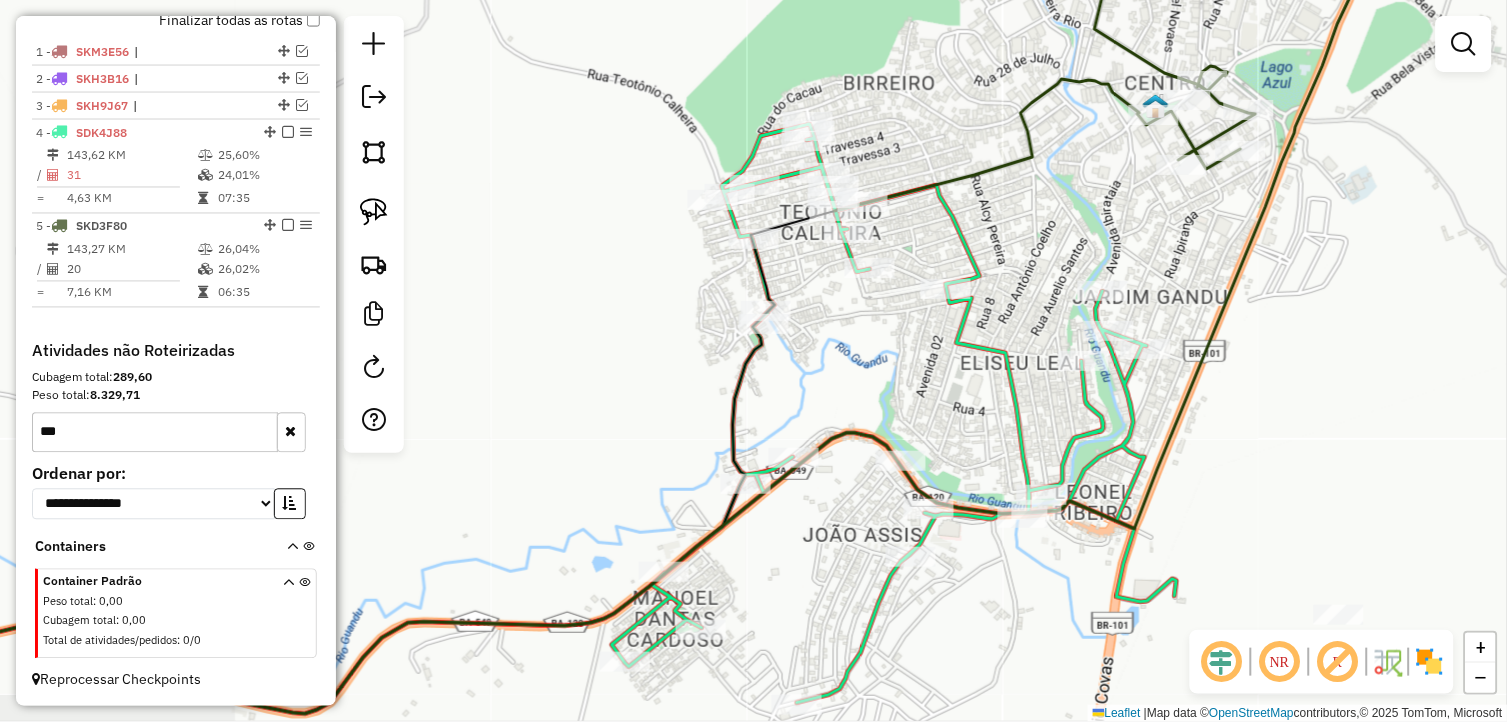 drag, startPoint x: 986, startPoint y: 443, endPoint x: 950, endPoint y: 416, distance: 45 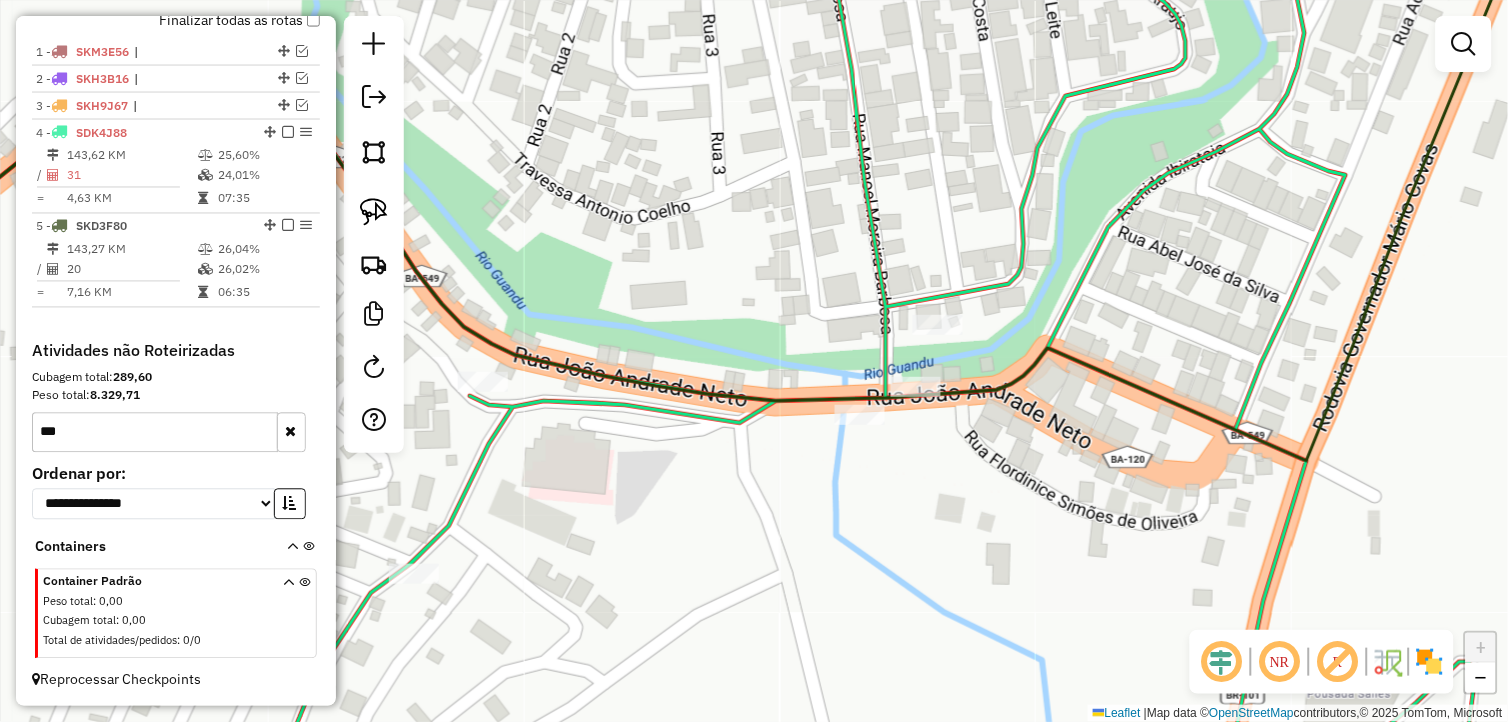 drag, startPoint x: 941, startPoint y: 473, endPoint x: 930, endPoint y: 490, distance: 20.248457 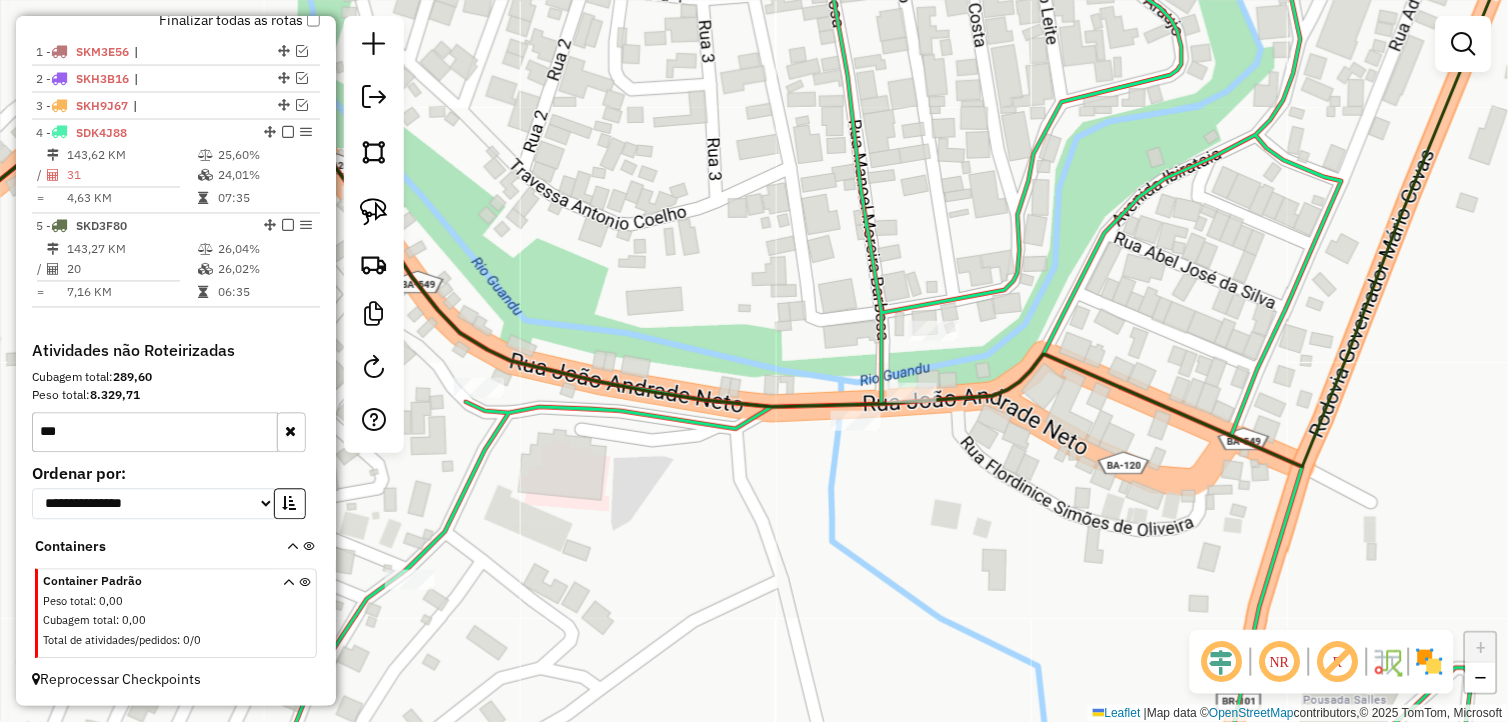 click 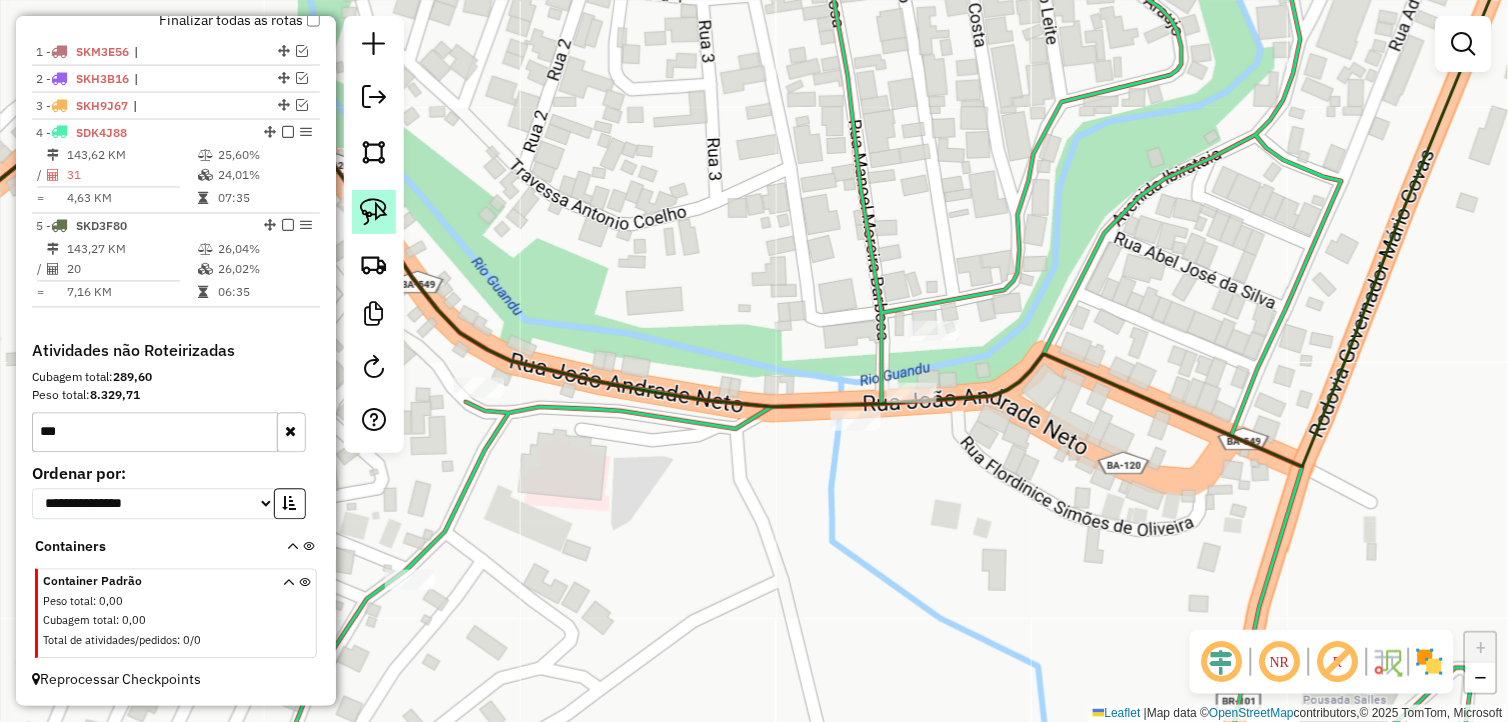 click 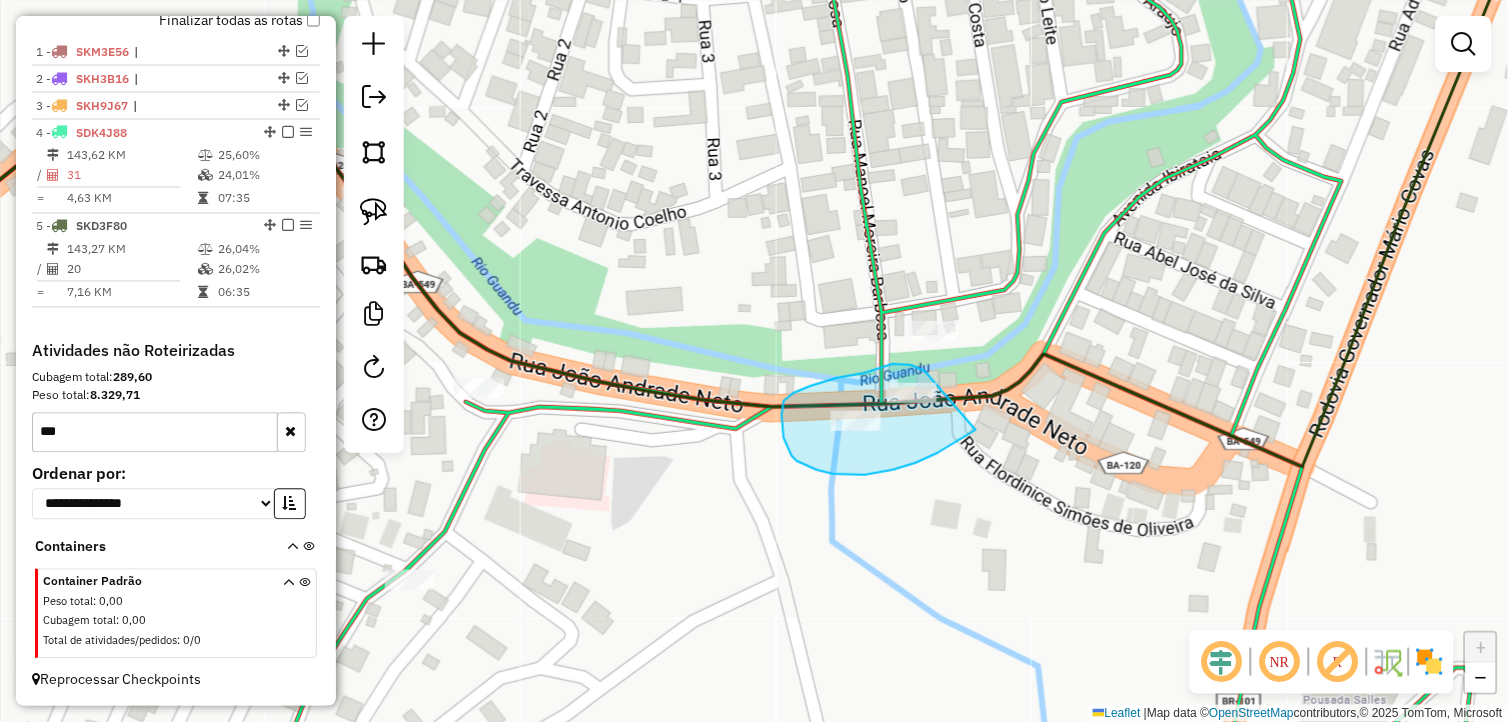 drag, startPoint x: 970, startPoint y: 434, endPoint x: 925, endPoint y: 371, distance: 77.42093 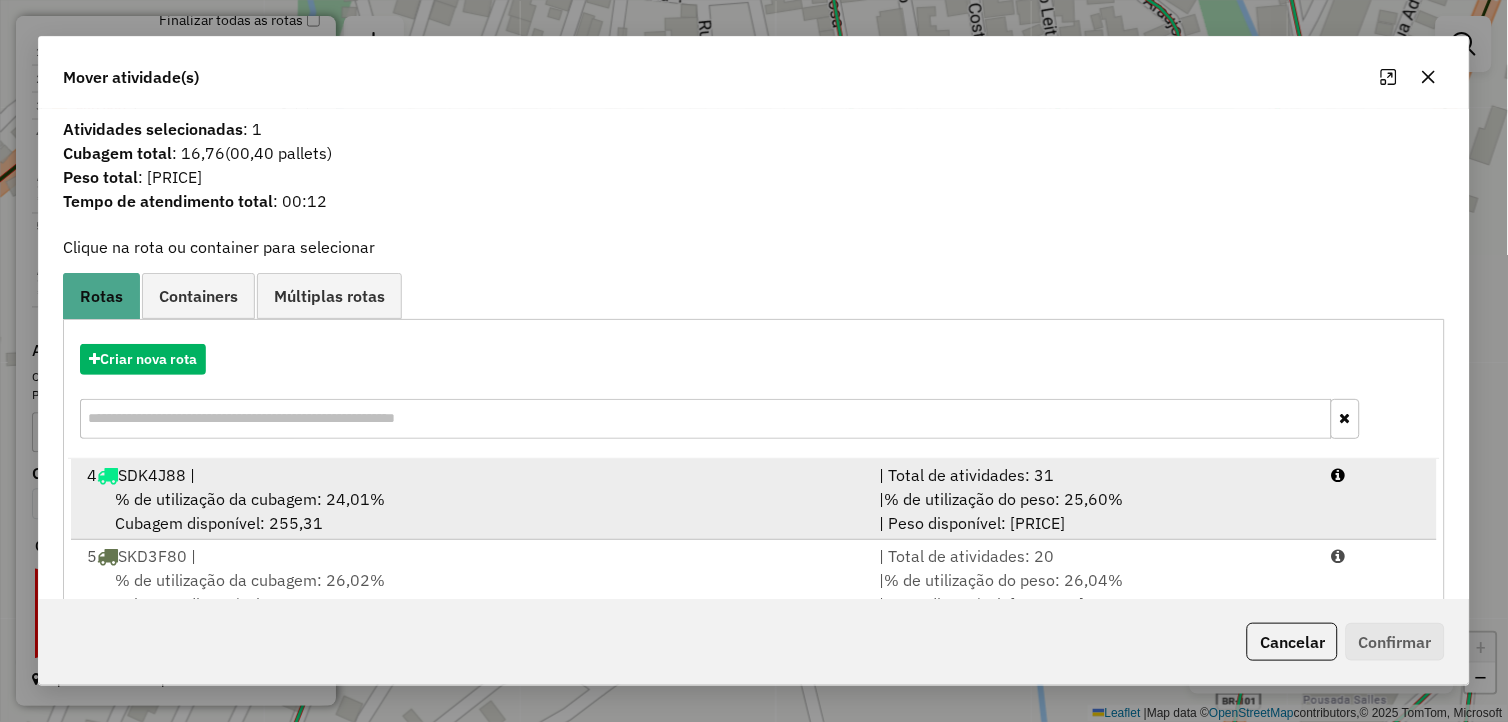 drag, startPoint x: 276, startPoint y: 483, endPoint x: 655, endPoint y: 488, distance: 379.033 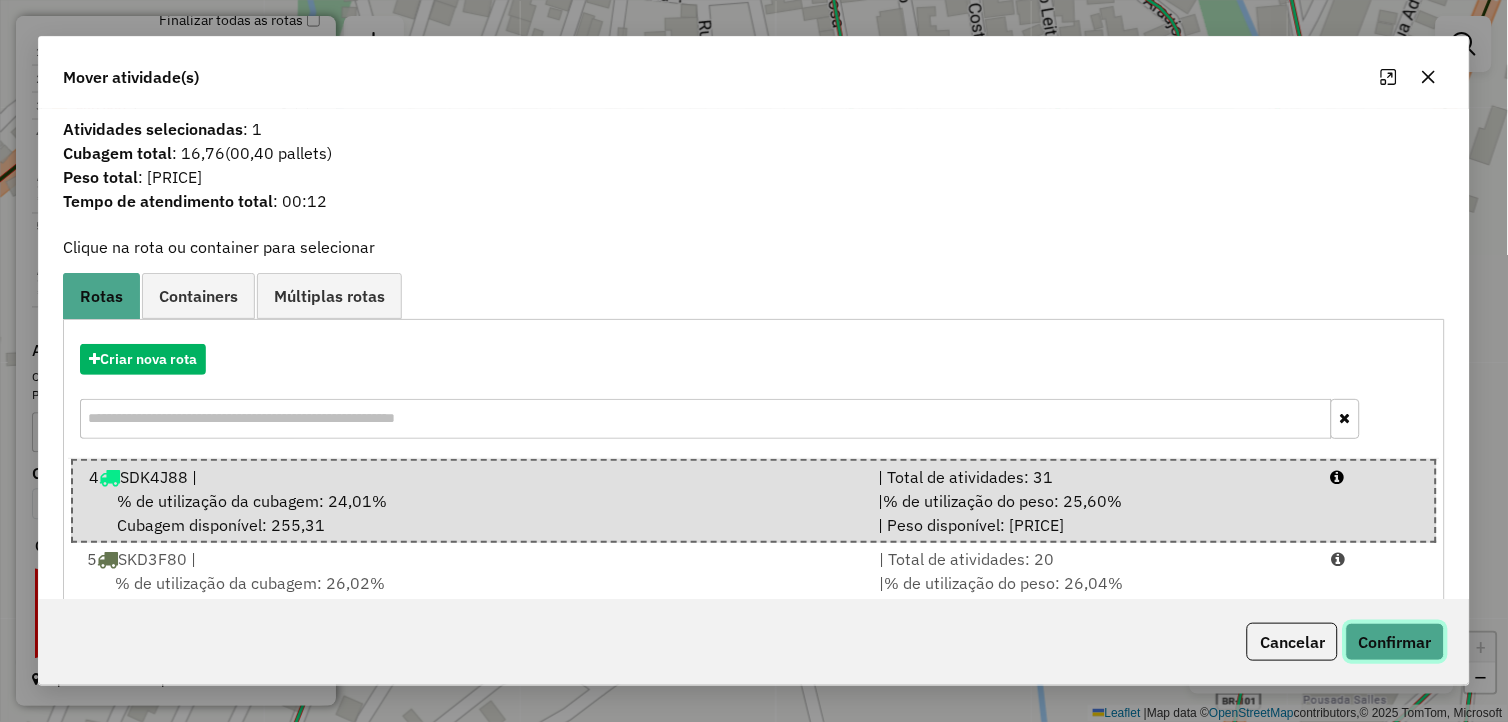 click on "Confirmar" 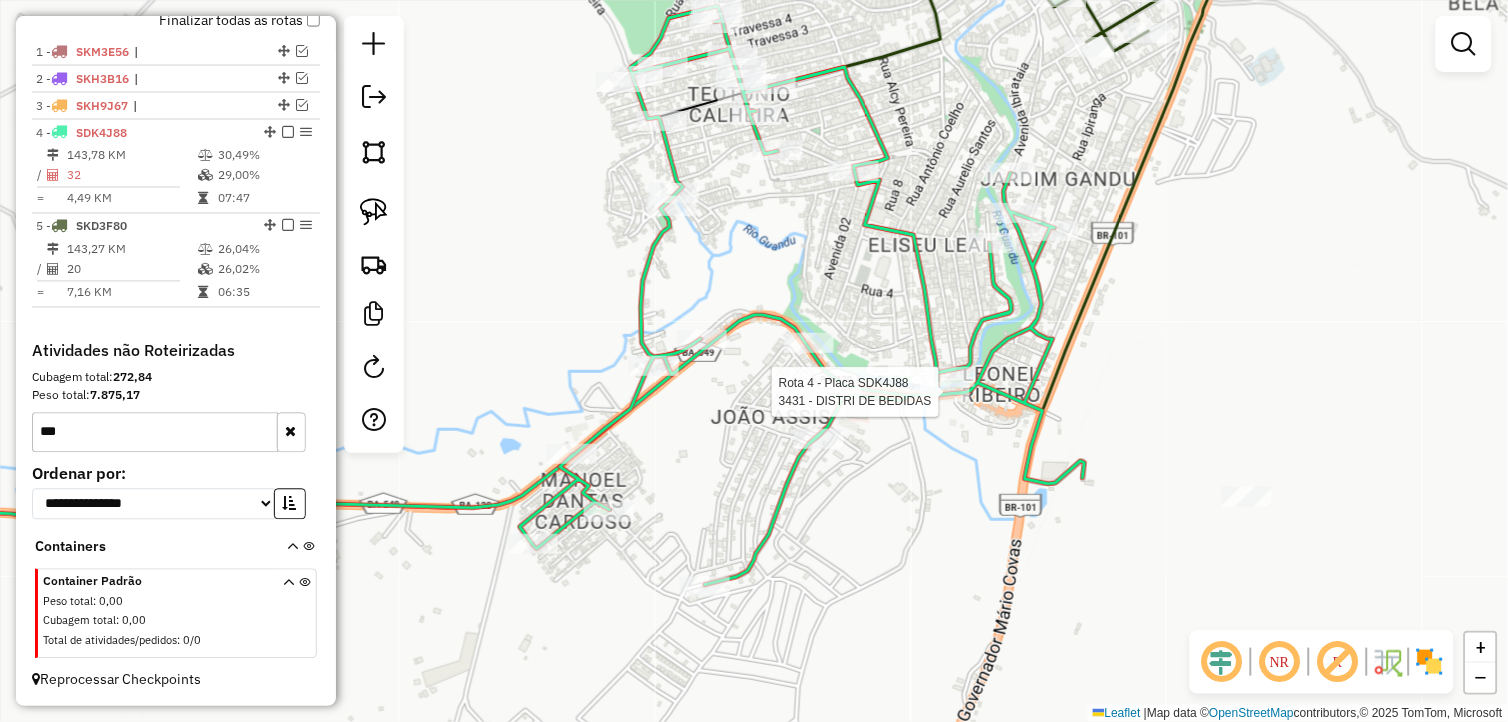 select on "*********" 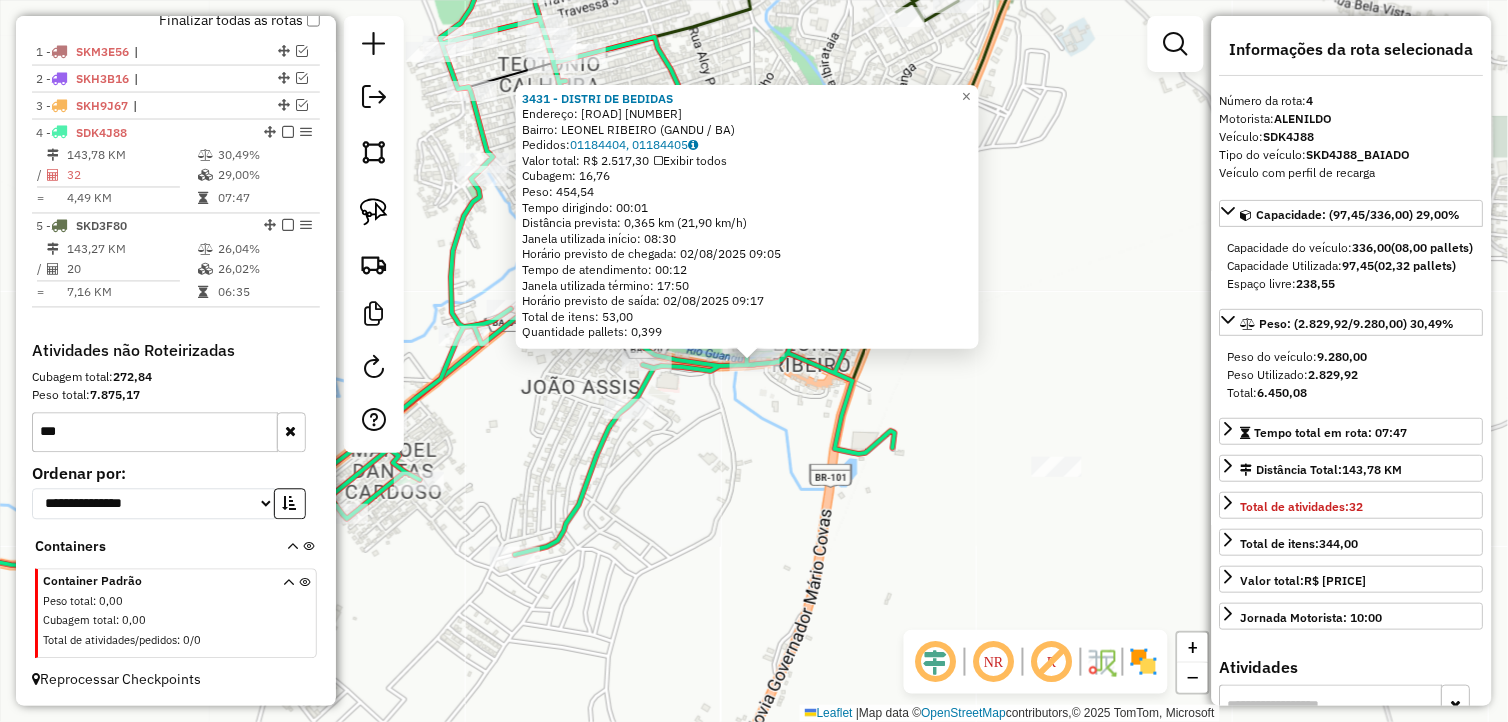 drag, startPoint x: 763, startPoint y: 474, endPoint x: 827, endPoint y: 468, distance: 64.28063 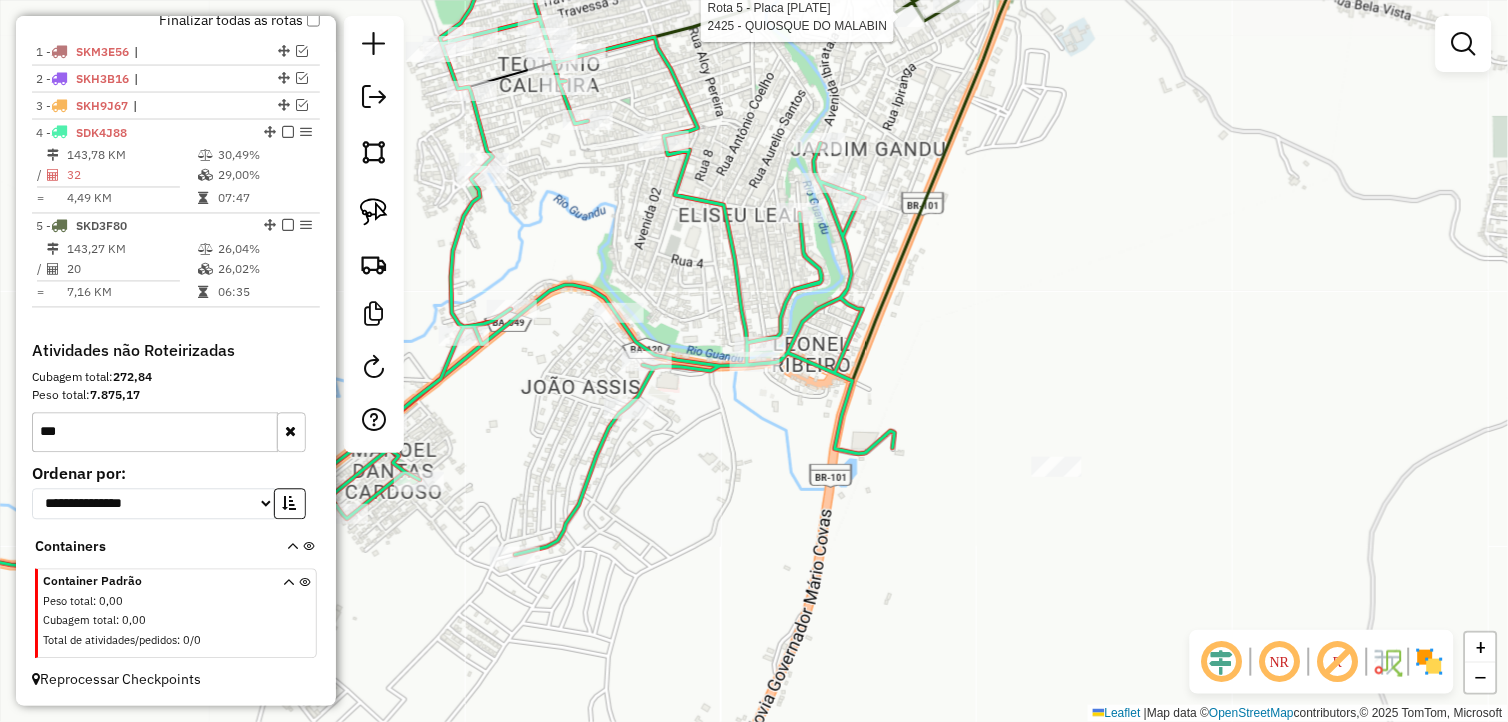 select on "*********" 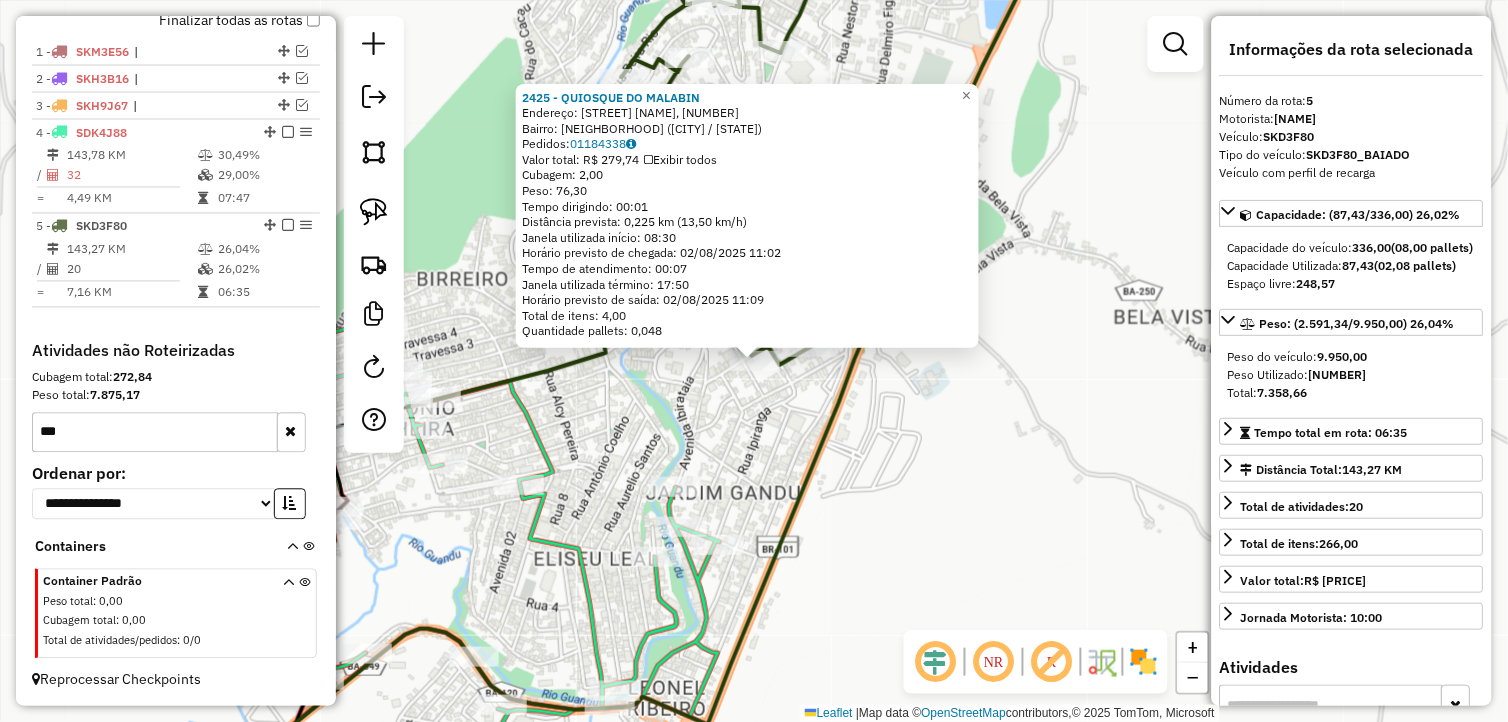 click on "2425 - QUIOSQUE DO MALABIN  Endereço: RUA FIGUEREDO ALMEIDA, 206   Bairro: EMILIA COSTA (GANDU / BA)   Pedidos:  01184338   Valor total: R$ 279,74   Exibir todos   Cubagem: 2,00  Peso: 76,30  Tempo dirigindo: 00:01   Distância prevista: 0,225 km (13,50 km/h)   Janela utilizada início: 08:30   Horário previsto de chegada: 02/08/2025 11:02   Tempo de atendimento: 00:07   Janela utilizada término: 17:50   Horário previsto de saída: 02/08/2025 11:09   Total de itens: 4,00   Quantidade pallets: 0,048  × Janela de atendimento Grade de atendimento Capacidade Transportadoras Veículos Cliente Pedidos  Rotas Selecione os dias de semana para filtrar as janelas de atendimento  Seg   Ter   Qua   Qui   Sex   Sáb   Dom  Informe o período da janela de atendimento: De: Até:  Filtrar exatamente a janela do cliente  Considerar janela de atendimento padrão  Selecione os dias de semana para filtrar as grades de atendimento  Seg   Ter   Qua   Qui   Sex   Sáb   Dom   Clientes fora do dia de atendimento selecionado De:" 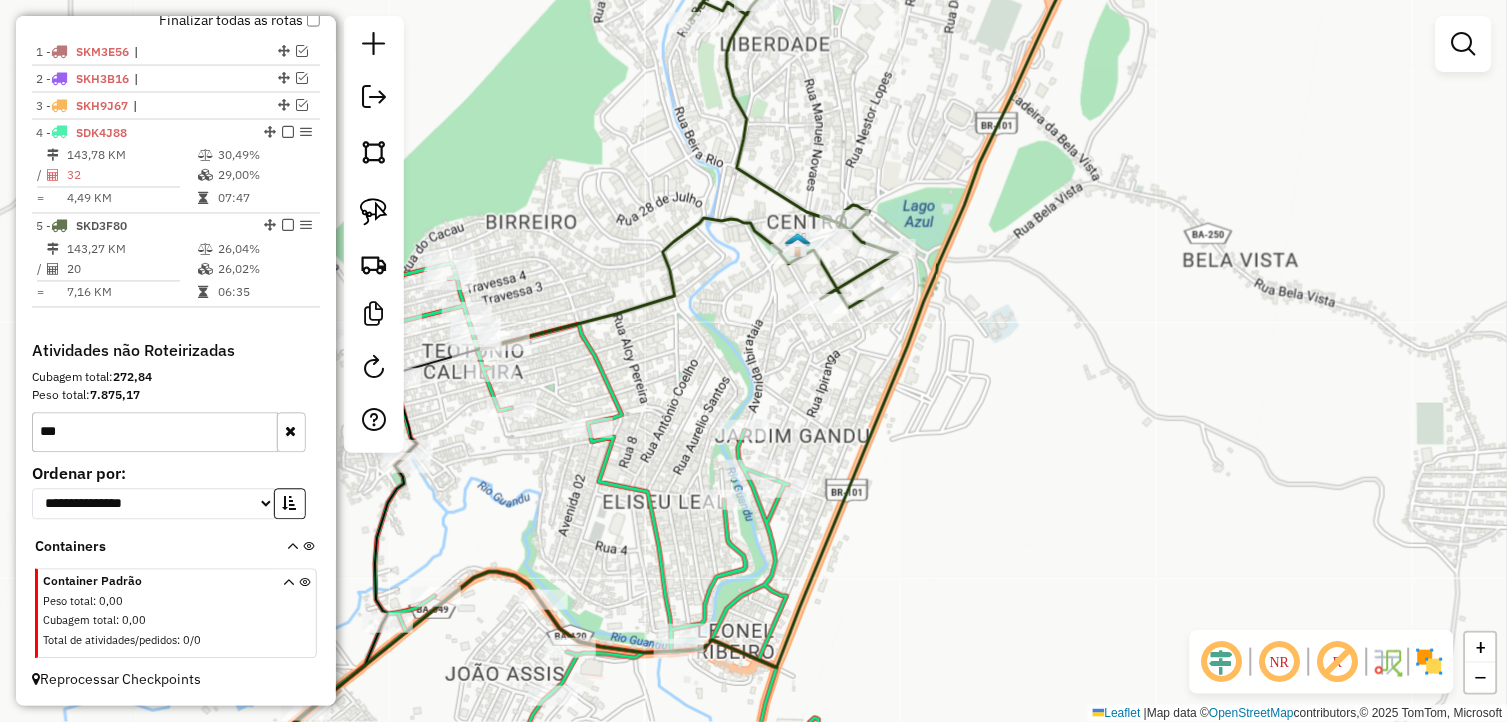 click on "Janela de atendimento Grade de atendimento Capacidade Transportadoras Veículos Cliente Pedidos  Rotas Selecione os dias de semana para filtrar as janelas de atendimento  Seg   Ter   Qua   Qui   Sex   Sáb   Dom  Informe o período da janela de atendimento: De: Até:  Filtrar exatamente a janela do cliente  Considerar janela de atendimento padrão  Selecione os dias de semana para filtrar as grades de atendimento  Seg   Ter   Qua   Qui   Sex   Sáb   Dom   Considerar clientes sem dia de atendimento cadastrado  Clientes fora do dia de atendimento selecionado Filtrar as atividades entre os valores definidos abaixo:  Peso mínimo:   Peso máximo:   Cubagem mínima:   Cubagem máxima:   De:   Até:  Filtrar as atividades entre o tempo de atendimento definido abaixo:  De:   Até:   Considerar capacidade total dos clientes não roteirizados Transportadora: Selecione um ou mais itens Tipo de veículo: Selecione um ou mais itens Veículo: Selecione um ou mais itens Motorista: Selecione um ou mais itens Nome: Rótulo:" 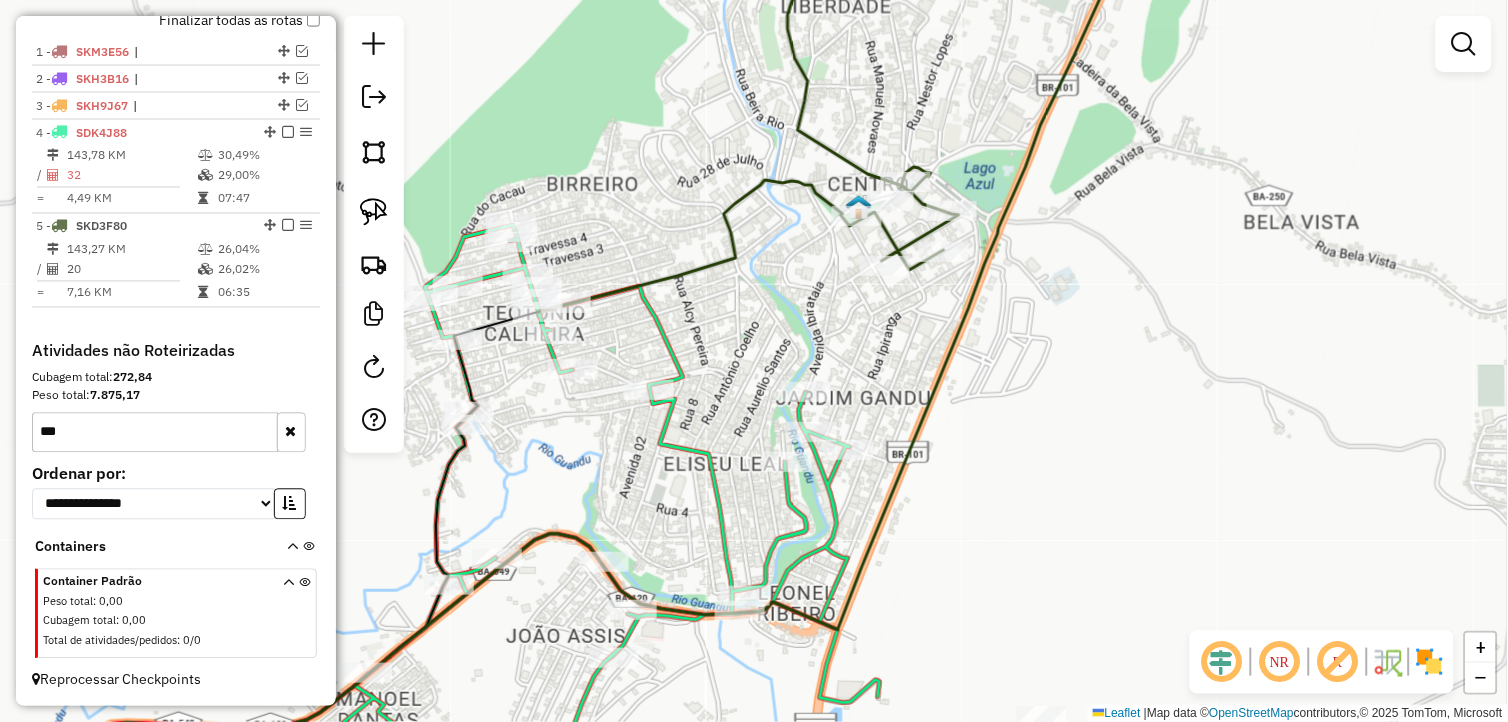 click on "Janela de atendimento Grade de atendimento Capacidade Transportadoras Veículos Cliente Pedidos  Rotas Selecione os dias de semana para filtrar as janelas de atendimento  Seg   Ter   Qua   Qui   Sex   Sáb   Dom  Informe o período da janela de atendimento: De: Até:  Filtrar exatamente a janela do cliente  Considerar janela de atendimento padrão  Selecione os dias de semana para filtrar as grades de atendimento  Seg   Ter   Qua   Qui   Sex   Sáb   Dom   Considerar clientes sem dia de atendimento cadastrado  Clientes fora do dia de atendimento selecionado Filtrar as atividades entre os valores definidos abaixo:  Peso mínimo:   Peso máximo:   Cubagem mínima:   Cubagem máxima:   De:   Até:  Filtrar as atividades entre o tempo de atendimento definido abaixo:  De:   Até:   Considerar capacidade total dos clientes não roteirizados Transportadora: Selecione um ou mais itens Tipo de veículo: Selecione um ou mais itens Veículo: Selecione um ou mais itens Motorista: Selecione um ou mais itens Nome: Rótulo:" 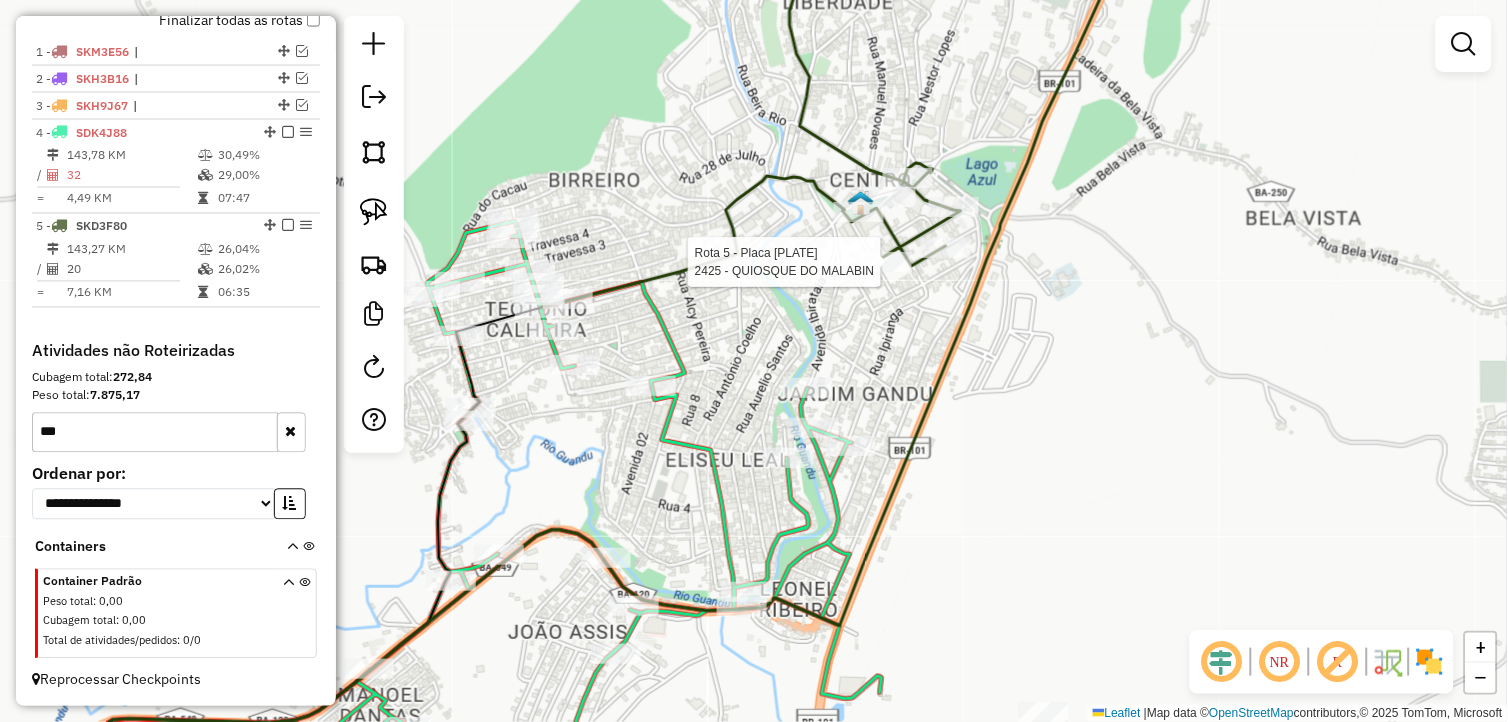 select on "*********" 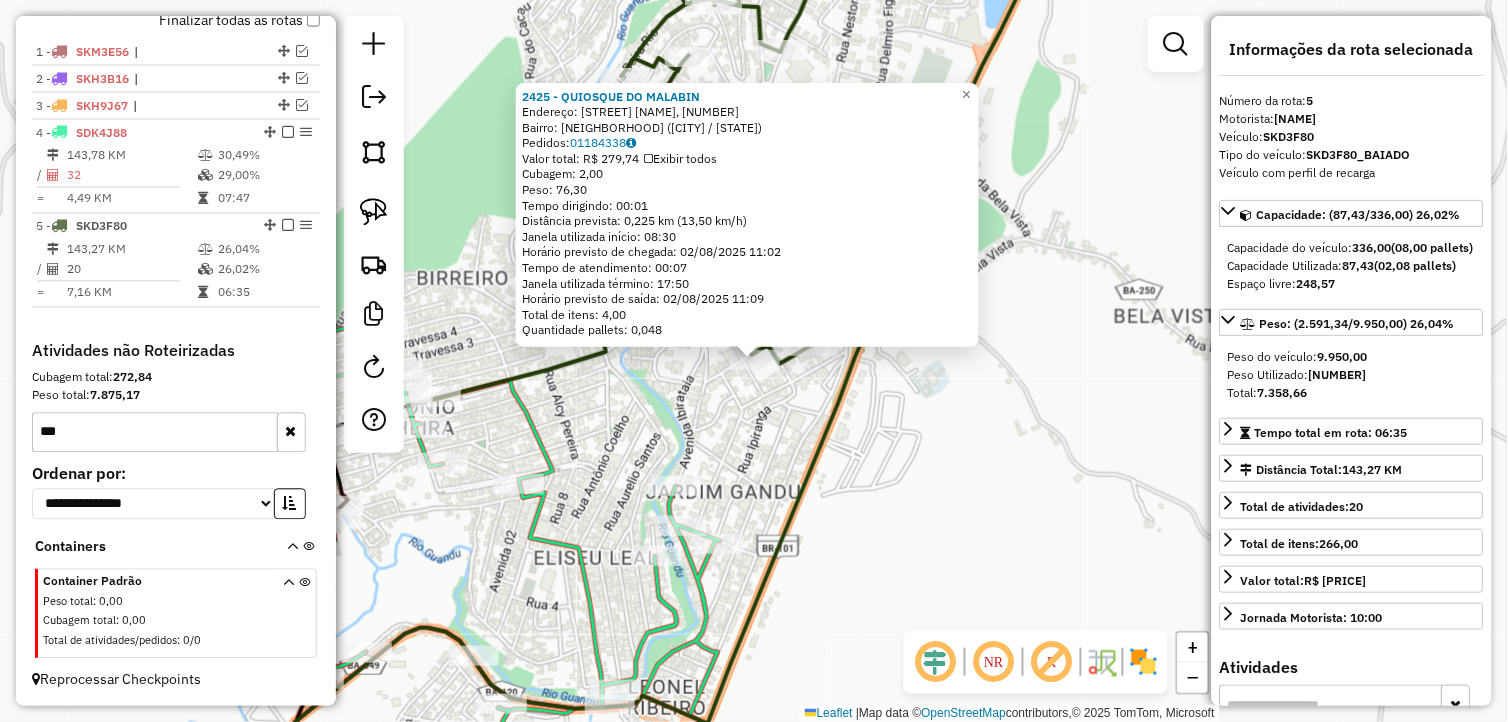 click on "2425 - QUIOSQUE DO MALABIN  Endereço: RUA FIGUEREDO ALMEIDA, 206   Bairro: EMILIA COSTA (GANDU / BA)   Pedidos:  01184338   Valor total: R$ 279,74   Exibir todos   Cubagem: 2,00  Peso: 76,30  Tempo dirigindo: 00:01   Distância prevista: 0,225 km (13,50 km/h)   Janela utilizada início: 08:30   Horário previsto de chegada: 02/08/2025 11:02   Tempo de atendimento: 00:07   Janela utilizada término: 17:50   Horário previsto de saída: 02/08/2025 11:09   Total de itens: 4,00   Quantidade pallets: 0,048  × Janela de atendimento Grade de atendimento Capacidade Transportadoras Veículos Cliente Pedidos  Rotas Selecione os dias de semana para filtrar as janelas de atendimento  Seg   Ter   Qua   Qui   Sex   Sáb   Dom  Informe o período da janela de atendimento: De: Até:  Filtrar exatamente a janela do cliente  Considerar janela de atendimento padrão  Selecione os dias de semana para filtrar as grades de atendimento  Seg   Ter   Qua   Qui   Sex   Sáb   Dom   Clientes fora do dia de atendimento selecionado De:" 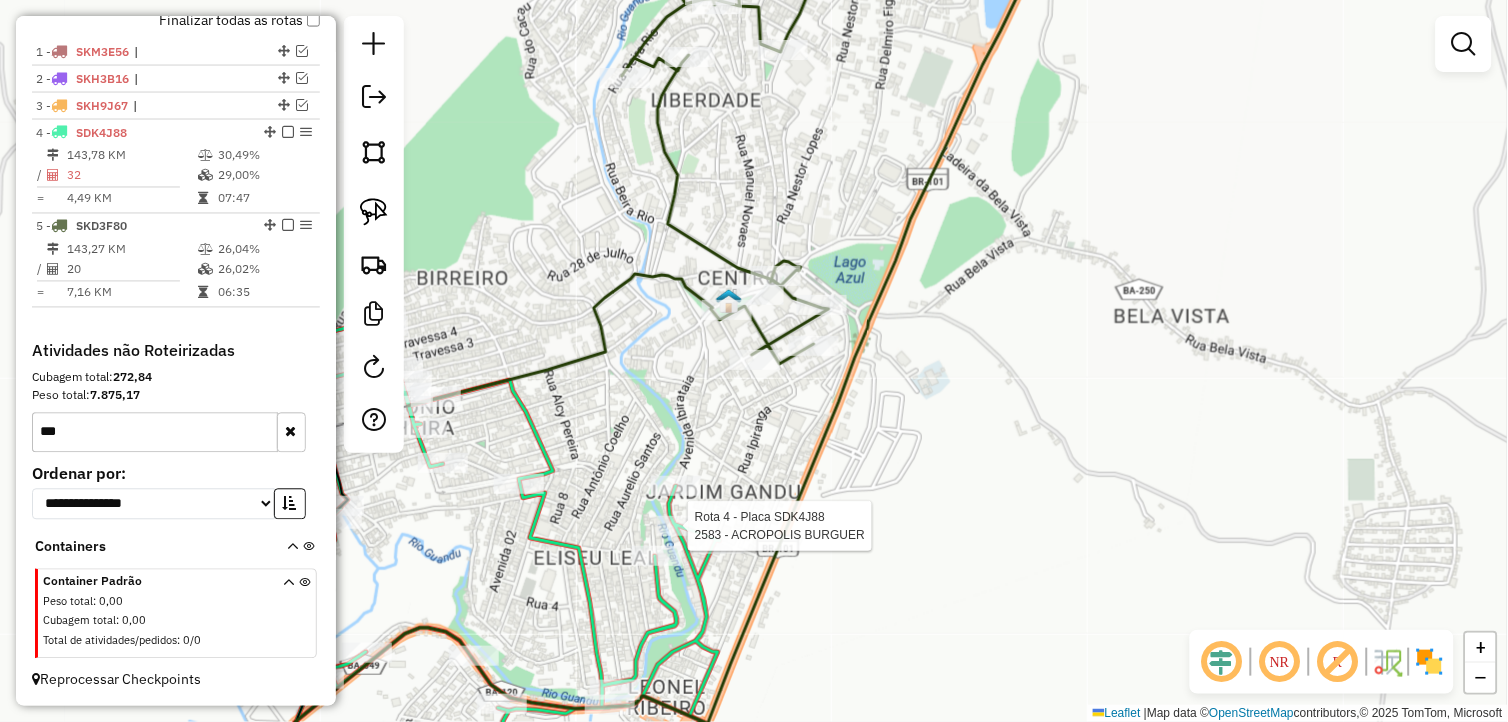 select on "*********" 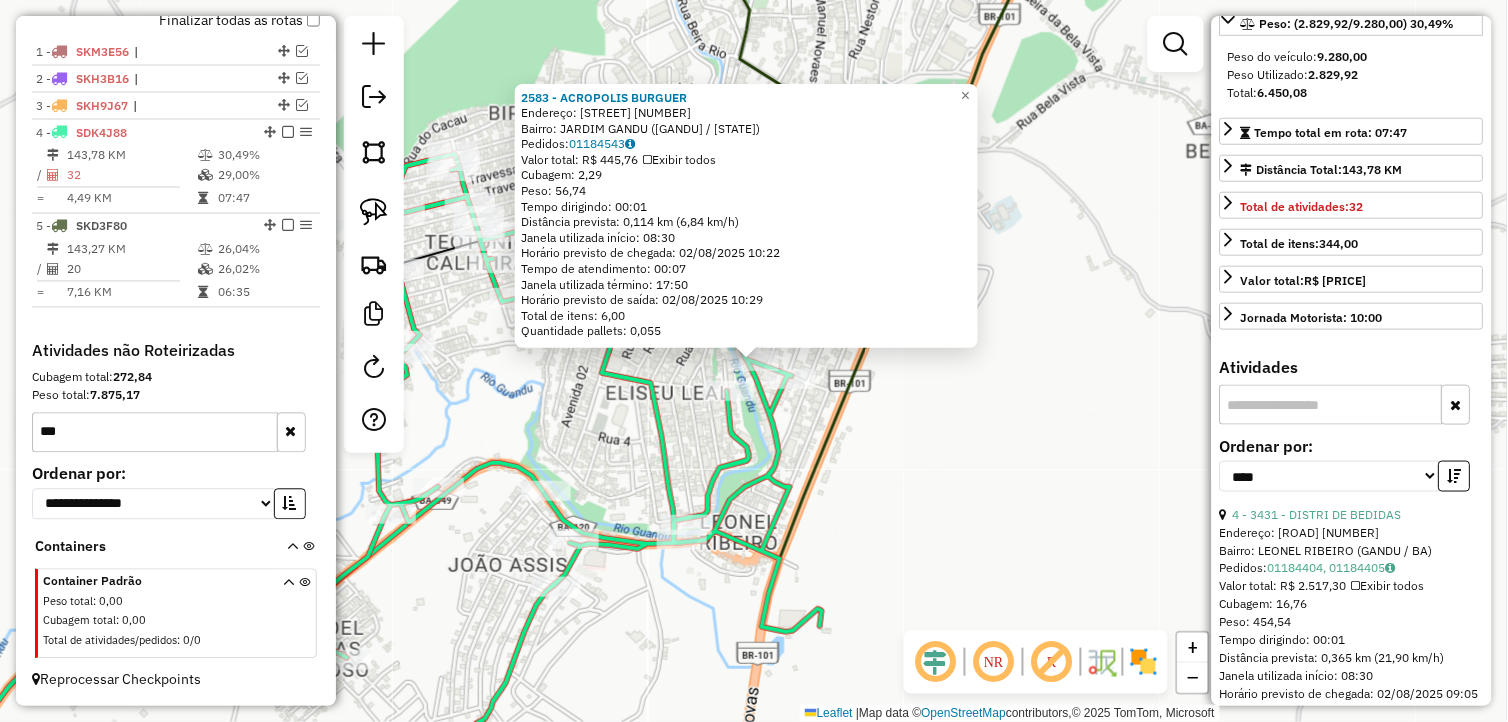 scroll, scrollTop: 333, scrollLeft: 0, axis: vertical 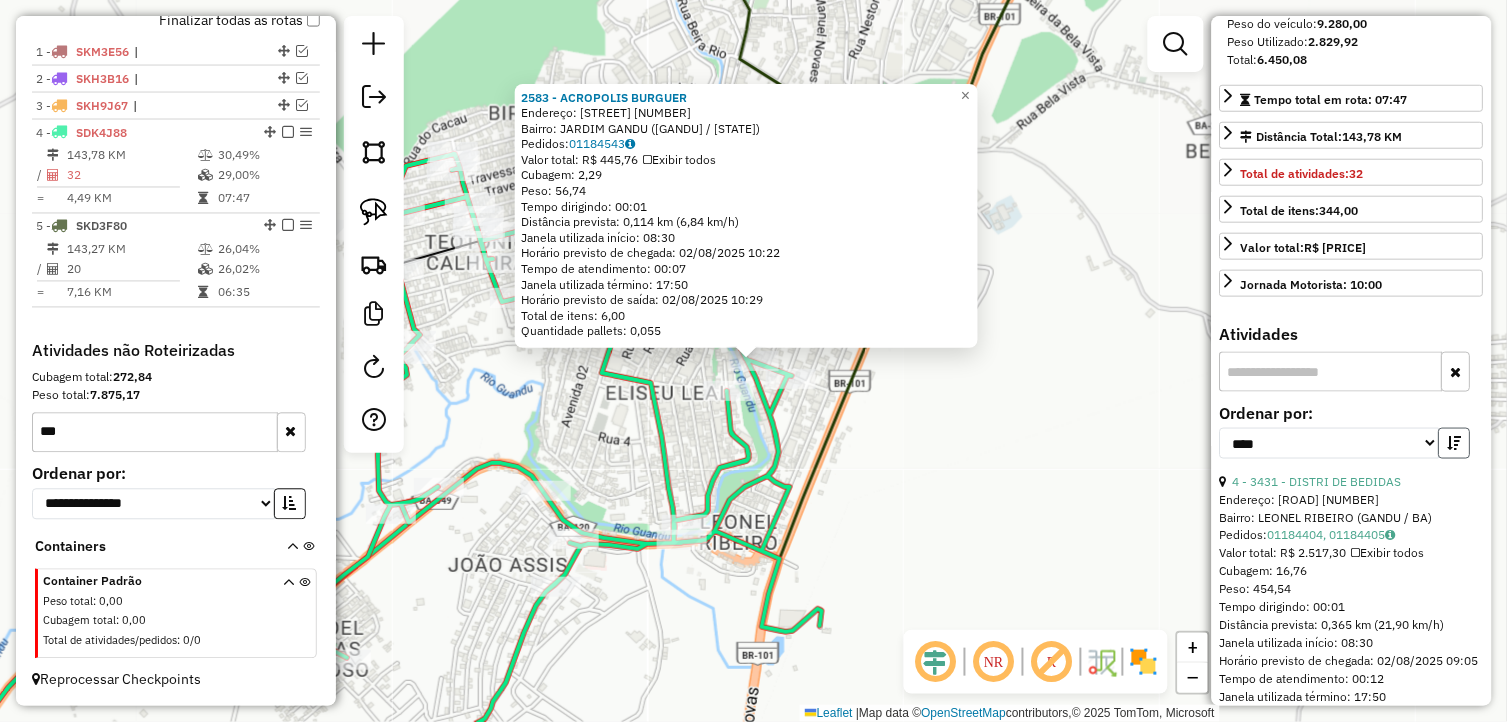 click at bounding box center (1455, 443) 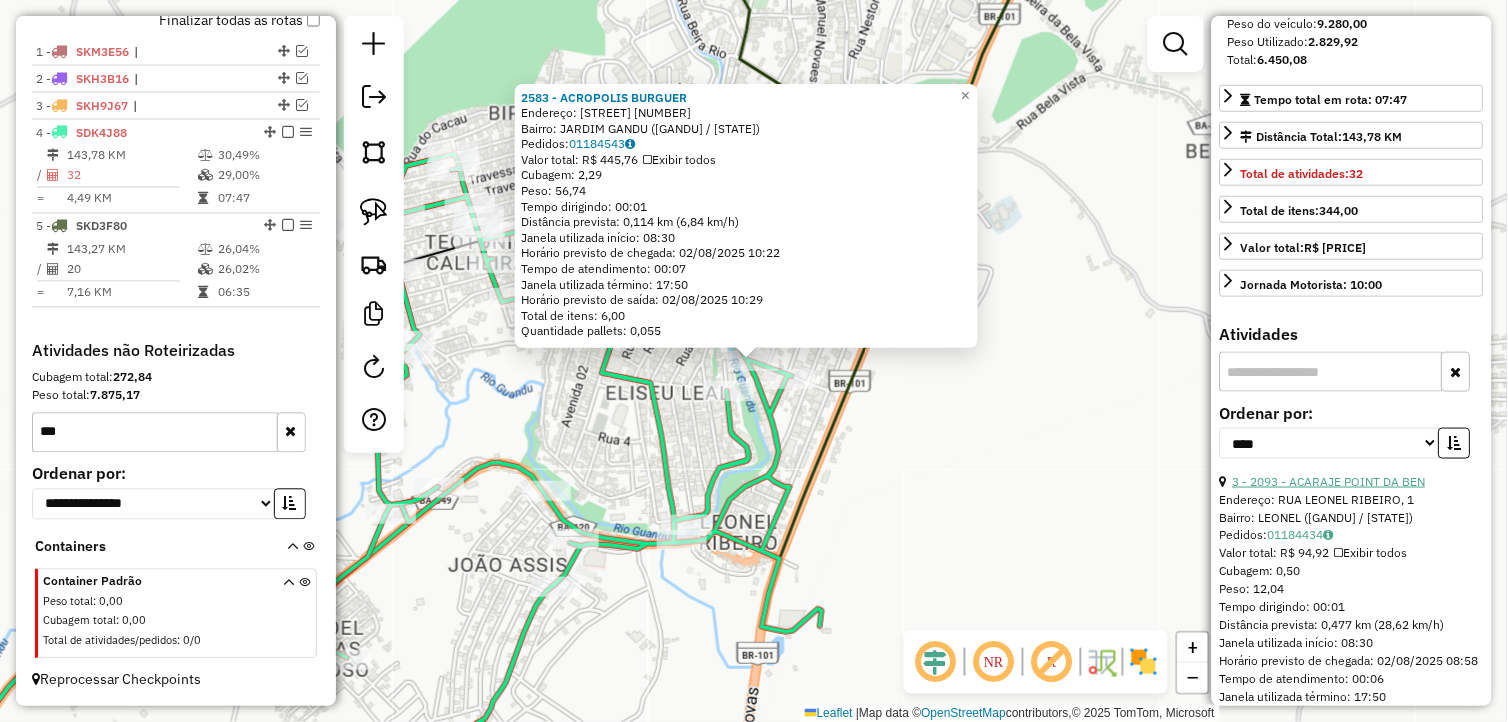 click on "3 - 2093 - ACARAJE POINT DA BEN" at bounding box center [1329, 481] 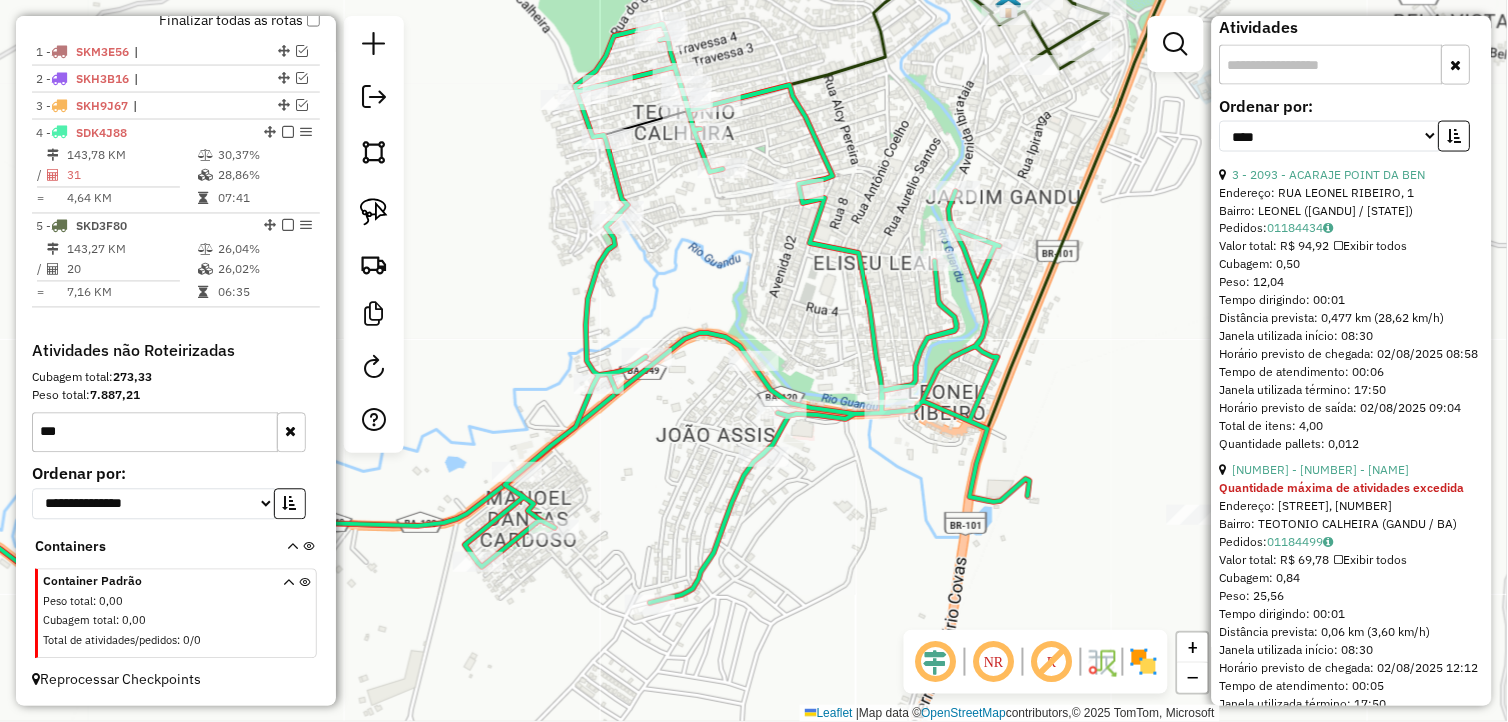 scroll, scrollTop: 666, scrollLeft: 0, axis: vertical 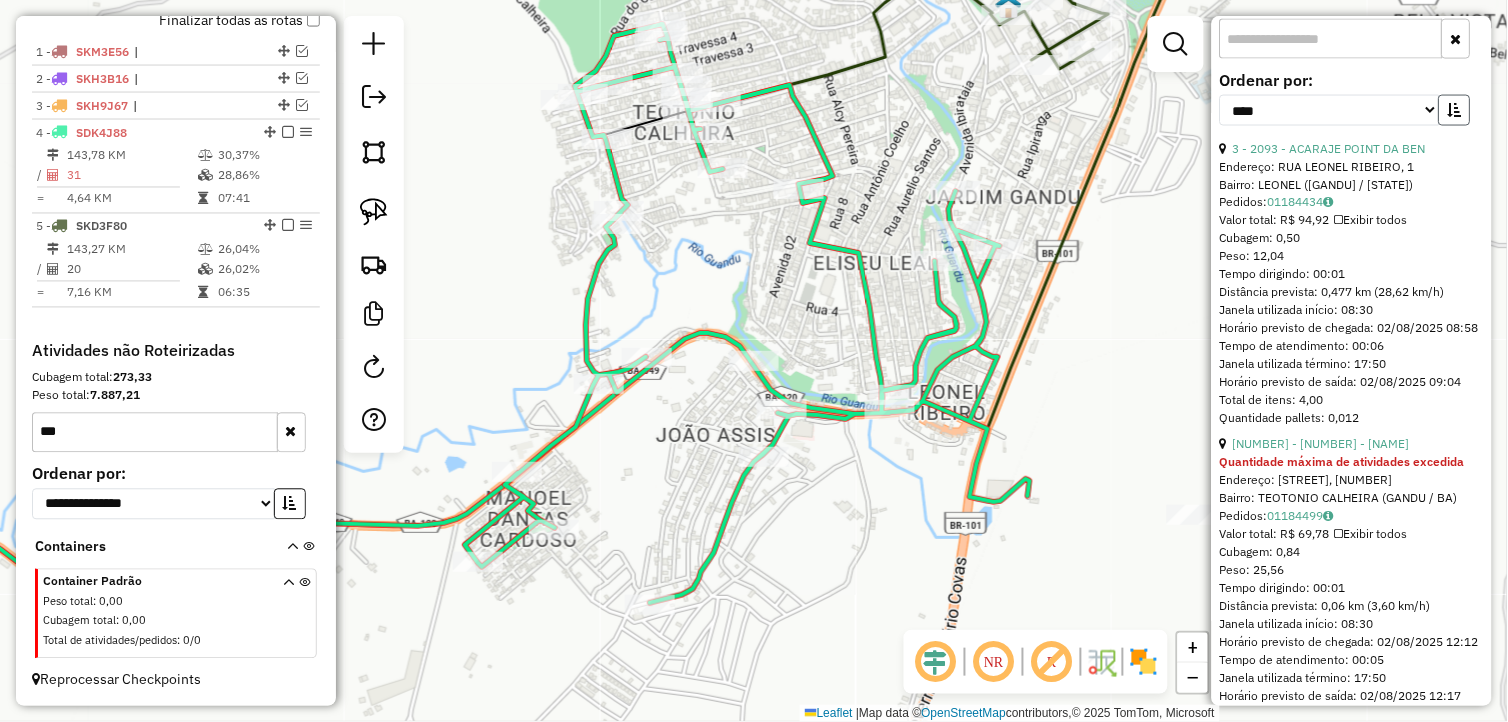 click at bounding box center [1455, 110] 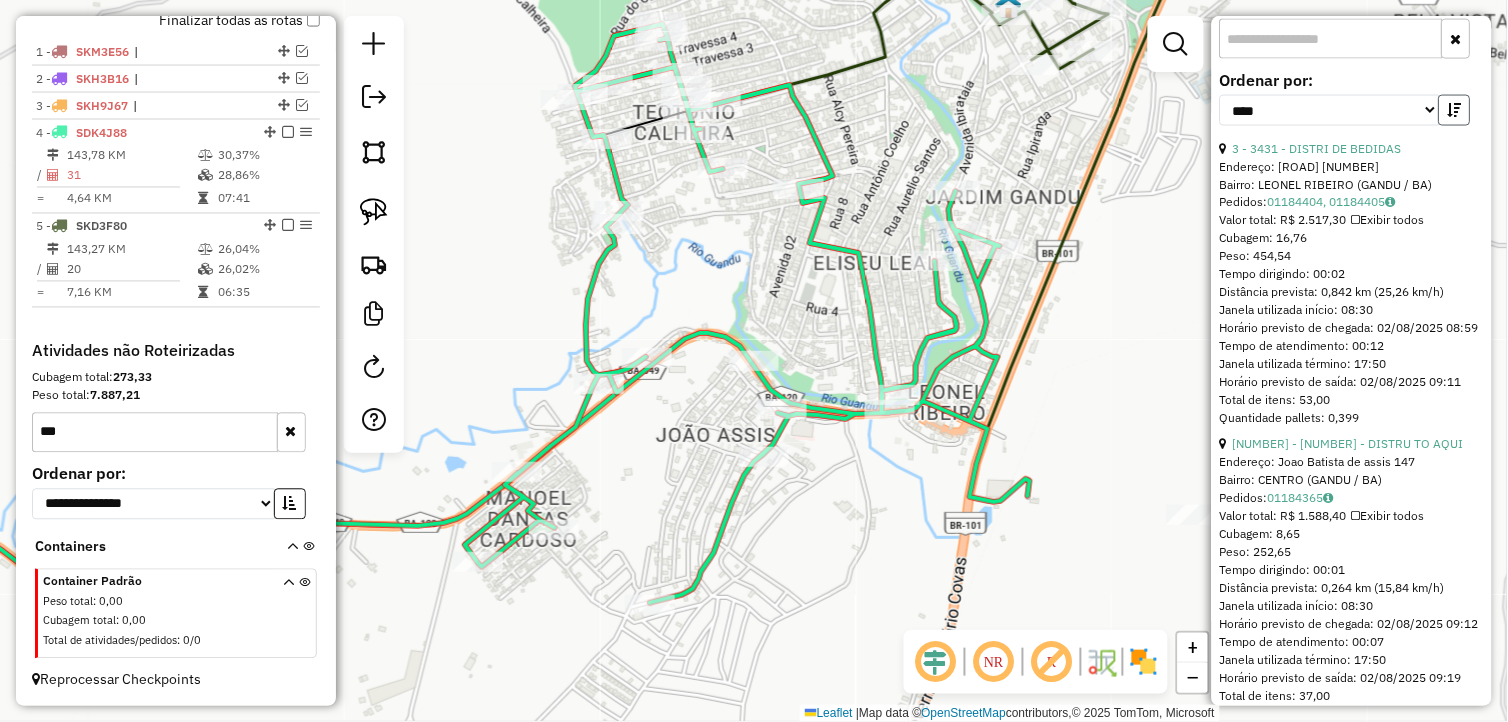 click at bounding box center [1455, 110] 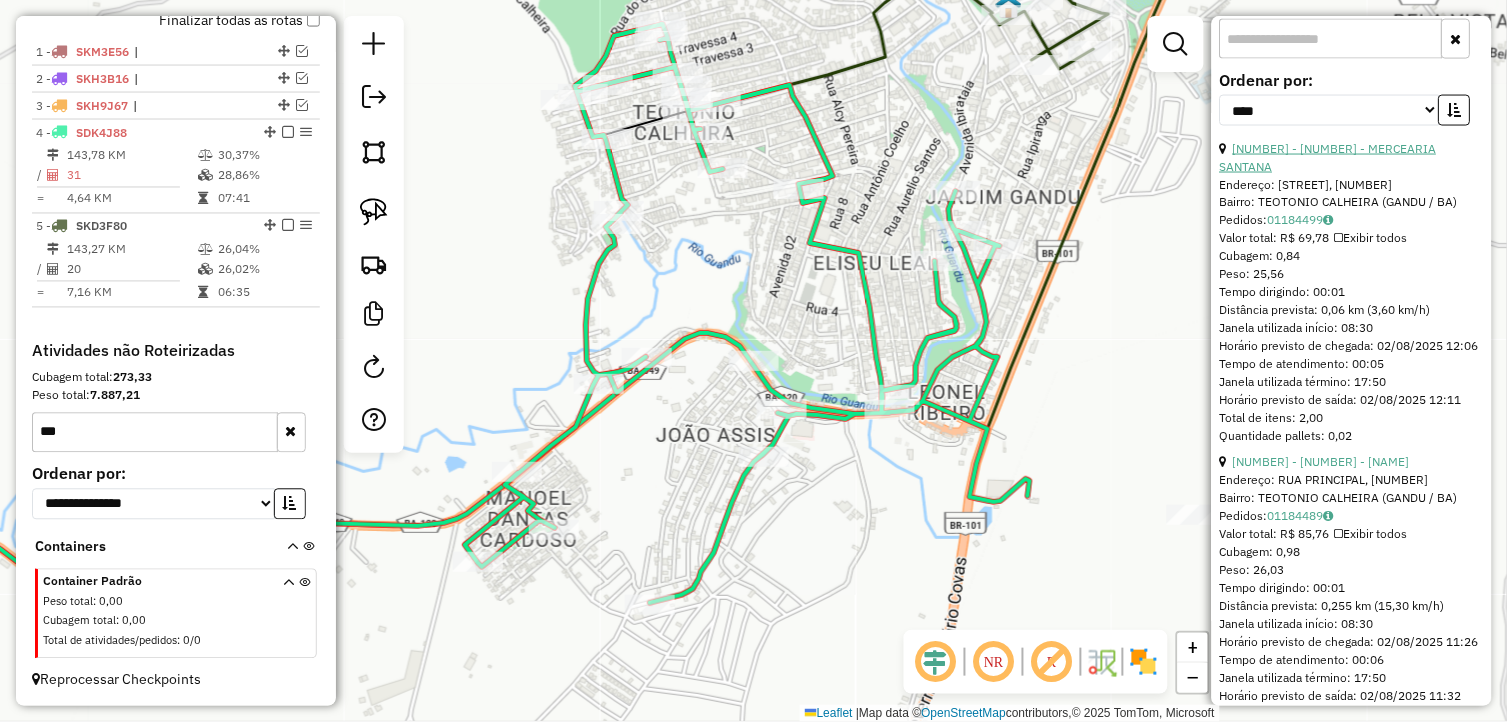 click on "25 - 2294 - MERCEARIA SANTANA" at bounding box center [1328, 157] 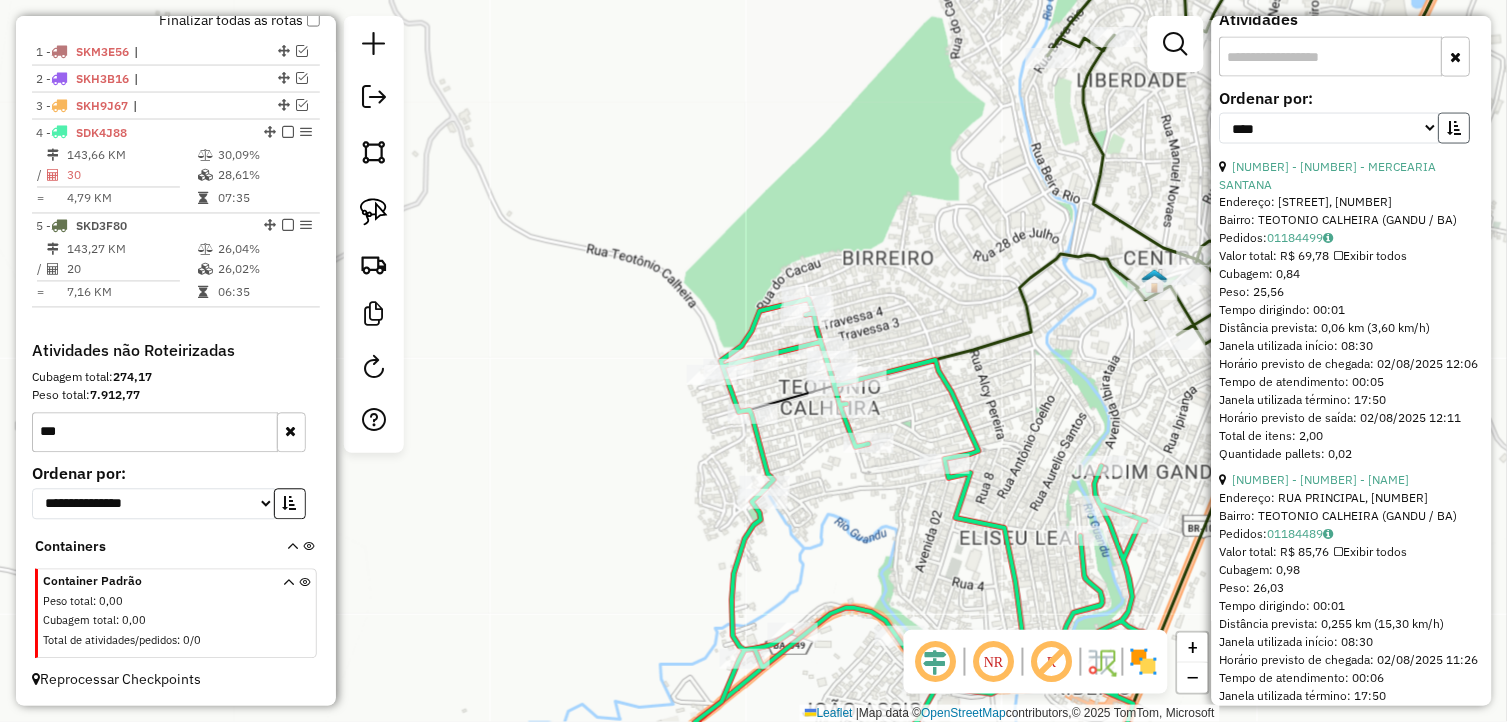 click at bounding box center [1455, 128] 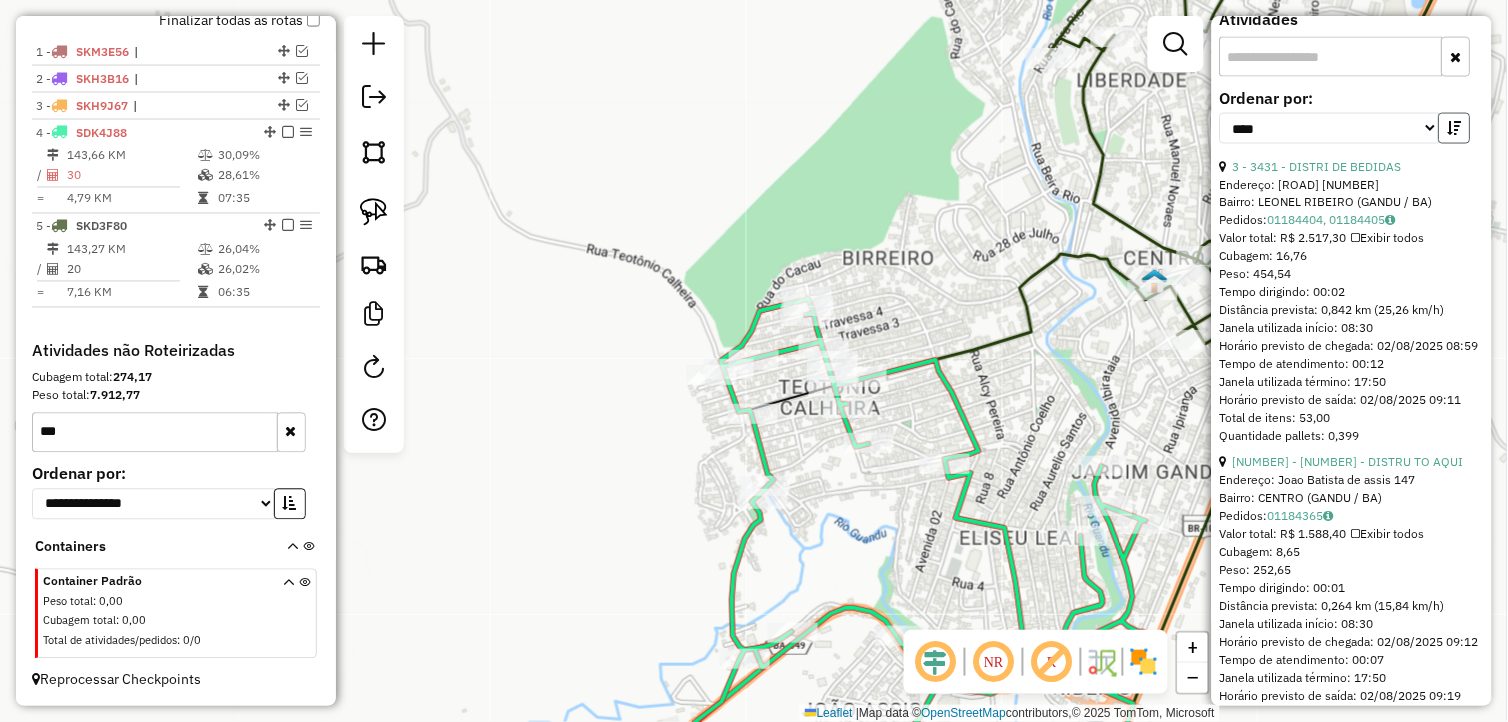 click at bounding box center [1455, 128] 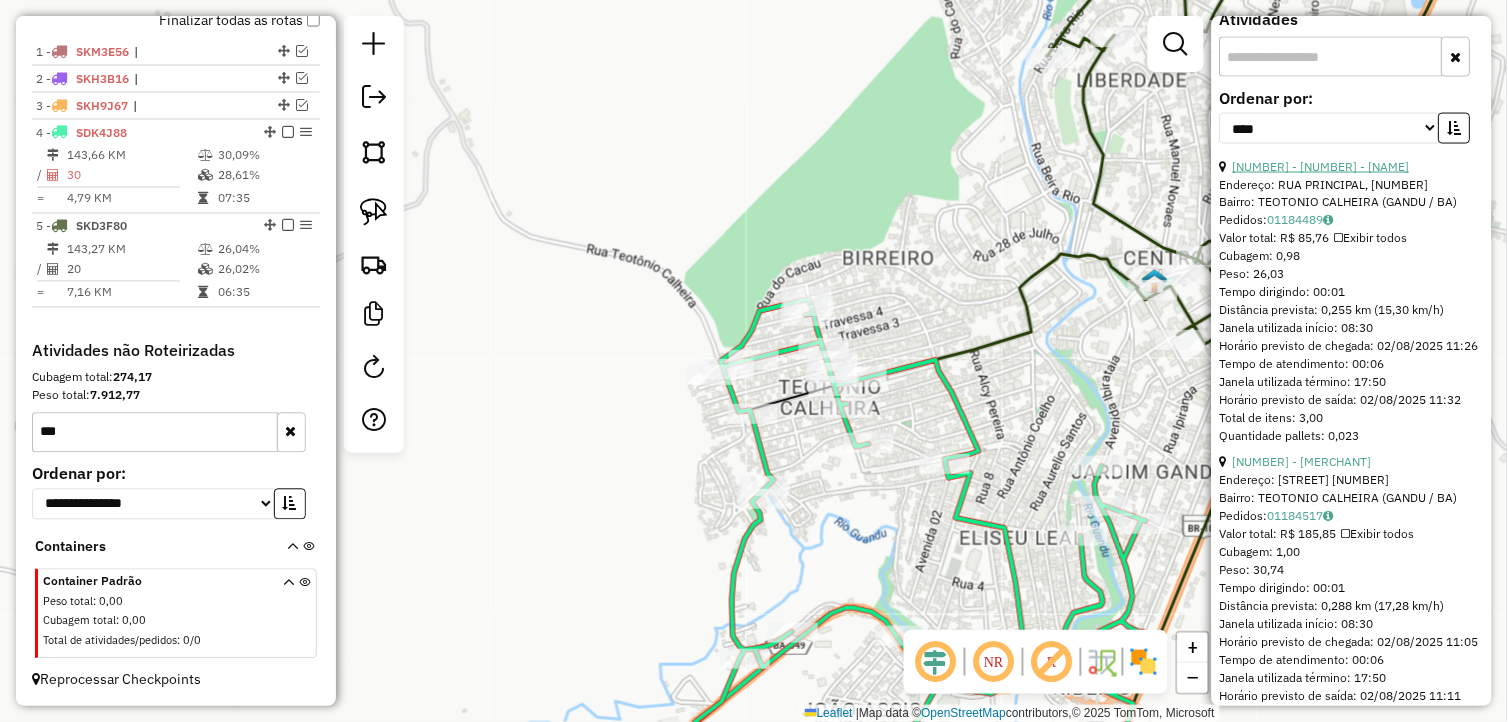 click on "20 - 1807 - BAR BELAS COXAS" at bounding box center [1321, 166] 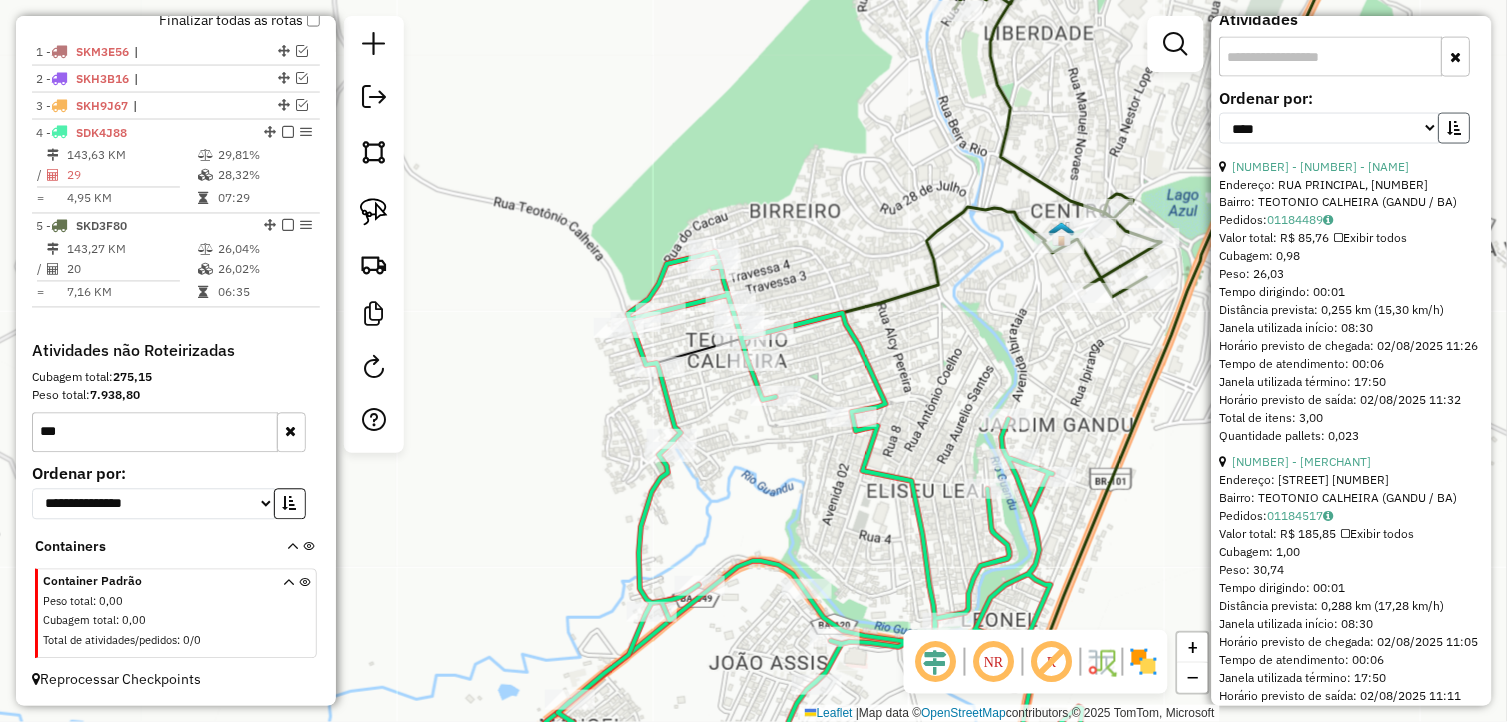 click at bounding box center [1455, 128] 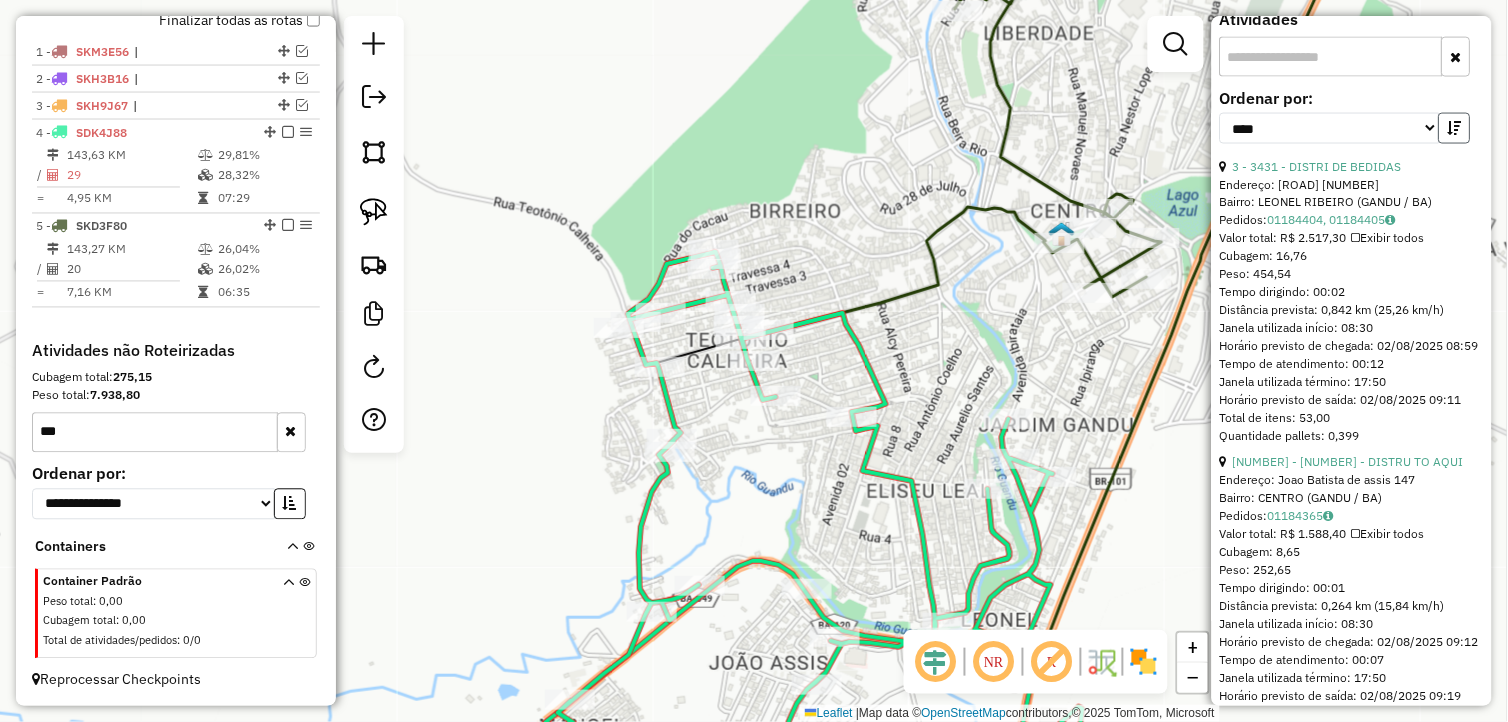 click at bounding box center (1455, 128) 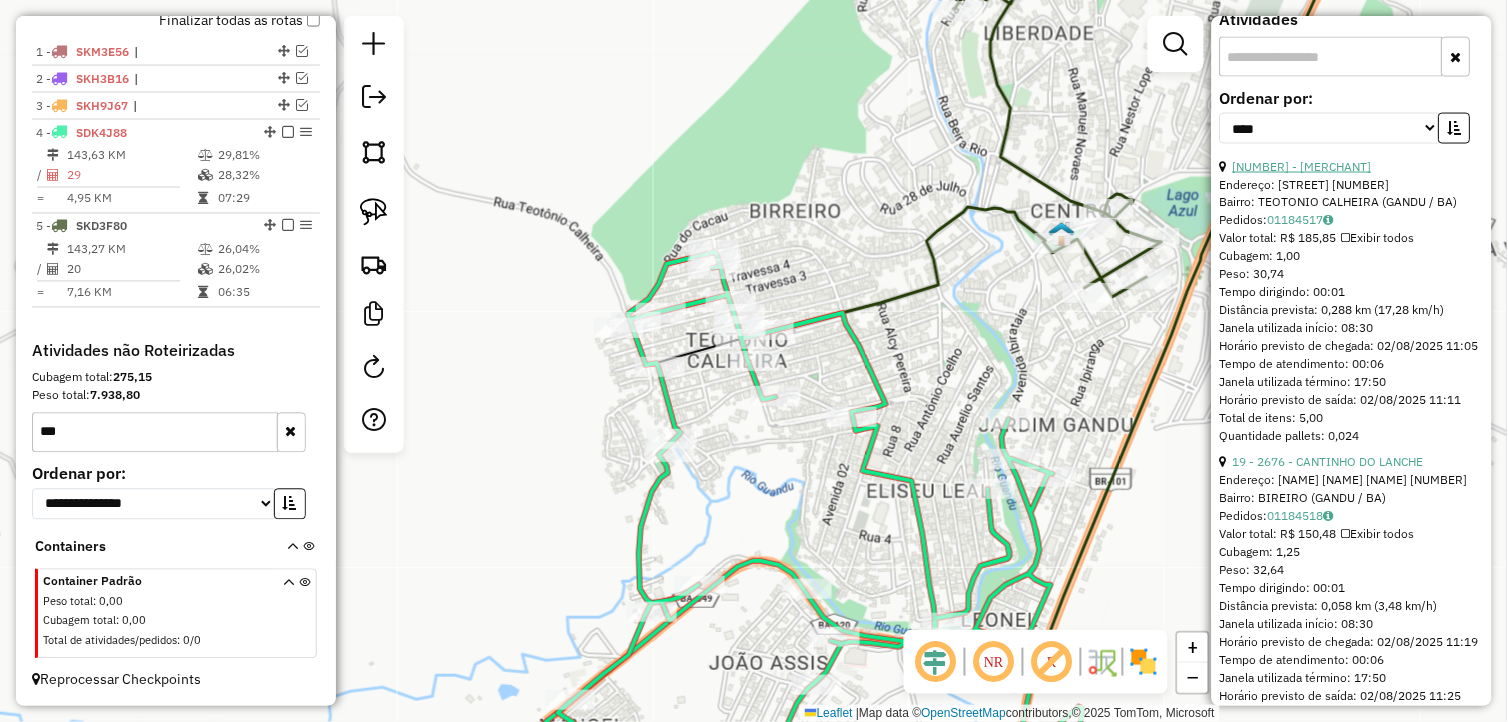 click on "17 - 2317 - PARATODOS MERCEARIA" at bounding box center [1302, 166] 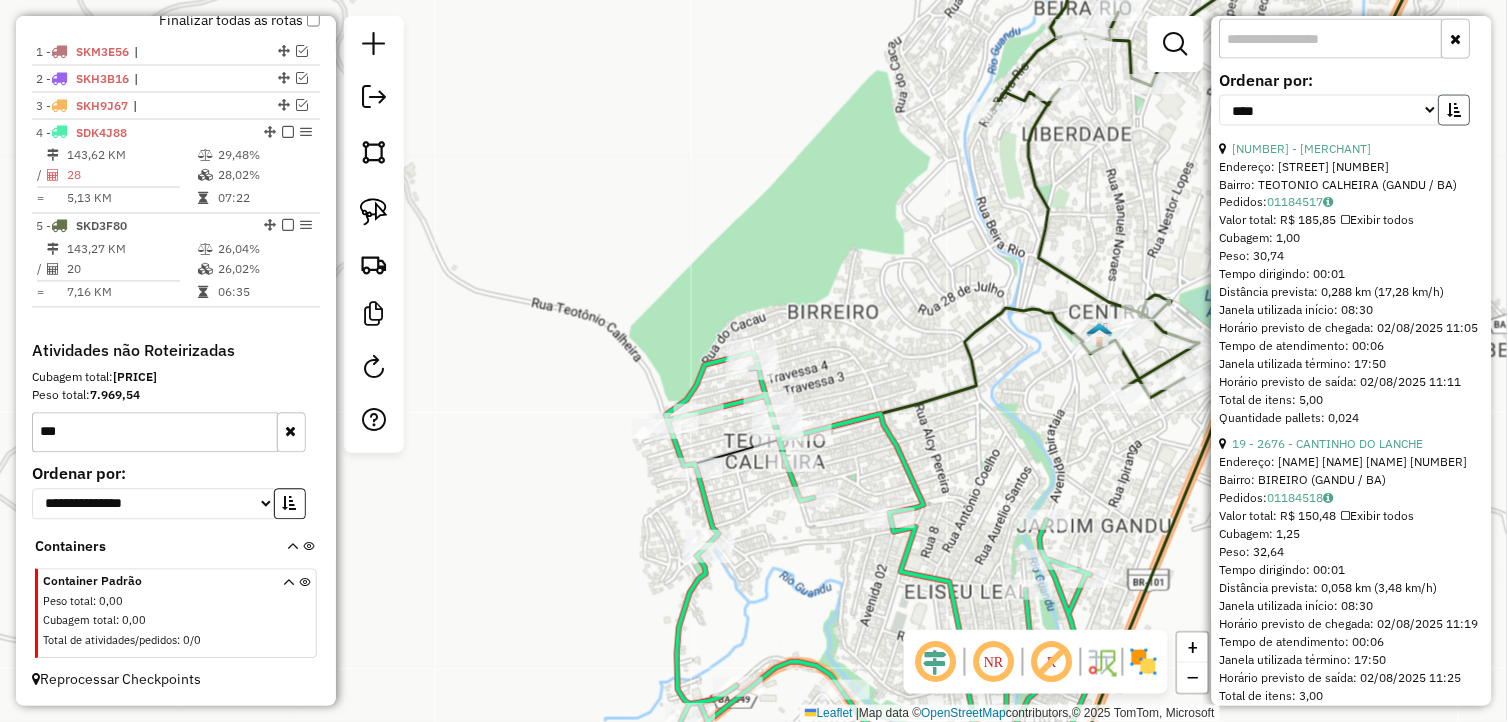 click at bounding box center [1455, 110] 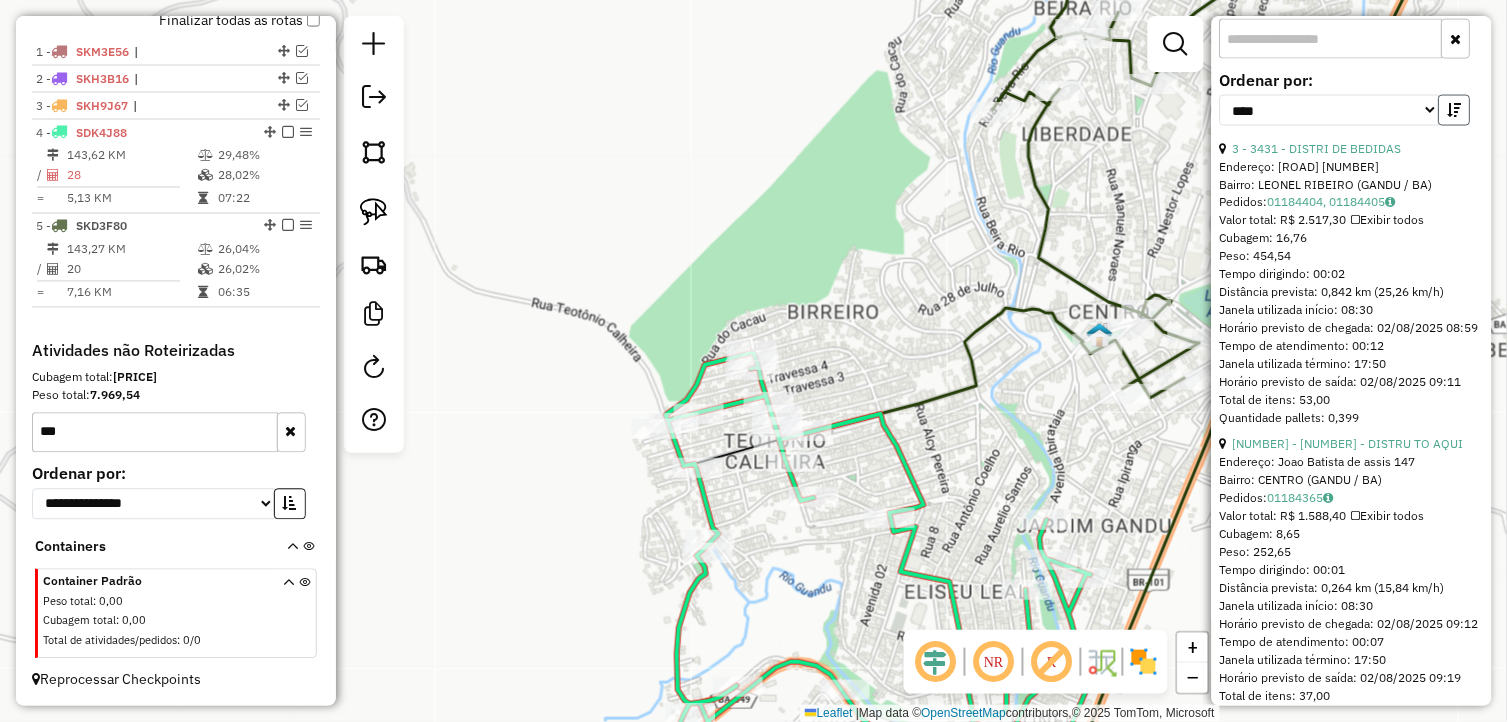 click at bounding box center [1455, 110] 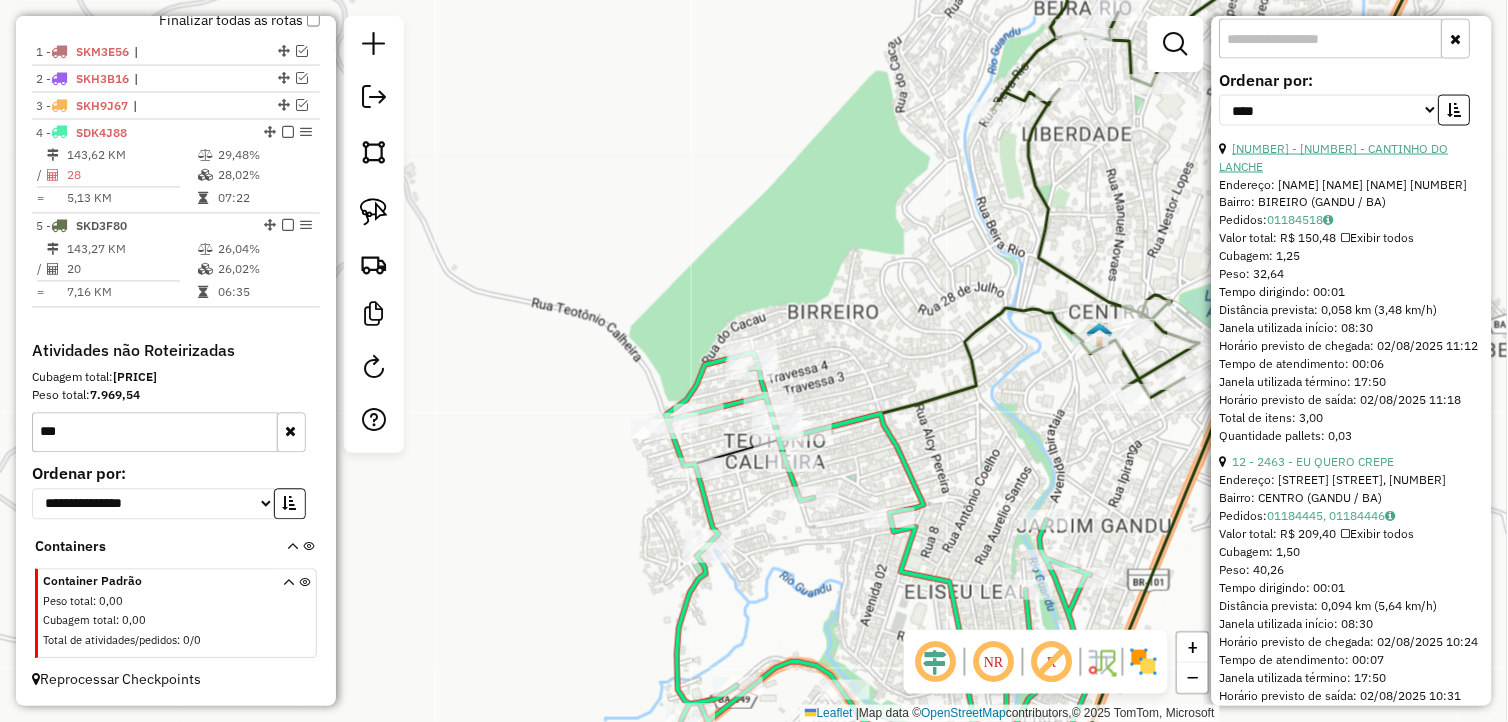 click on "18 - 2676 - CANTINHO DO LANCHE" at bounding box center [1334, 157] 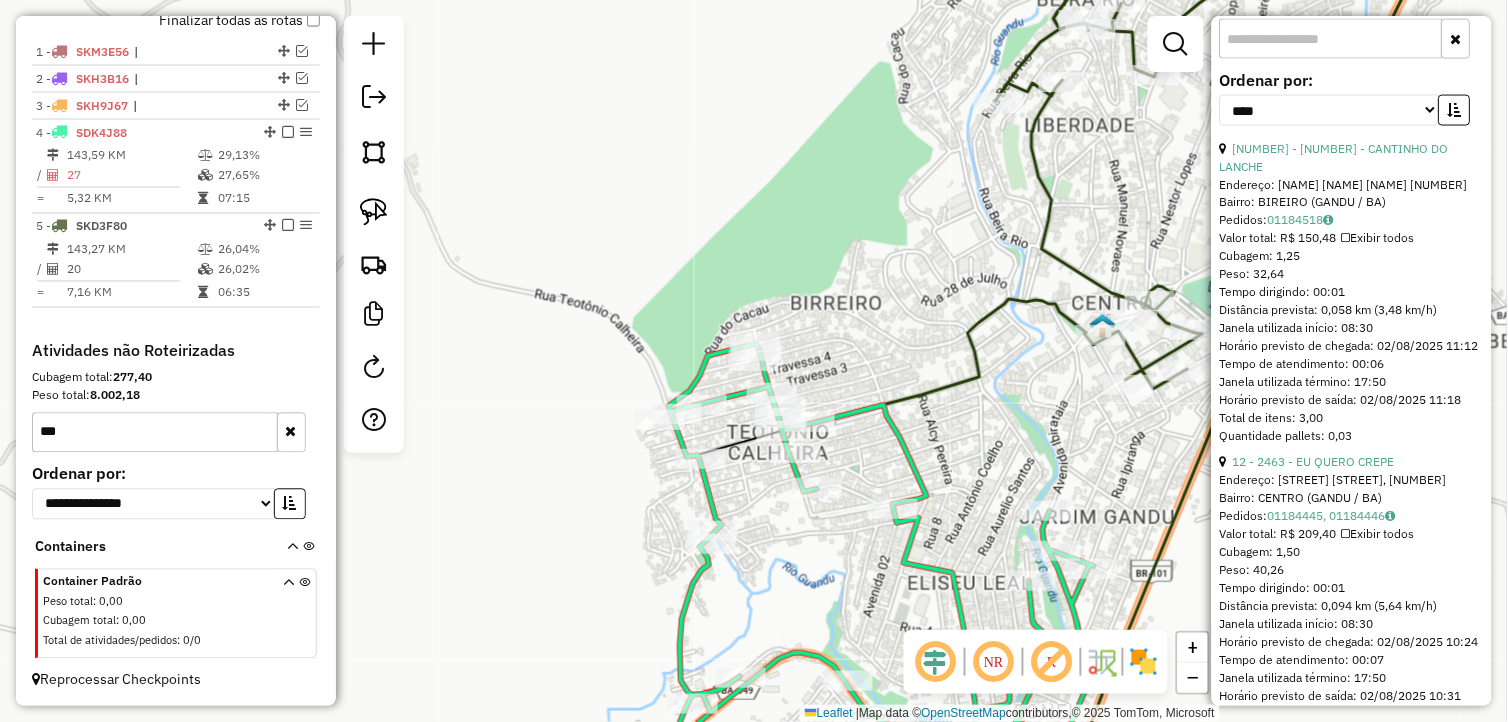 click at bounding box center [1455, 110] 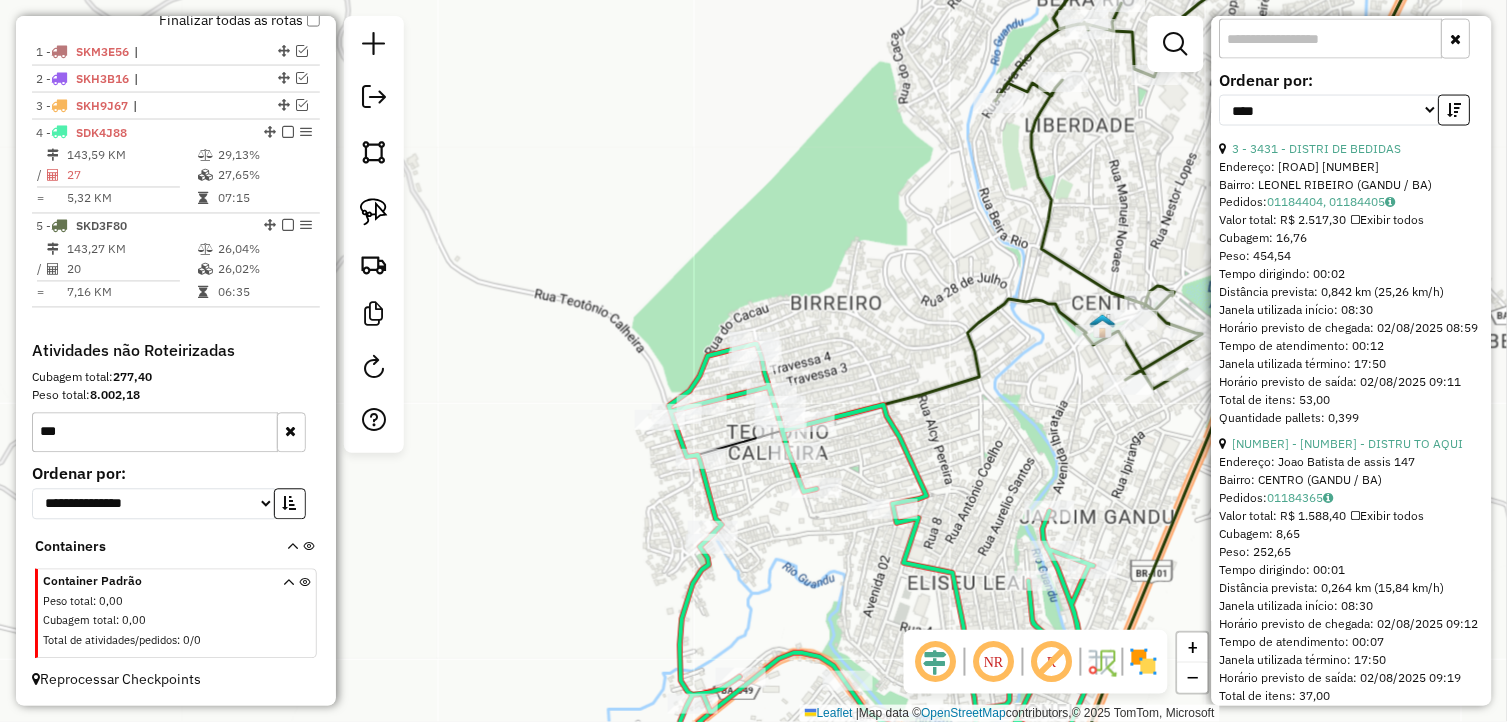 click at bounding box center (1455, 110) 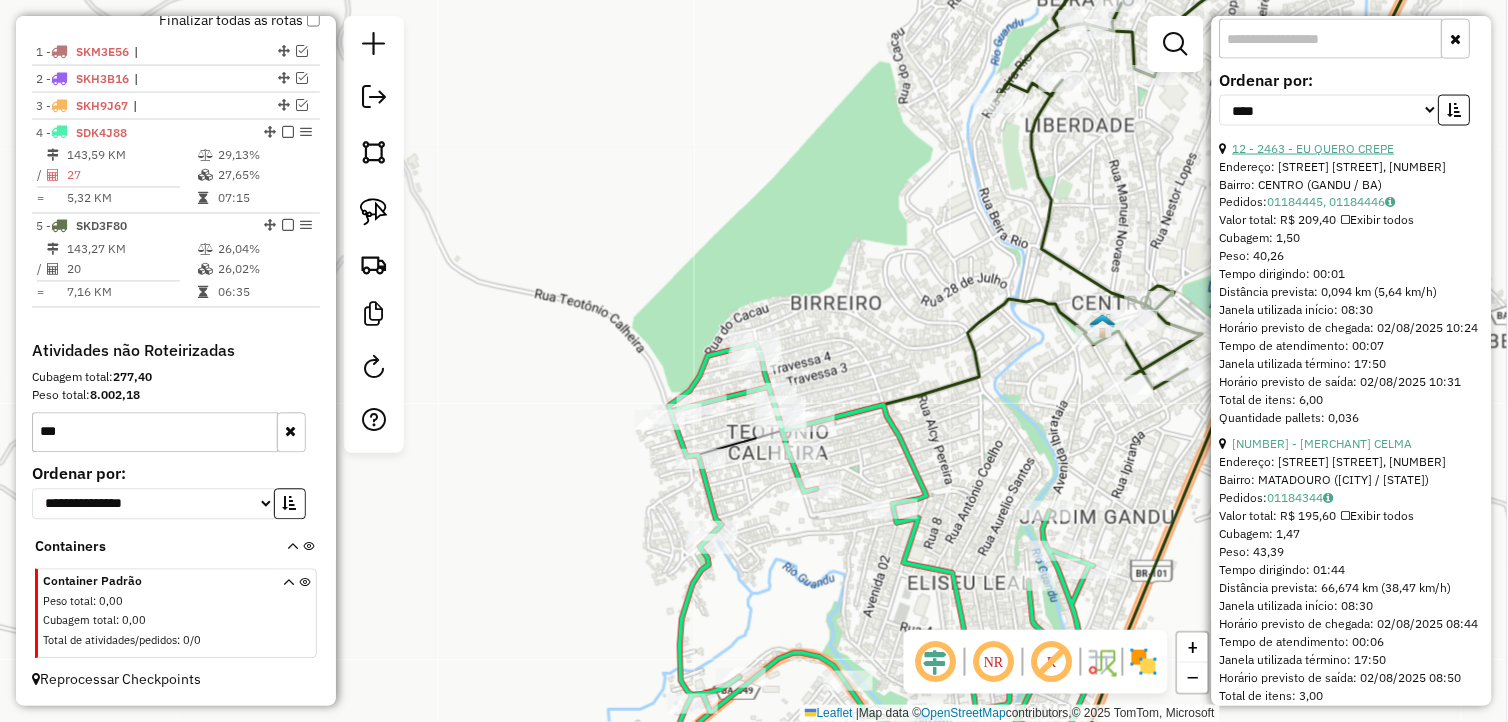 click on "12 - 2463 - EU QUERO CREPE" at bounding box center [1314, 148] 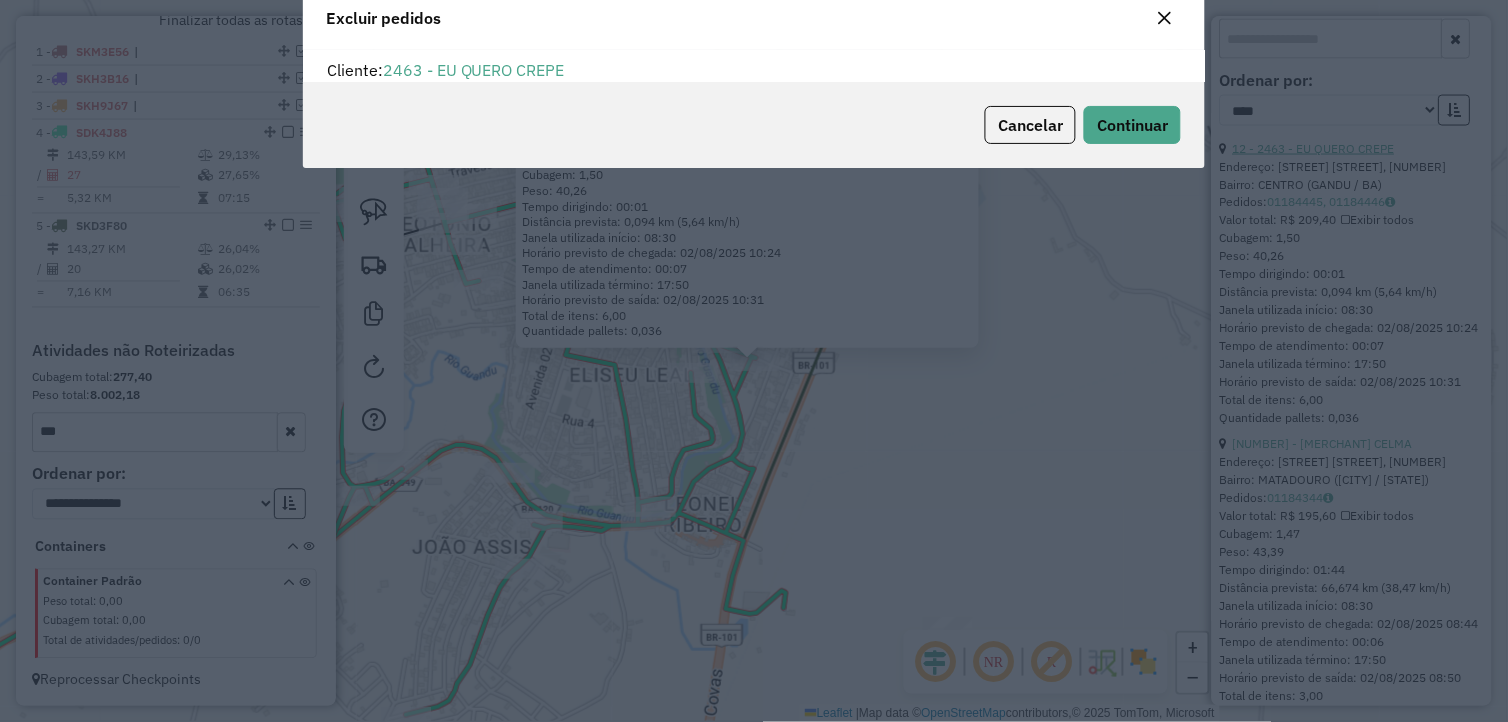 scroll, scrollTop: 68, scrollLeft: 0, axis: vertical 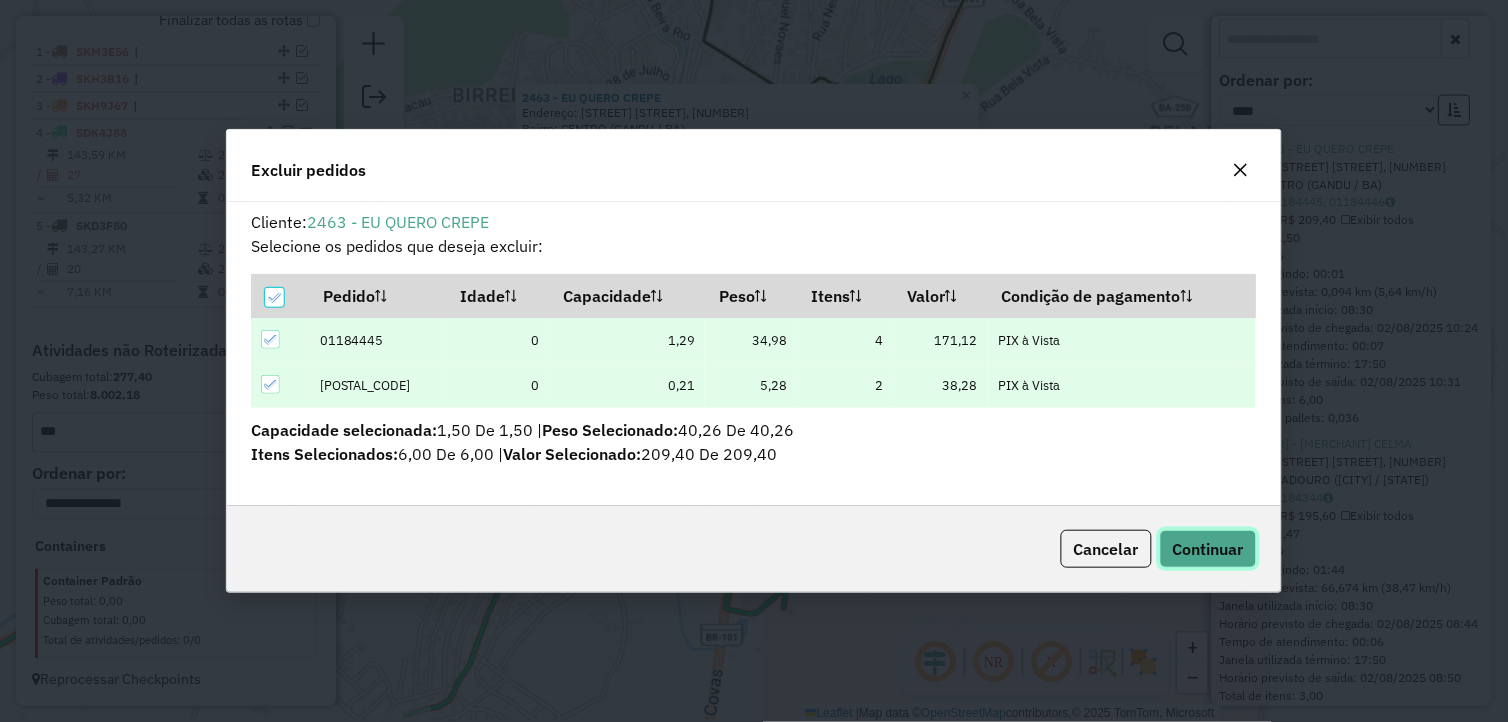 click on "Continuar" 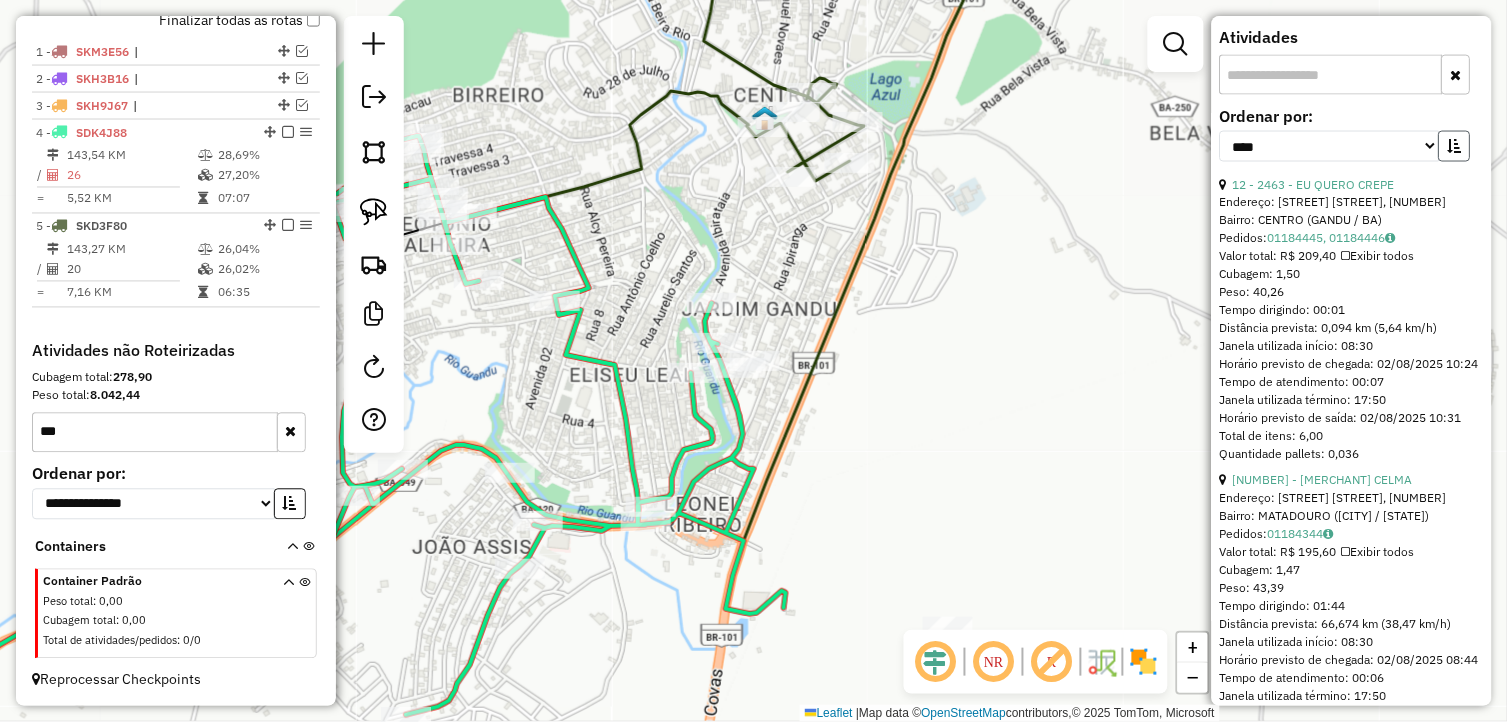click at bounding box center (1455, 146) 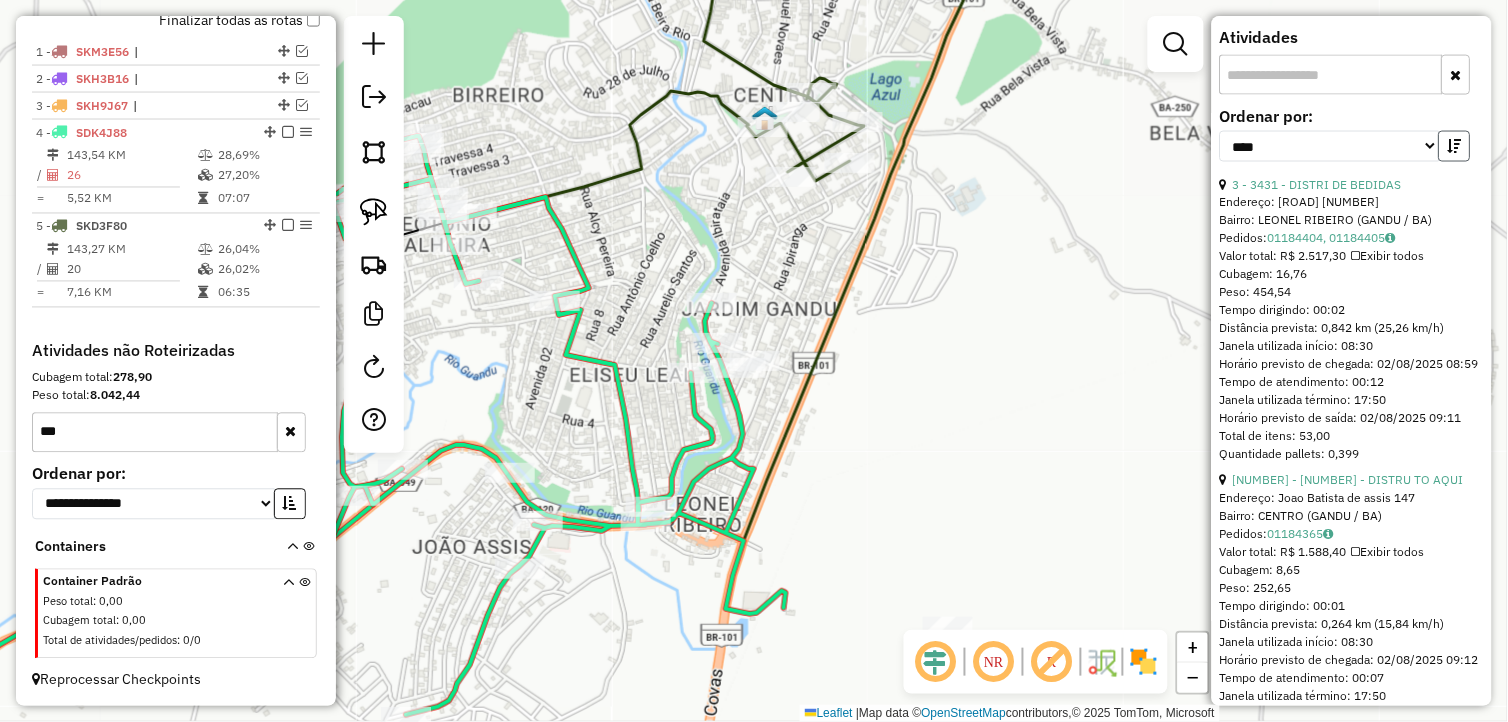 click at bounding box center [1455, 146] 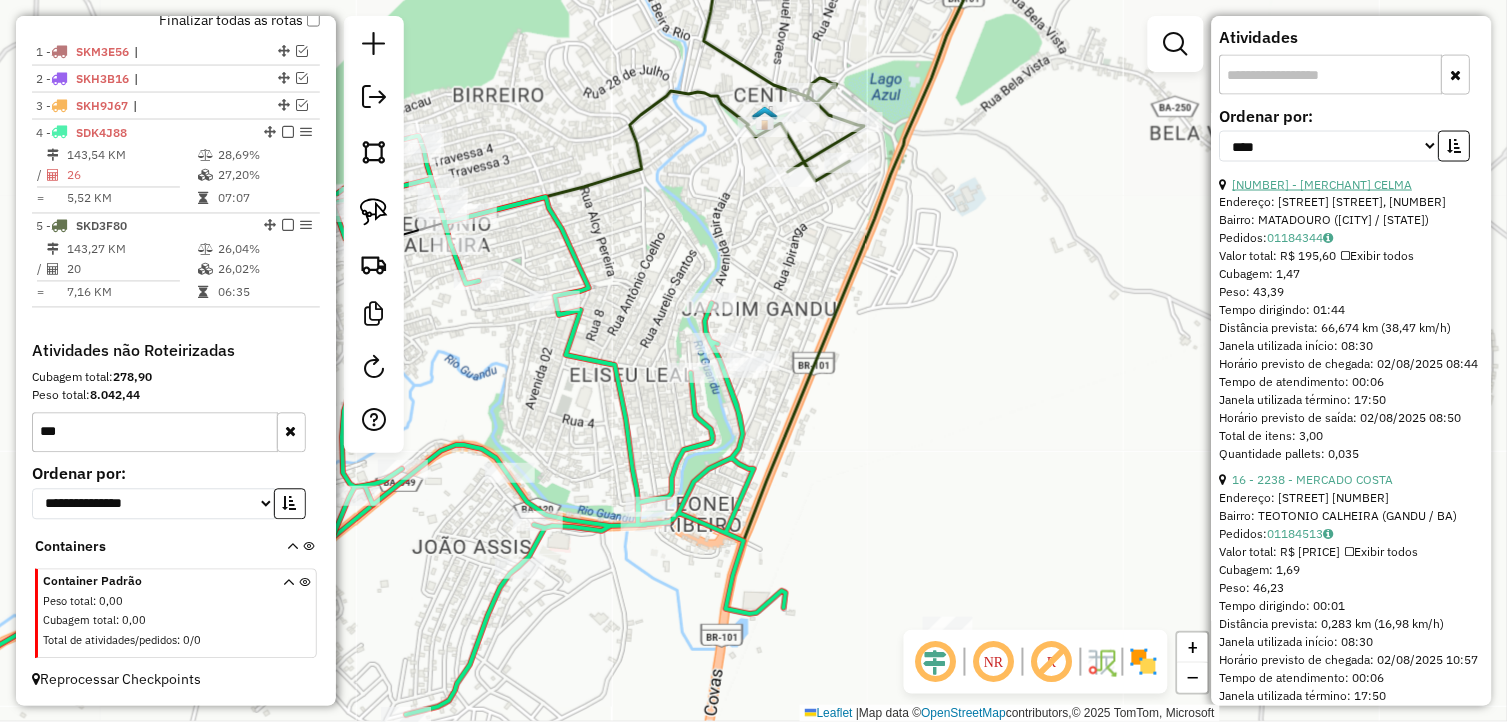 click on "1 - 2356 - BAR DE CELMA" at bounding box center [1323, 184] 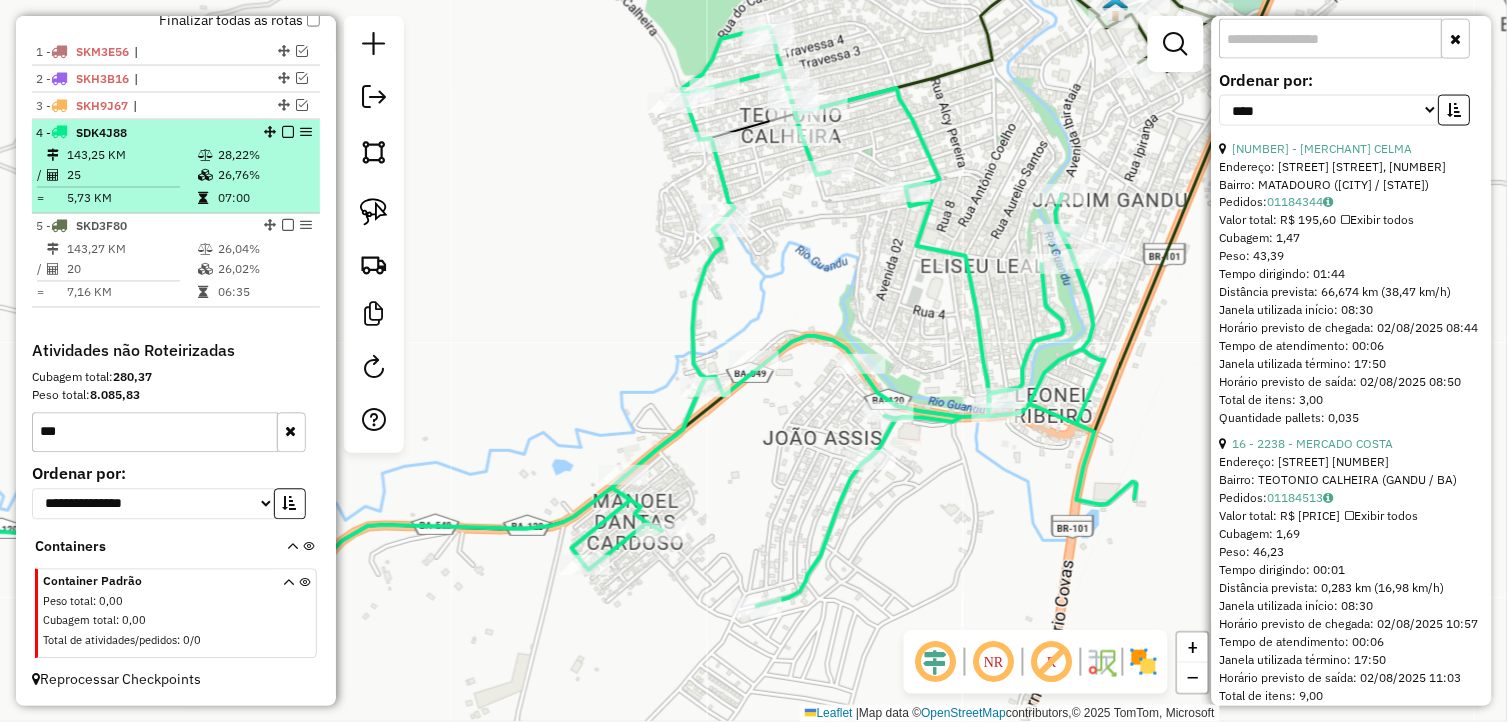 click at bounding box center (288, 132) 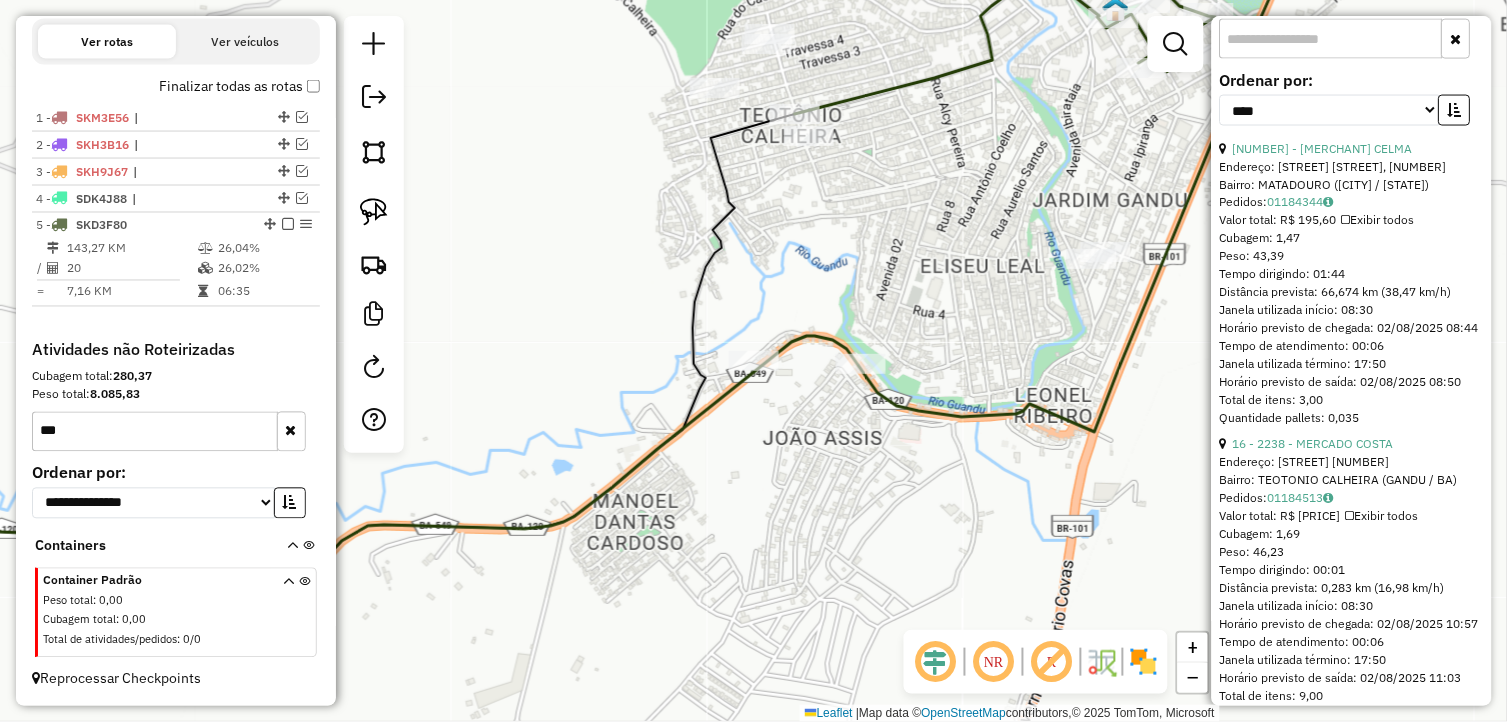 scroll, scrollTop: 661, scrollLeft: 0, axis: vertical 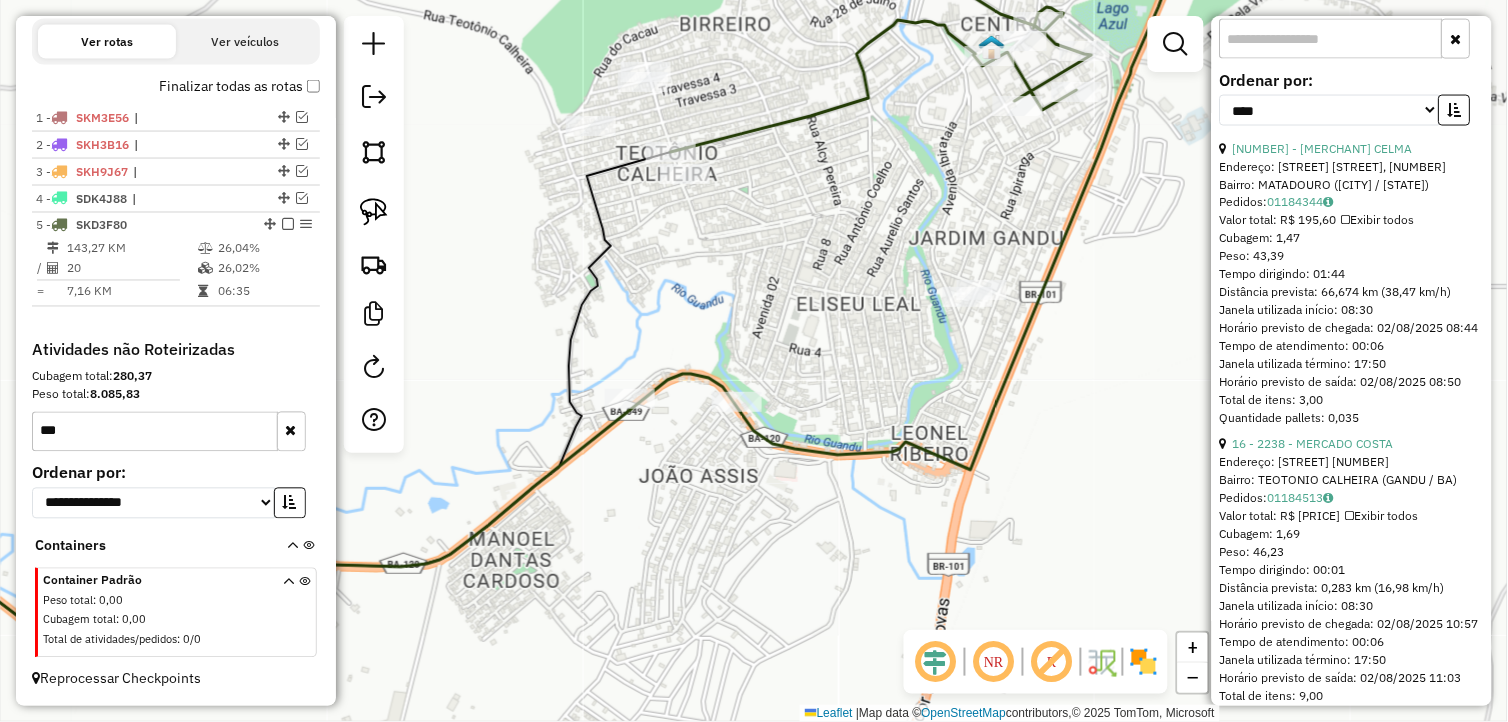 drag, startPoint x: 755, startPoint y: 258, endPoint x: 630, endPoint y: 298, distance: 131.24405 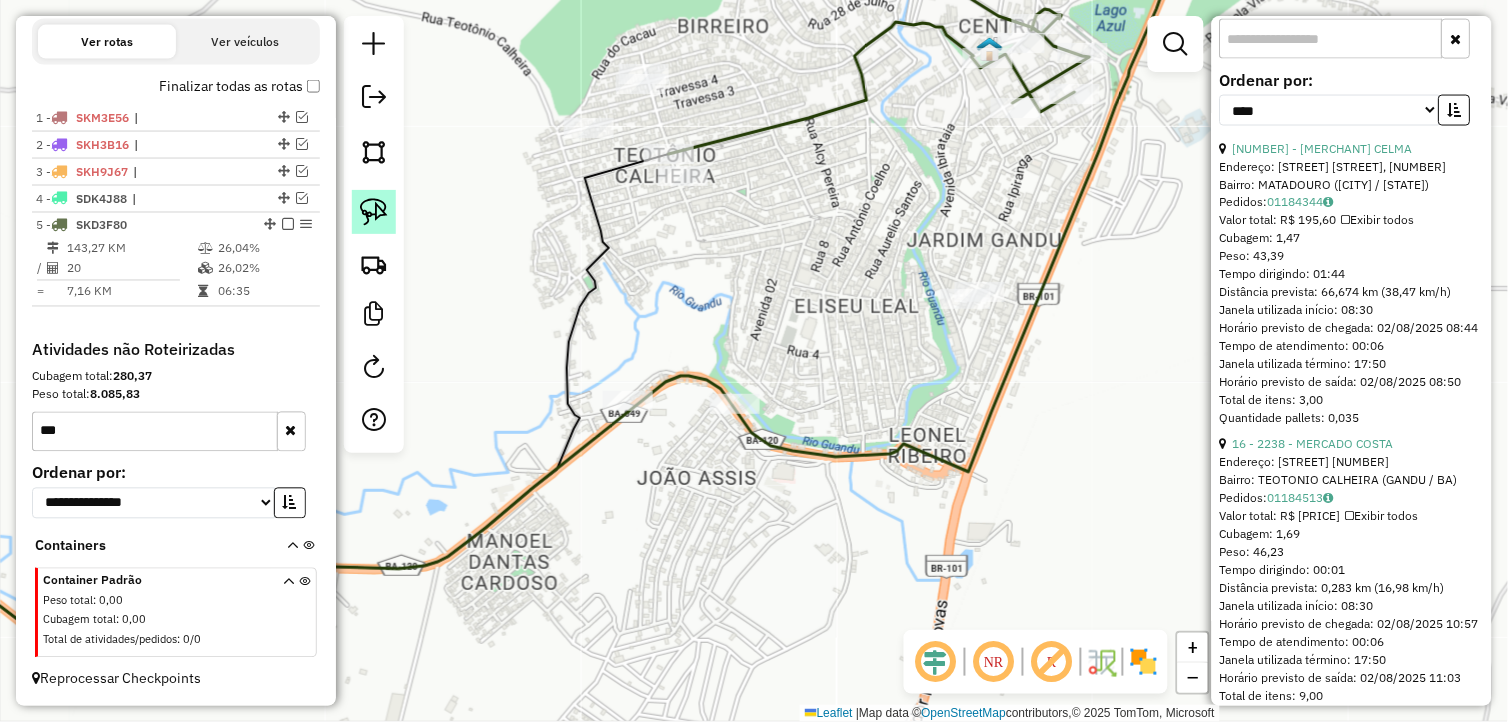 click 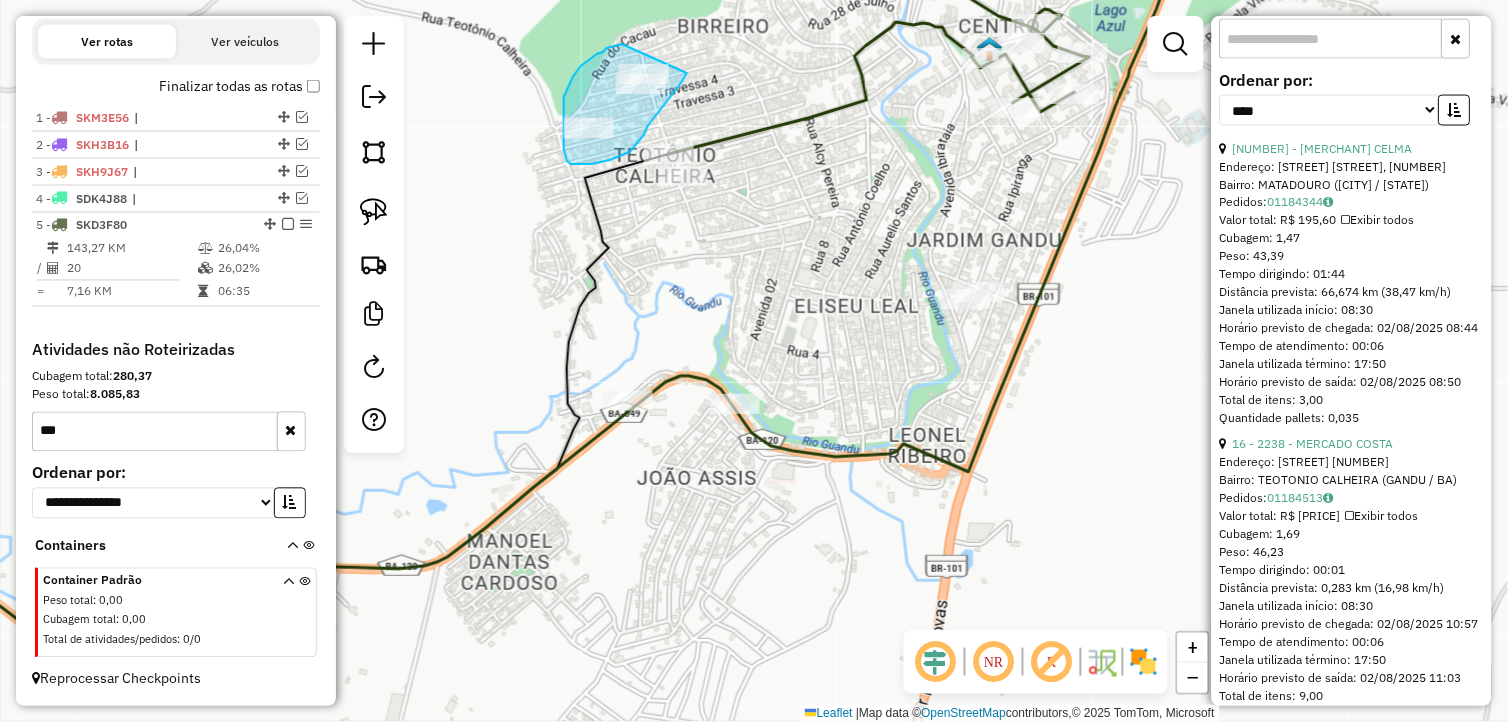 drag, startPoint x: 682, startPoint y: 82, endPoint x: 640, endPoint y: 38, distance: 60.827625 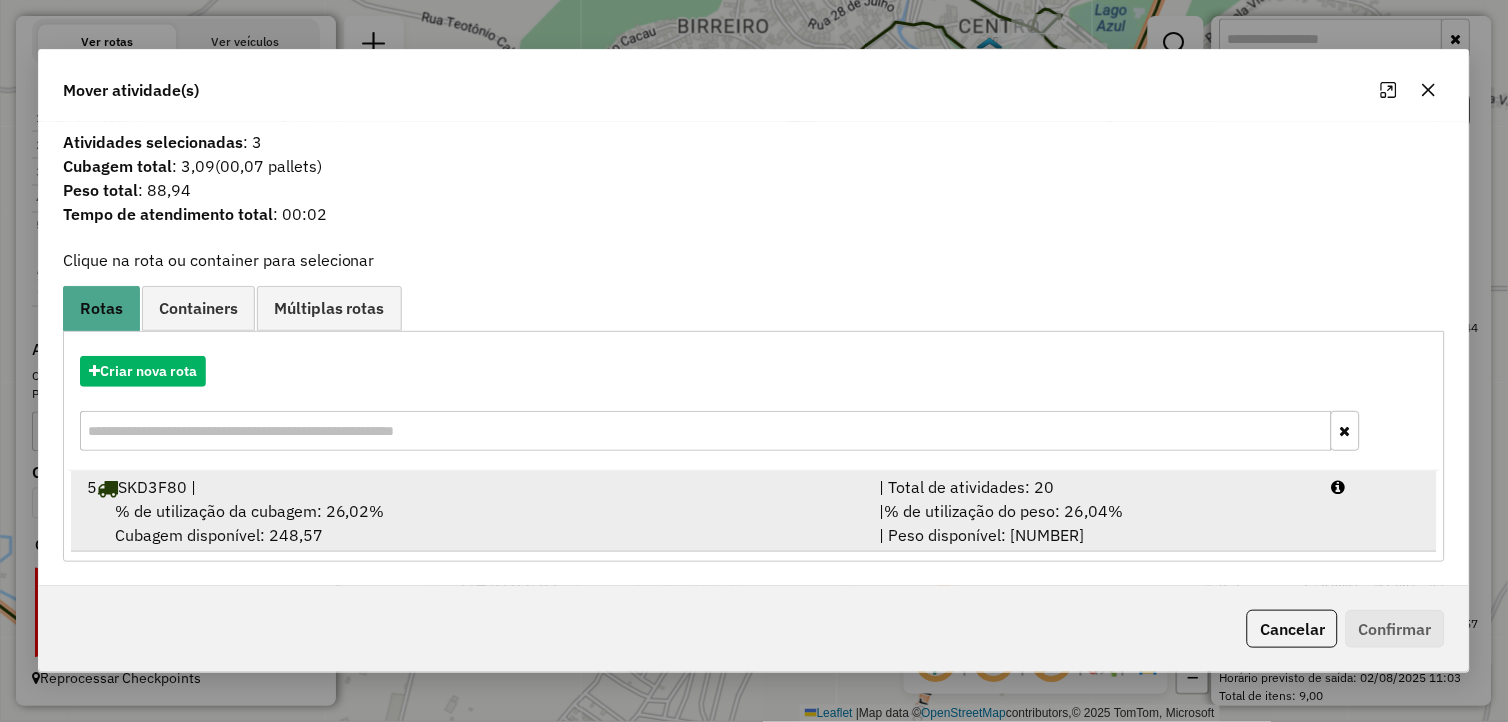 click on "5  SKD3F80 |" at bounding box center [471, 487] 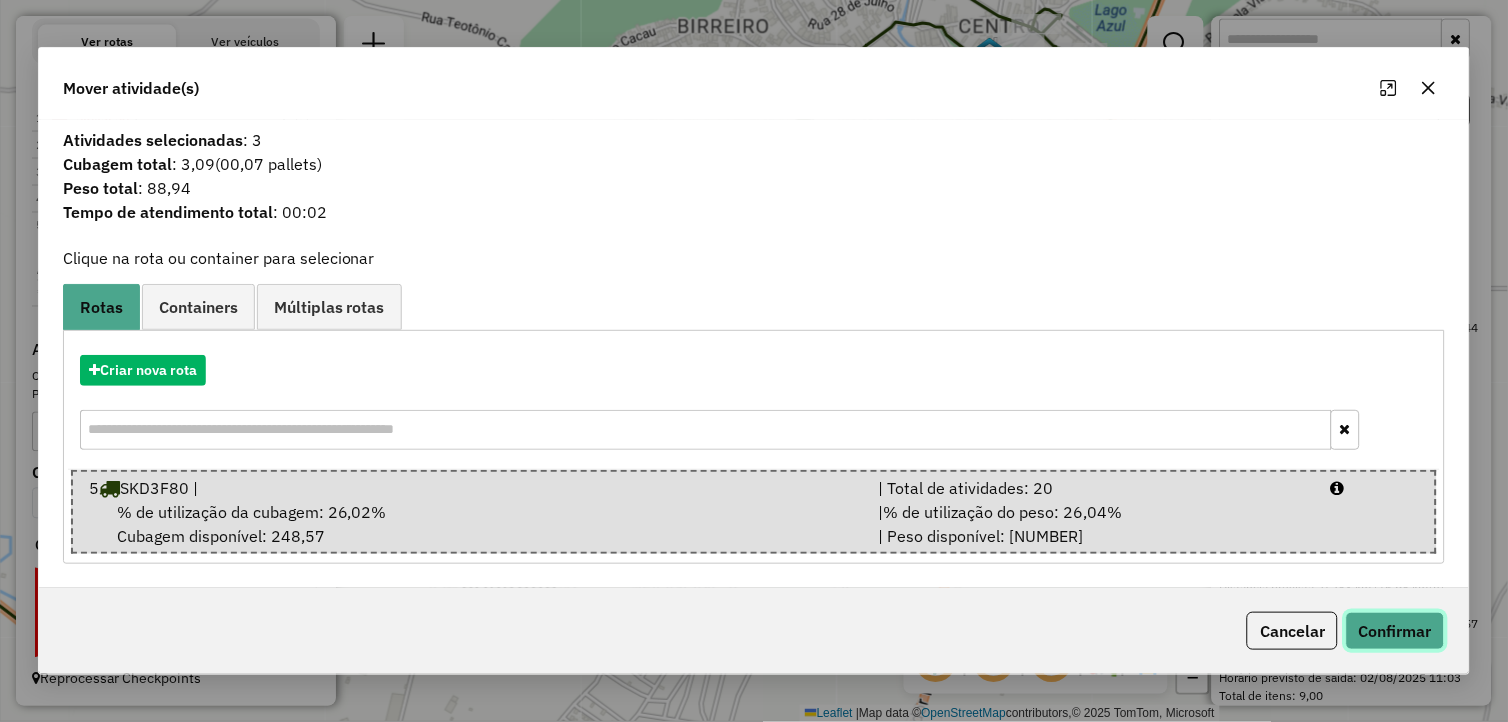 click on "Confirmar" 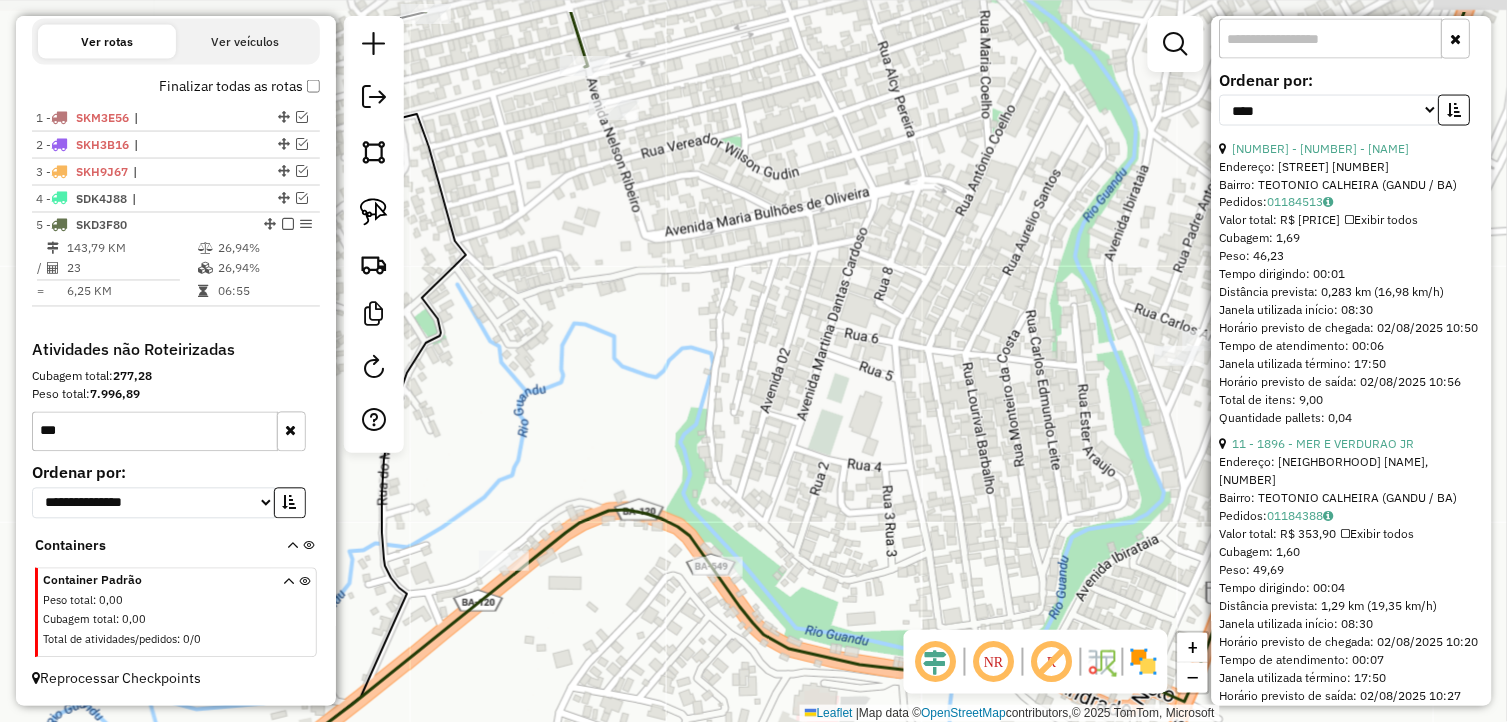 drag, startPoint x: 758, startPoint y: 313, endPoint x: 776, endPoint y: 325, distance: 21.633308 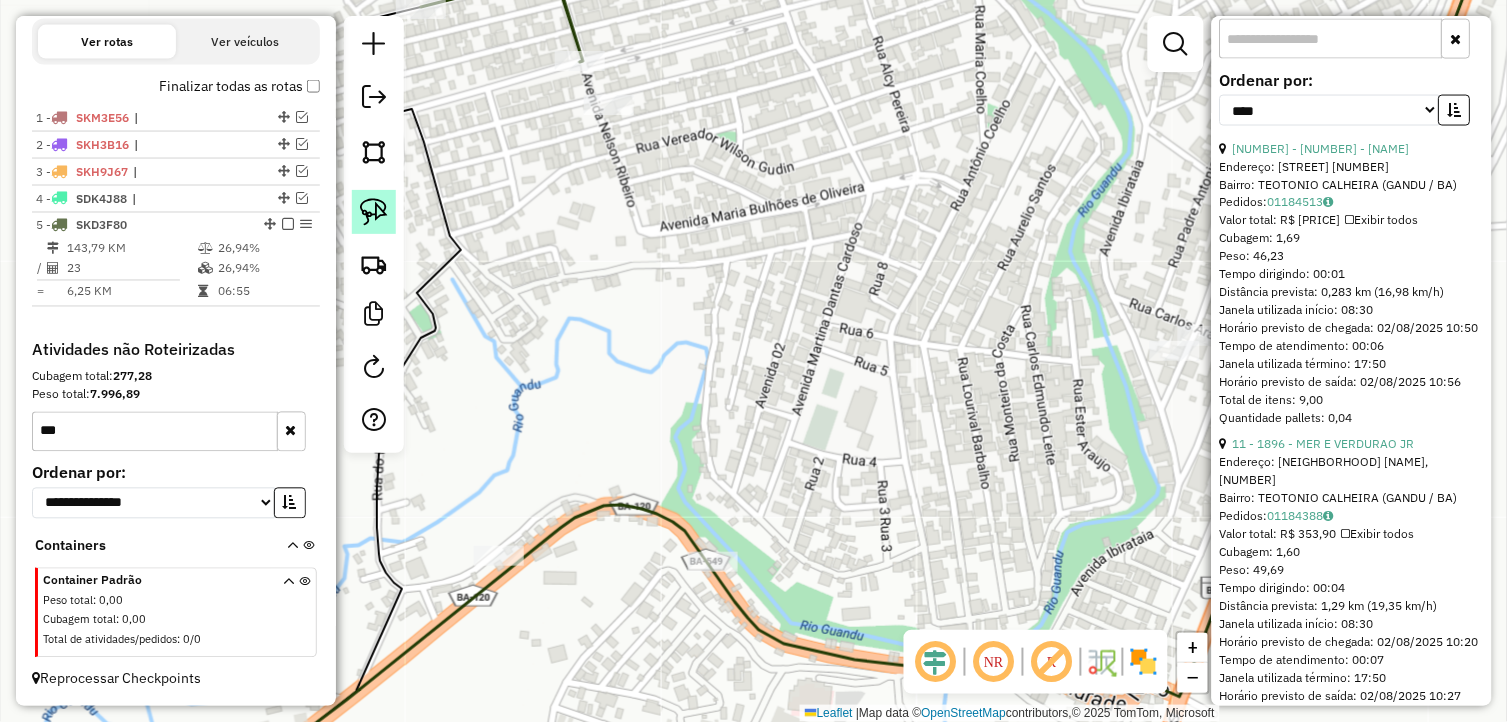 click 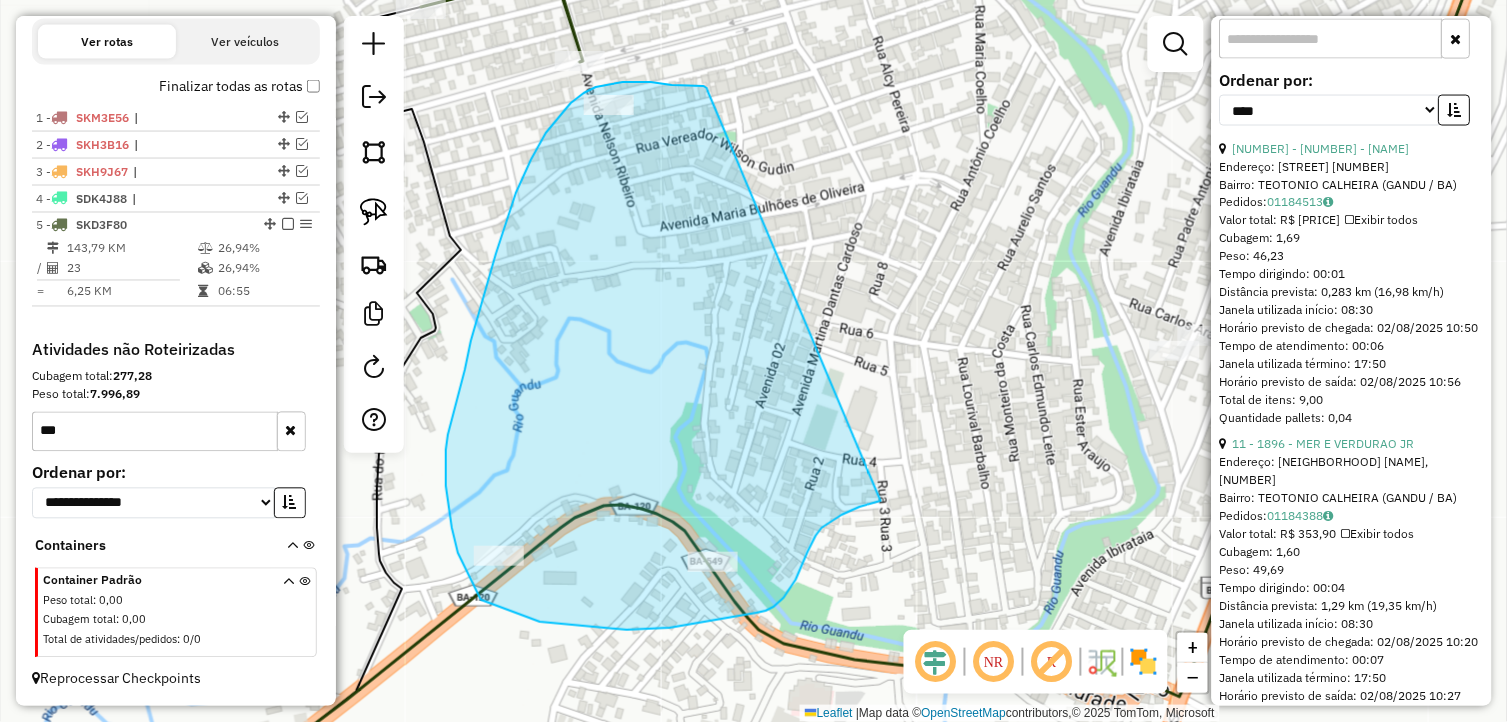 drag, startPoint x: 701, startPoint y: 86, endPoint x: 881, endPoint y: 501, distance: 452.35495 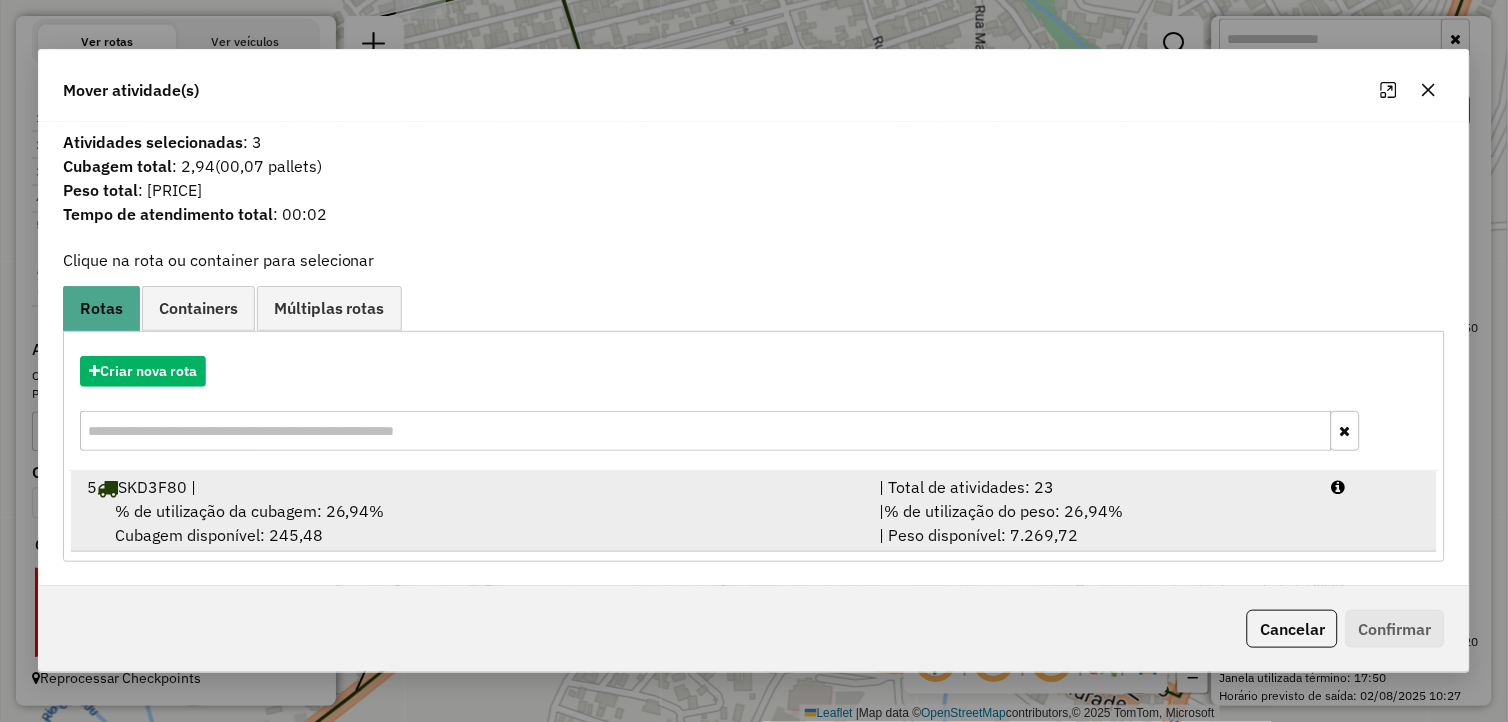 click on "% de utilização da cubagem: 26,94%" at bounding box center [250, 511] 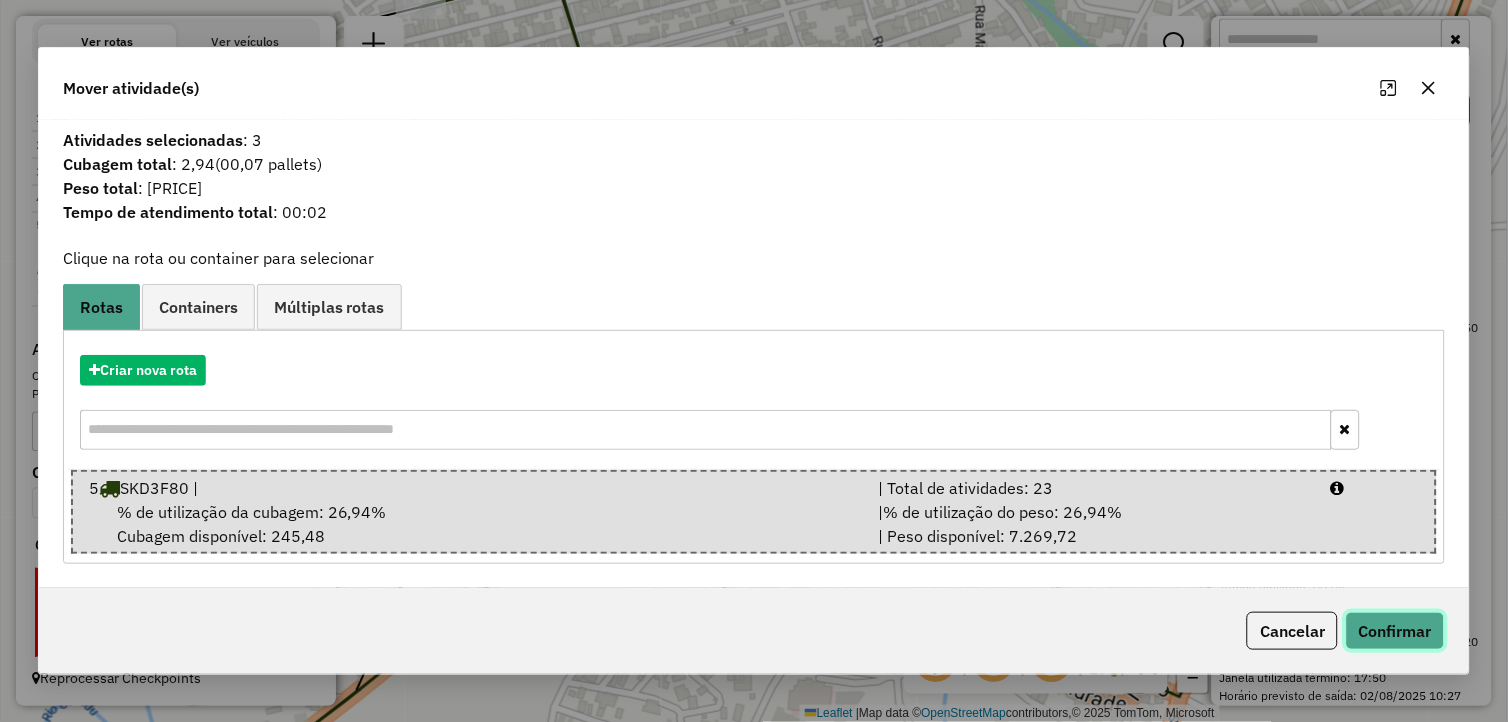 click on "Confirmar" 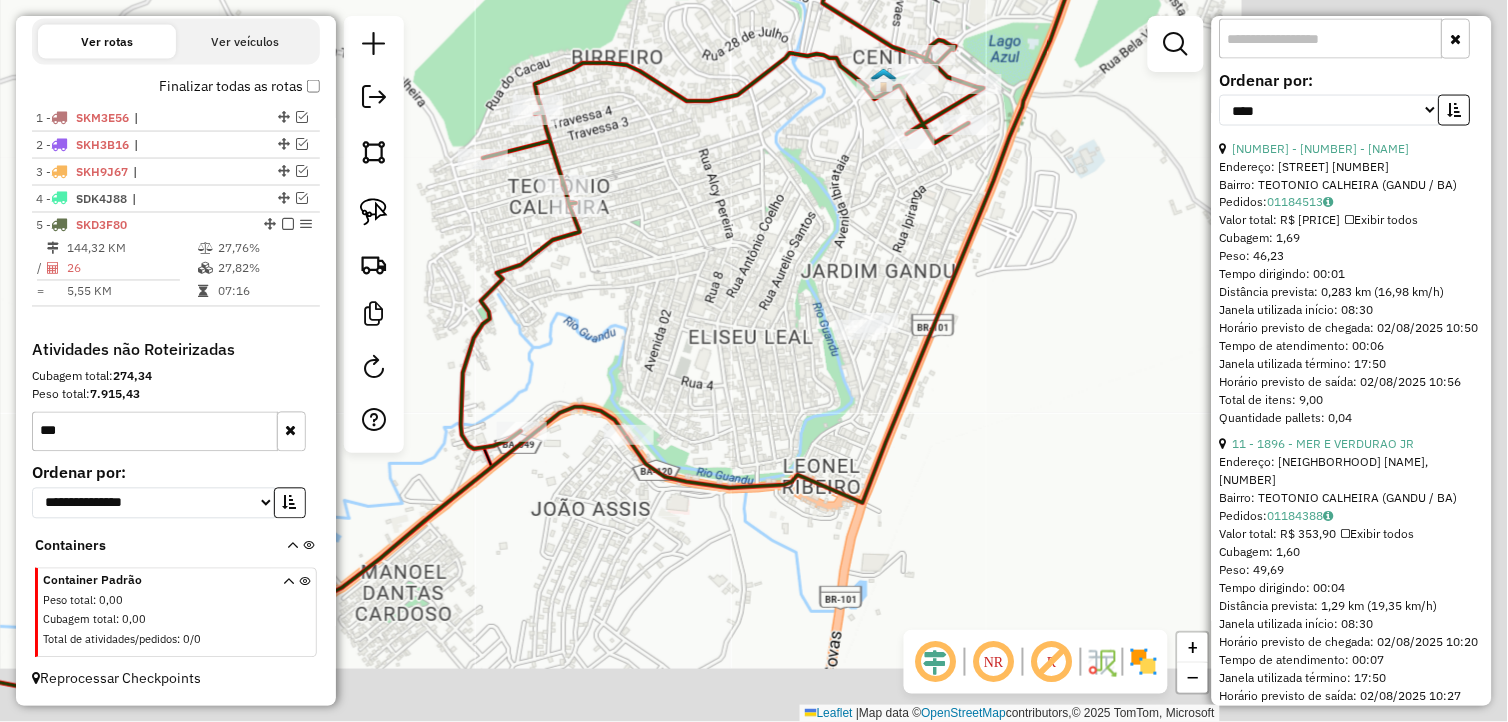 drag, startPoint x: 1087, startPoint y: 467, endPoint x: 728, endPoint y: 375, distance: 370.60086 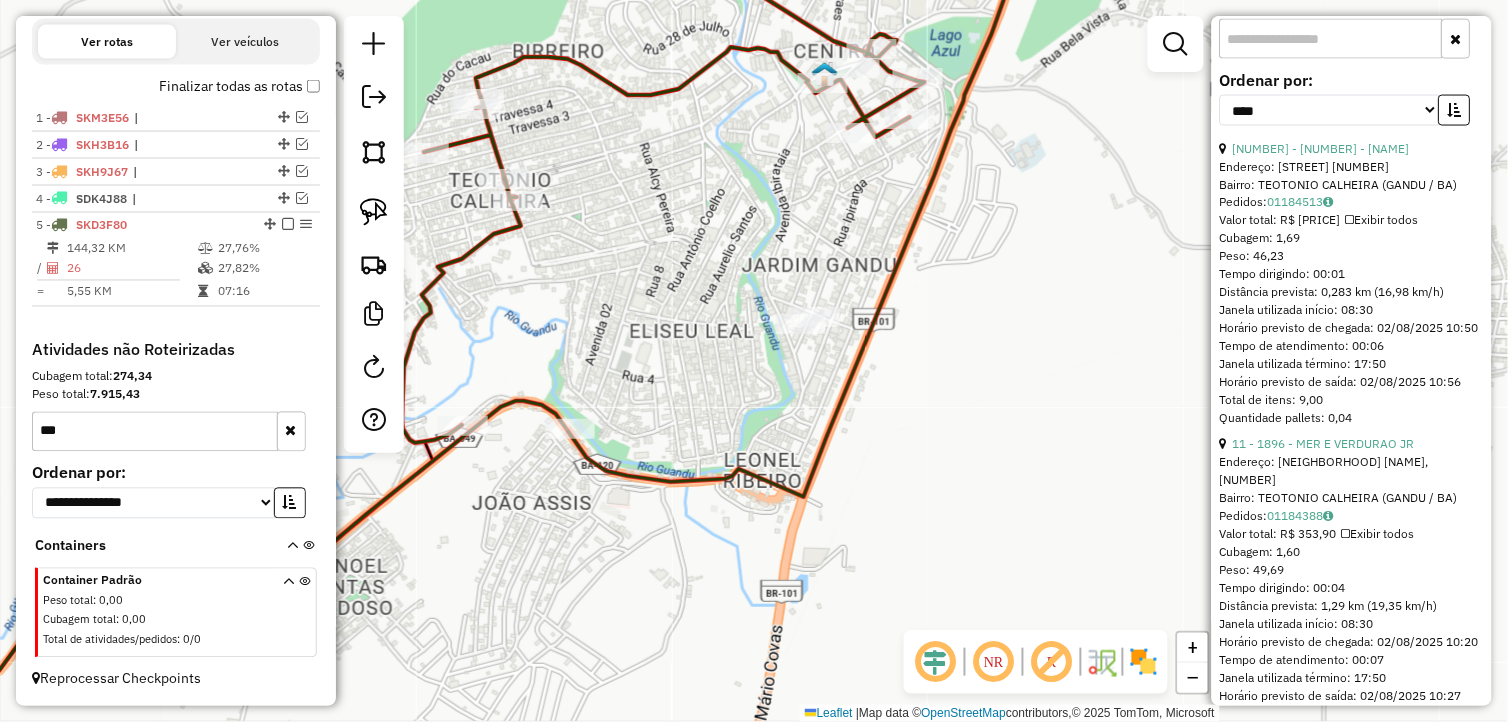 drag, startPoint x: 371, startPoint y: 208, endPoint x: 525, endPoint y: 258, distance: 161.91356 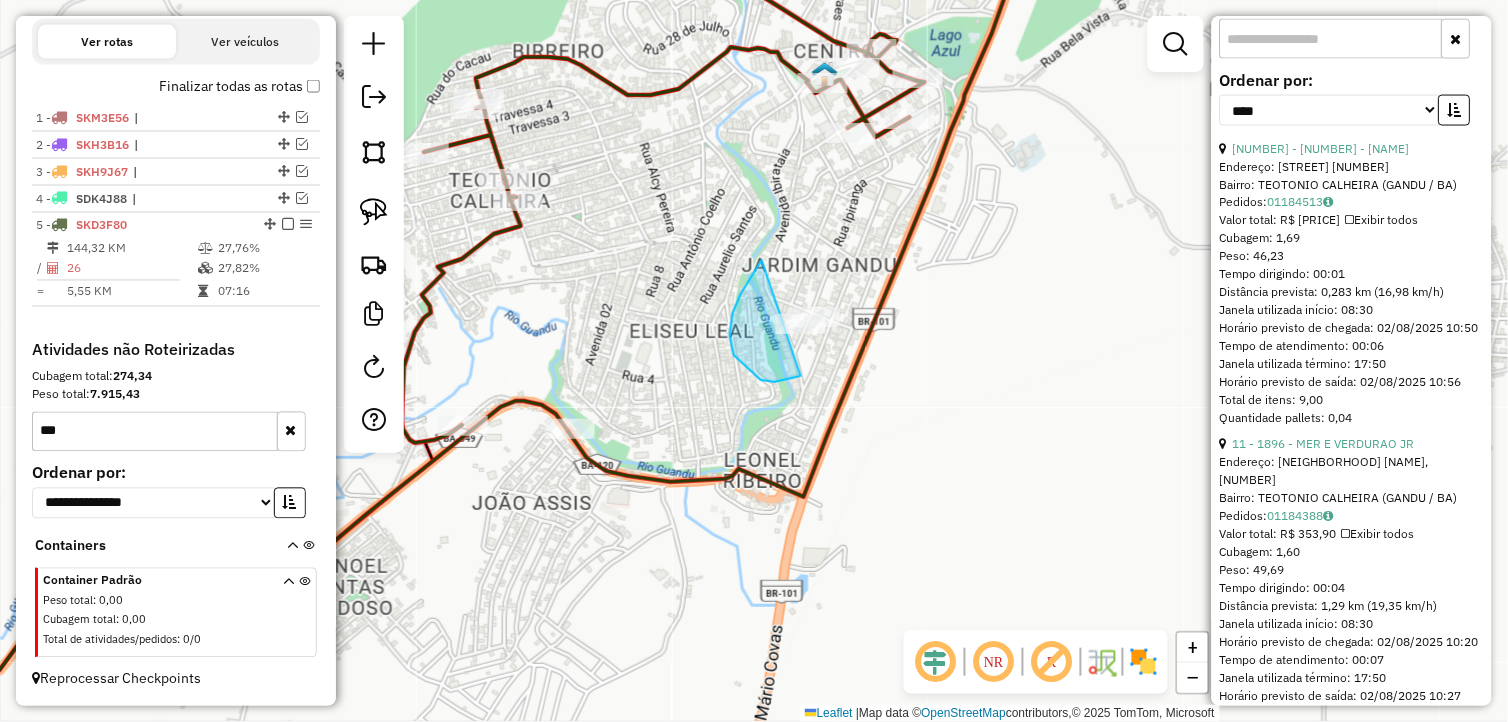 drag, startPoint x: 762, startPoint y: 260, endPoint x: 864, endPoint y: 291, distance: 106.60675 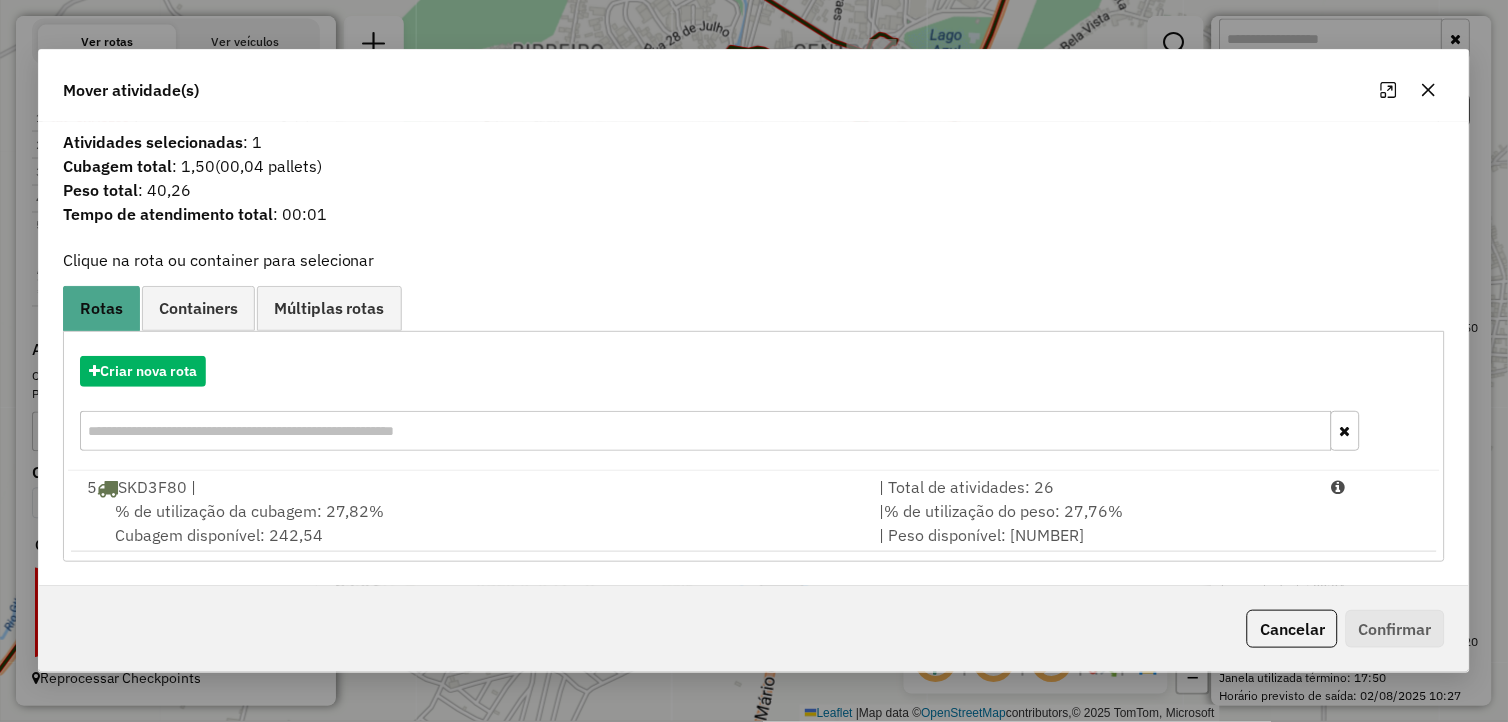 click on "% de utilização da cubagem: 27,82%" at bounding box center [250, 511] 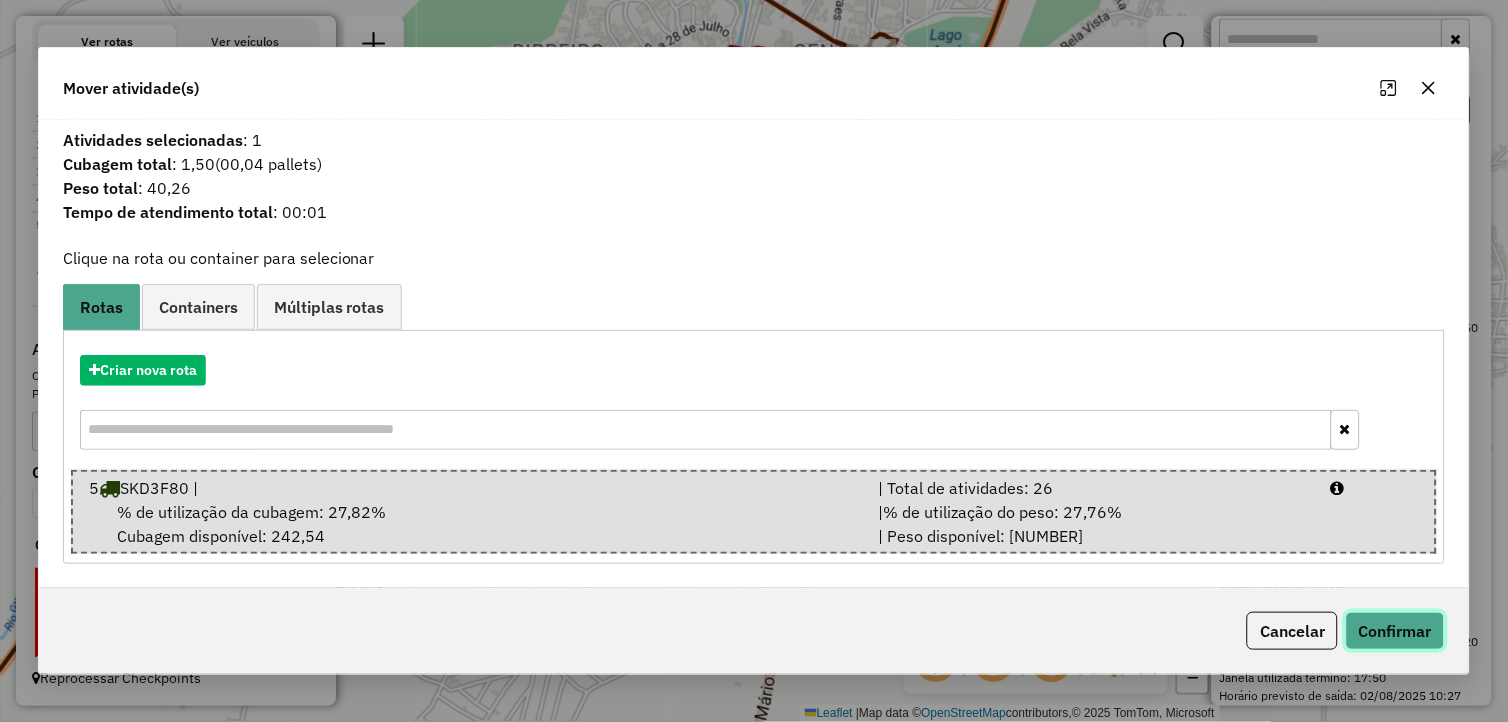 click on "Confirmar" 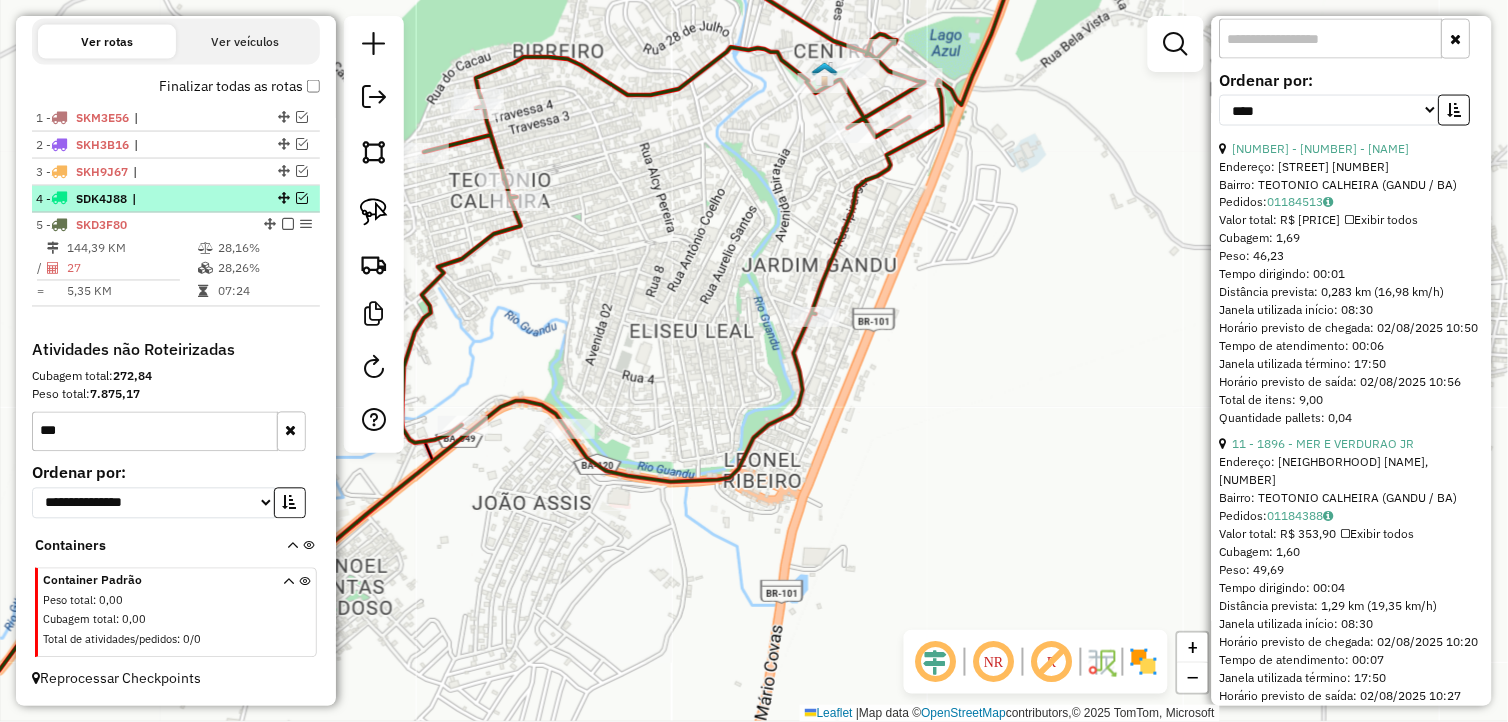 click at bounding box center (302, 198) 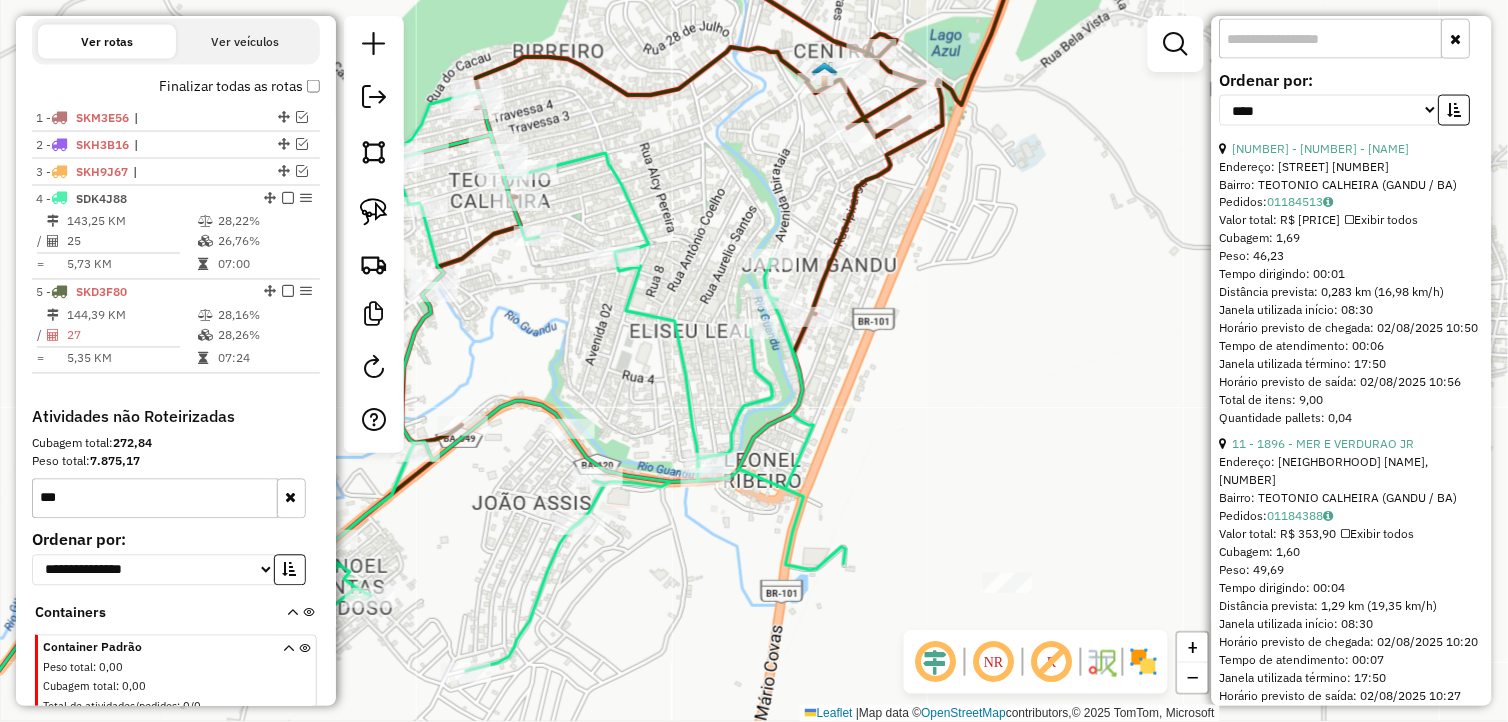 scroll, scrollTop: 727, scrollLeft: 0, axis: vertical 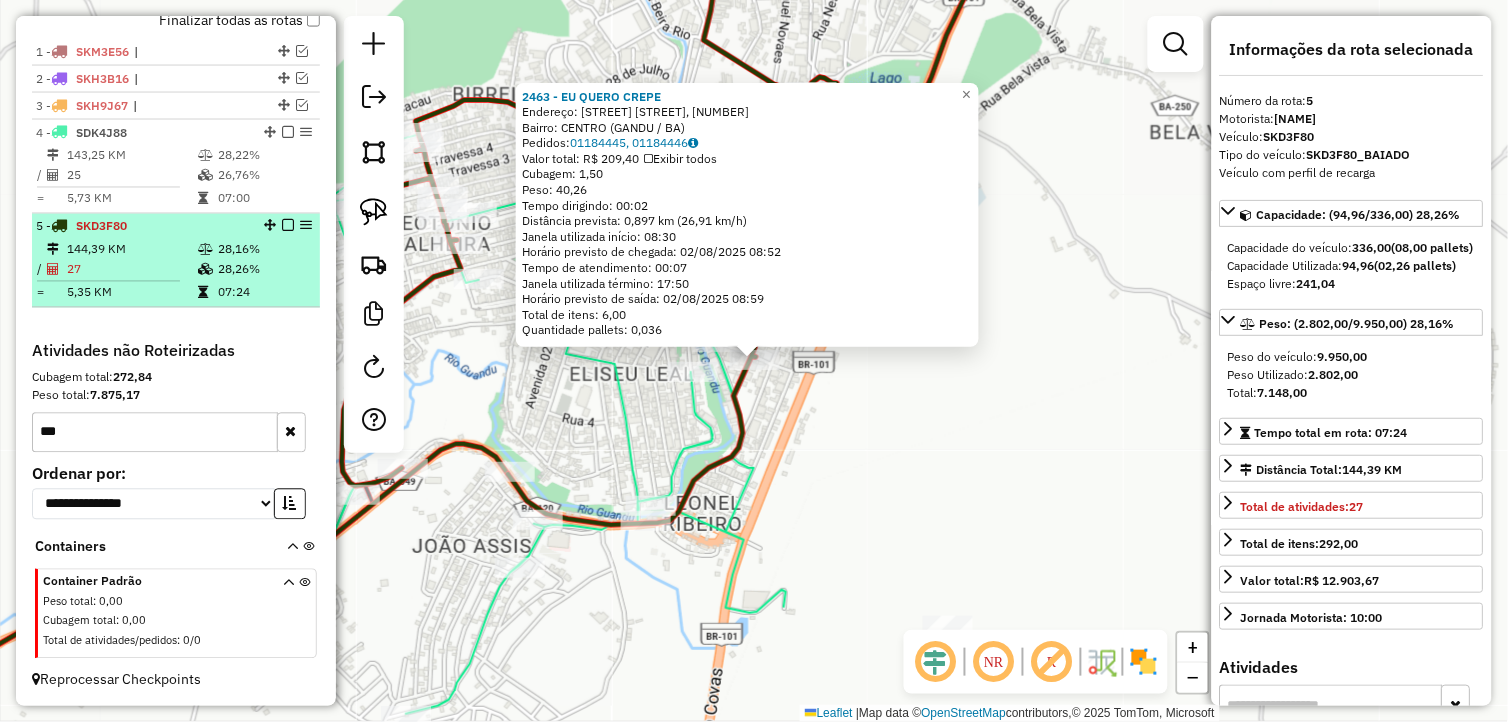 click at bounding box center (288, 226) 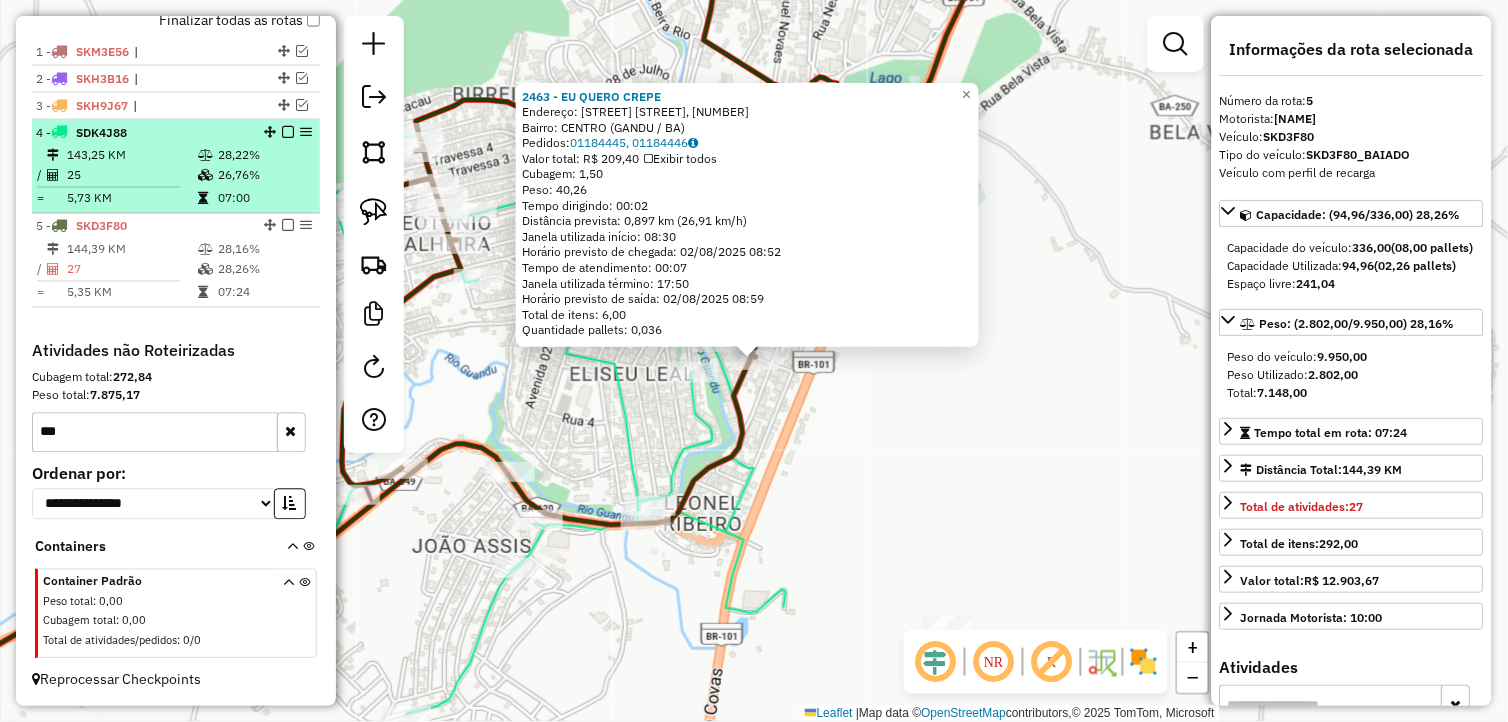 scroll, scrollTop: 661, scrollLeft: 0, axis: vertical 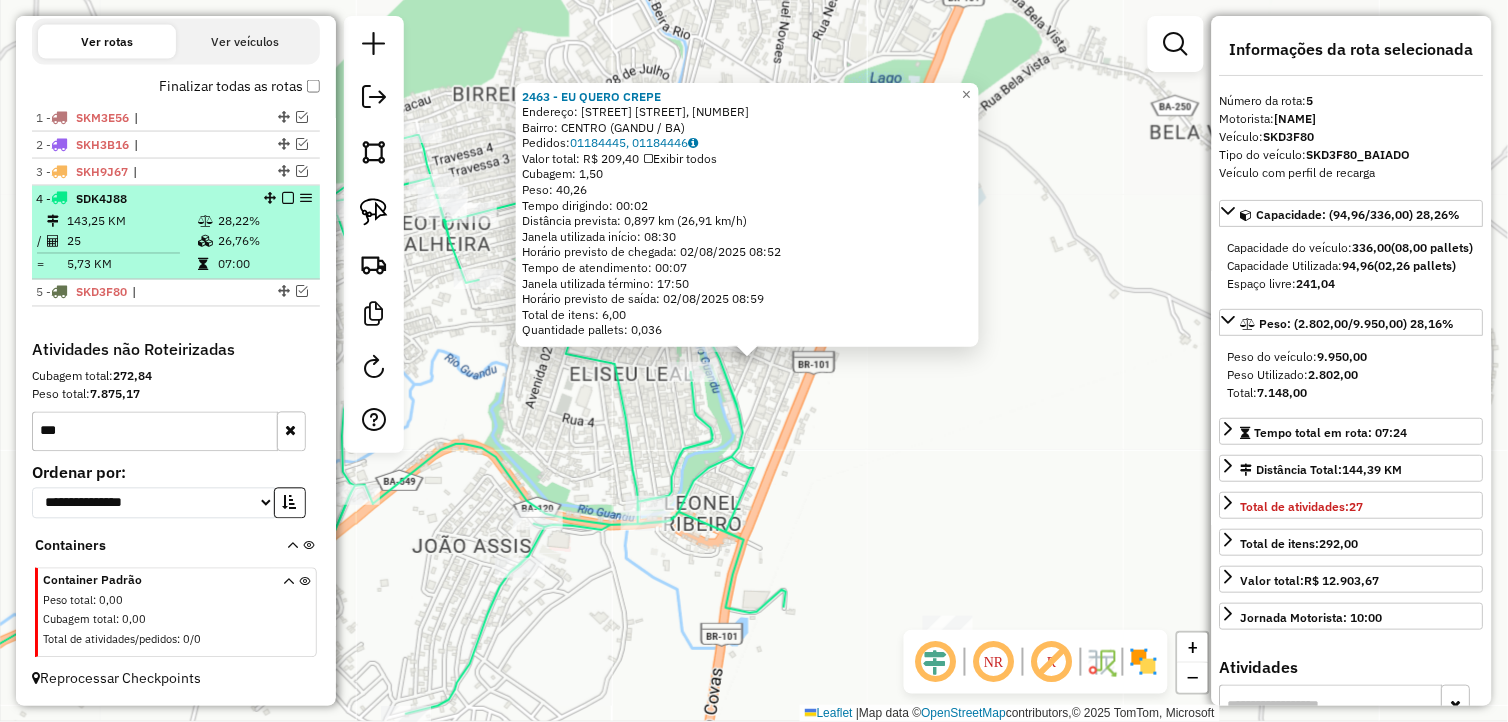 click at bounding box center (205, 222) 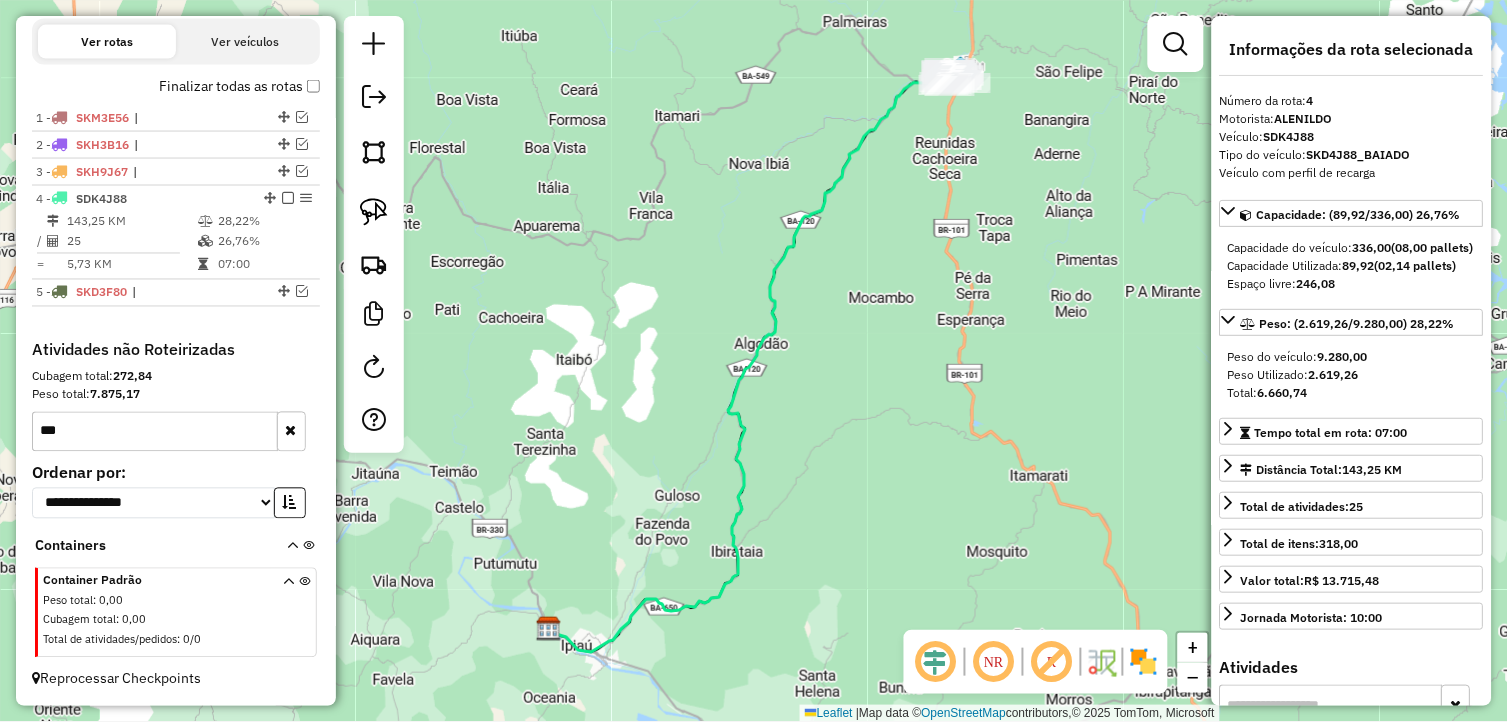 drag, startPoint x: 806, startPoint y: 305, endPoint x: 715, endPoint y: 477, distance: 194.58931 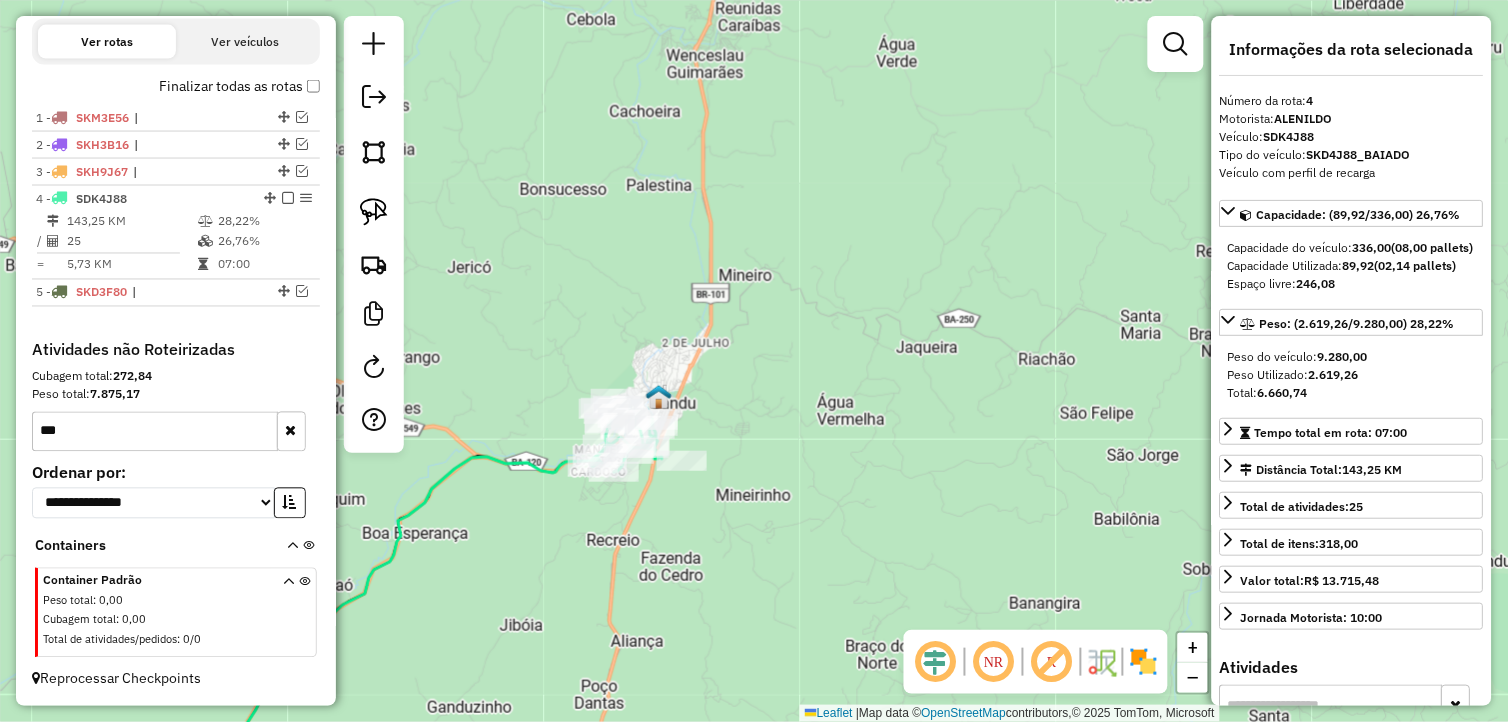 drag, startPoint x: 838, startPoint y: 385, endPoint x: 800, endPoint y: 520, distance: 140.24622 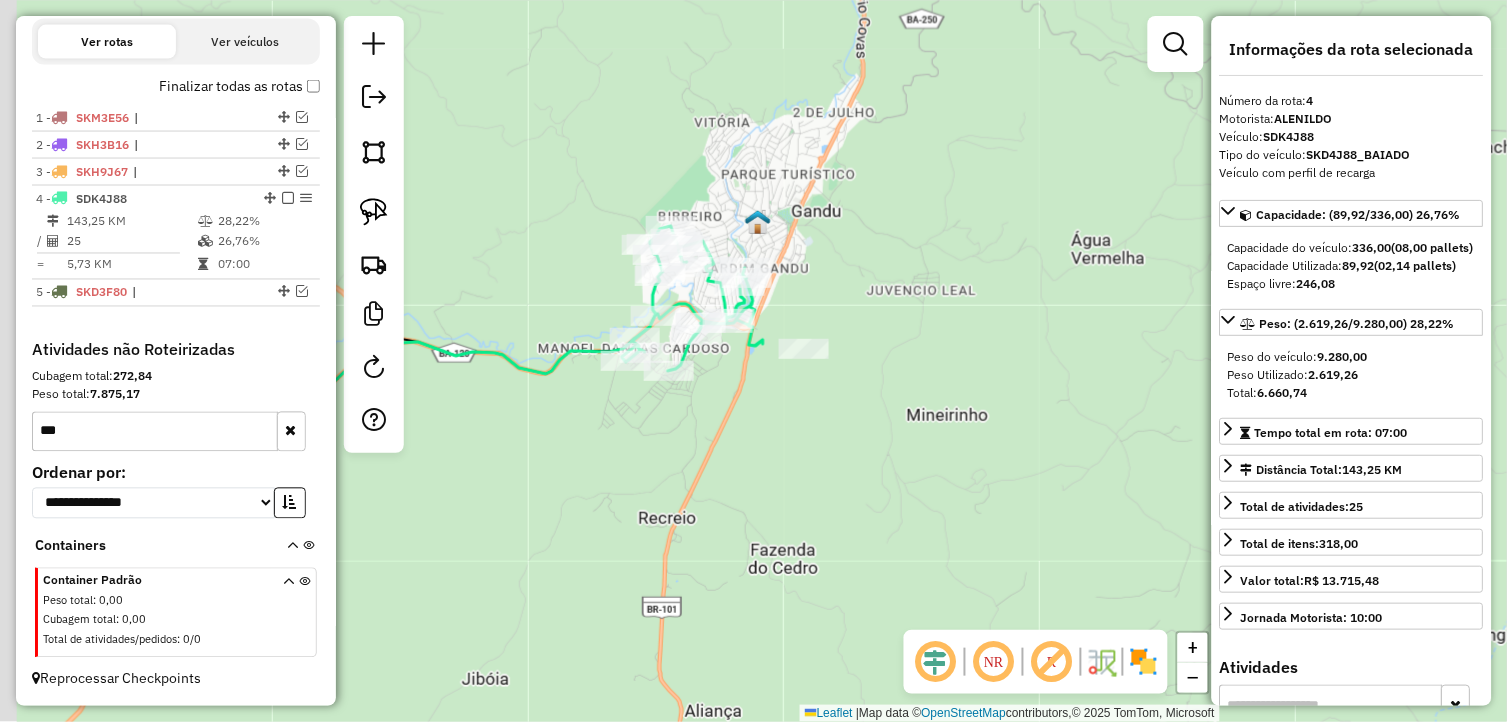 drag, startPoint x: 832, startPoint y: 438, endPoint x: 884, endPoint y: 435, distance: 52.086468 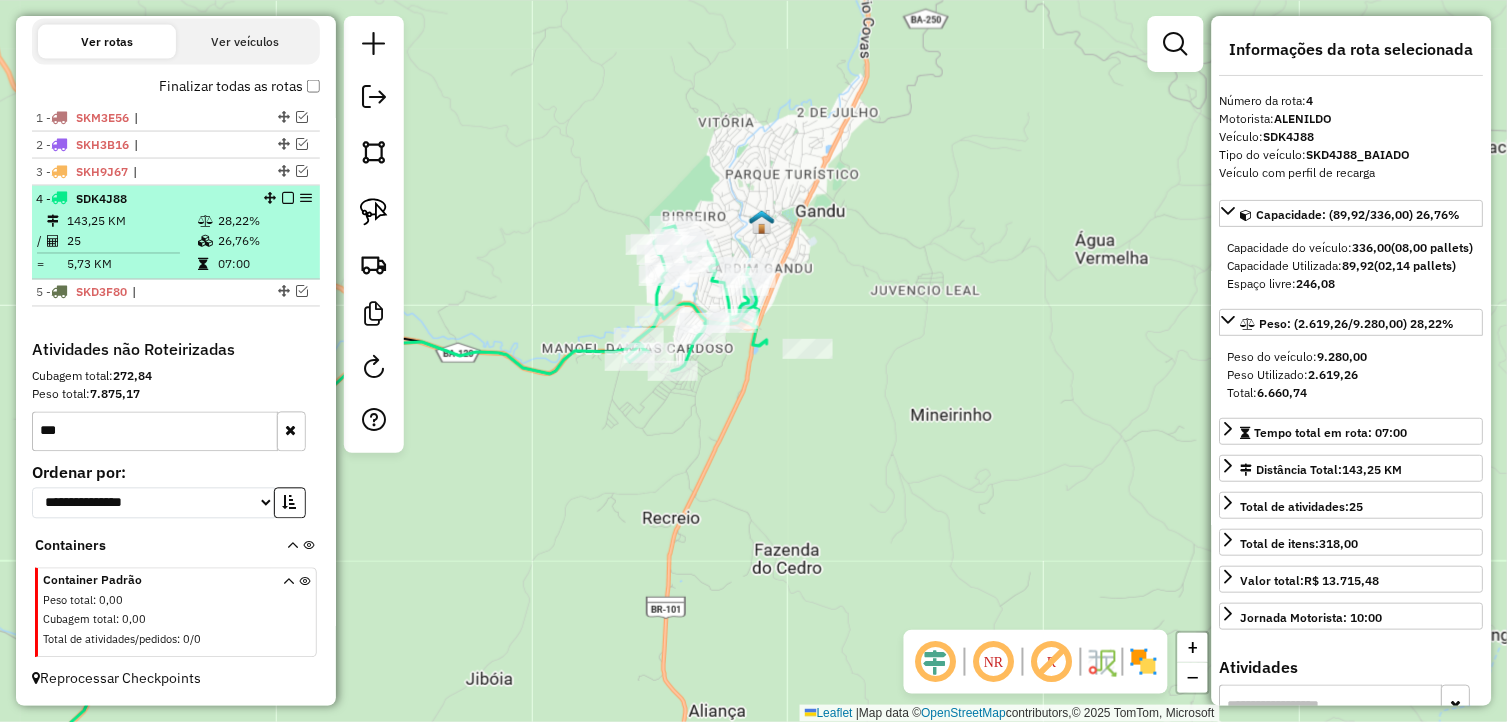 click at bounding box center (288, 198) 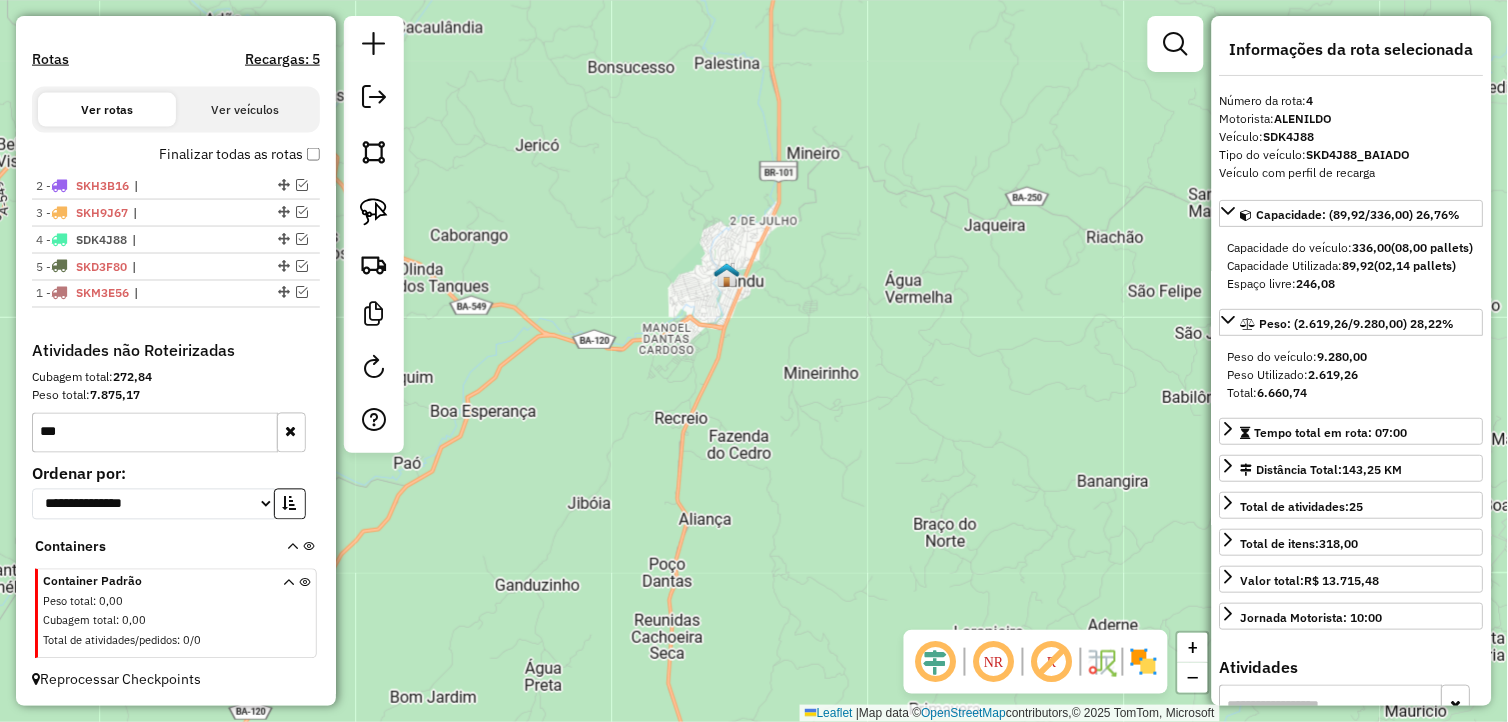 drag, startPoint x: 276, startPoint y: 177, endPoint x: 197, endPoint y: 298, distance: 144.50606 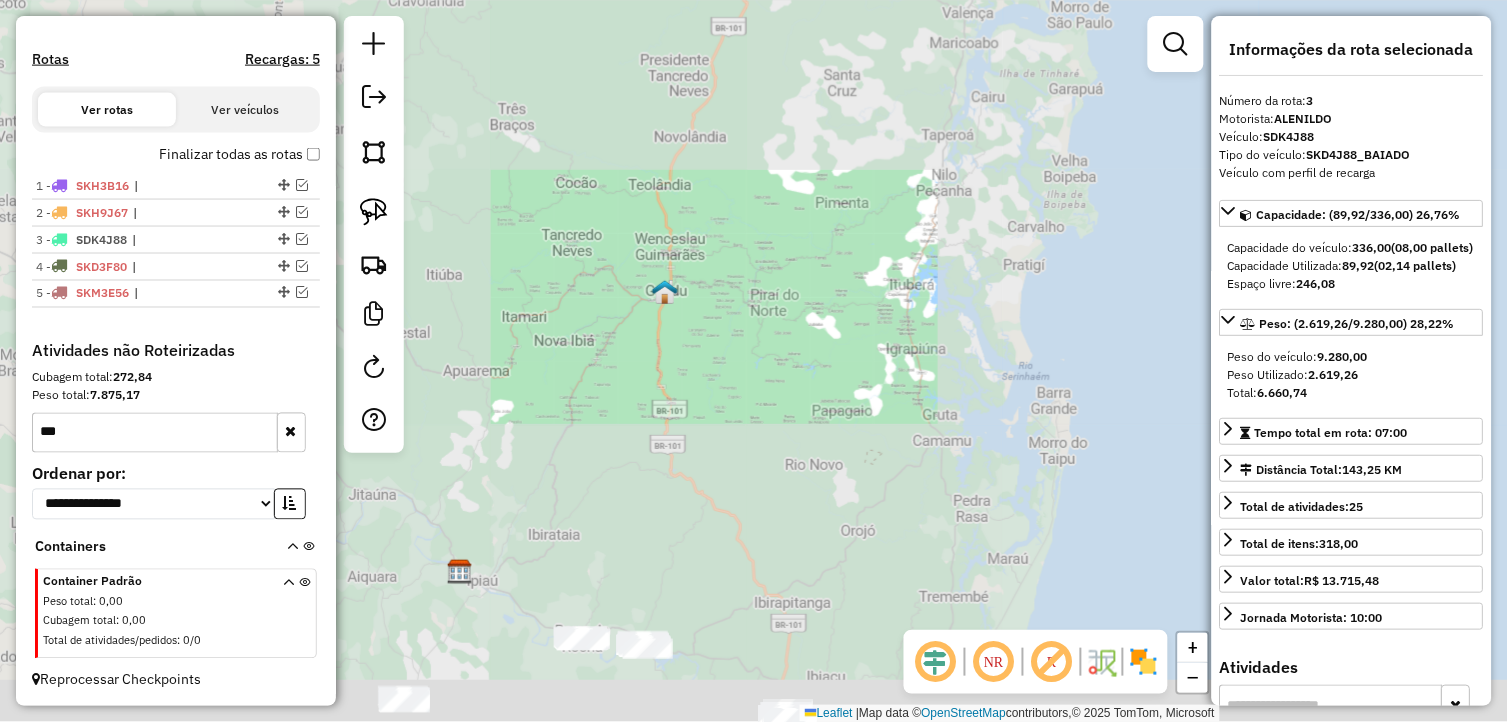 drag, startPoint x: 727, startPoint y: 480, endPoint x: 663, endPoint y: 244, distance: 244.52403 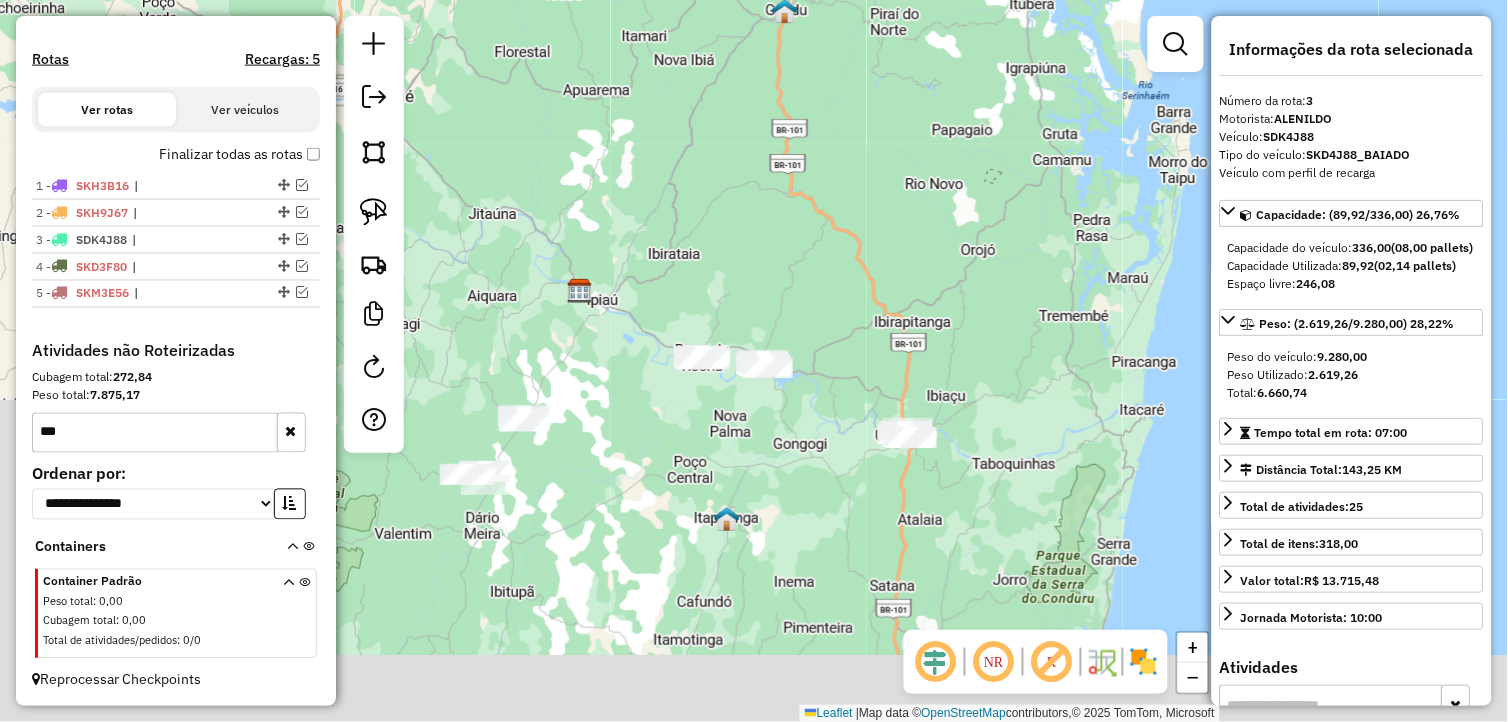 drag, startPoint x: 604, startPoint y: 524, endPoint x: 738, endPoint y: 441, distance: 157.62297 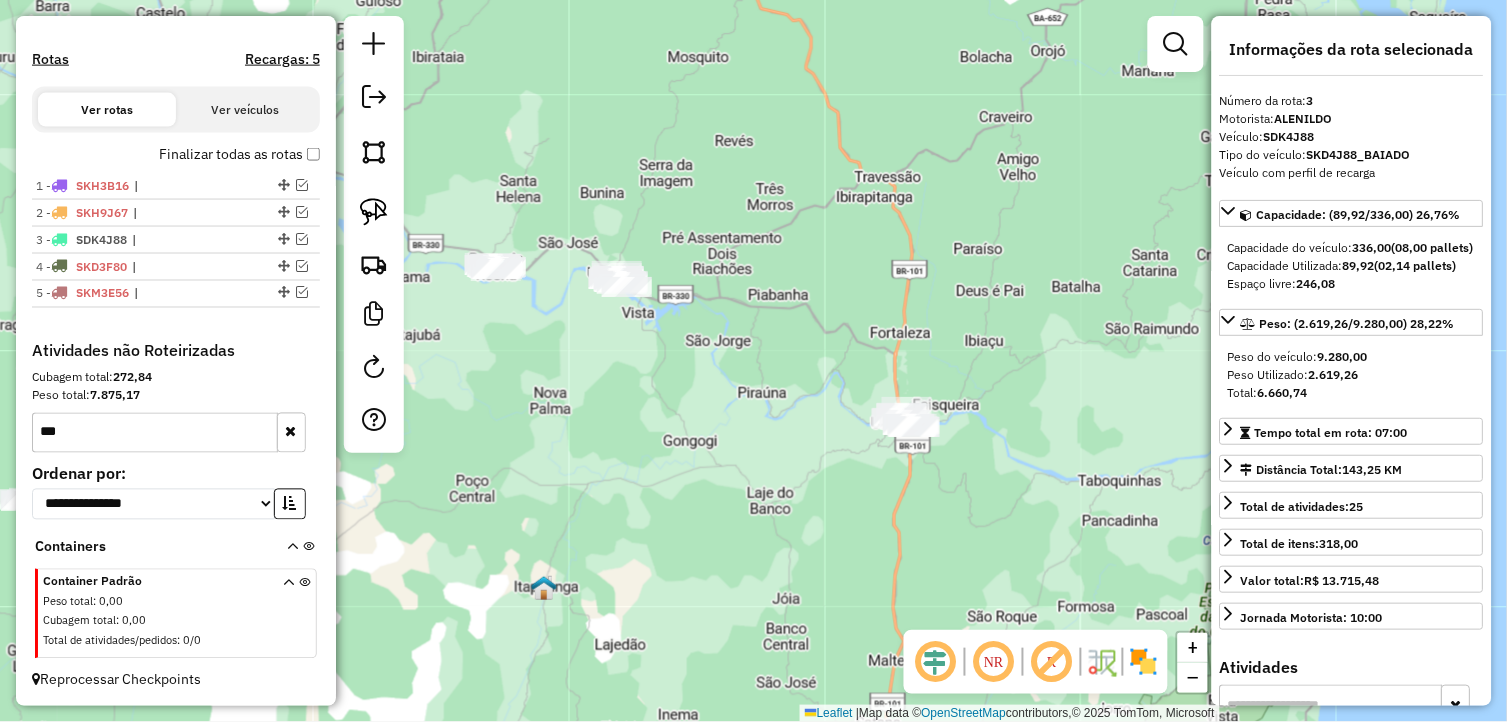 drag, startPoint x: 854, startPoint y: 465, endPoint x: 693, endPoint y: 443, distance: 162.49615 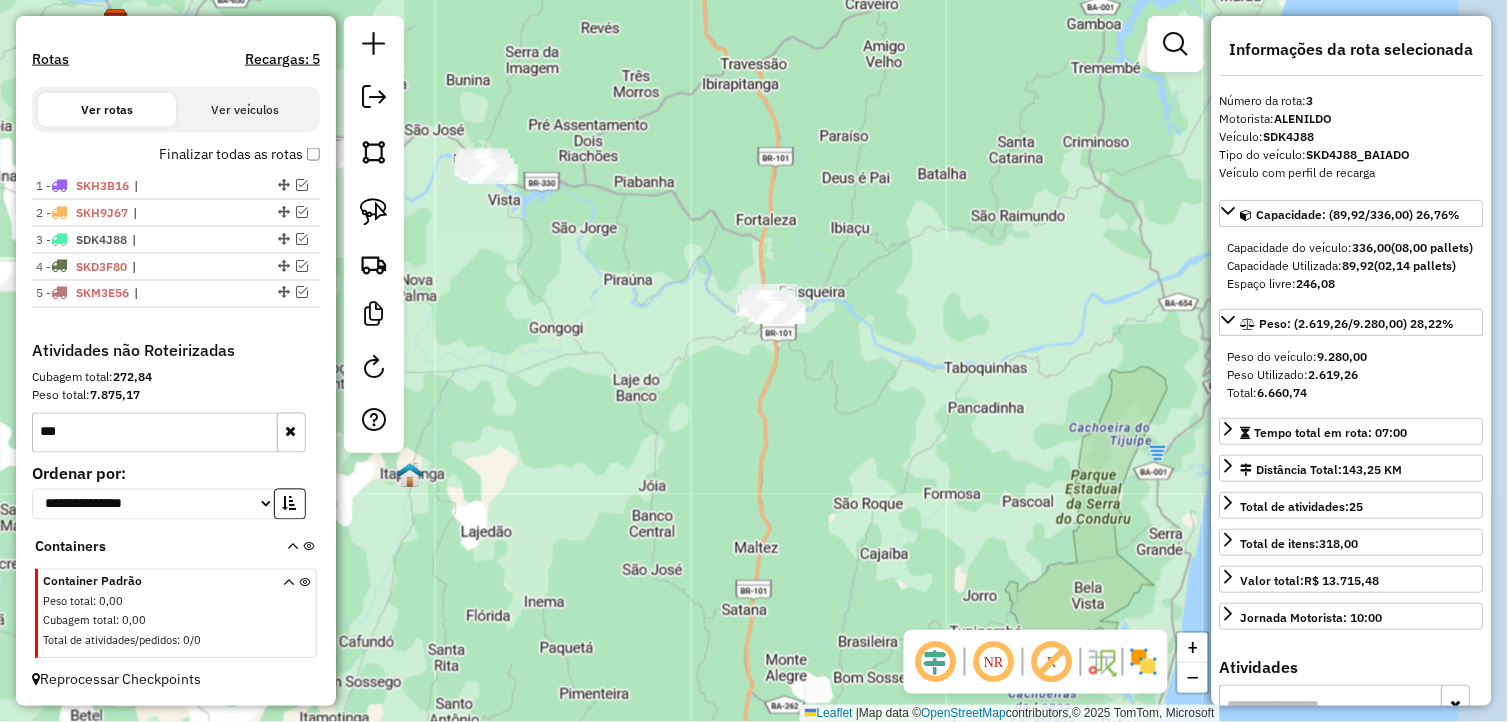 drag, startPoint x: 857, startPoint y: 363, endPoint x: 580, endPoint y: 165, distance: 340.48935 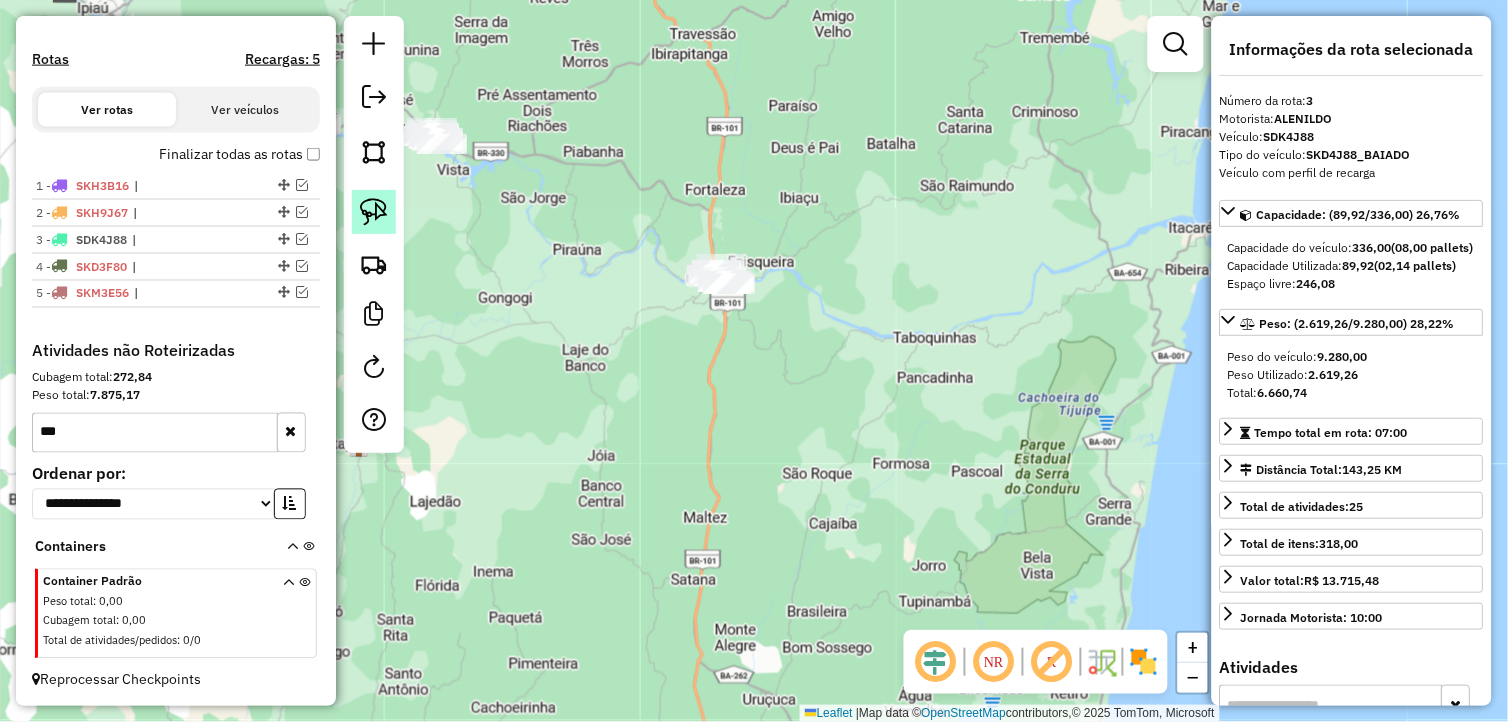 click 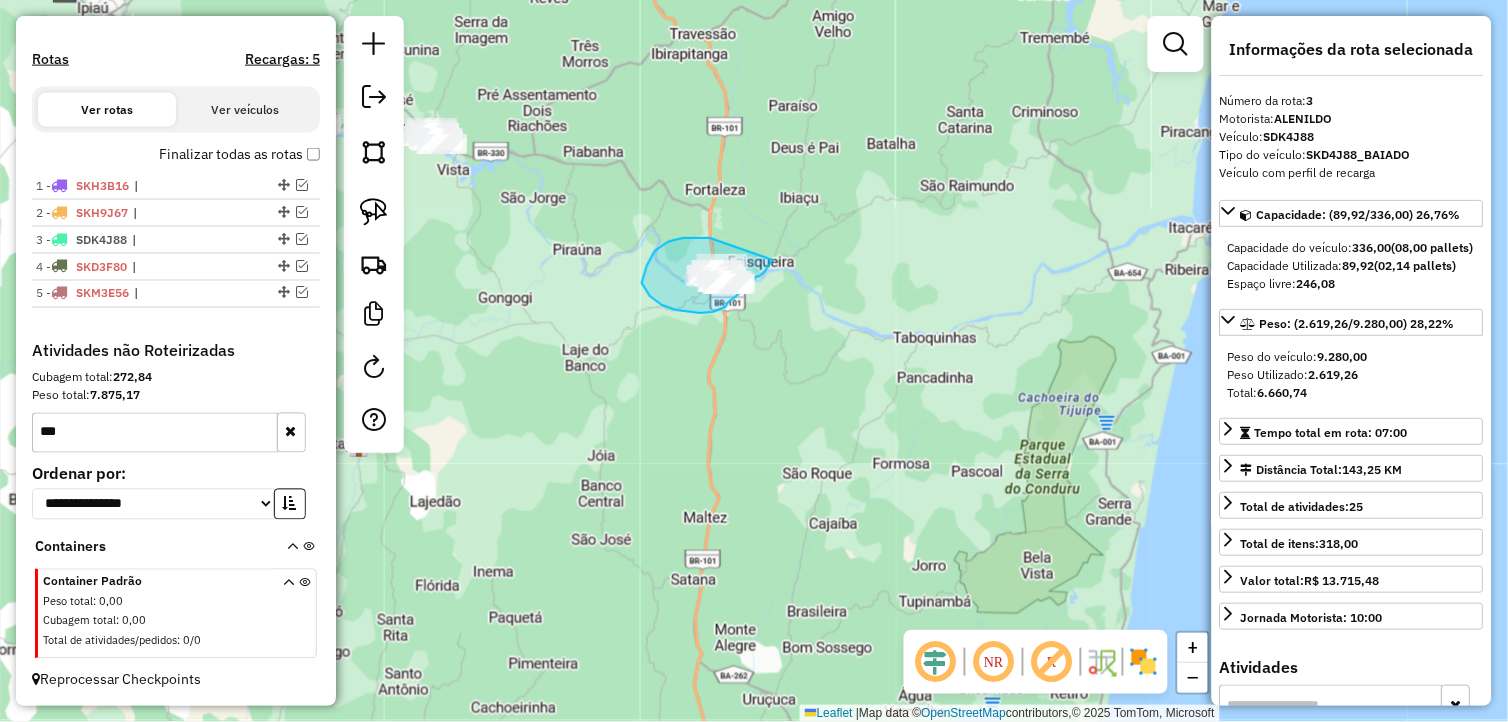 drag, startPoint x: 661, startPoint y: 246, endPoint x: 776, endPoint y: 254, distance: 115.27792 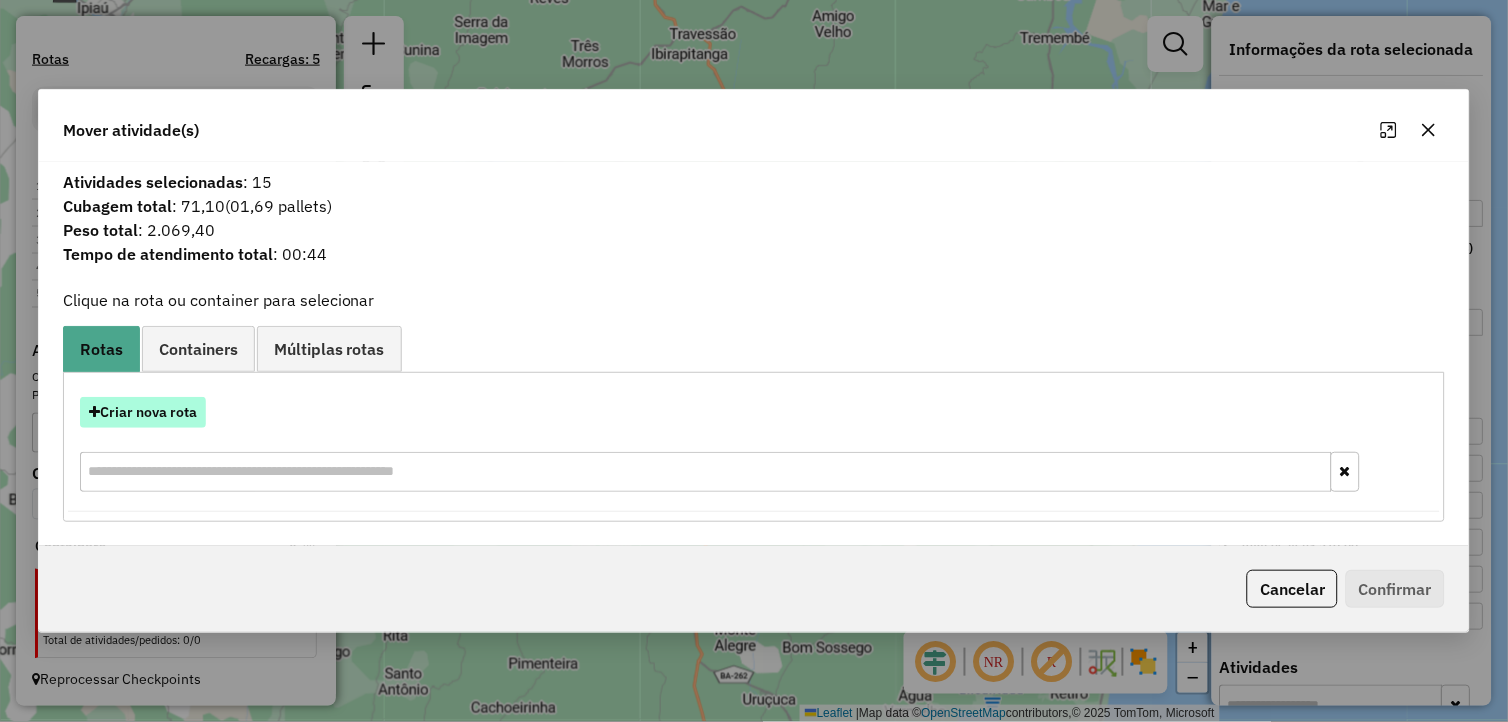 click on "Criar nova rota" at bounding box center (143, 412) 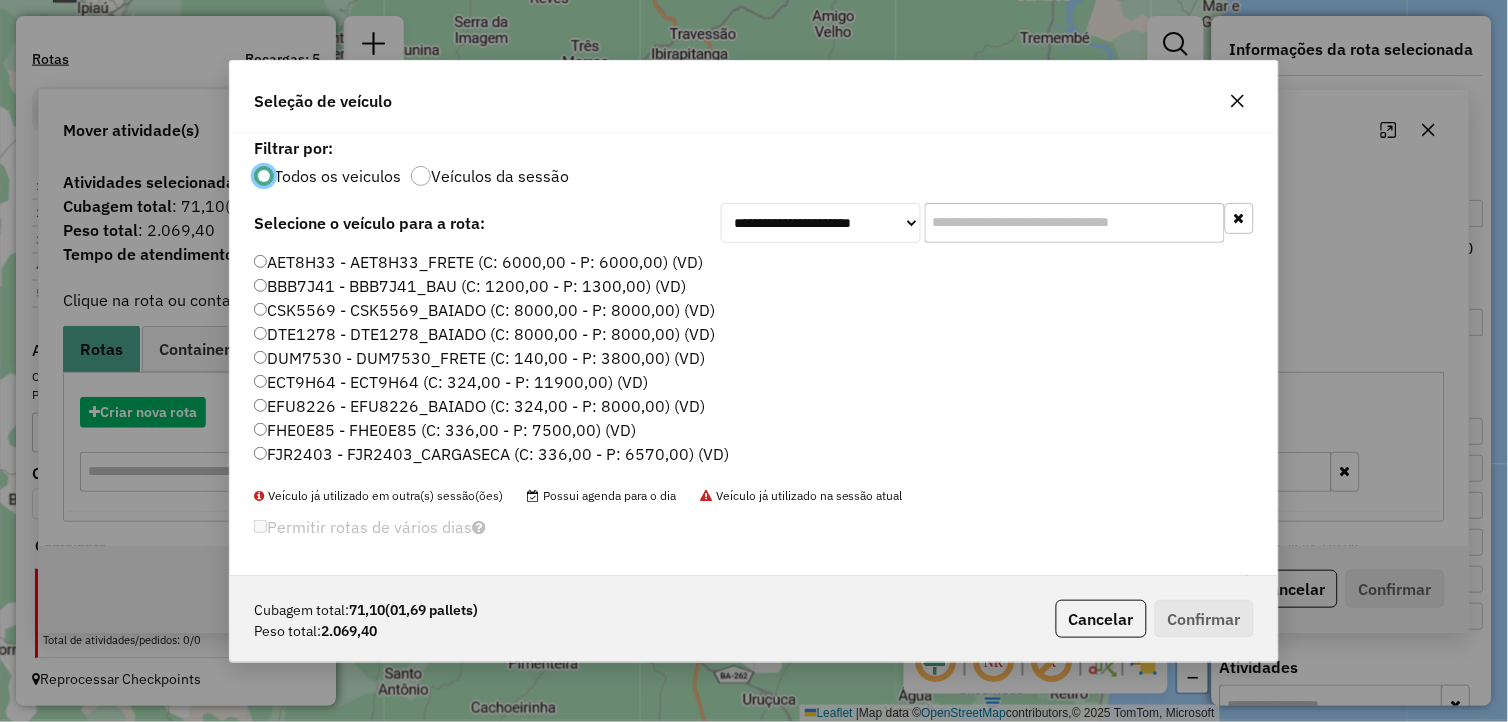scroll, scrollTop: 11, scrollLeft: 5, axis: both 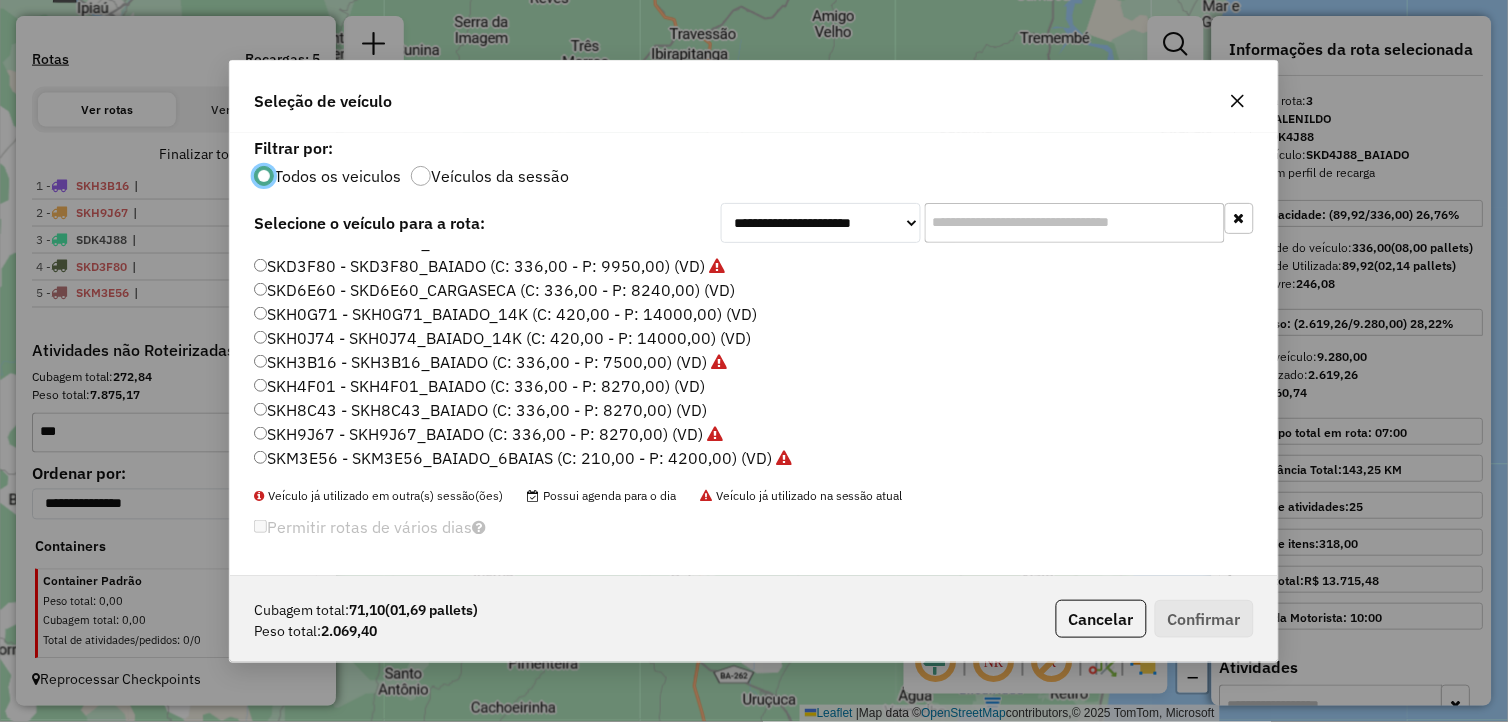 click on "SKD6E60 - SKD6E60_CARGASECA (C: 336,00 - P: 8240,00) (VD)" 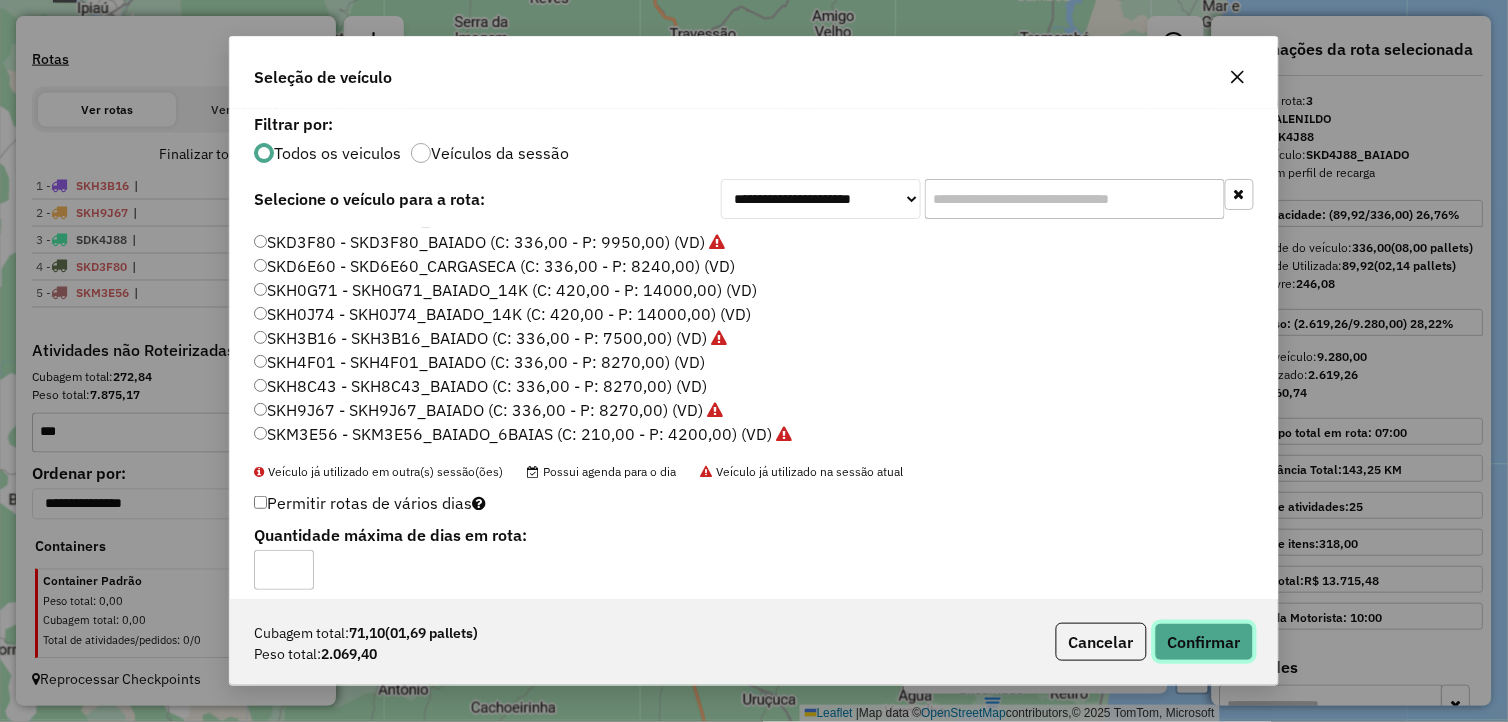 click on "Confirmar" 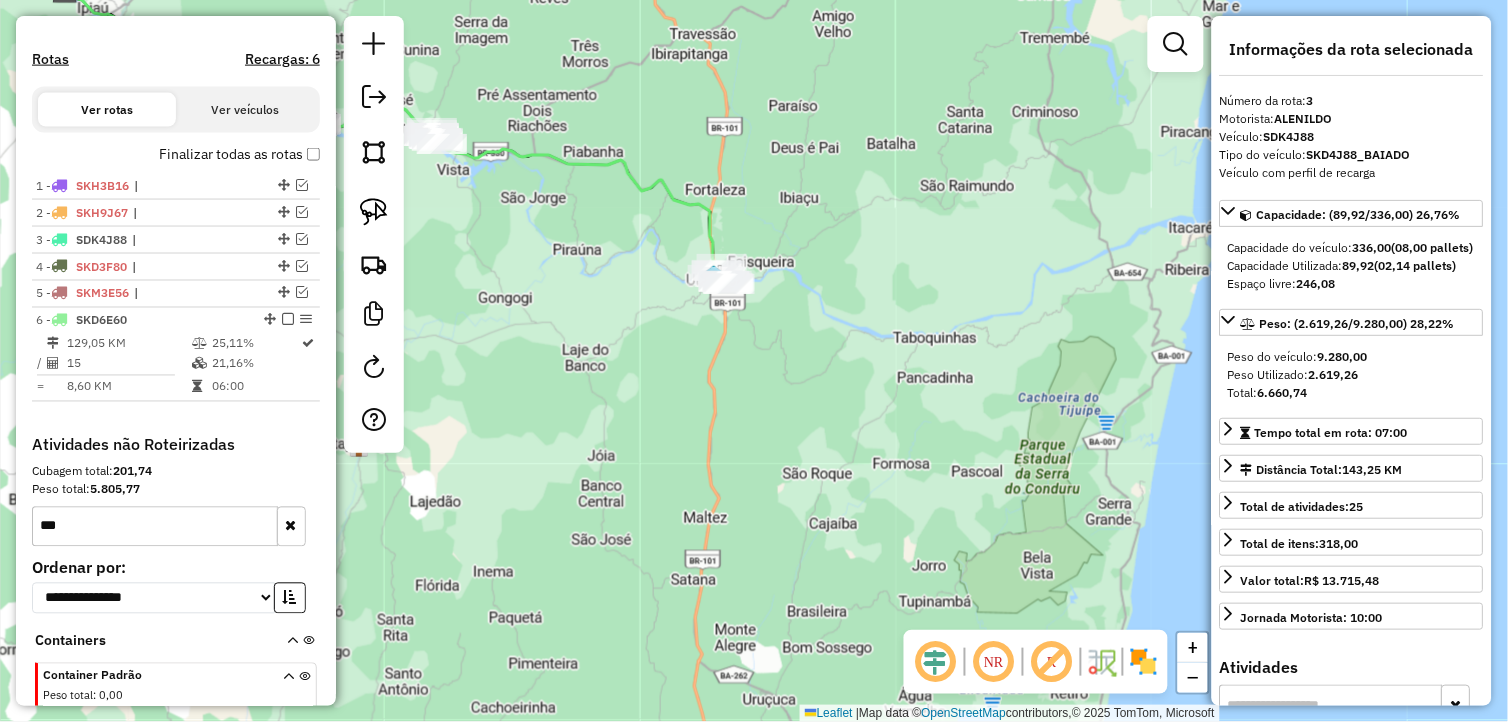 scroll, scrollTop: 687, scrollLeft: 0, axis: vertical 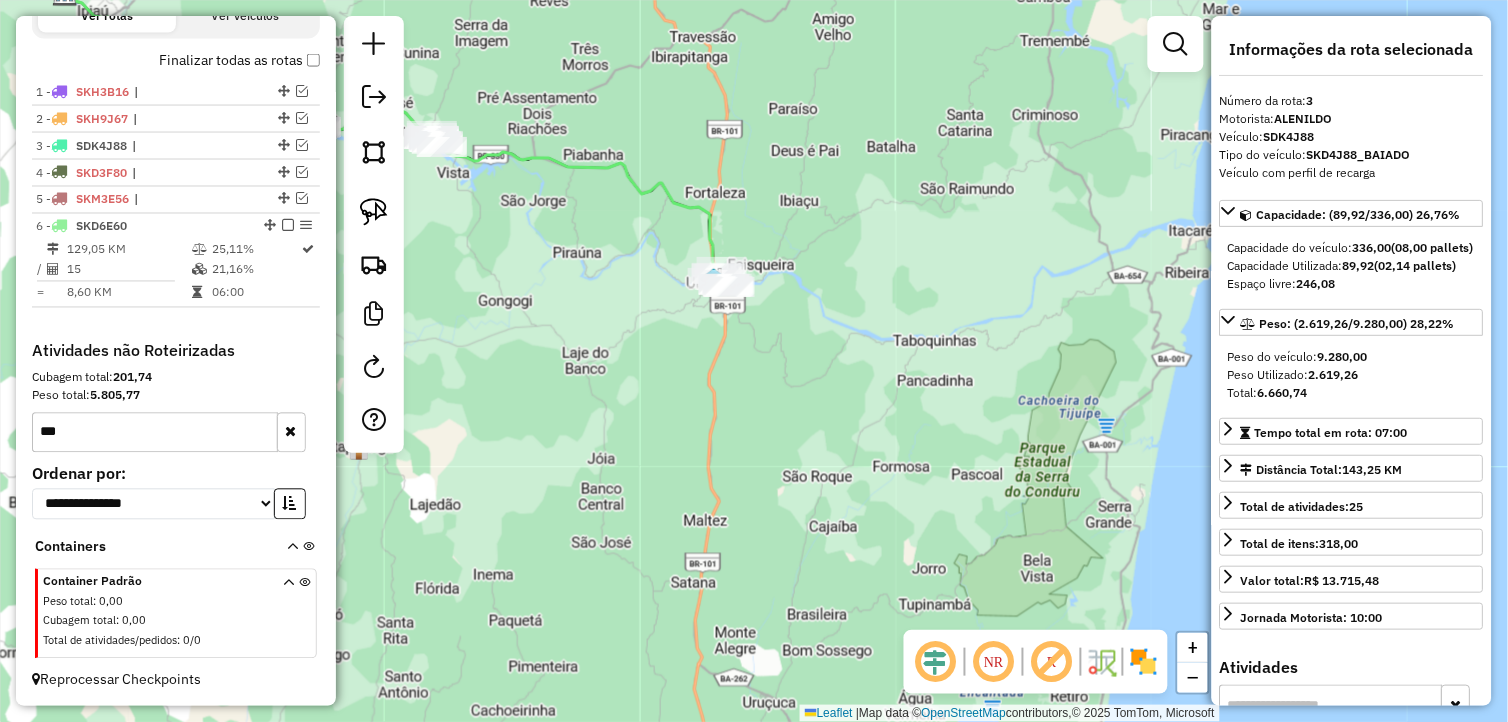 drag, startPoint x: 597, startPoint y: 295, endPoint x: 632, endPoint y: 347, distance: 62.681736 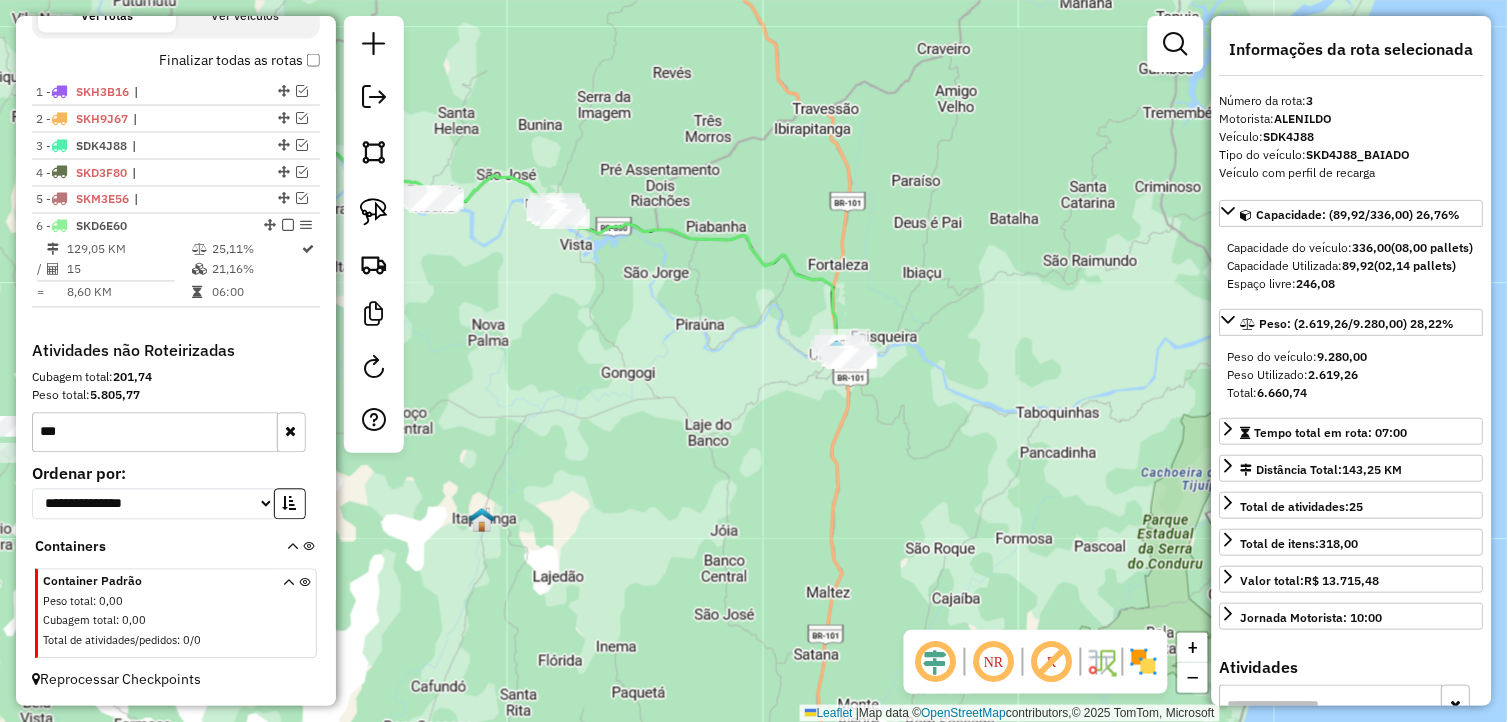 drag, startPoint x: 746, startPoint y: 454, endPoint x: 830, endPoint y: 476, distance: 86.833176 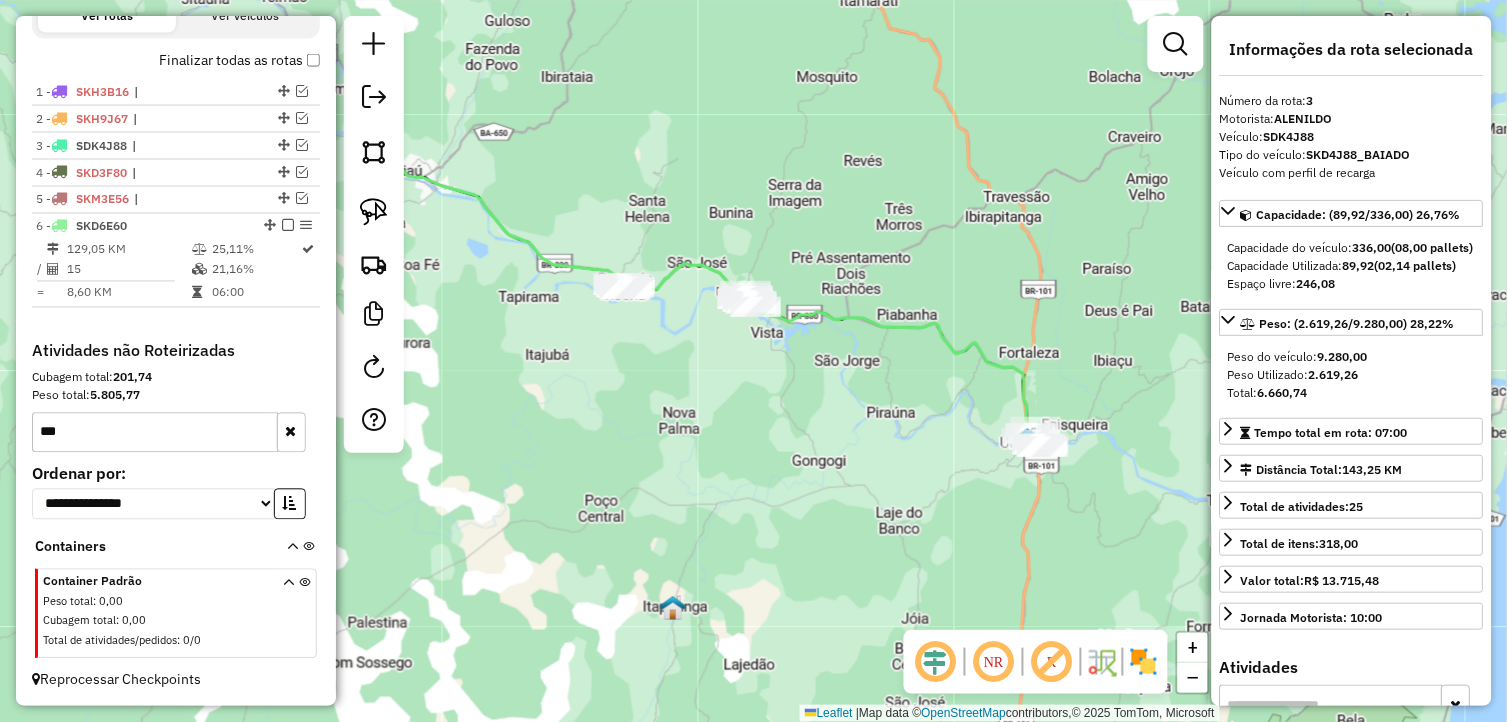 drag, startPoint x: 550, startPoint y: 408, endPoint x: 730, endPoint y: 476, distance: 192.41621 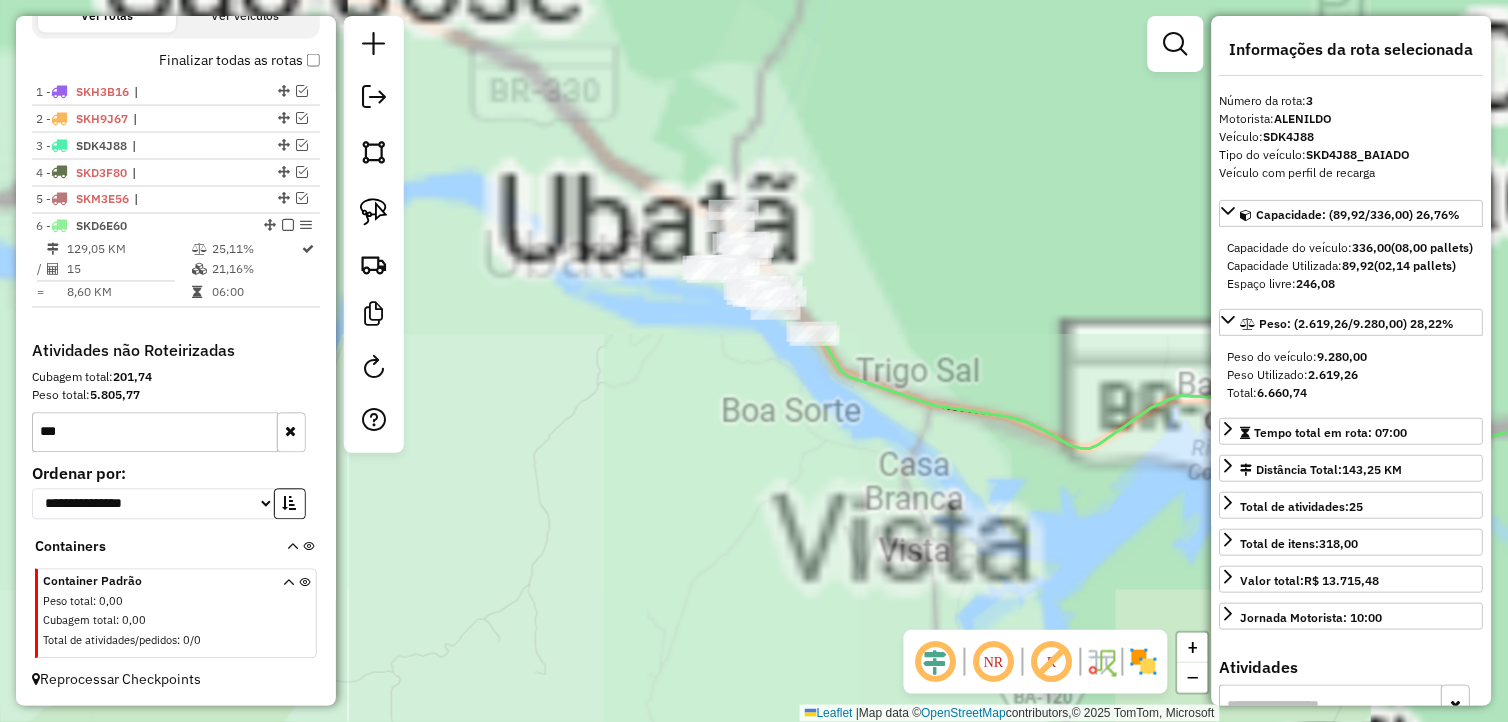 drag, startPoint x: 730, startPoint y: 487, endPoint x: 734, endPoint y: 537, distance: 50.159744 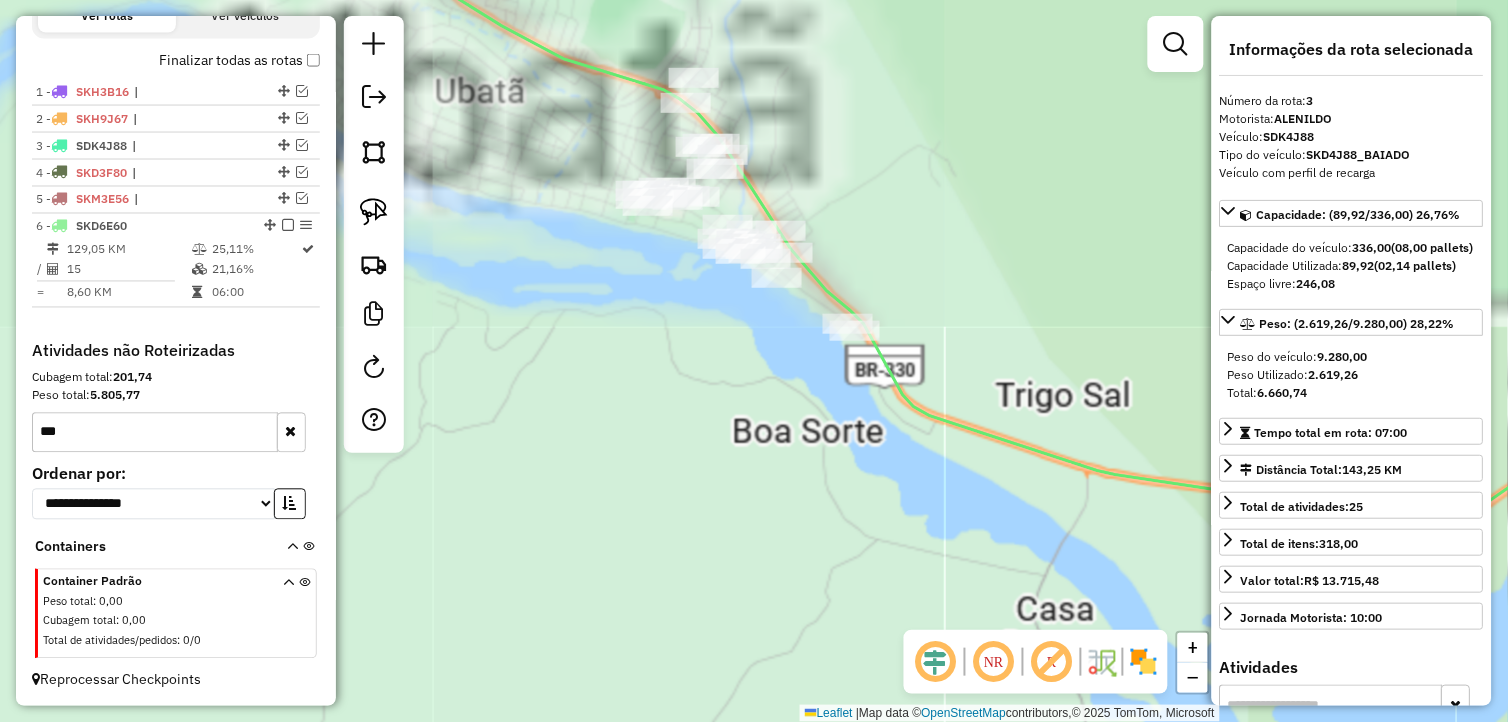 drag, startPoint x: 755, startPoint y: 358, endPoint x: 690, endPoint y: 465, distance: 125.19585 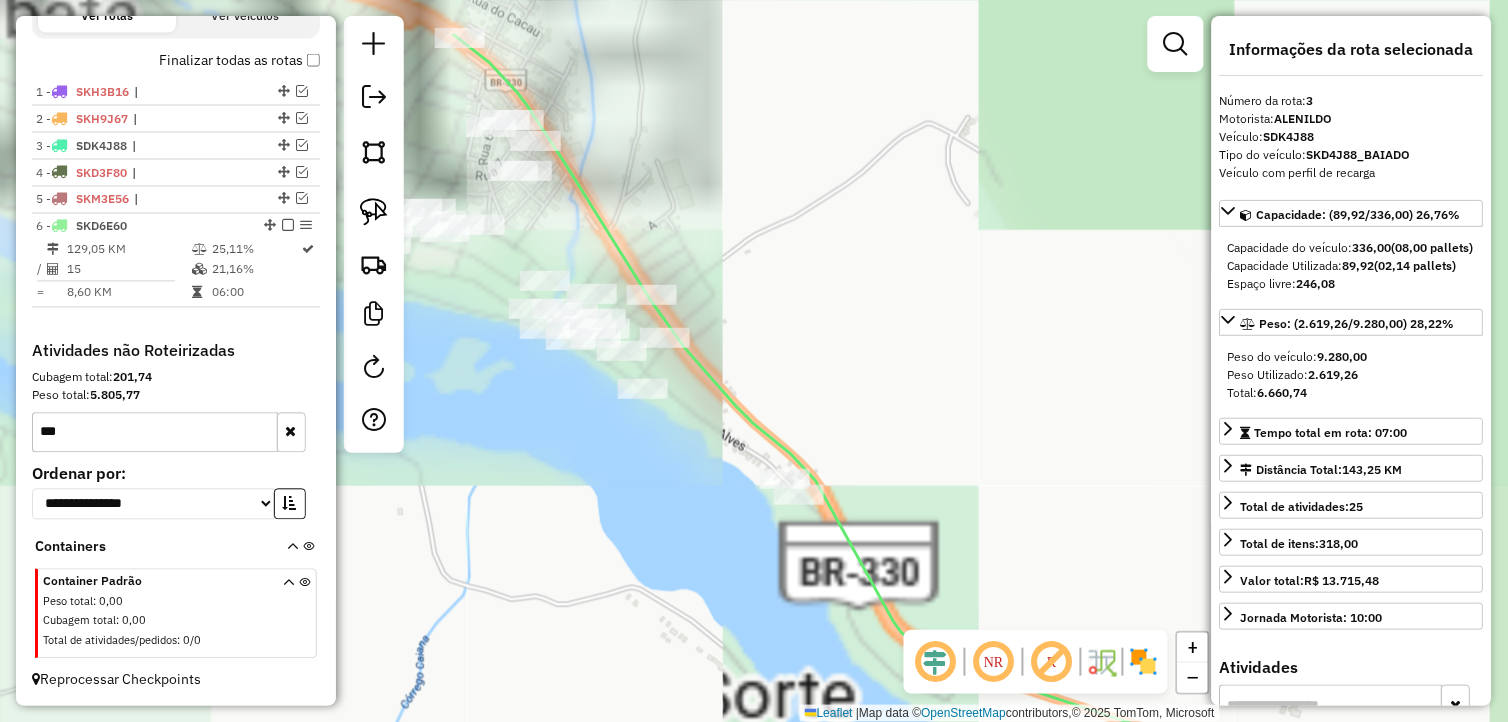 drag, startPoint x: 775, startPoint y: 342, endPoint x: 658, endPoint y: 444, distance: 155.2192 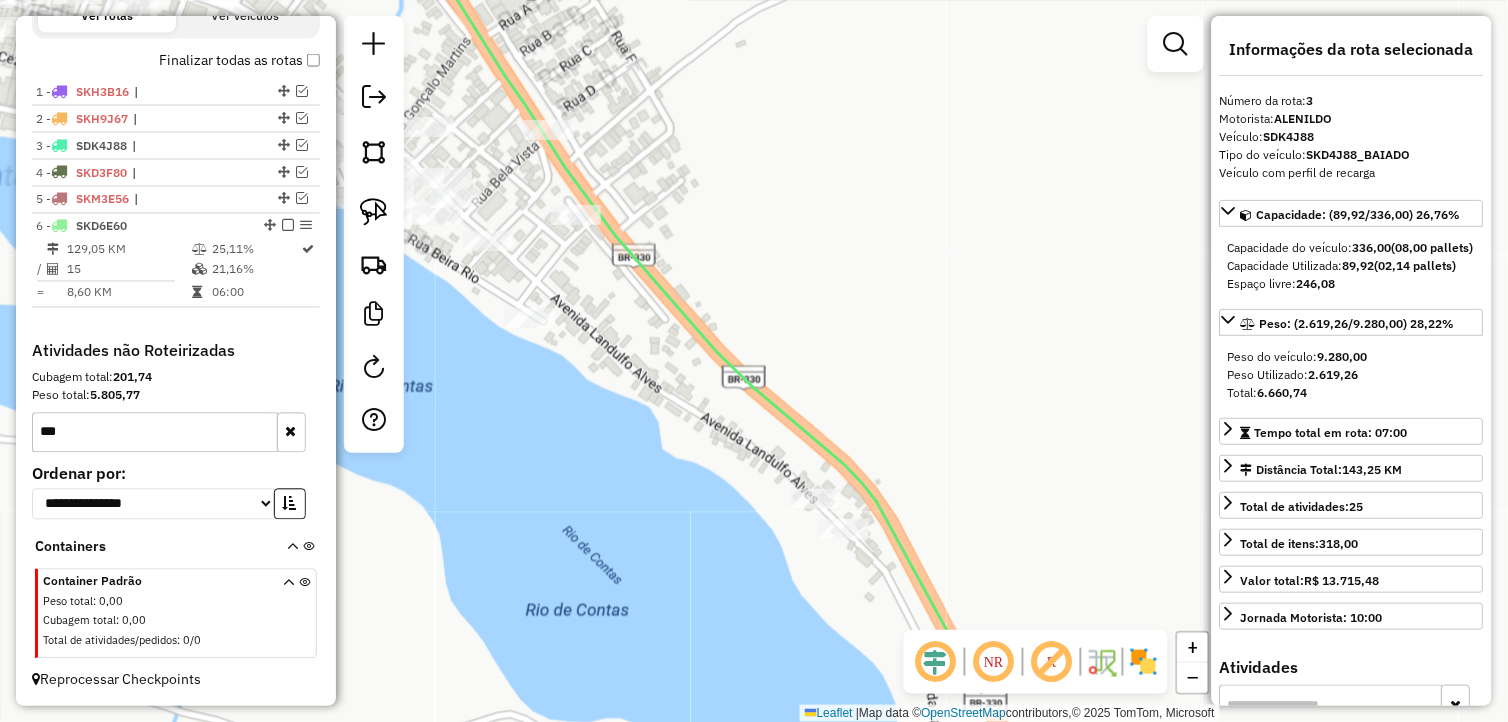 drag, startPoint x: 790, startPoint y: 272, endPoint x: 815, endPoint y: 236, distance: 43.829212 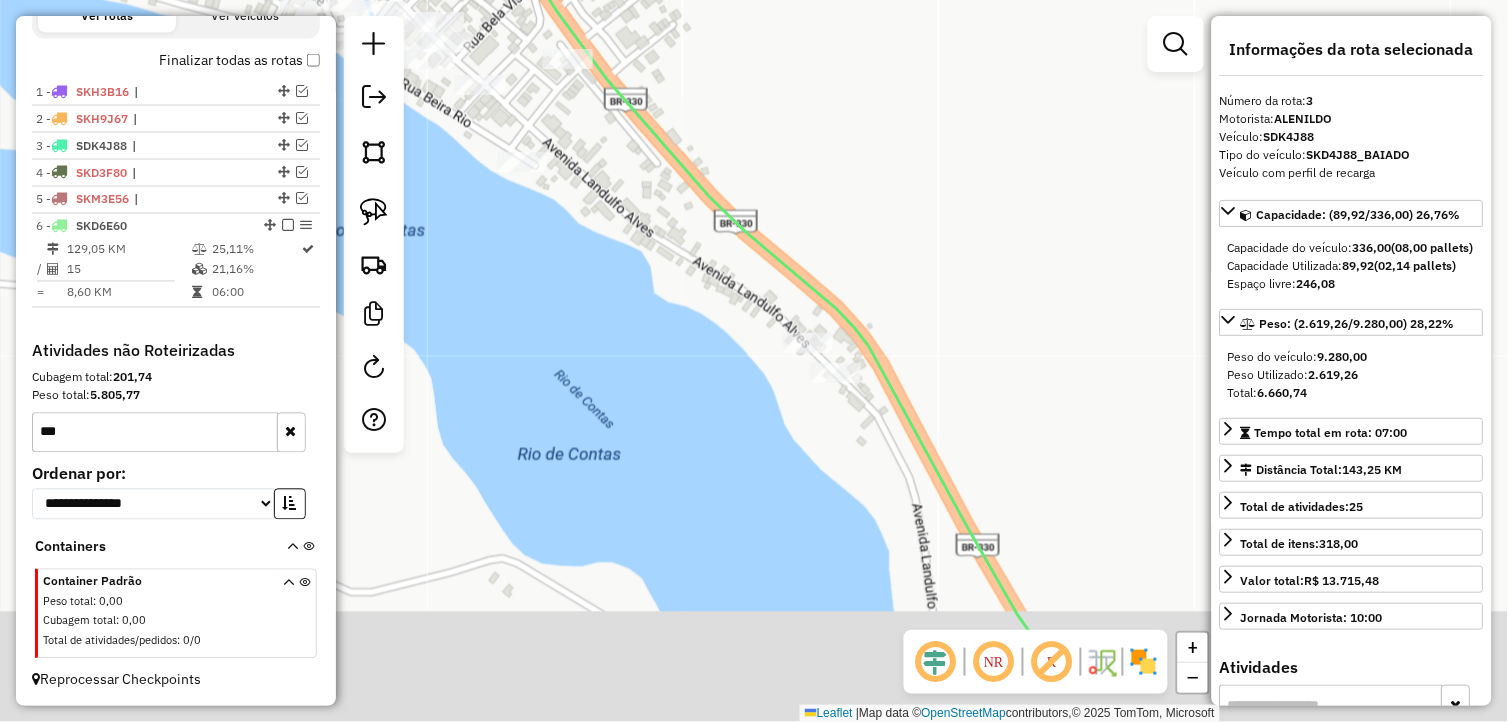 drag, startPoint x: 893, startPoint y: 388, endPoint x: 861, endPoint y: 164, distance: 226.27417 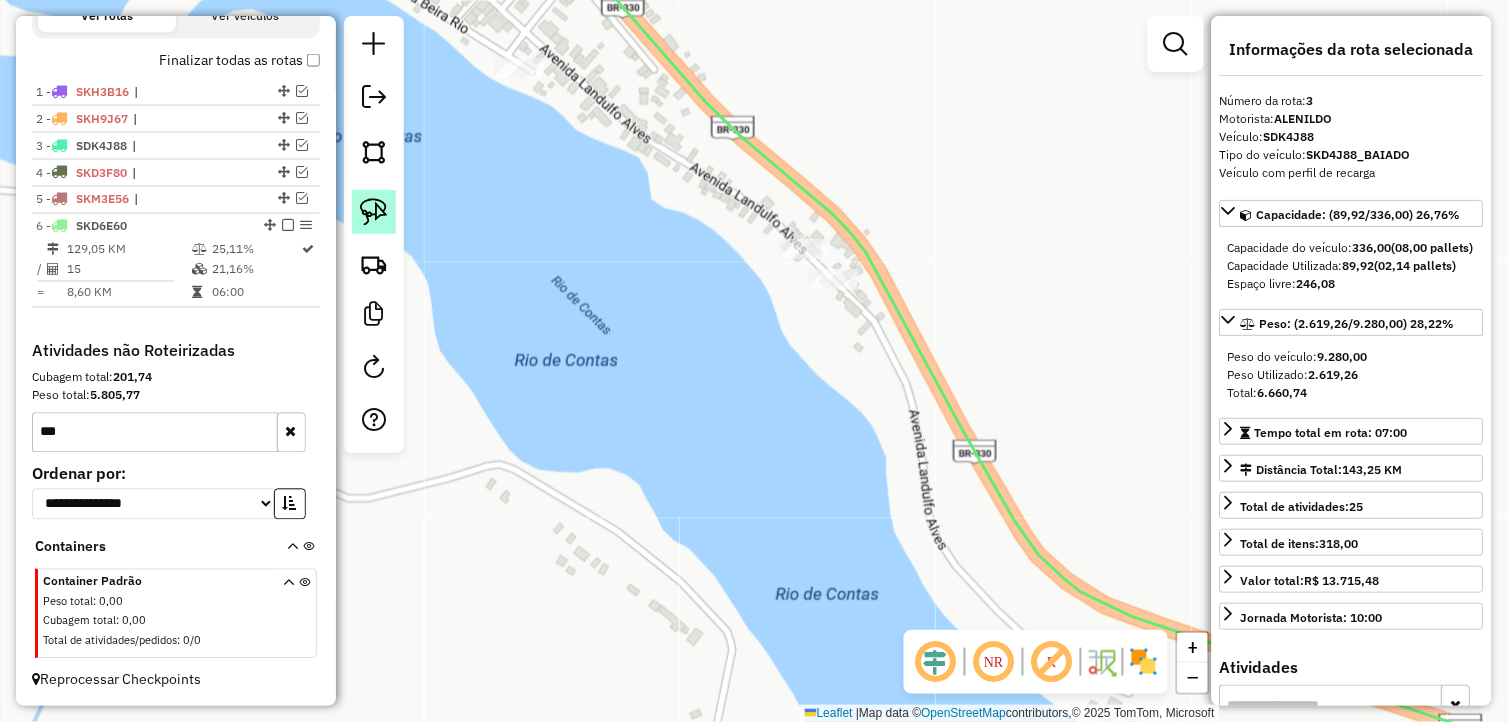 click 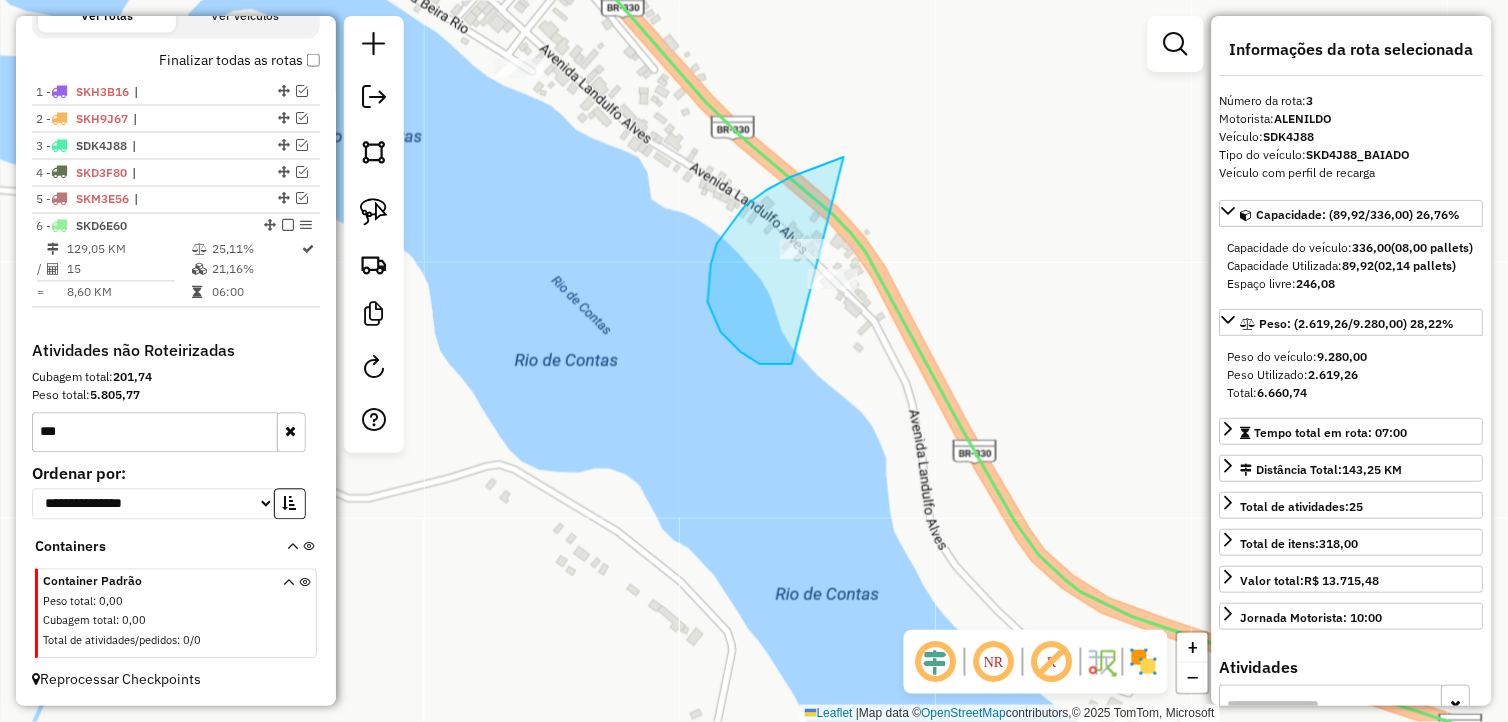 drag, startPoint x: 745, startPoint y: 206, endPoint x: 910, endPoint y: 303, distance: 191.4001 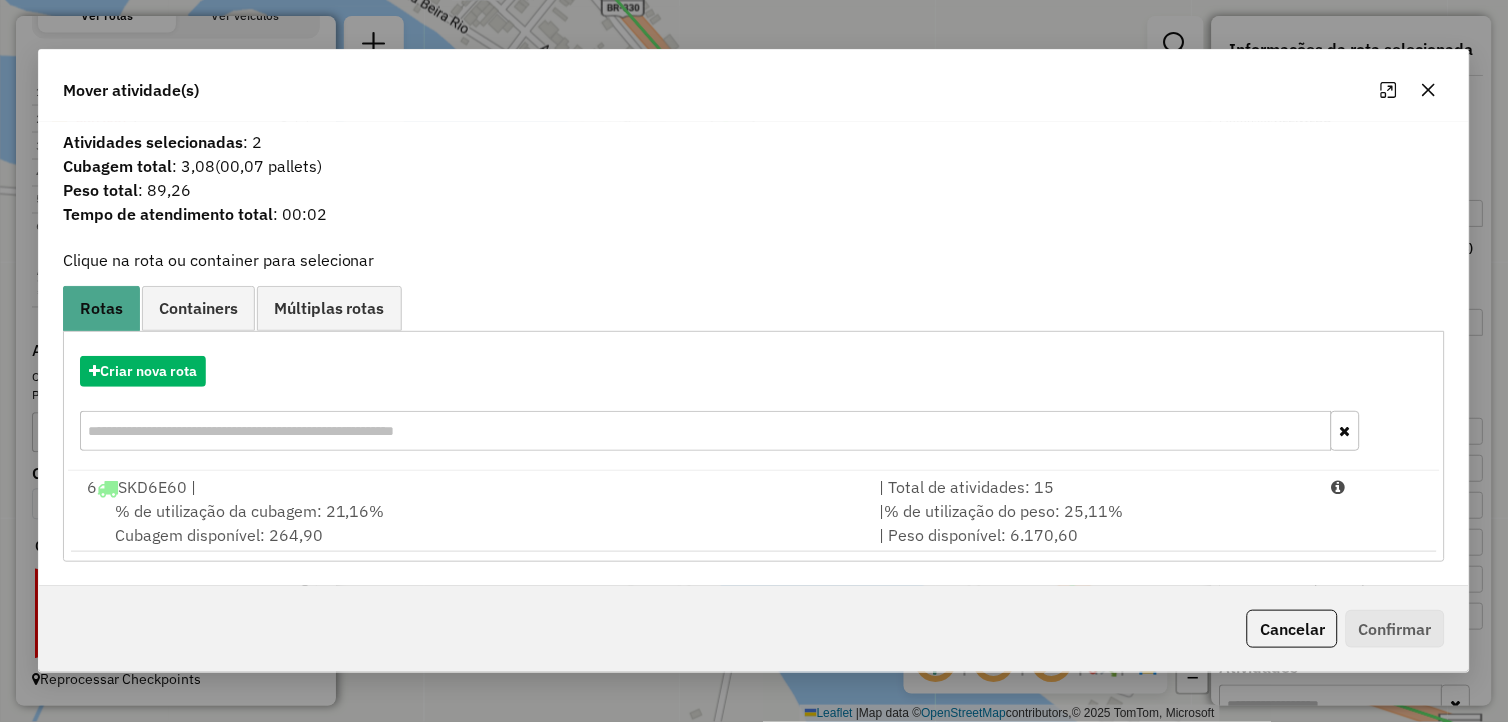 click 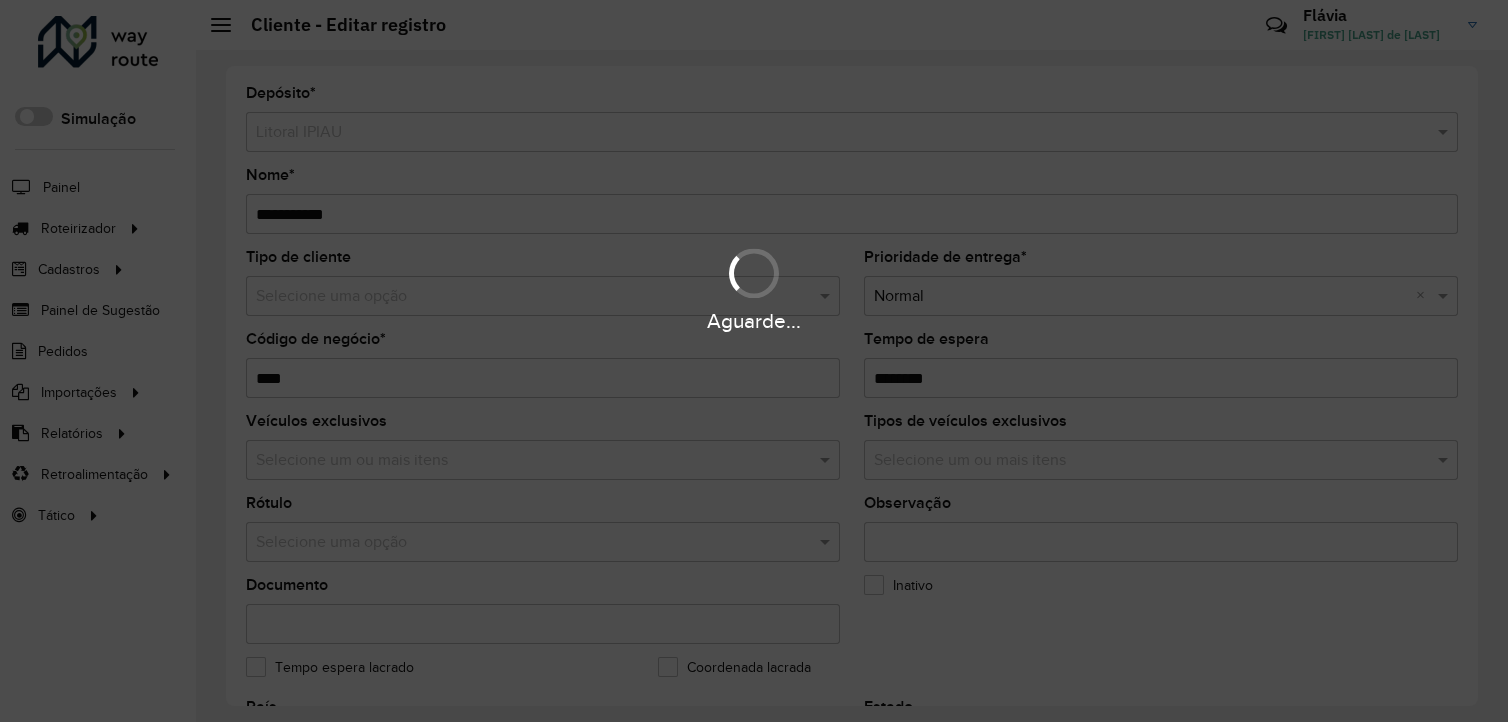 scroll, scrollTop: 0, scrollLeft: 0, axis: both 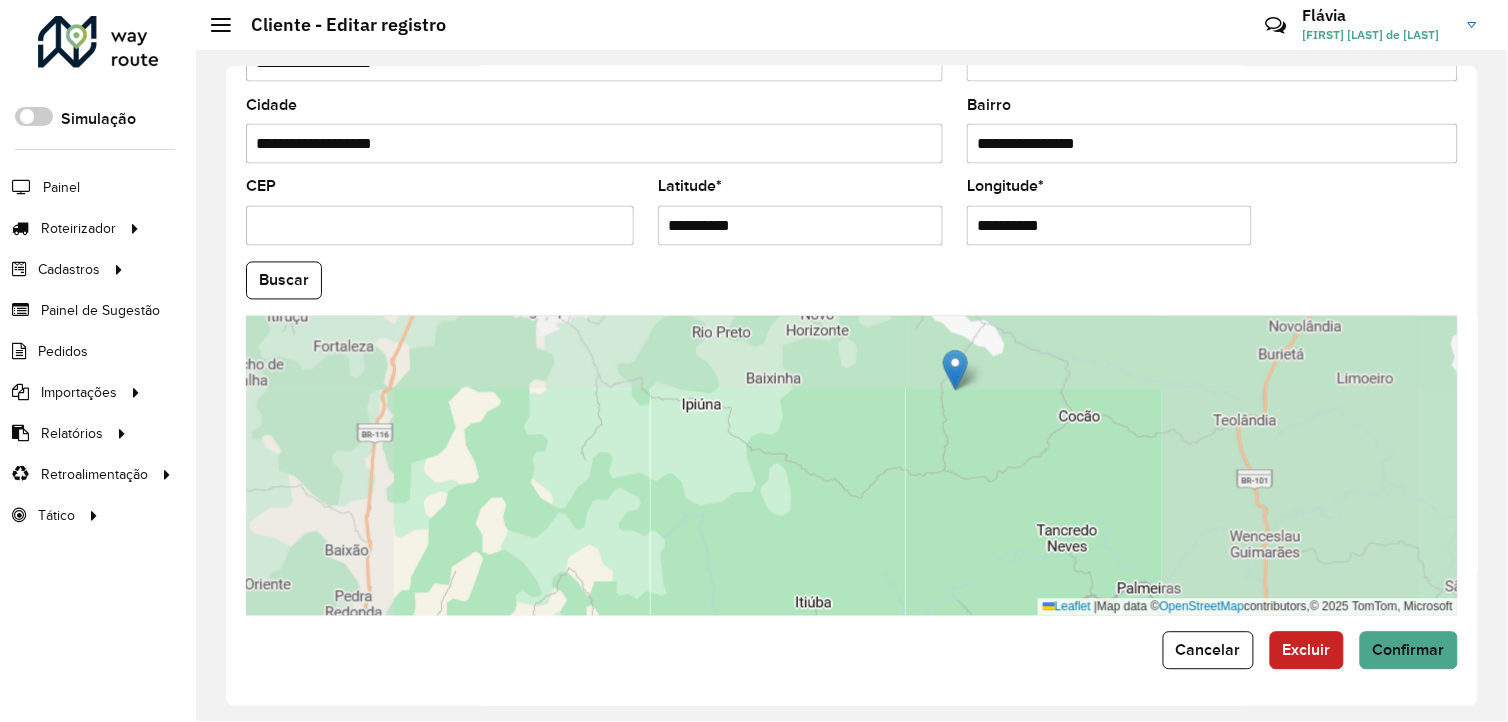 drag, startPoint x: 1086, startPoint y: 416, endPoint x: 1015, endPoint y: 433, distance: 73.00685 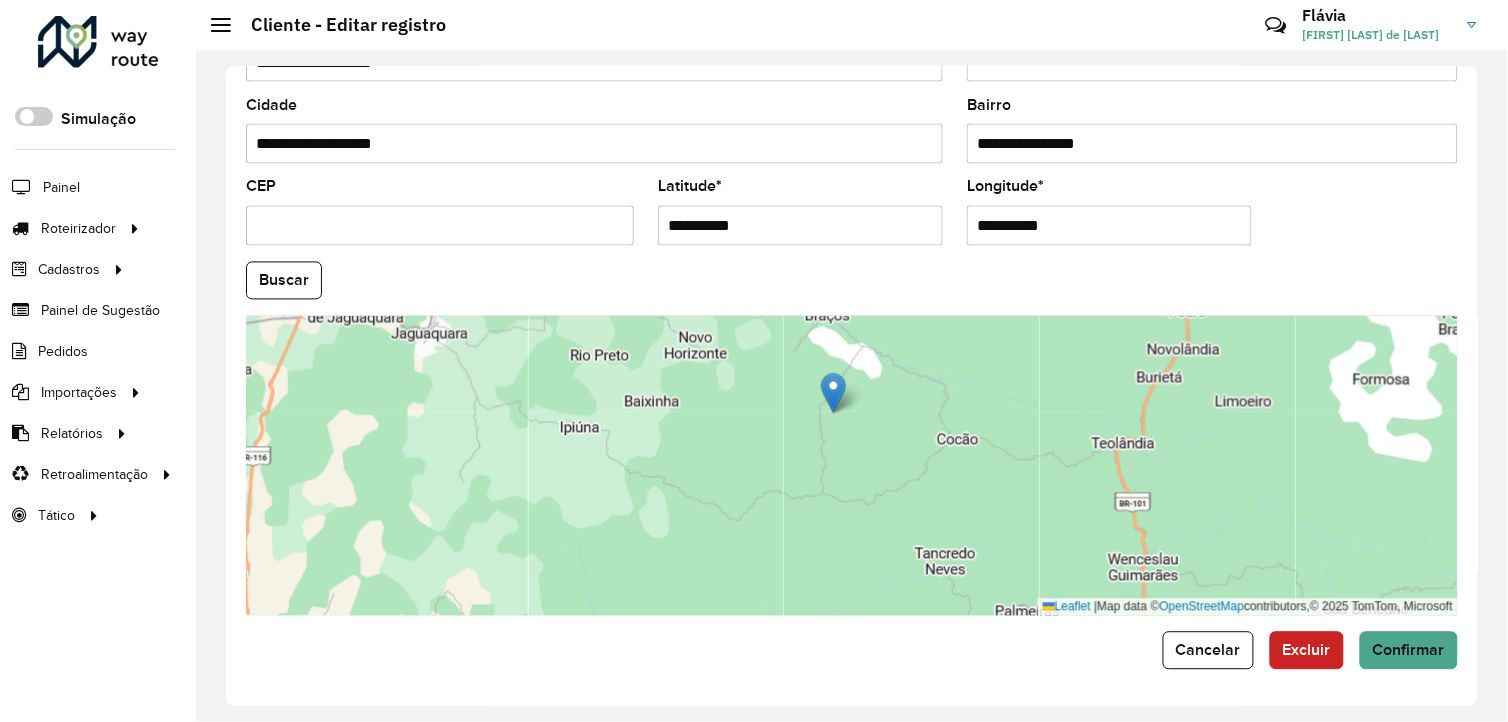 drag, startPoint x: 958, startPoint y: 445, endPoint x: 853, endPoint y: 414, distance: 109.48059 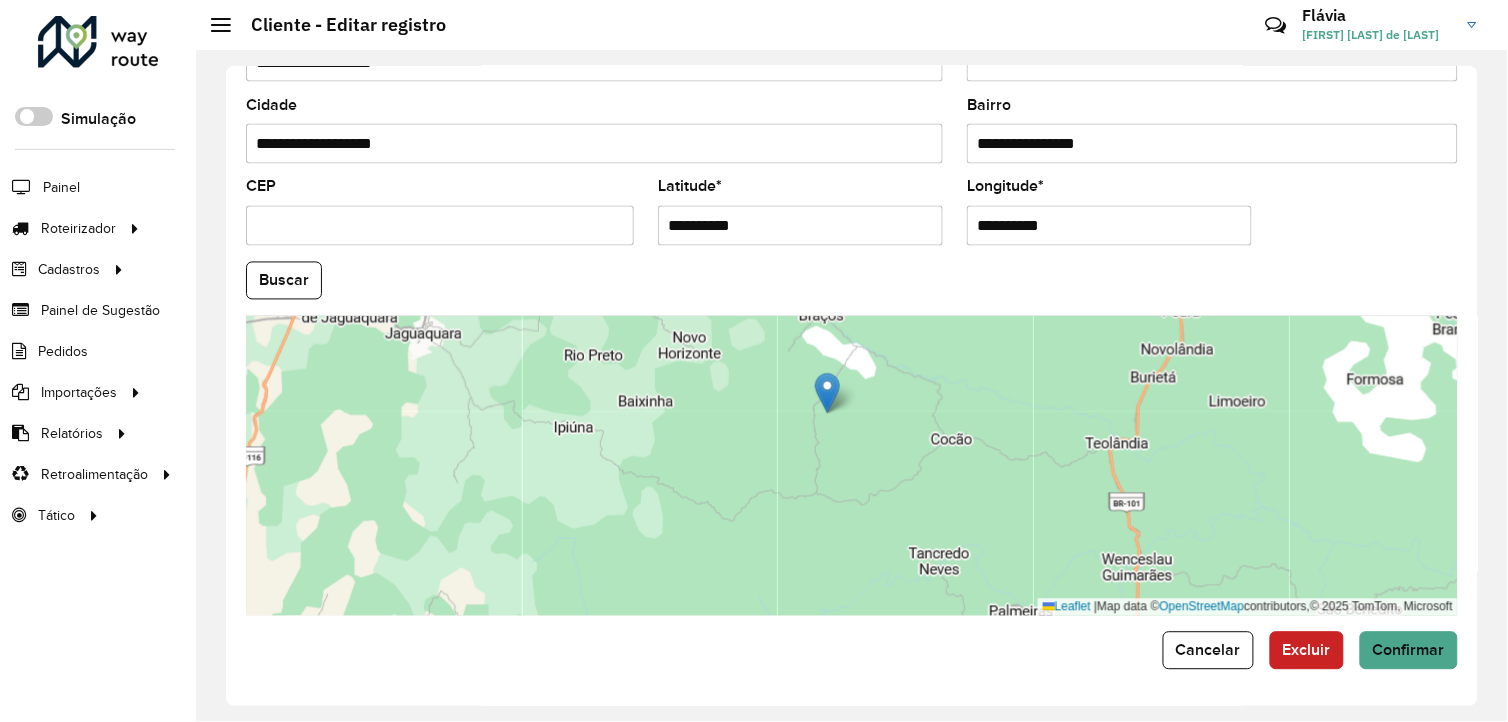 drag, startPoint x: 824, startPoint y: 398, endPoint x: 954, endPoint y: 423, distance: 132.38202 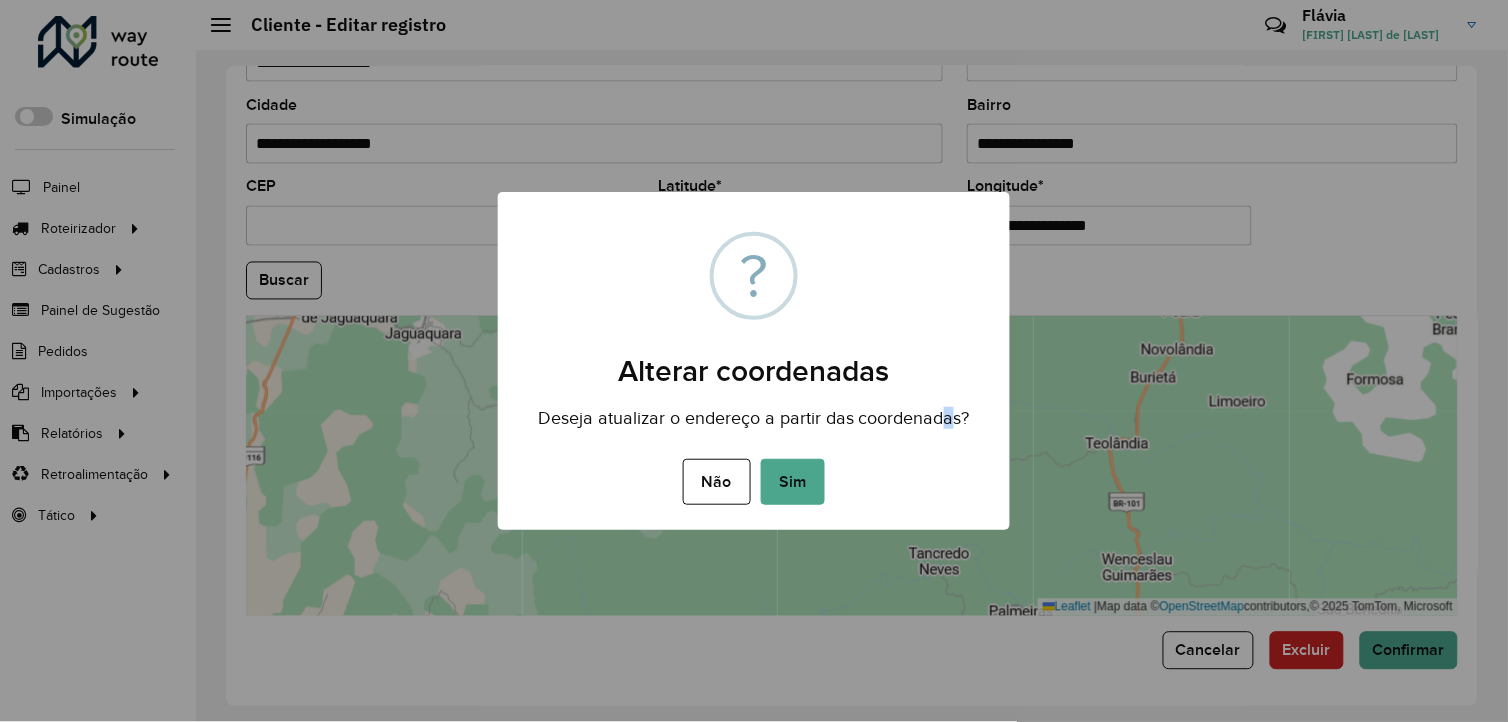 click on "× ? Alterar coordenadas Deseja atualizar o endereço a partir das coordenadas? Não No Sim" at bounding box center [754, 361] 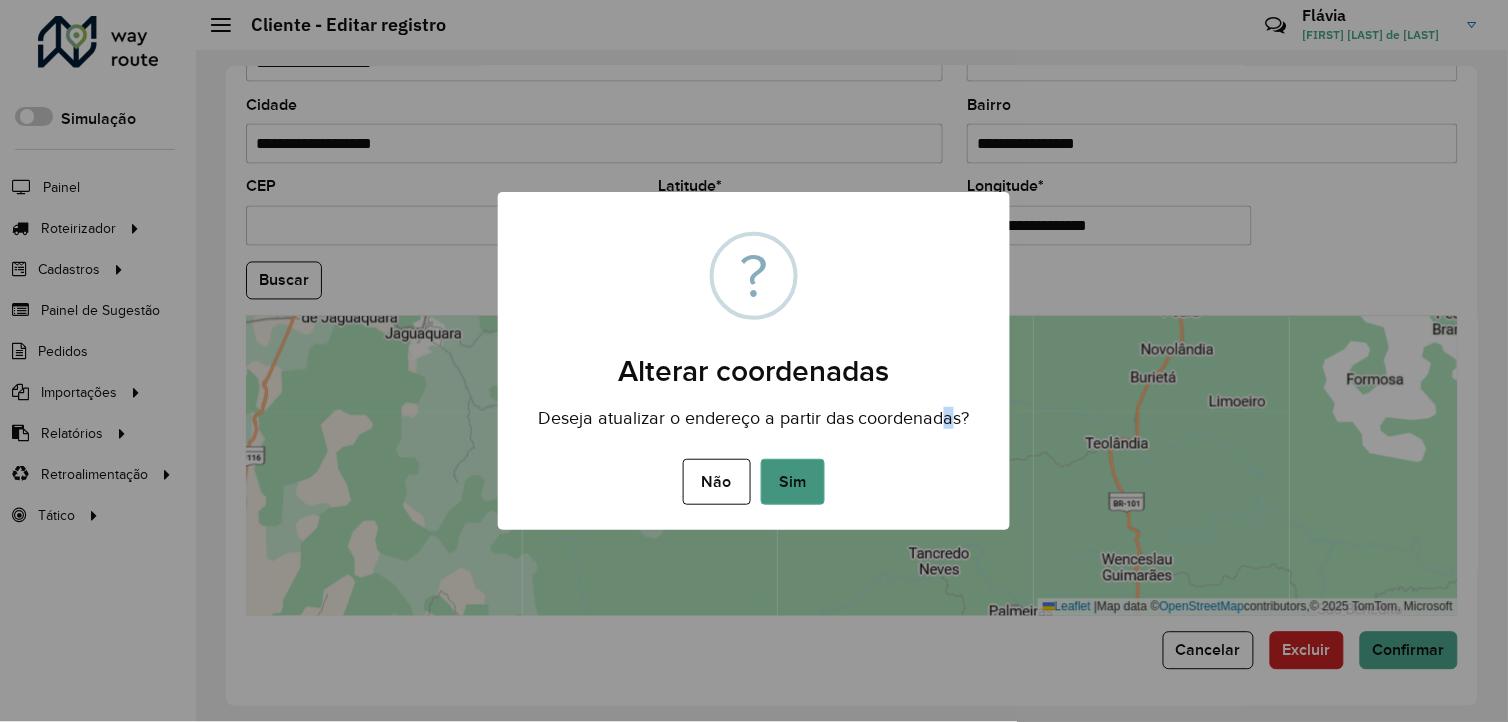 click on "Sim" at bounding box center (793, 482) 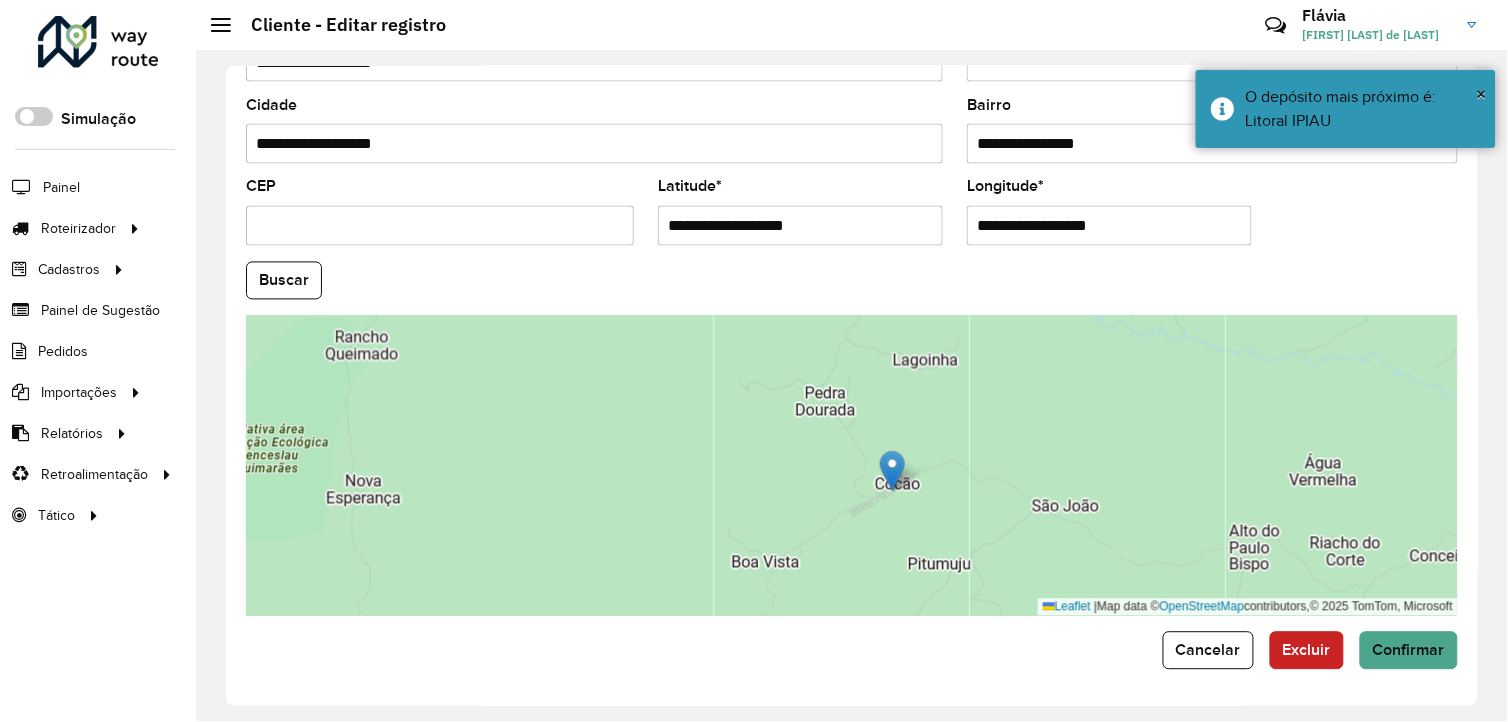 drag, startPoint x: 908, startPoint y: 463, endPoint x: 888, endPoint y: 473, distance: 22.36068 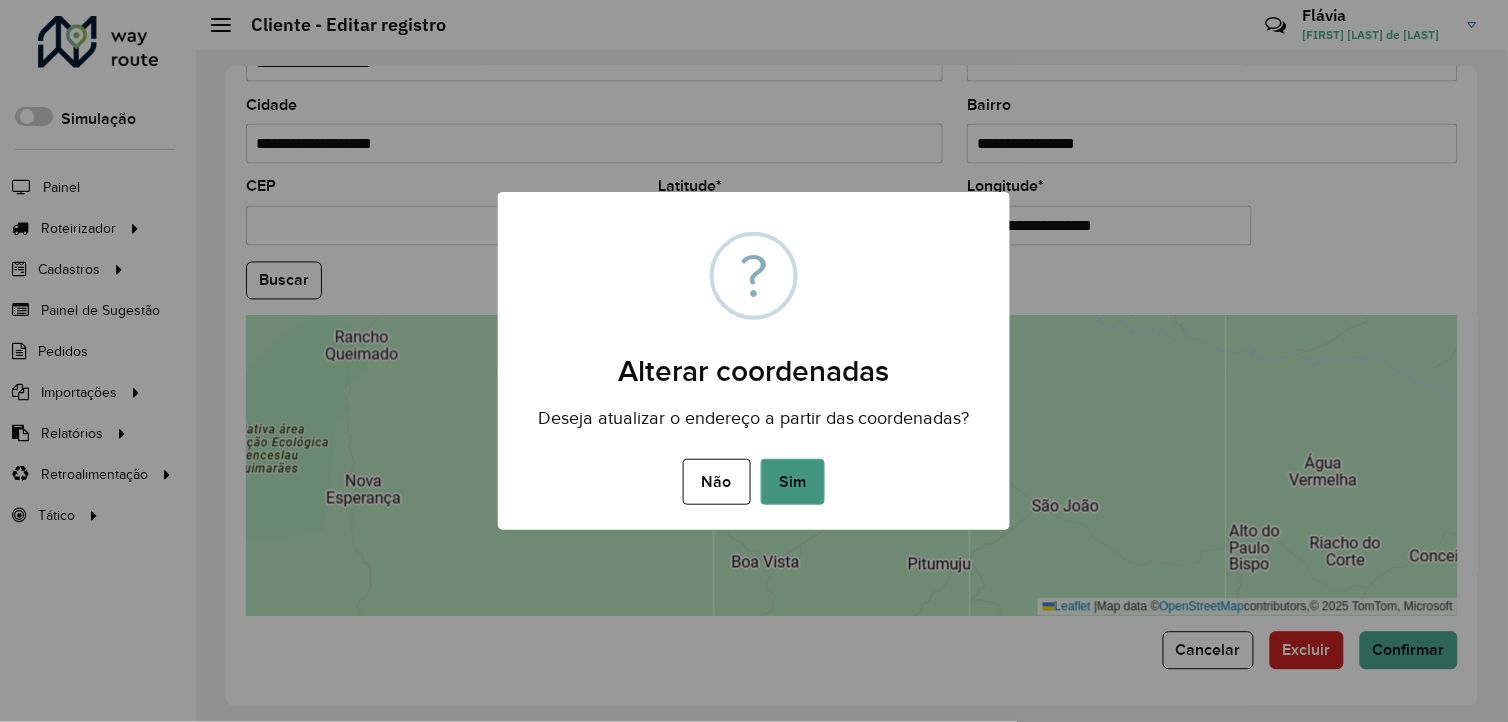 click on "Sim" at bounding box center [793, 482] 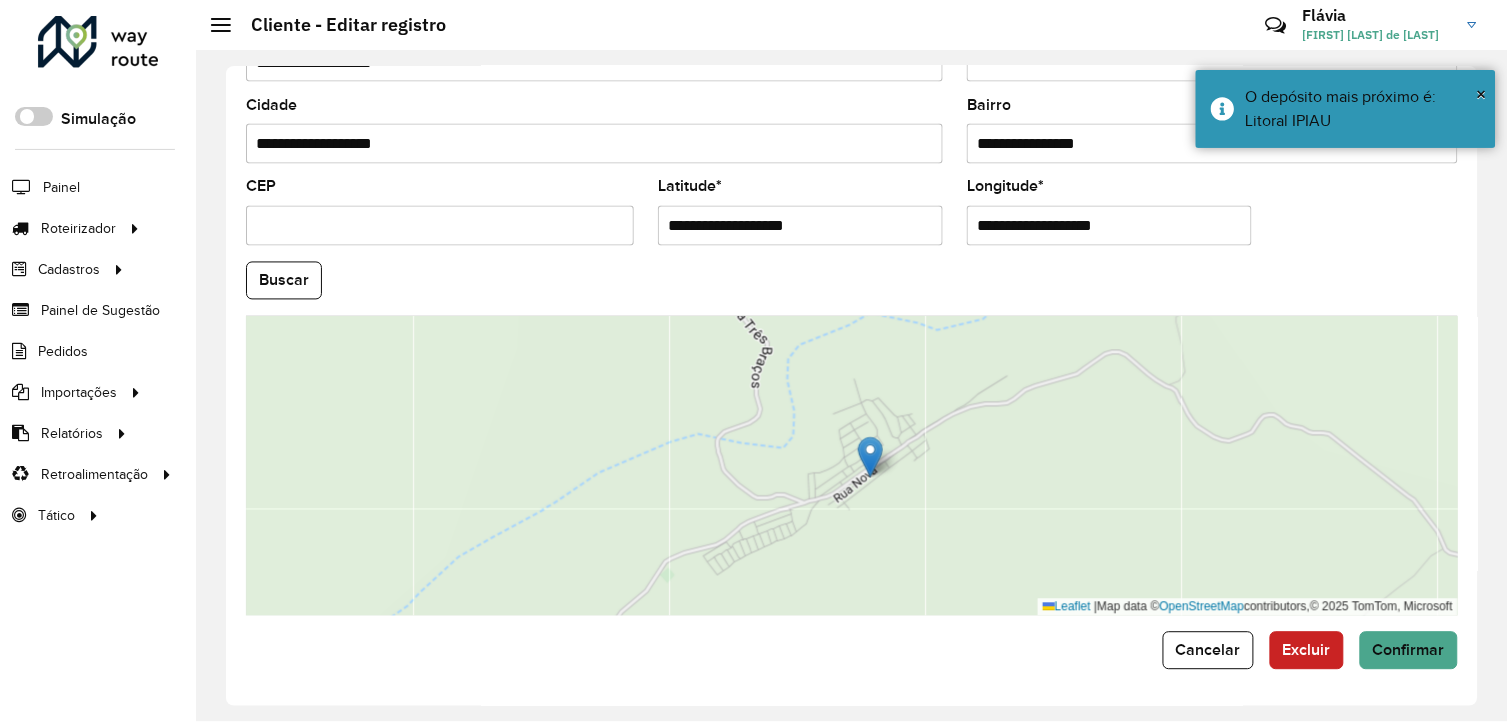drag, startPoint x: 888, startPoint y: 498, endPoint x: 1090, endPoint y: 515, distance: 202.71408 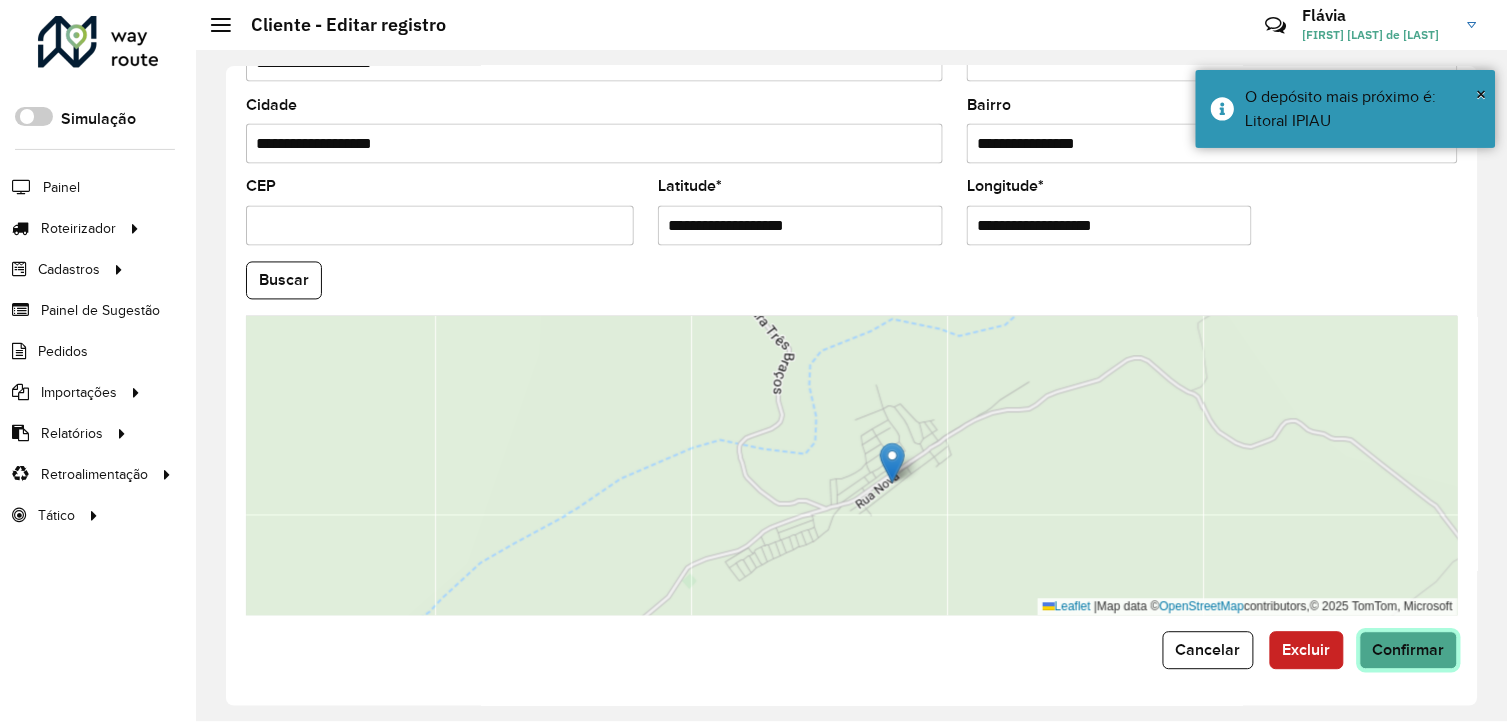 click on "Confirmar" 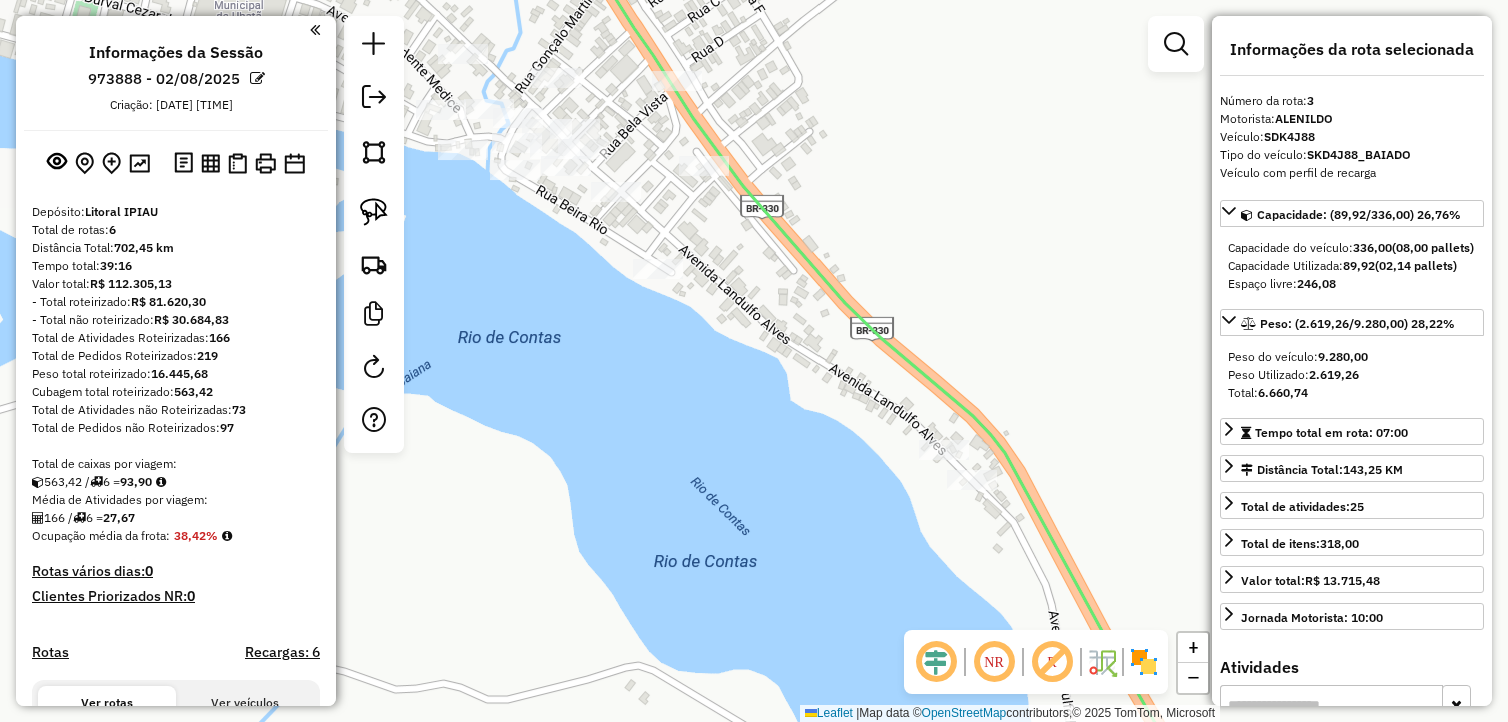 select on "*********" 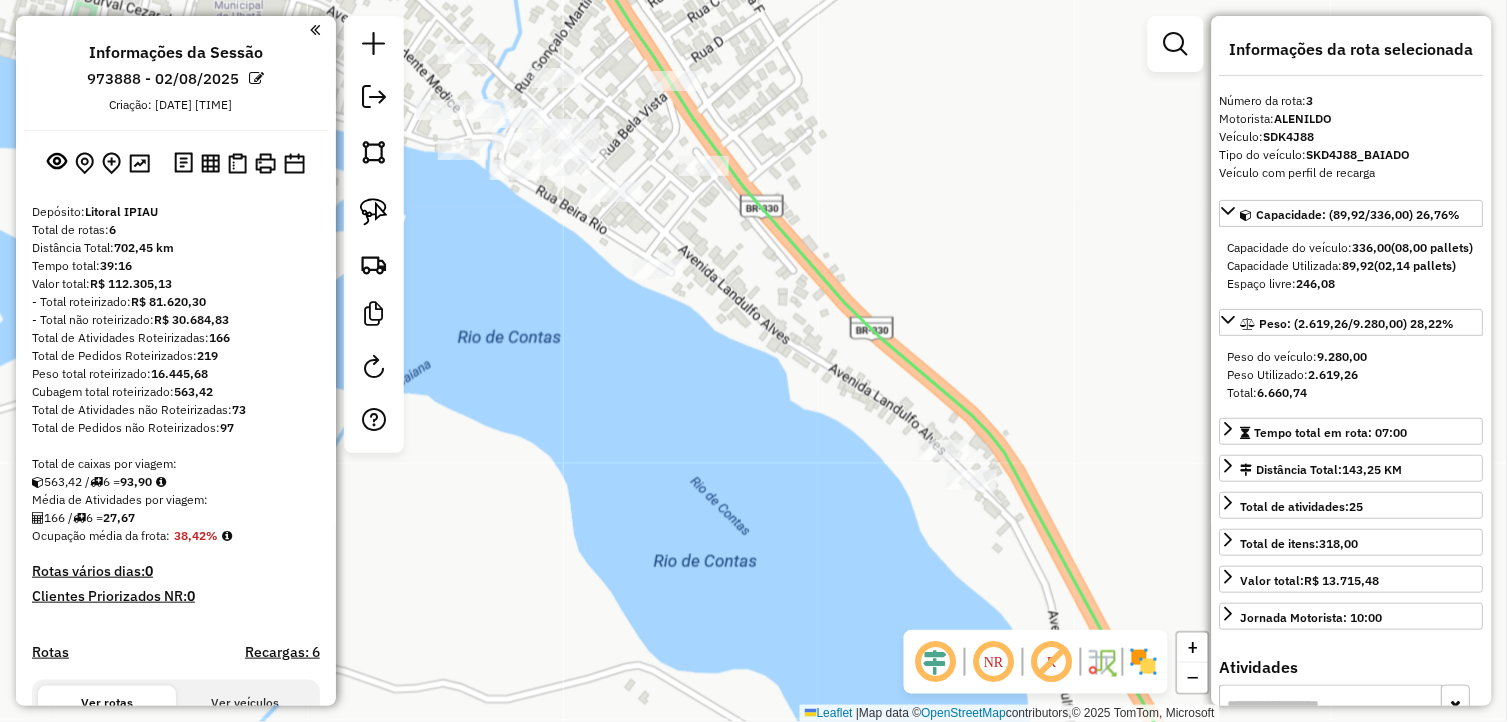 scroll, scrollTop: 687, scrollLeft: 0, axis: vertical 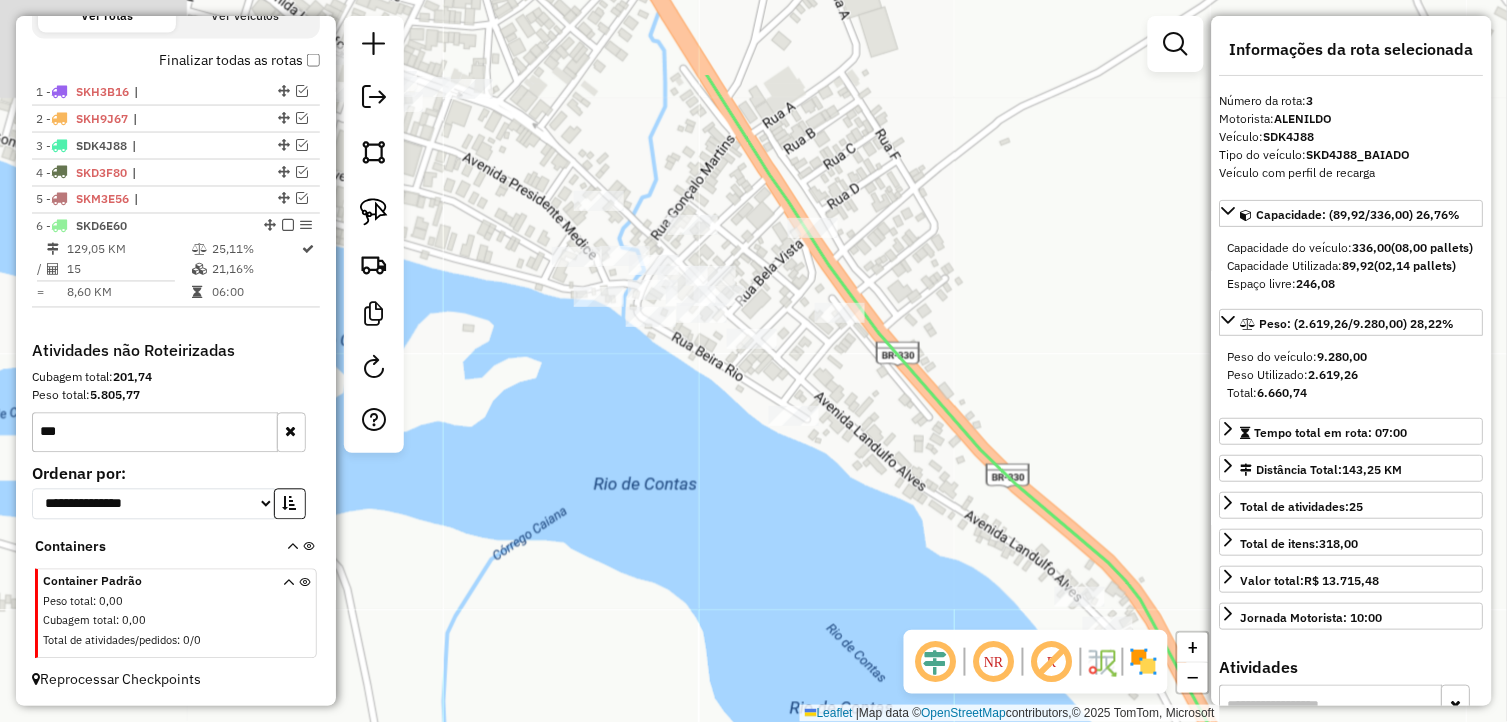 drag, startPoint x: 536, startPoint y: 318, endPoint x: 661, endPoint y: 454, distance: 184.7187 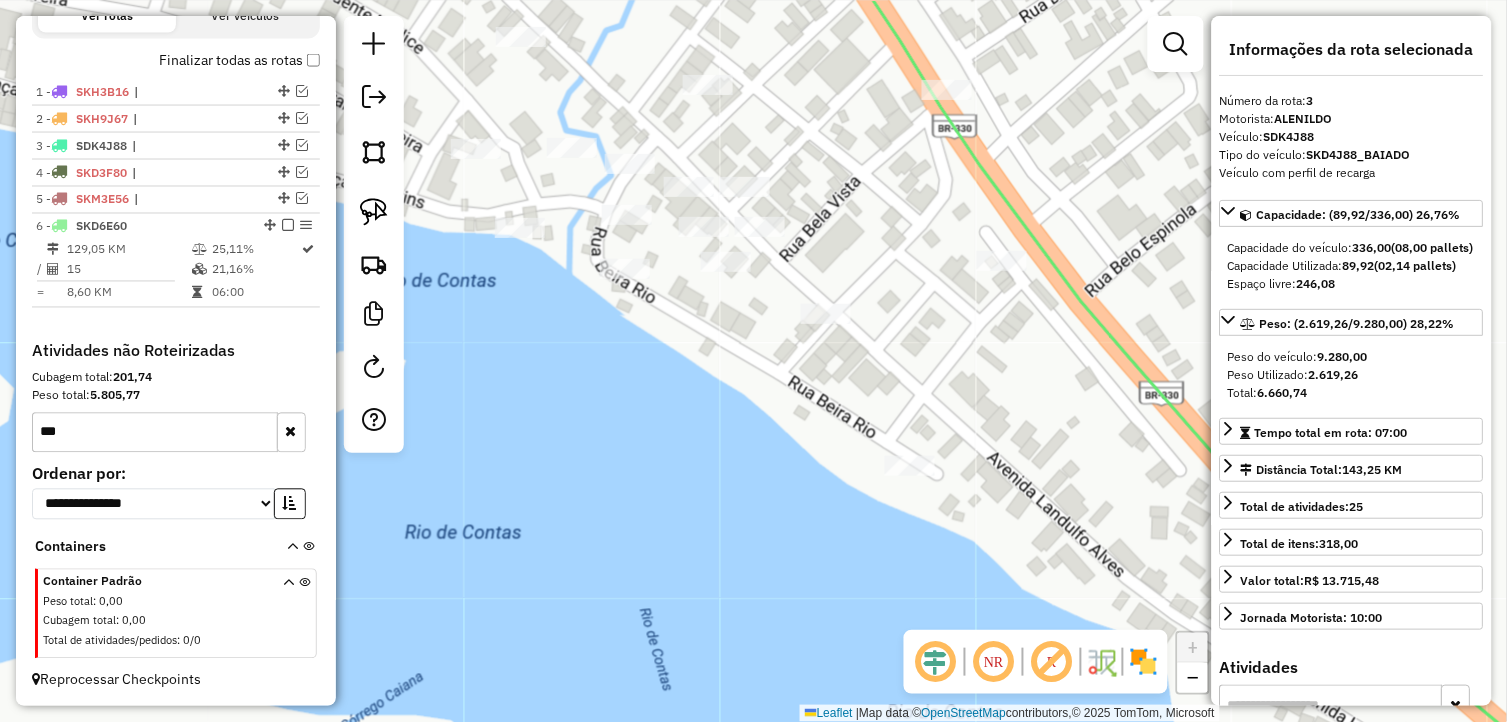 drag, startPoint x: 606, startPoint y: 318, endPoint x: 602, endPoint y: 405, distance: 87.0919 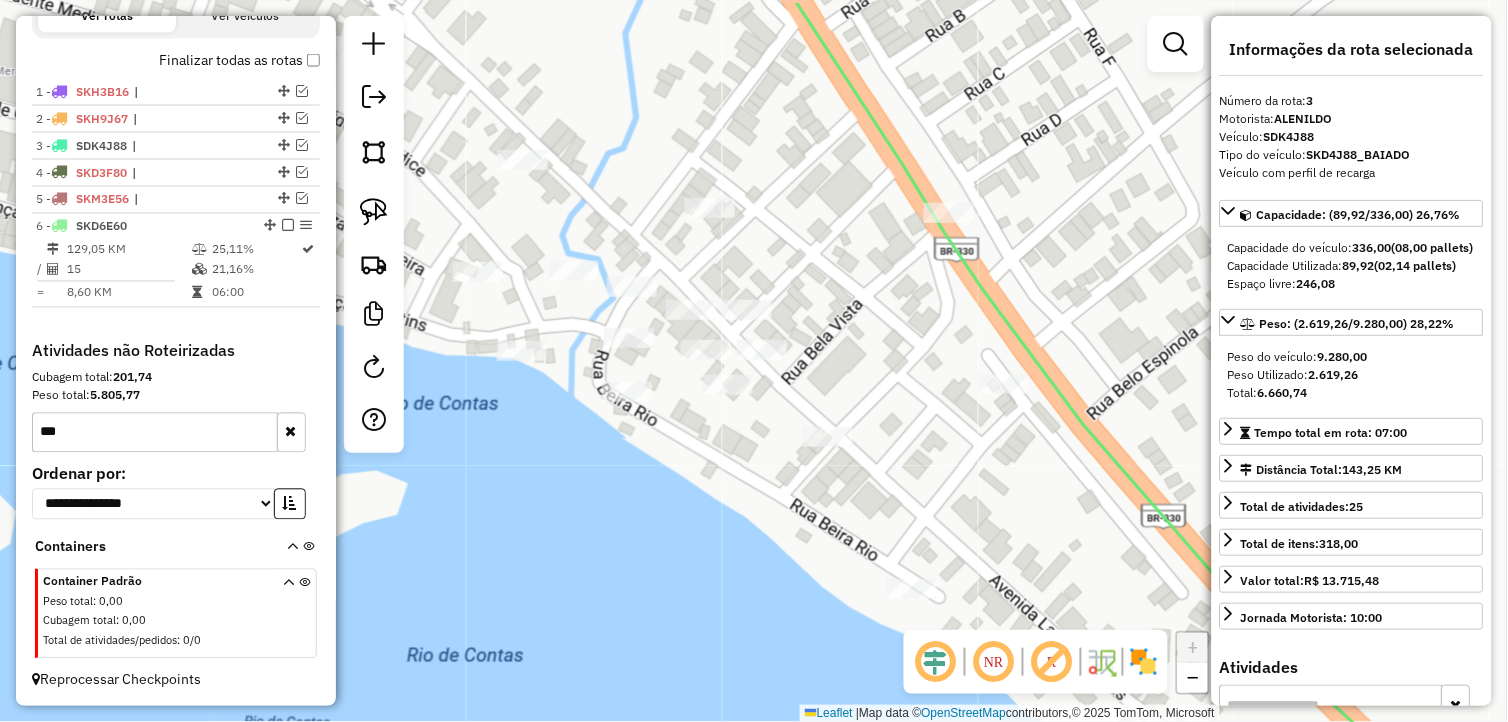 drag, startPoint x: 670, startPoint y: 381, endPoint x: 671, endPoint y: 415, distance: 34.0147 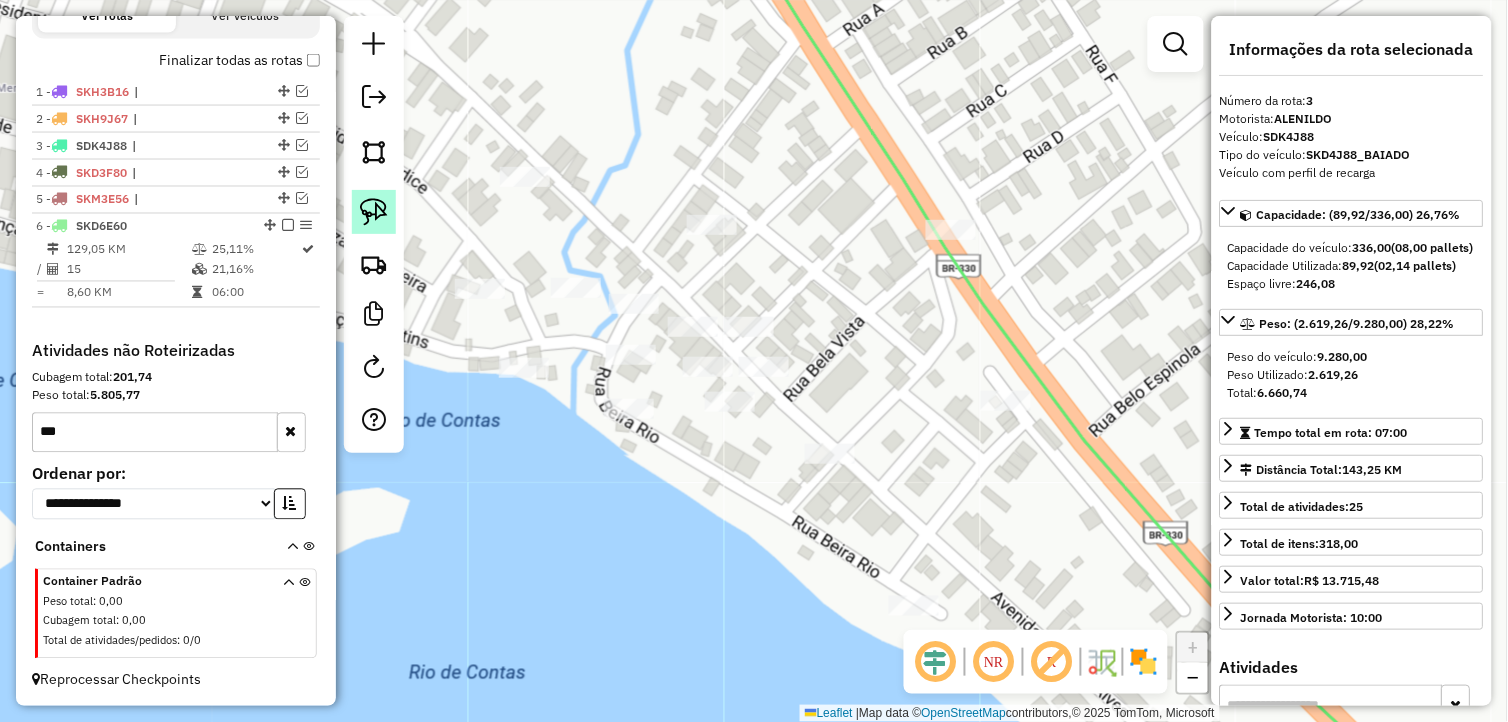 click 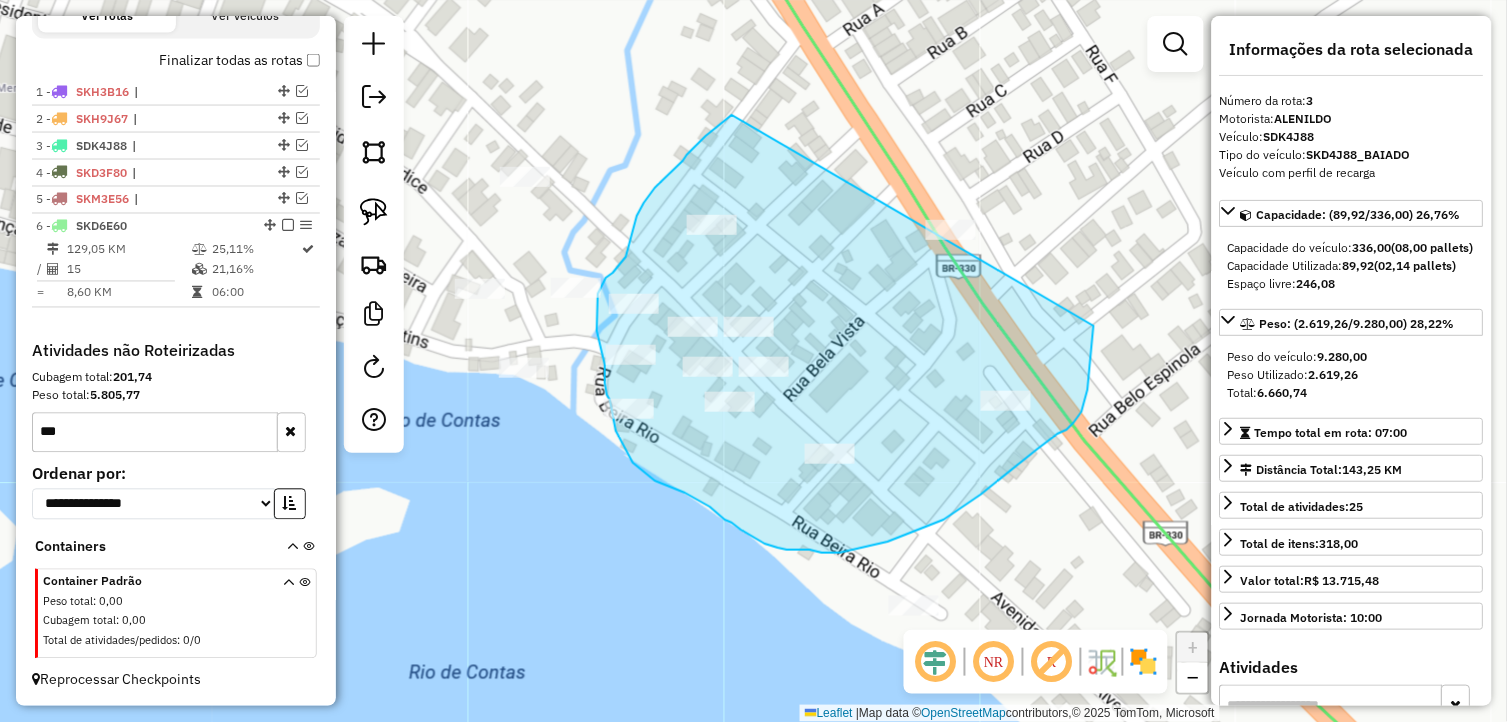 drag, startPoint x: 725, startPoint y: 121, endPoint x: 1041, endPoint y: 145, distance: 316.9101 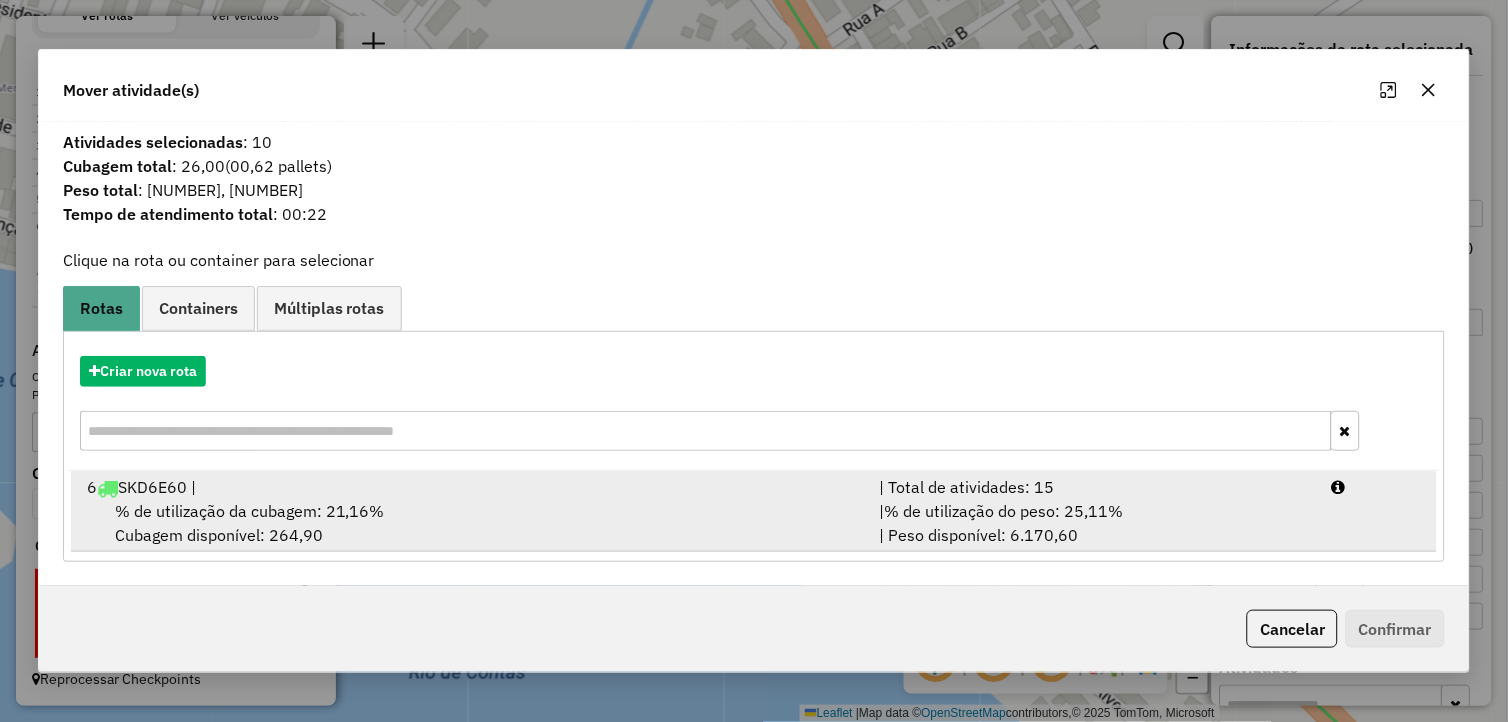 click on "% de utilização da cubagem: 21,16%" at bounding box center (250, 511) 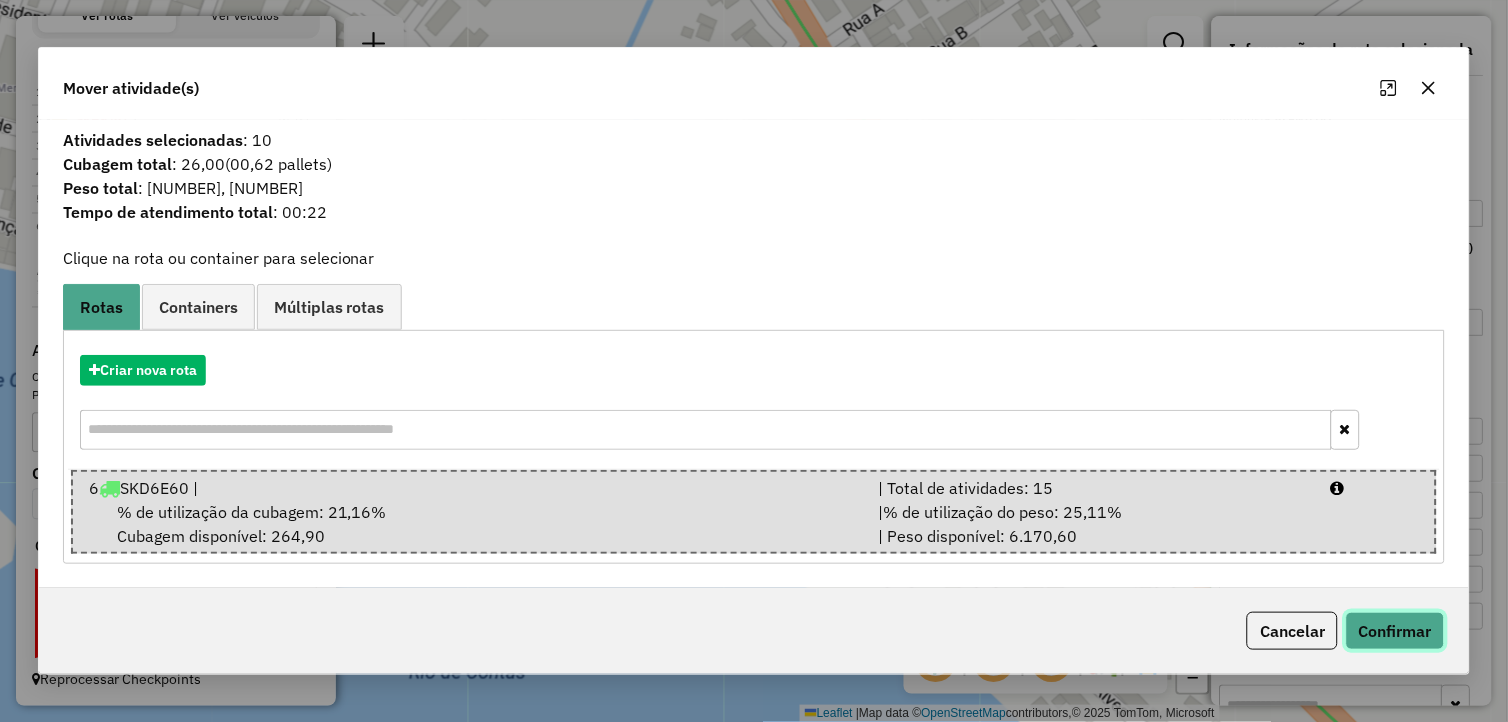 click on "Confirmar" 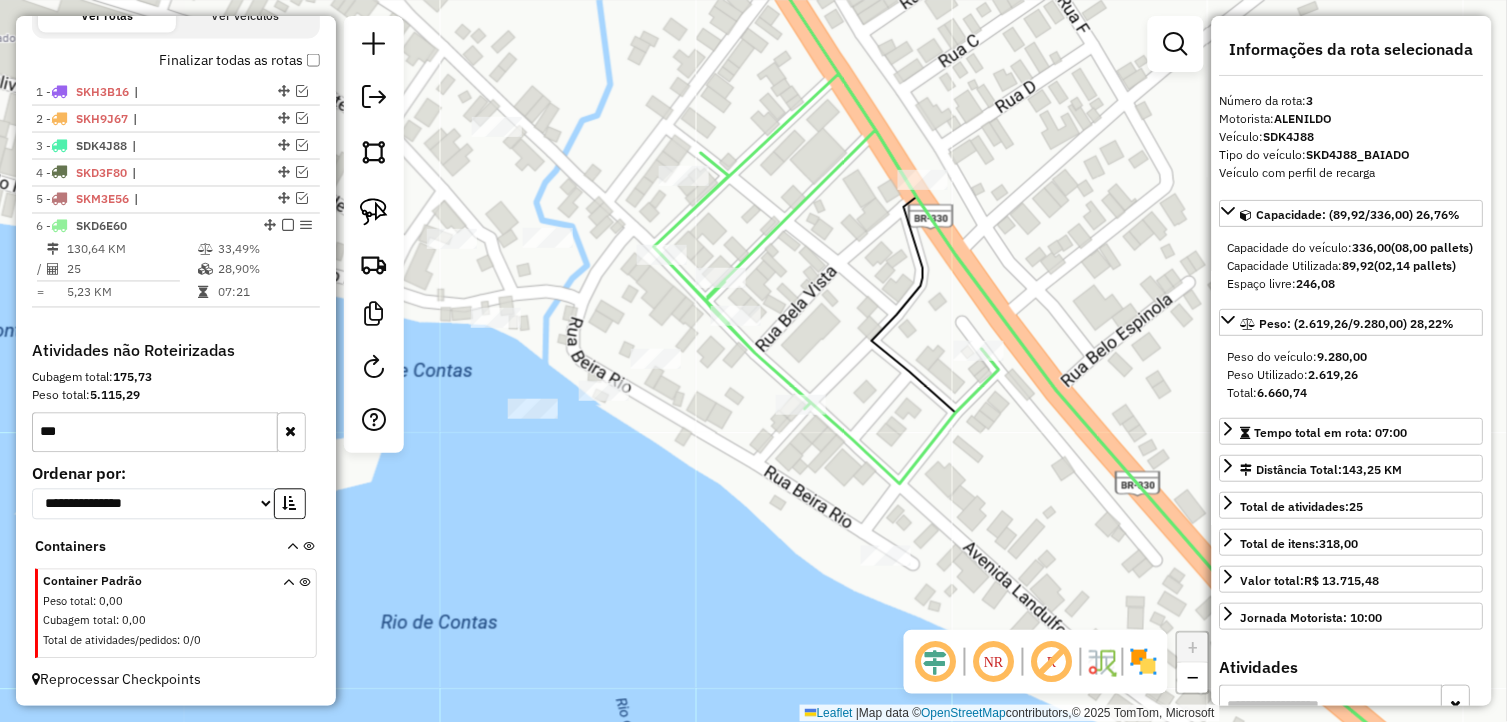 drag, startPoint x: 1051, startPoint y: 566, endPoint x: 960, endPoint y: 281, distance: 299.17554 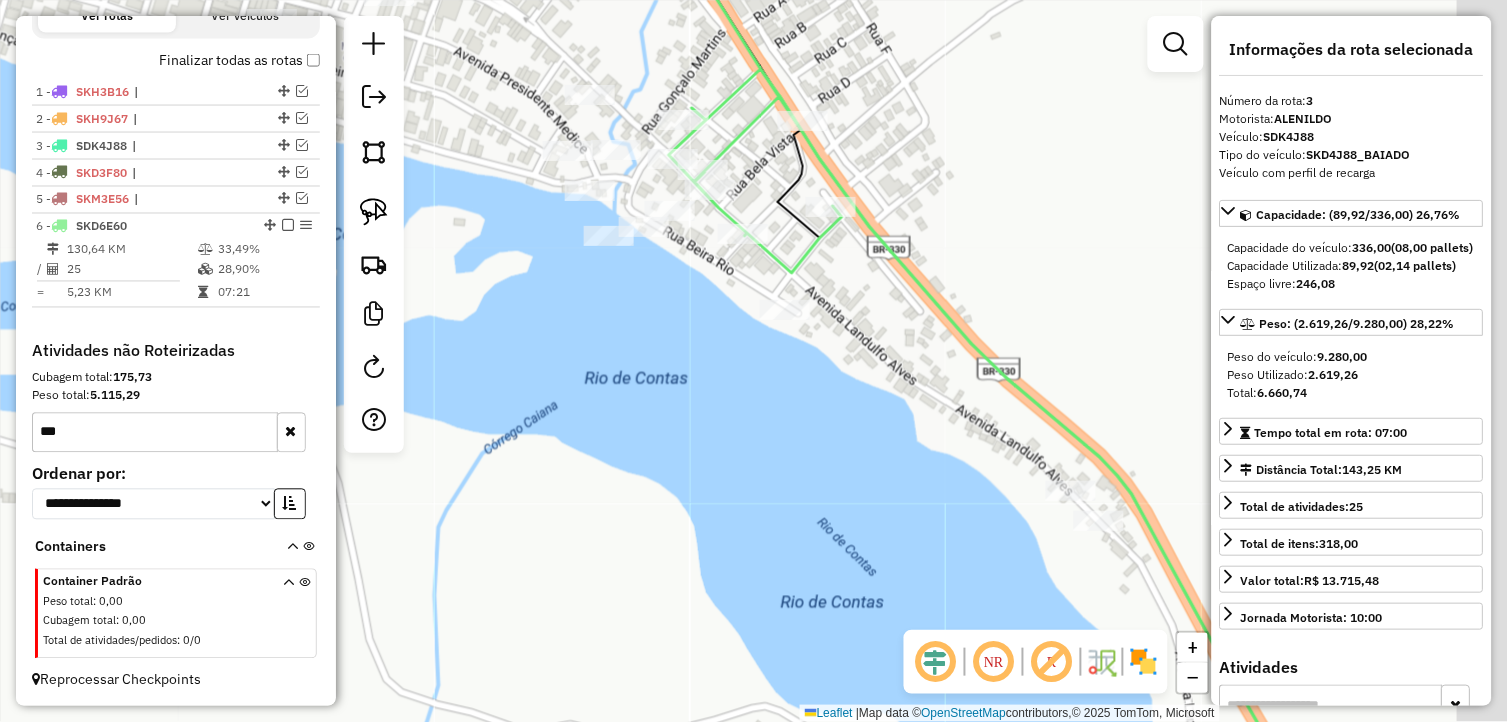 drag, startPoint x: 956, startPoint y: 406, endPoint x: 764, endPoint y: 418, distance: 192.37463 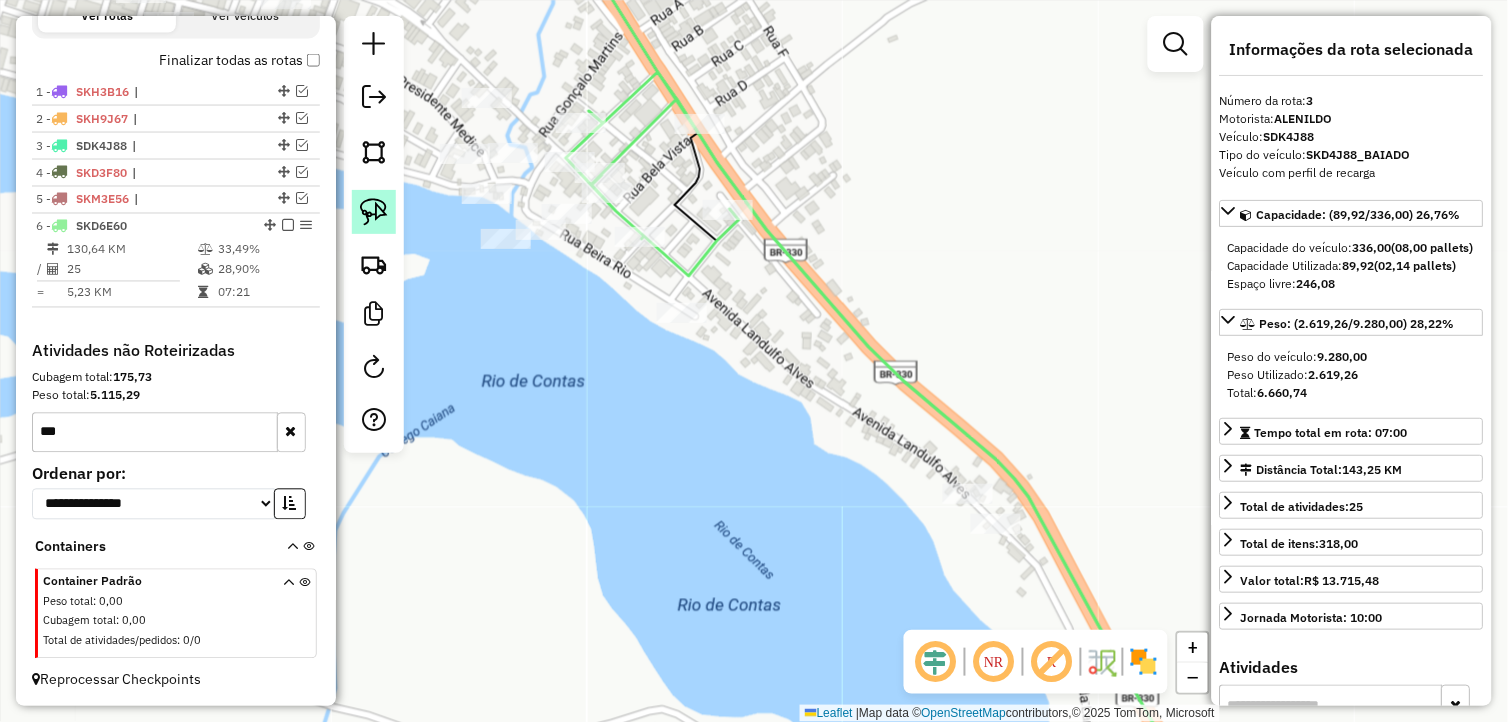 click 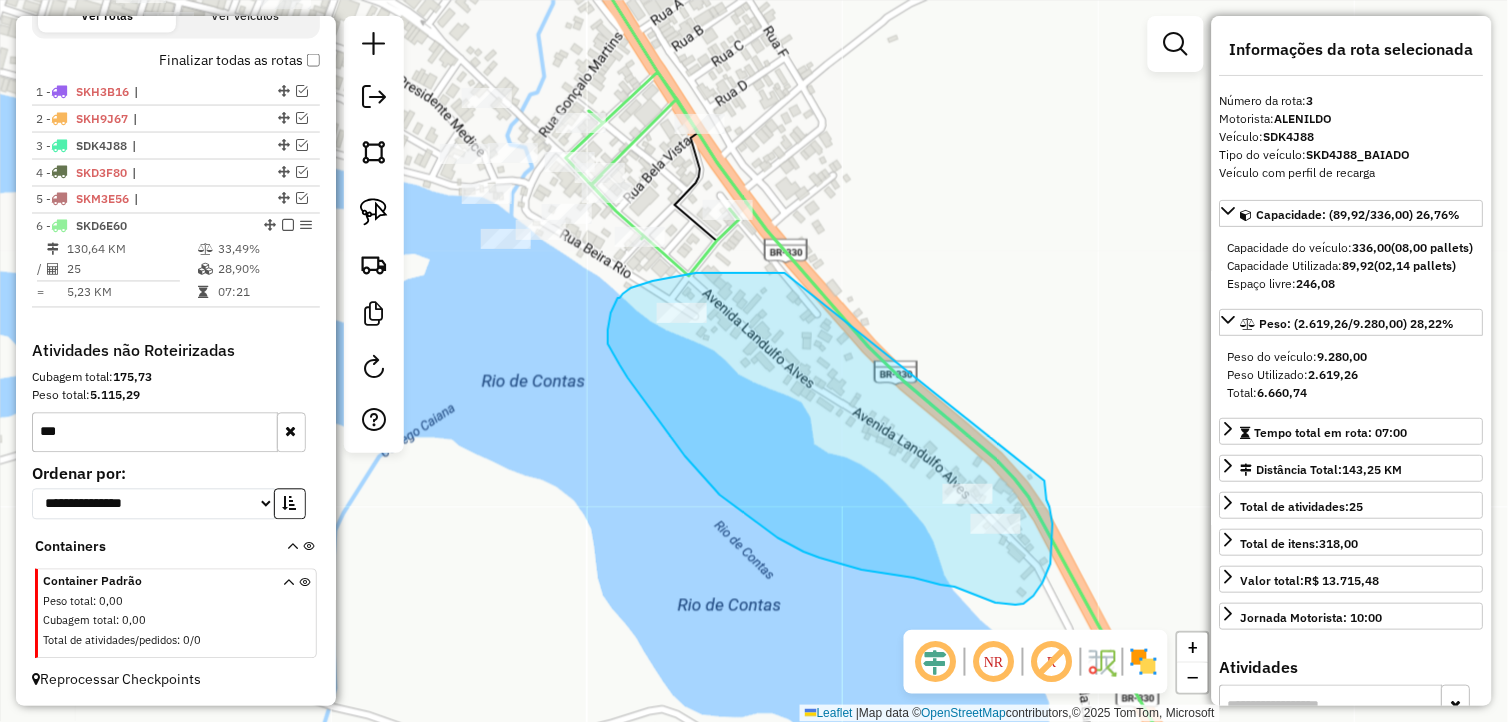 drag, startPoint x: 750, startPoint y: 273, endPoint x: 1044, endPoint y: 473, distance: 355.5784 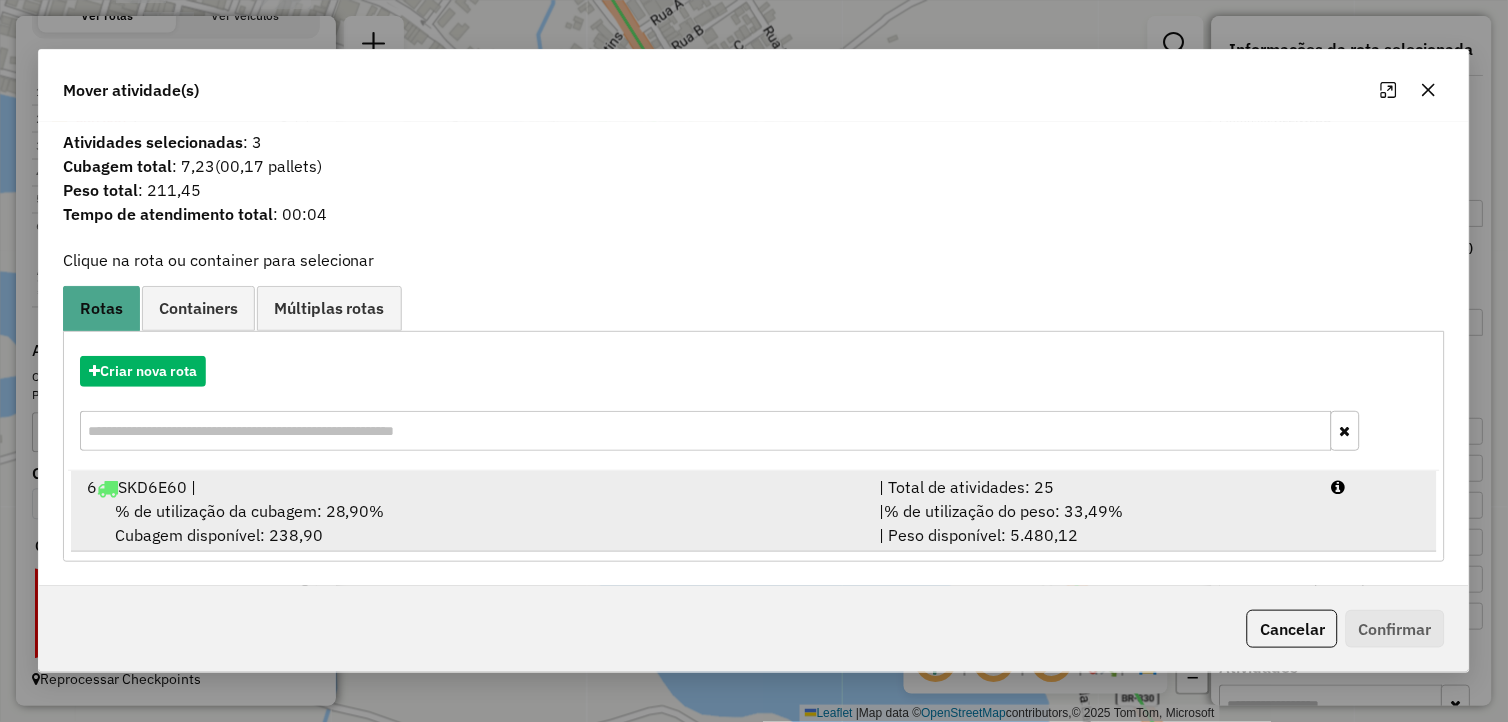 click on "% de utilização da cubagem: 28,90% Cubagem disponível: 238,90" at bounding box center (471, 523) 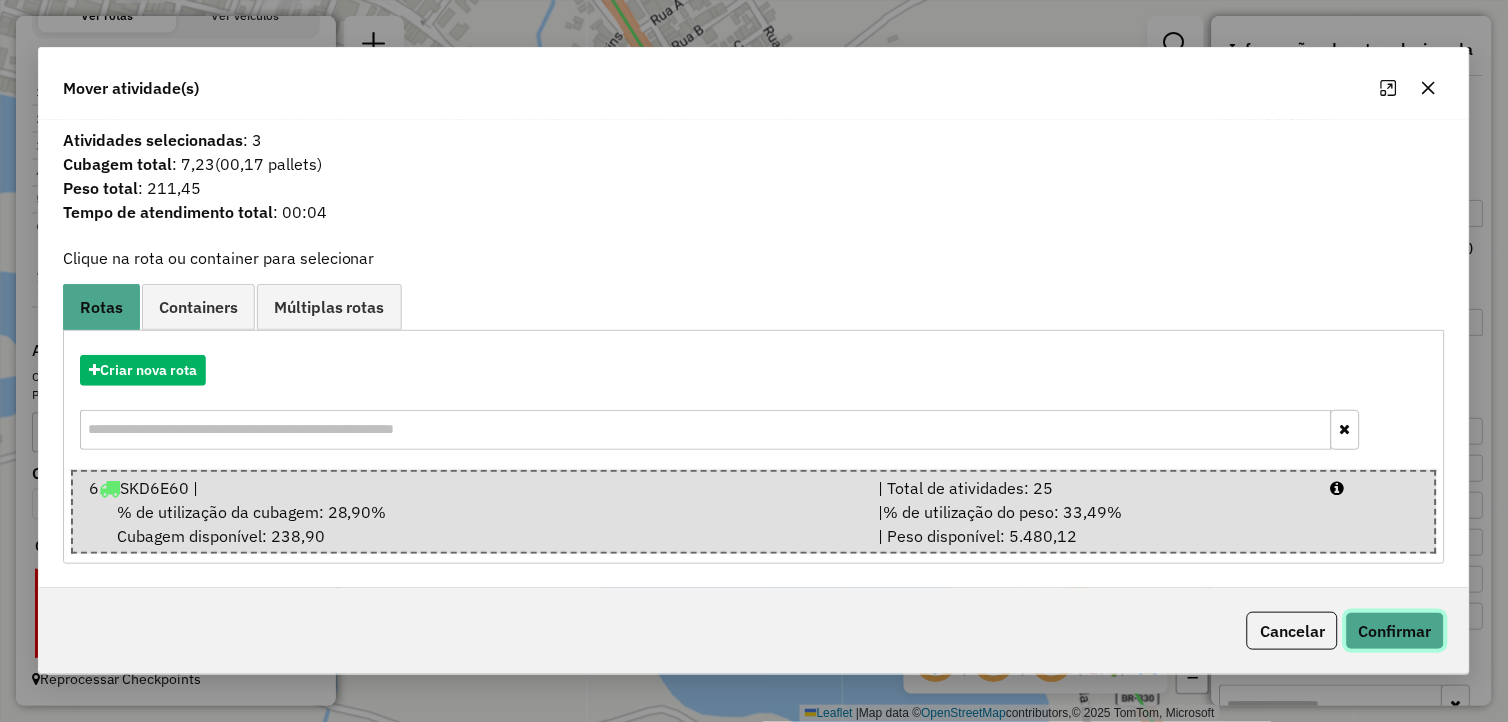 click on "Confirmar" 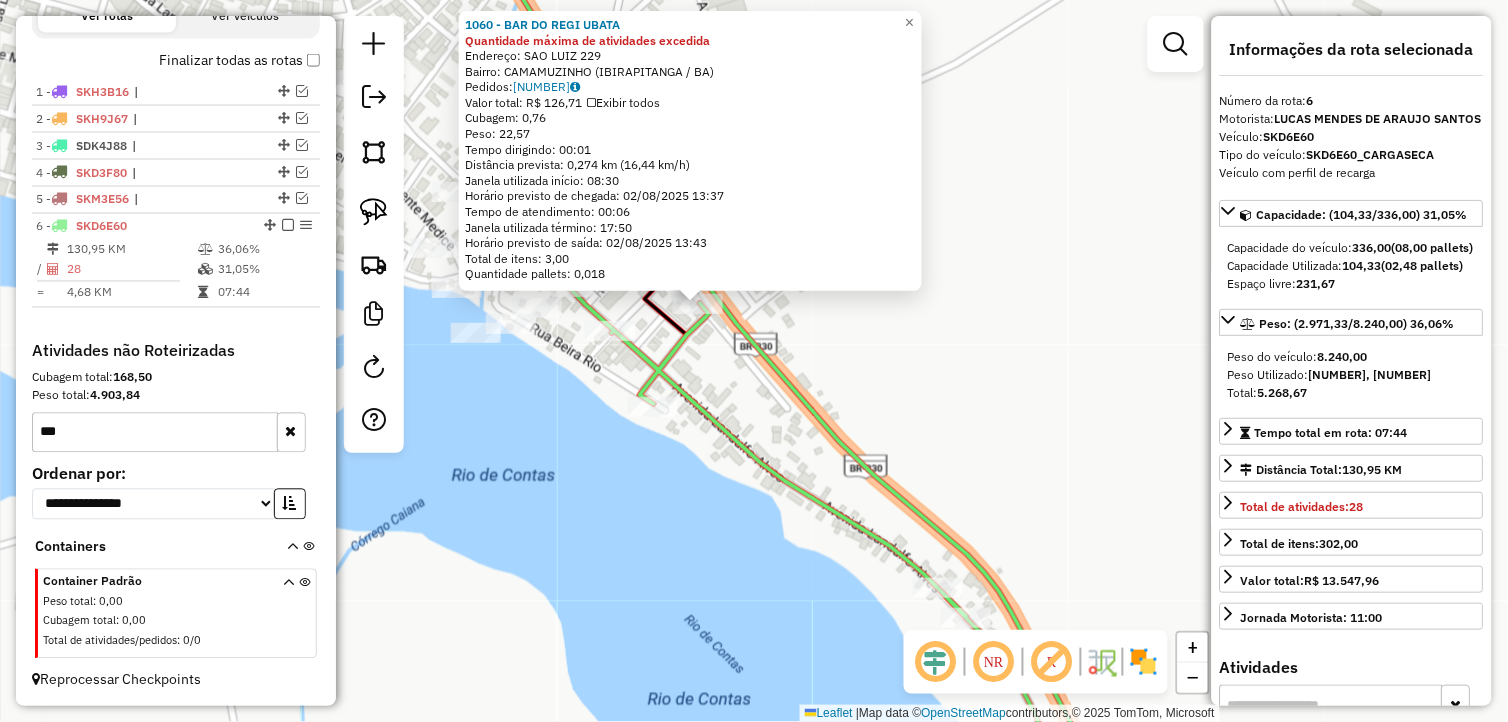 drag, startPoint x: 857, startPoint y: 431, endPoint x: 801, endPoint y: 374, distance: 79.9062 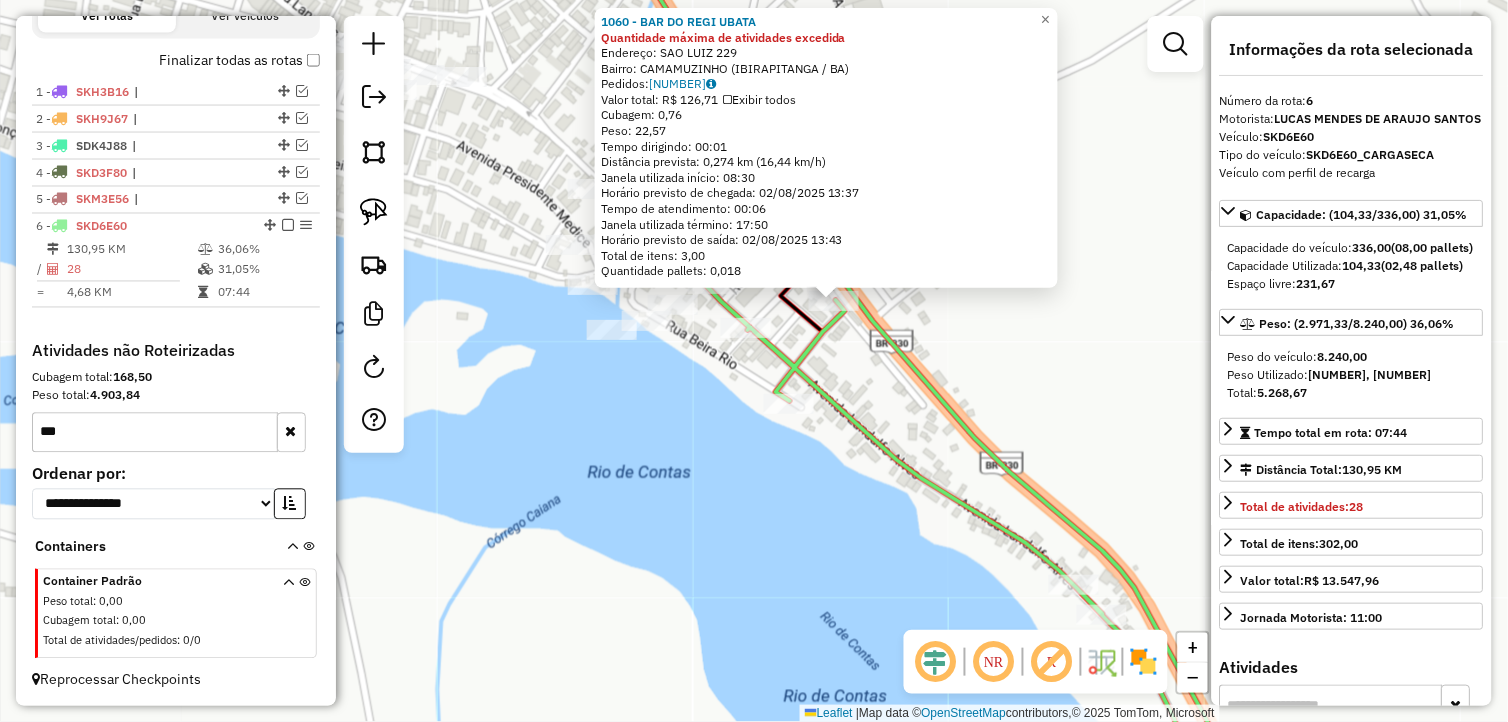 drag, startPoint x: 854, startPoint y: 423, endPoint x: 912, endPoint y: 422, distance: 58.00862 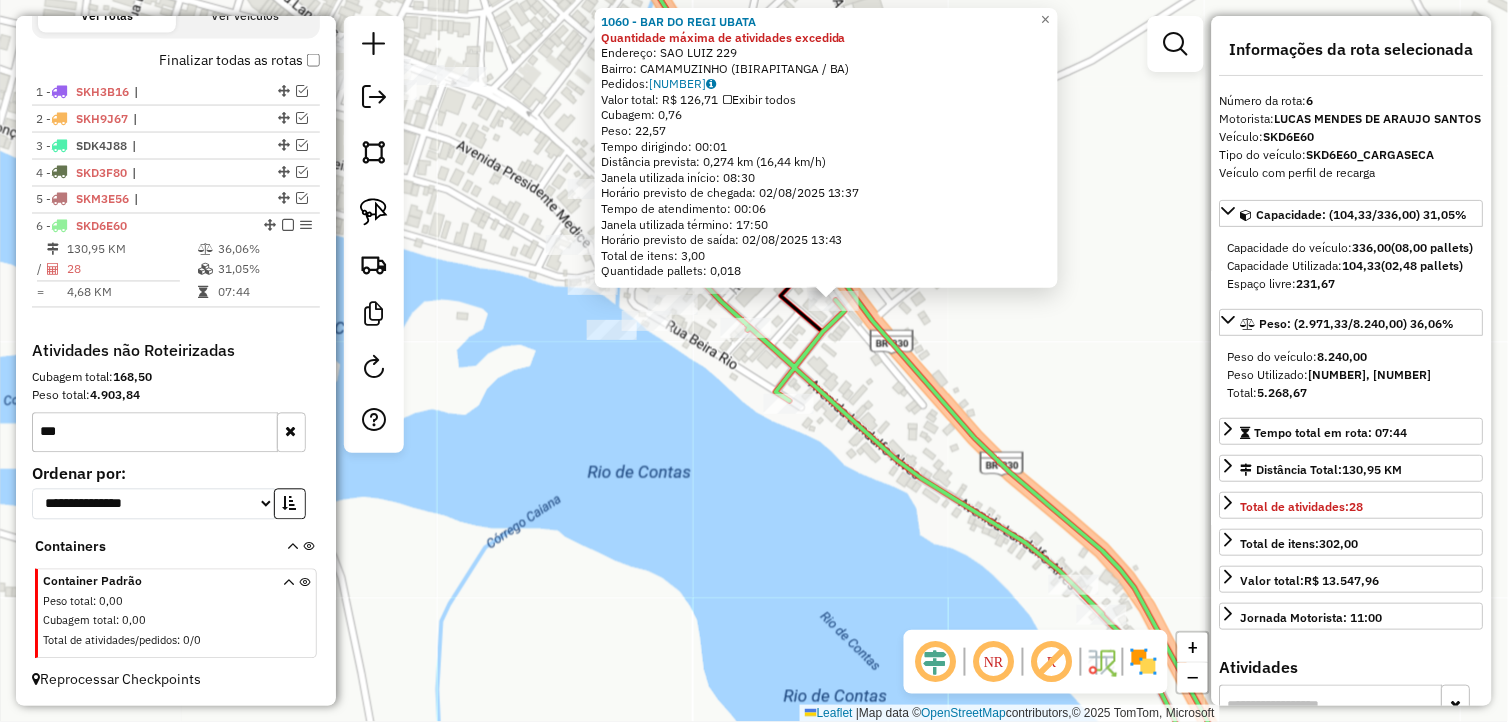 drag, startPoint x: 738, startPoint y: 518, endPoint x: 757, endPoint y: 505, distance: 23.021729 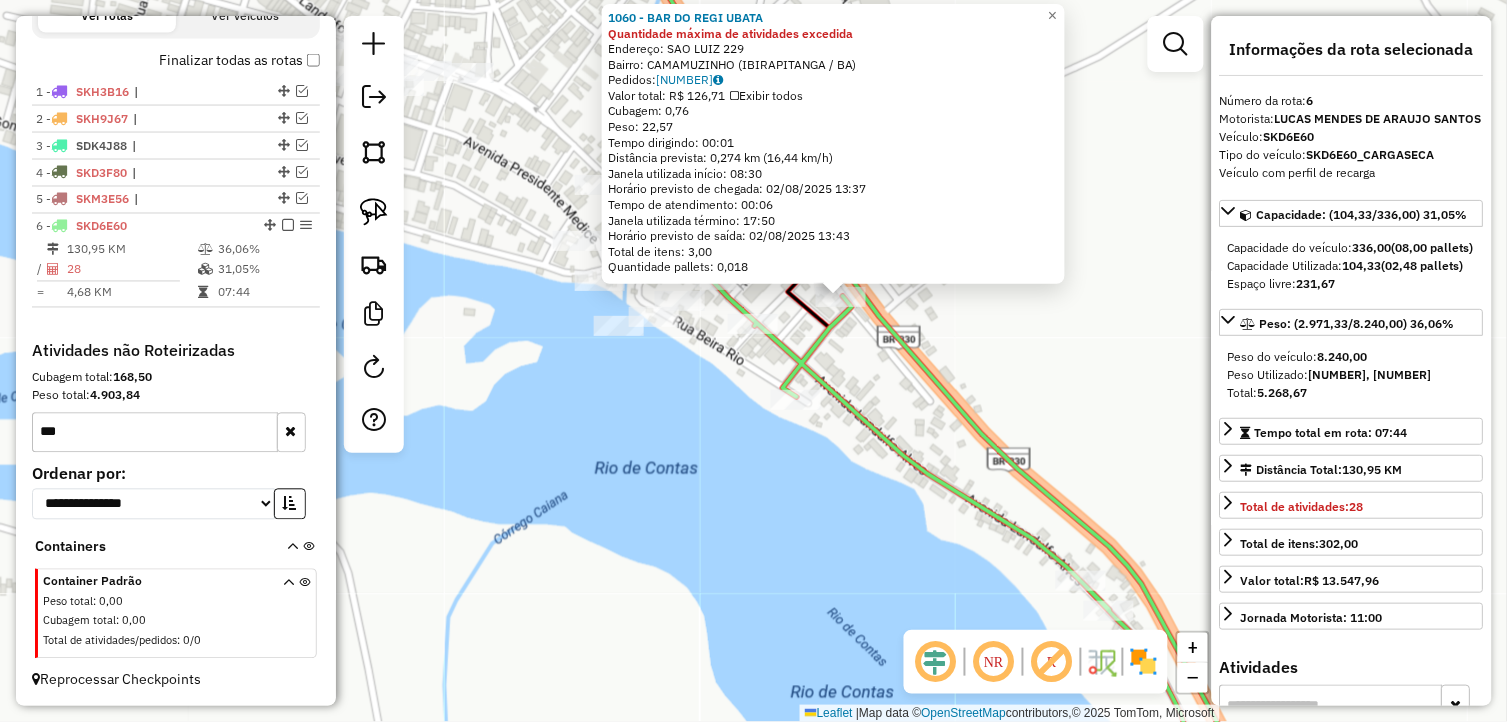 click on "1060 - BAR DO REGI UBATA Quantidade máxima de atividades excedida Endereço: SAO LUIZ [NUMBER] Bairro: CAMAMUZINHO ([CITY] / [STATE]) Pedidos: 01184321 Valor total: R$ 126,71 Exibir todos Cubagem: 0,76 Peso: 22,57 Tempo dirigindo: 00:01 Distância prevista: 0,274 km (16,44 km/h) Janela utilizada início: 08:30 Horário previsto de chegada: 02/08/2025 13:37 Tempo de atendimento: 00:06 Janela utilizada término: 17:50 Horário previsto de saída: 02/08/2025 13:43 Total de itens: 3,00 Quantidade pallets: 0,018 × Janela de atendimento Grade de atendimento Capacidade Transportadoras Veículos Cliente Pedidos Rotas Selecione os dias de semana para filtrar as janelas de atendimento Seg Ter Qua Qui Sex Sáb Dom Informe o período da janela de atendimento: De: Até: Filtrar exatamente a janela do cliente Considerar janela de atendimento padrão Selecione os dias de semana para filtrar as grades de atendimento Seg Ter Qua Qui Sex Sáb Dom Peso mínimo: De:" 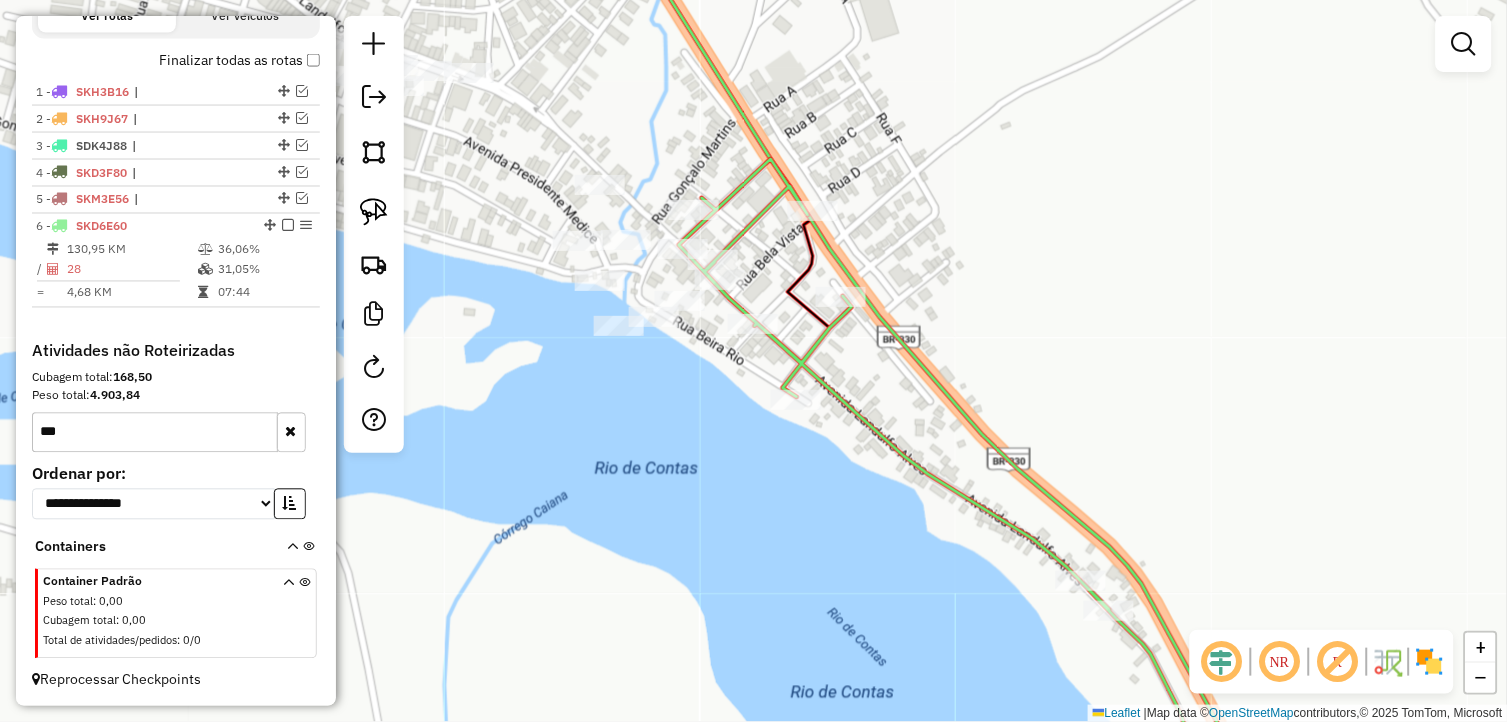 drag, startPoint x: 1008, startPoint y: 327, endPoint x: 956, endPoint y: 324, distance: 52.086468 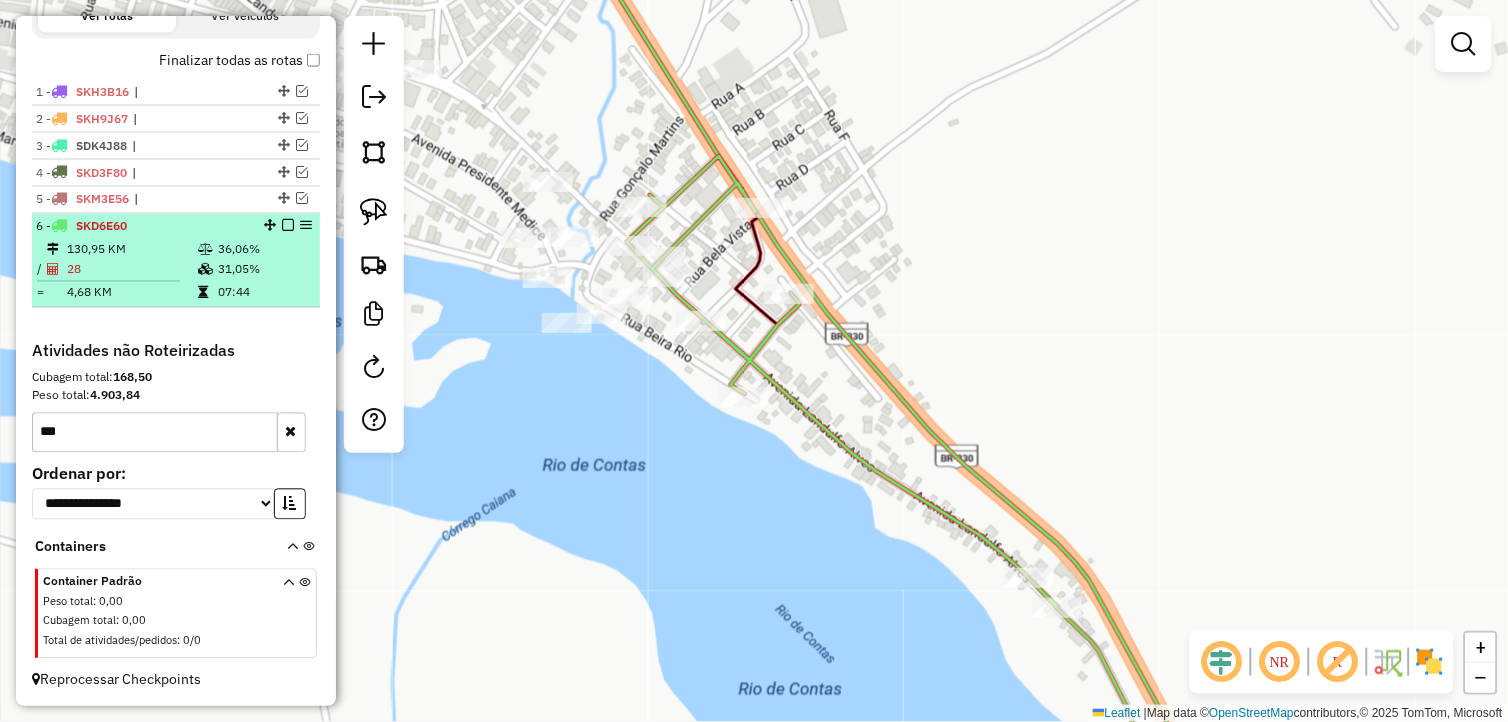 click at bounding box center [288, 226] 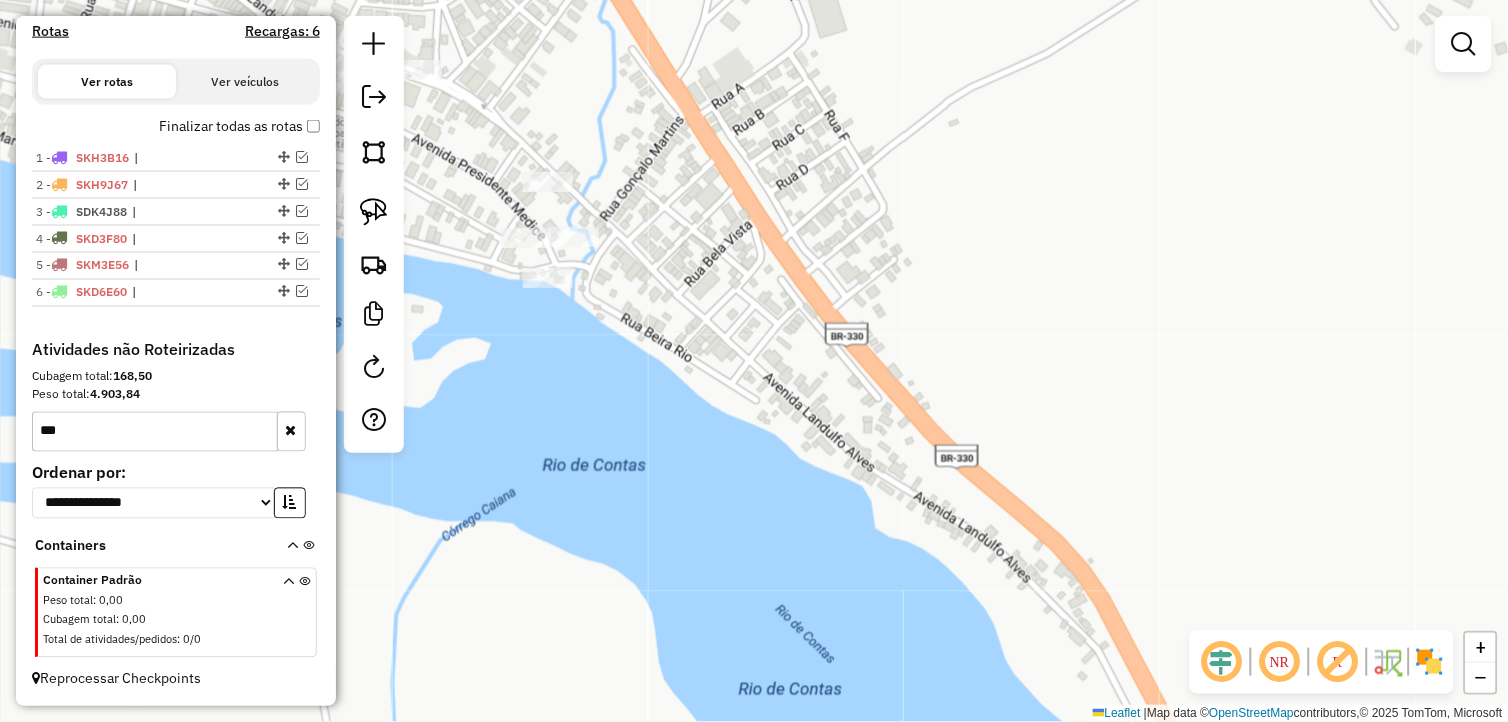 scroll, scrollTop: 621, scrollLeft: 0, axis: vertical 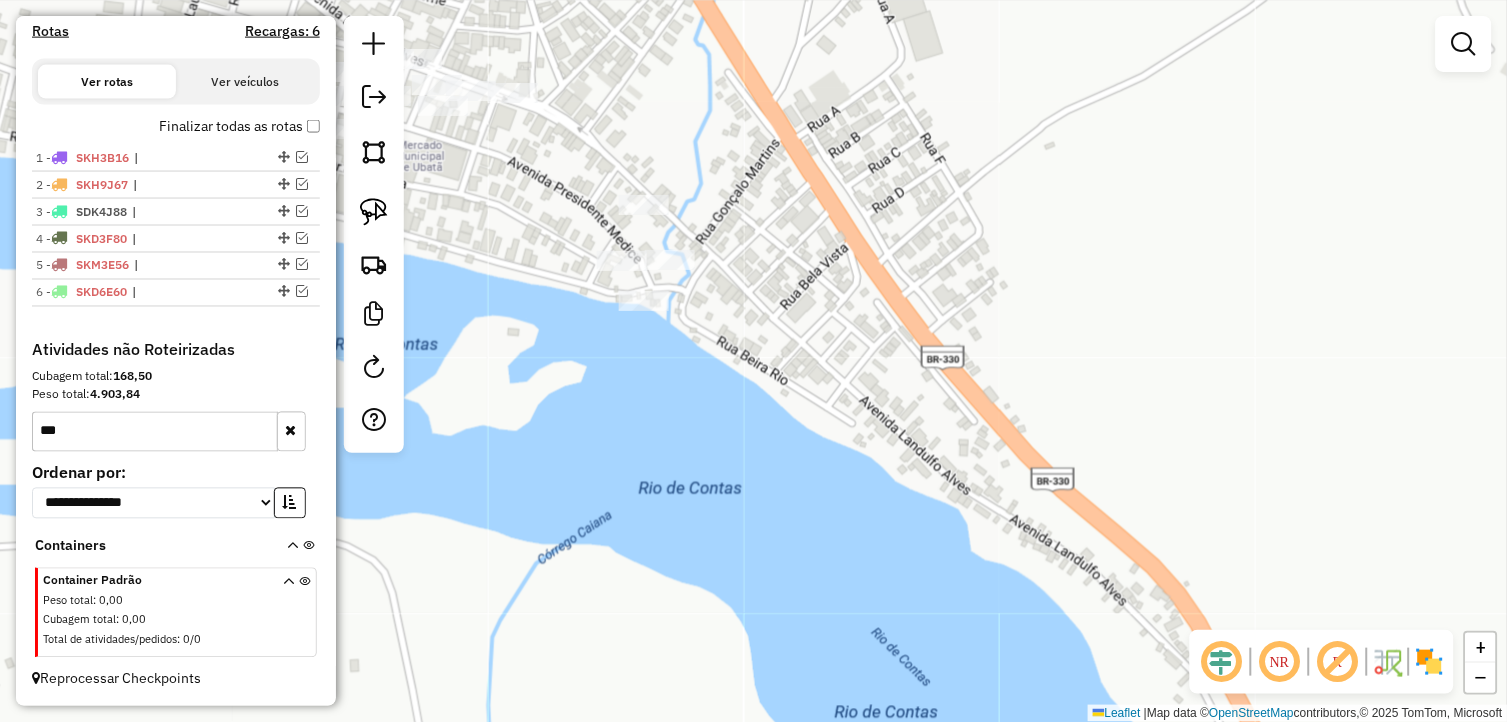 drag, startPoint x: 802, startPoint y: 453, endPoint x: 890, endPoint y: 484, distance: 93.30059 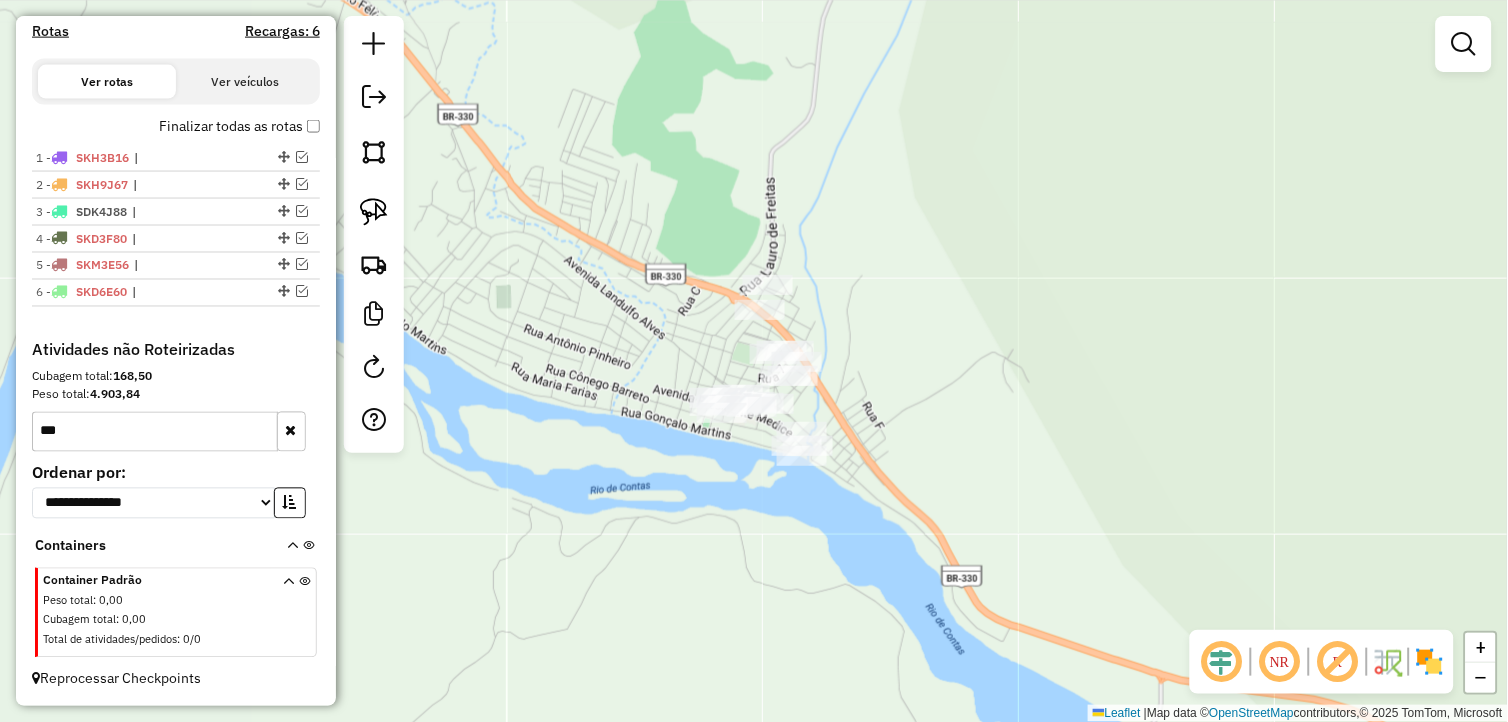 drag, startPoint x: 630, startPoint y: 324, endPoint x: 642, endPoint y: 358, distance: 36.05551 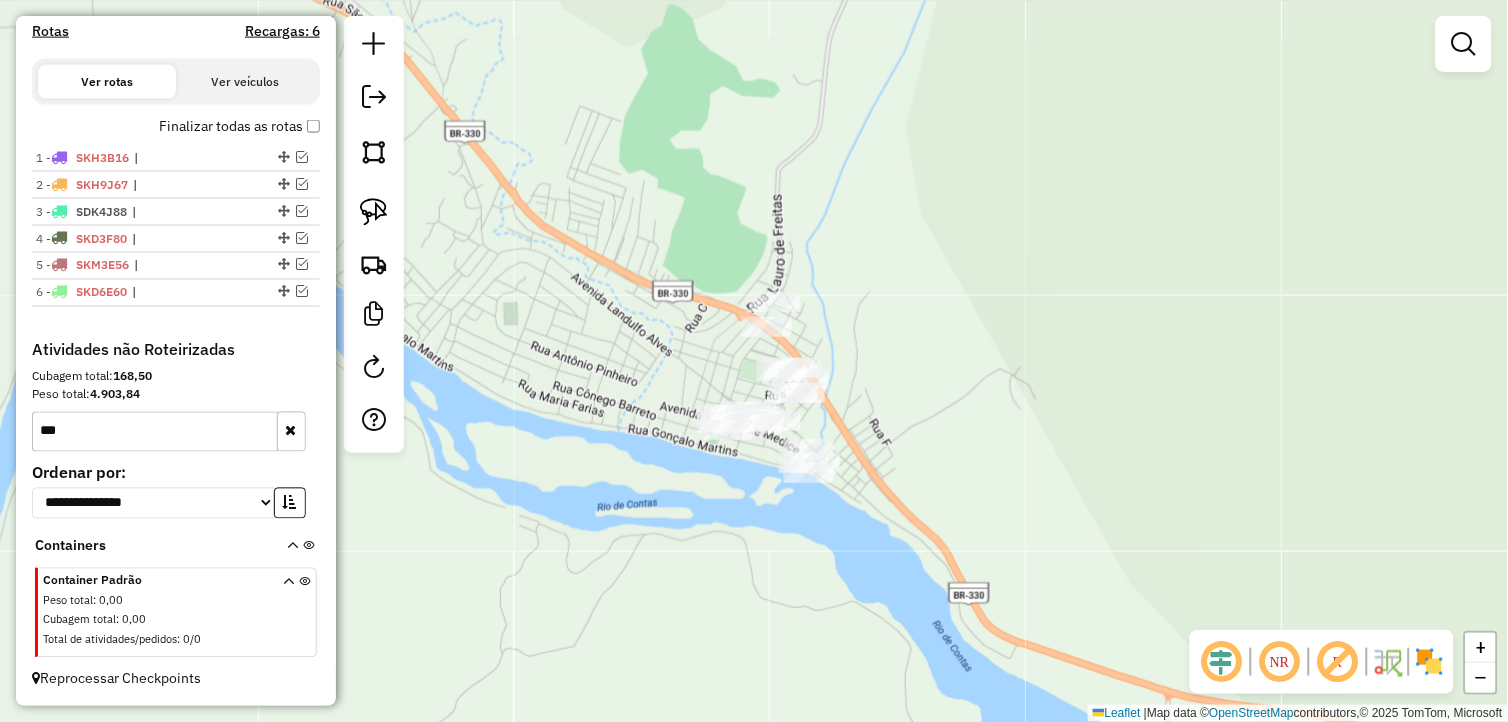 drag, startPoint x: 637, startPoint y: 362, endPoint x: 645, endPoint y: 376, distance: 16.124516 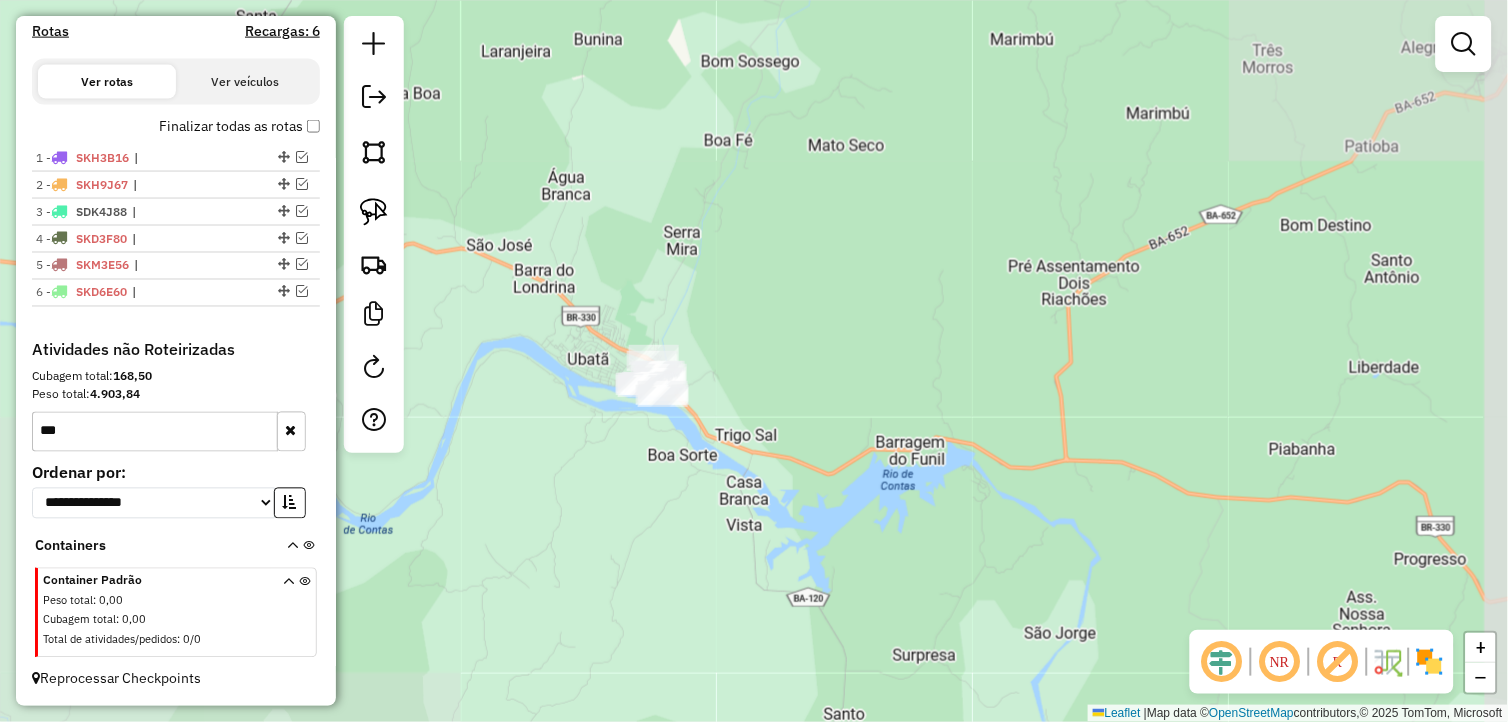 drag, startPoint x: 851, startPoint y: 512, endPoint x: 788, endPoint y: 491, distance: 66.40783 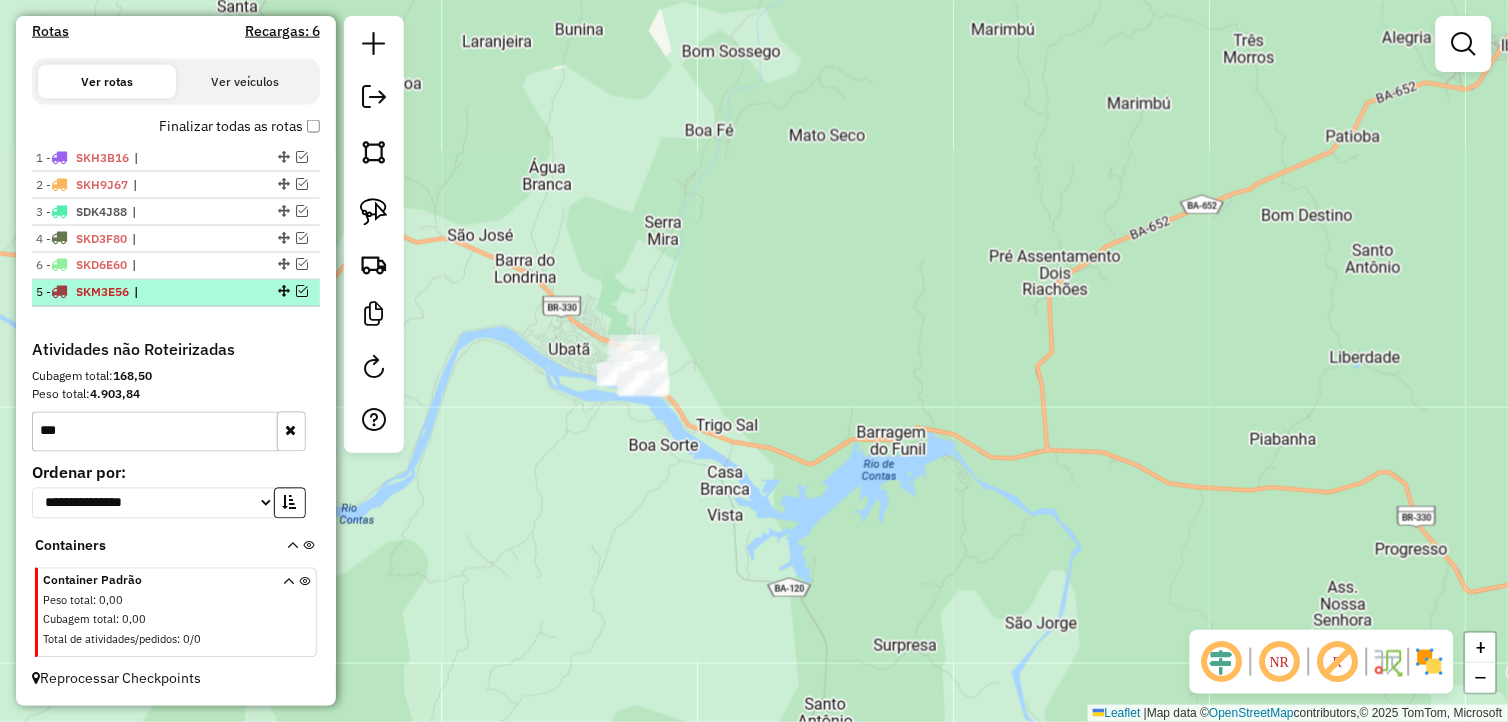 drag, startPoint x: 276, startPoint y: 265, endPoint x: 277, endPoint y: 296, distance: 31.016125 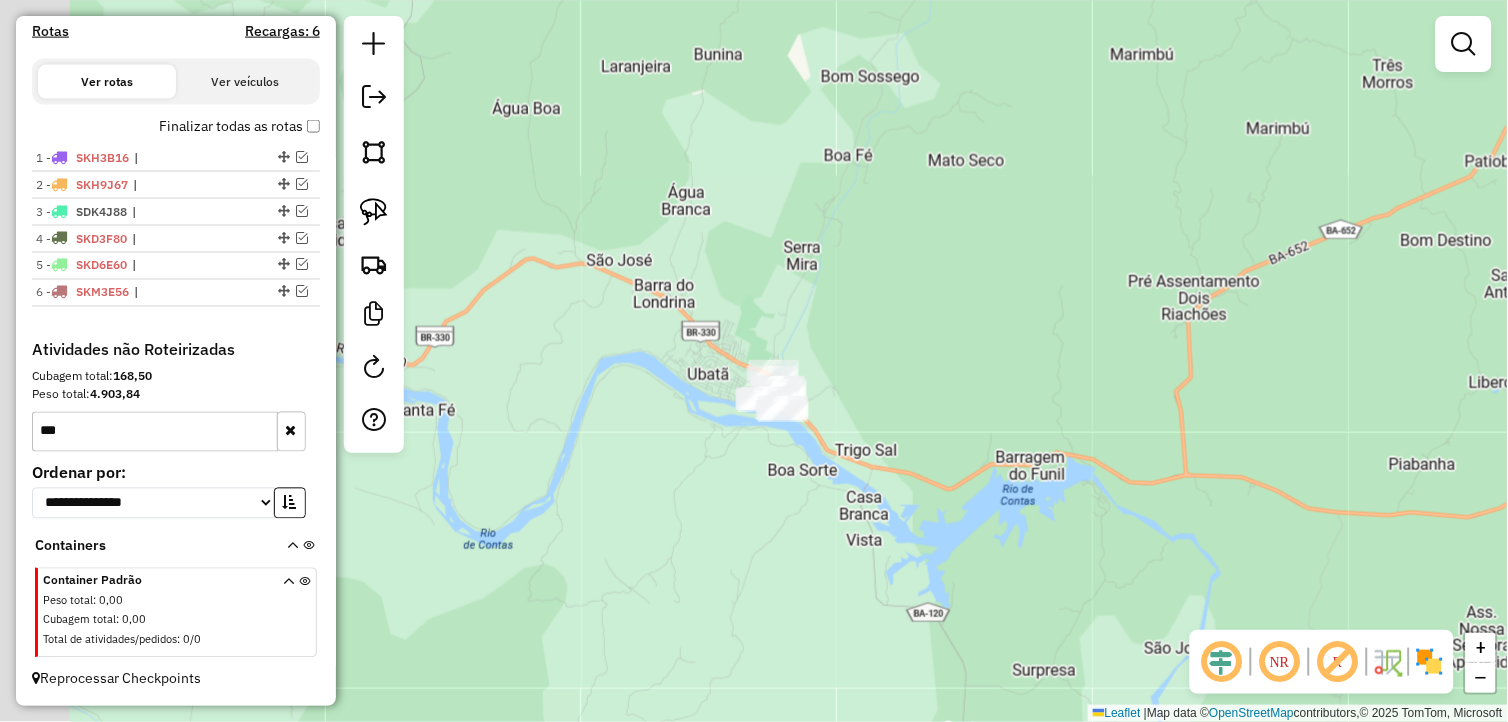 drag, startPoint x: 783, startPoint y: 497, endPoint x: 845, endPoint y: 511, distance: 63.560993 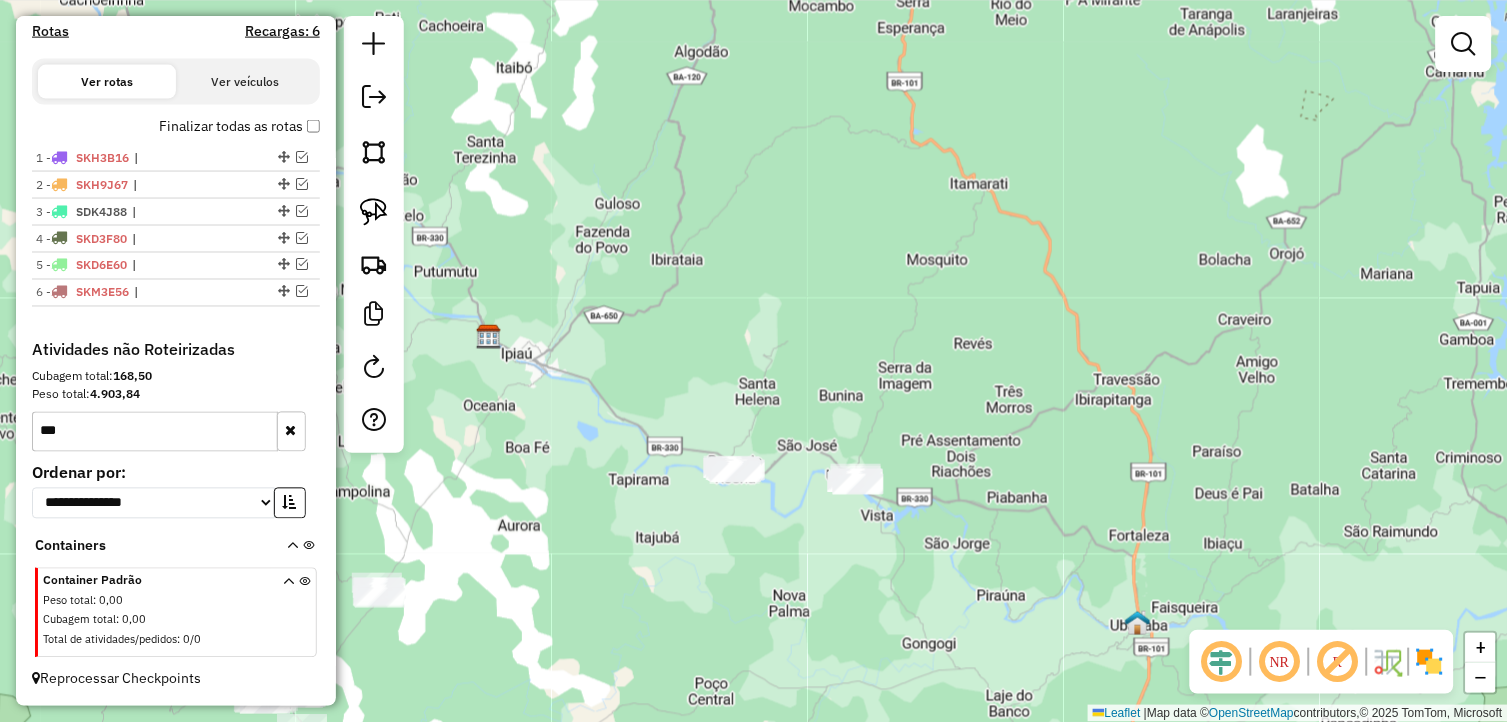 drag, startPoint x: 706, startPoint y: 512, endPoint x: 705, endPoint y: 493, distance: 19.026299 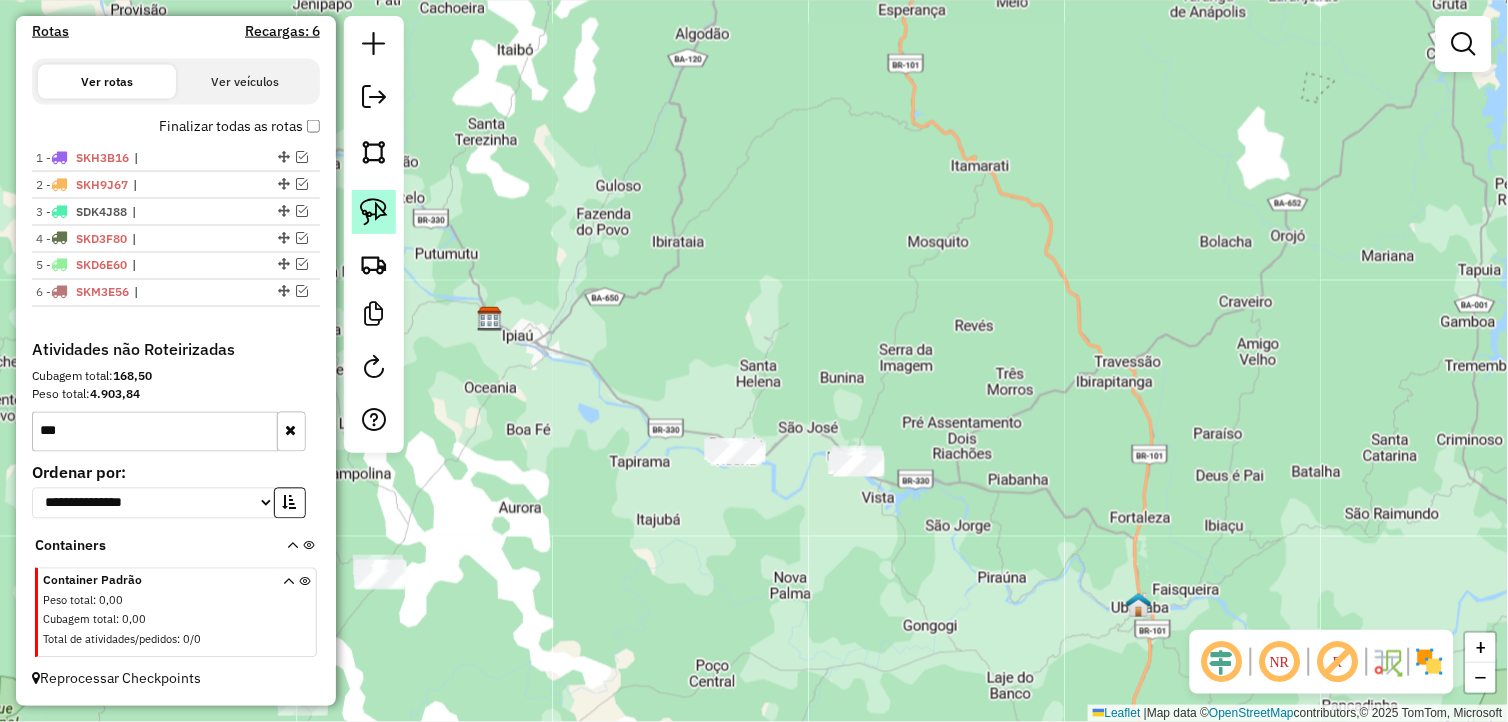 click 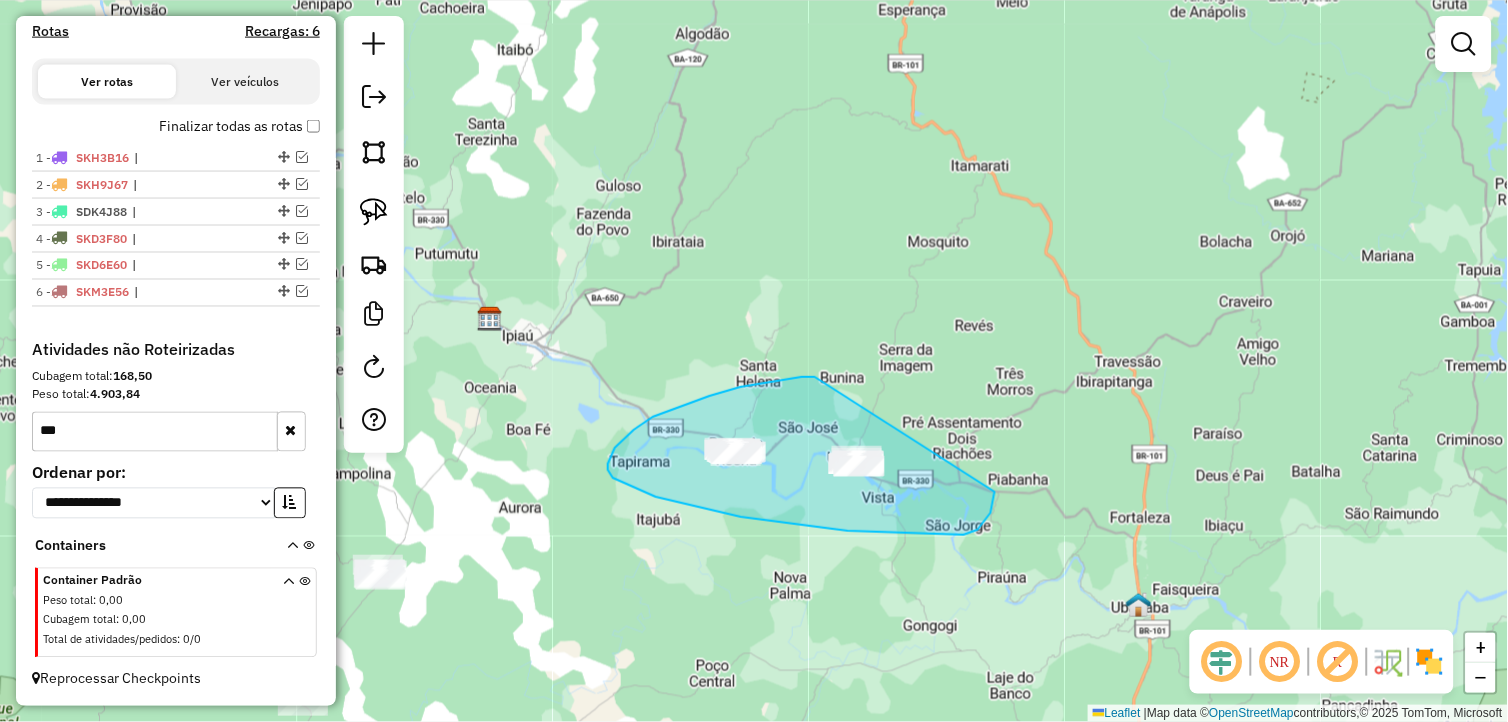 drag, startPoint x: 710, startPoint y: 396, endPoint x: 993, endPoint y: 463, distance: 290.82297 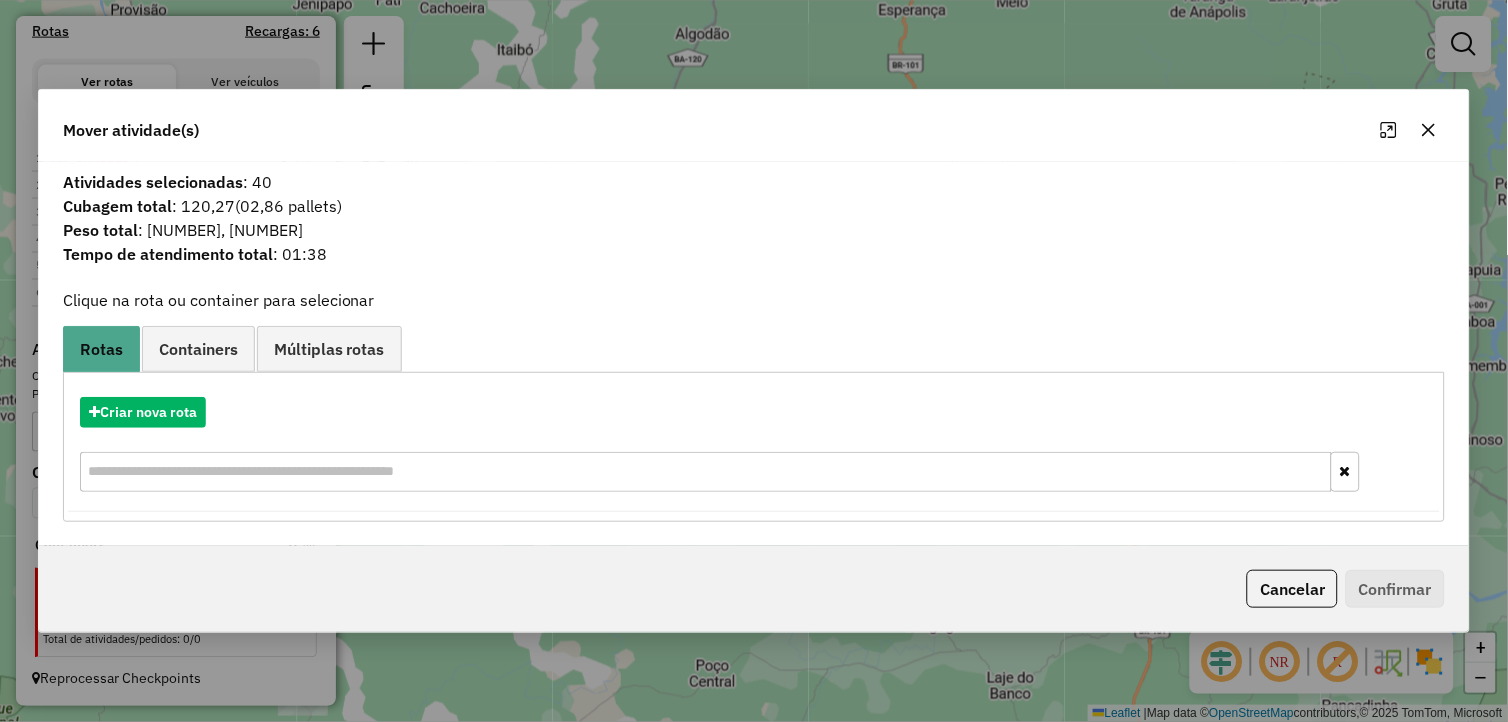 click 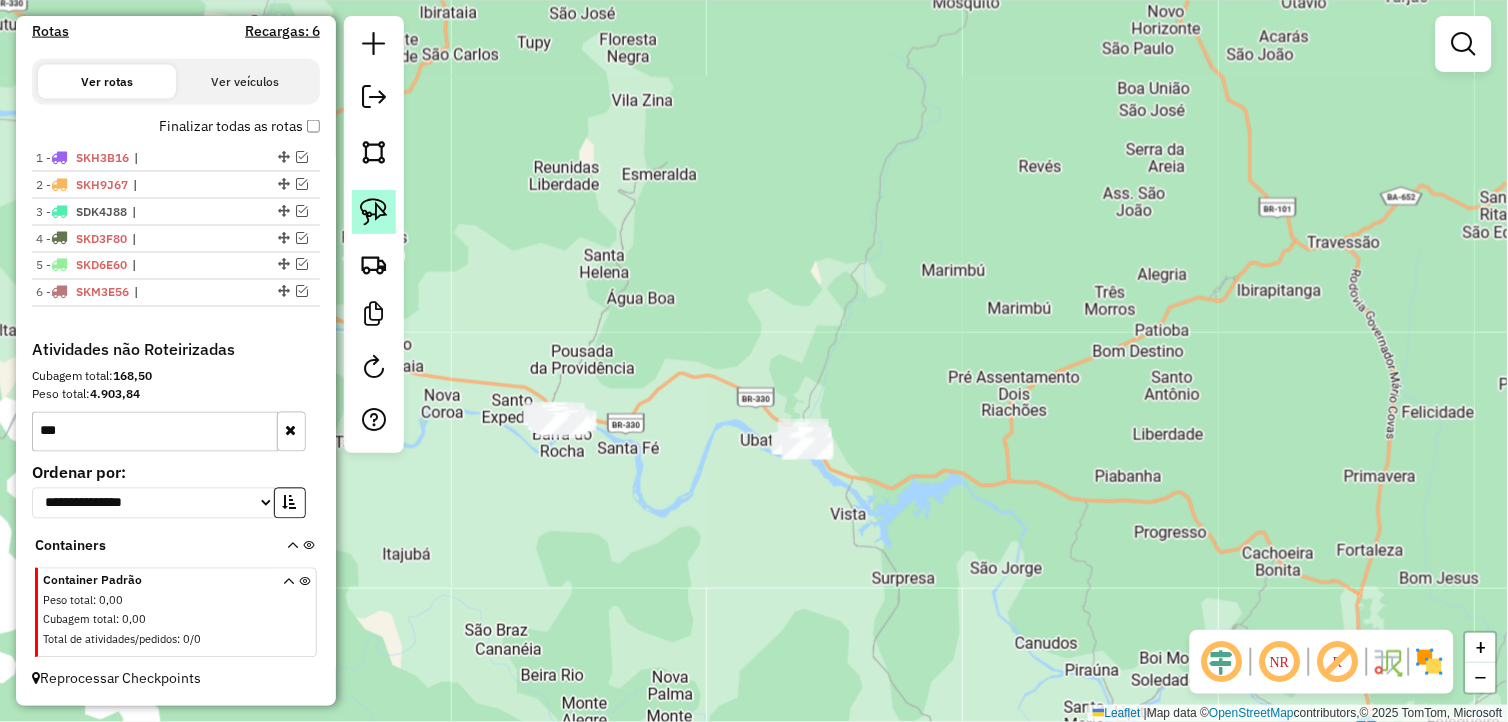 click 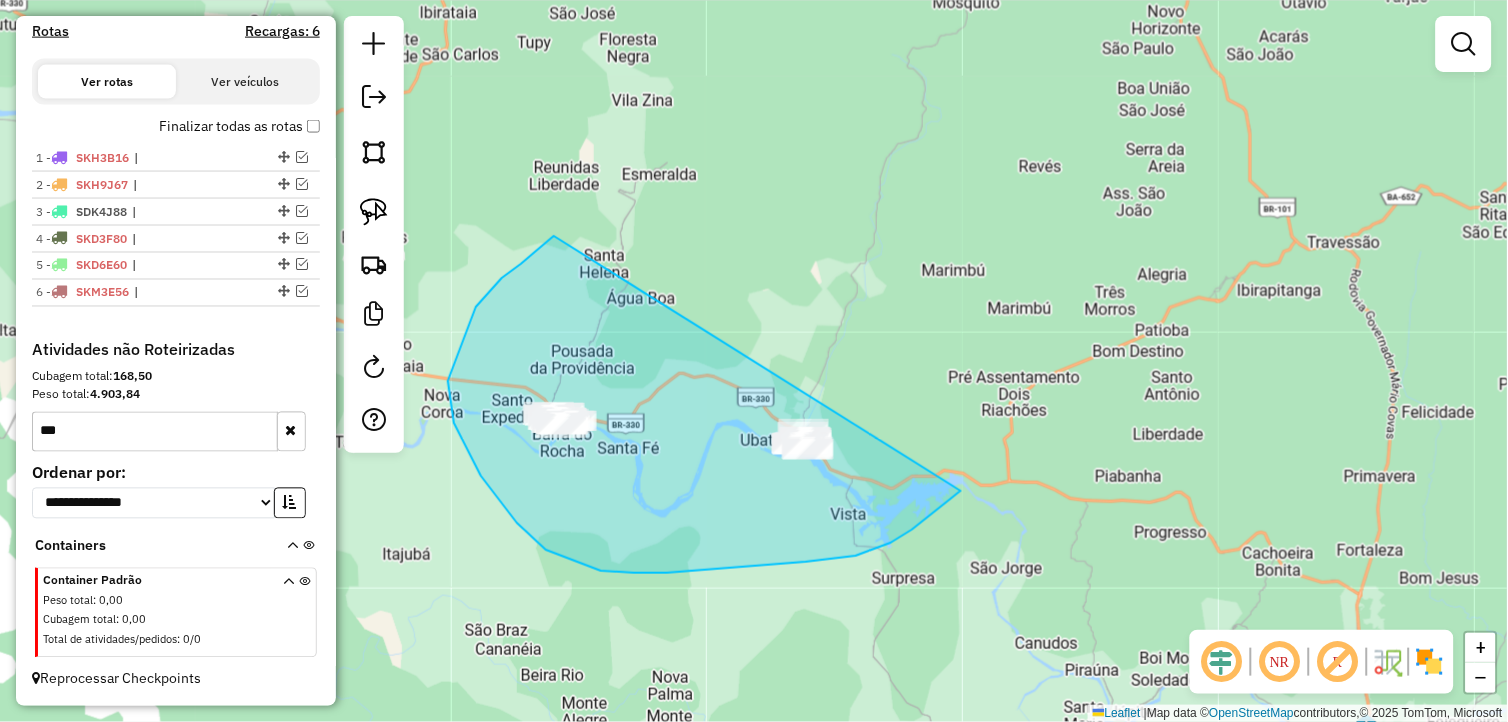 drag, startPoint x: 502, startPoint y: 278, endPoint x: 990, endPoint y: 398, distance: 502.53757 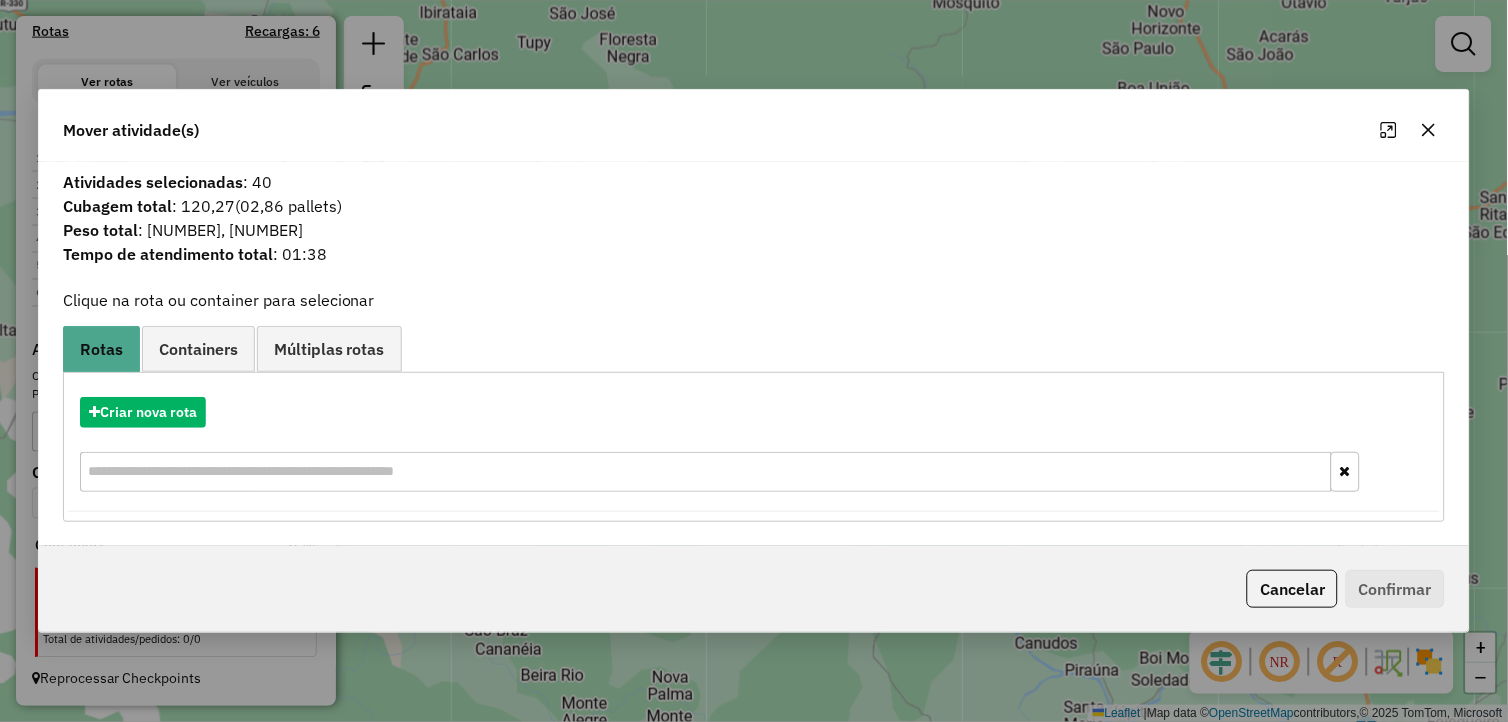click on "Criar nova rota" at bounding box center [754, 447] 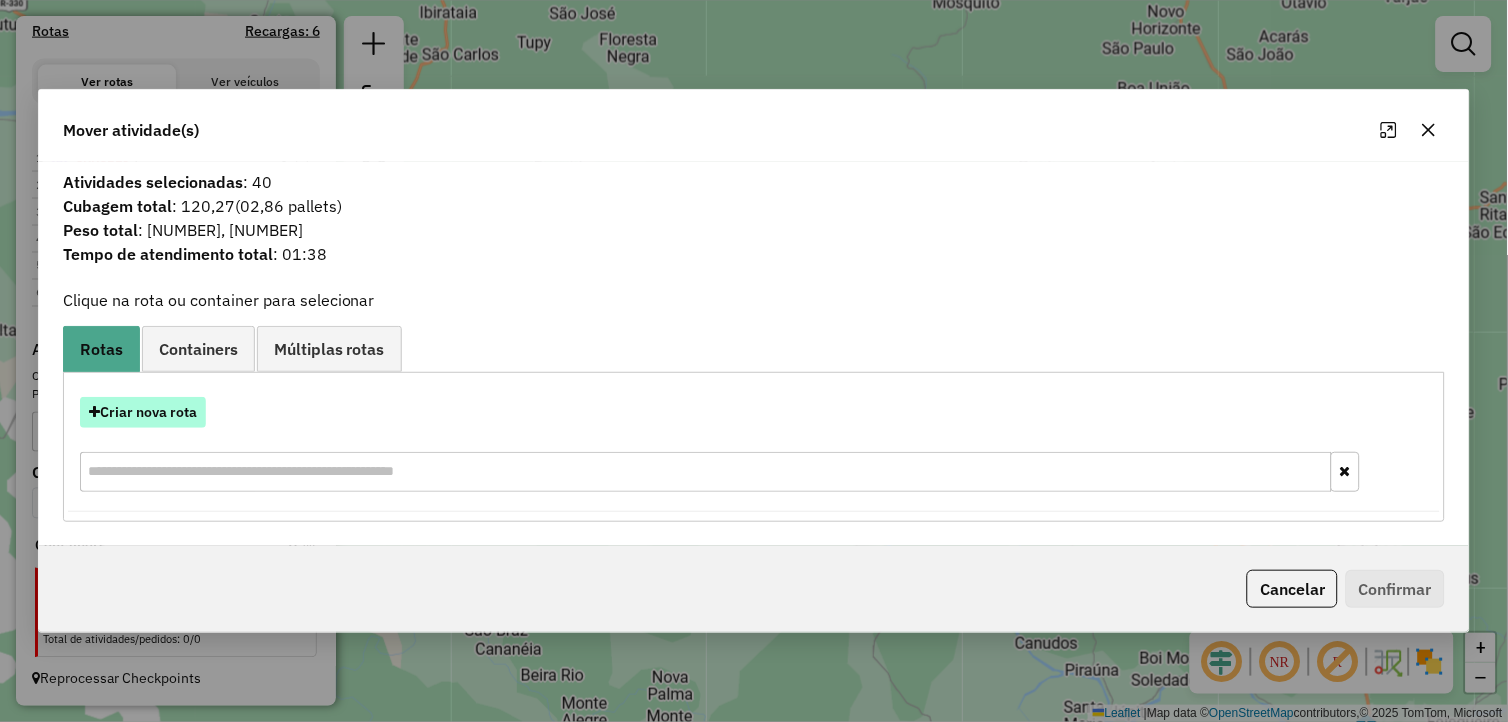 click on "Criar nova rota" at bounding box center [143, 412] 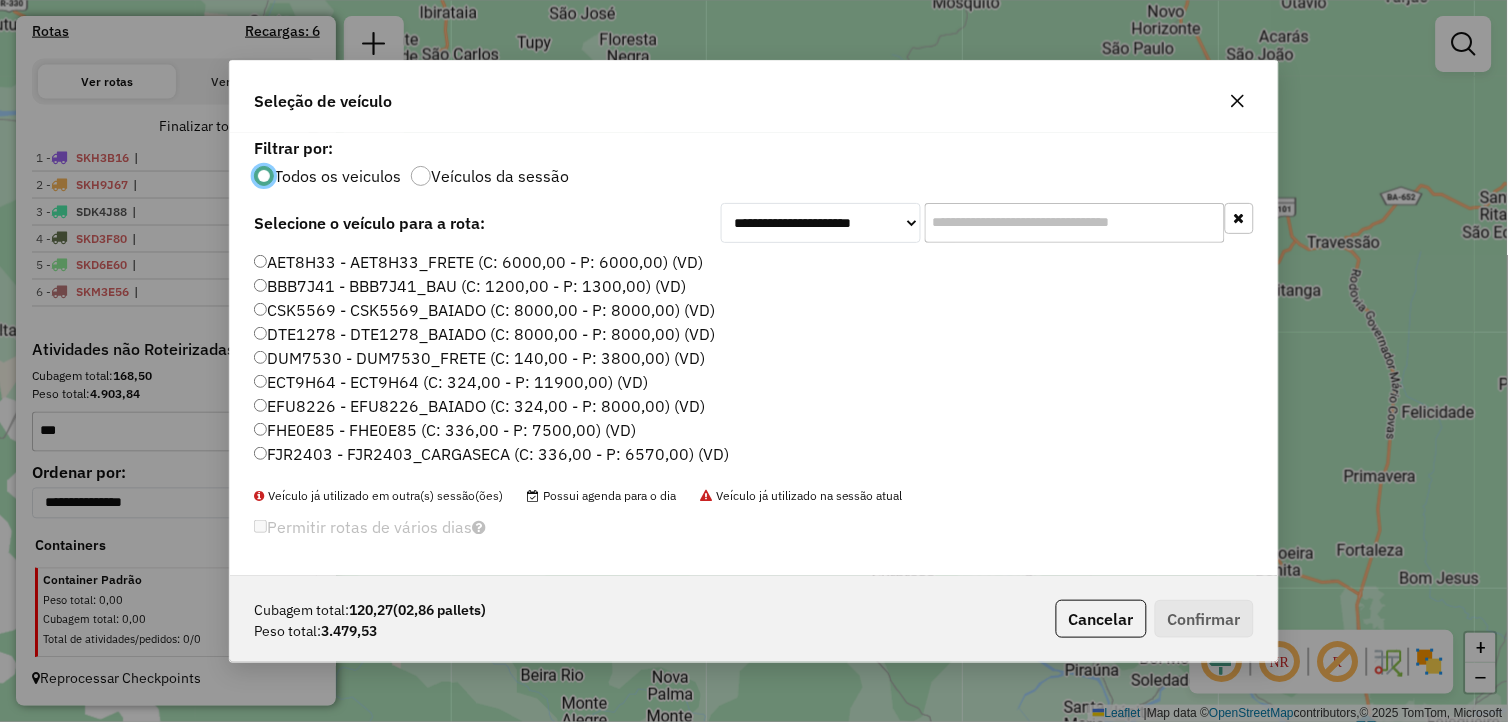 scroll, scrollTop: 11, scrollLeft: 5, axis: both 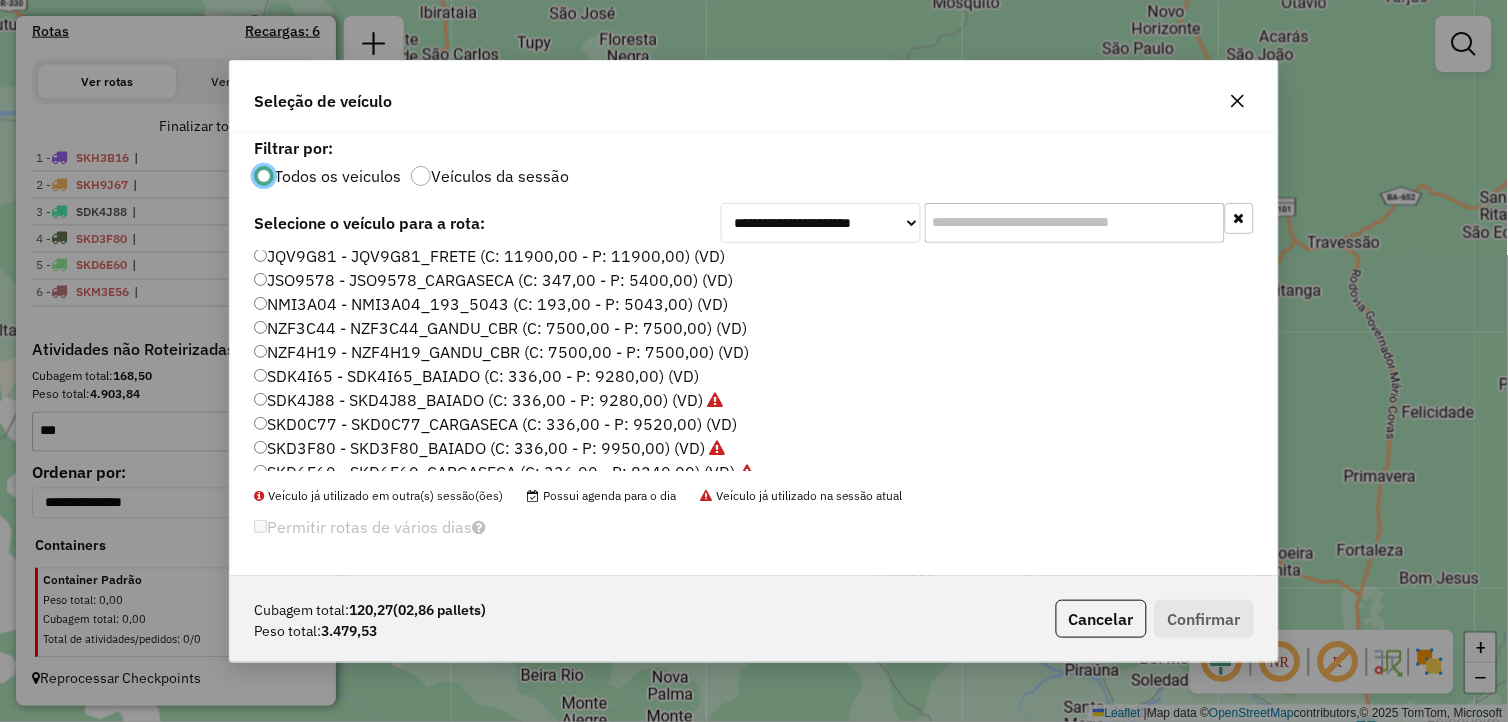 click on "SKD0C77 - SKD0C77_CARGASECA (C: 336,00 - P: 9520,00) (VD)" 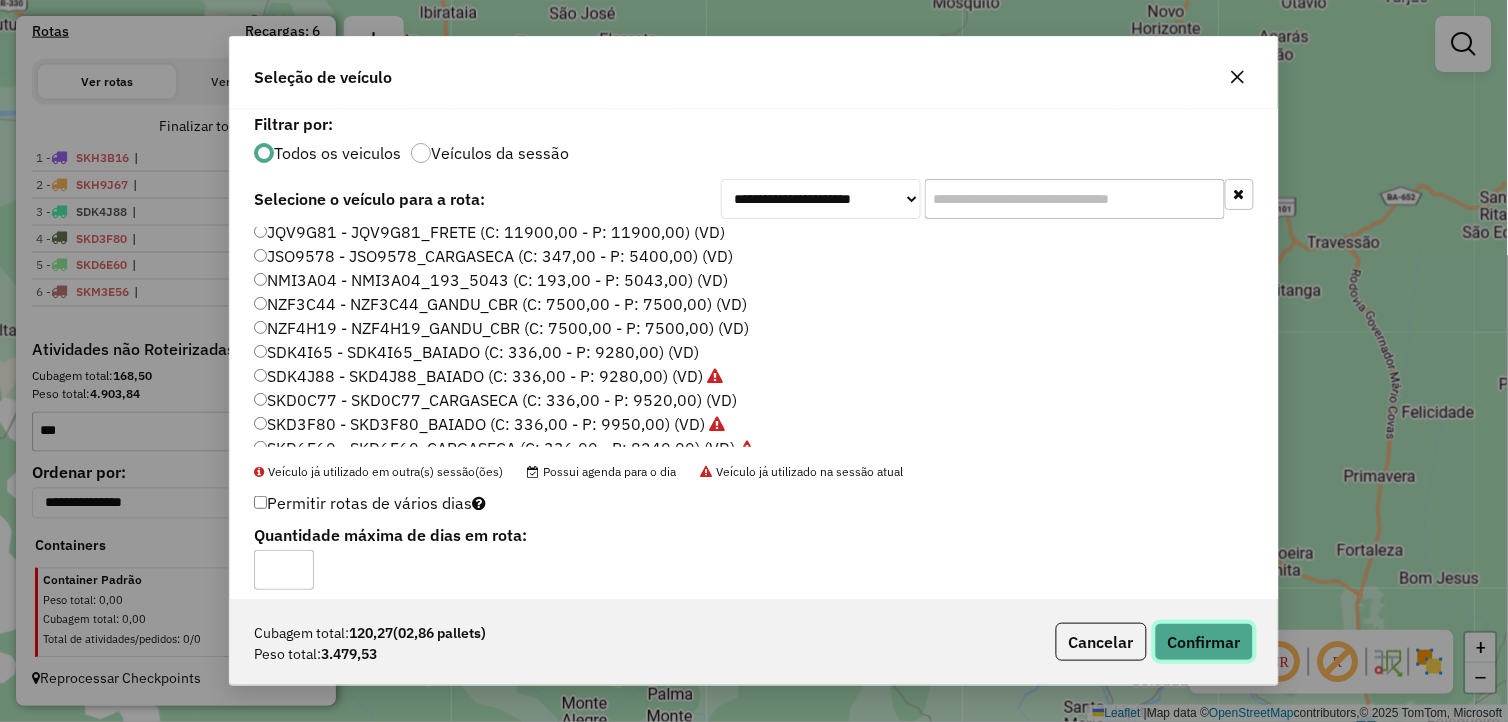 click on "Confirmar" 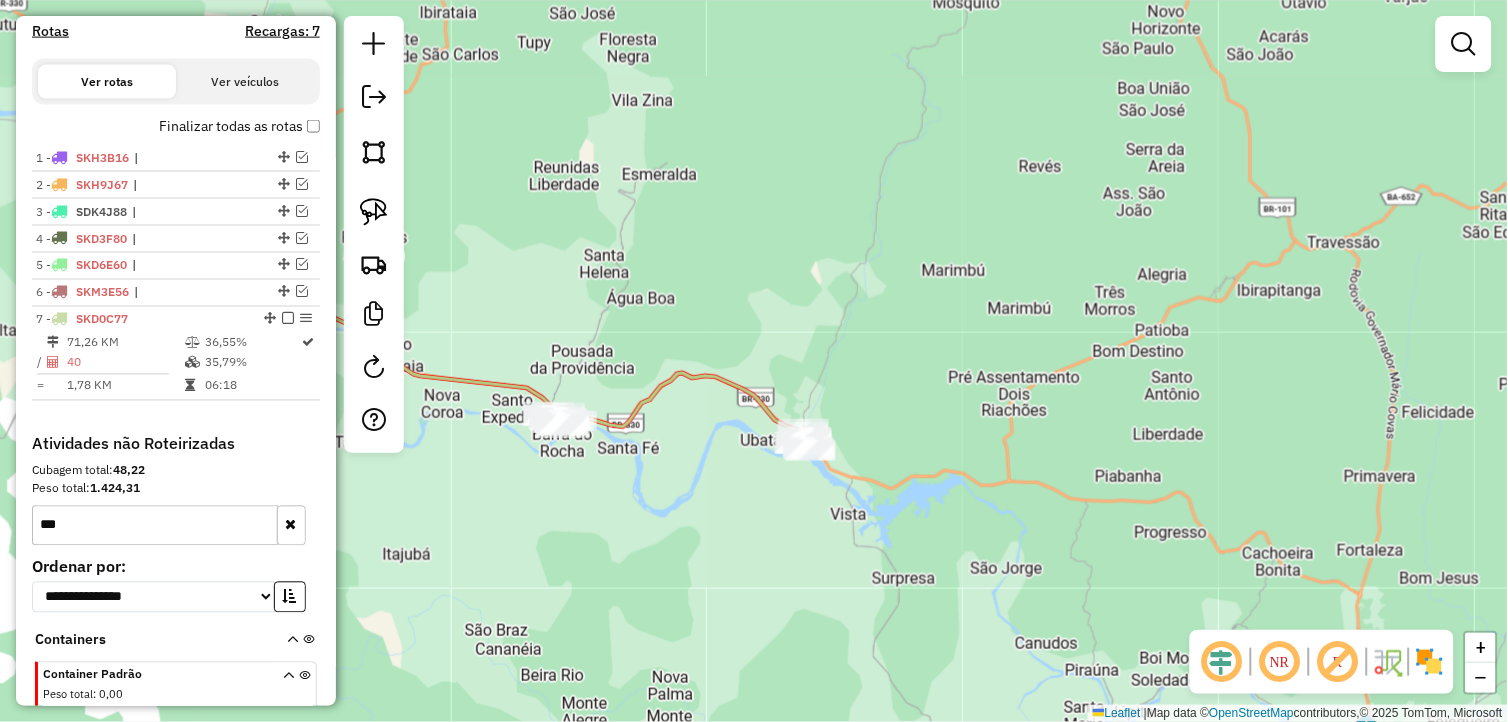 scroll, scrollTop: 714, scrollLeft: 0, axis: vertical 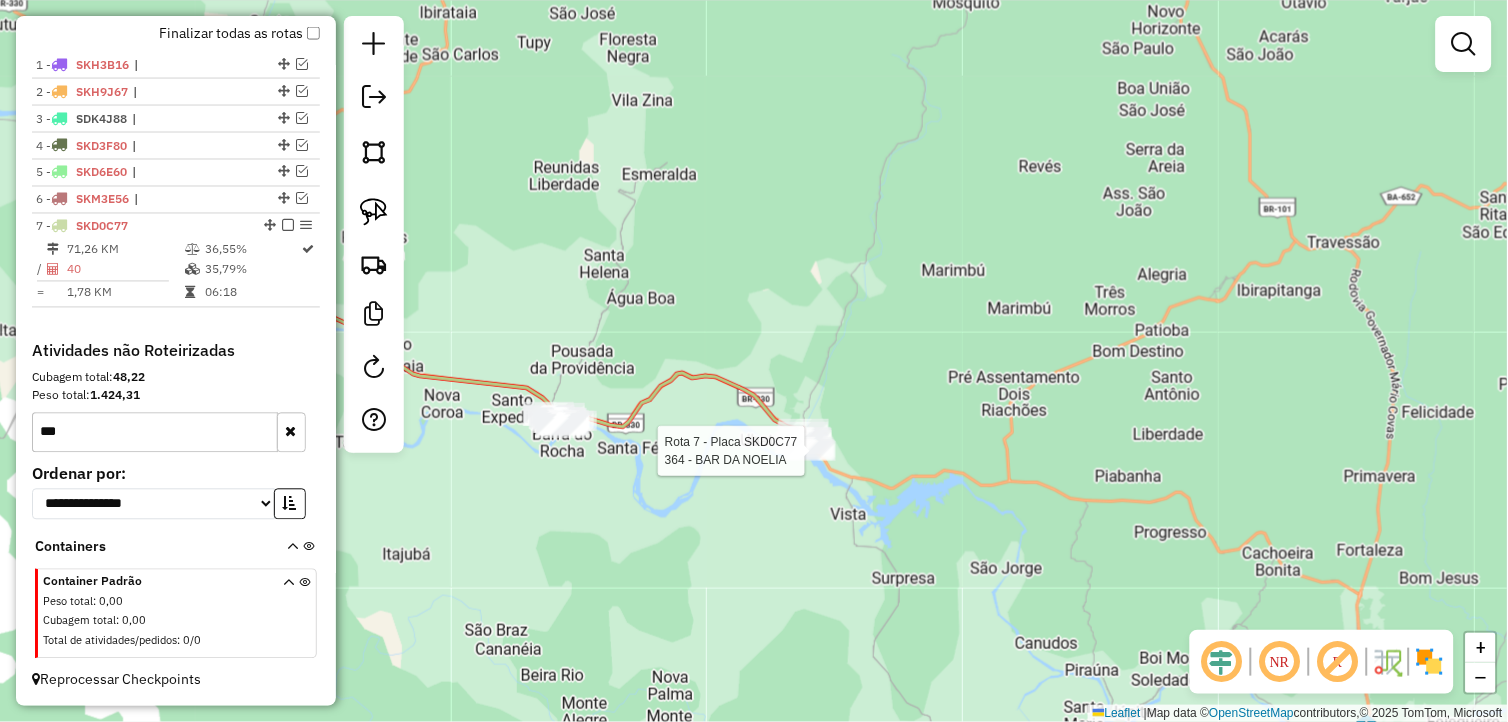select on "*********" 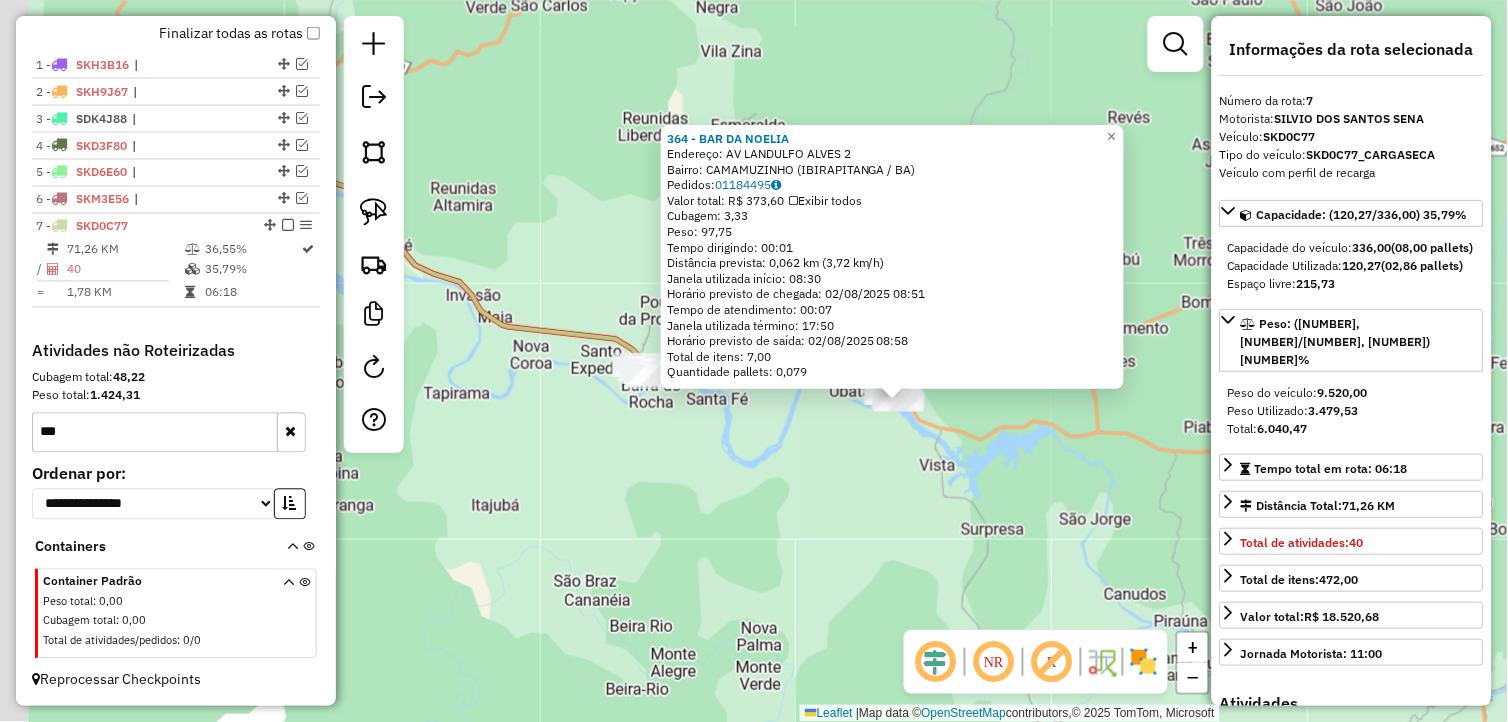 drag, startPoint x: 783, startPoint y: 575, endPoint x: 860, endPoint y: 592, distance: 78.854294 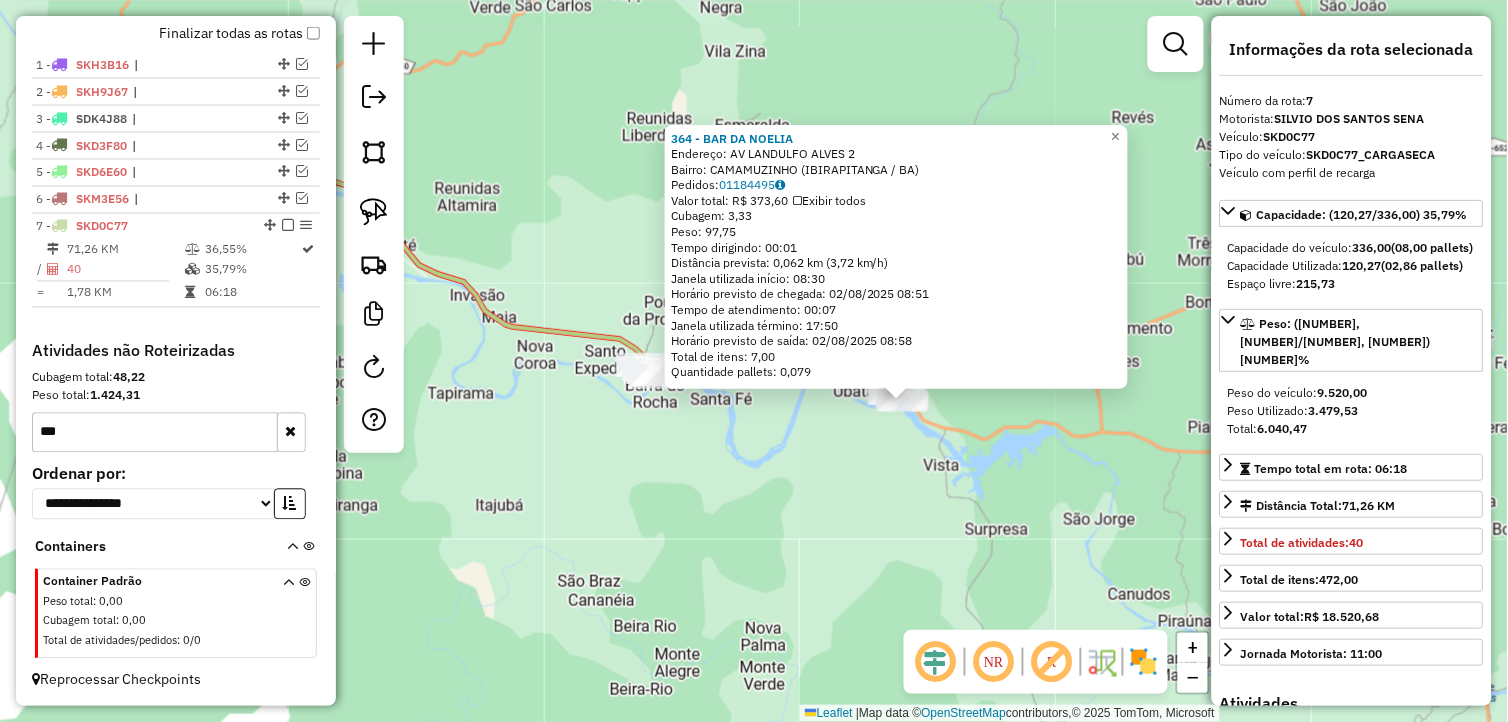 drag, startPoint x: 292, startPoint y: 222, endPoint x: 414, endPoint y: 287, distance: 138.2353 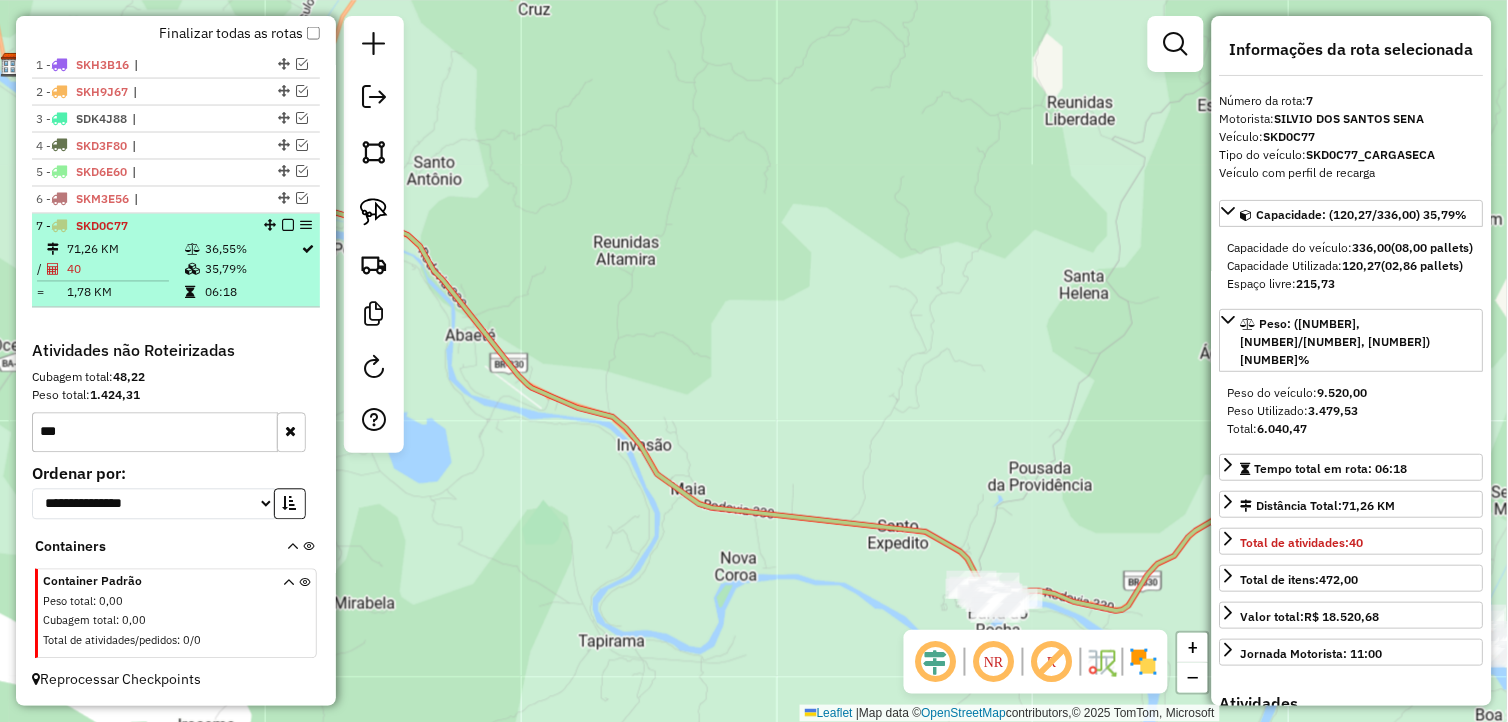 click at bounding box center (288, 226) 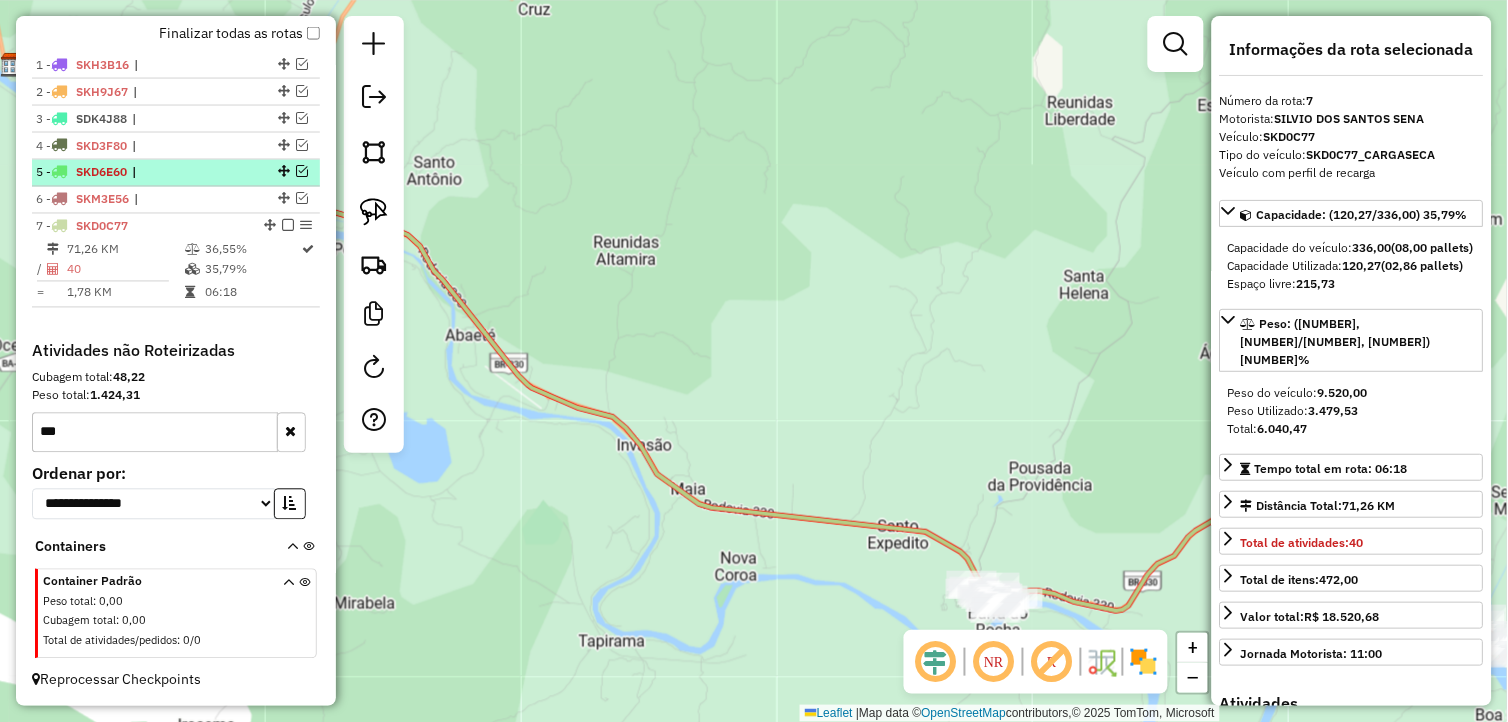 scroll, scrollTop: 647, scrollLeft: 0, axis: vertical 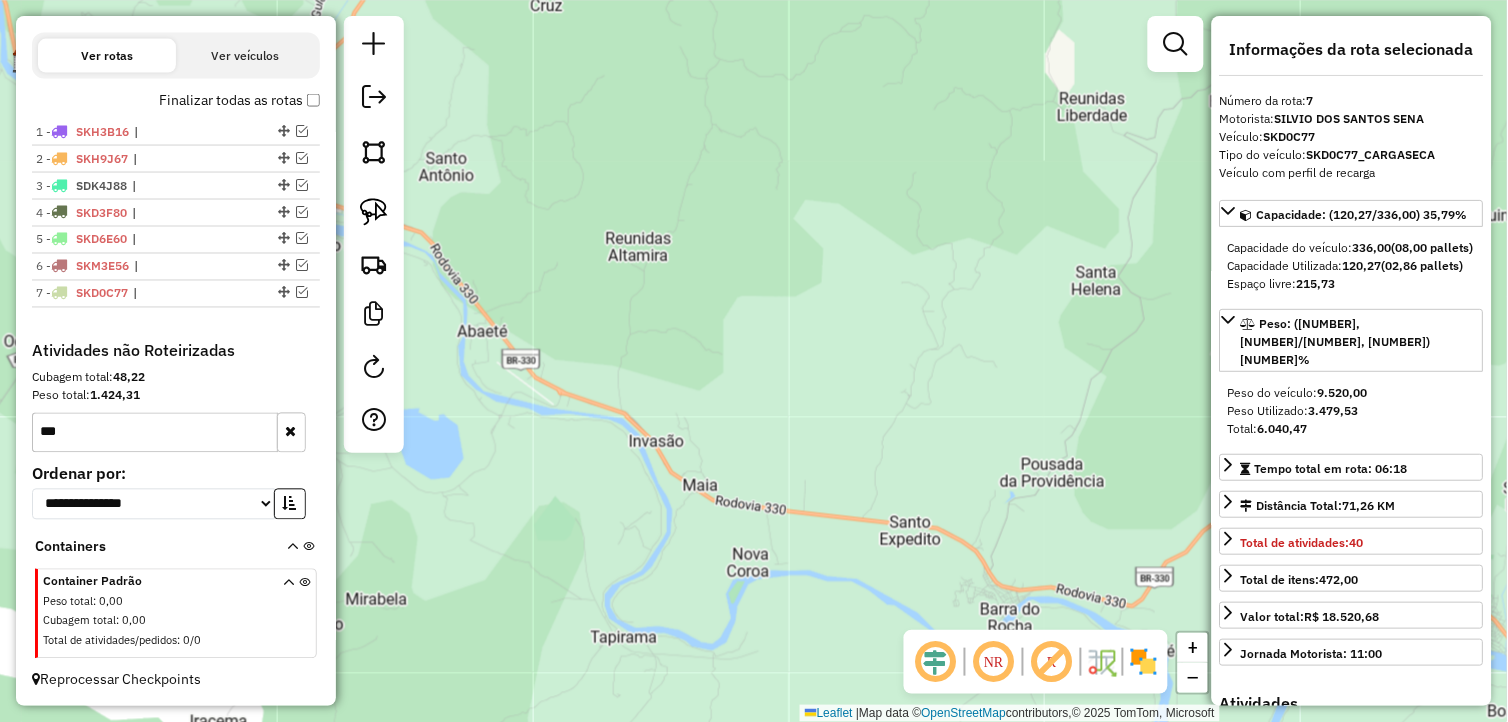 drag, startPoint x: 518, startPoint y: 468, endPoint x: 631, endPoint y: 411, distance: 126.56224 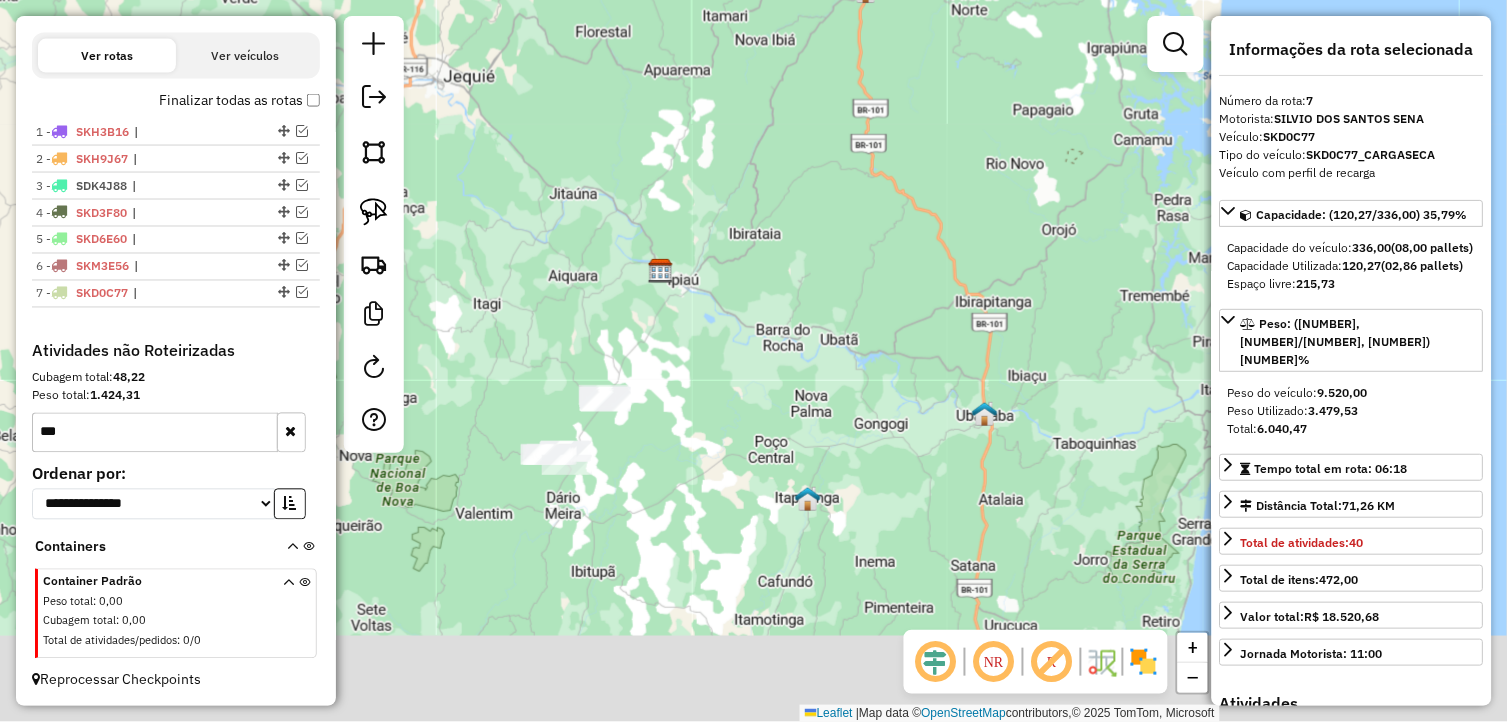 drag, startPoint x: 692, startPoint y: 443, endPoint x: 760, endPoint y: 320, distance: 140.54536 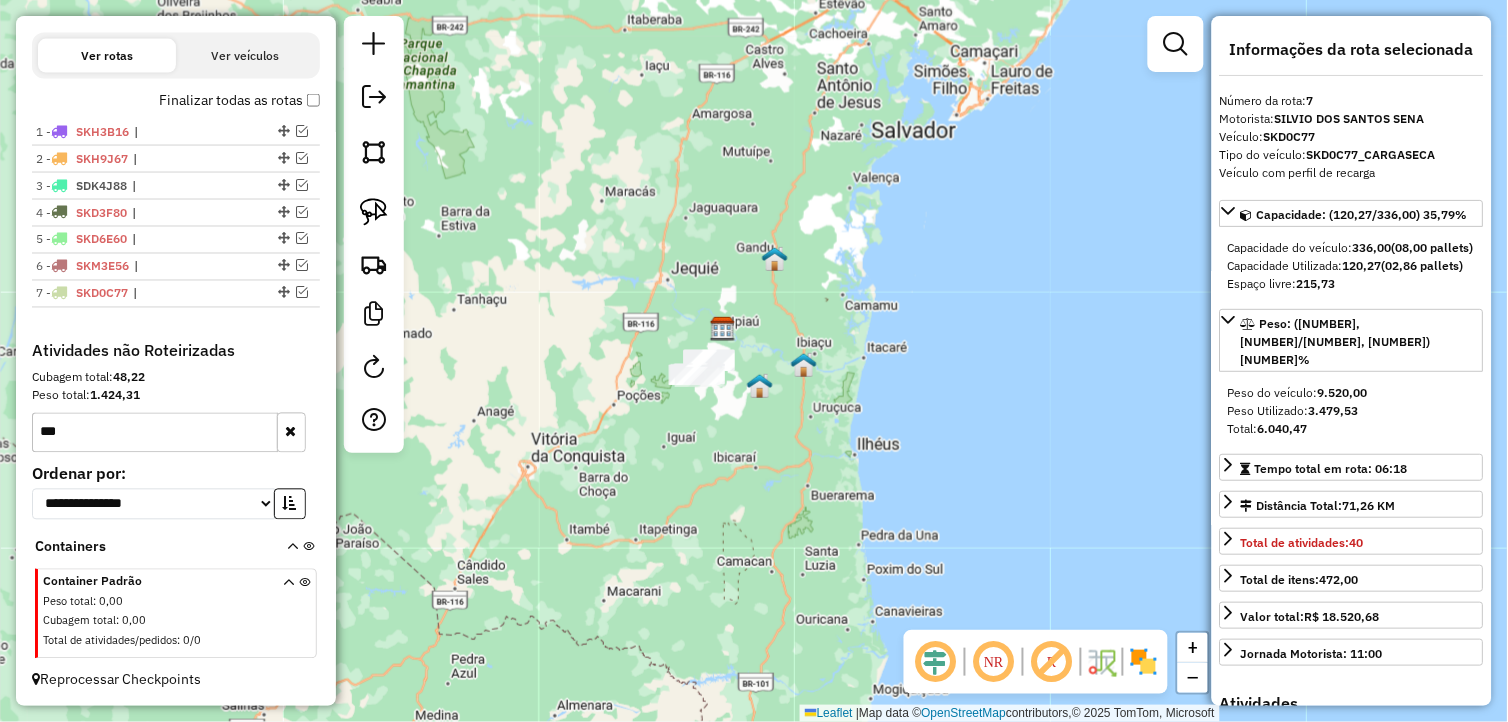 drag, startPoint x: 827, startPoint y: 272, endPoint x: 848, endPoint y: 326, distance: 57.939625 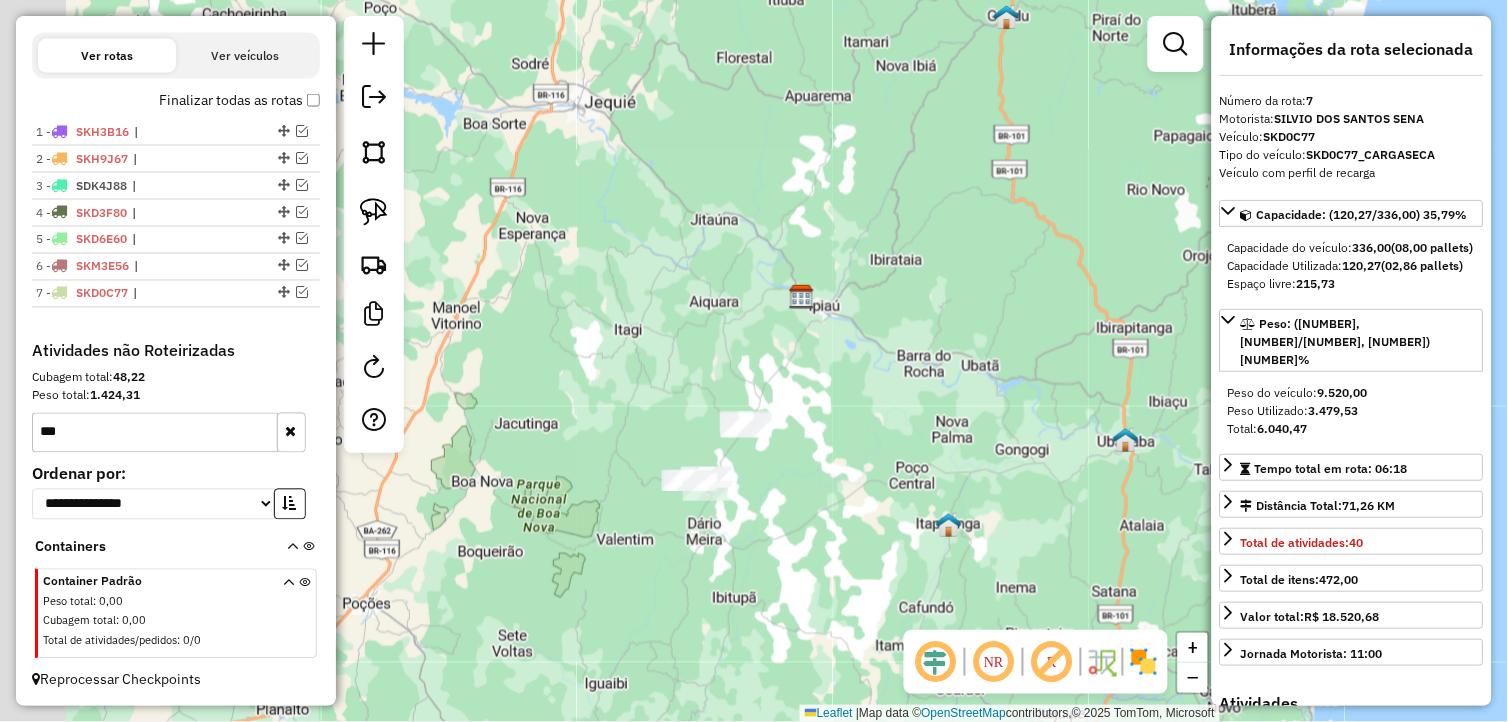 drag, startPoint x: 690, startPoint y: 468, endPoint x: 943, endPoint y: 444, distance: 254.13579 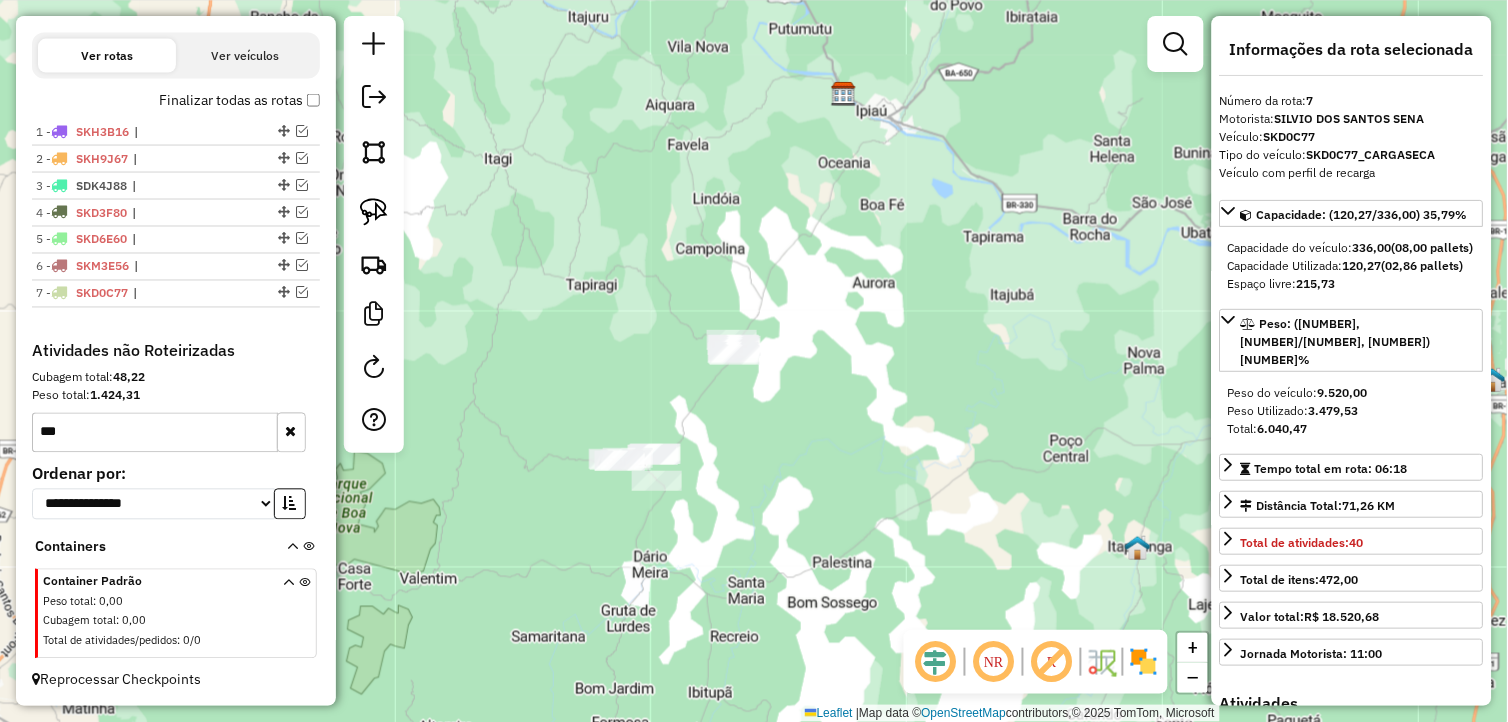 drag, startPoint x: 753, startPoint y: 425, endPoint x: 765, endPoint y: 443, distance: 21.633308 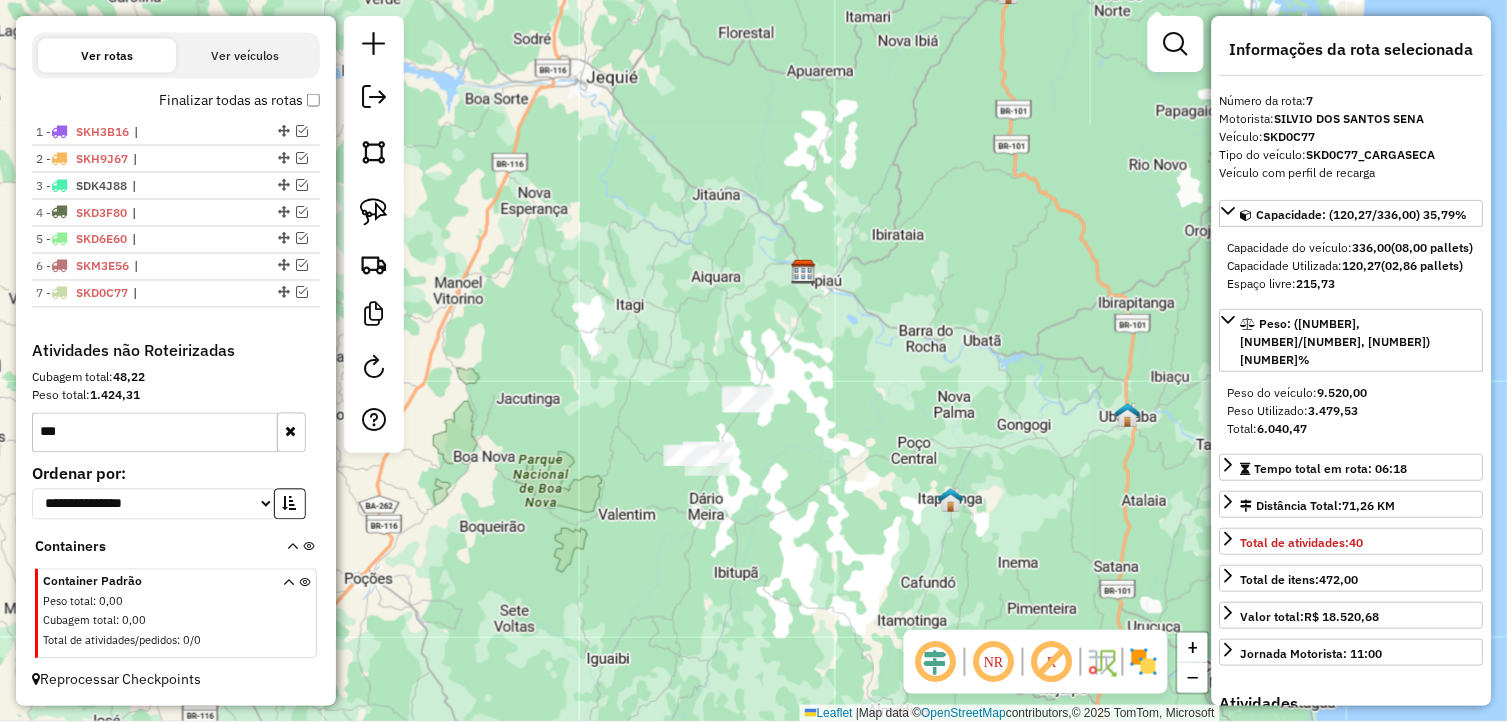 drag, startPoint x: 931, startPoint y: 445, endPoint x: 703, endPoint y: 412, distance: 230.37578 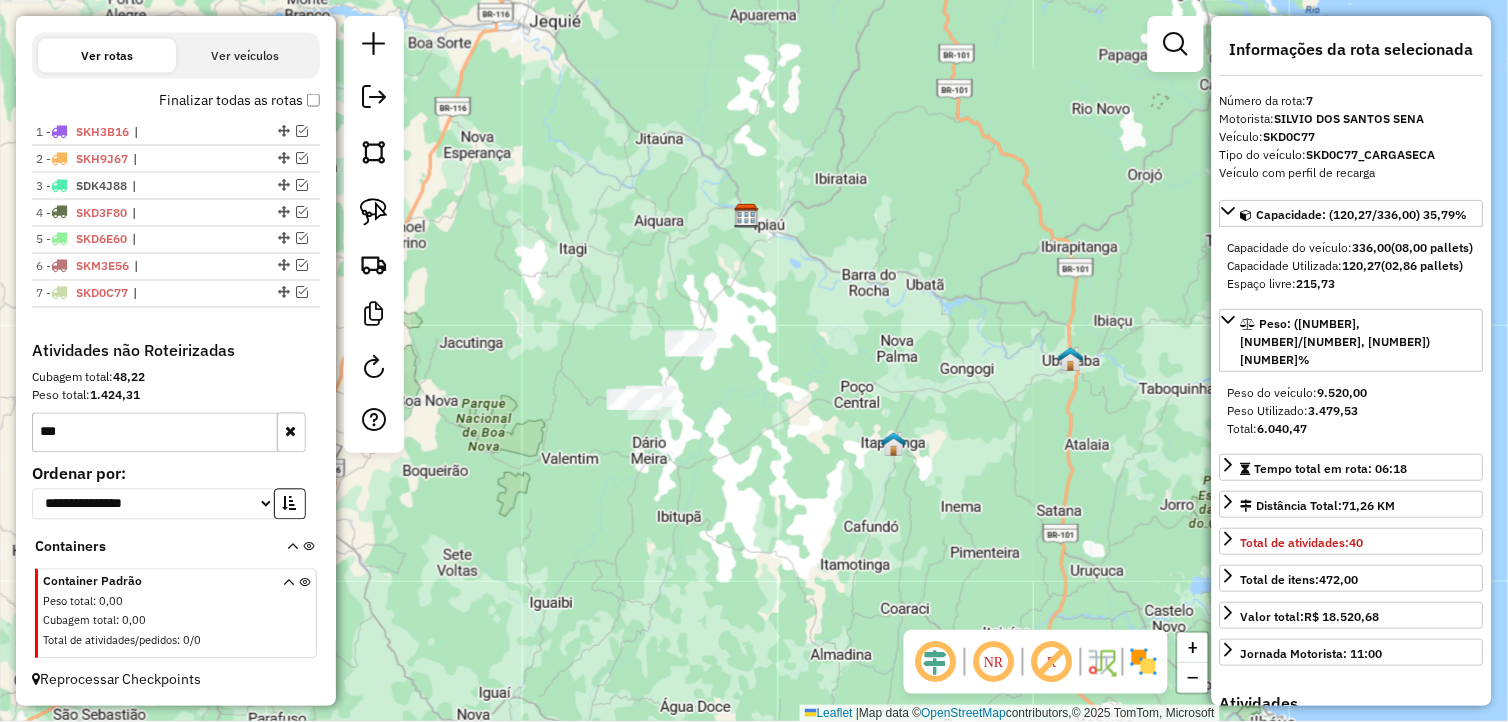 drag, startPoint x: 744, startPoint y: 344, endPoint x: 792, endPoint y: 328, distance: 50.596443 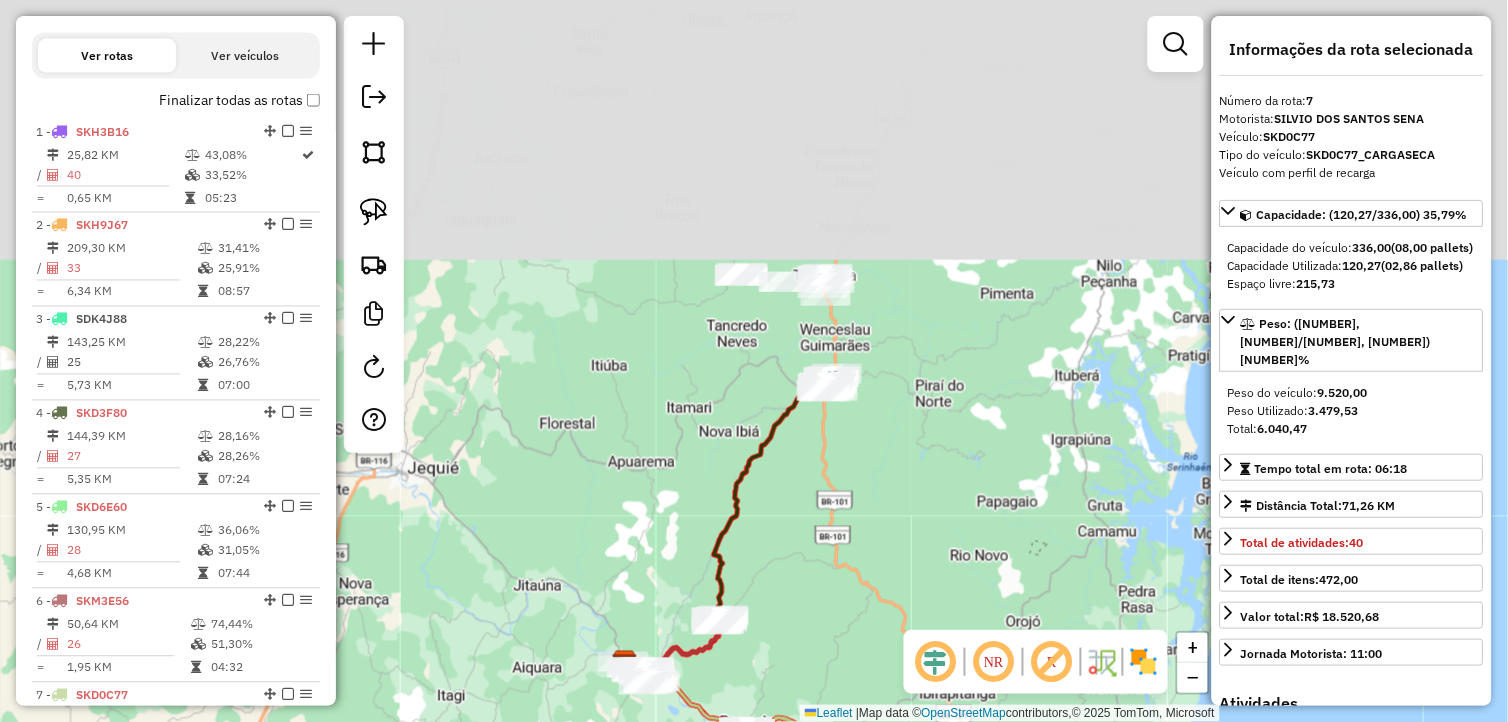 drag, startPoint x: 814, startPoint y: 302, endPoint x: 687, endPoint y: 756, distance: 471.42868 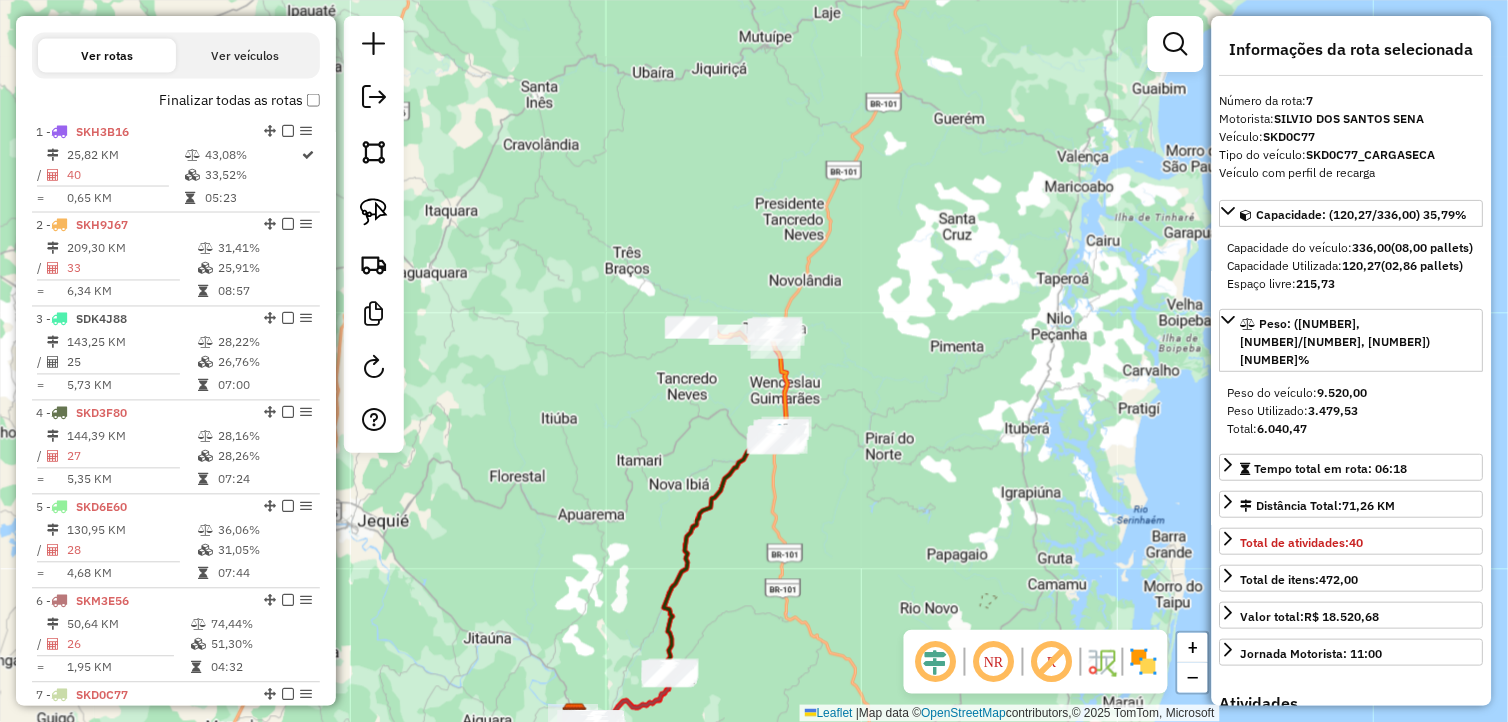 drag, startPoint x: 686, startPoint y: 498, endPoint x: 641, endPoint y: 542, distance: 62.936478 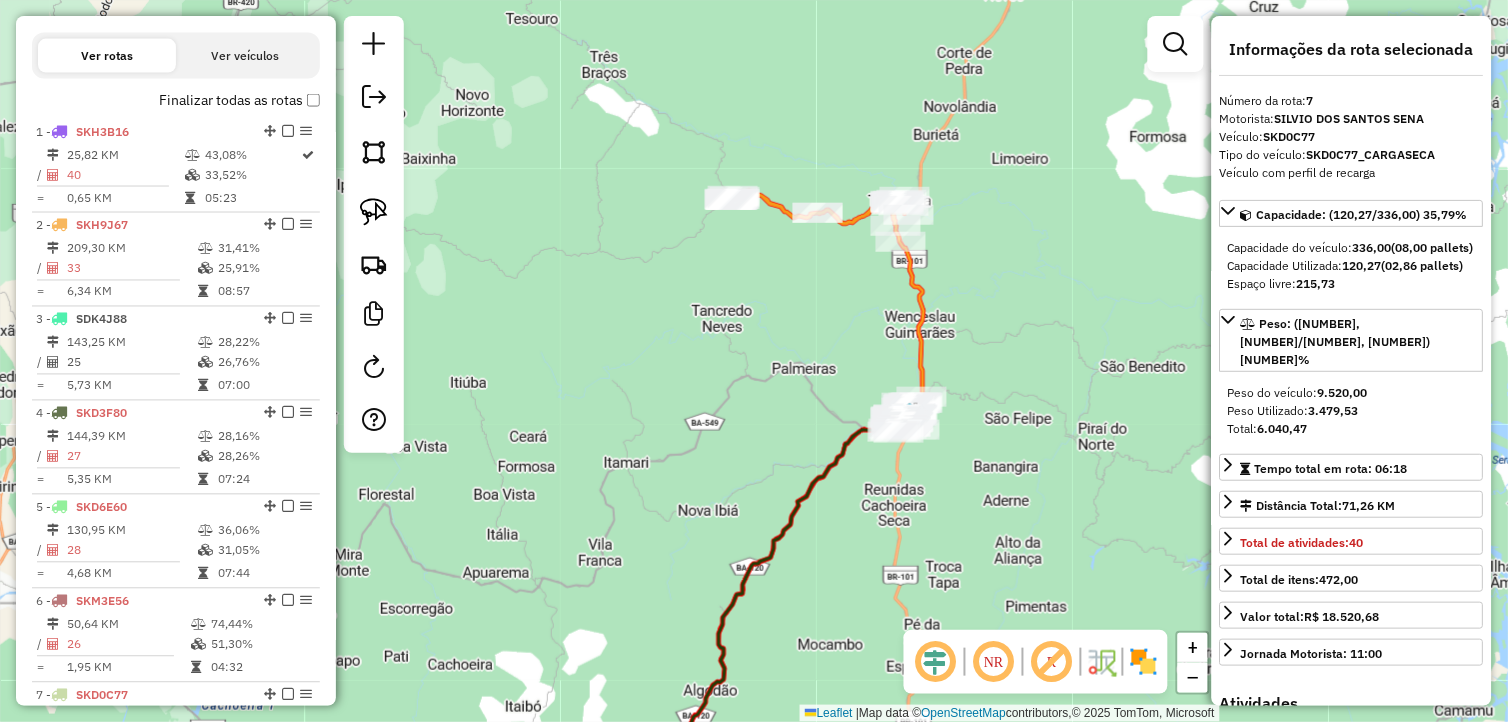 drag, startPoint x: 718, startPoint y: 311, endPoint x: 642, endPoint y: 407, distance: 122.441826 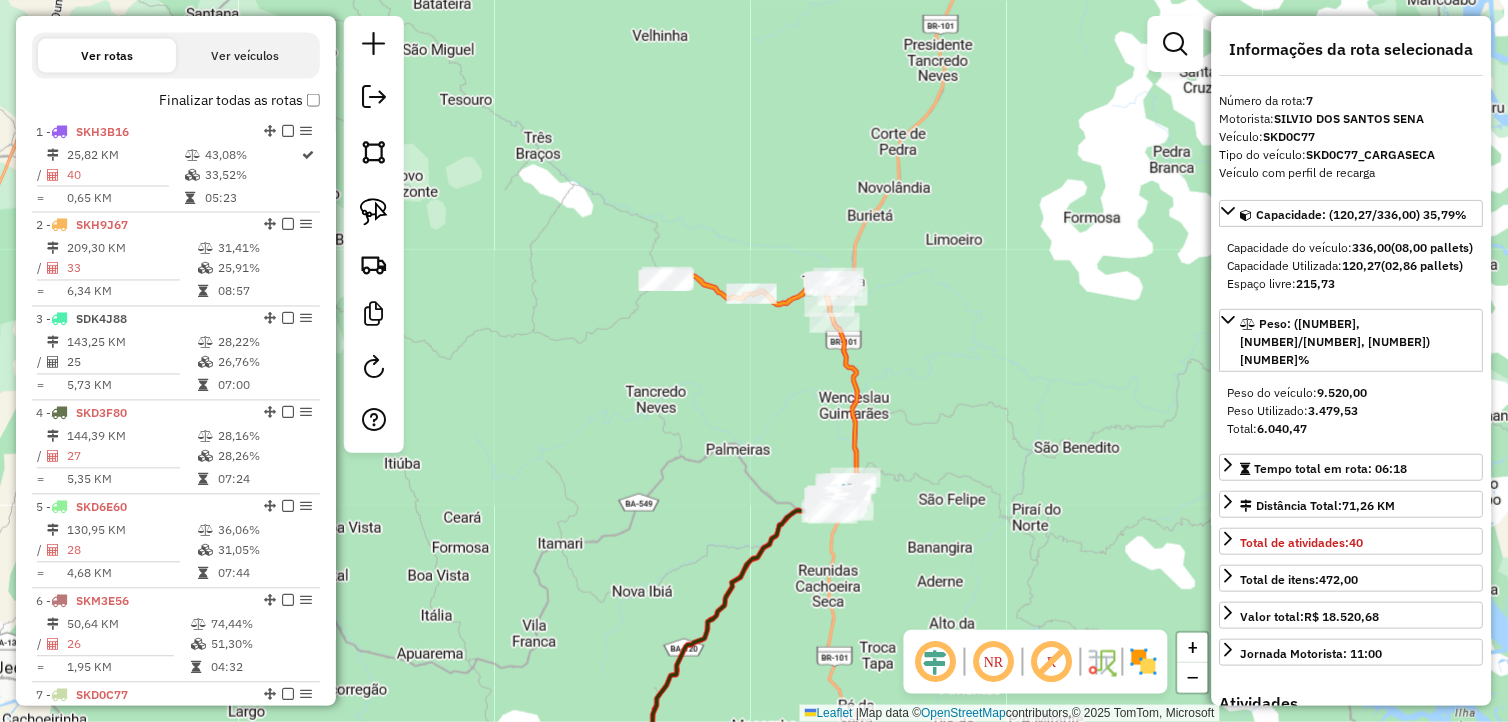click on "Janela de atendimento Grade de atendimento Capacidade Transportadoras Veículos Cliente Pedidos  Rotas Selecione os dias de semana para filtrar as janelas de atendimento  Seg   Ter   Qua   Qui   Sex   Sáb   Dom  Informe o período da janela de atendimento: De: Até:  Filtrar exatamente a janela do cliente  Considerar janela de atendimento padrão  Selecione os dias de semana para filtrar as grades de atendimento  Seg   Ter   Qua   Qui   Sex   Sáb   Dom   Considerar clientes sem dia de atendimento cadastrado  Clientes fora do dia de atendimento selecionado Filtrar as atividades entre os valores definidos abaixo:  Peso mínimo:   Peso máximo:   Cubagem mínima:   Cubagem máxima:   De:   Até:  Filtrar as atividades entre o tempo de atendimento definido abaixo:  De:   Até:   Considerar capacidade total dos clientes não roteirizados Transportadora: Selecione um ou mais itens Tipo de veículo: Selecione um ou mais itens Veículo: Selecione um ou mais itens Motorista: Selecione um ou mais itens Nome: Rótulo:" 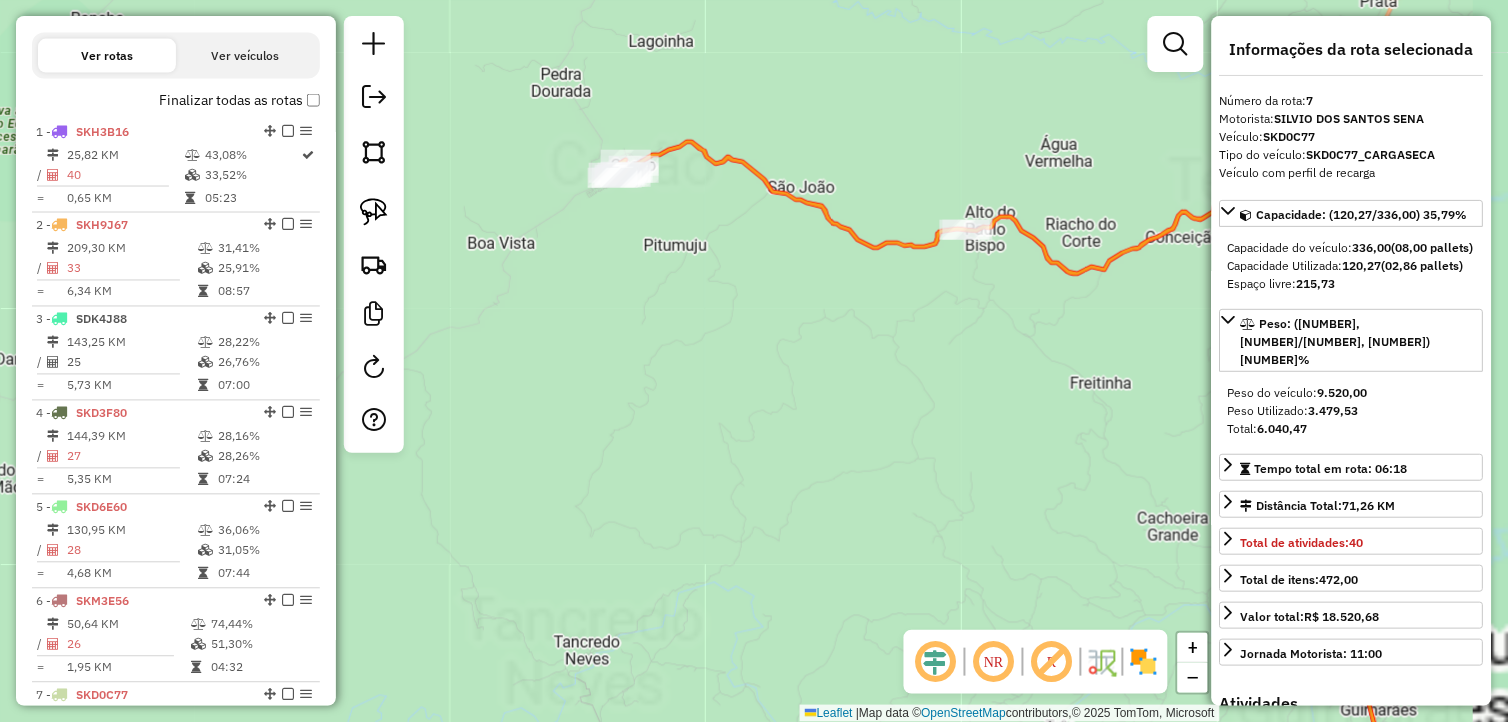 drag, startPoint x: 630, startPoint y: 355, endPoint x: 572, endPoint y: 511, distance: 166.43317 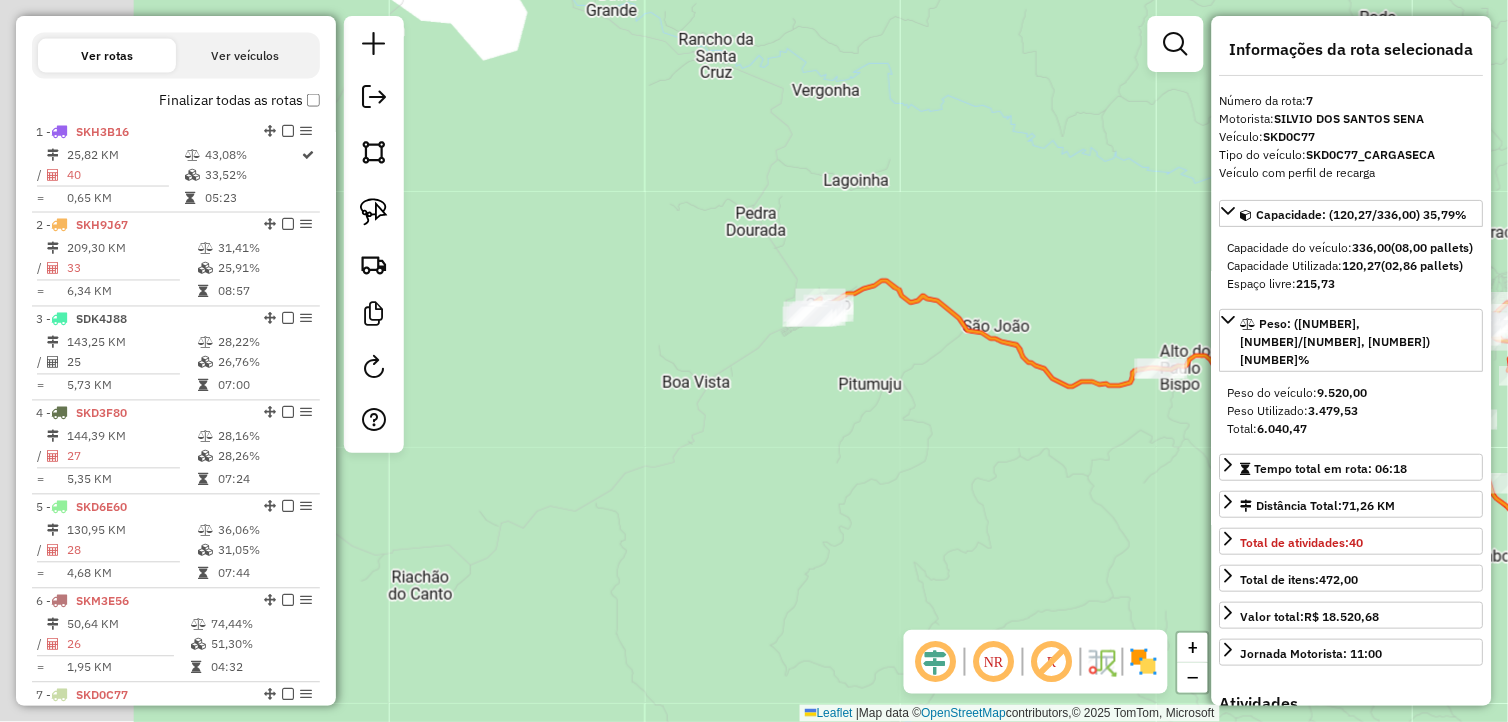 drag, startPoint x: 608, startPoint y: 442, endPoint x: 915, endPoint y: 424, distance: 307.52722 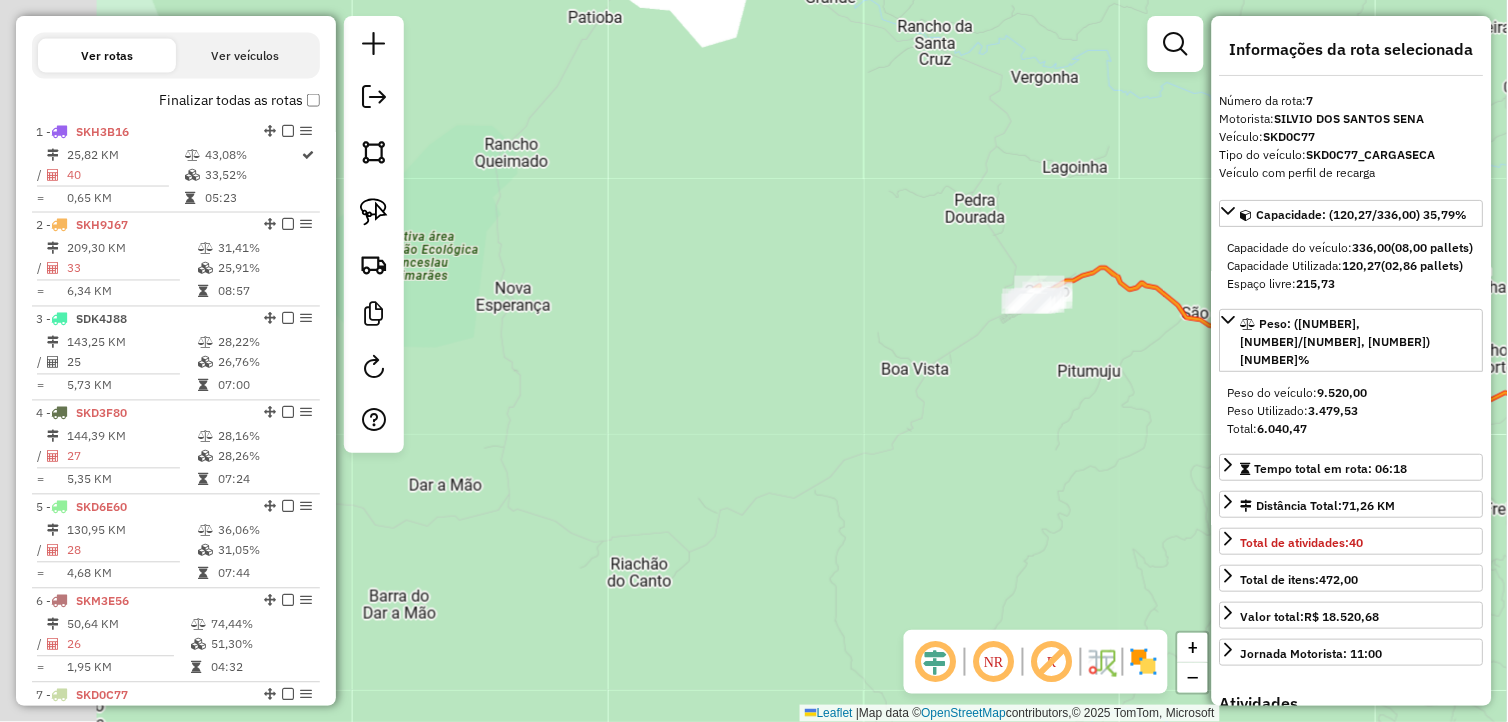 drag, startPoint x: 872, startPoint y: 446, endPoint x: 996, endPoint y: 410, distance: 129.1201 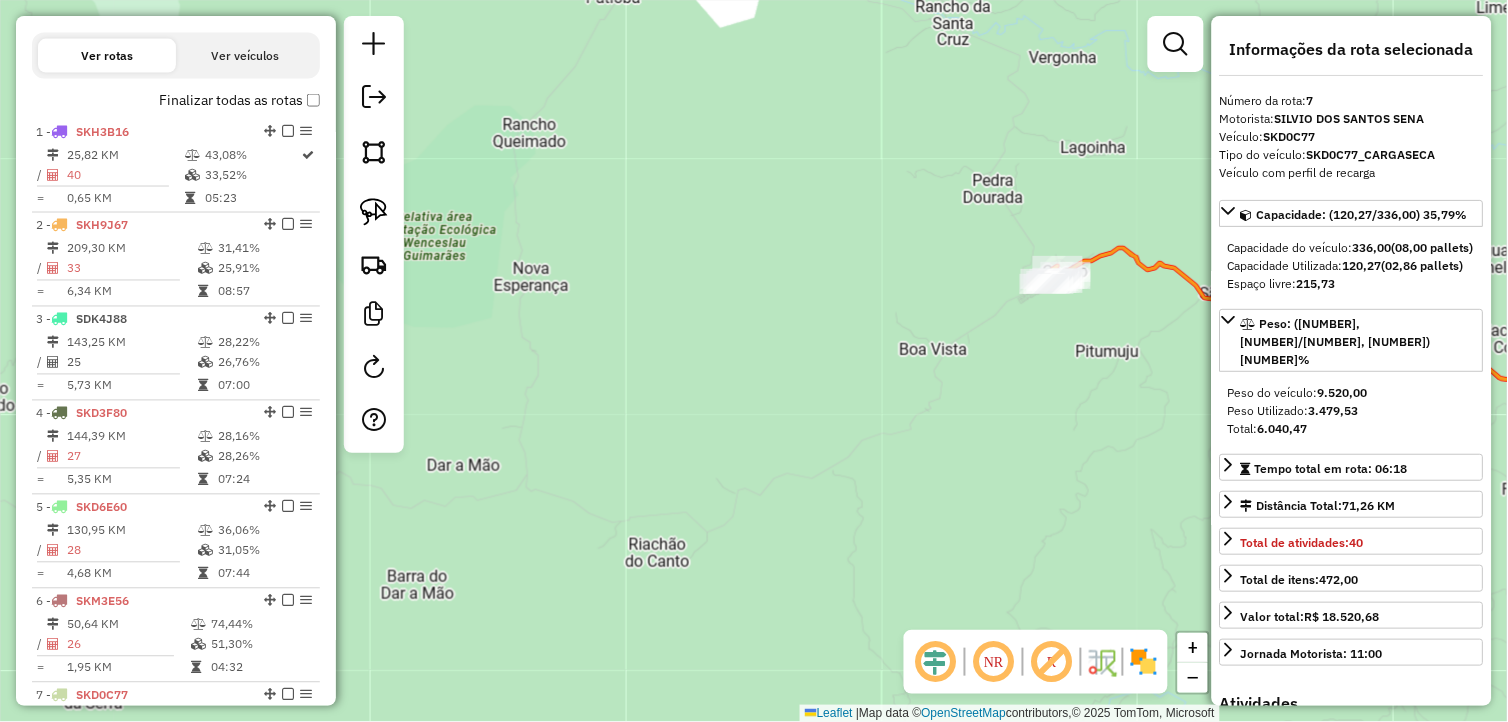 drag, startPoint x: 868, startPoint y: 350, endPoint x: 497, endPoint y: 292, distance: 375.50632 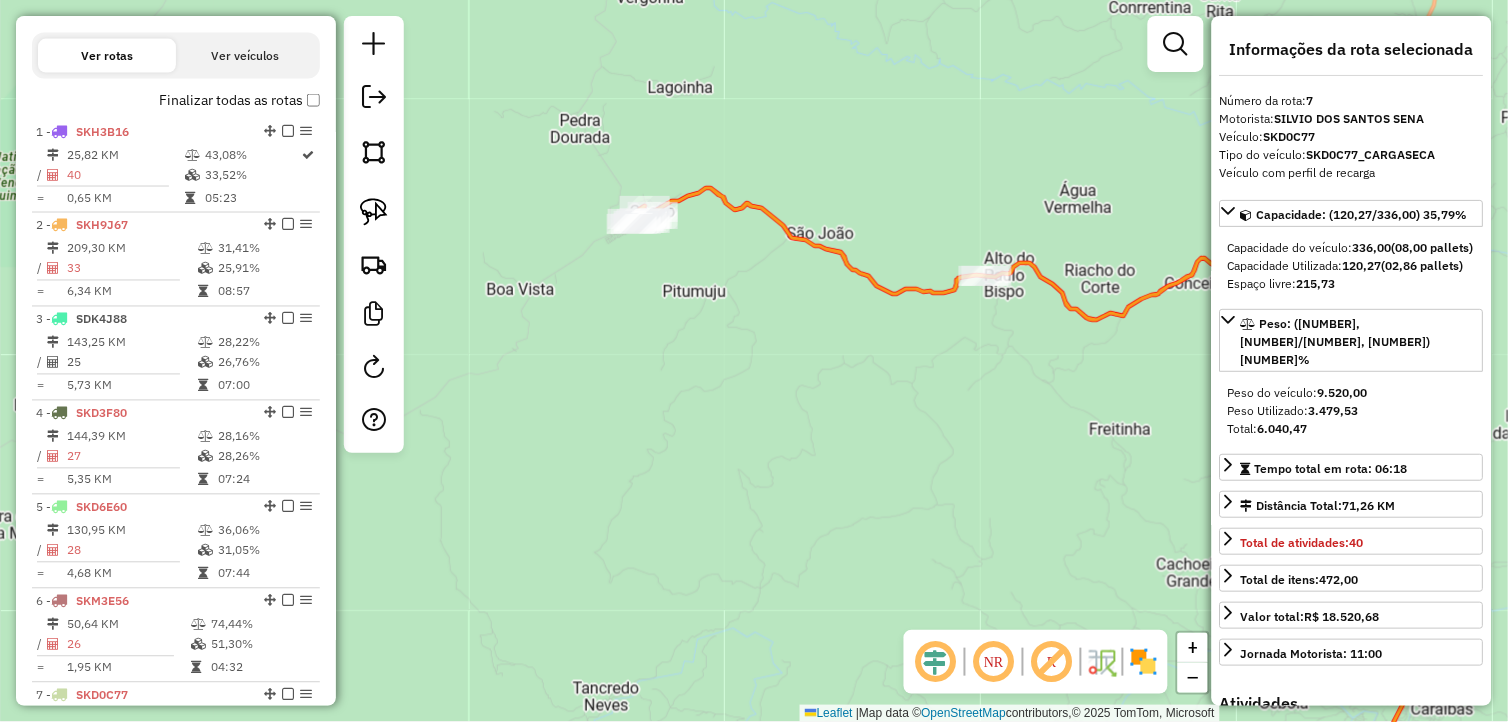 drag, startPoint x: 778, startPoint y: 392, endPoint x: 551, endPoint y: 362, distance: 228.9738 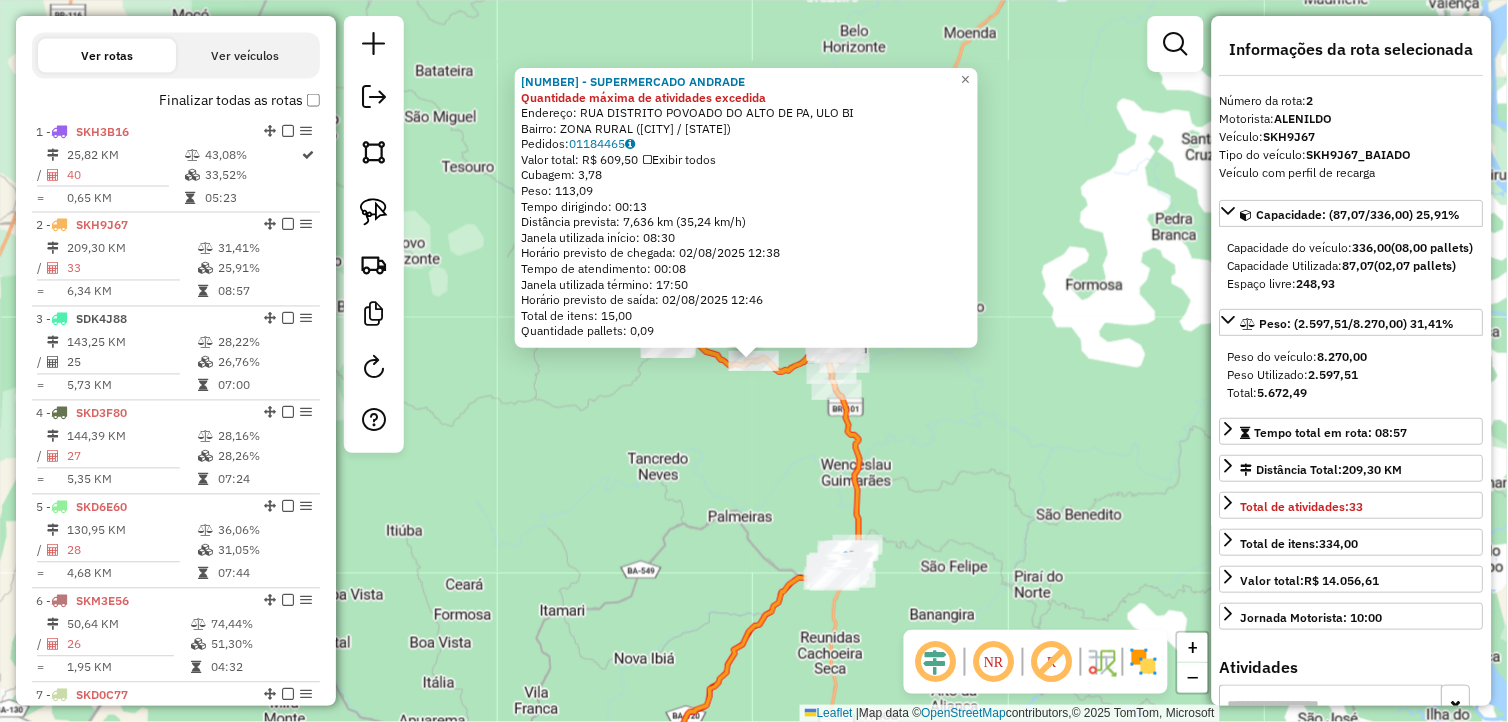 scroll, scrollTop: 842, scrollLeft: 0, axis: vertical 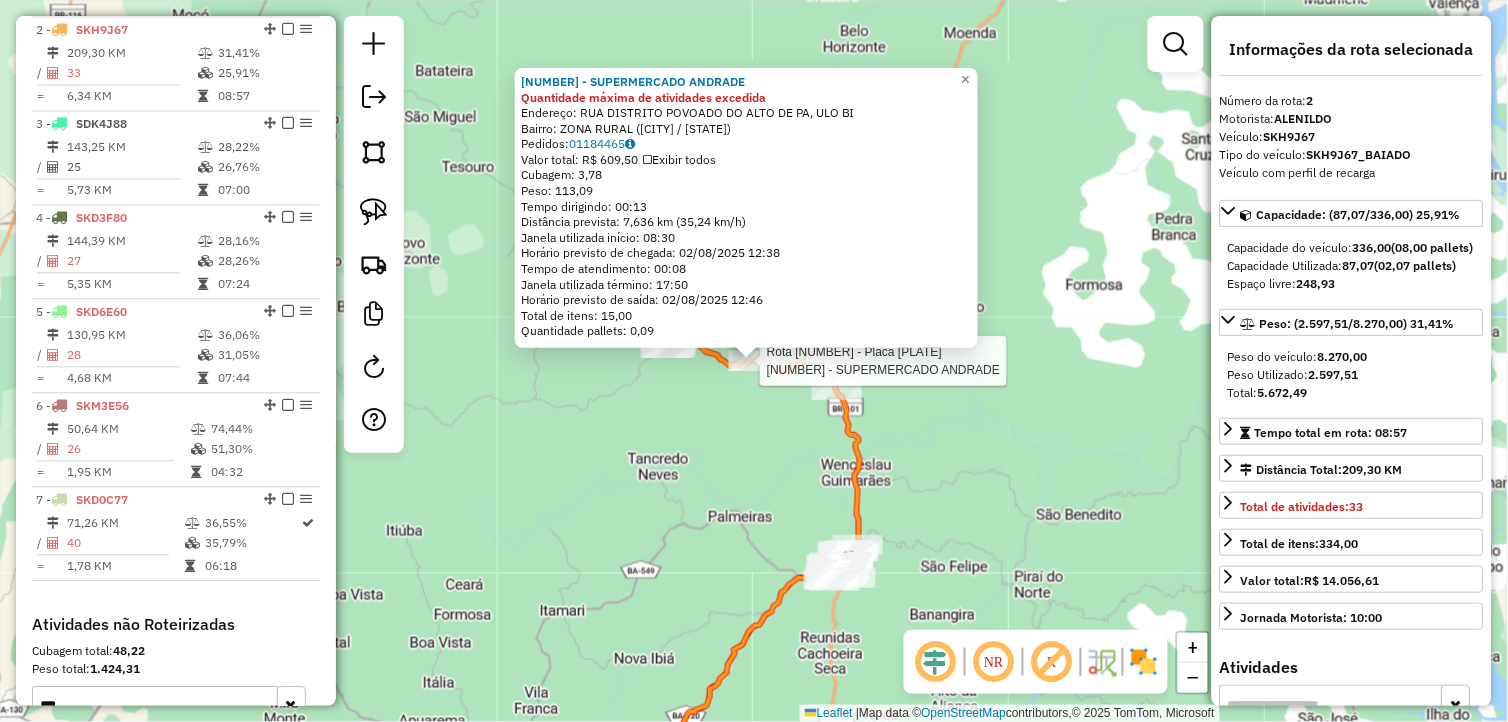 click on "Rota [NUMBER] - Placa [PLATE]  [NUMBER] - SUPERMERCADO ANDRADE [NUMBER] - SUPERMERCADO ANDRADE Quantidade máxima de atividades excedida  Endereço: RUA DISTRITO POVOADO DO ALTO DE PA, ULO BI   Bairro: ZONA RURAL ([NAME] / [STATE])   Pedidos:  [NUMBER]   Valor total: R$ [NUMBER], [NUMBER]   Exibir todos   Cubagem: [NUMBER], [NUMBER]  Peso: [NUMBER], [NUMBER]  Tempo dirigindo: [TIME]   Distância prevista: [NUMBER] km ([NUMBER] km/h)   Janela utilizada início: [TIME]   Horário previsto de chegada: [DATE] [TIME]   Tempo de atendimento: [TIME]   Janela utilizada término: [TIME]   Horário previsto de saída: [DATE] [TIME]   Total de itens: [NUMBER], [NUMBER]   Quantidade pallets: [NUMBER]  × Janela de atendimento Grade de atendimento Capacidade Transportadoras Veículos Cliente Pedidos  Rotas Selecione os dias de semana para filtrar as janelas de atendimento  Seg   Ter   Qua   Qui   Sex   Sáb   Dom  Informe o período da janela de atendimento: De: Até:  Filtrar exatamente a janela do cliente  Considerar janela de atendimento padrão   Seg   Ter   Qua   Qui   Sex   Sáb" 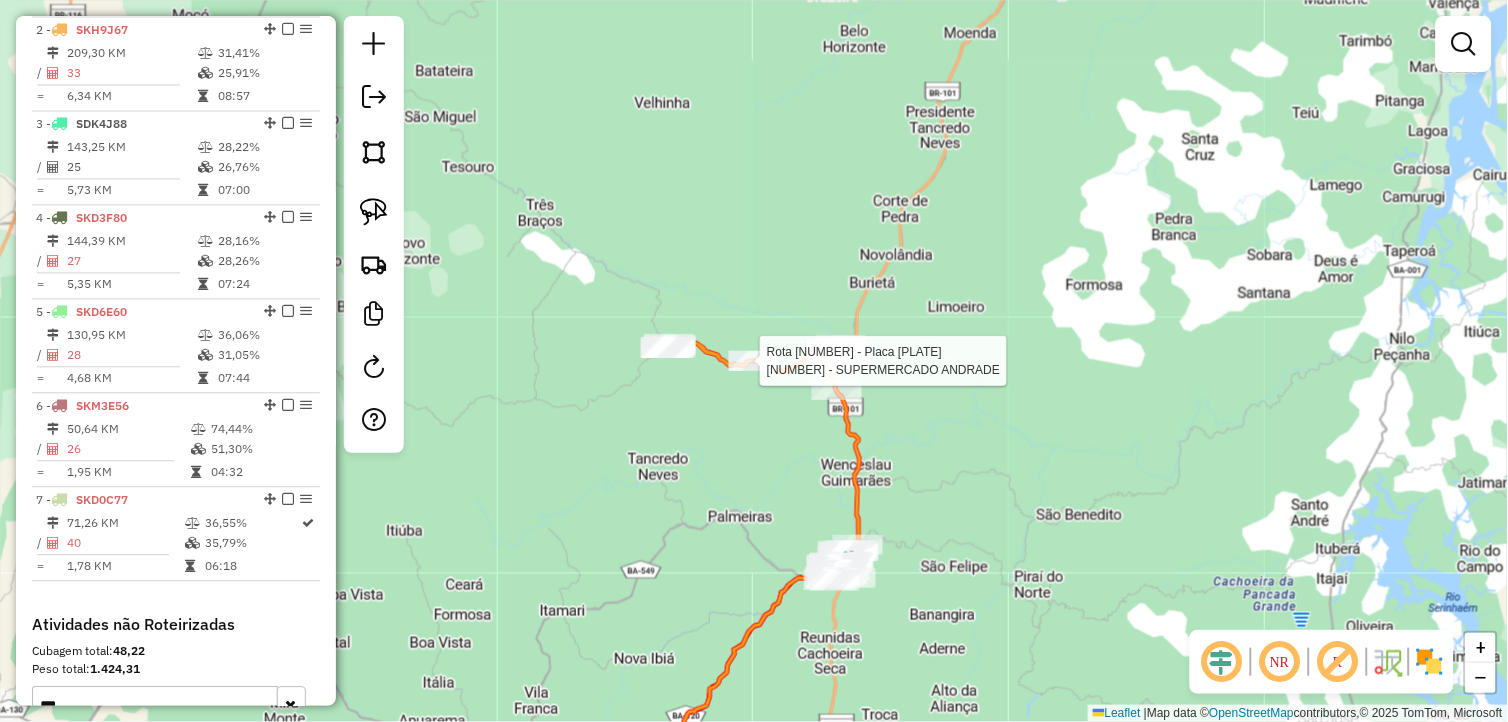 select on "*********" 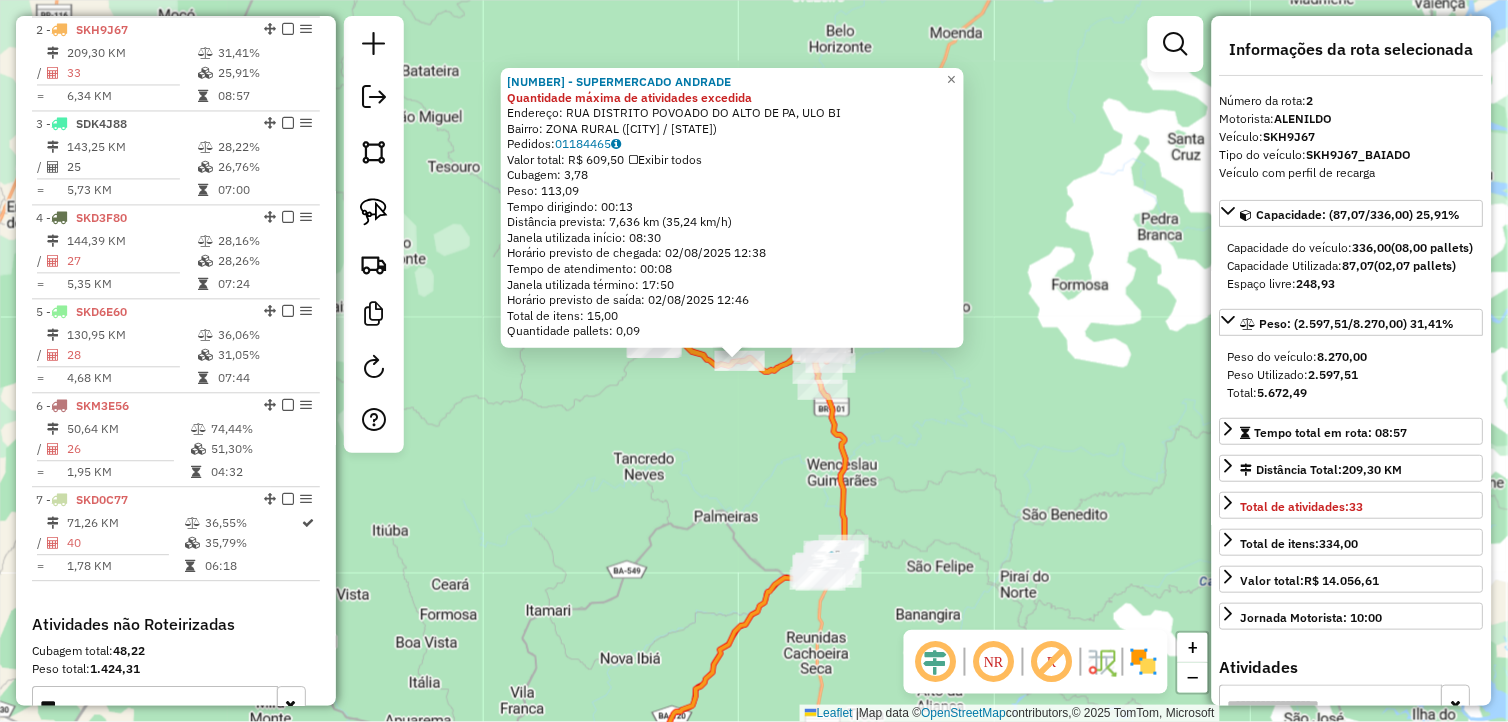 drag, startPoint x: 962, startPoint y: 443, endPoint x: 942, endPoint y: 444, distance: 20.024984 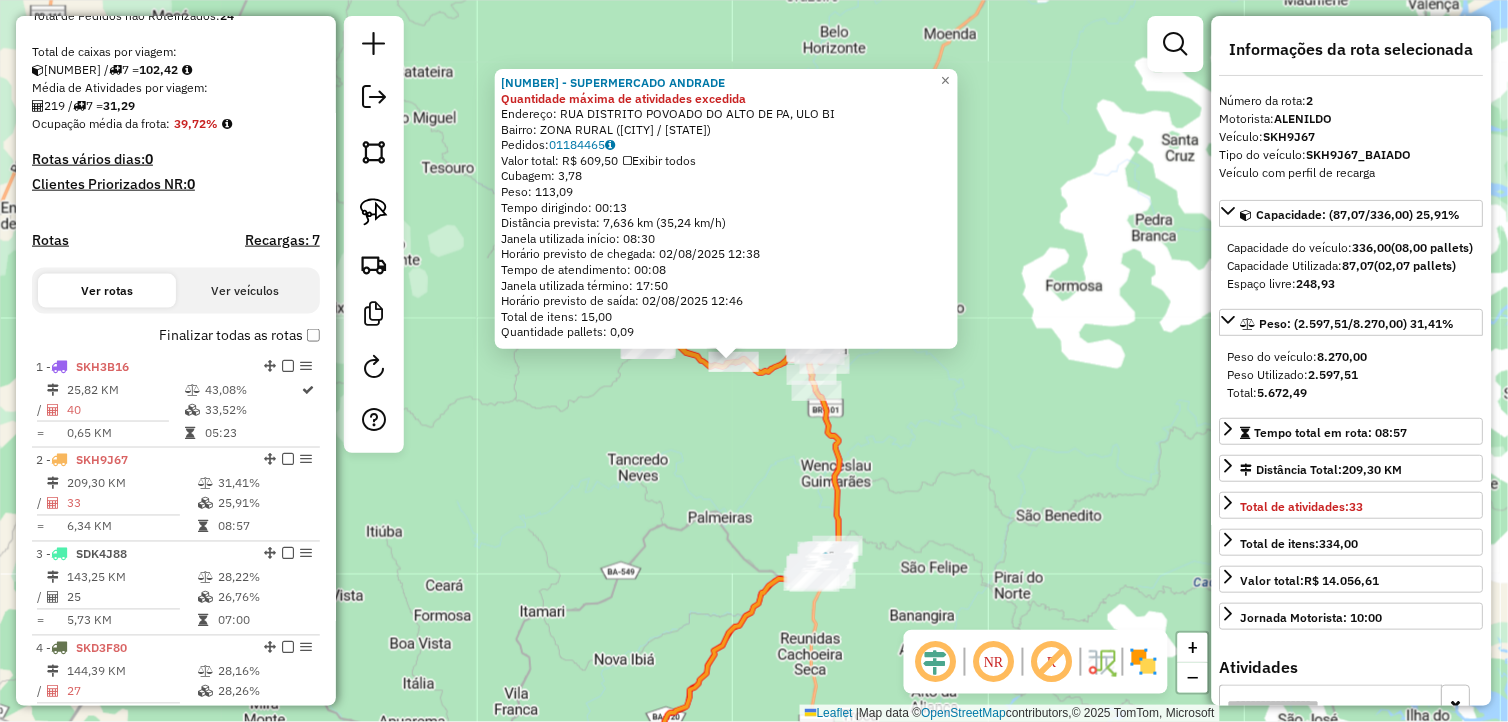 scroll, scrollTop: 397, scrollLeft: 0, axis: vertical 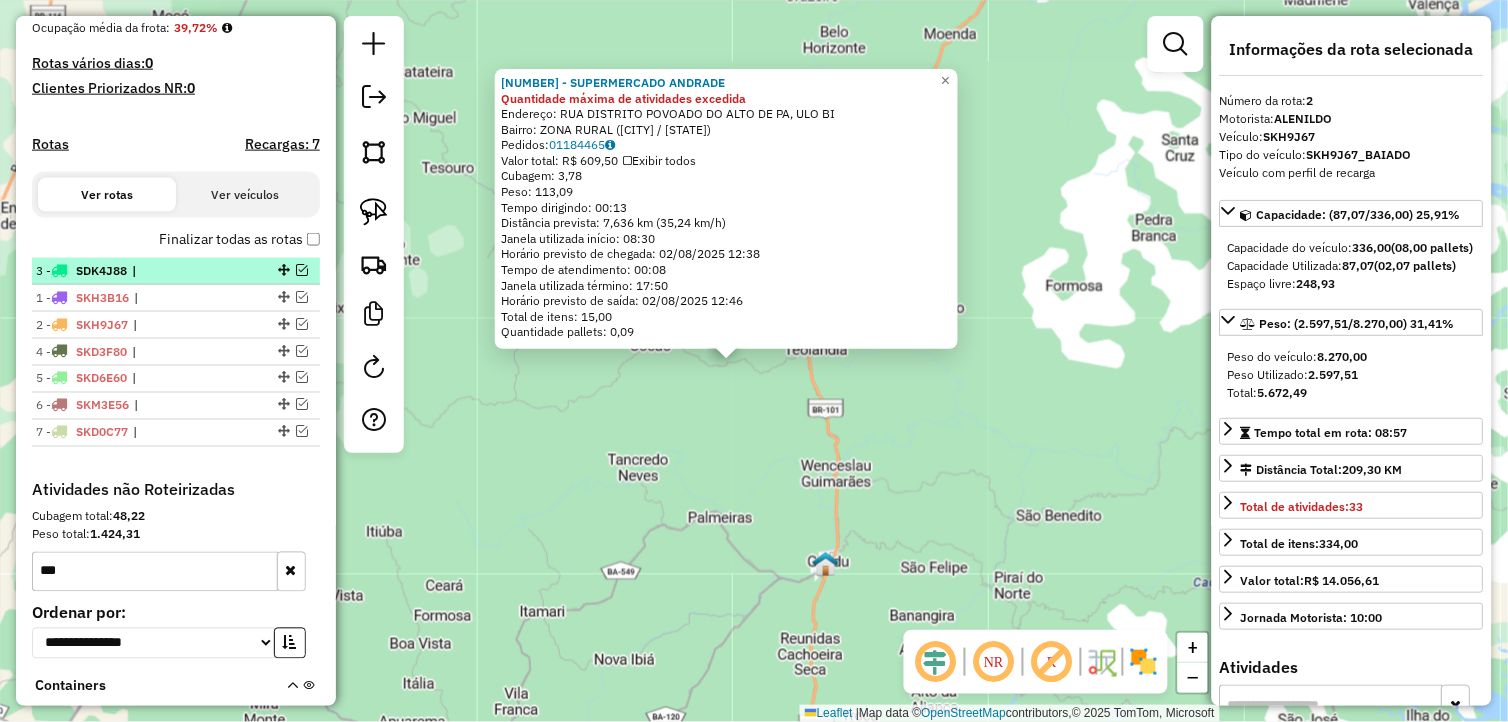 drag, startPoint x: 272, startPoint y: 323, endPoint x: 254, endPoint y: 263, distance: 62.641838 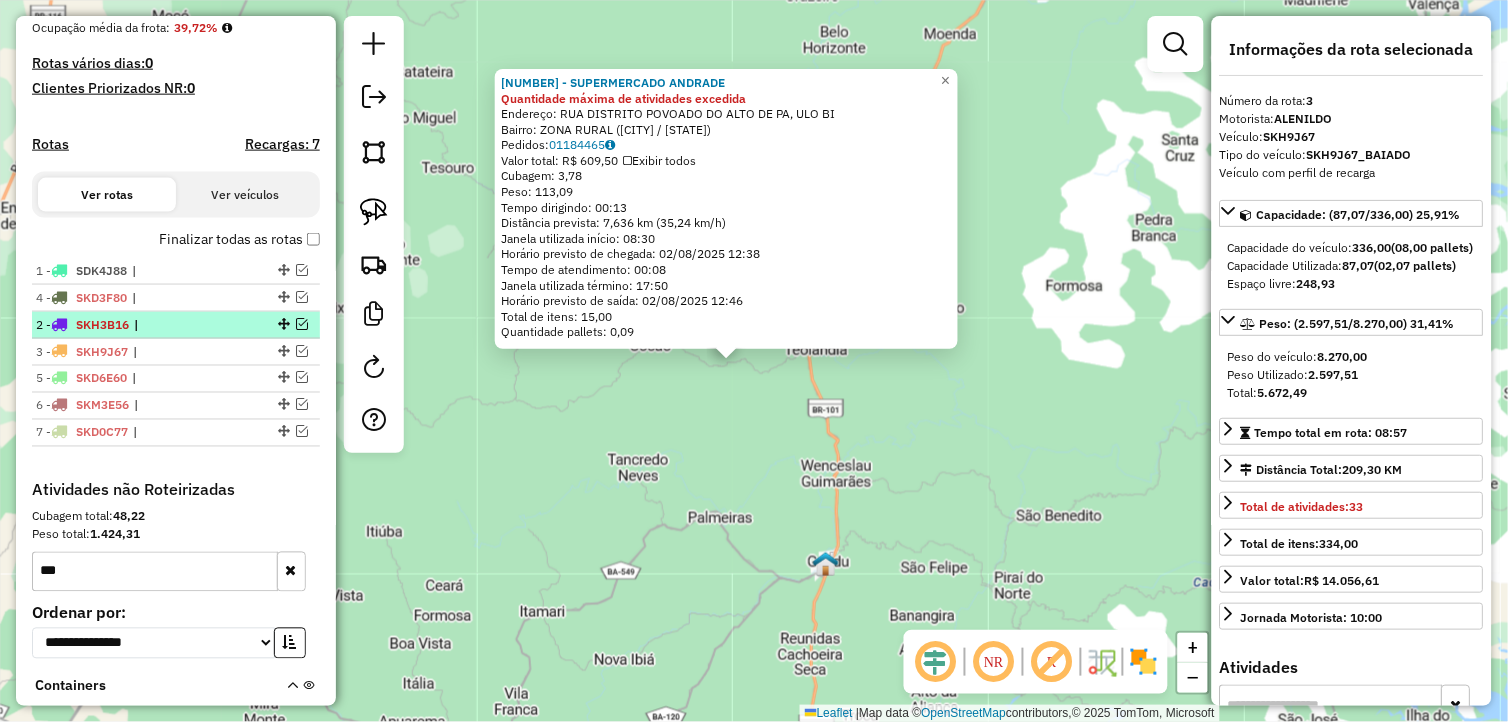 drag, startPoint x: 276, startPoint y: 347, endPoint x: 264, endPoint y: 296, distance: 52.392746 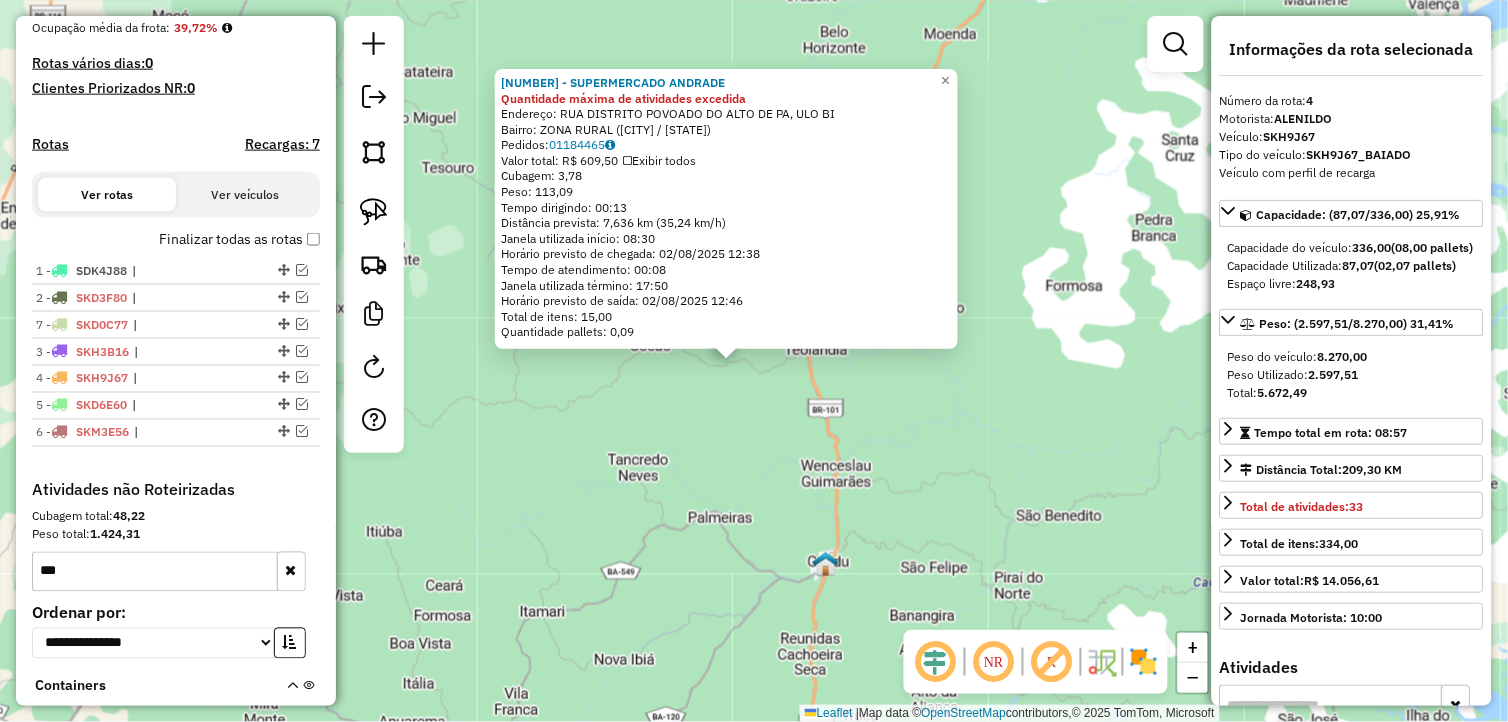 drag, startPoint x: 274, startPoint y: 426, endPoint x: 283, endPoint y: 323, distance: 103.392456 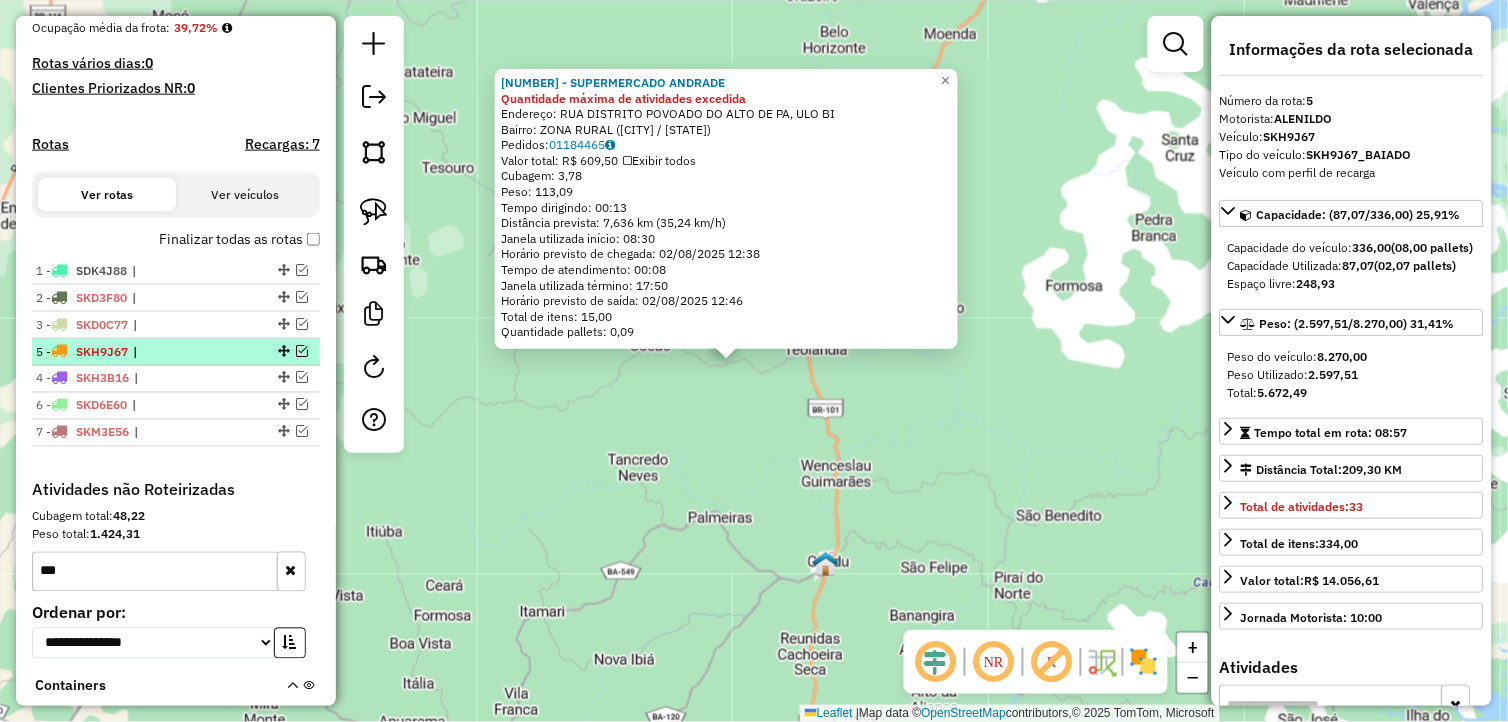 drag, startPoint x: 281, startPoint y: 380, endPoint x: 281, endPoint y: 346, distance: 34 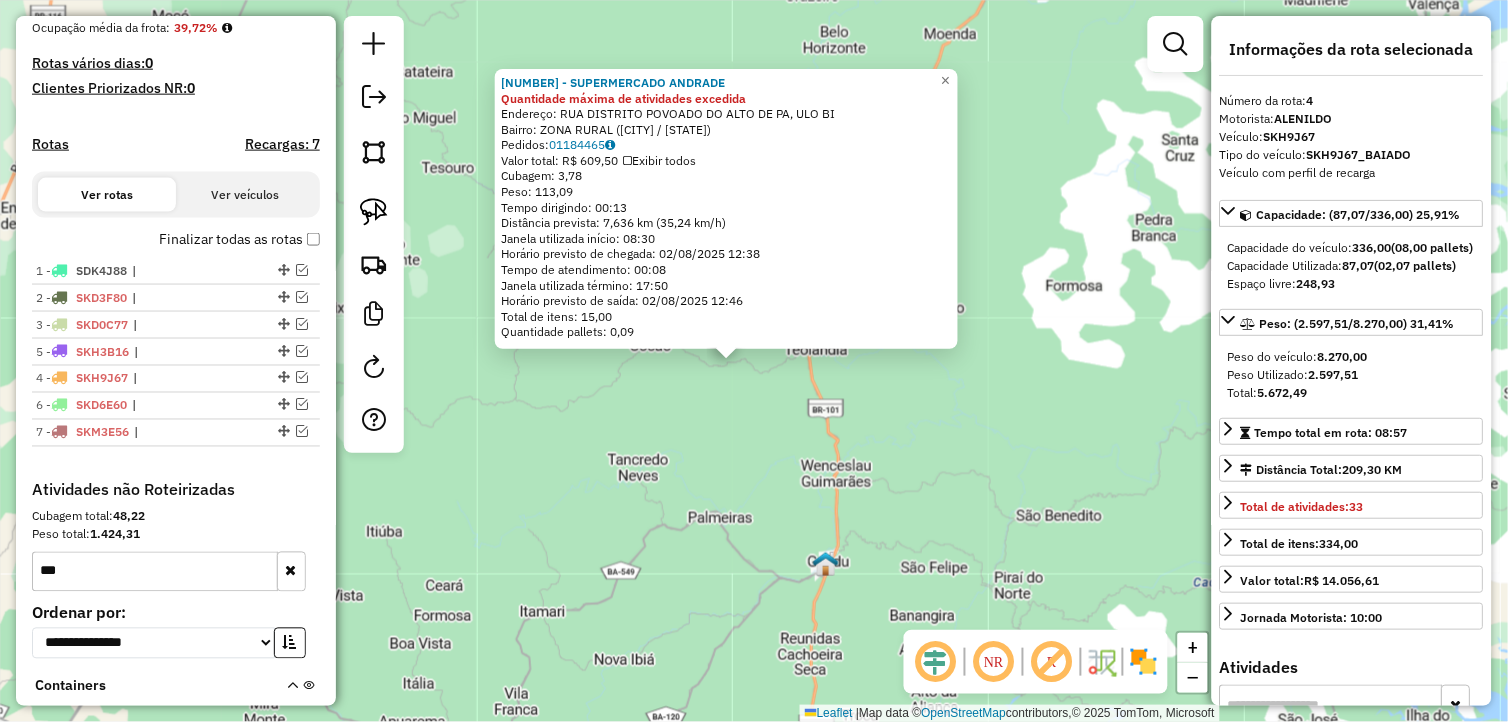 drag, startPoint x: 277, startPoint y: 375, endPoint x: 291, endPoint y: 346, distance: 32.202484 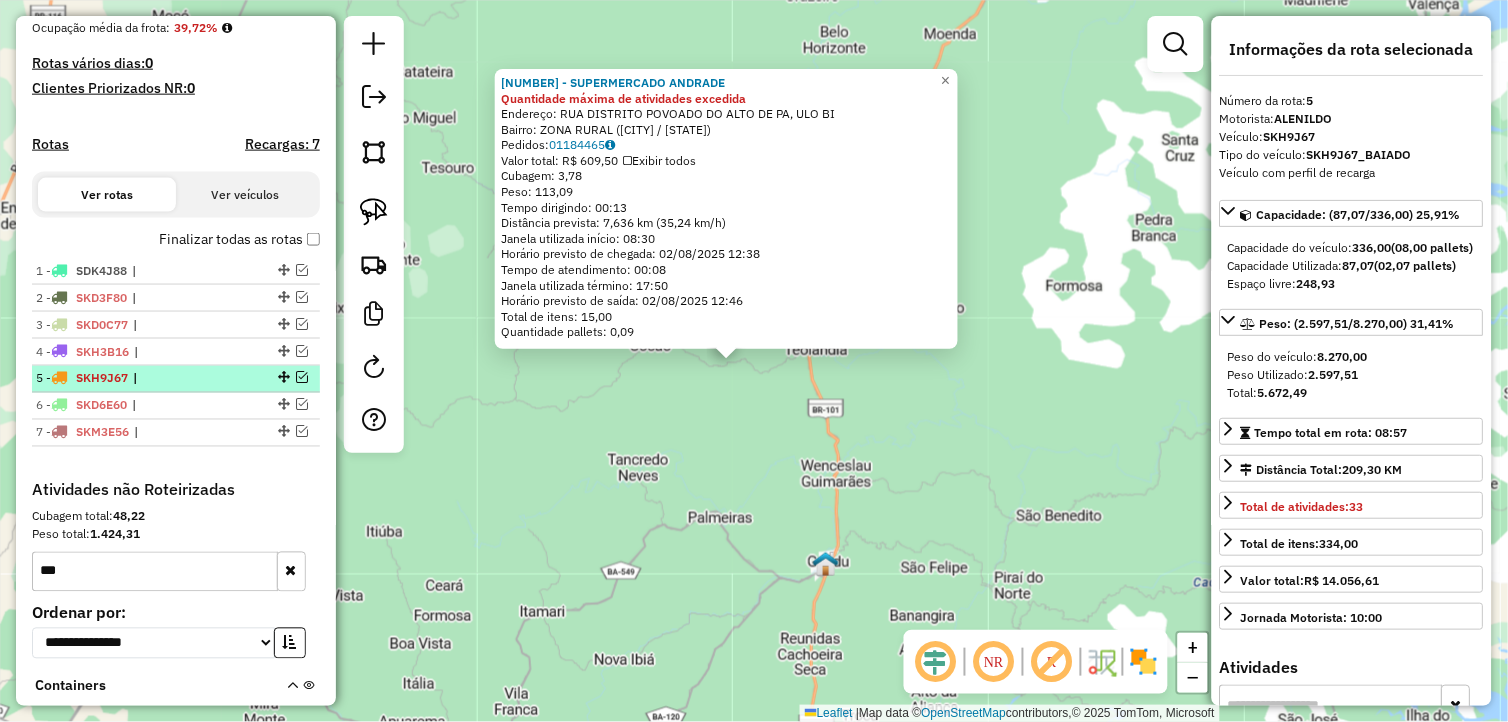 drag, startPoint x: 280, startPoint y: 351, endPoint x: 278, endPoint y: 372, distance: 21.095022 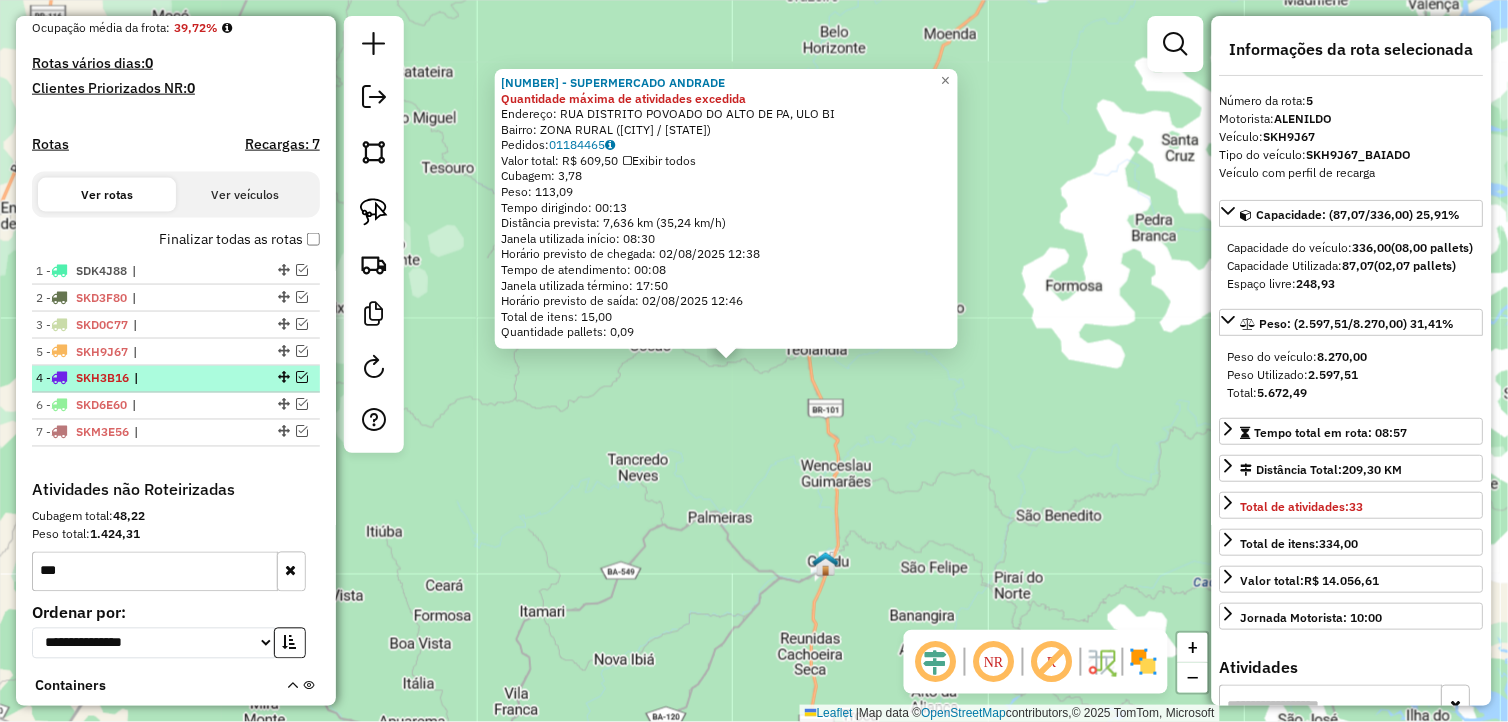 drag, startPoint x: 274, startPoint y: 345, endPoint x: 268, endPoint y: 386, distance: 41.4367 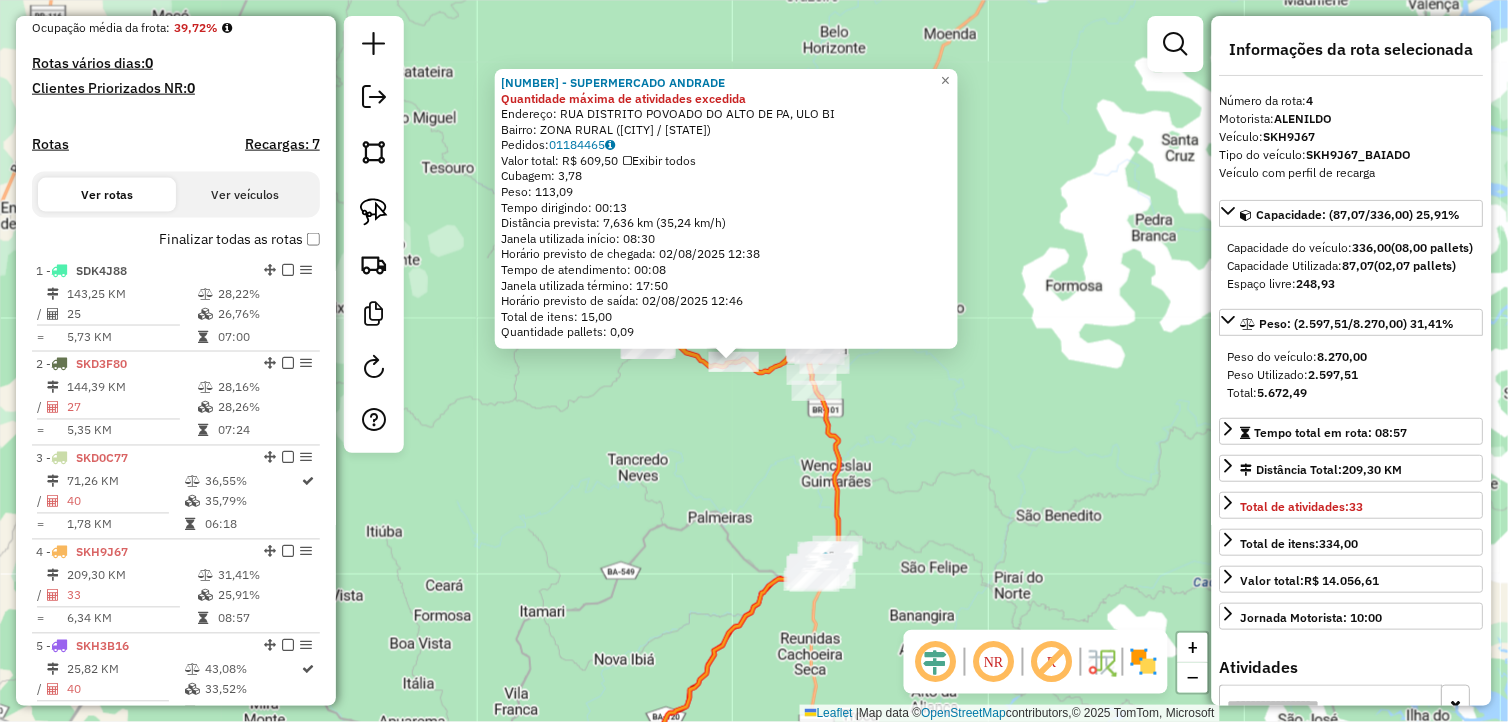 click on "[NUMBER] - SUPERMERCADO ANDRADE Quantidade máxima de atividades excedida  Endereço: RUA DISTRITO POVOADO DO ALTO DE PA, ULO BI   Bairro: ZONA RURAL ([NAME] / [STATE])   Pedidos:  [NUMBER]   Valor total: R$ [NUMBER], [NUMBER]   Exibir todos   Cubagem: [NUMBER], [NUMBER]  Peso: [NUMBER], [NUMBER]  Tempo dirigindo: [TIME]   Distância prevista: [NUMBER] km ([NUMBER] km/h)   Janela utilizada início: [TIME]   Horário previsto de chegada: [DATE] [TIME]   Tempo de atendimento: [TIME]   Janela utilizada término: [TIME]   Horário previsto de saída: [DATE] [TIME]   Total de itens: [NUMBER], [NUMBER]   Quantidade pallets: [NUMBER]  × Janela de atendimento Grade de atendimento Capacidade Transportadoras Veículos Cliente Pedidos  Rotas Selecione os dias de semana para filtrar as janelas de atendimento  Seg   Ter   Qua   Qui   Sex   Sáb   Dom  Informe o período da janela de atendimento: De: Até:  Filtrar exatamente a janela do cliente  Considerar janela de atendimento padrão  Selecione os dias de semana para filtrar as grades de atendimento  Seg   Ter   Qua   Qui" 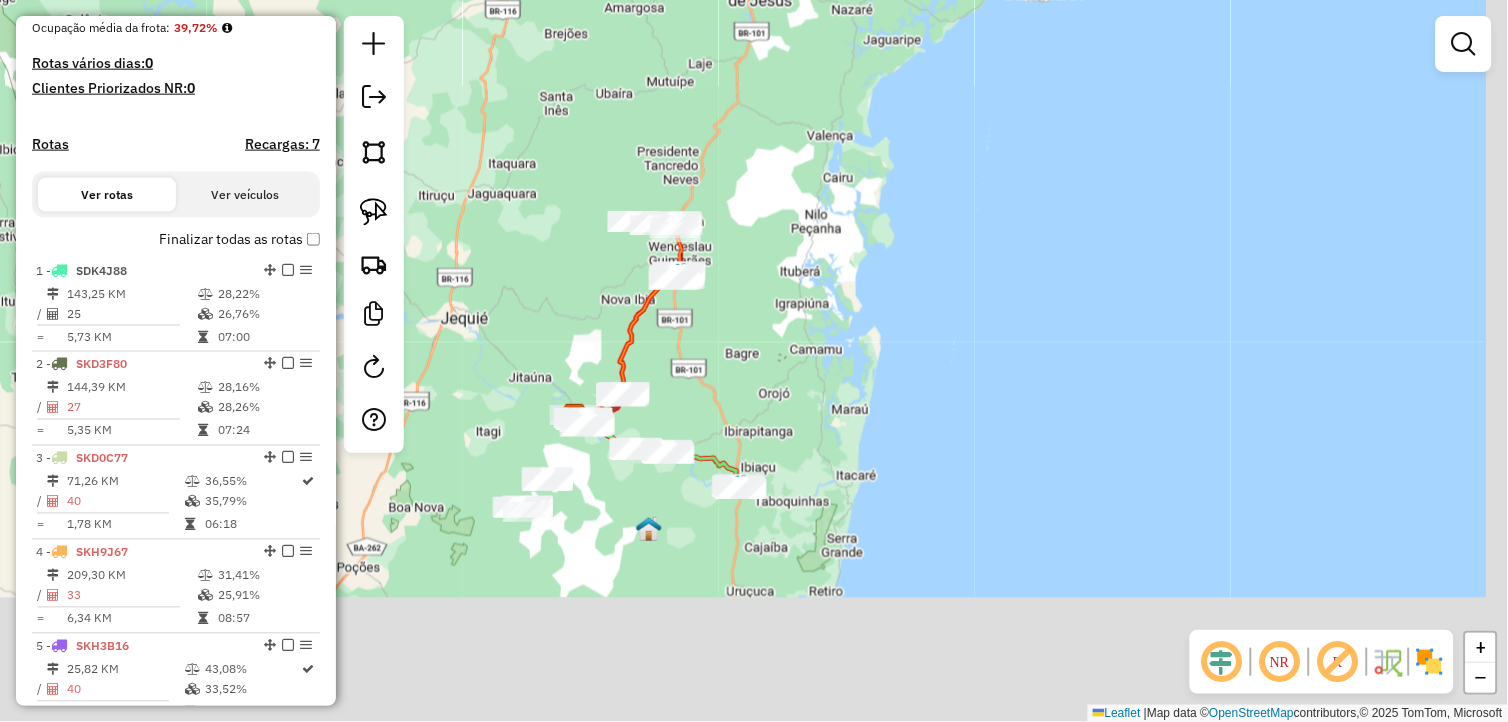 drag, startPoint x: 994, startPoint y: 570, endPoint x: 901, endPoint y: 262, distance: 321.73438 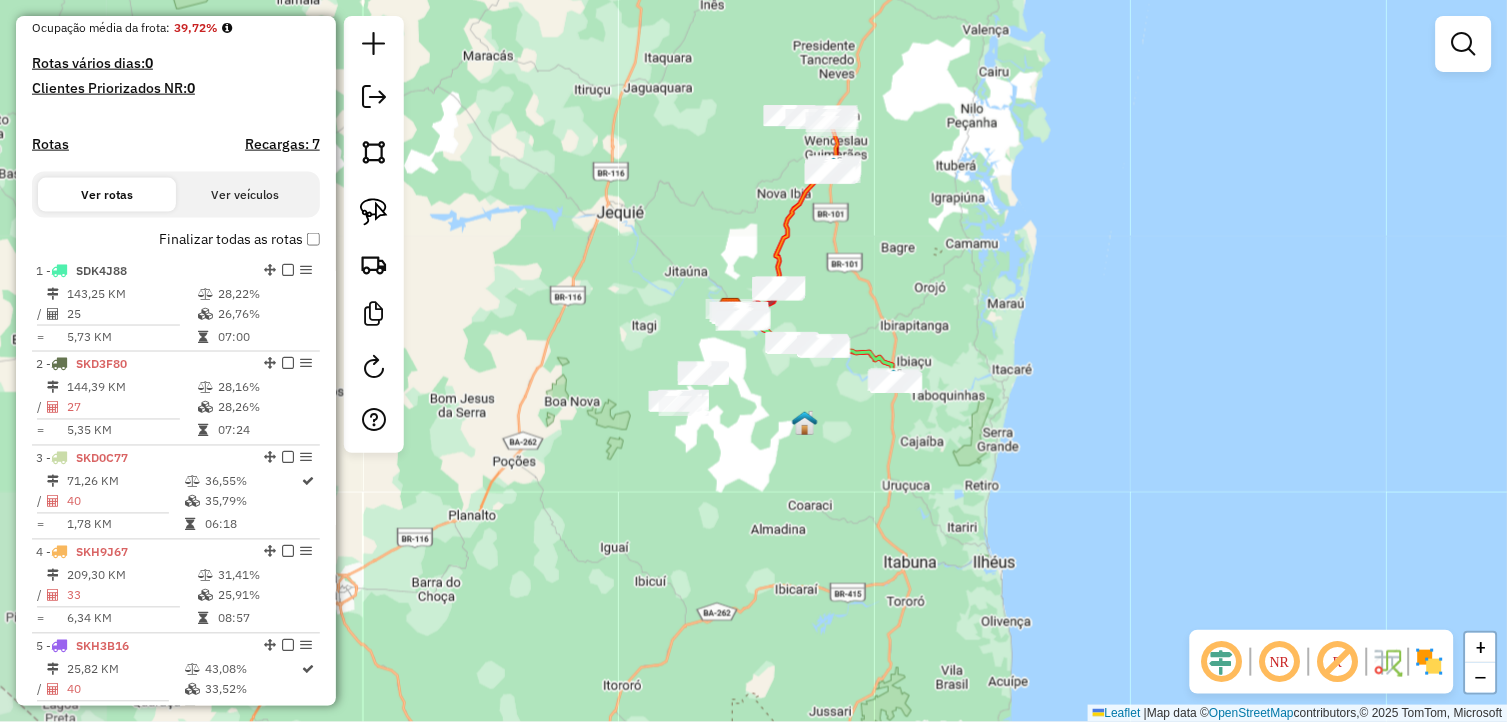 drag, startPoint x: 767, startPoint y: 594, endPoint x: 803, endPoint y: 576, distance: 40.24922 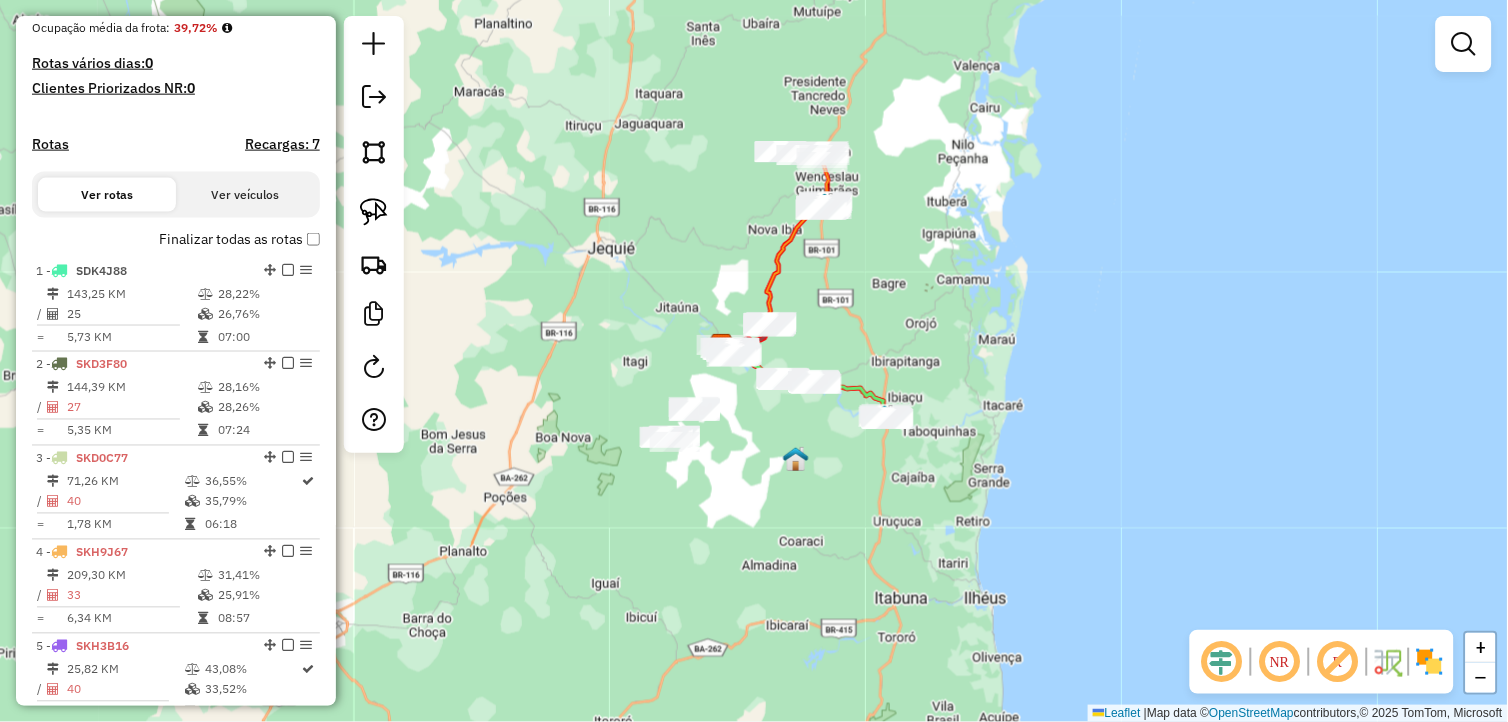 drag, startPoint x: 714, startPoint y: 487, endPoint x: 704, endPoint y: 526, distance: 40.261642 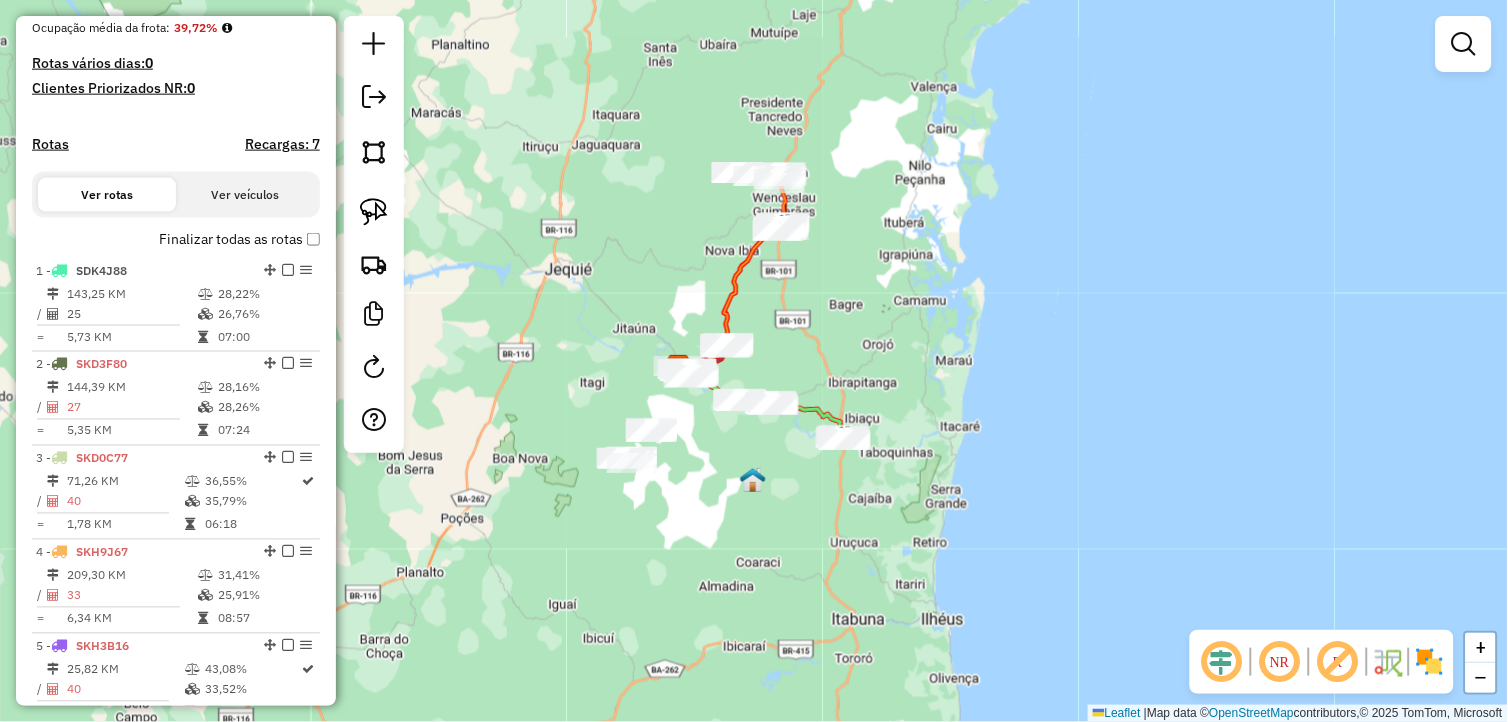 drag, startPoint x: 784, startPoint y: 514, endPoint x: 748, endPoint y: 531, distance: 39.812057 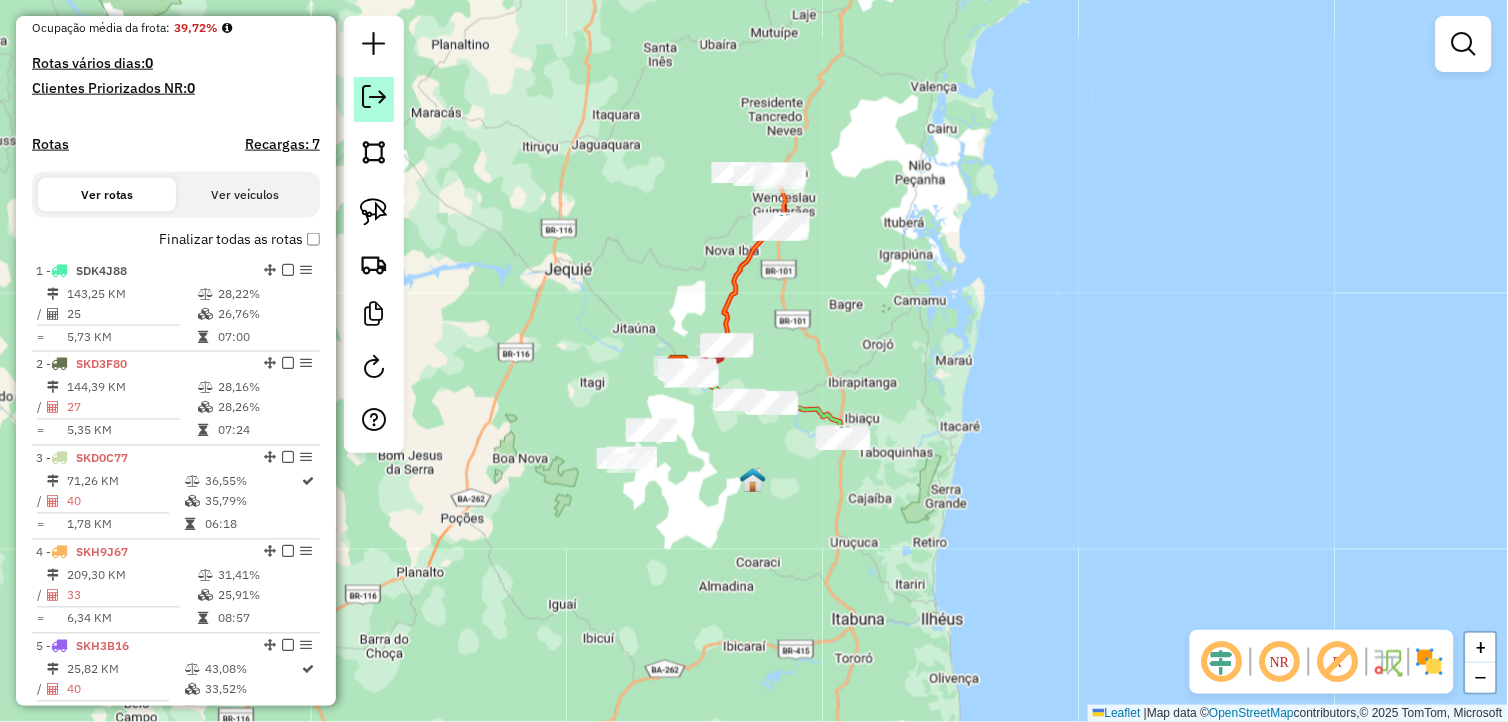 click 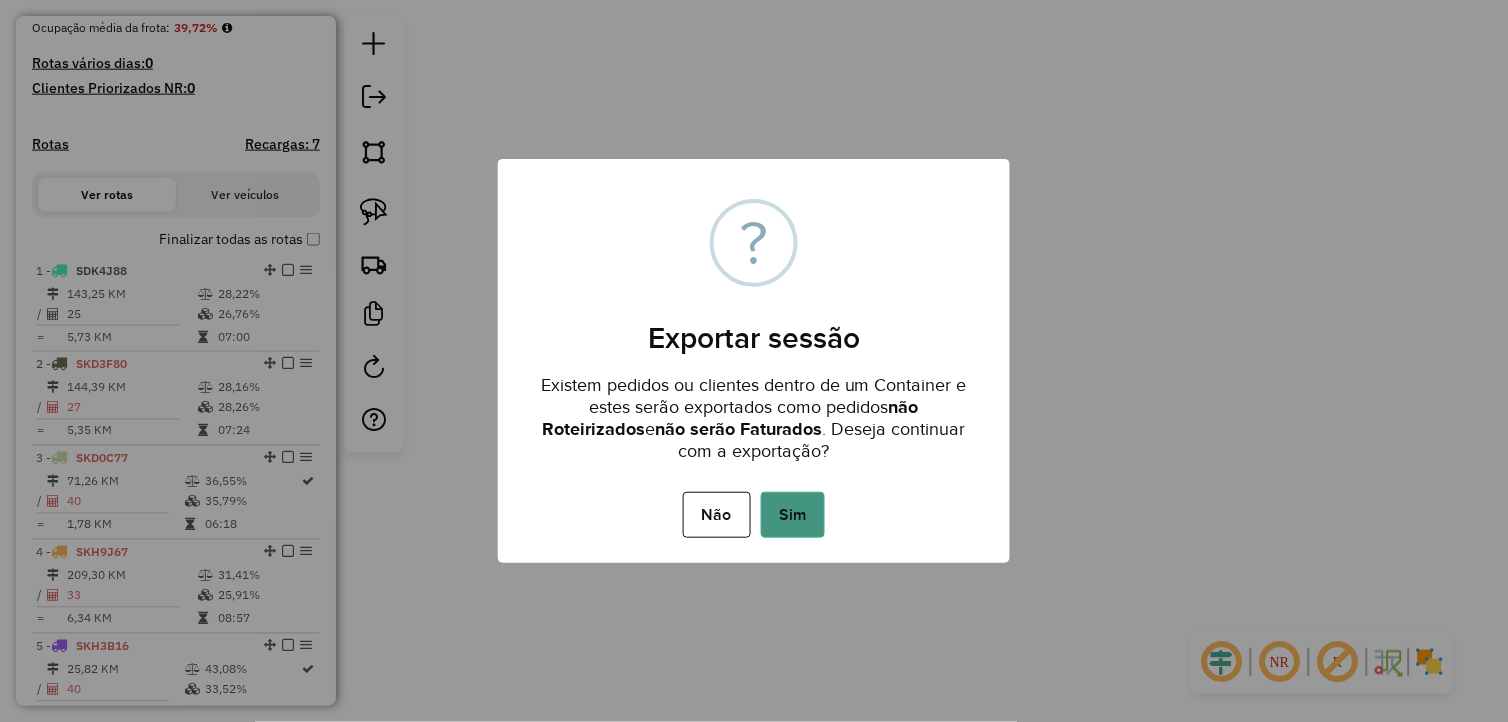 click on "Sim" at bounding box center (793, 515) 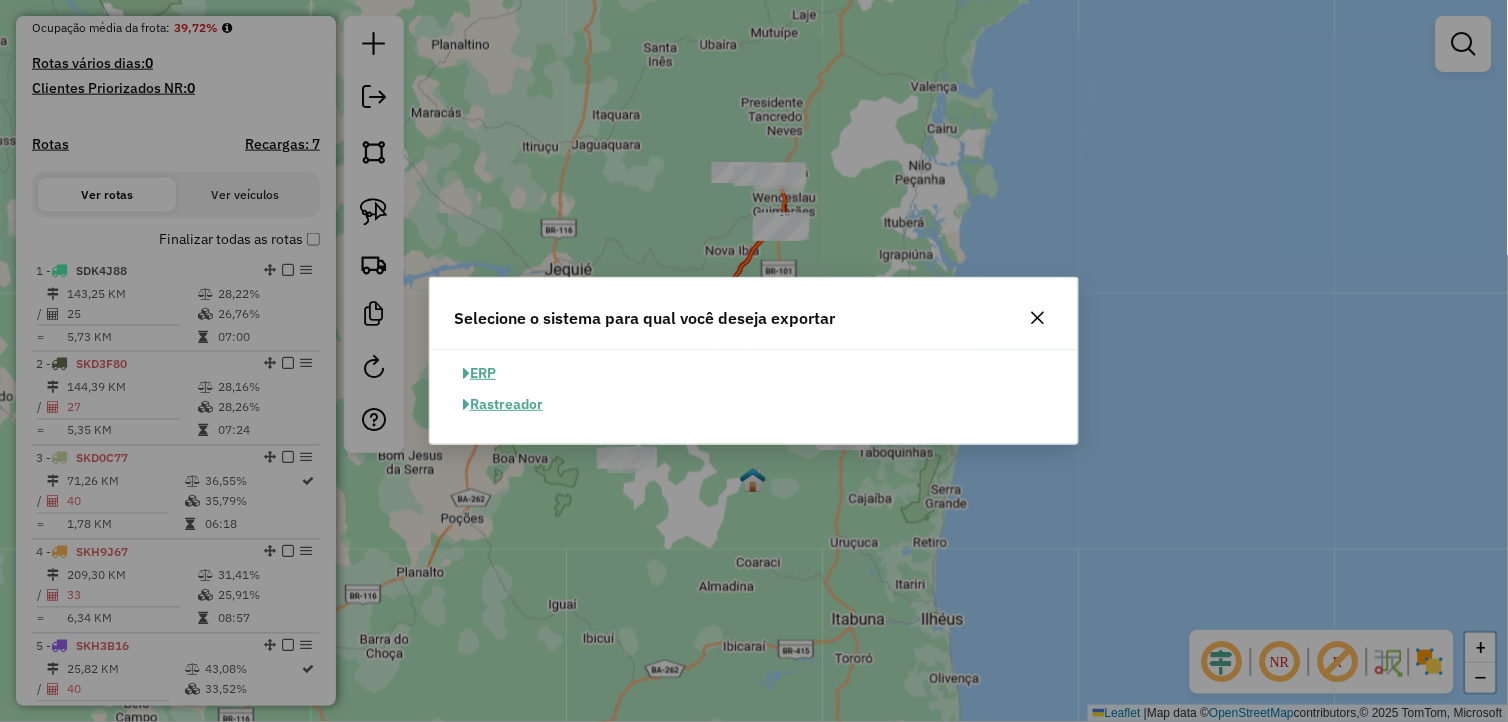 click on "ERP" 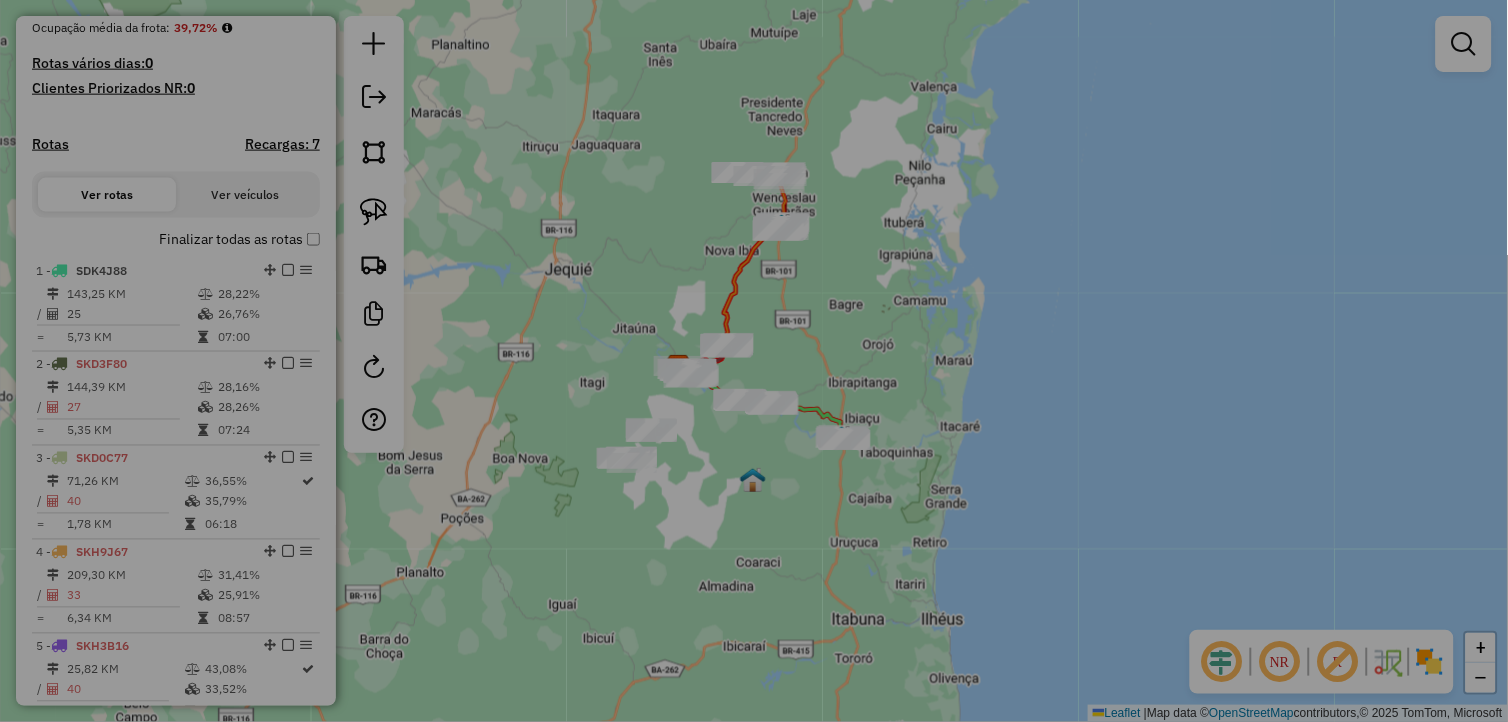 select on "**" 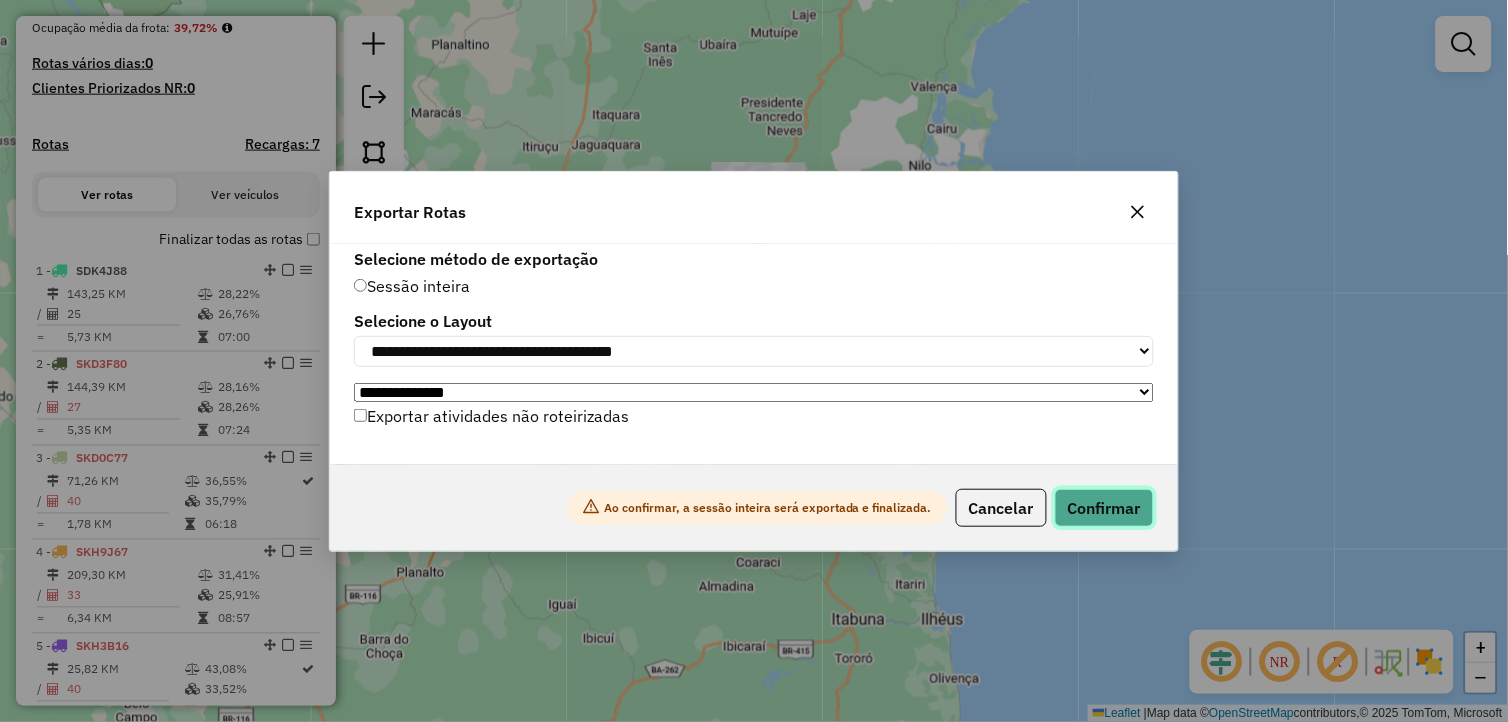 click on "Confirmar" 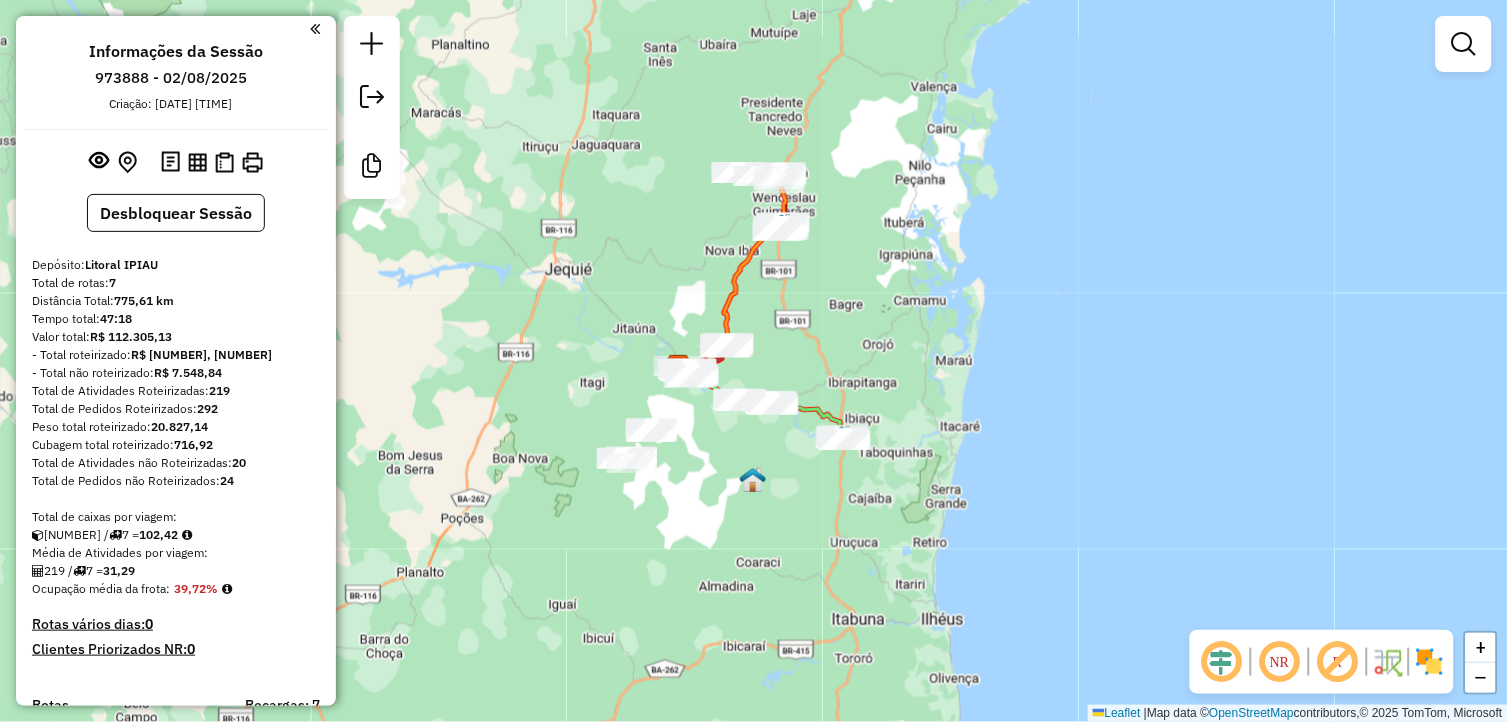 scroll, scrollTop: 0, scrollLeft: 0, axis: both 